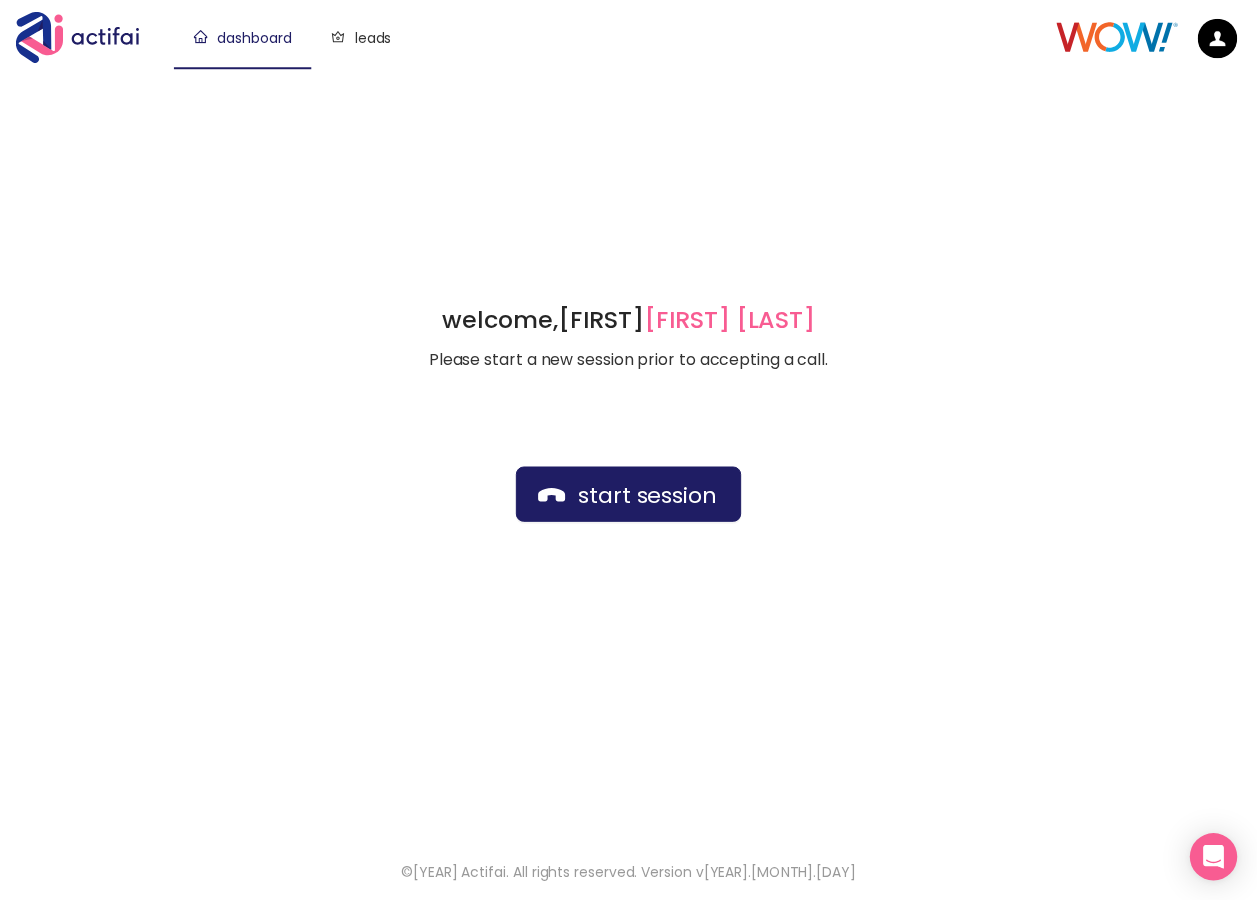 scroll, scrollTop: 0, scrollLeft: 0, axis: both 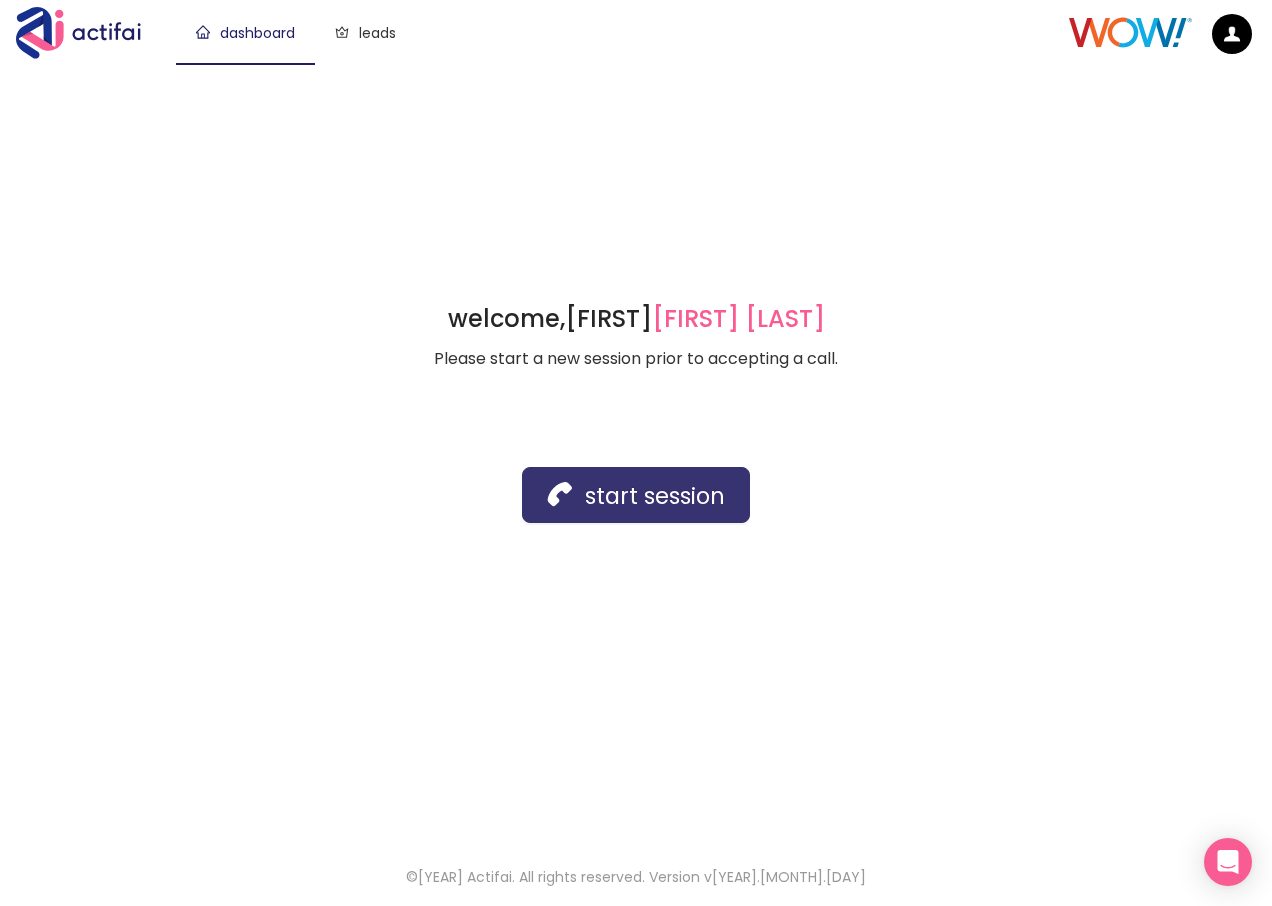 click on "start session" at bounding box center [636, 495] 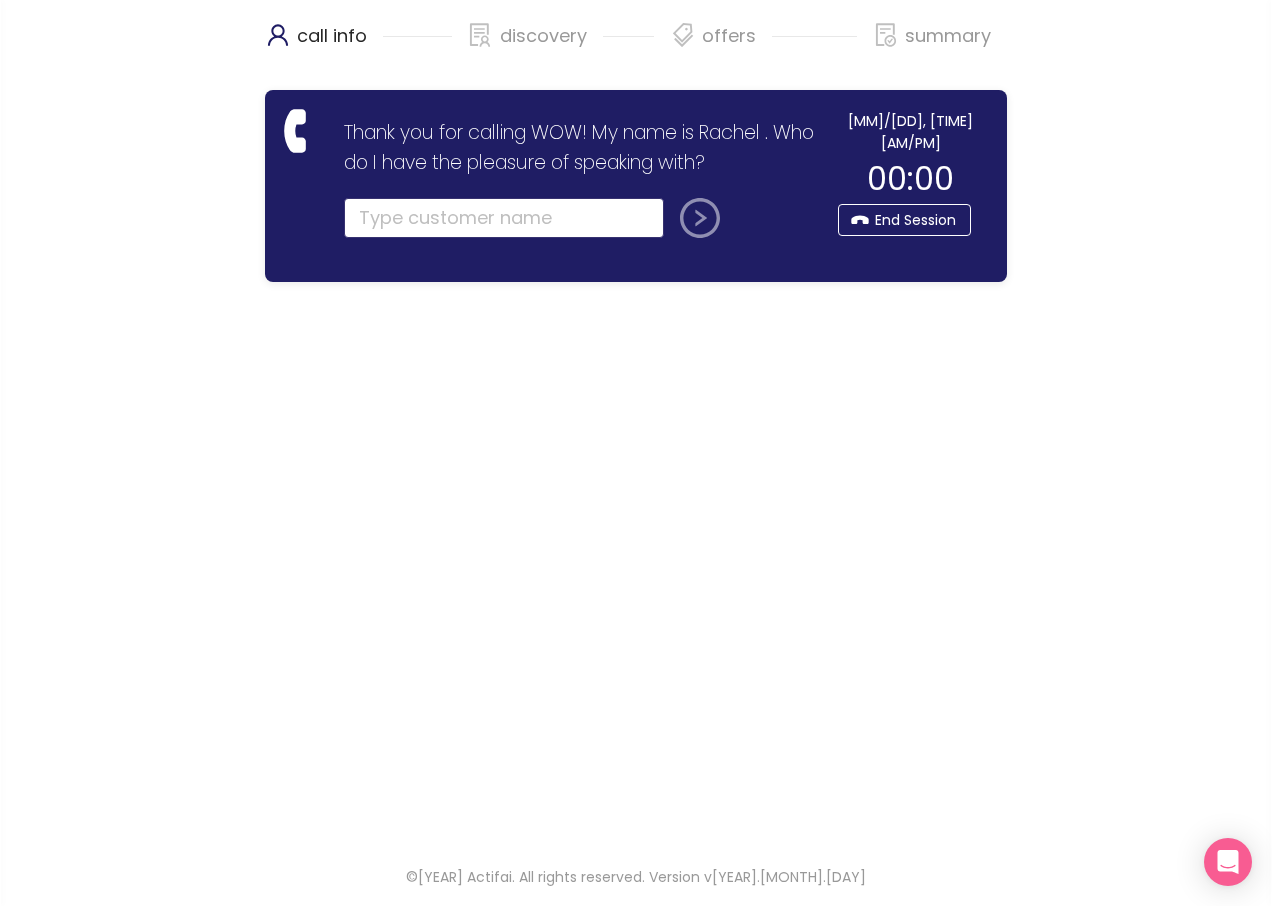 click 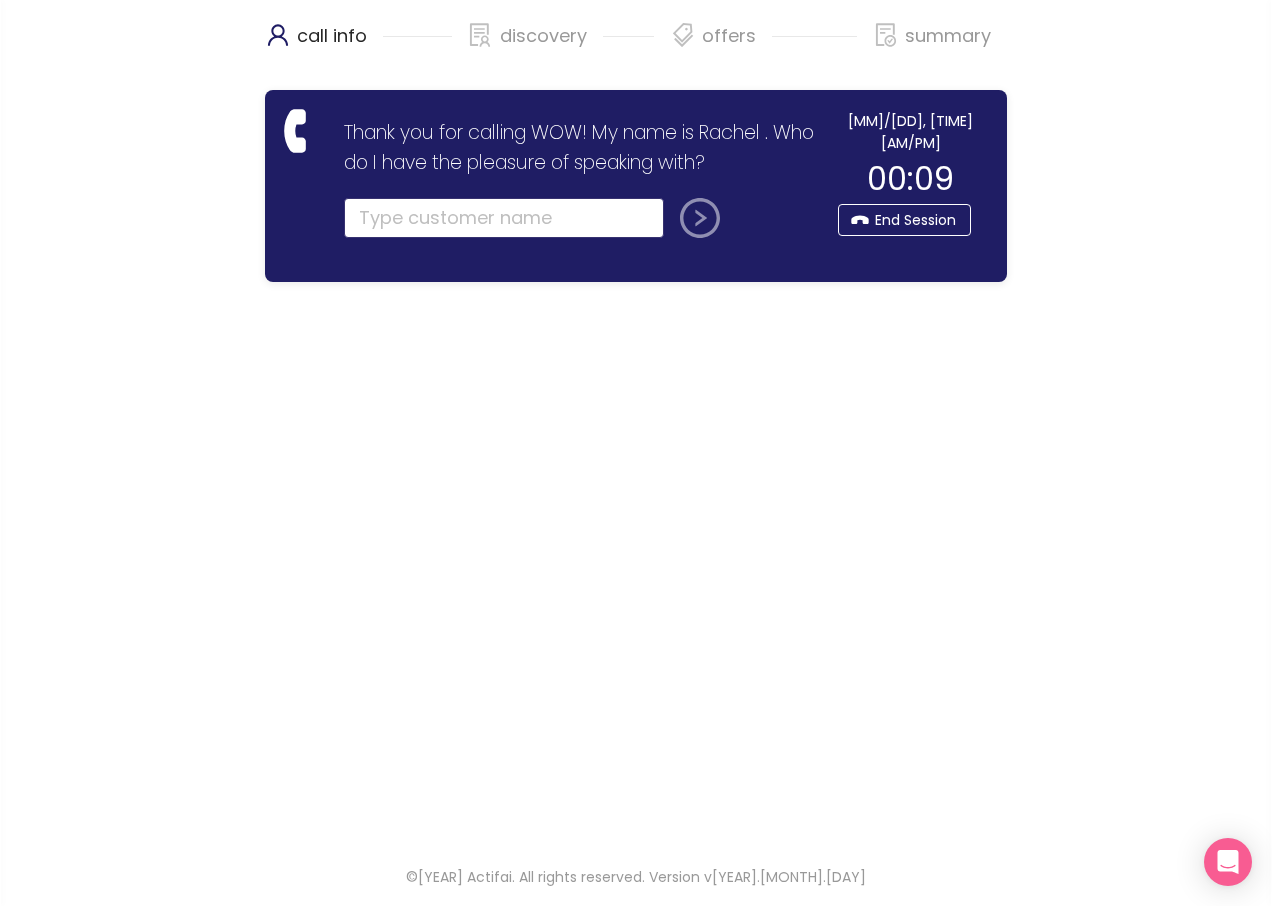 click 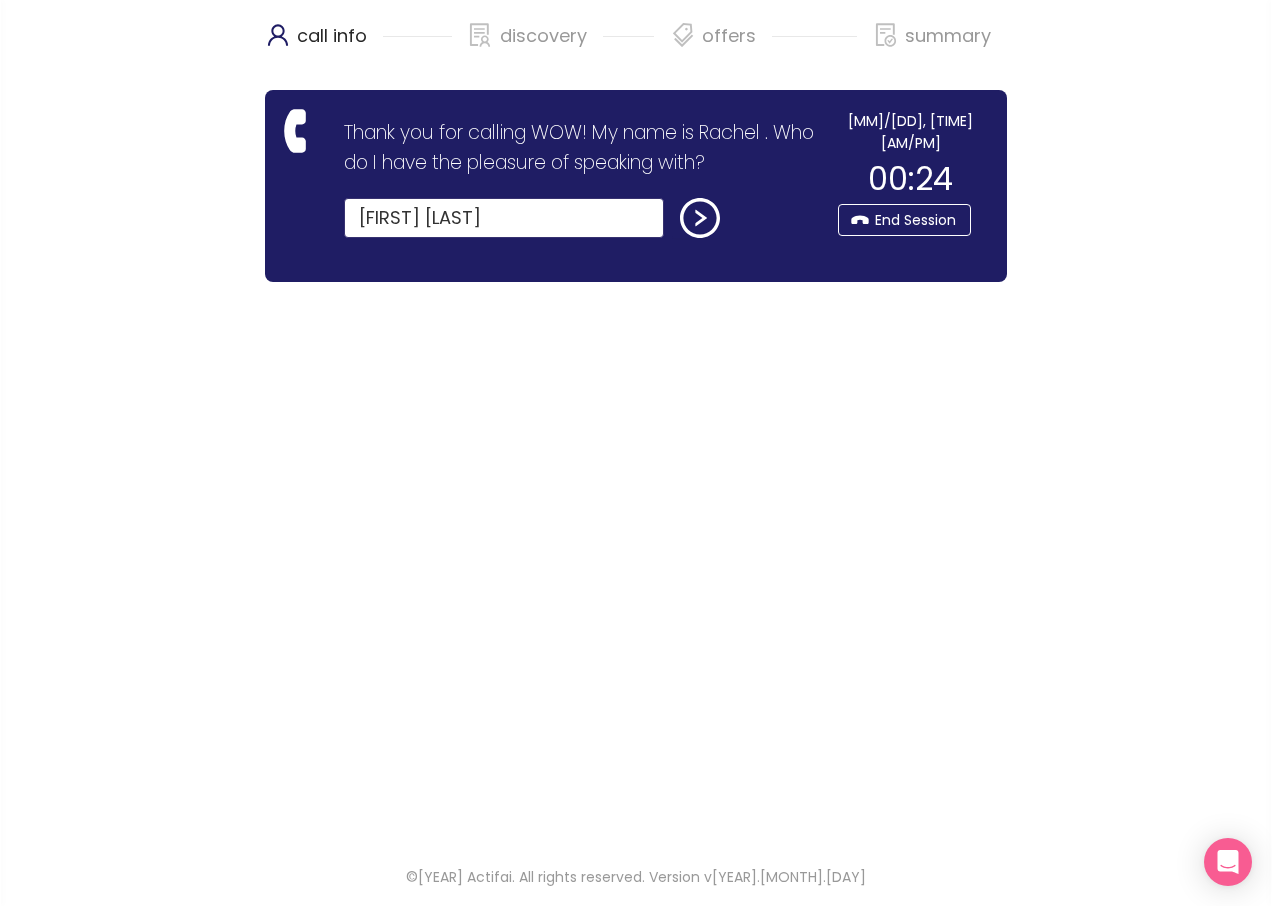 type on "[FIRST] [LAST]" 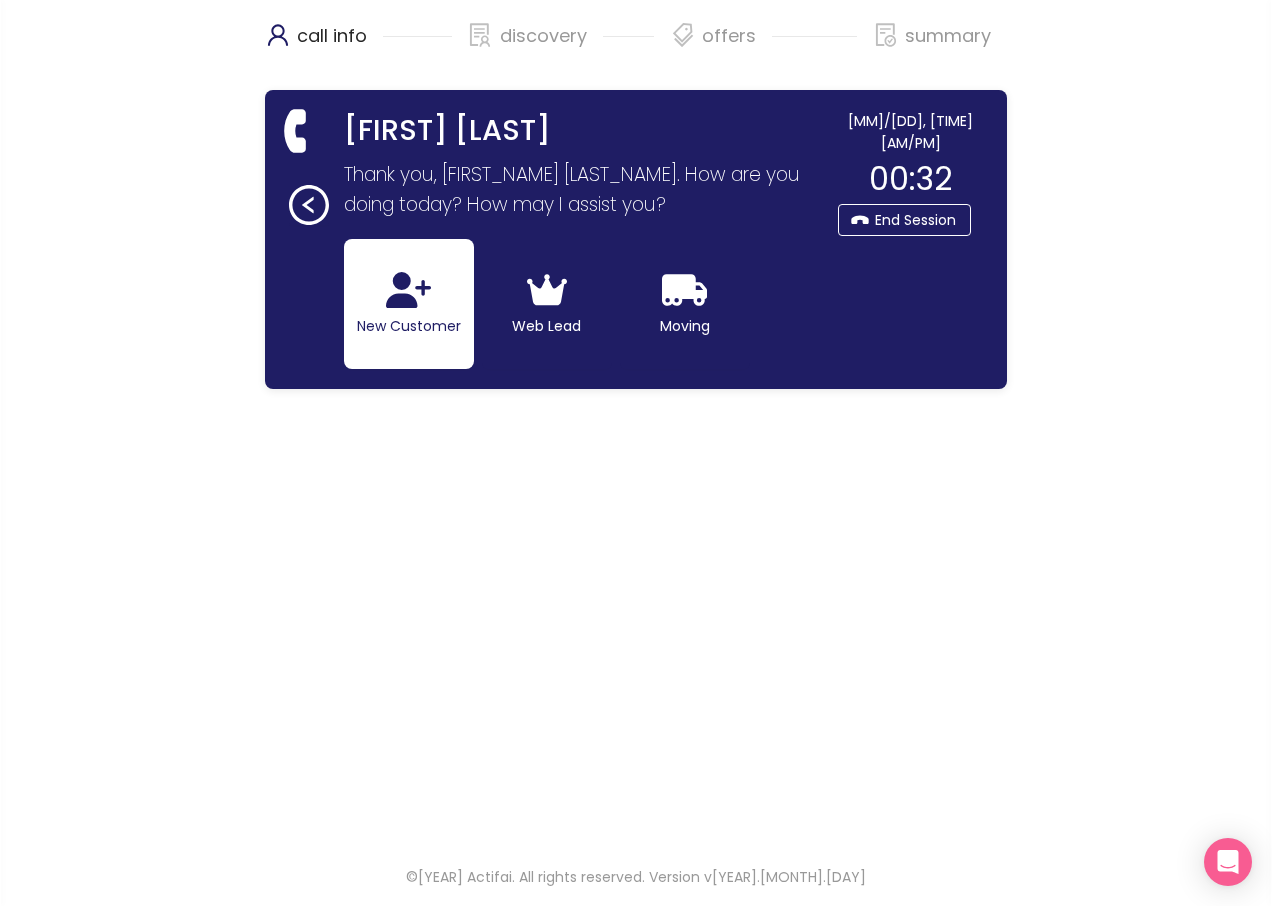 click 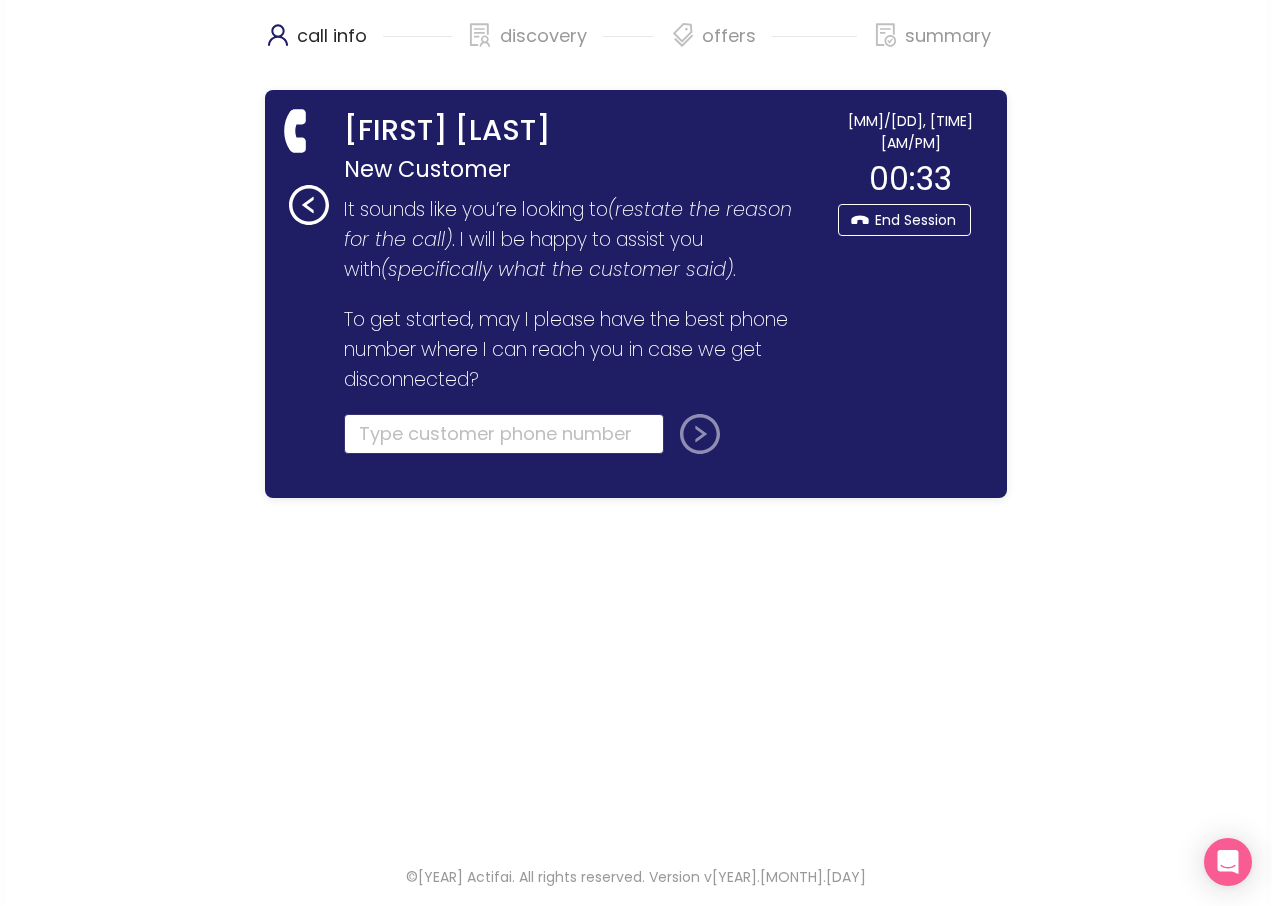 click 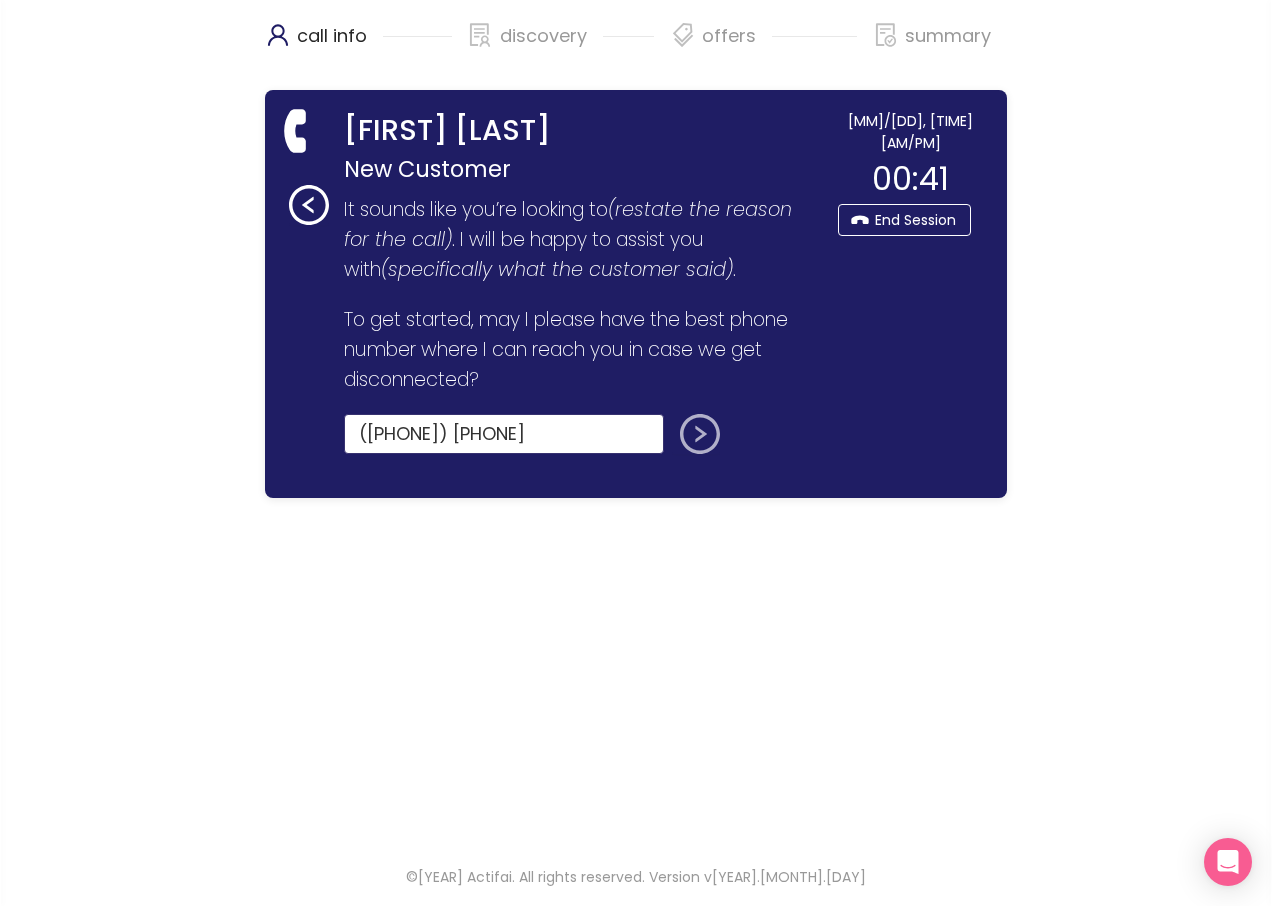 type on "([PHONE]) [PHONE]" 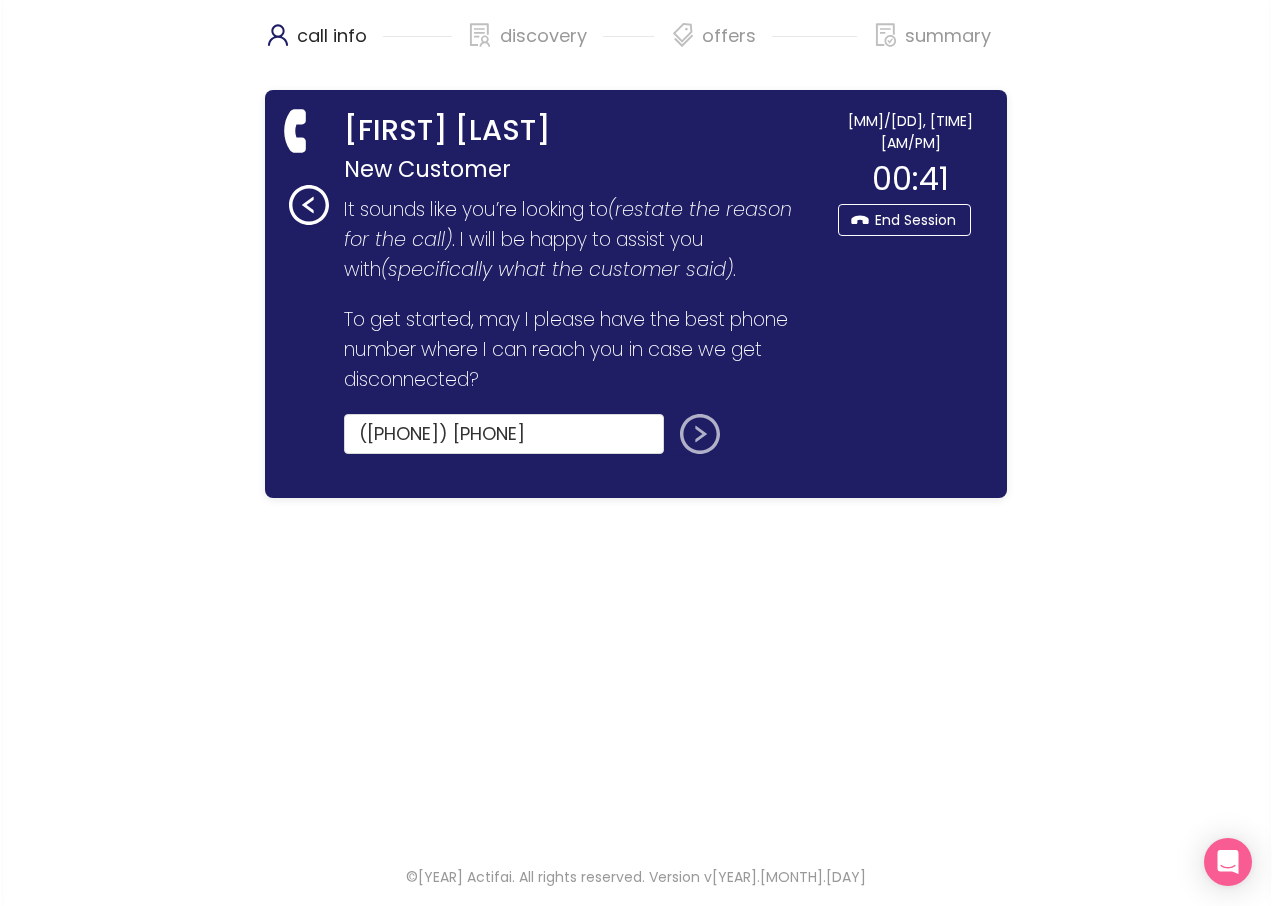 click 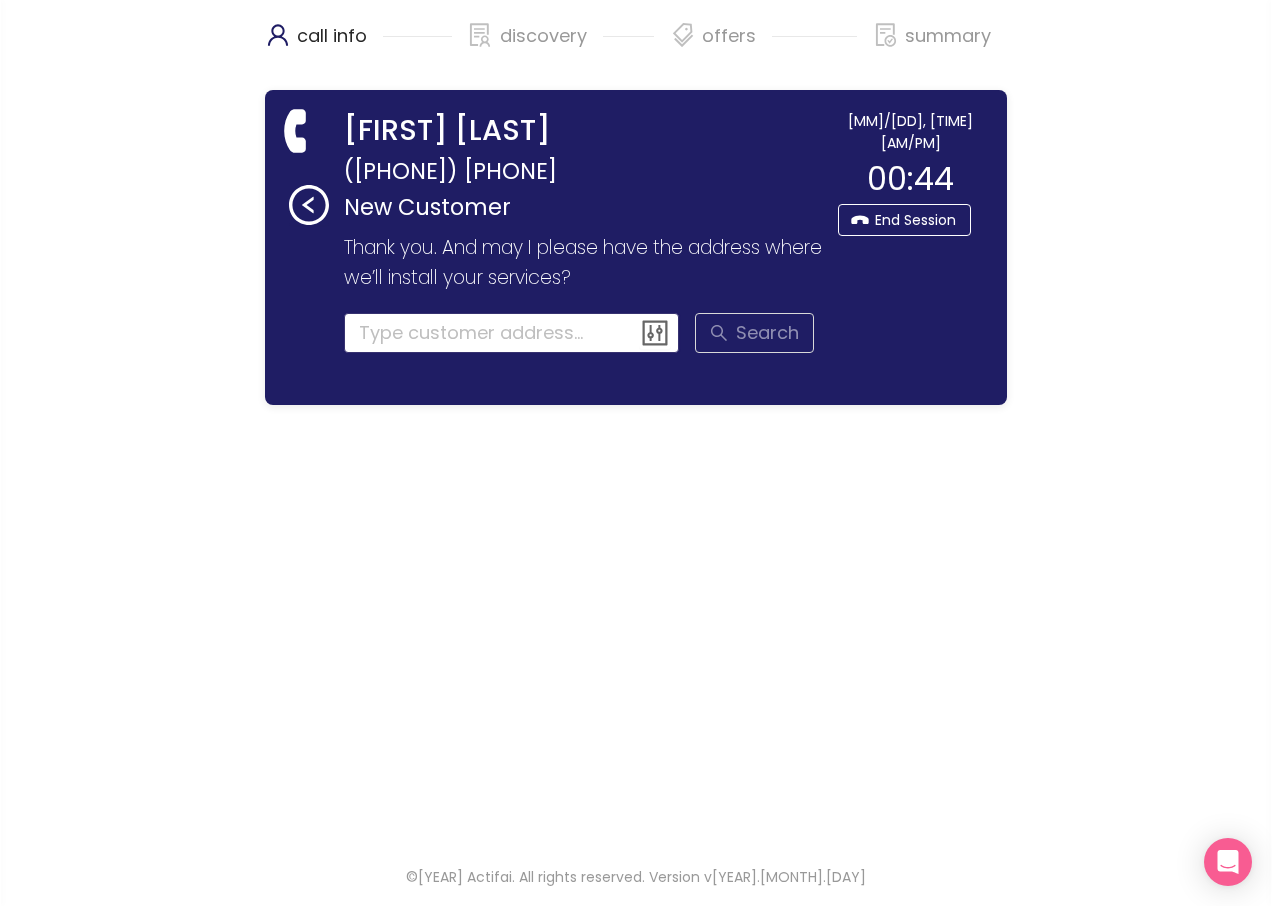 click at bounding box center (512, 333) 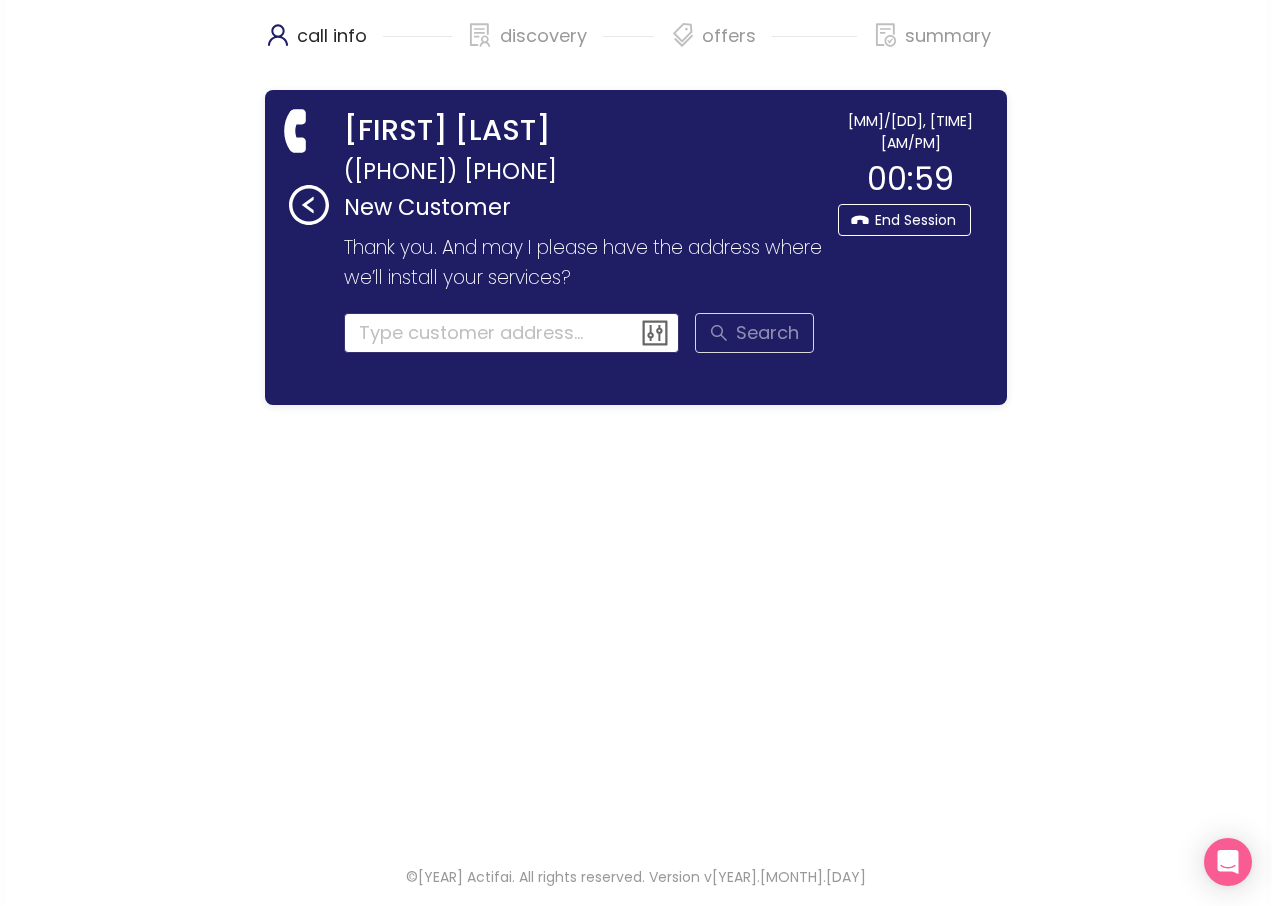 click at bounding box center [512, 333] 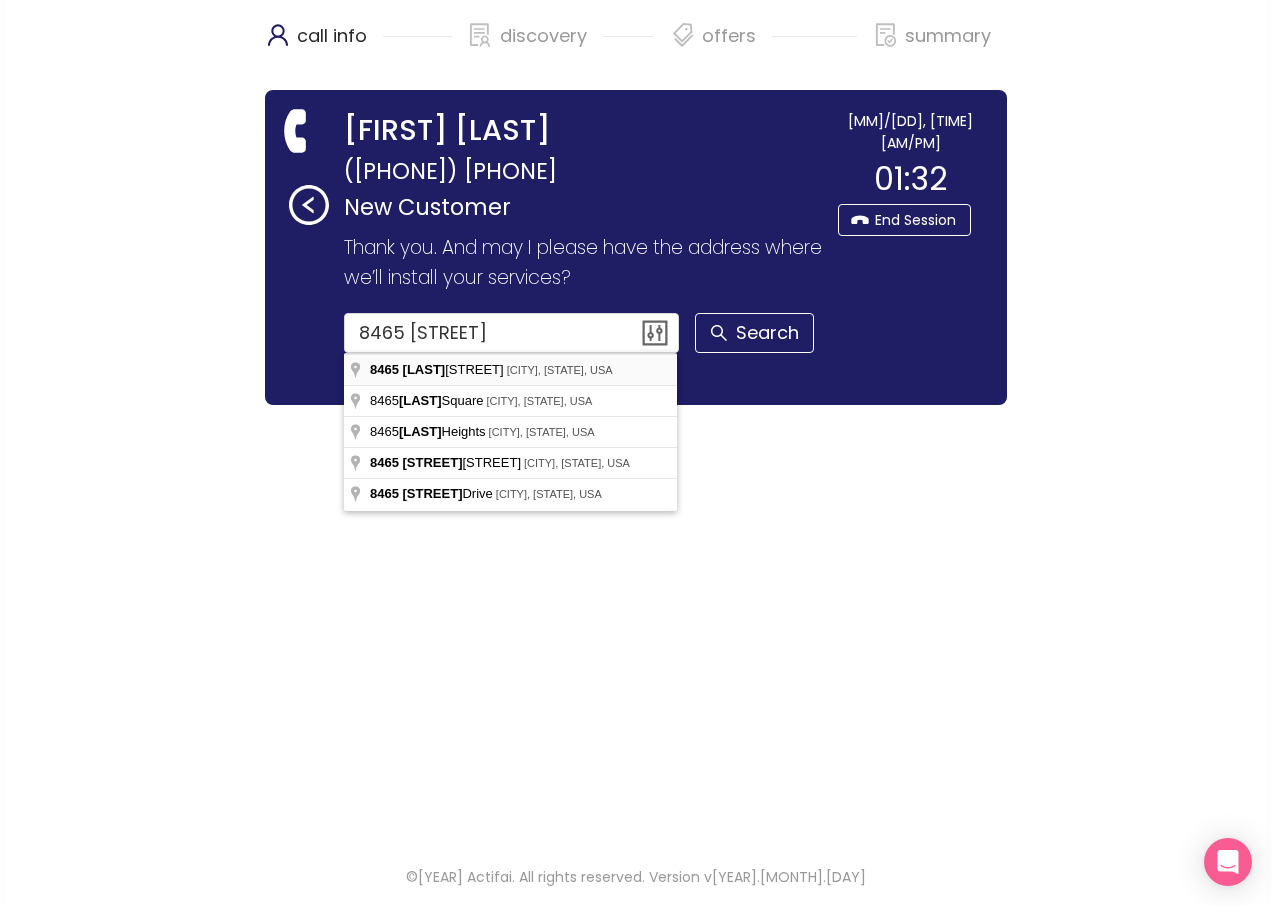 type on "[NUMBER] [STREET], [CITY], [STATE], [COUNTRY]" 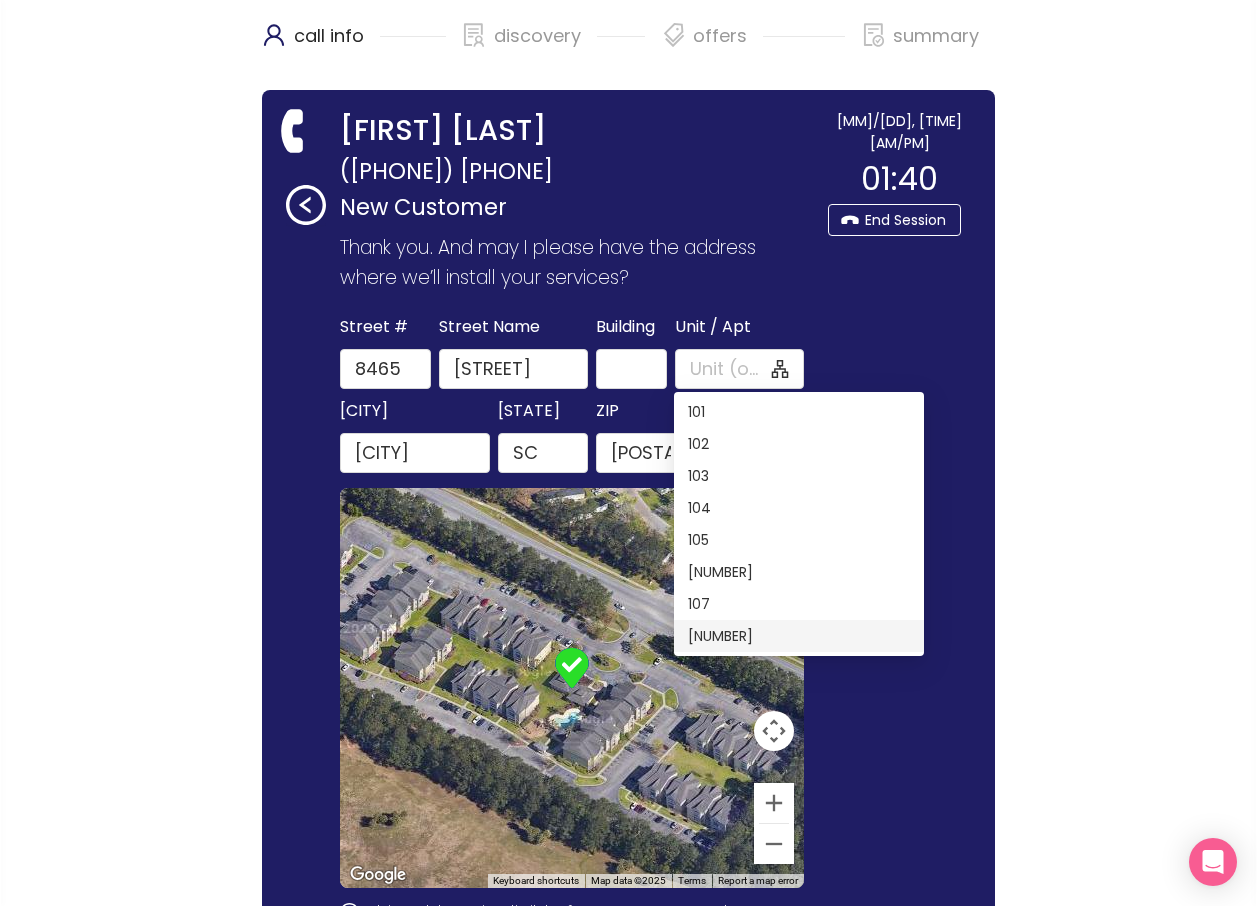 click on "[NUMBER]" at bounding box center [799, 636] 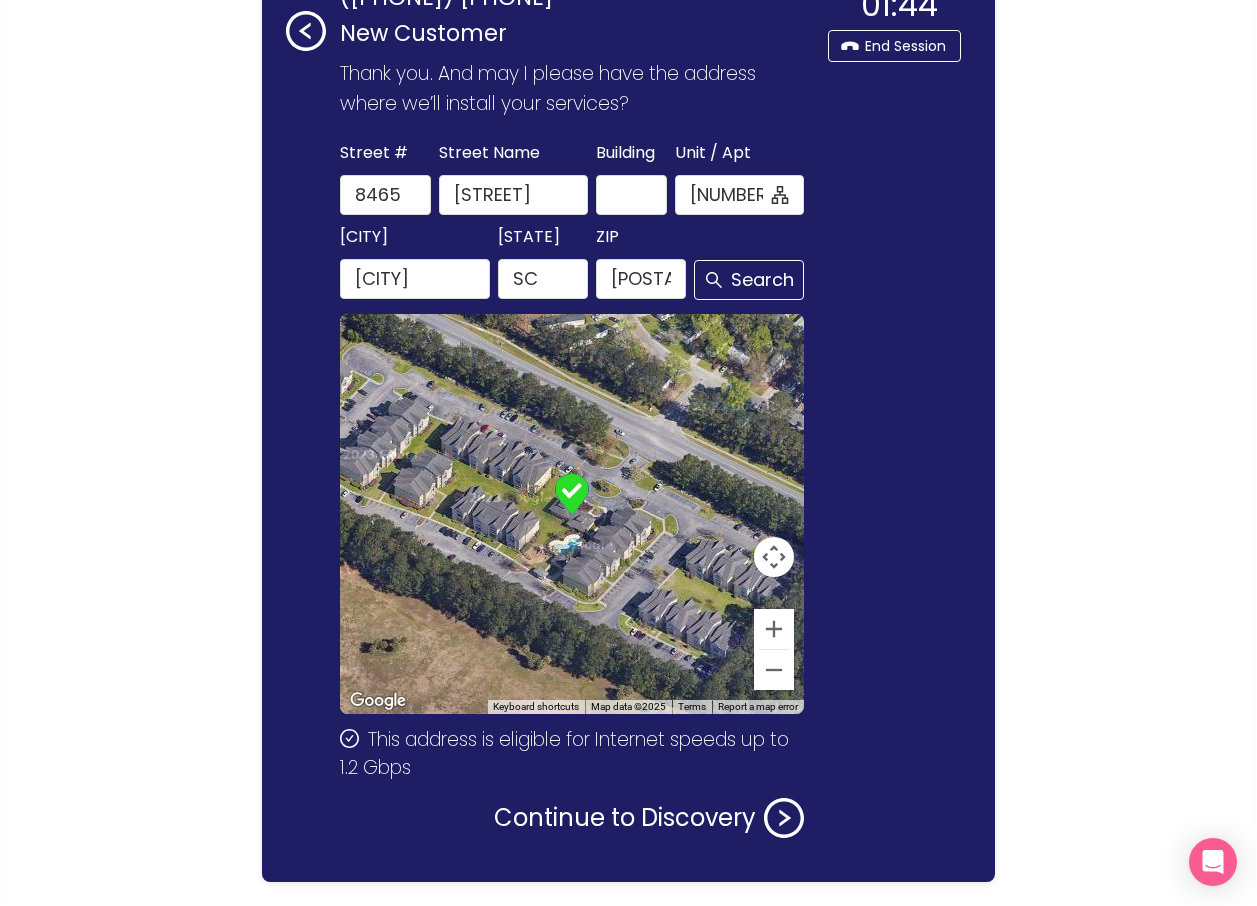 scroll, scrollTop: 200, scrollLeft: 0, axis: vertical 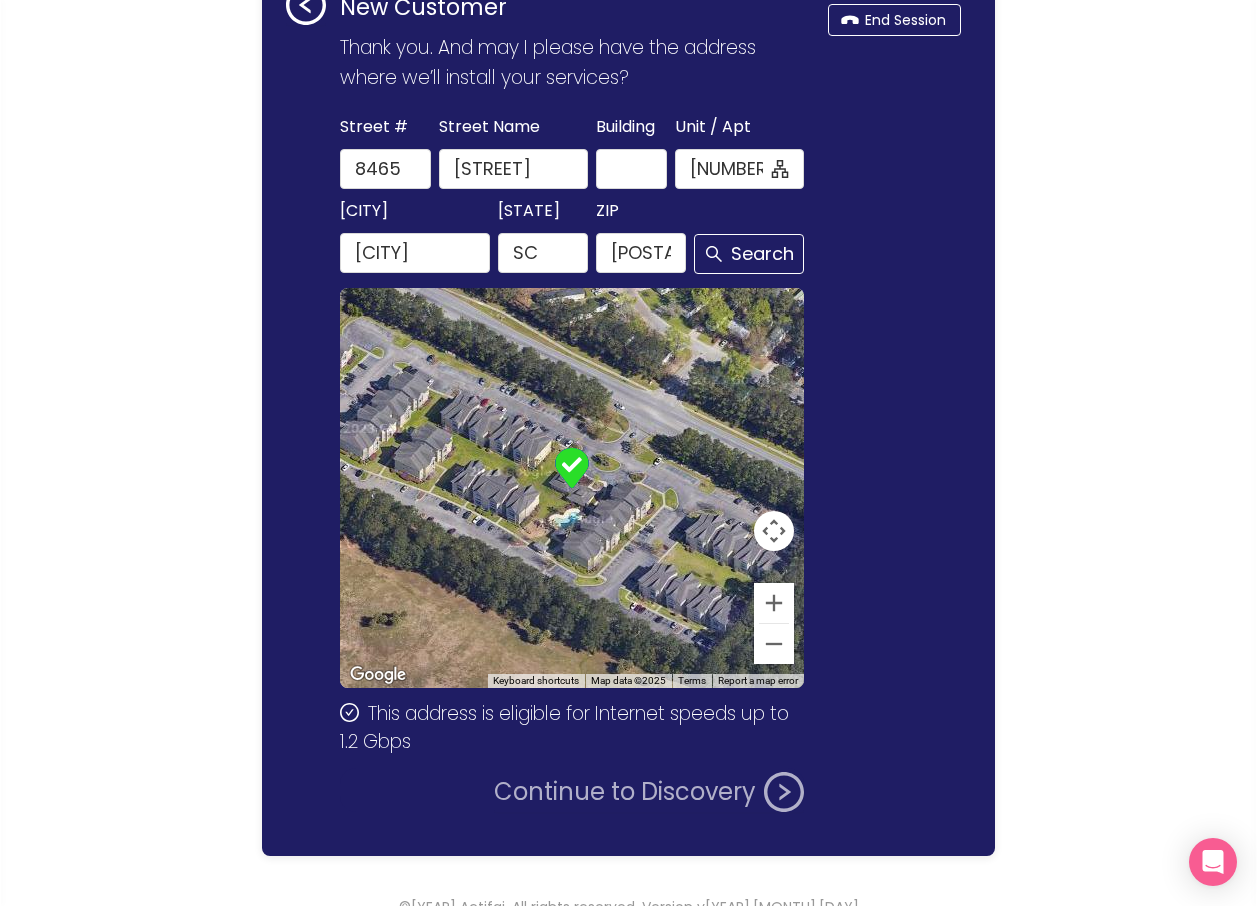 click on "Continue to Discovery" 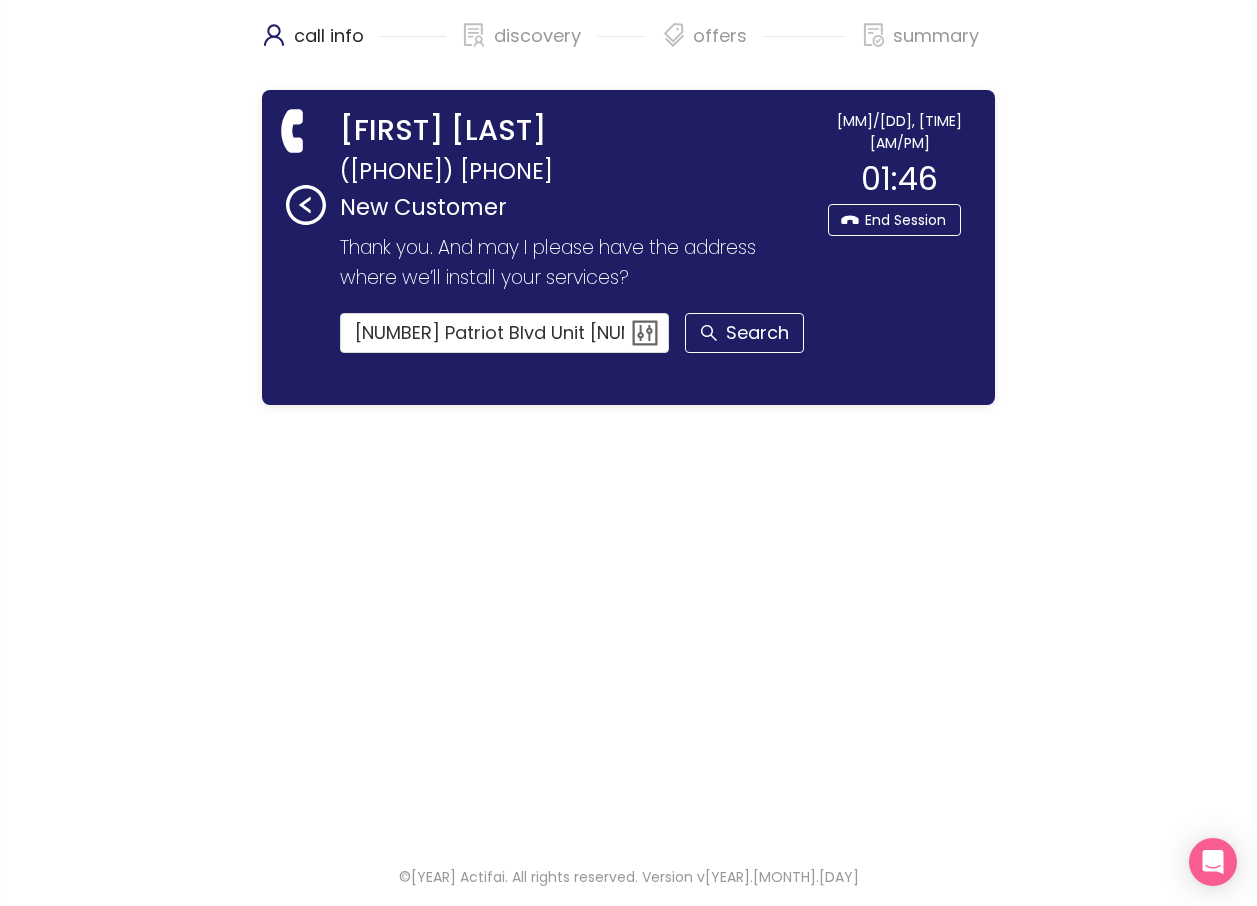 scroll, scrollTop: 0, scrollLeft: 0, axis: both 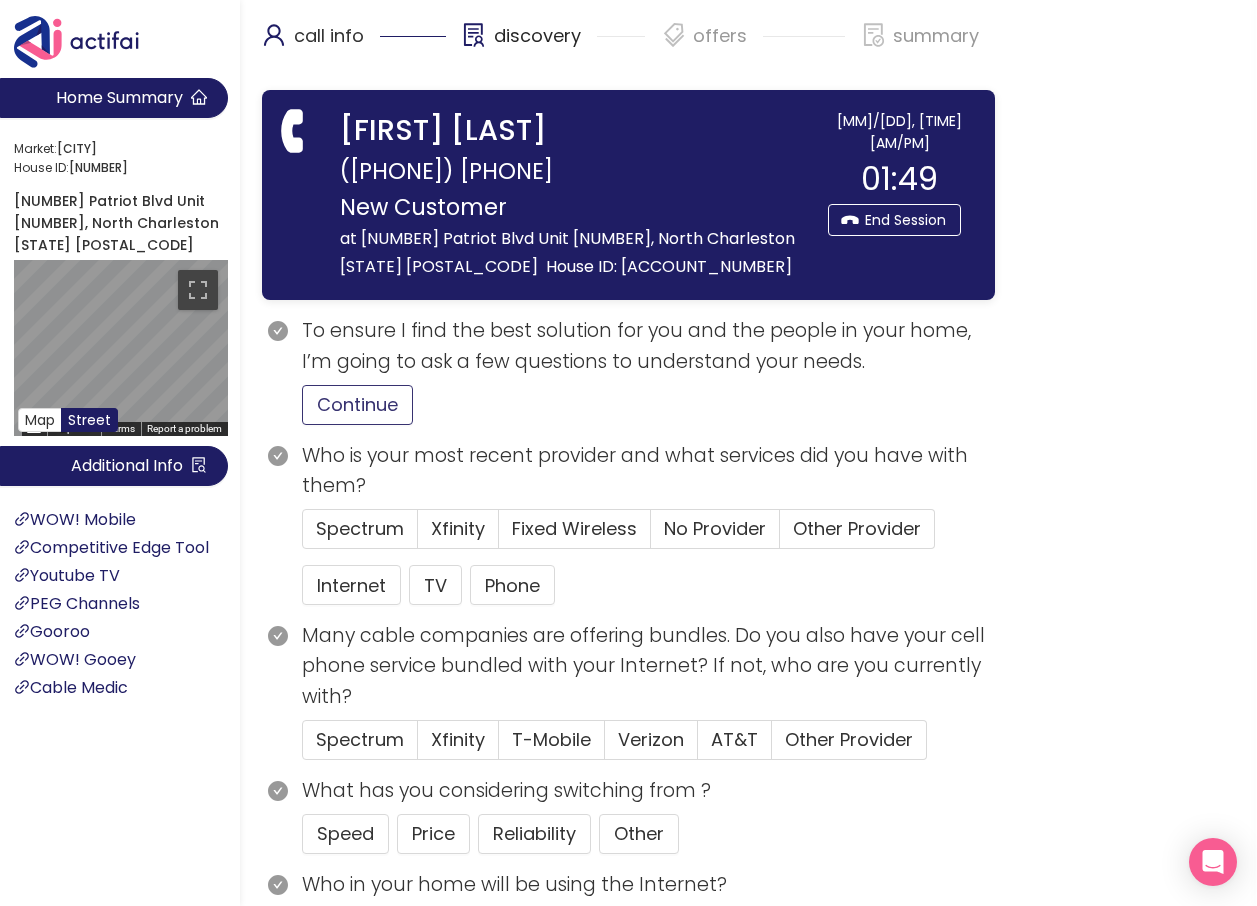 click on "Continue" at bounding box center [357, 405] 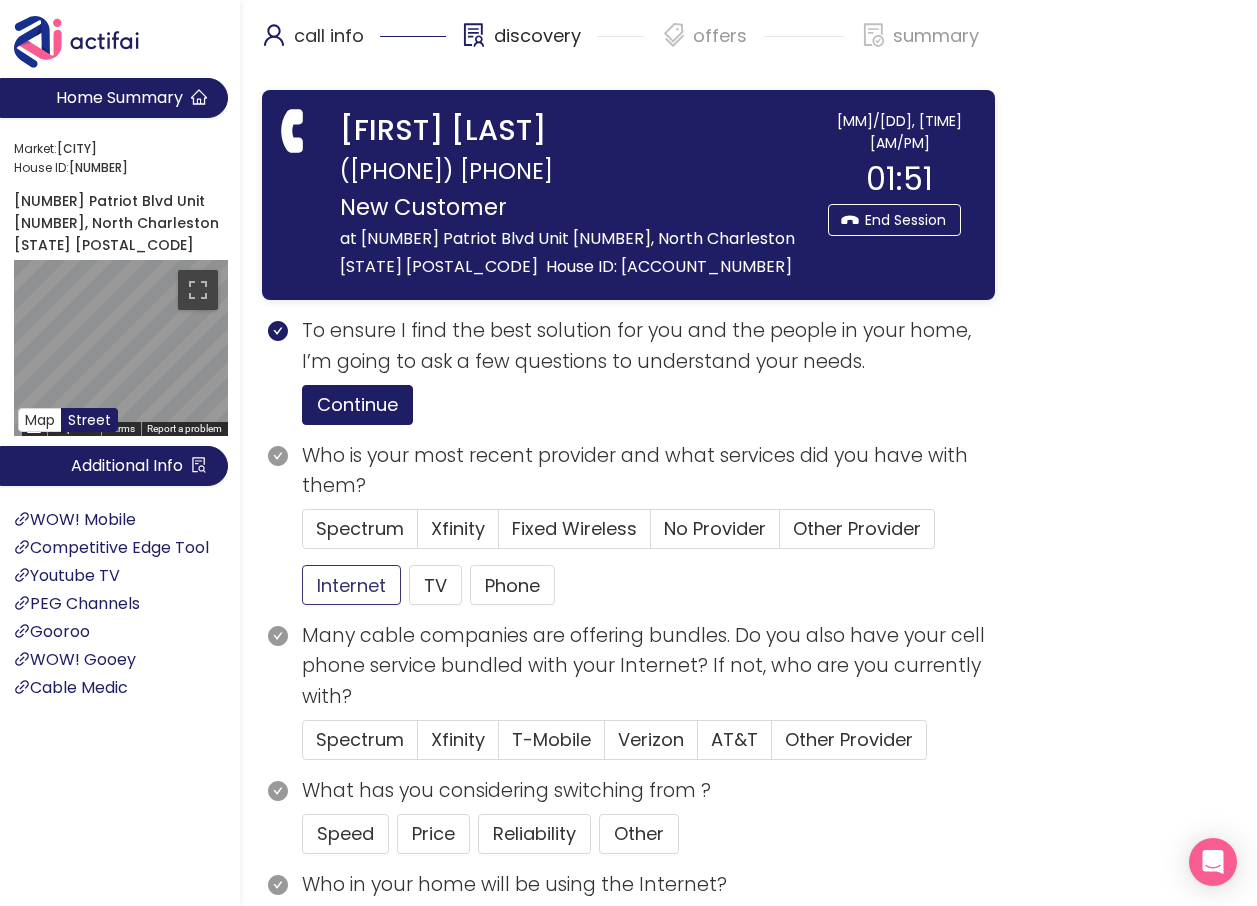 click on "Internet" 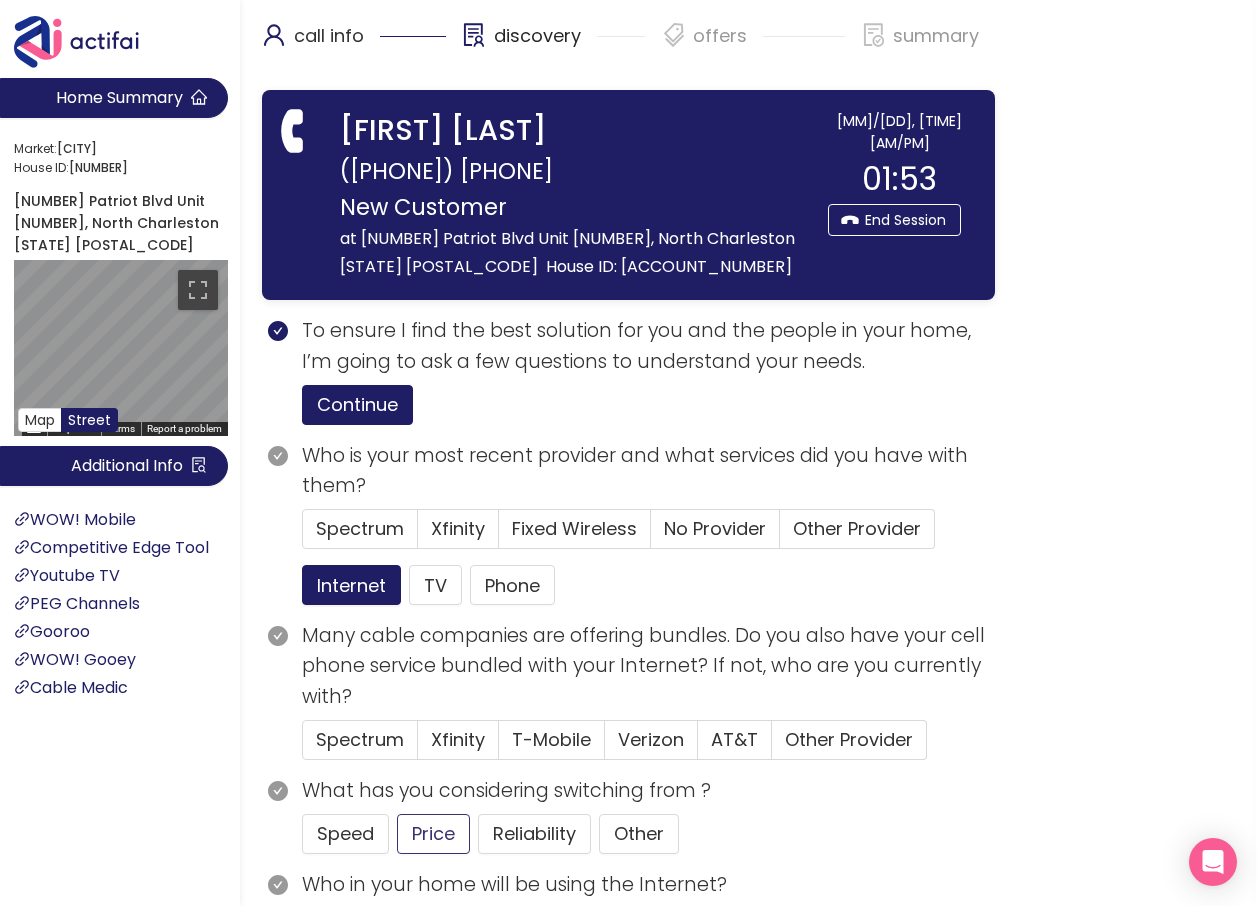 click on "Price" 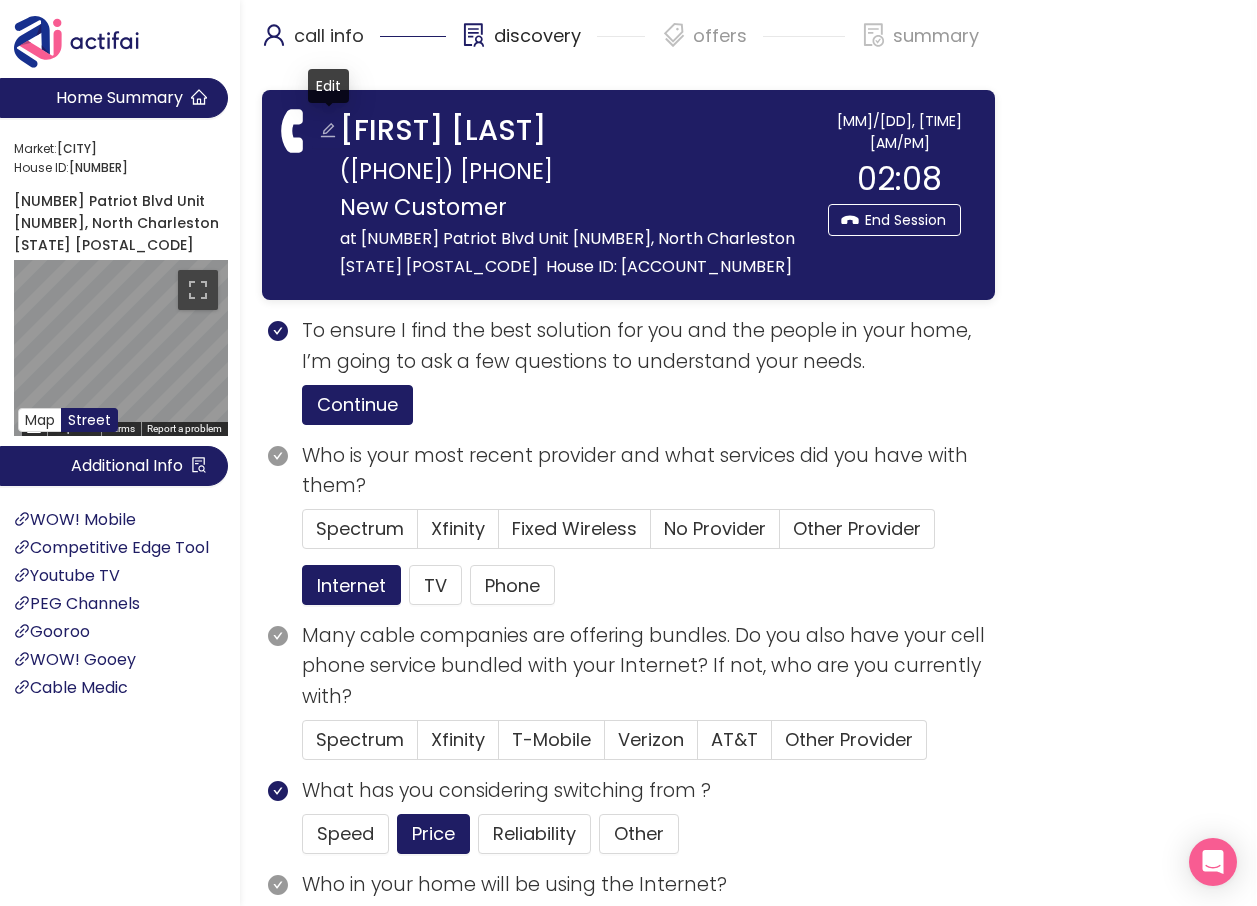 click 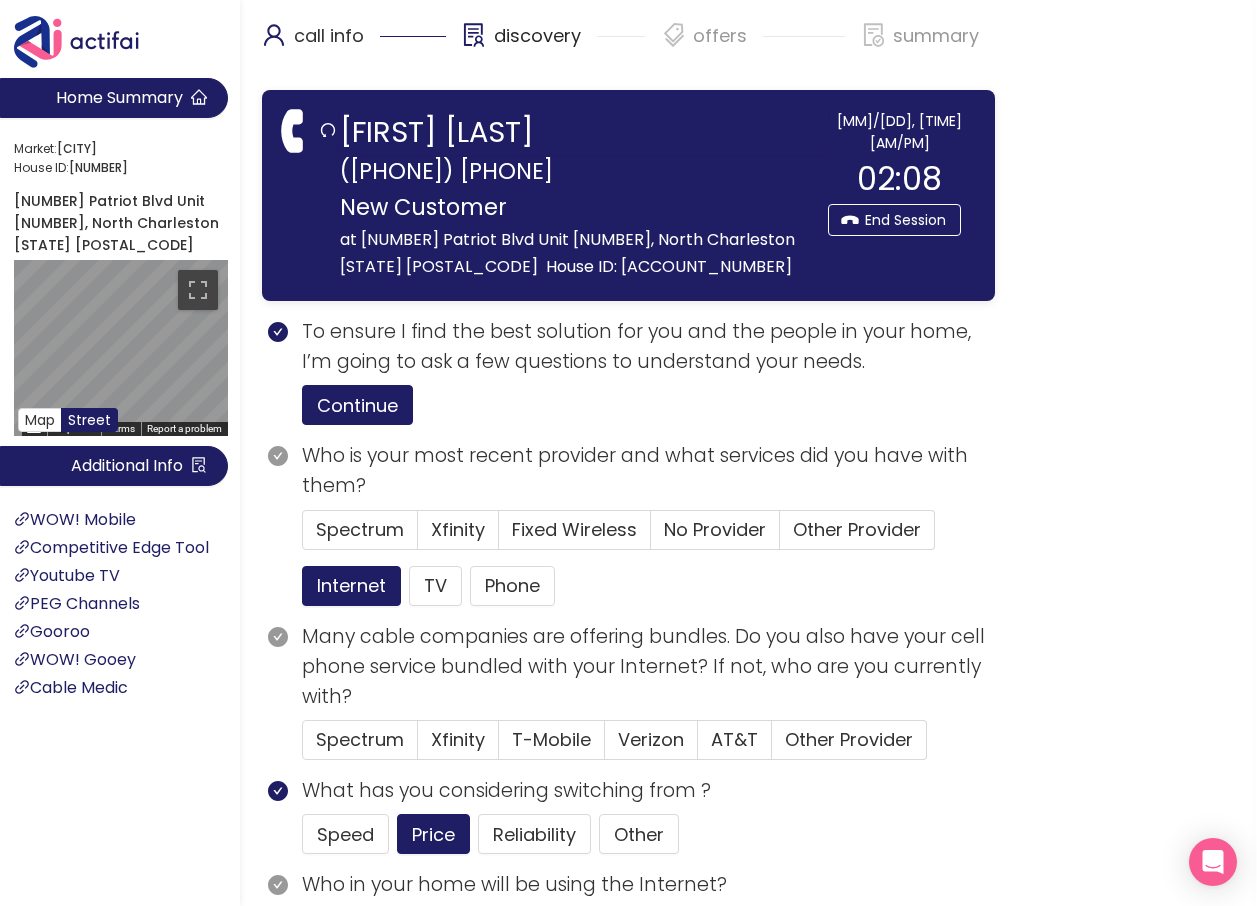 click on "[FIRST] [LAST]" at bounding box center (584, 132) 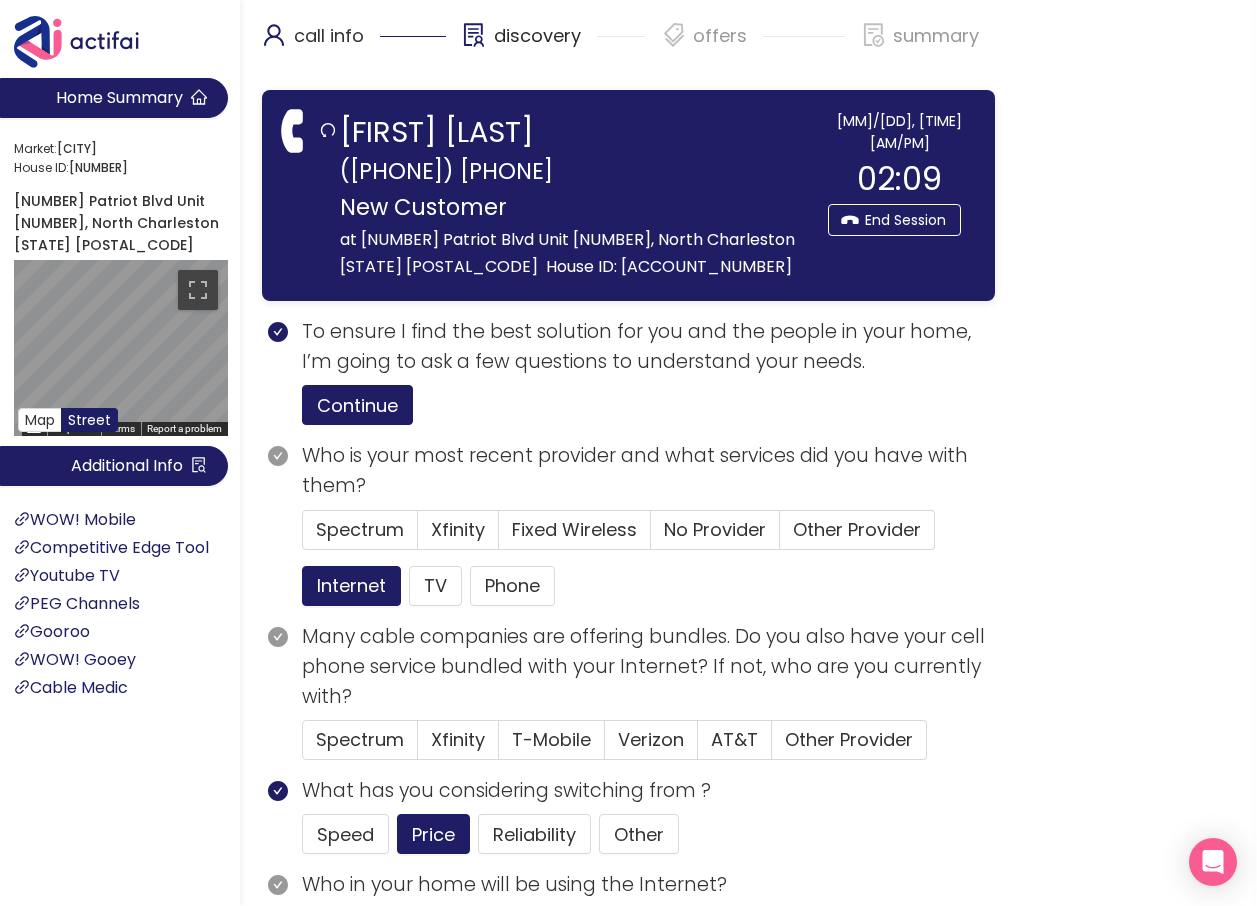 click on "[FIRST] [LAST]" at bounding box center (584, 132) 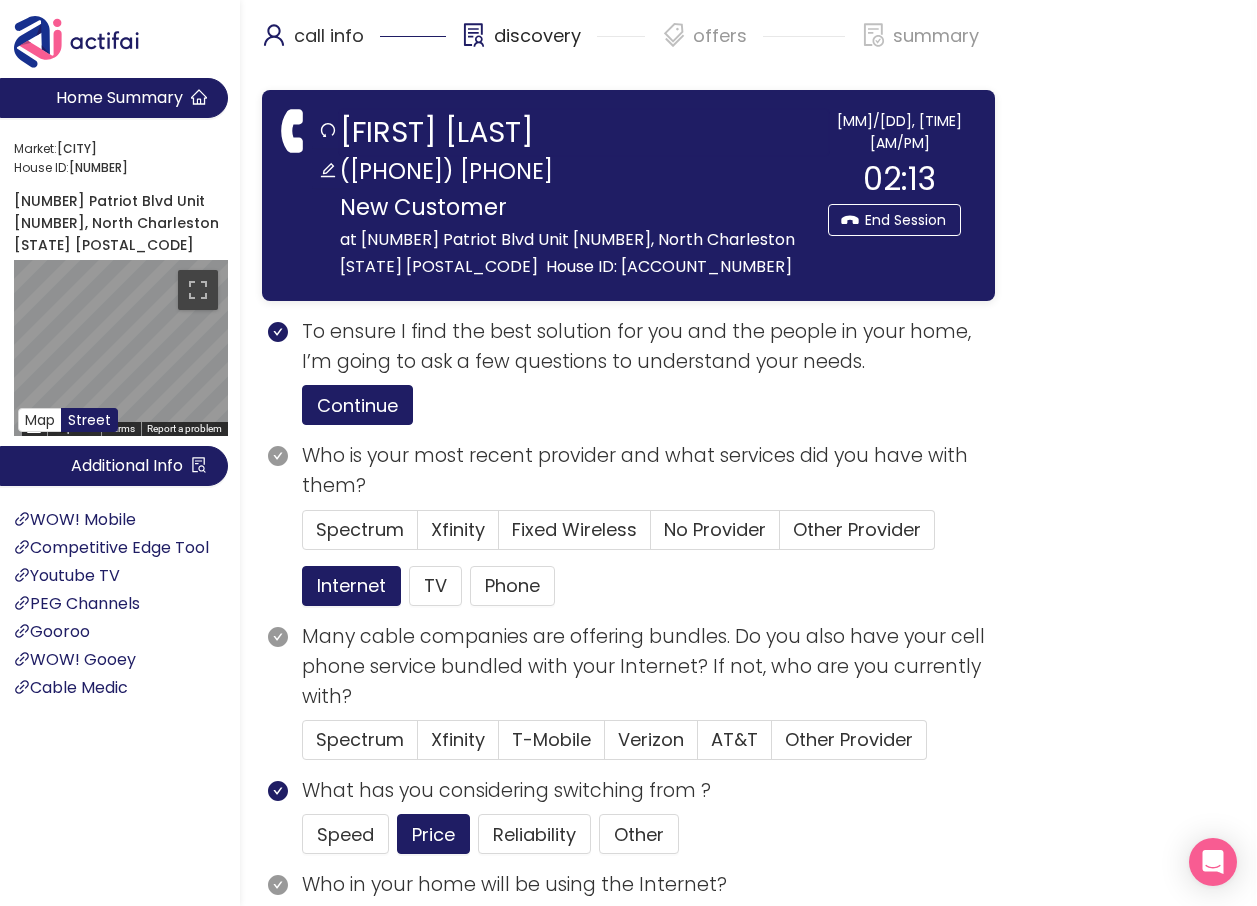 type on "[FIRST] [LAST]" 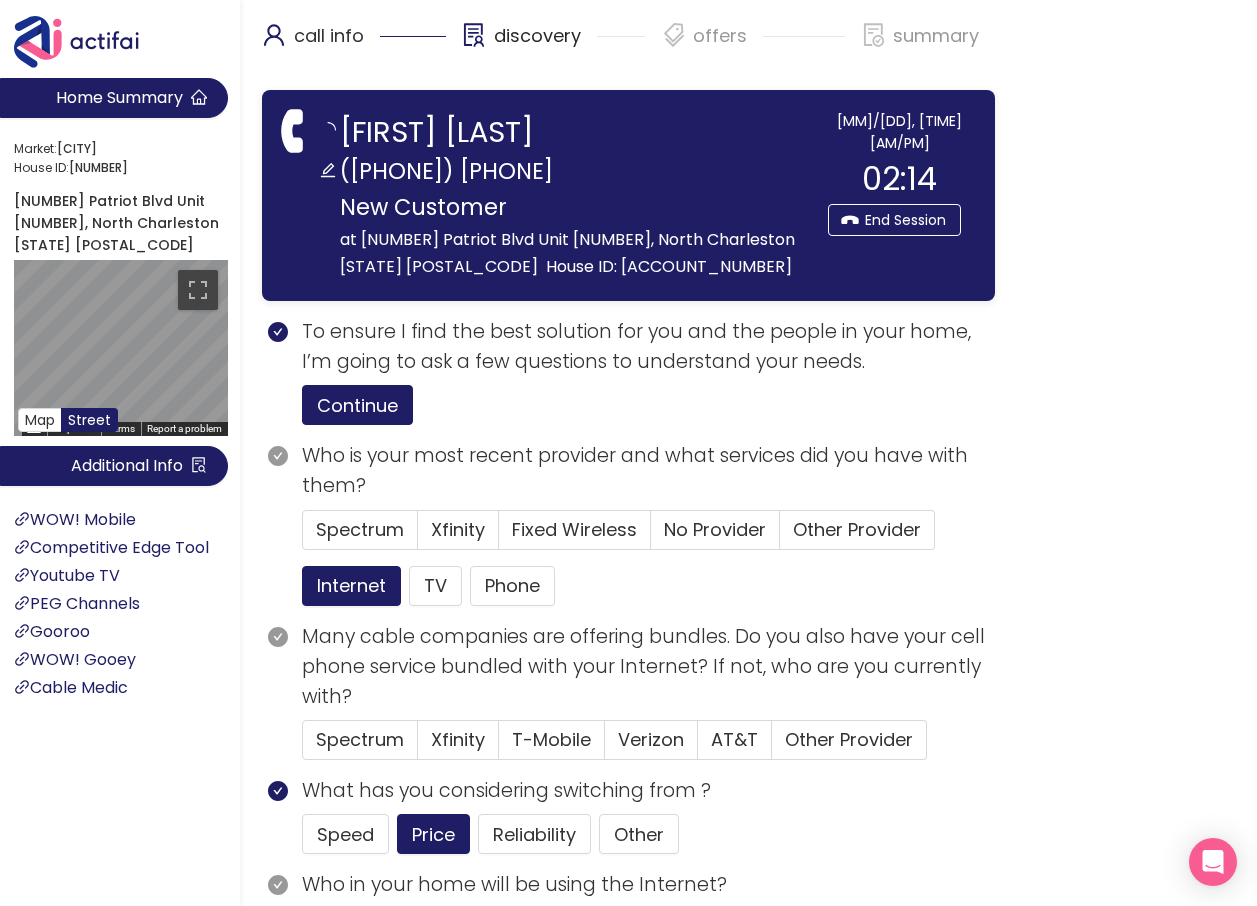 click on "([PHONE]) [PHONE]" at bounding box center [584, 171] 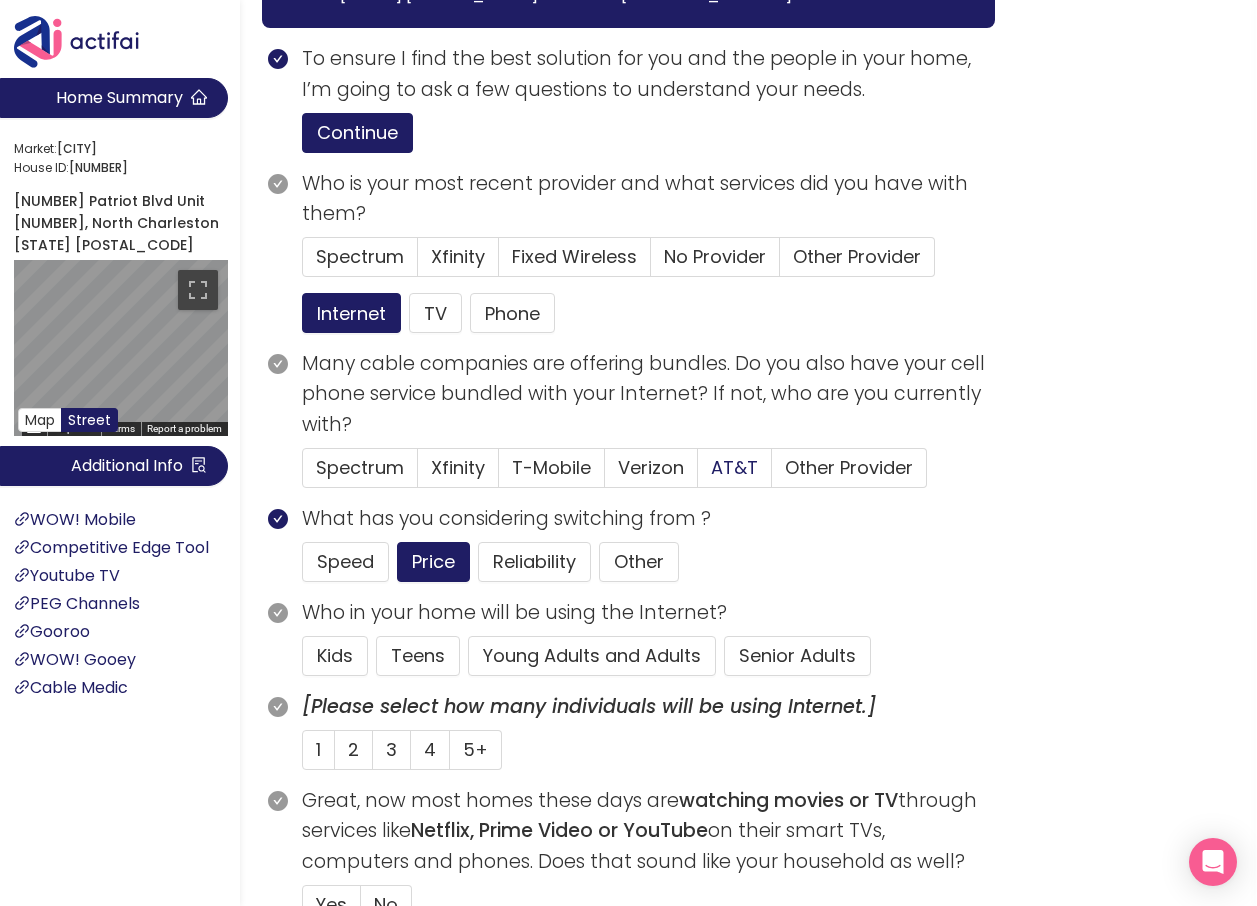 scroll, scrollTop: 300, scrollLeft: 0, axis: vertical 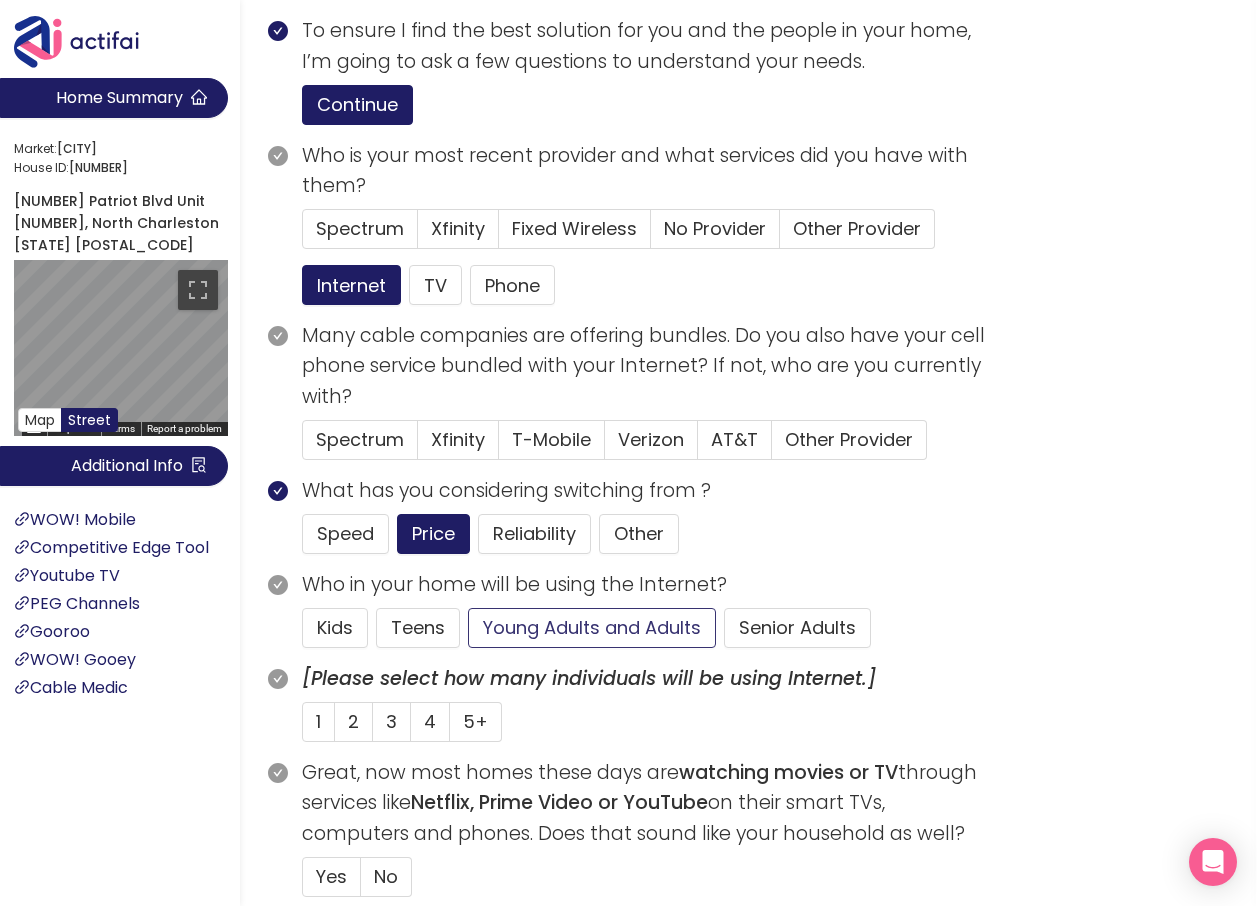 click on "Young Adults and Adults" 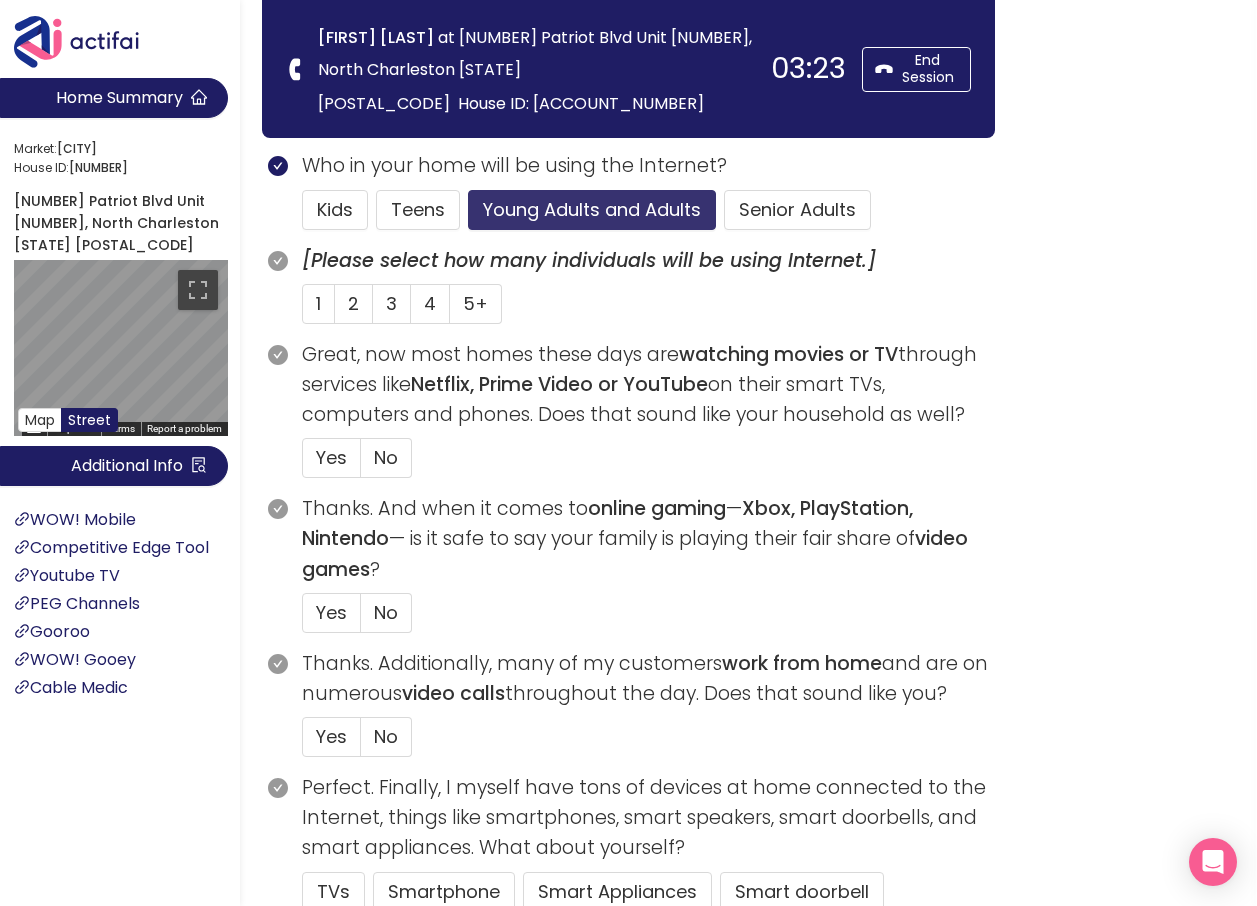 scroll, scrollTop: 500, scrollLeft: 0, axis: vertical 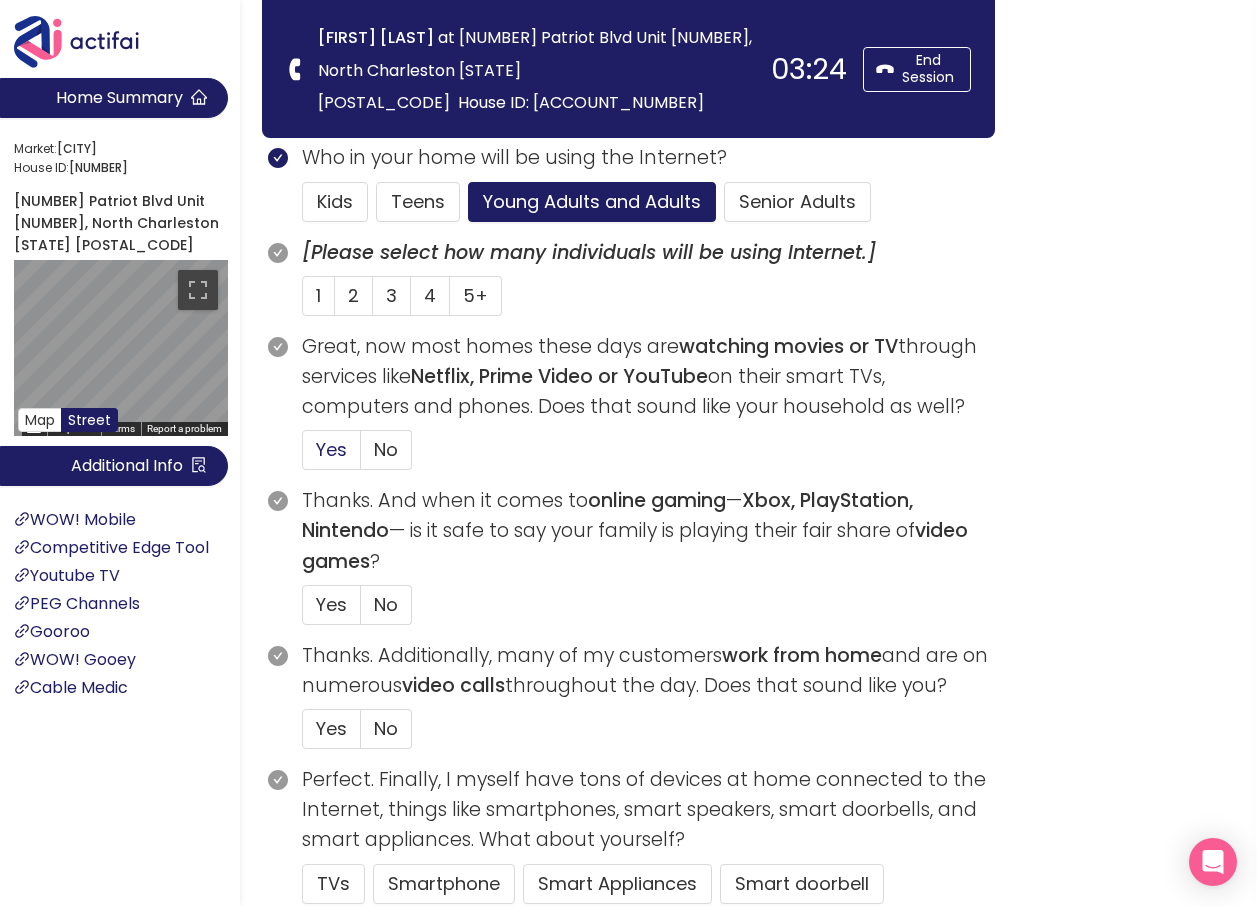 click on "Yes" at bounding box center [331, 449] 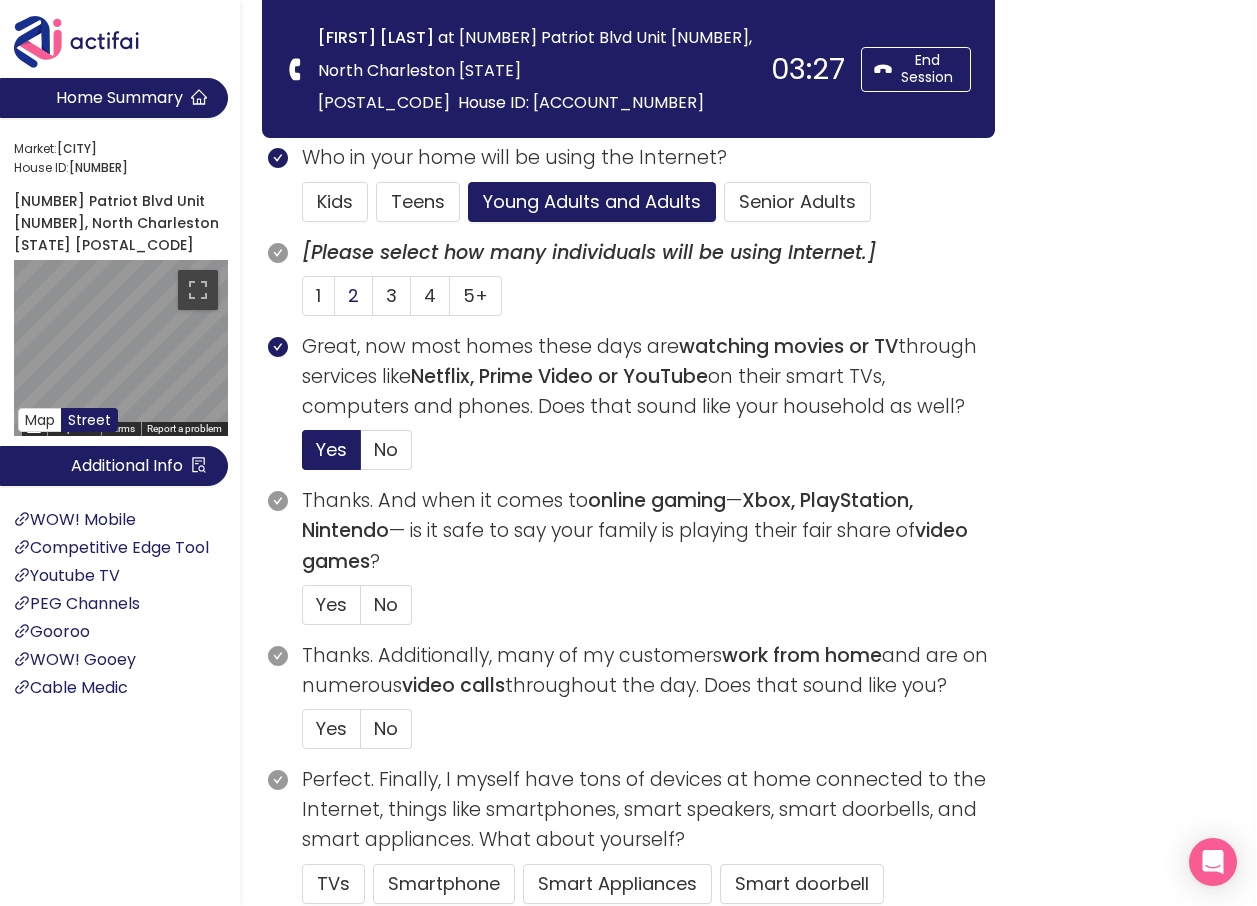 click on "2" at bounding box center [353, 295] 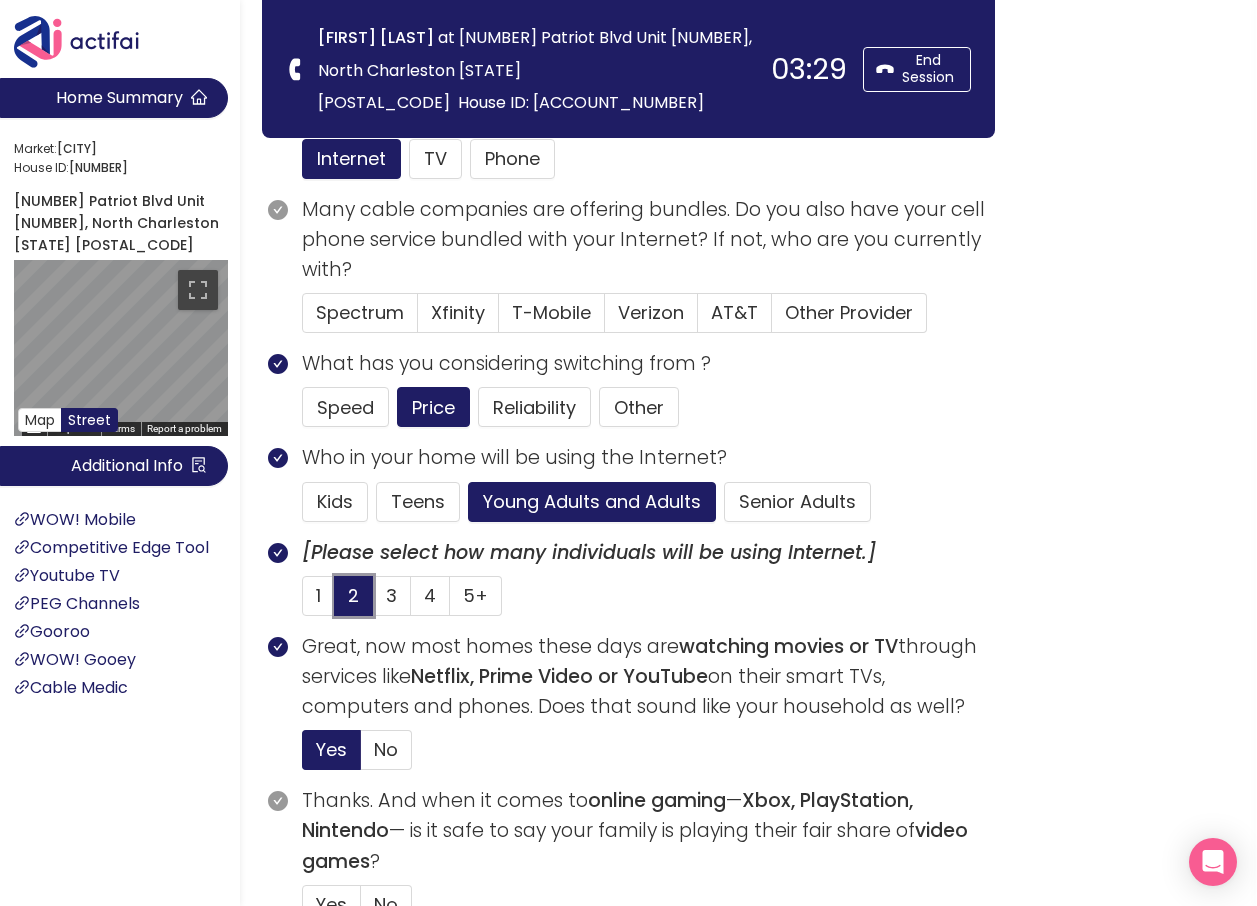 scroll, scrollTop: 0, scrollLeft: 0, axis: both 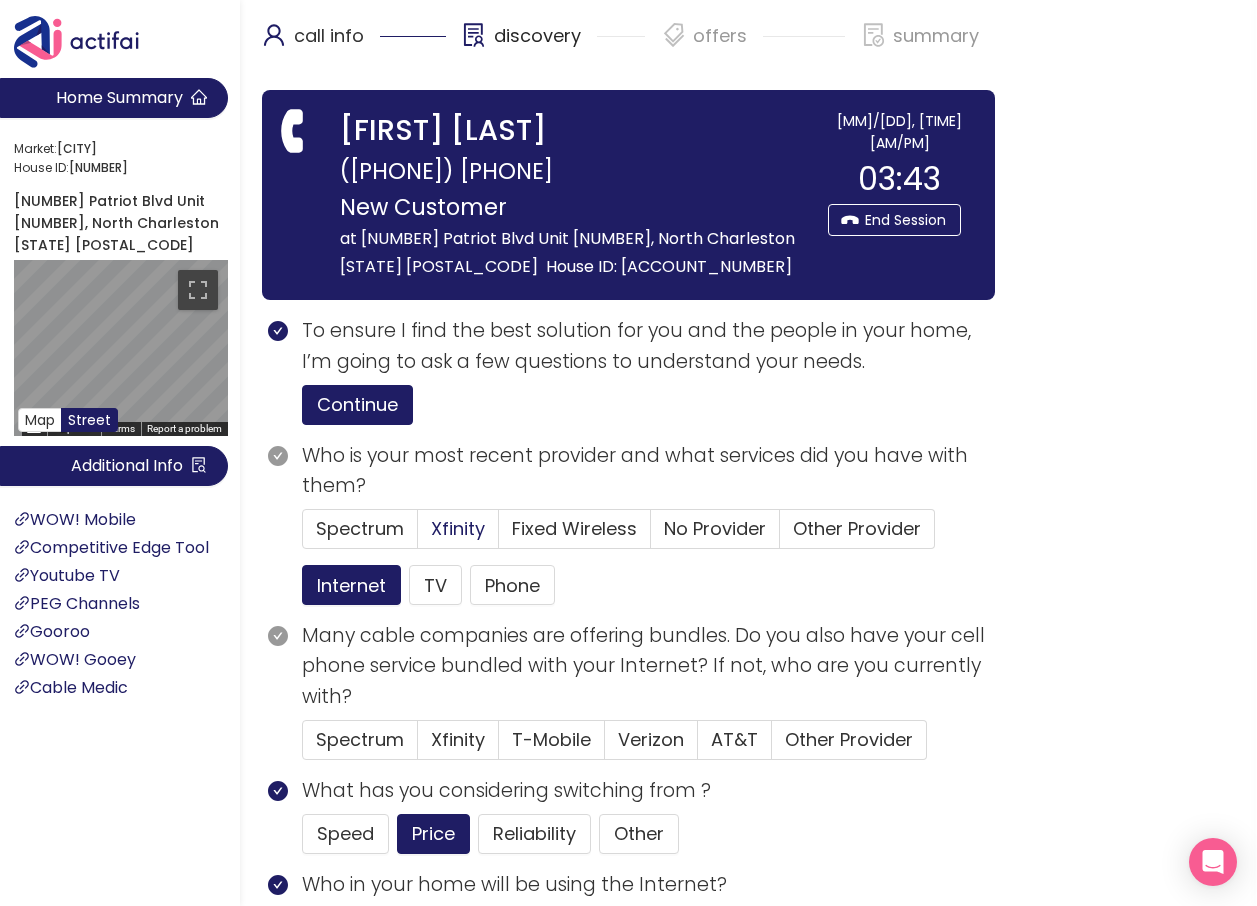 click on "Xfinity" at bounding box center (458, 528) 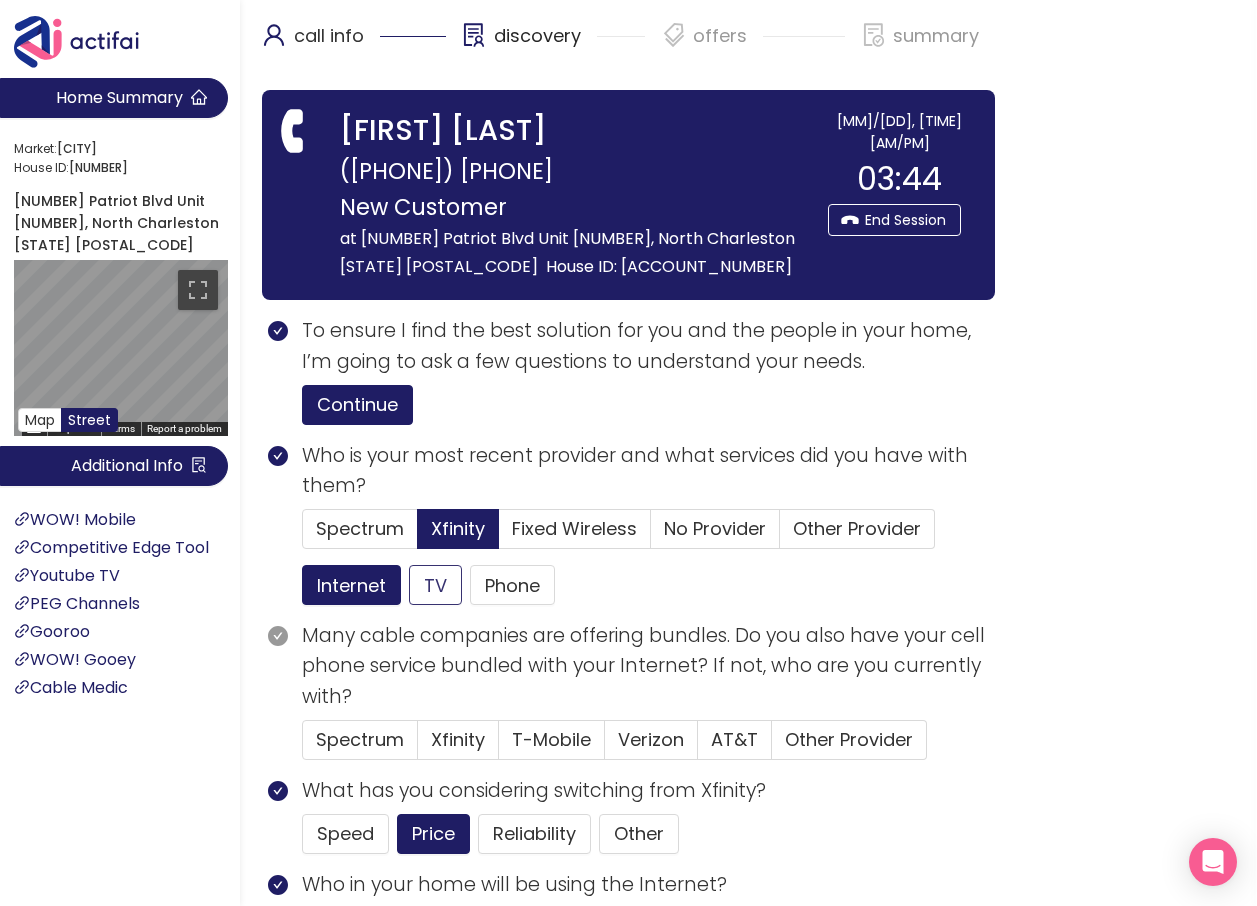 click on "TV" 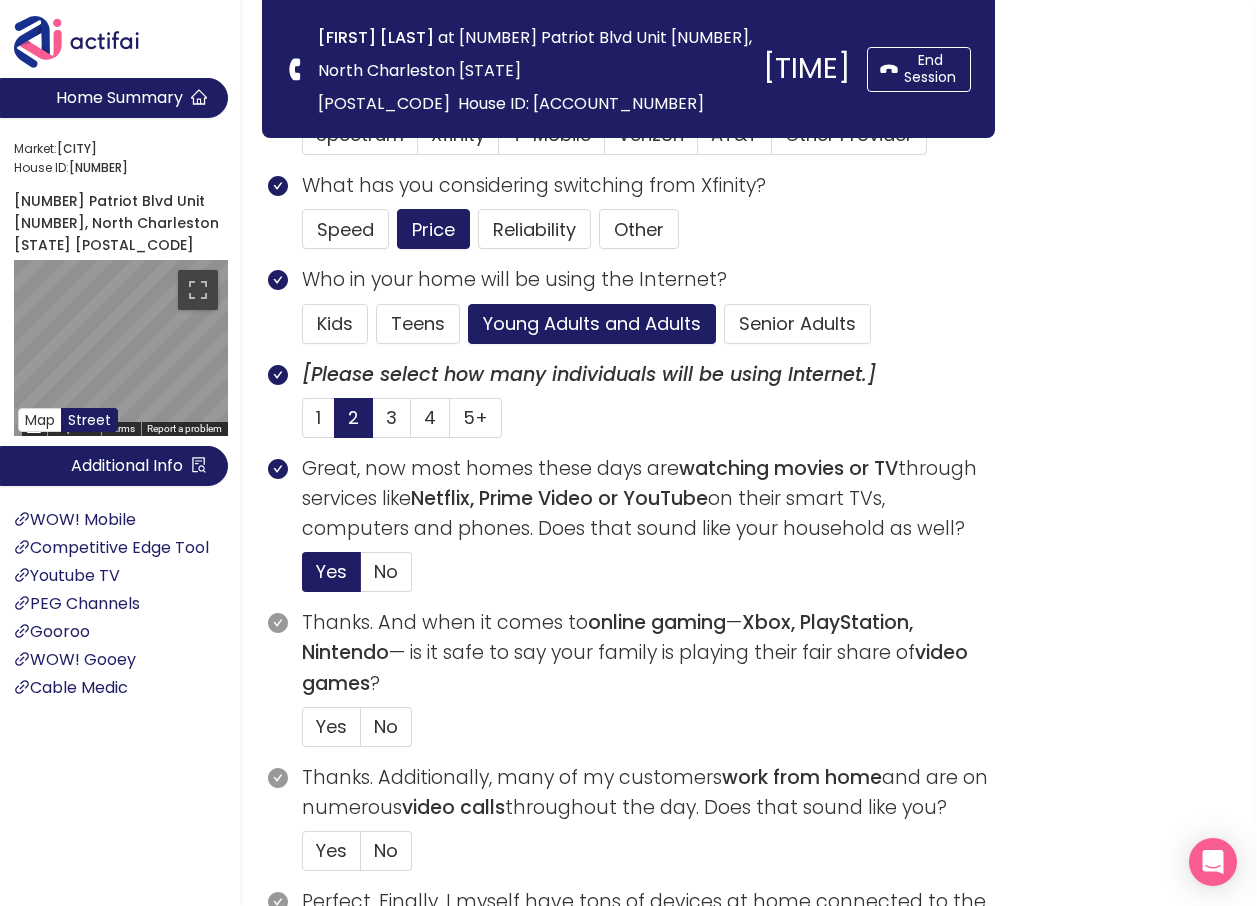 scroll, scrollTop: 400, scrollLeft: 0, axis: vertical 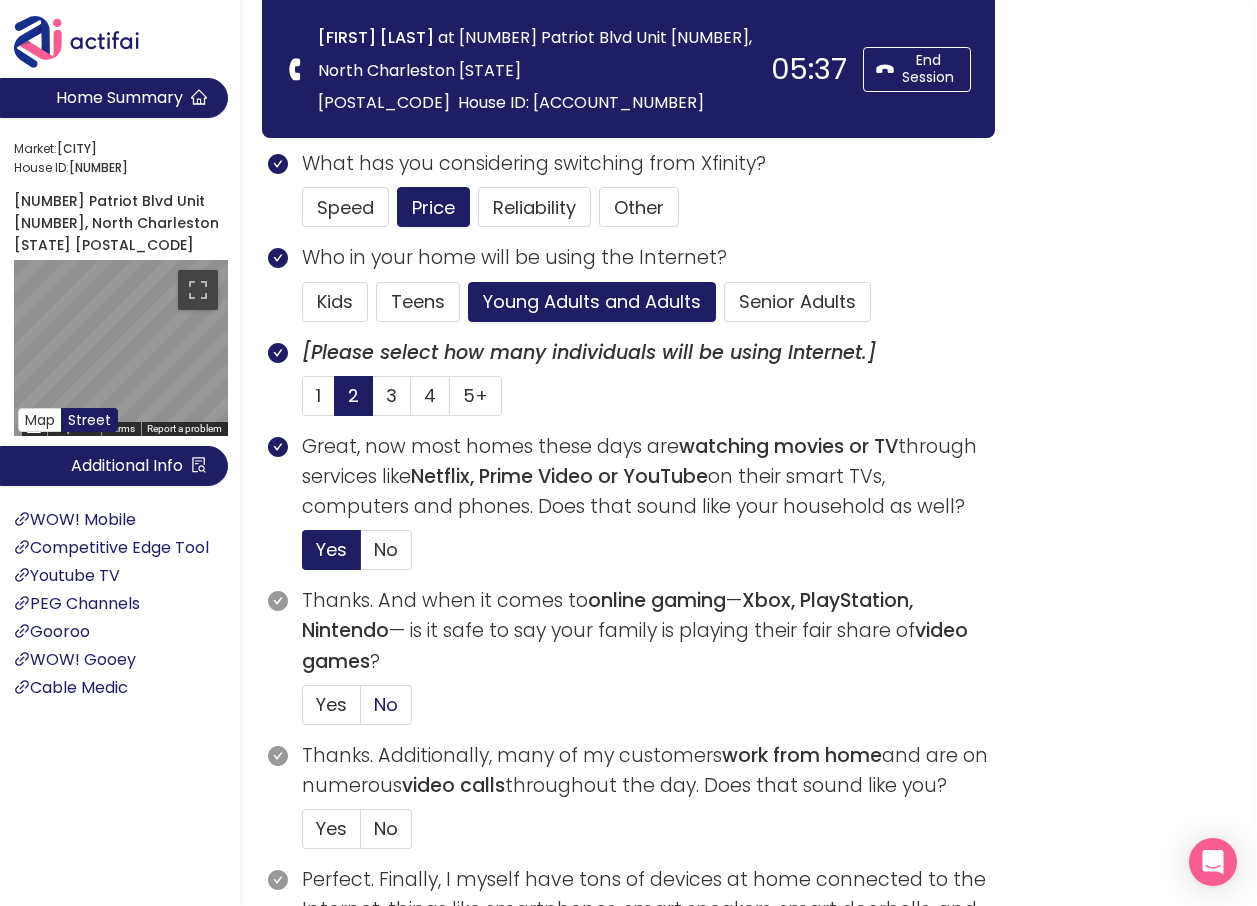 click on "No" at bounding box center [386, 704] 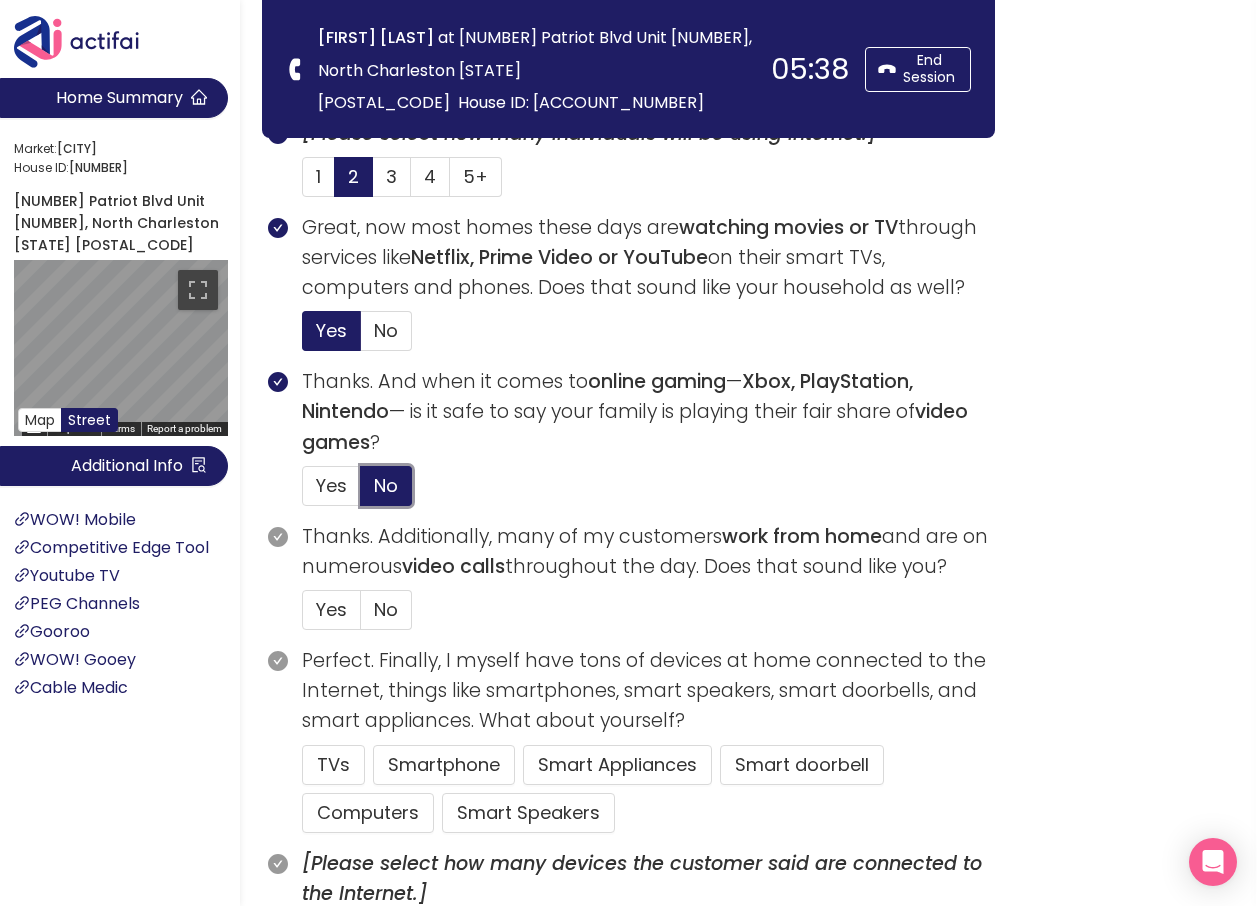 scroll, scrollTop: 700, scrollLeft: 0, axis: vertical 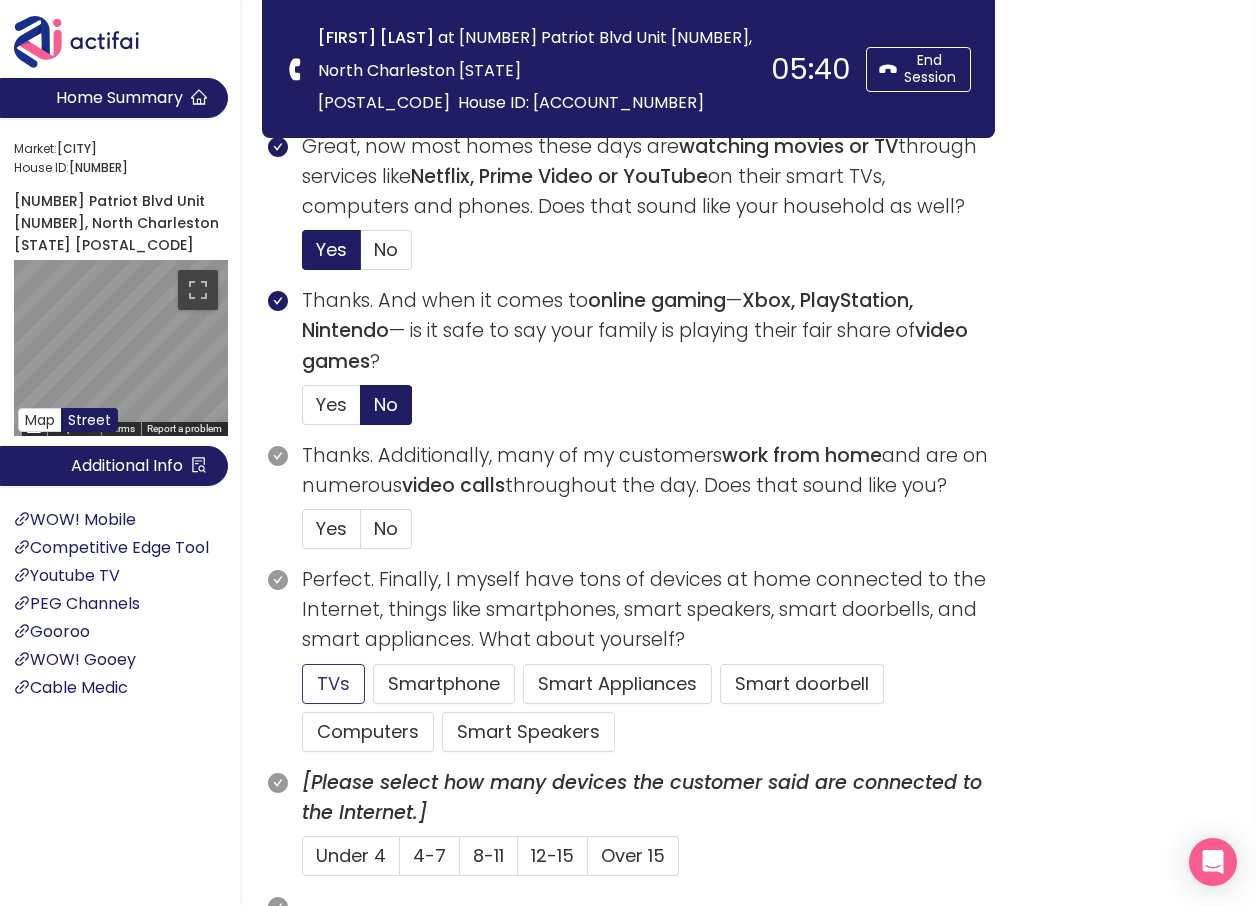 click on "TVs" 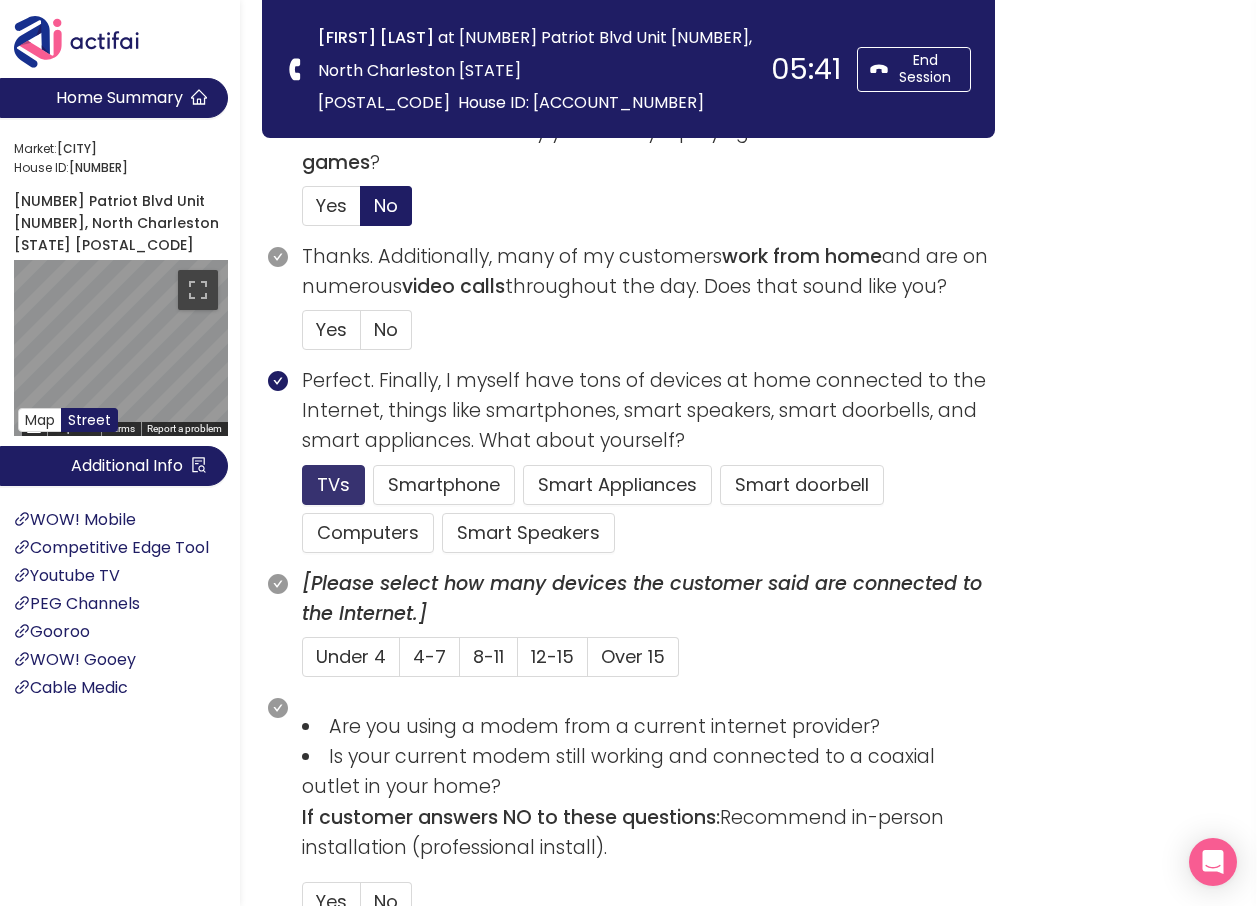 scroll, scrollTop: 900, scrollLeft: 0, axis: vertical 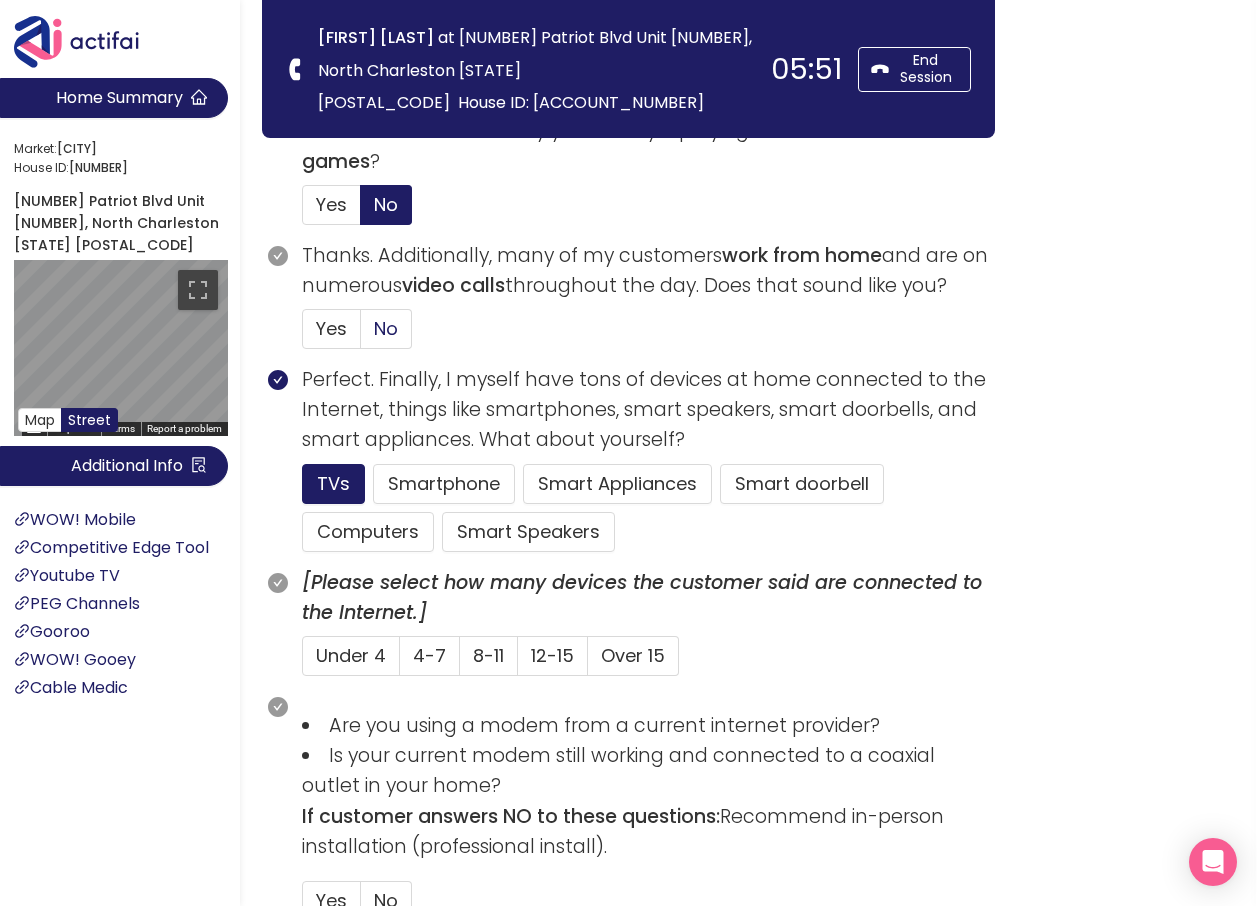 click on "No" at bounding box center [386, 328] 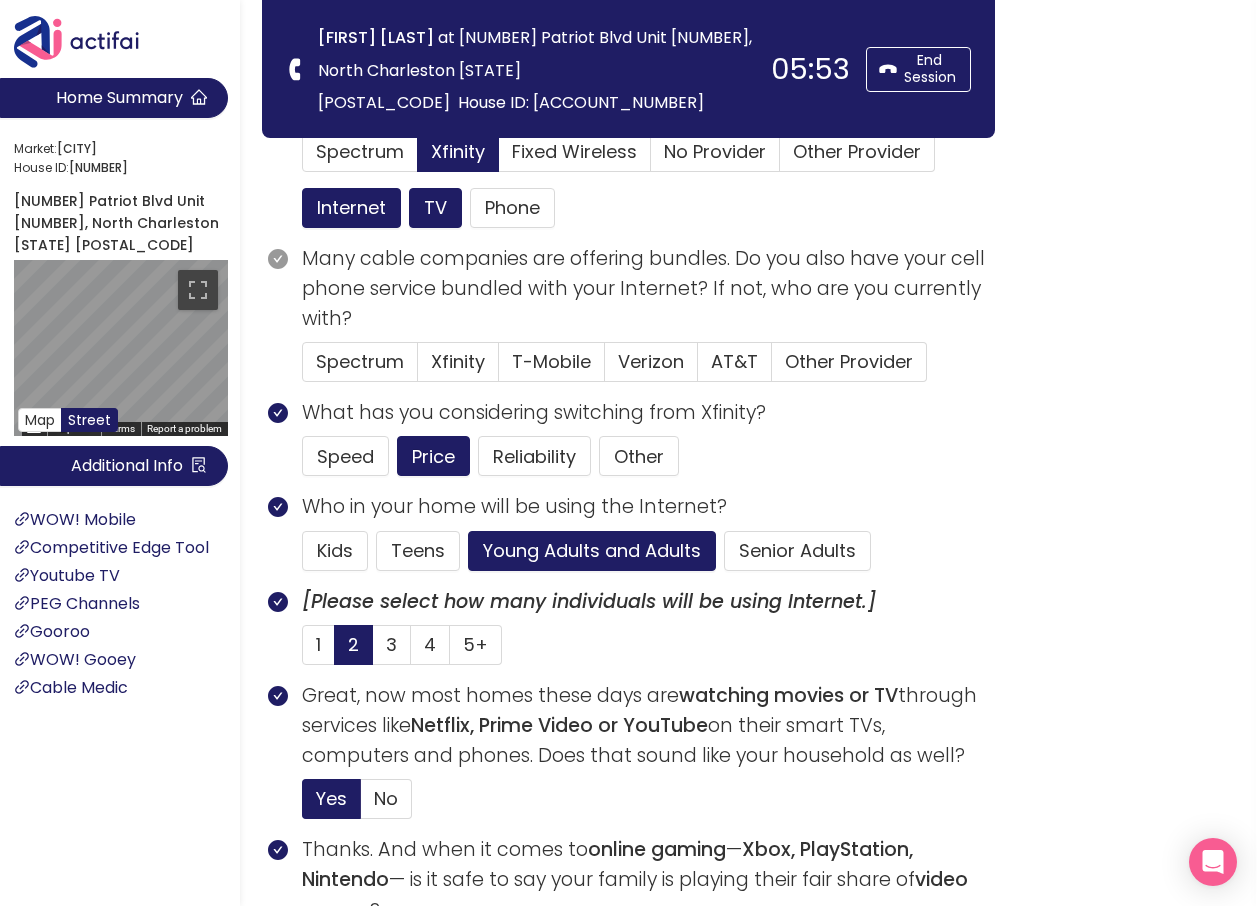 scroll, scrollTop: 100, scrollLeft: 0, axis: vertical 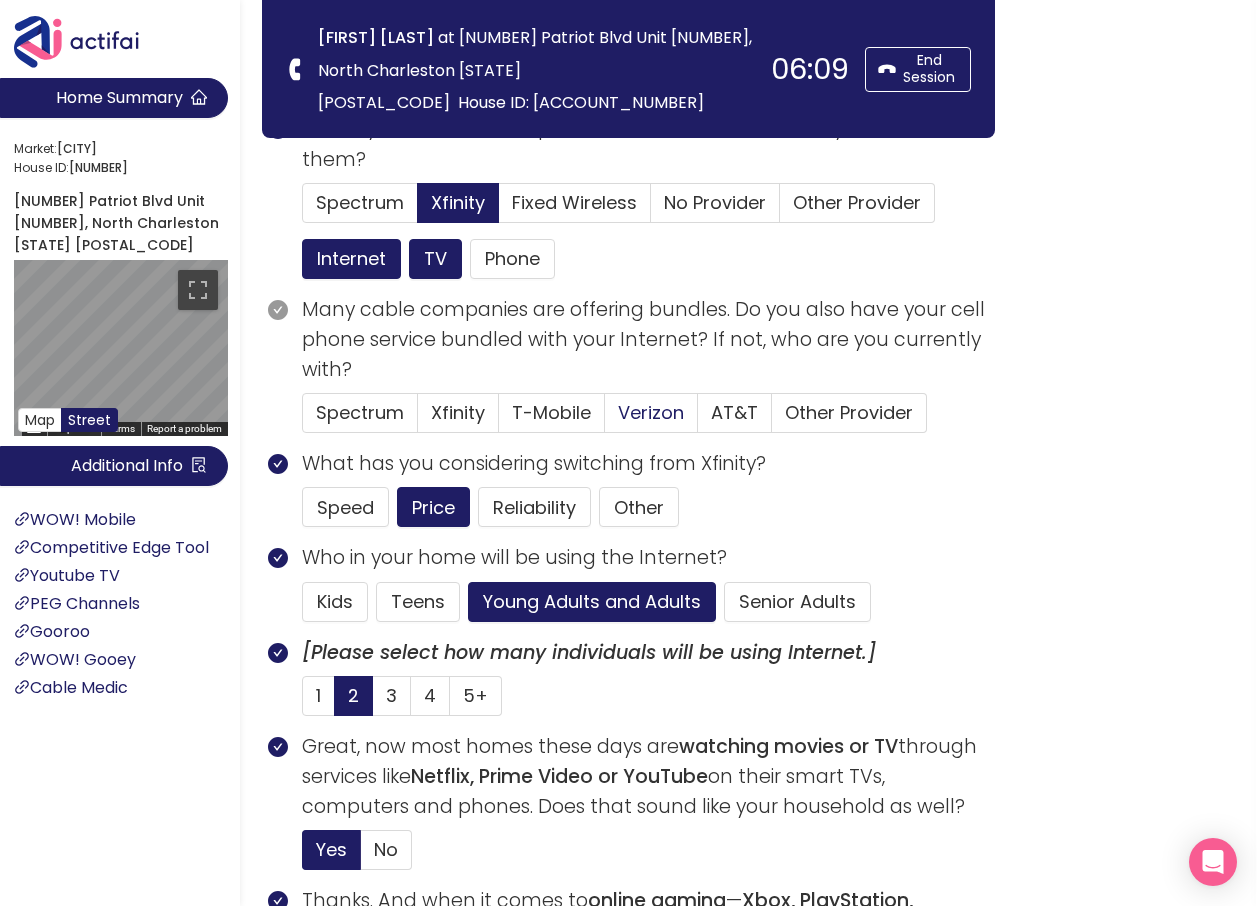 click on "Verizon" at bounding box center [651, 412] 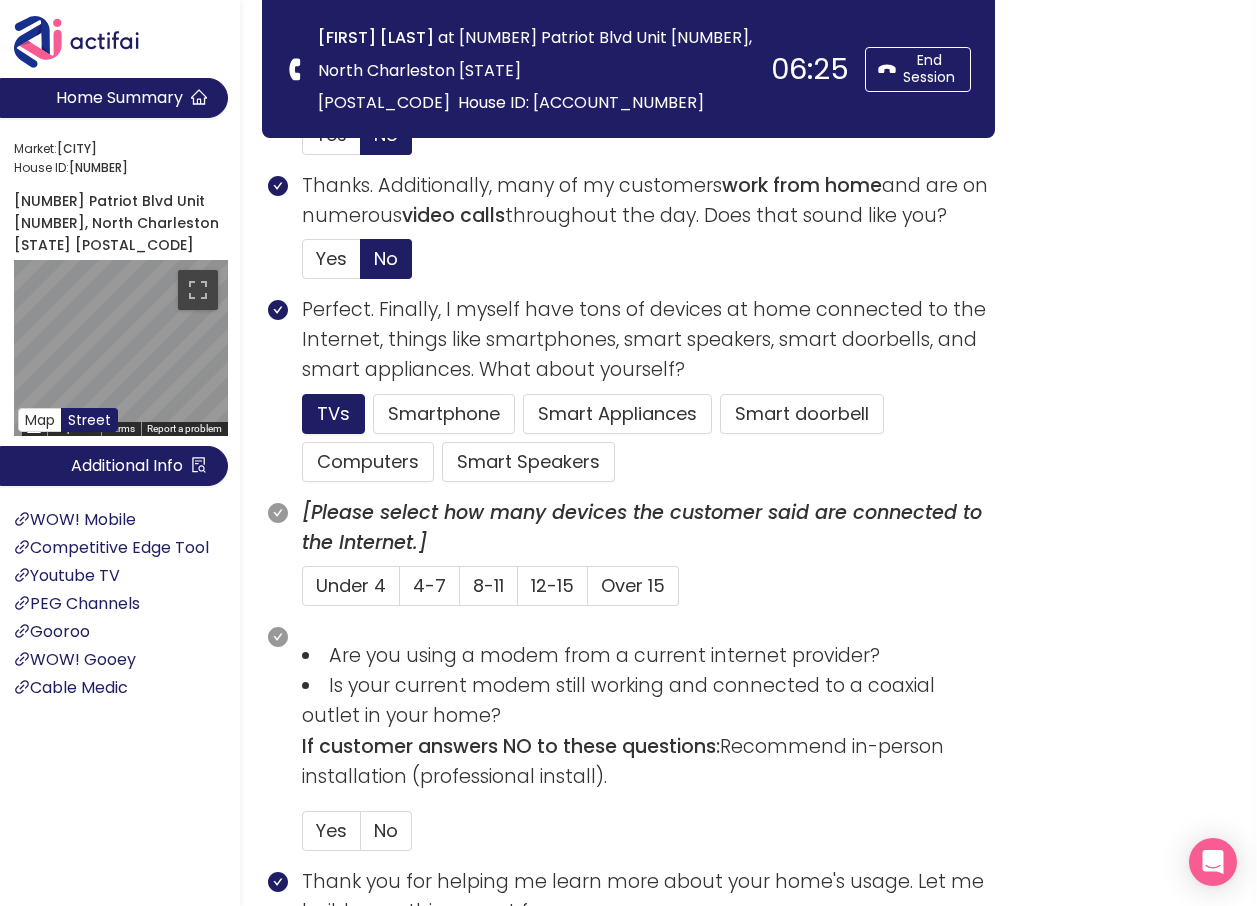 scroll, scrollTop: 1000, scrollLeft: 0, axis: vertical 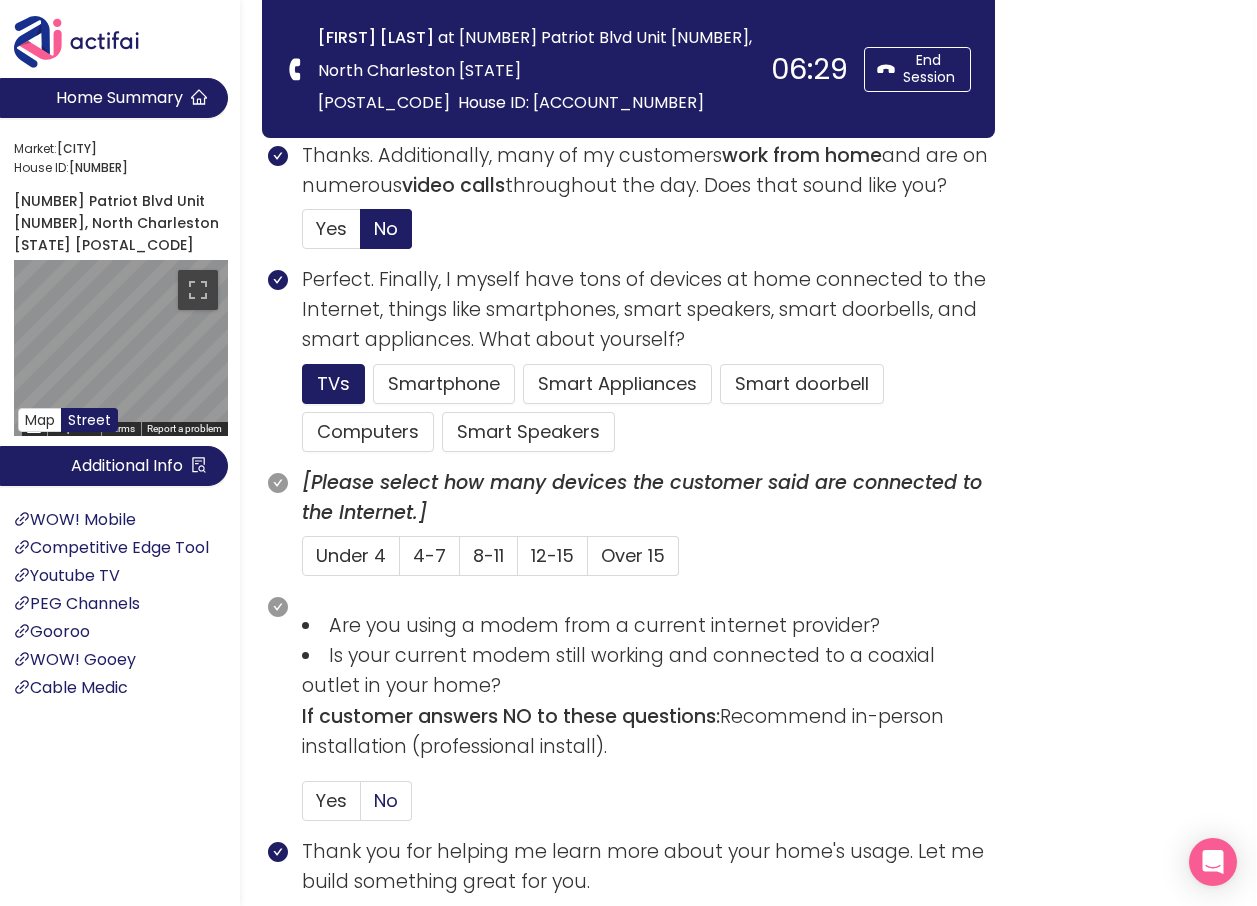 click on "No" at bounding box center [386, 800] 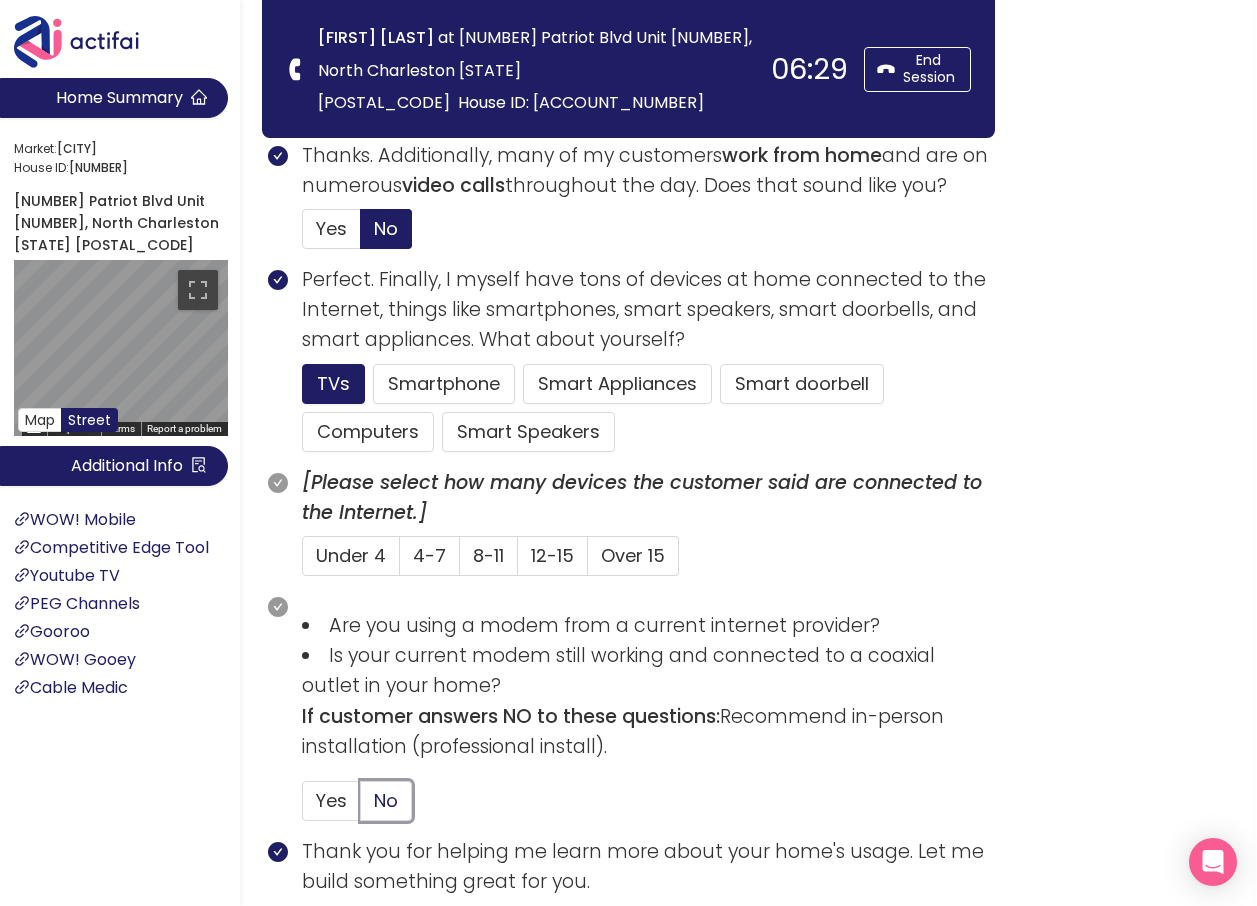 click on "No" at bounding box center [361, 807] 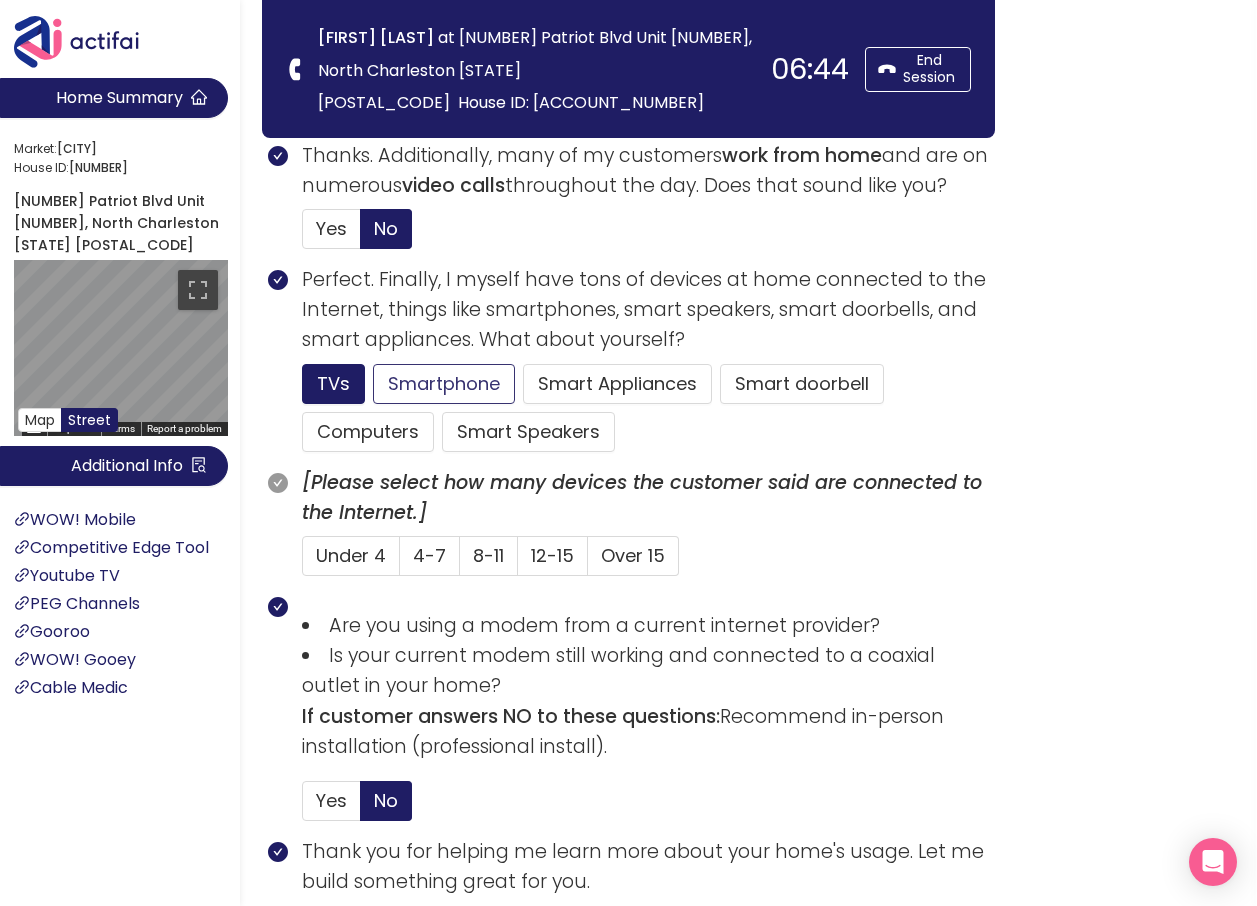 click on "Smartphone" 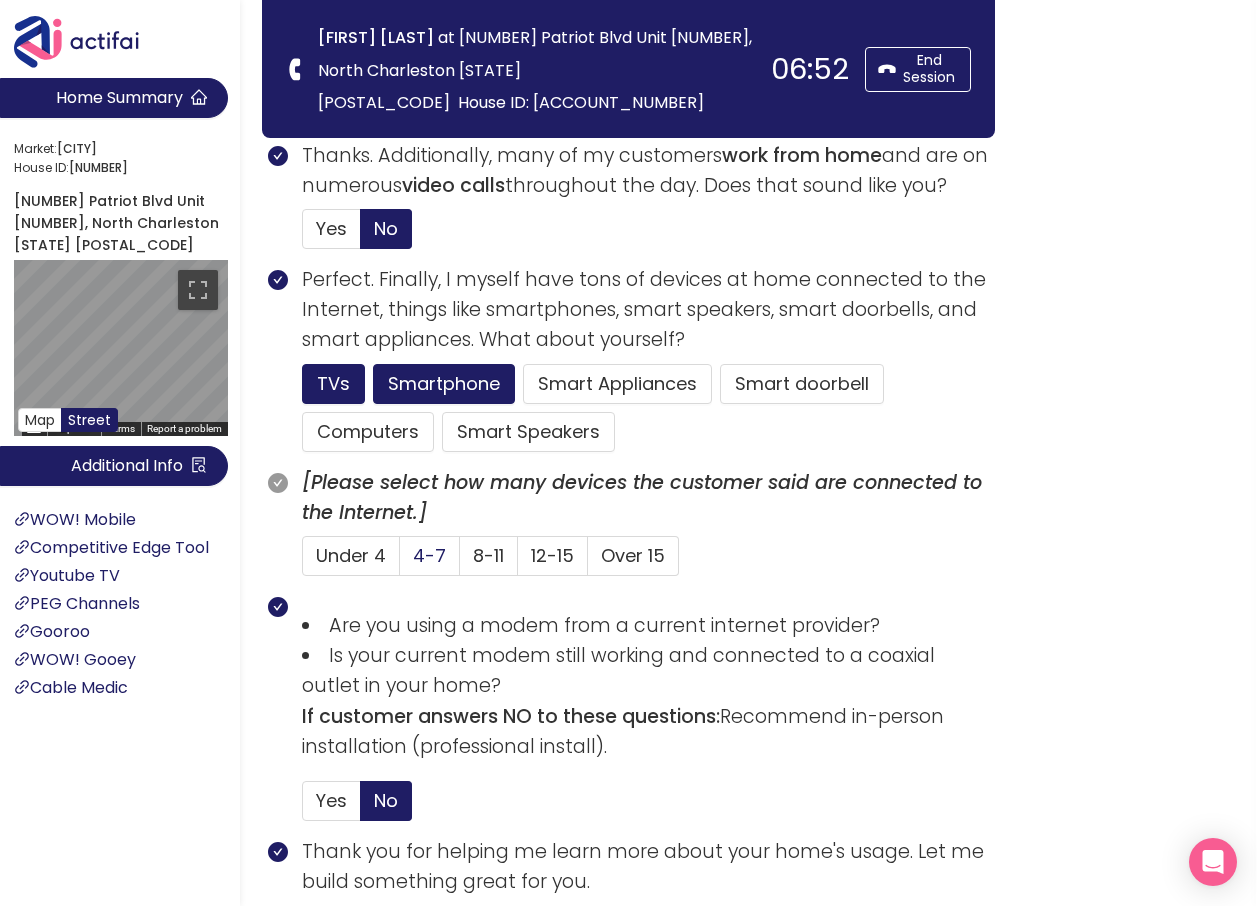 click on "4-7" at bounding box center [429, 555] 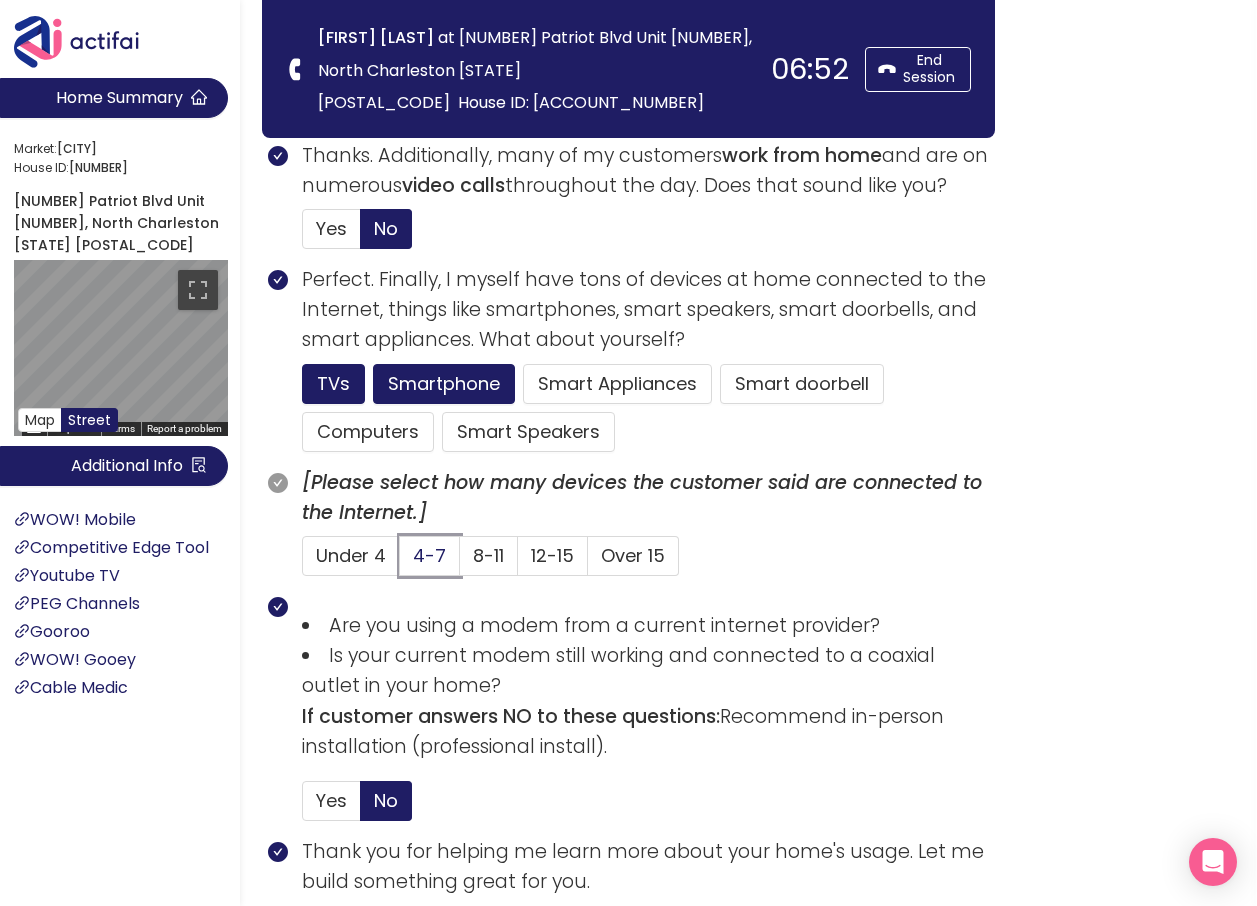 click on "4-7" at bounding box center [400, 562] 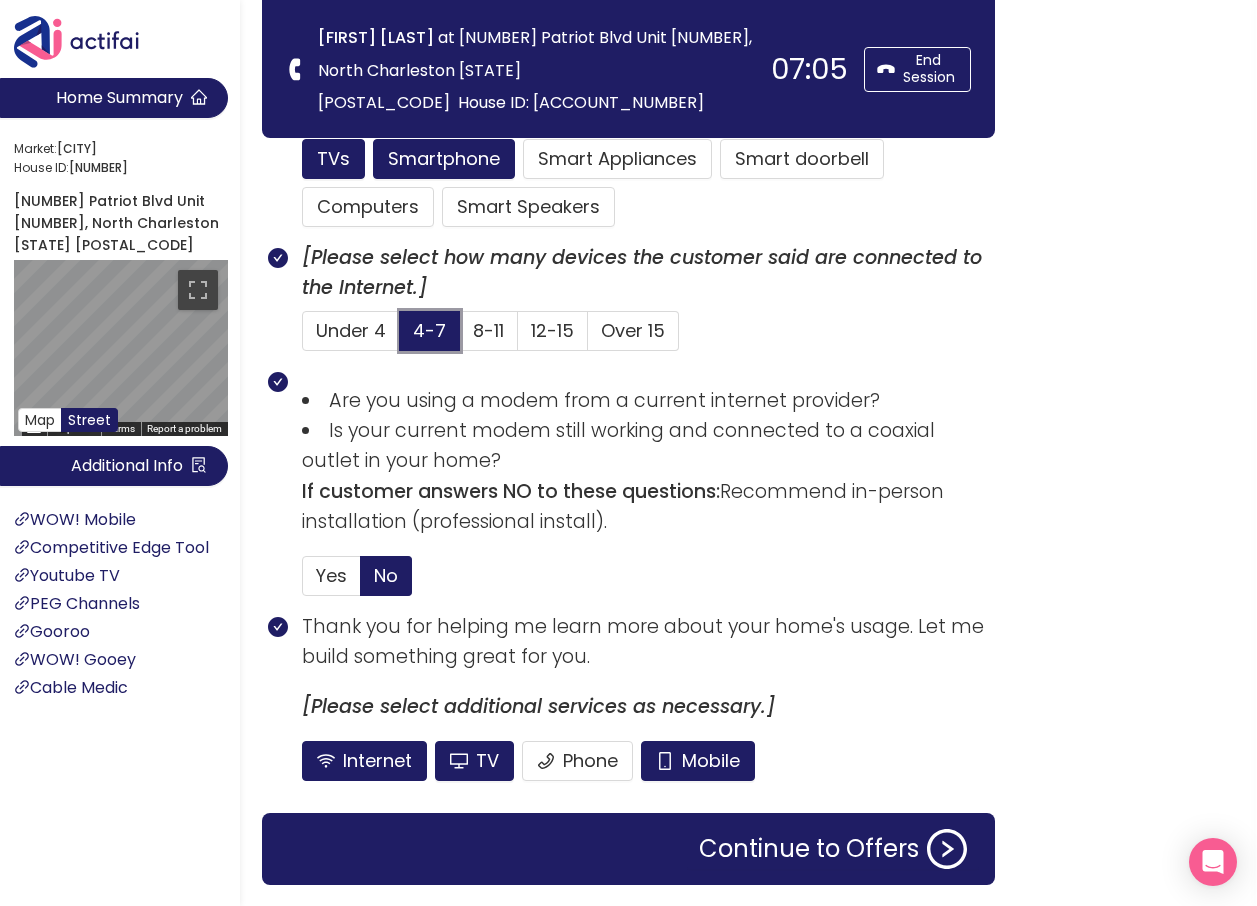 scroll, scrollTop: 1284, scrollLeft: 0, axis: vertical 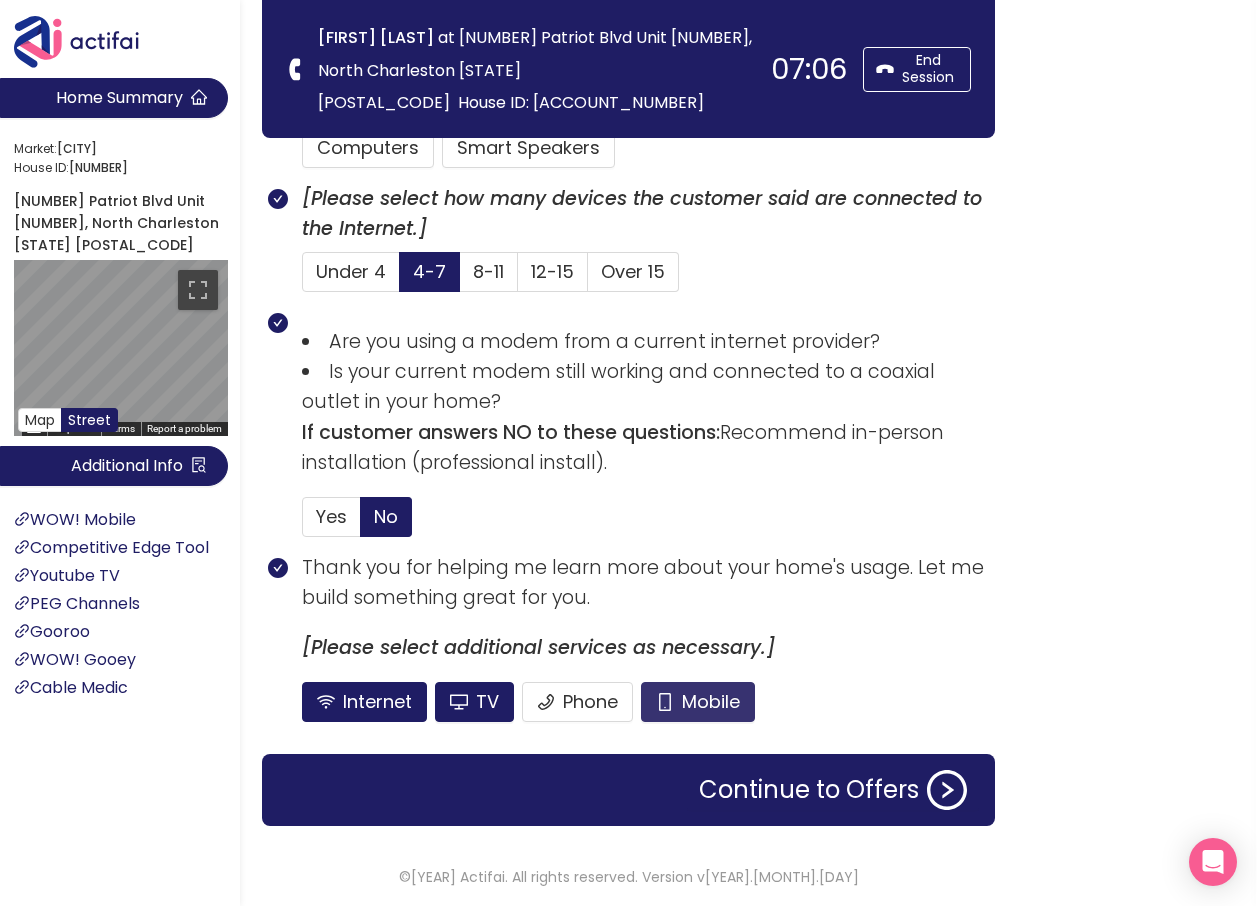 click on "Mobile" 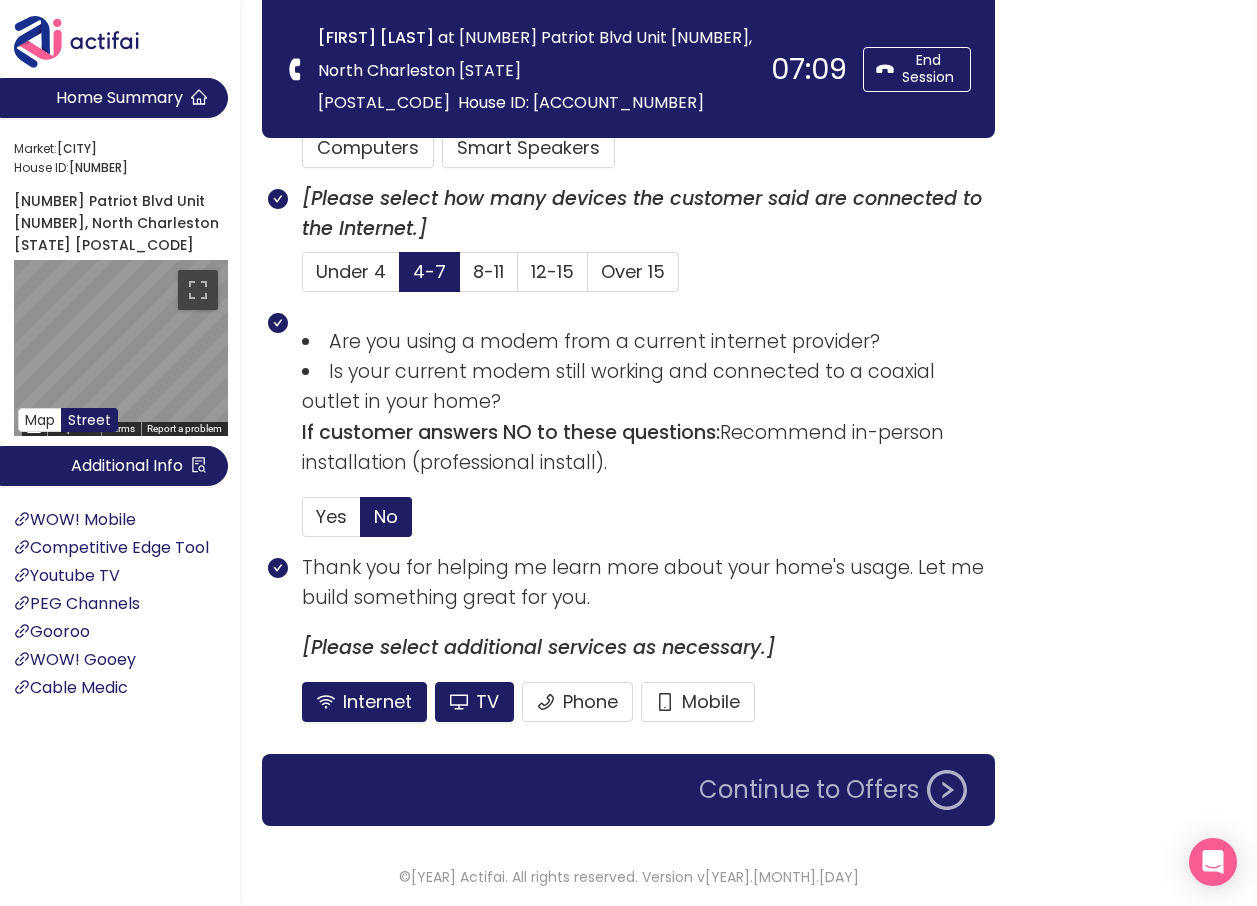 click on "Continue to Offers" 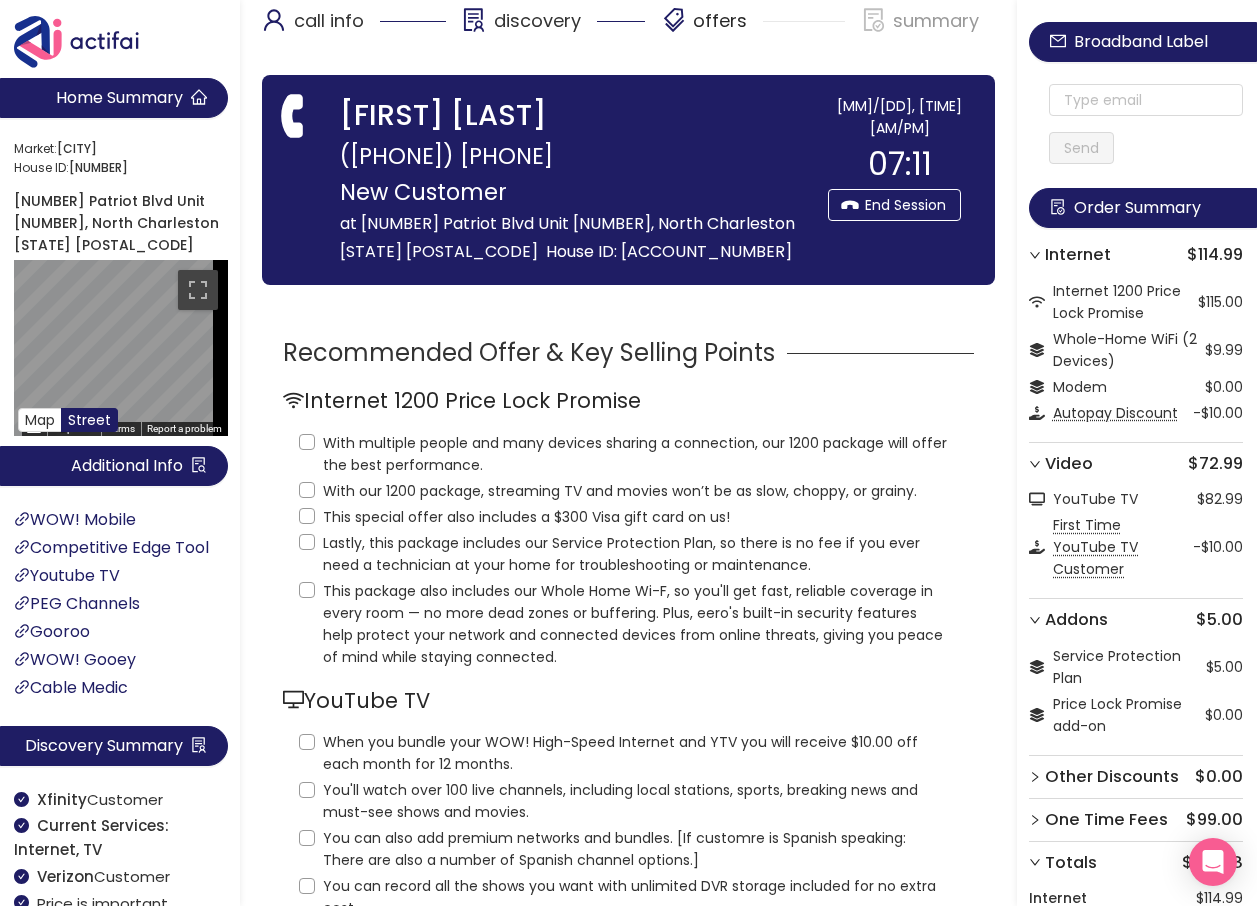scroll, scrollTop: 0, scrollLeft: 0, axis: both 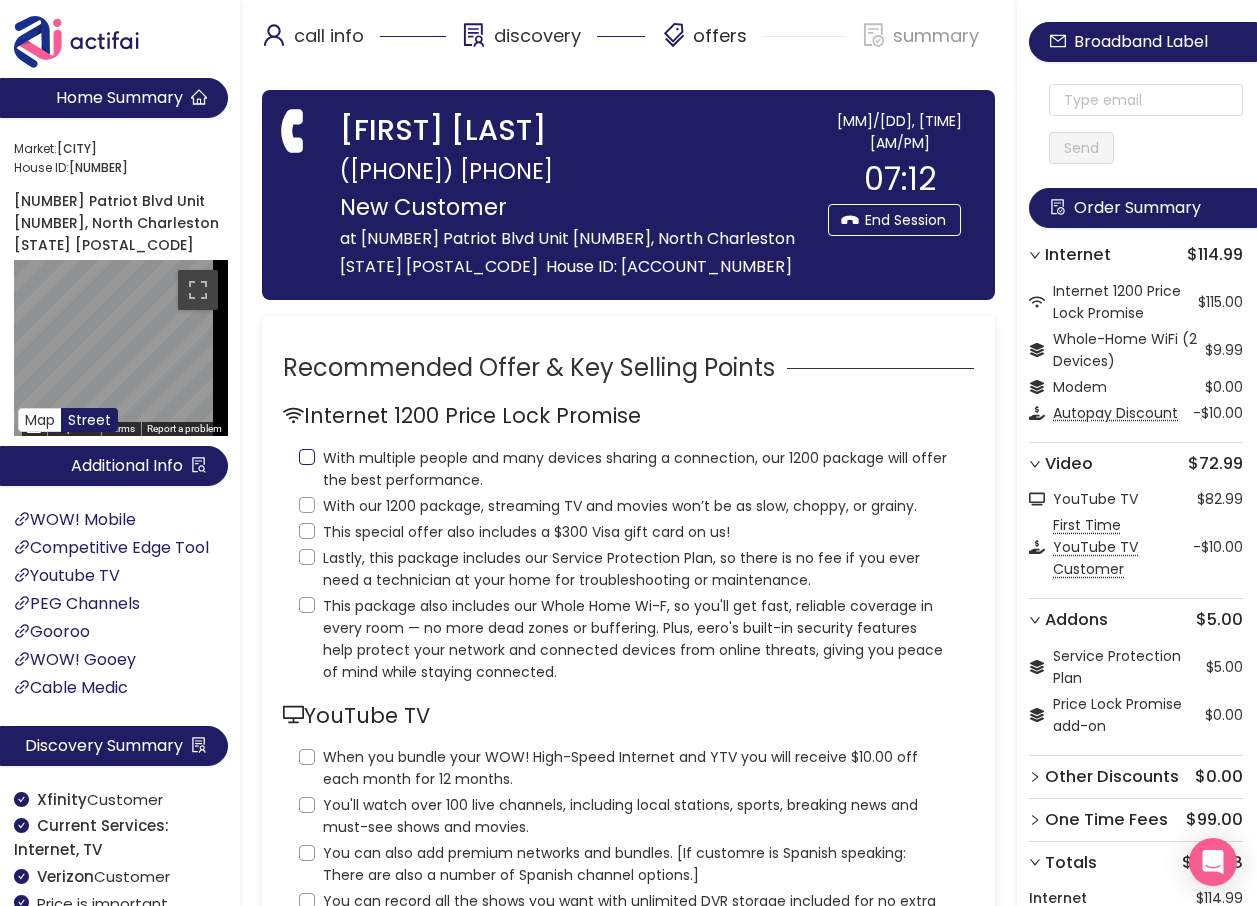 click on "With multiple people and many devices sharing a connection, our 1200 package will offer the best performance." at bounding box center [307, 457] 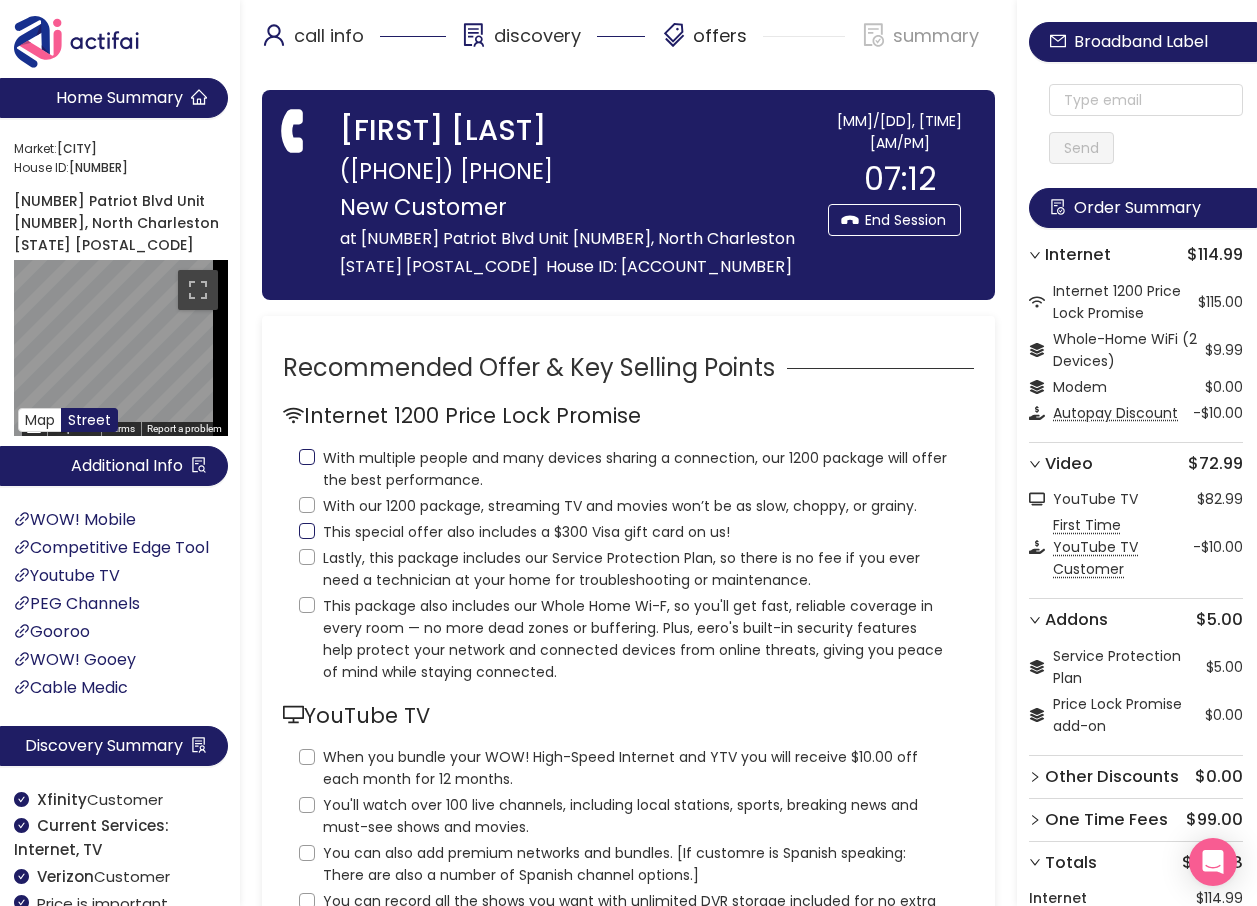checkbox on "true" 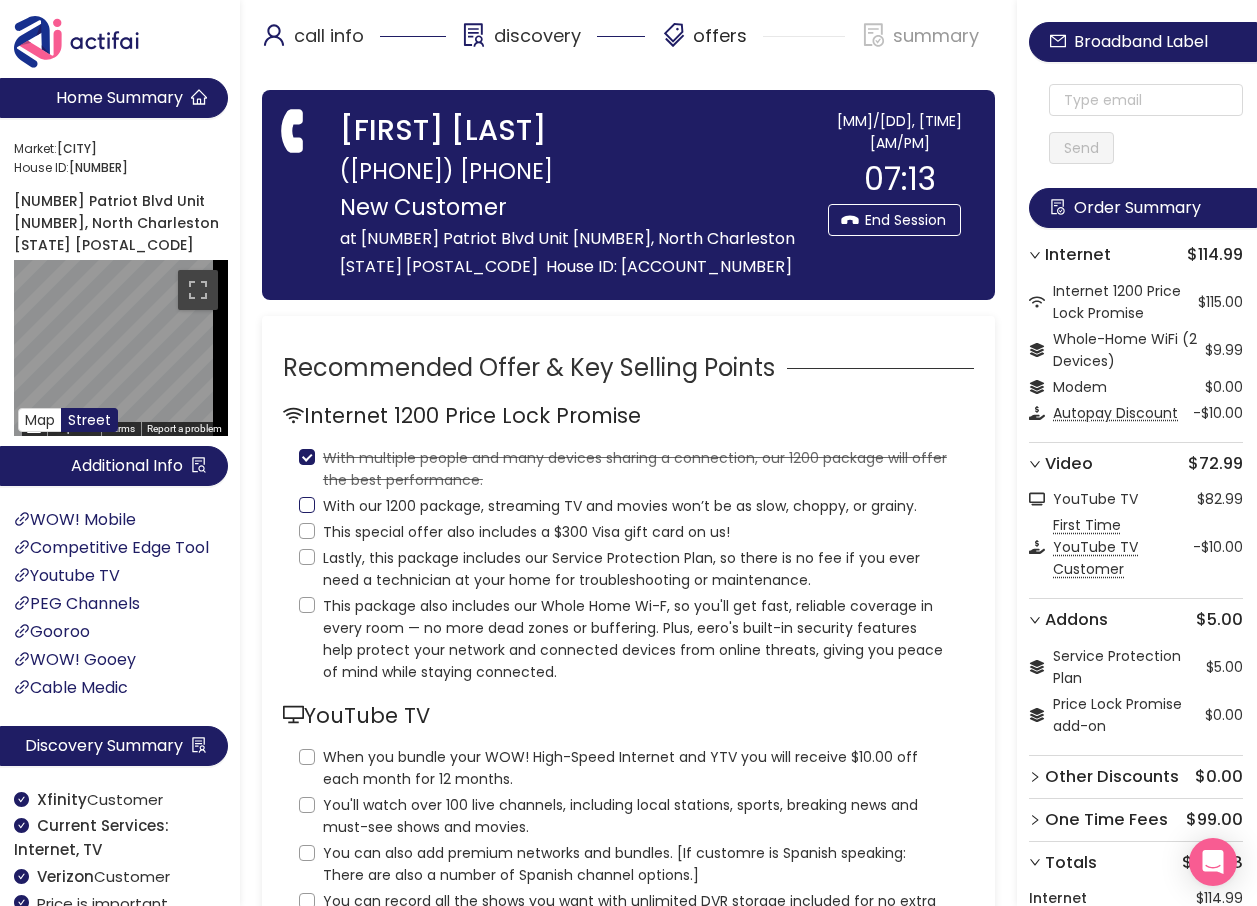 click on "With our 1200 package, streaming TV and movies won’t be as slow, choppy, or grainy." at bounding box center (307, 505) 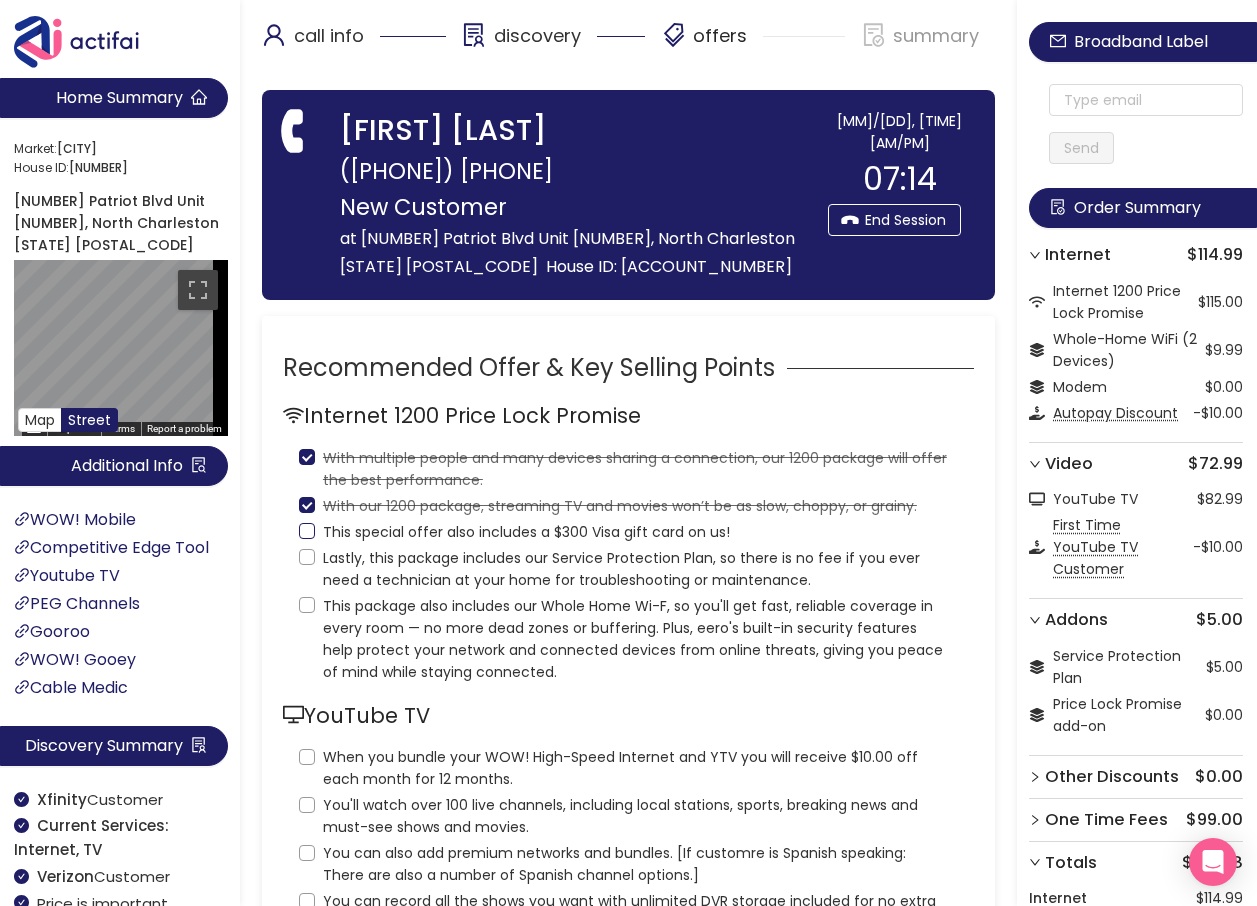 click on "This special offer also includes a $300 Visa gift card on us!" at bounding box center [518, 530] 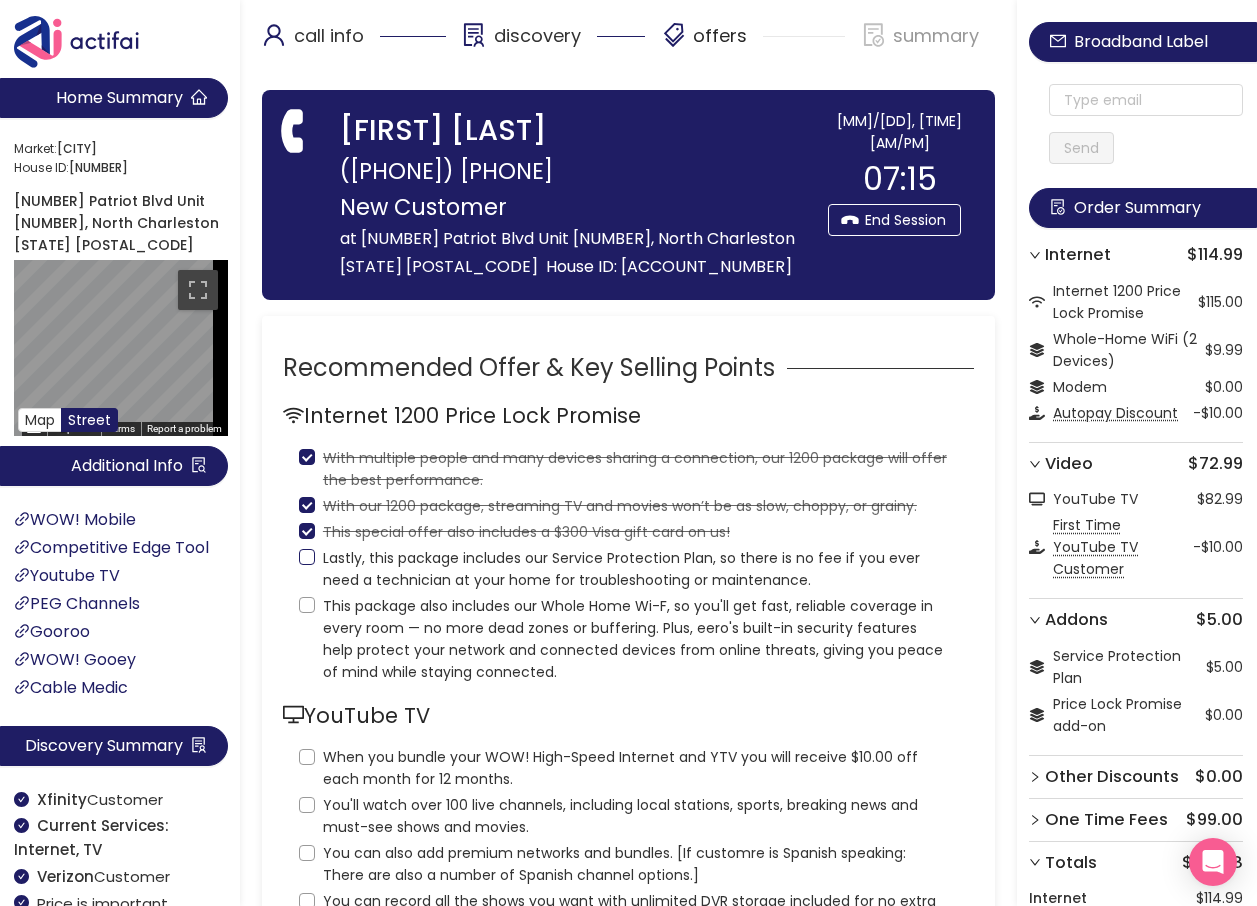 click on "Lastly, this package includes our Service Protection Plan, so there is no fee if you ever need a technician at your home for troubleshooting or maintenance." at bounding box center (307, 557) 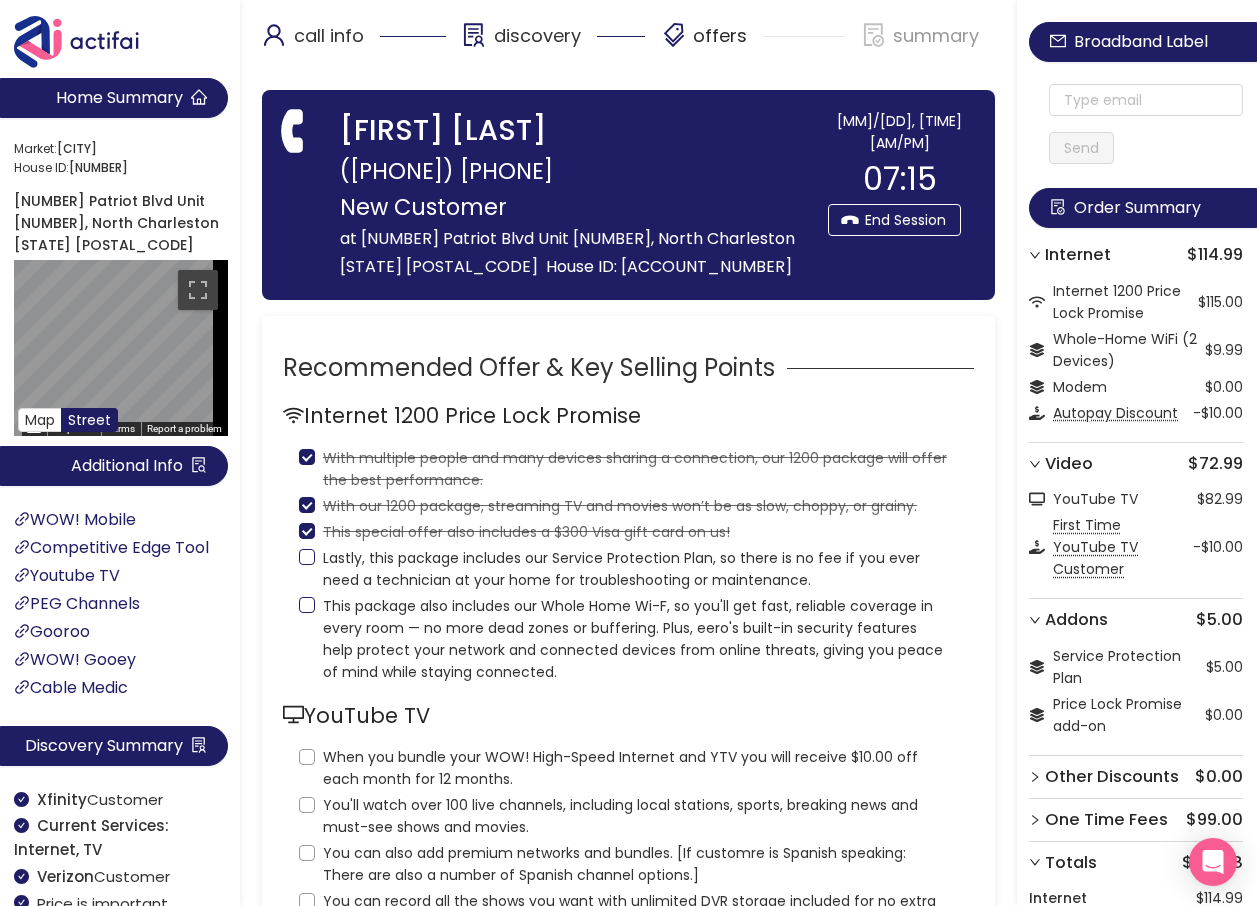 checkbox on "true" 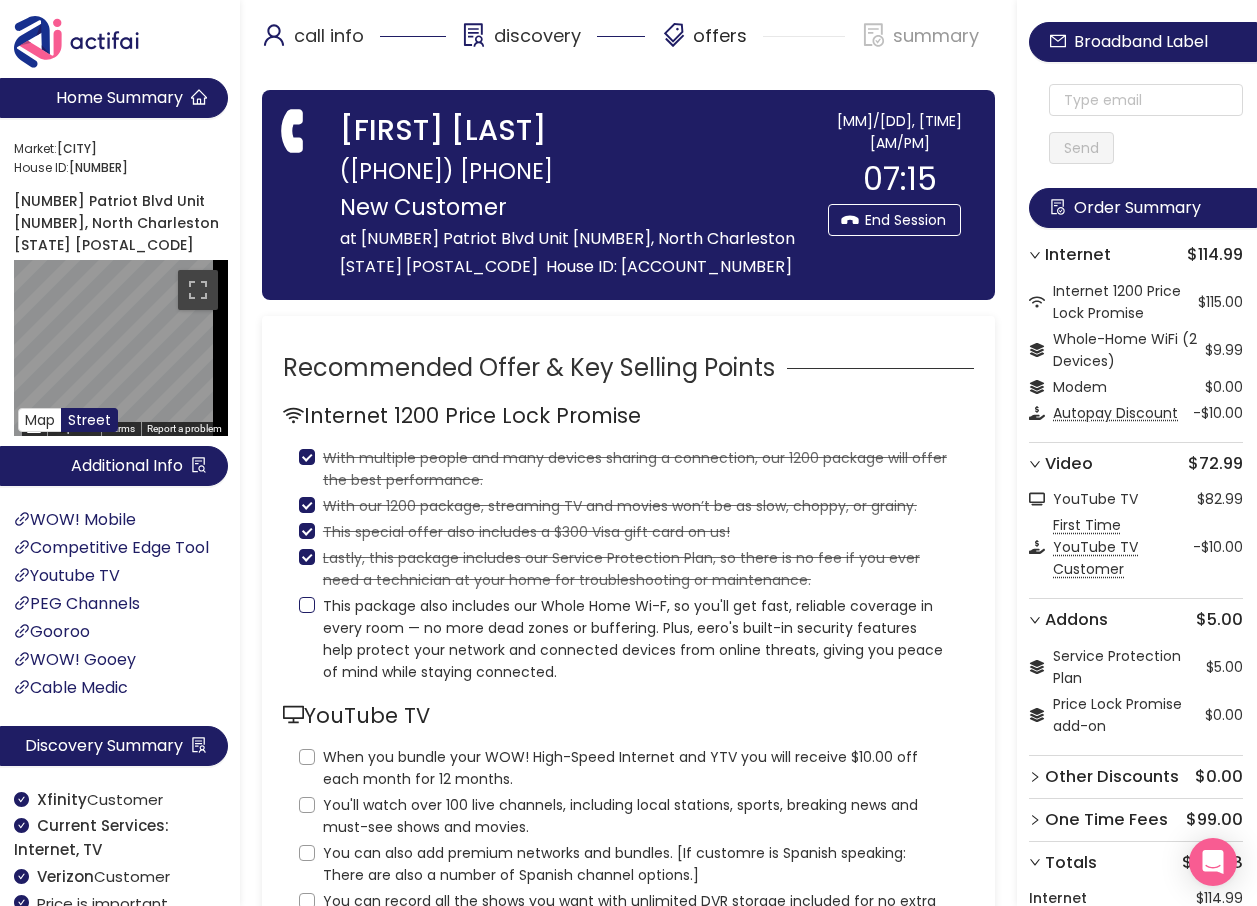 click on "This package also includes our Whole Home Wi-F, so you'll get fast, reliable coverage in every room — no more dead zones or buffering. Plus, eero's built-in security features help protect your network and connected devices from online threats, giving you peace of mind while staying connected." at bounding box center (307, 605) 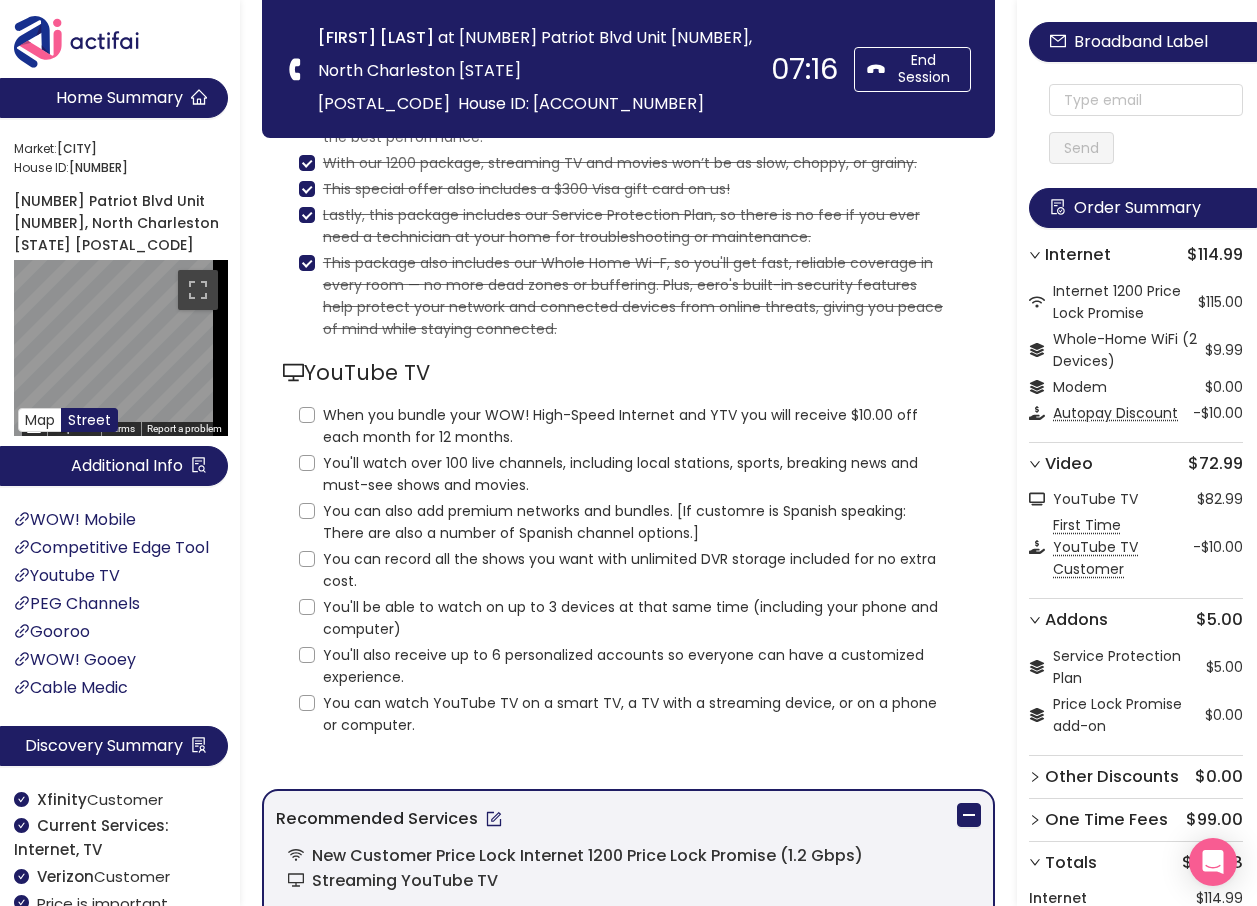 scroll, scrollTop: 400, scrollLeft: 0, axis: vertical 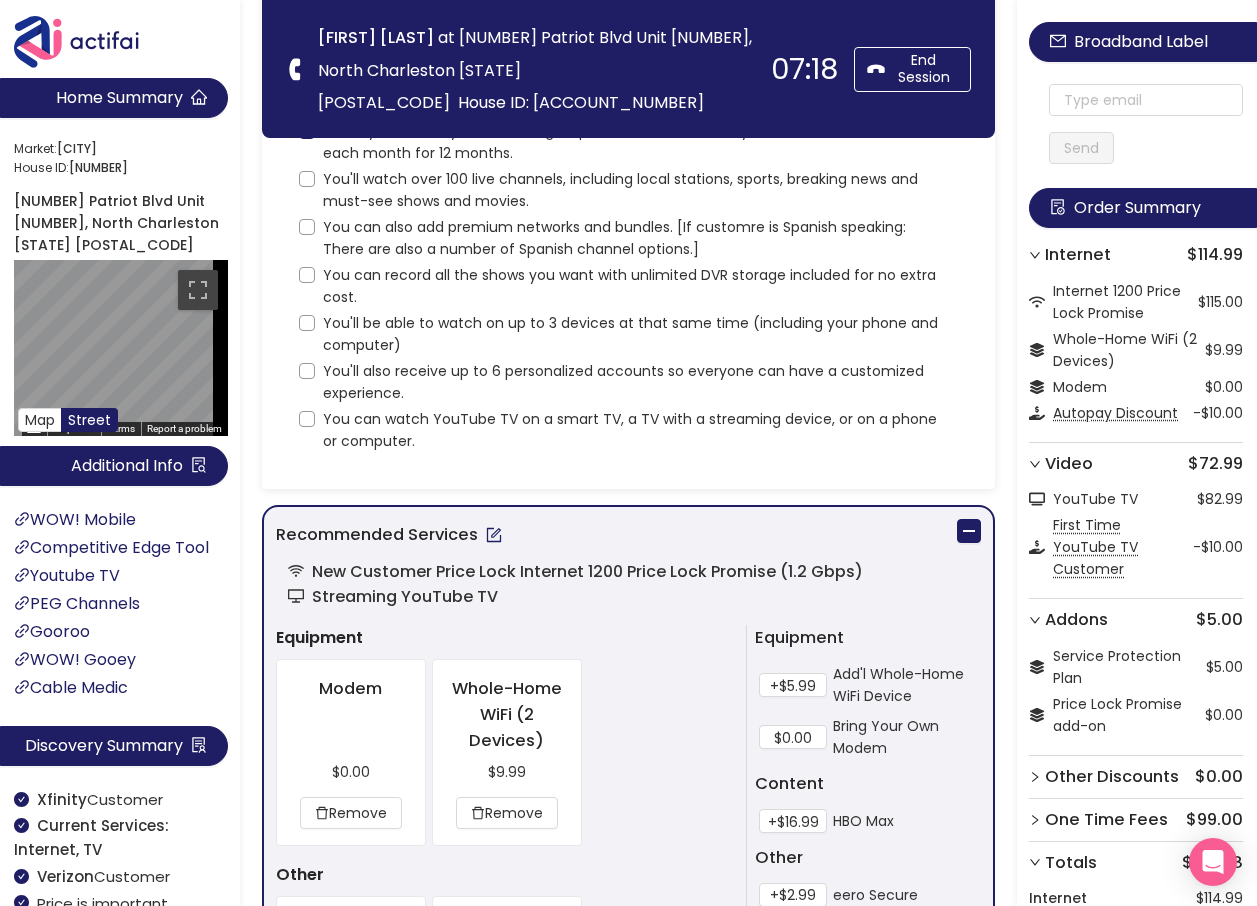 click on "When you bundle your WOW! High-Speed Internet and YTV you will receive $10.00 off each month for 12 months." at bounding box center [307, 131] 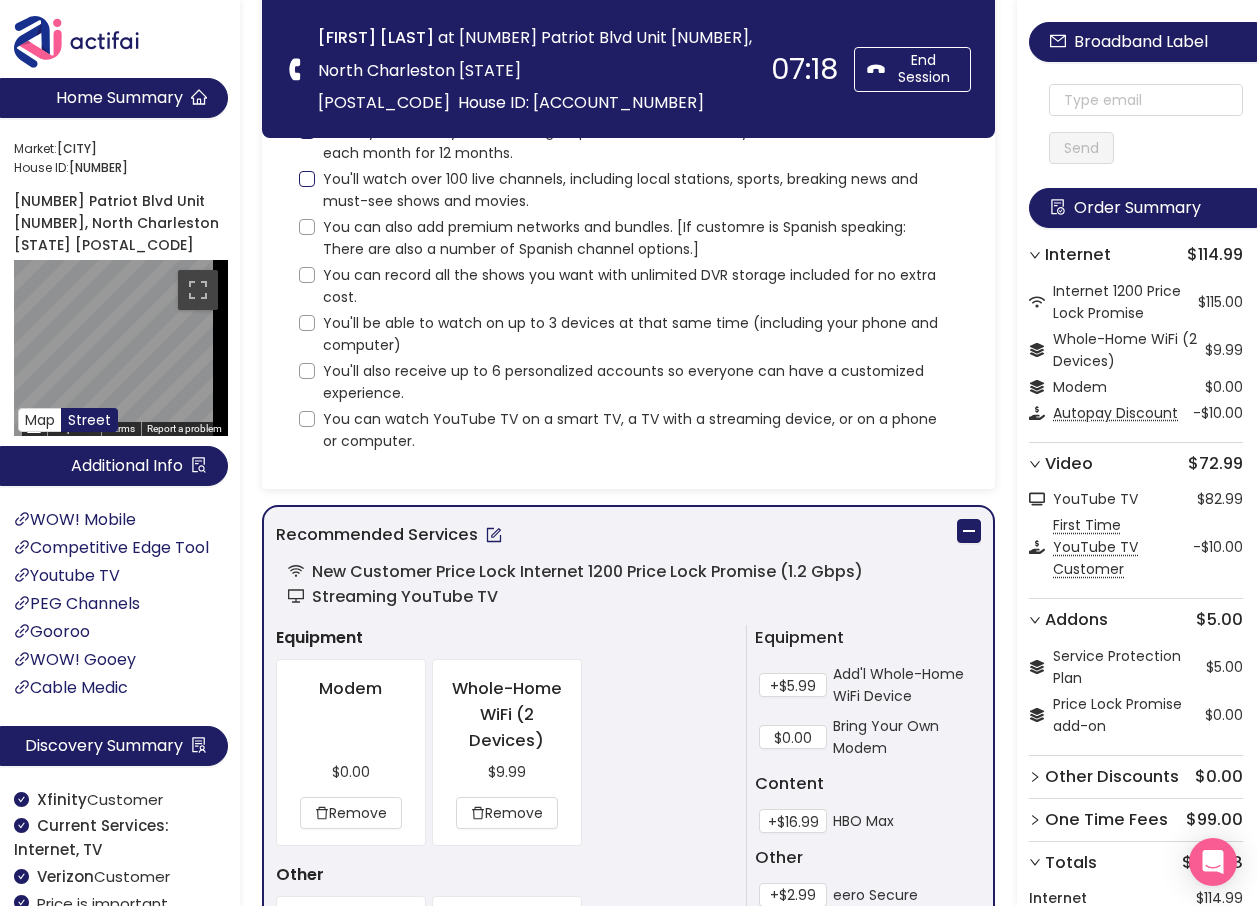 checkbox on "true" 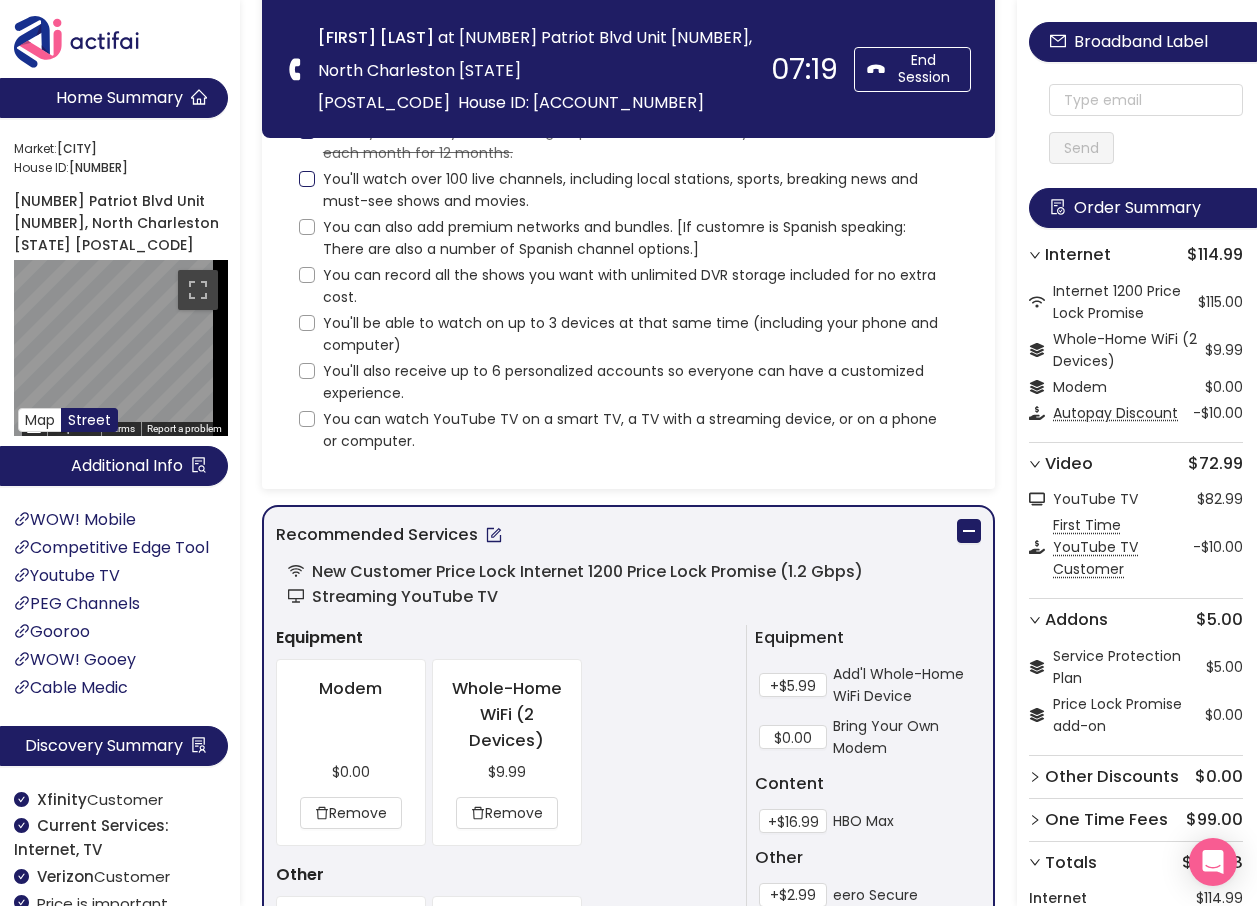 click on "You'll watch over 100 live channels, including local stations, sports, breaking news and must-see shows and movies." at bounding box center (307, 179) 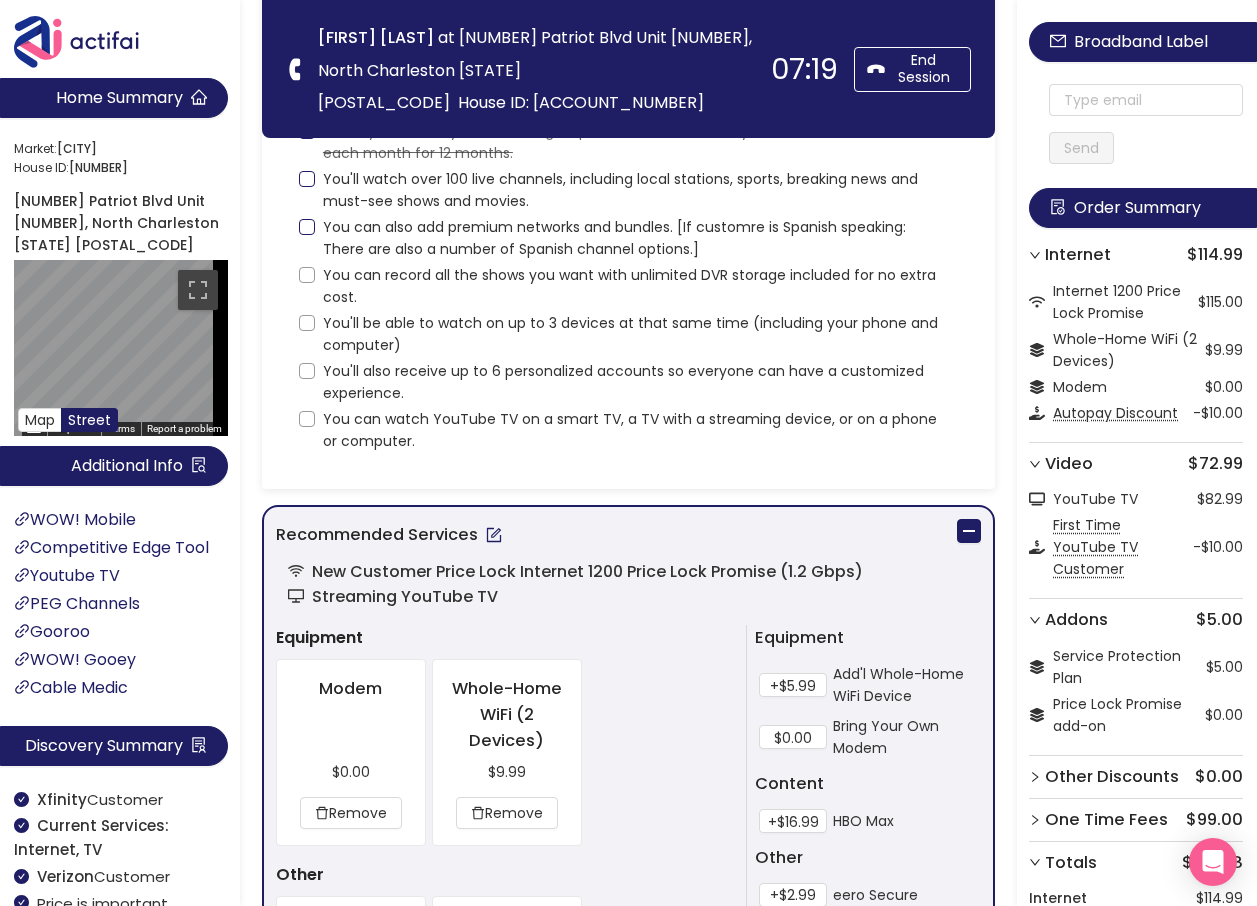 checkbox on "true" 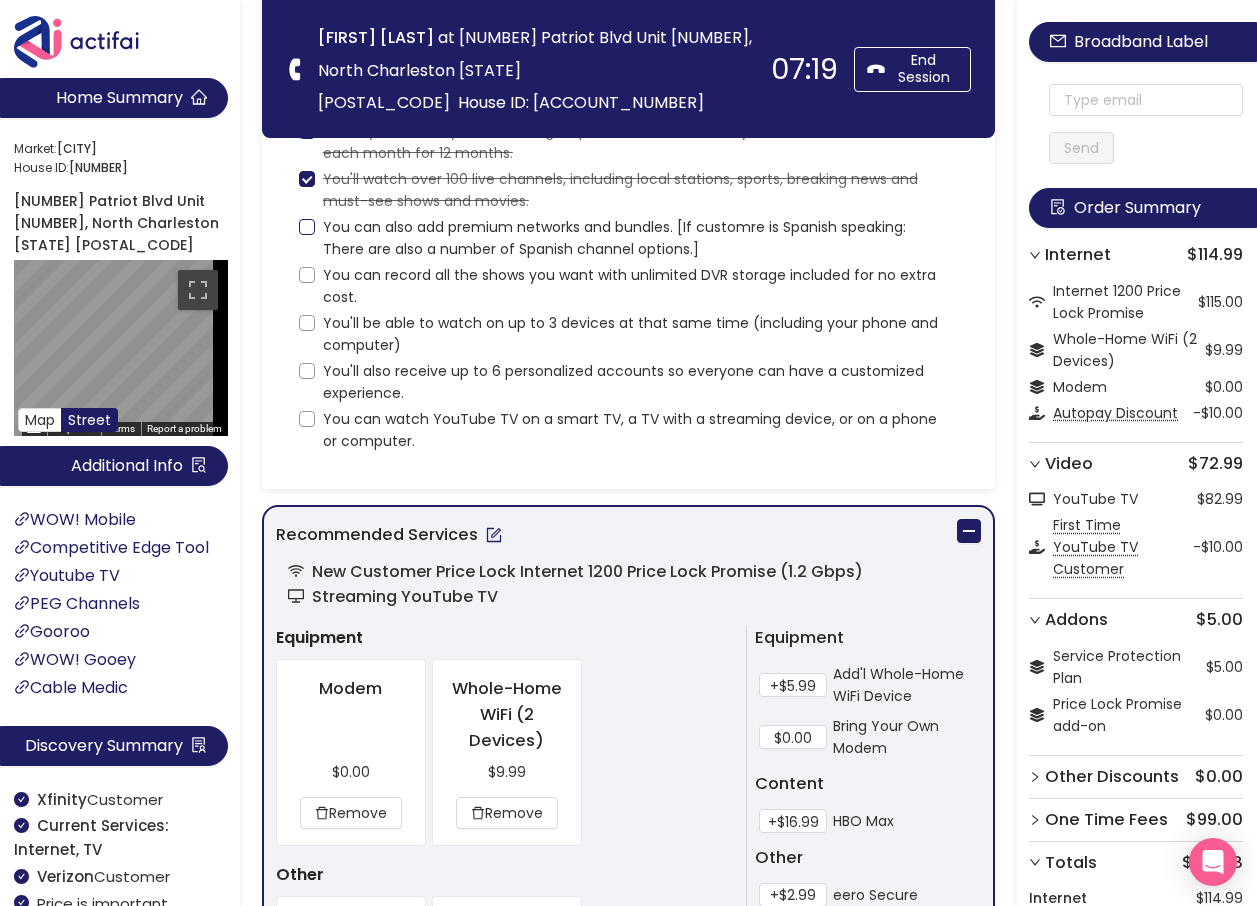click on "You can also add premium networks and bundles. [If customre is Spanish speaking: There are also a number of Spanish channel options.]" at bounding box center (307, 227) 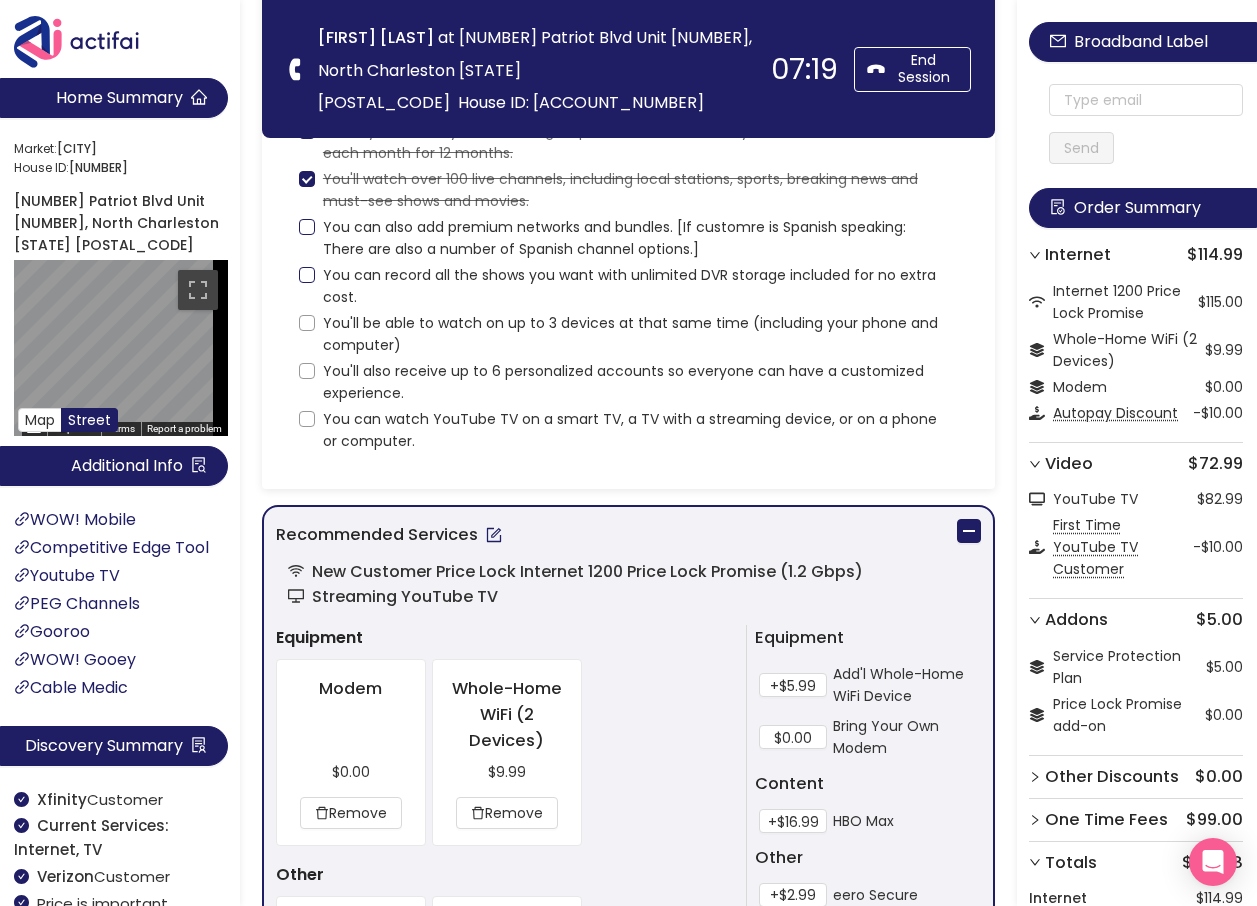 checkbox on "true" 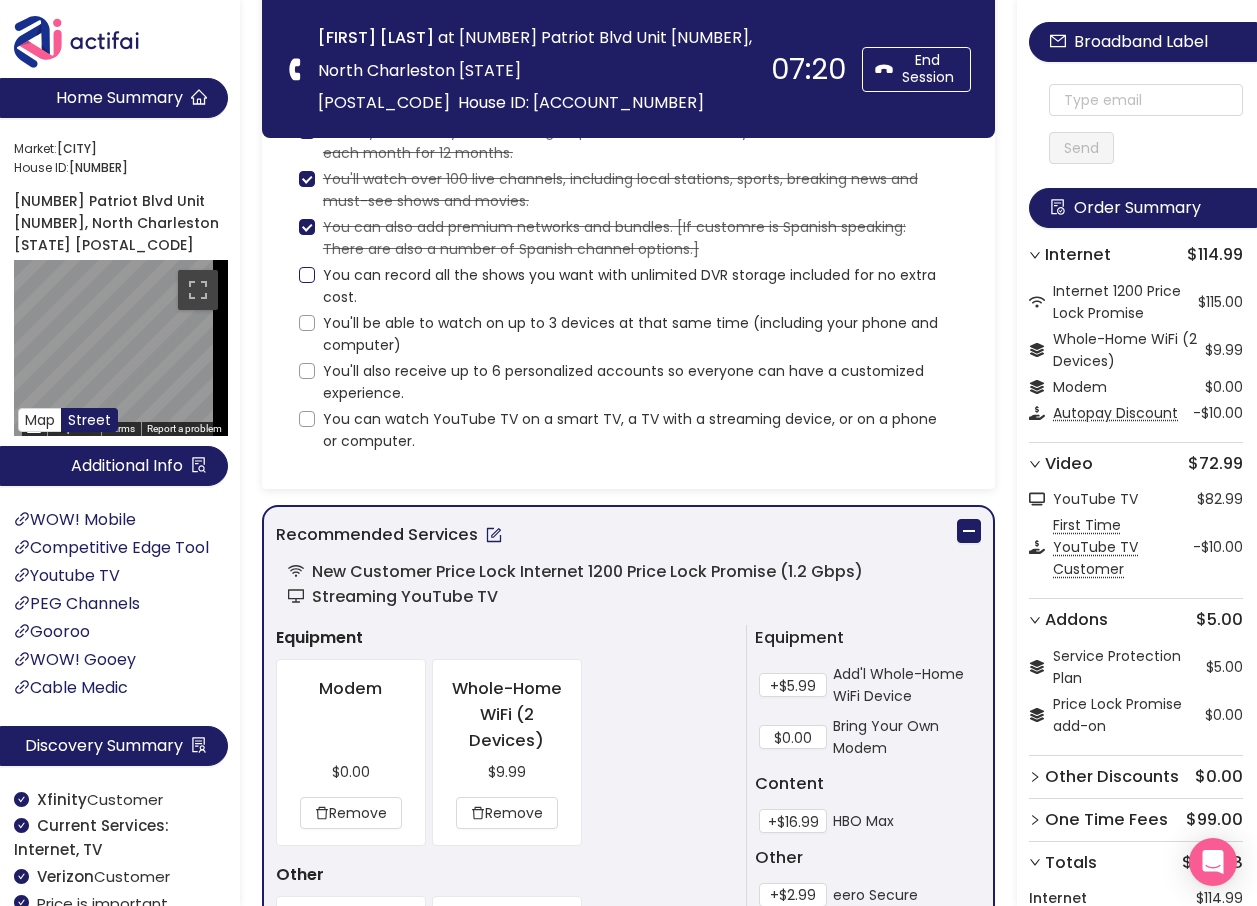 click on "You can record all the shows you want with unlimited DVR storage included for no extra cost." at bounding box center (307, 275) 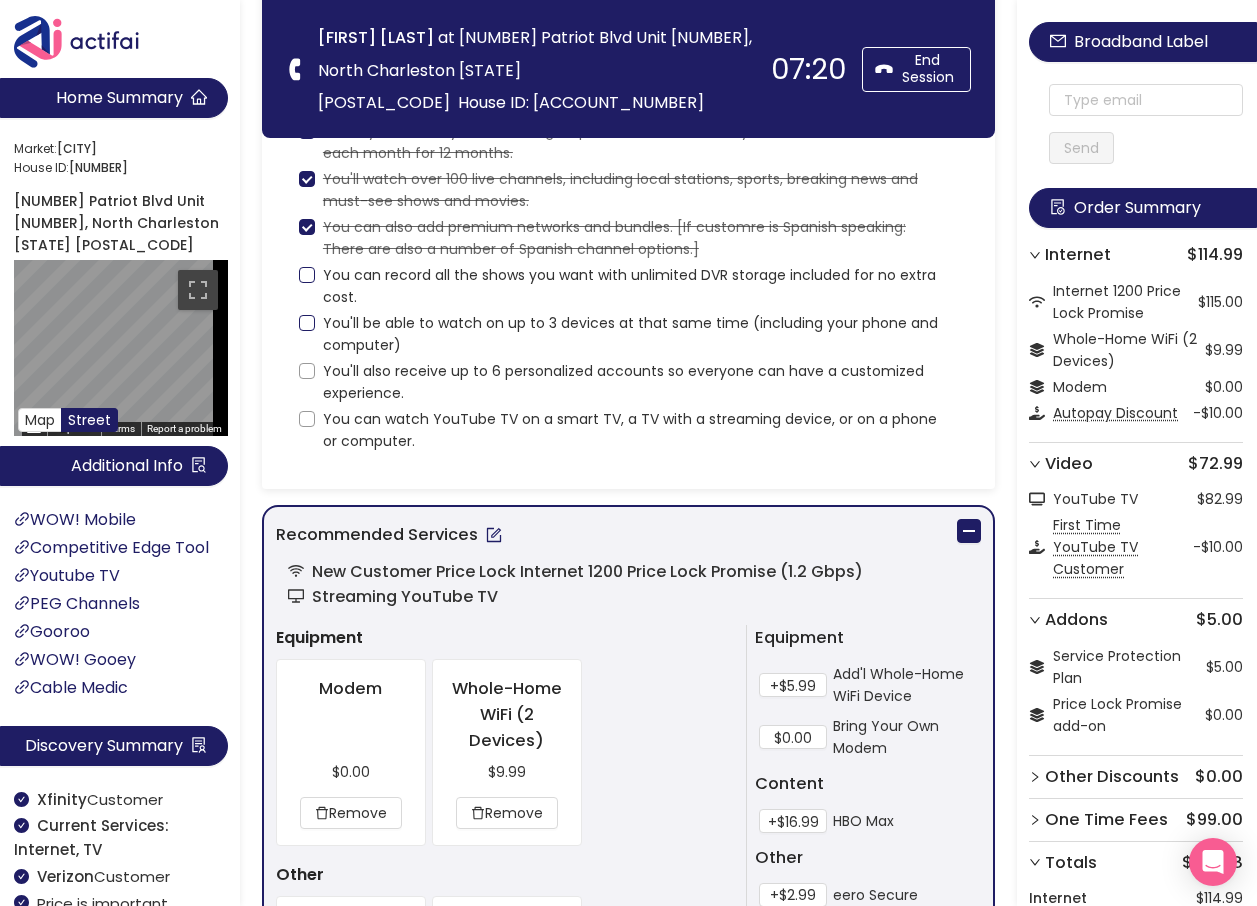 checkbox on "true" 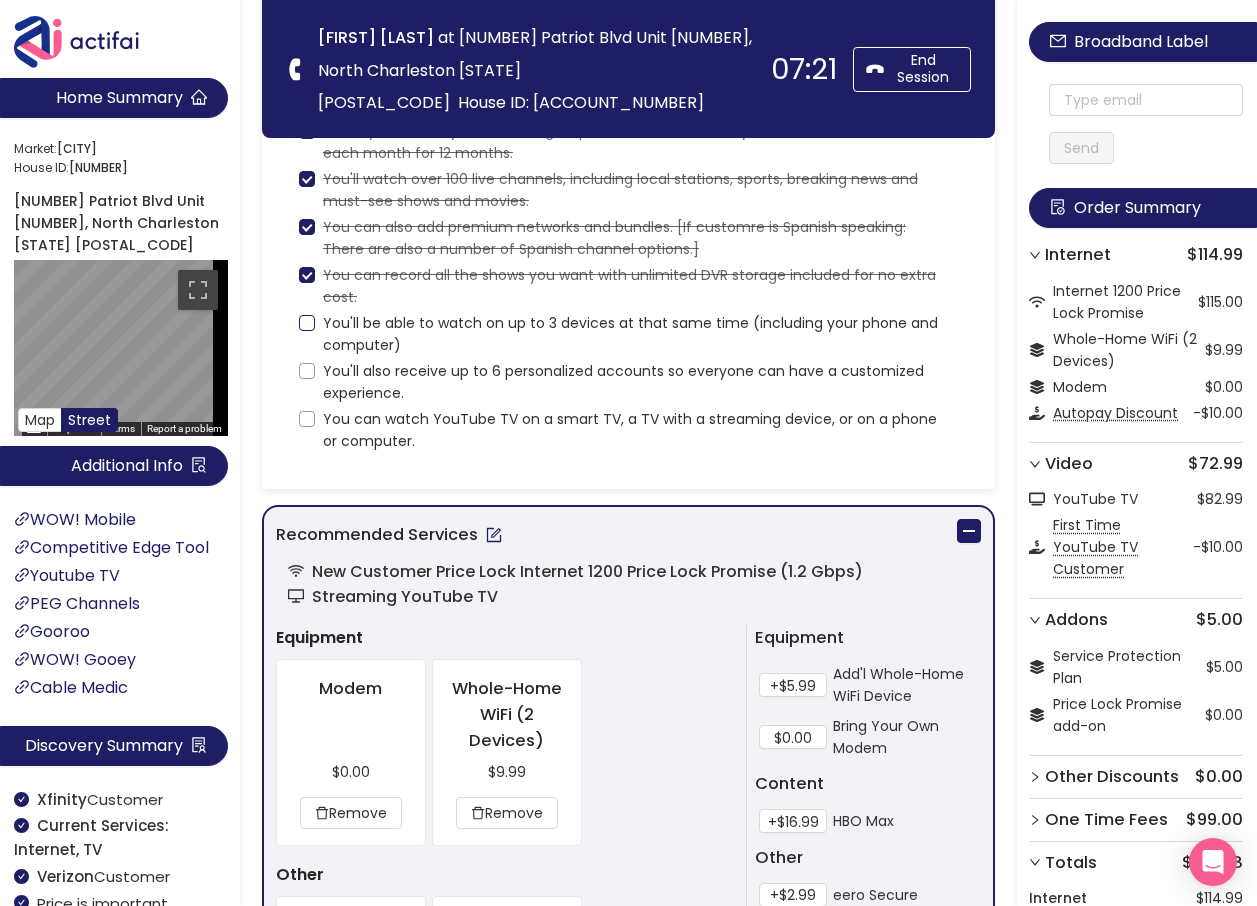 click on "You'll be able to watch on up to 3 devices at that same time (including your phone and computer)" at bounding box center [307, 323] 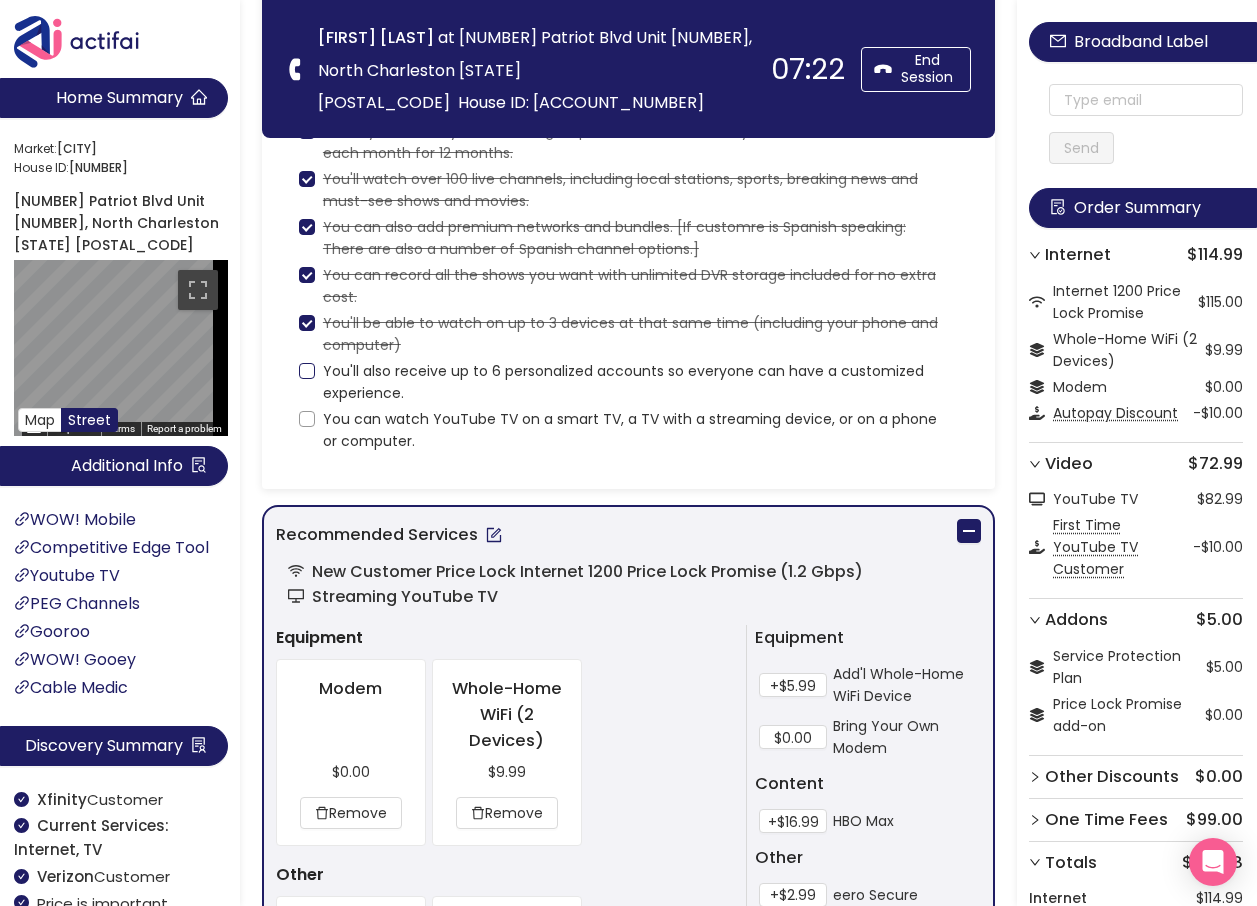 click on "You'll also receive up to 6 personalized accounts so everyone can have a customized experience." at bounding box center [307, 371] 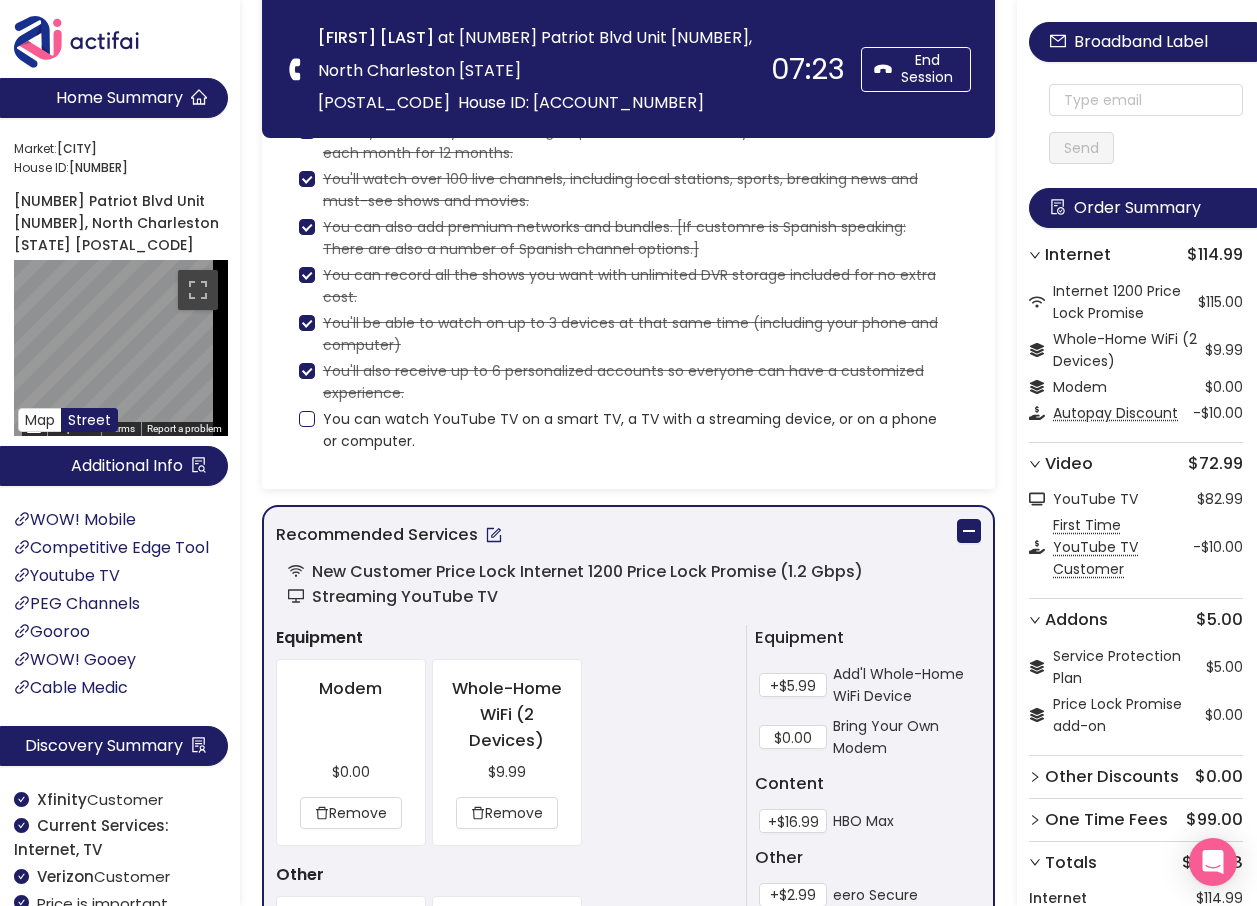 click on "You can watch YouTube TV on a smart TV, a TV with a streaming device, or on a phone or computer." at bounding box center (307, 419) 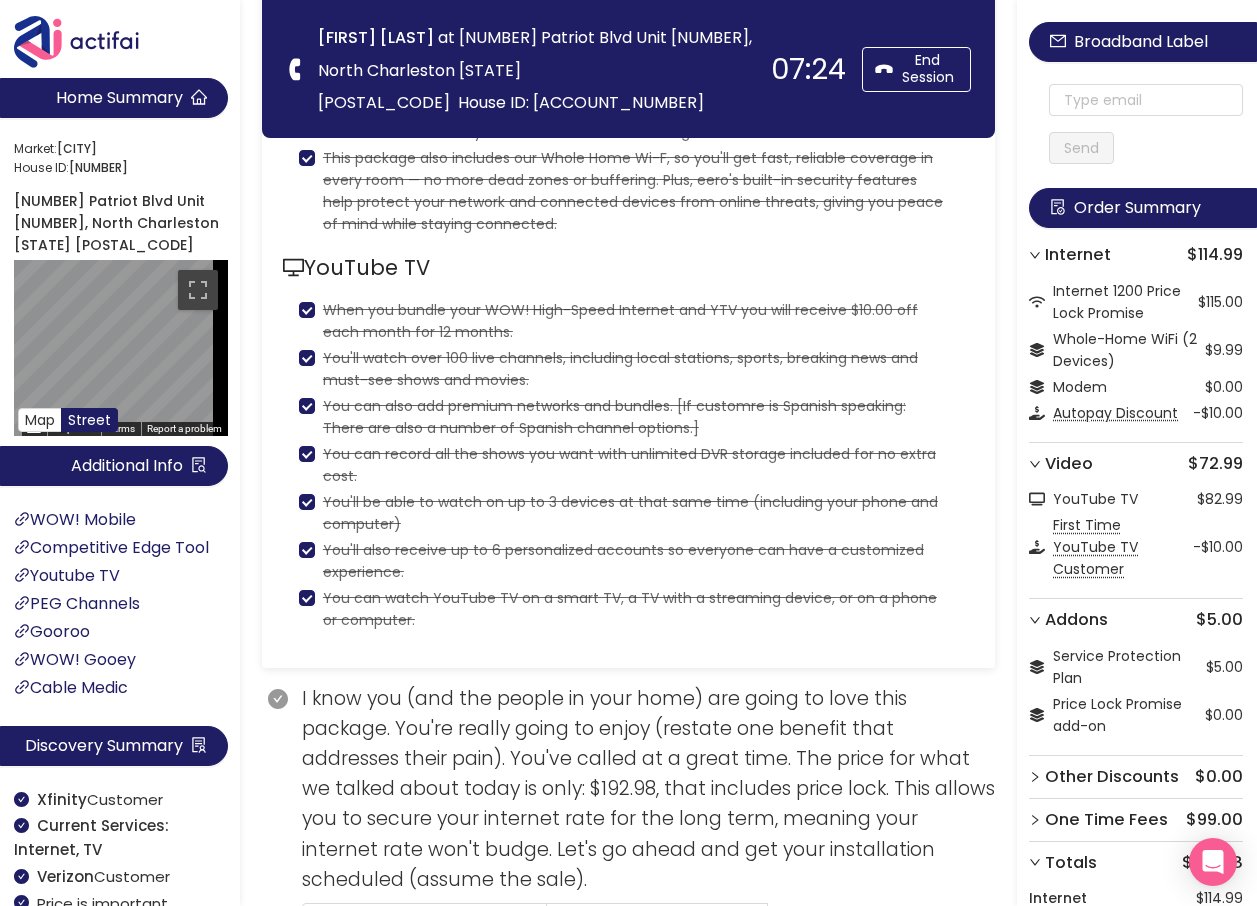 scroll, scrollTop: 200, scrollLeft: 0, axis: vertical 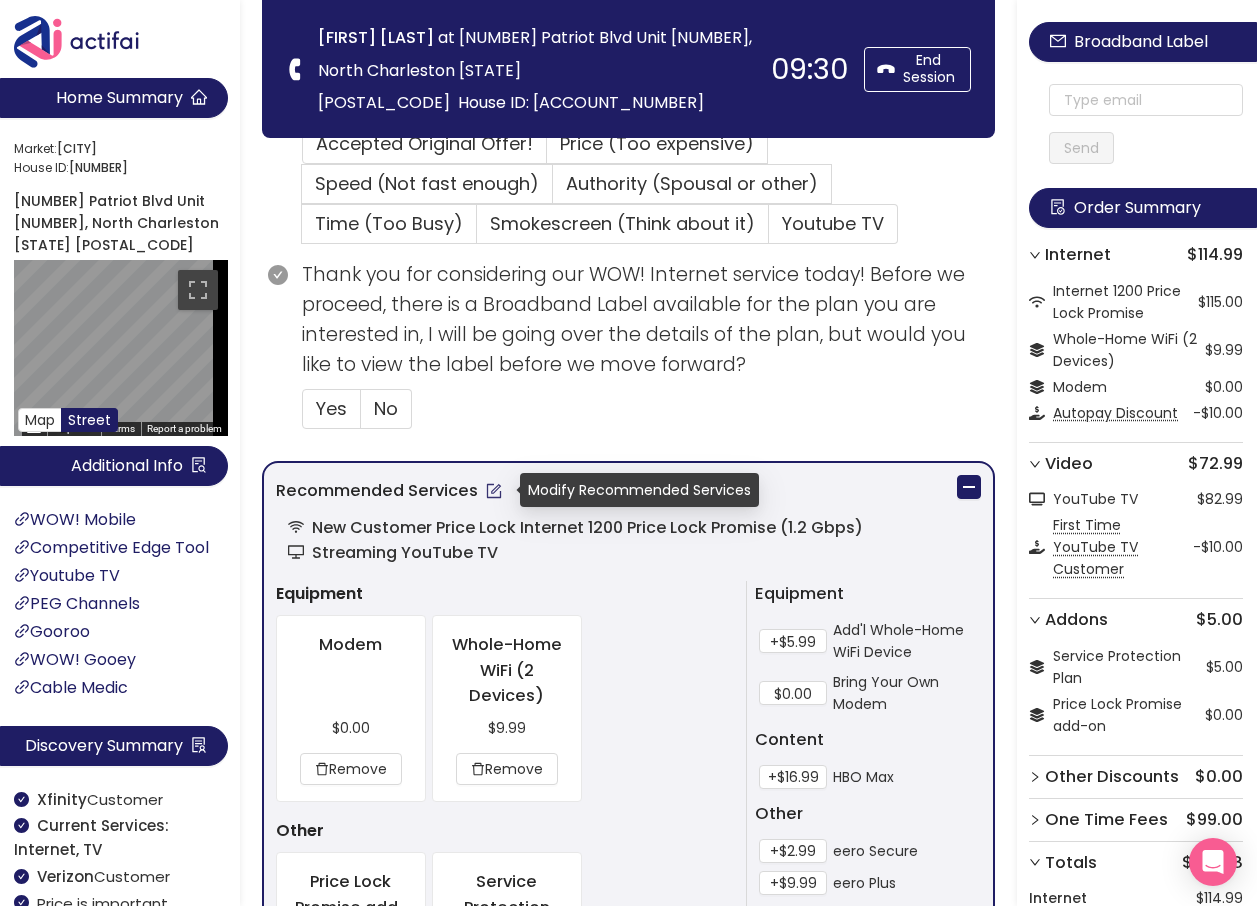 click 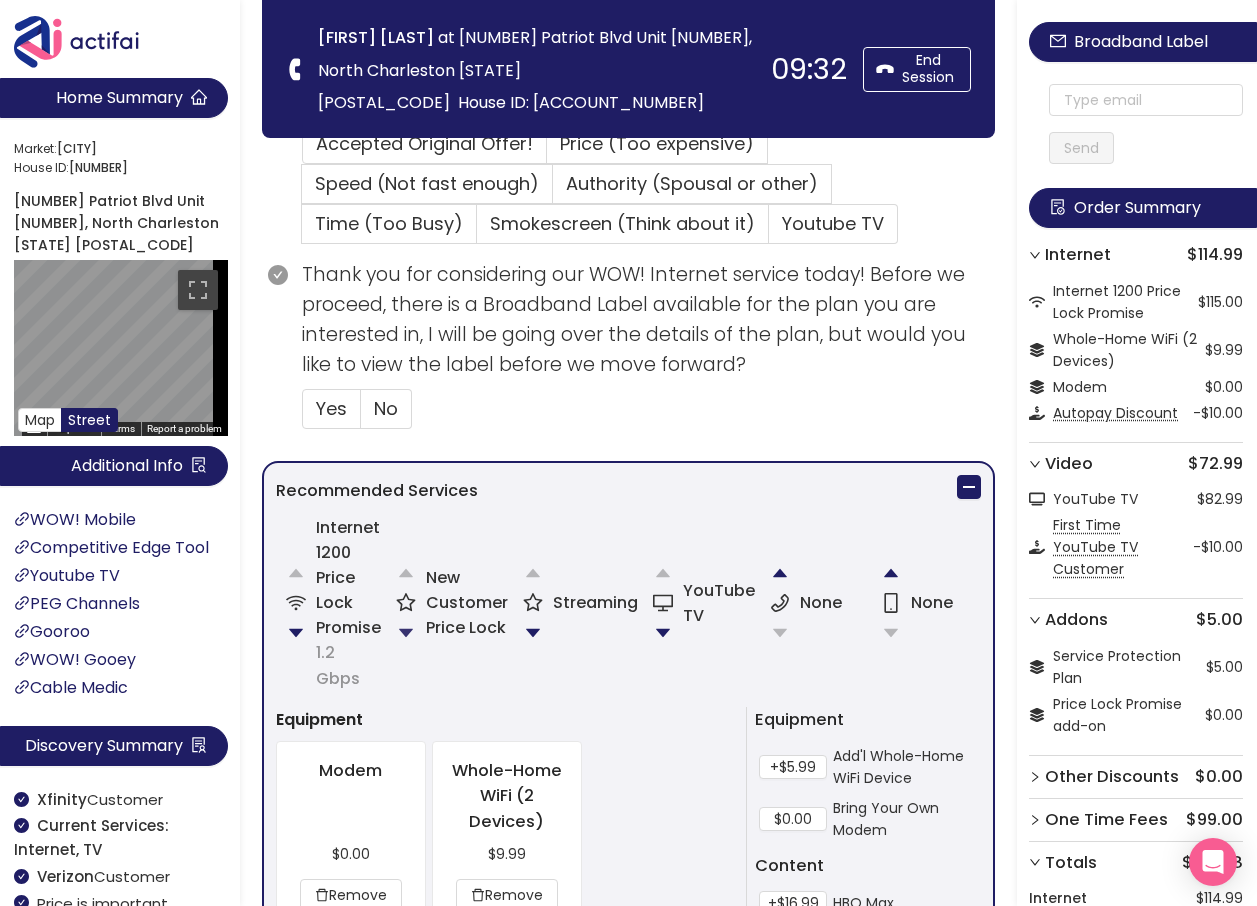 click 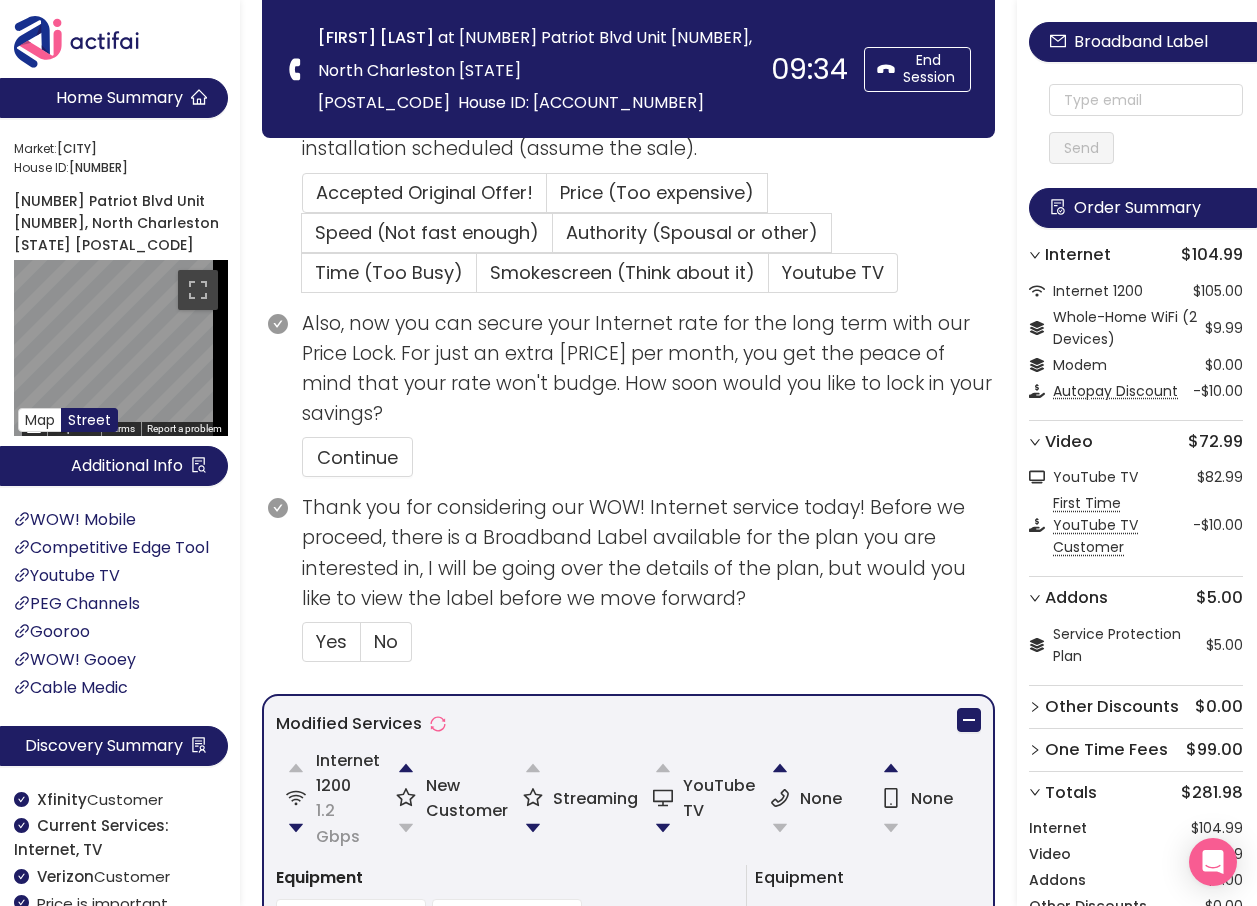scroll, scrollTop: 924, scrollLeft: 0, axis: vertical 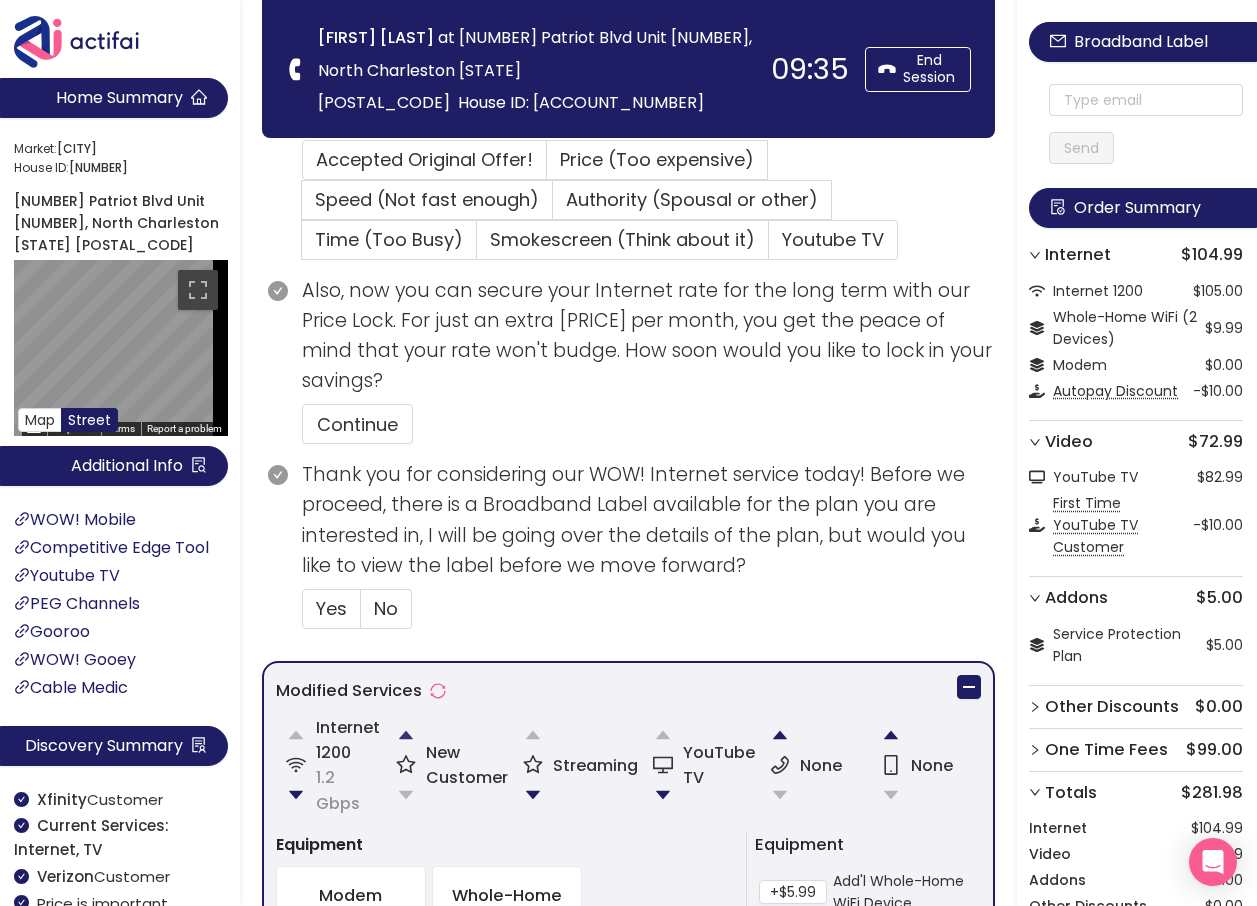 click 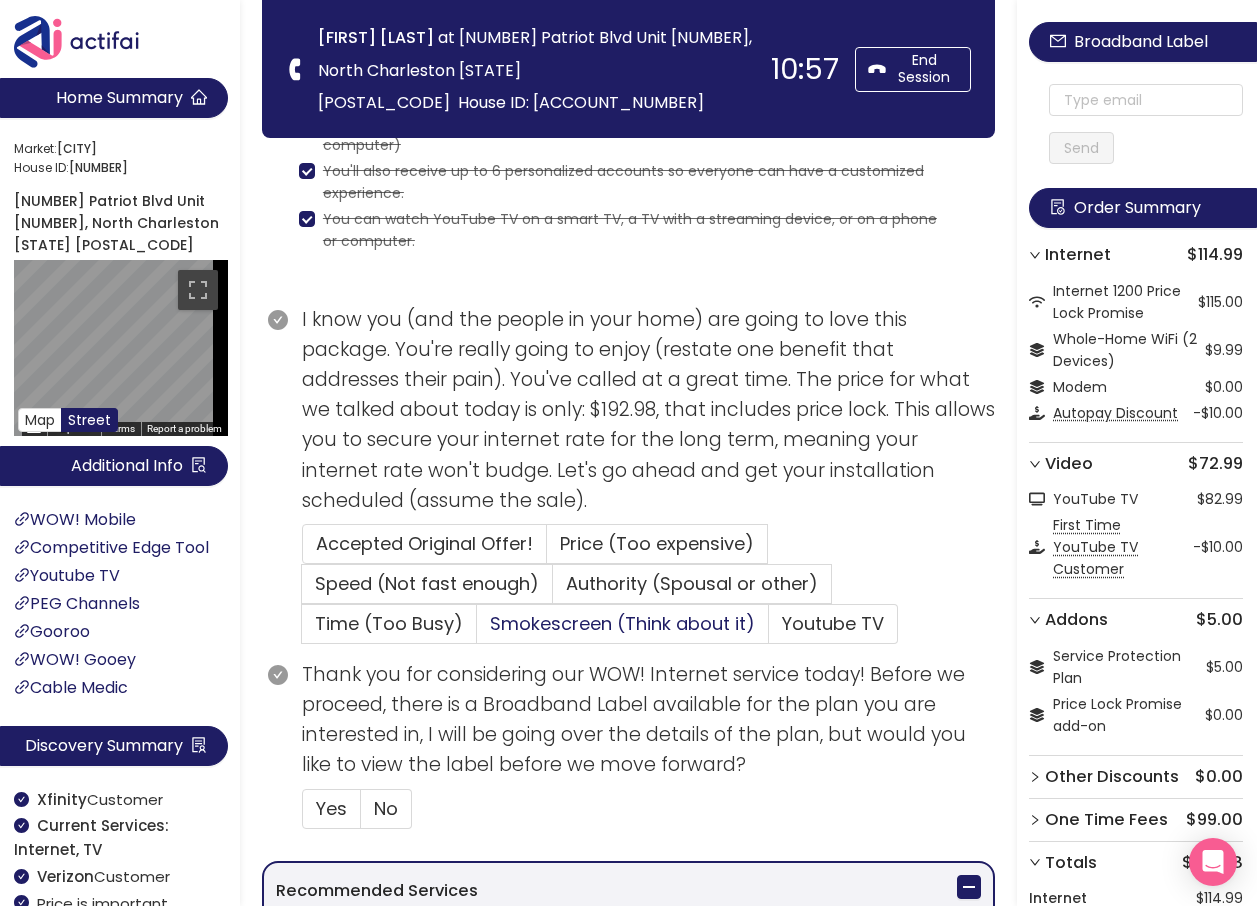 scroll, scrollTop: 700, scrollLeft: 0, axis: vertical 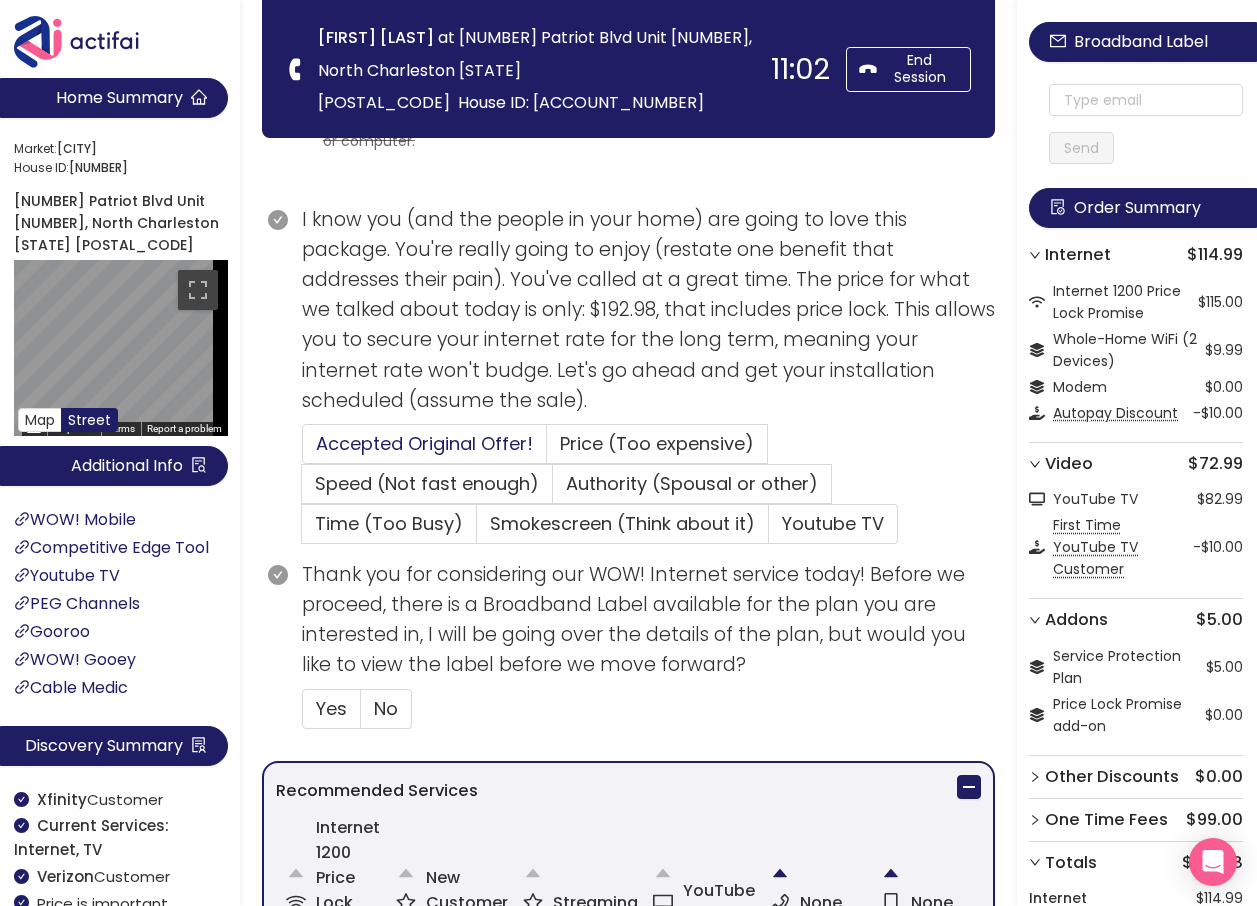 click on "Accepted Original Offer!" at bounding box center (424, 443) 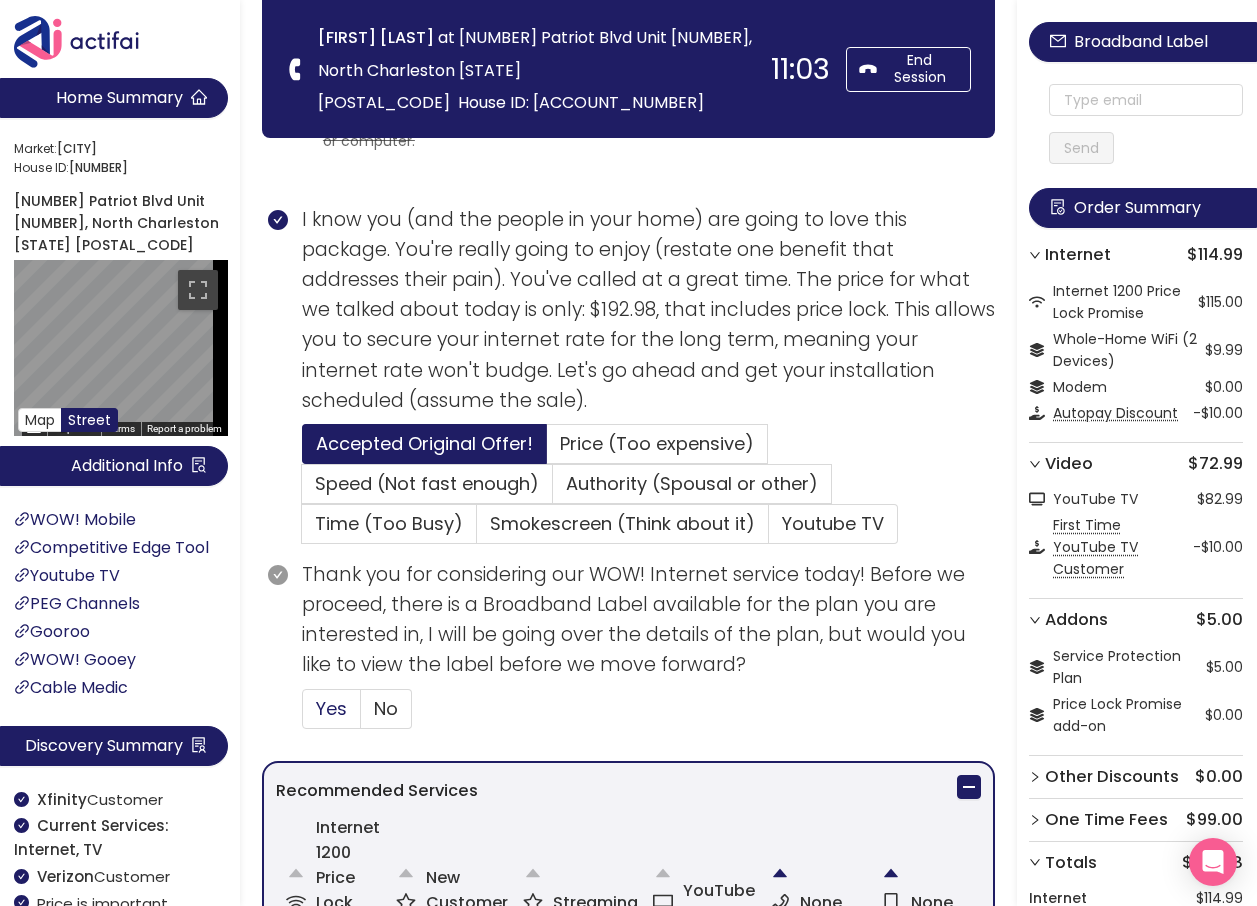 click on "Yes" at bounding box center (331, 708) 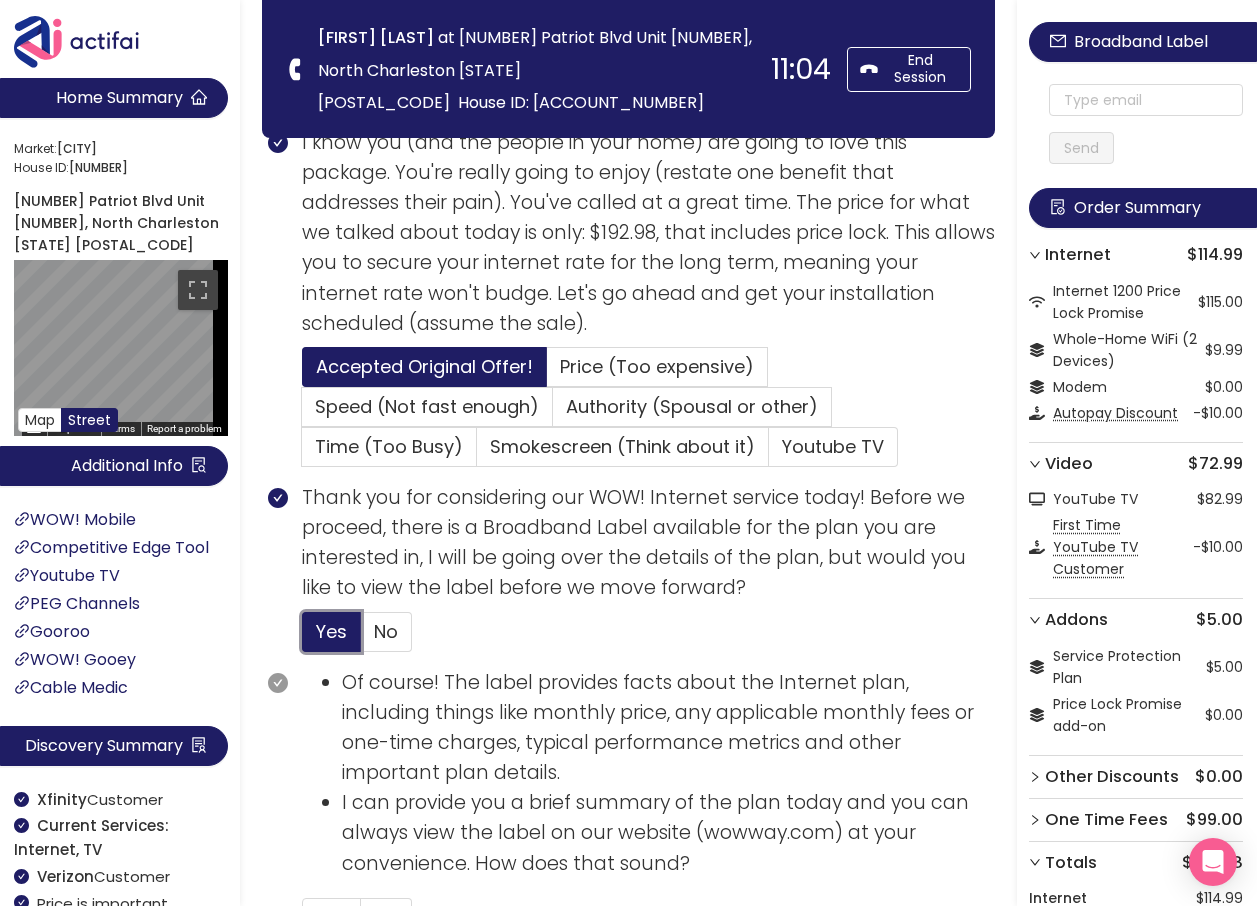 scroll, scrollTop: 1000, scrollLeft: 0, axis: vertical 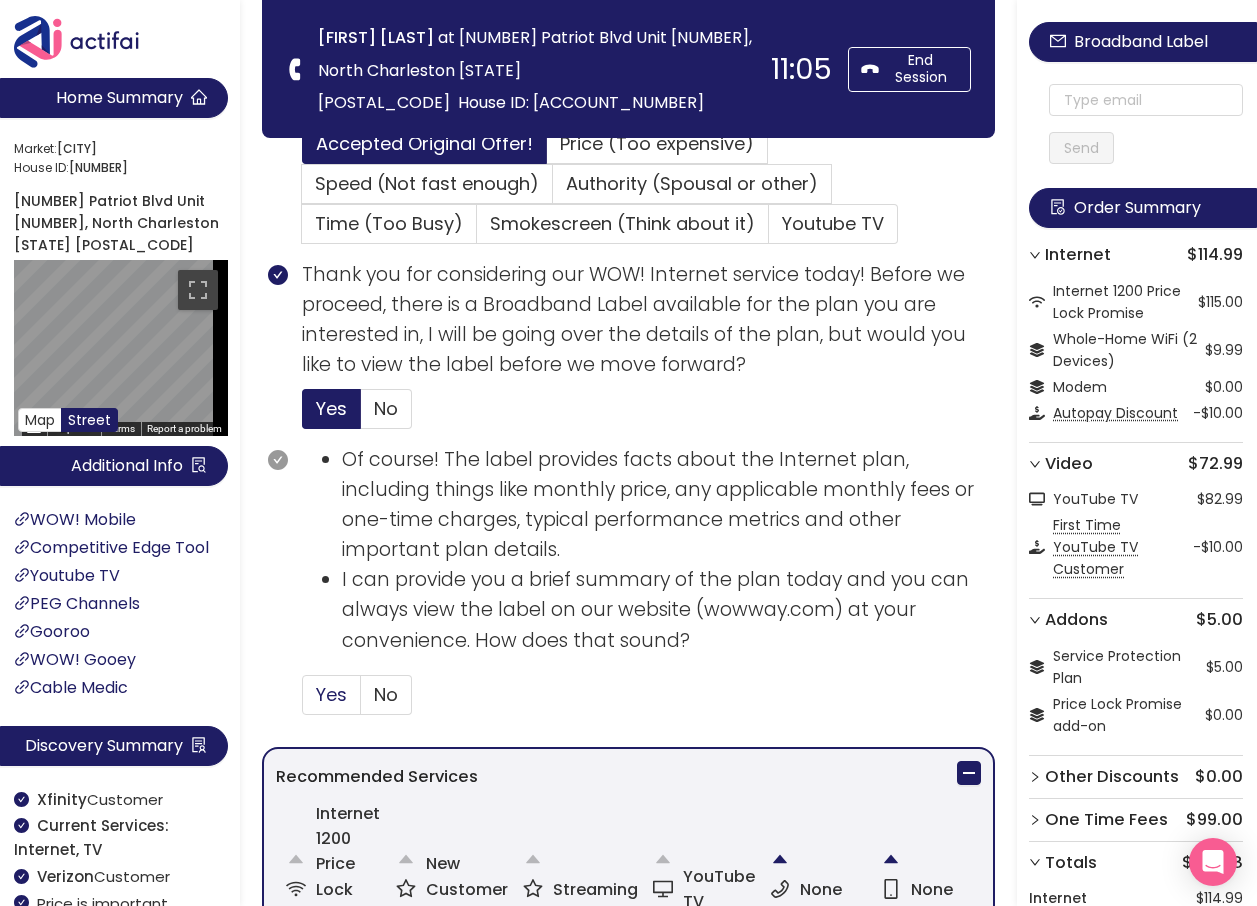 click on "Yes" at bounding box center (331, 694) 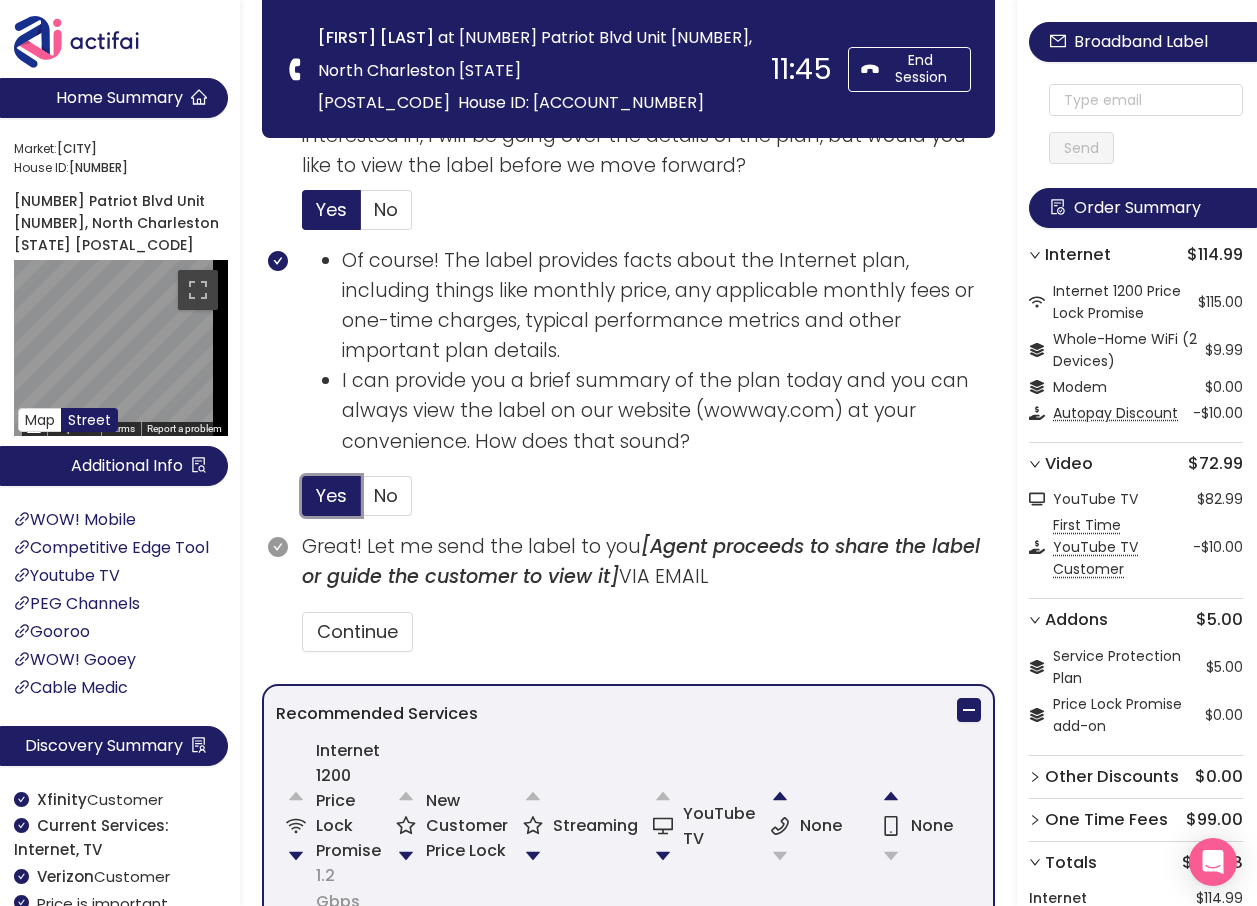 scroll, scrollTop: 1200, scrollLeft: 0, axis: vertical 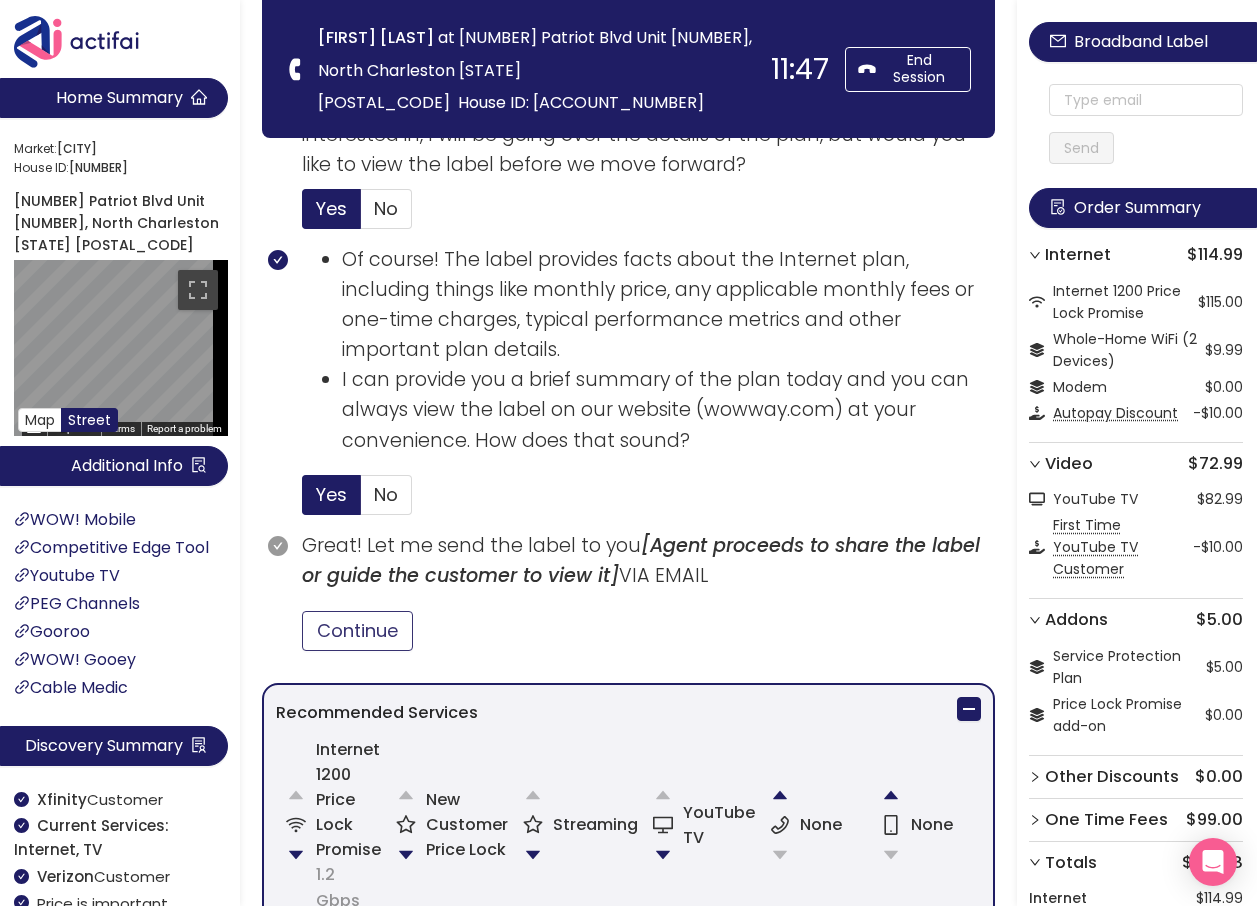 click on "Continue" at bounding box center (357, 631) 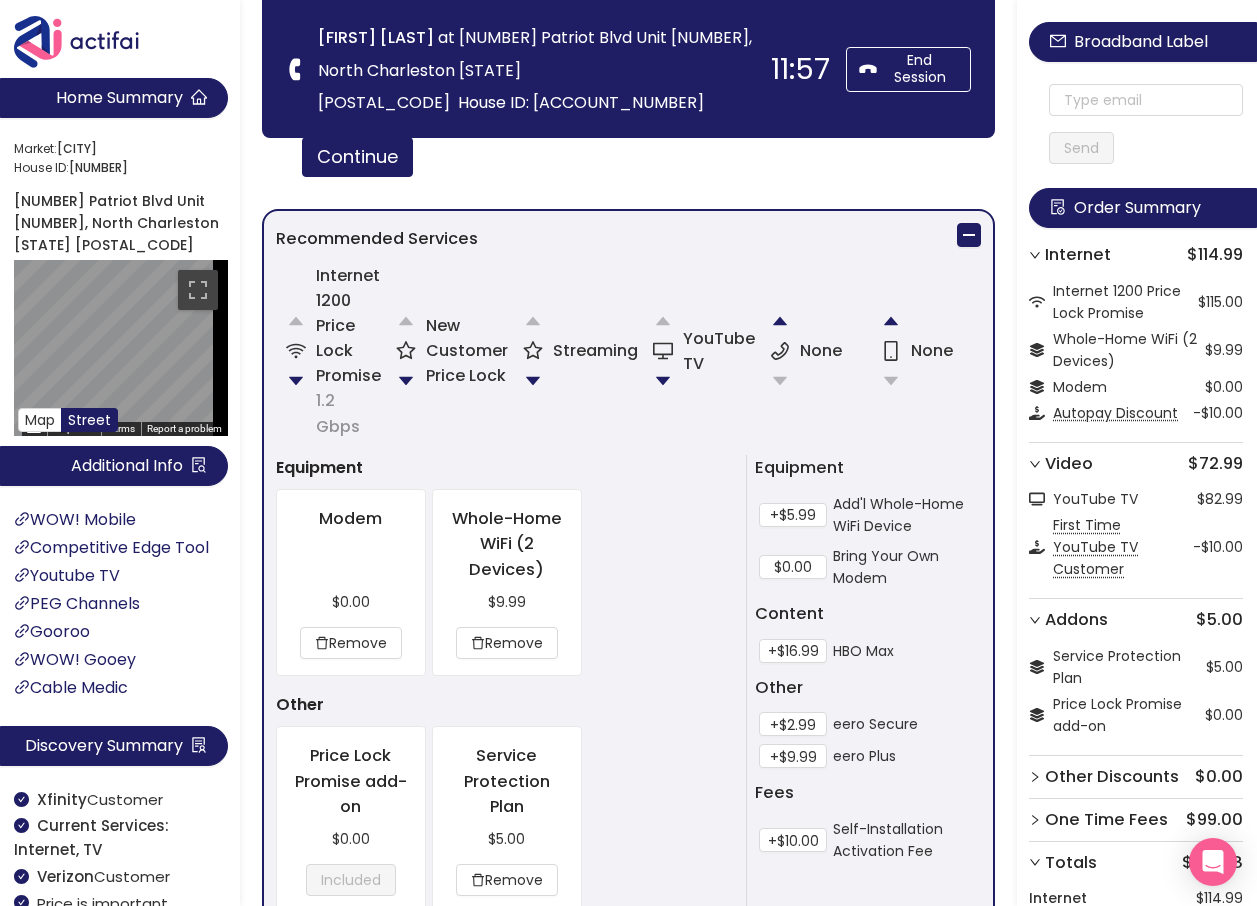 scroll, scrollTop: 1800, scrollLeft: 0, axis: vertical 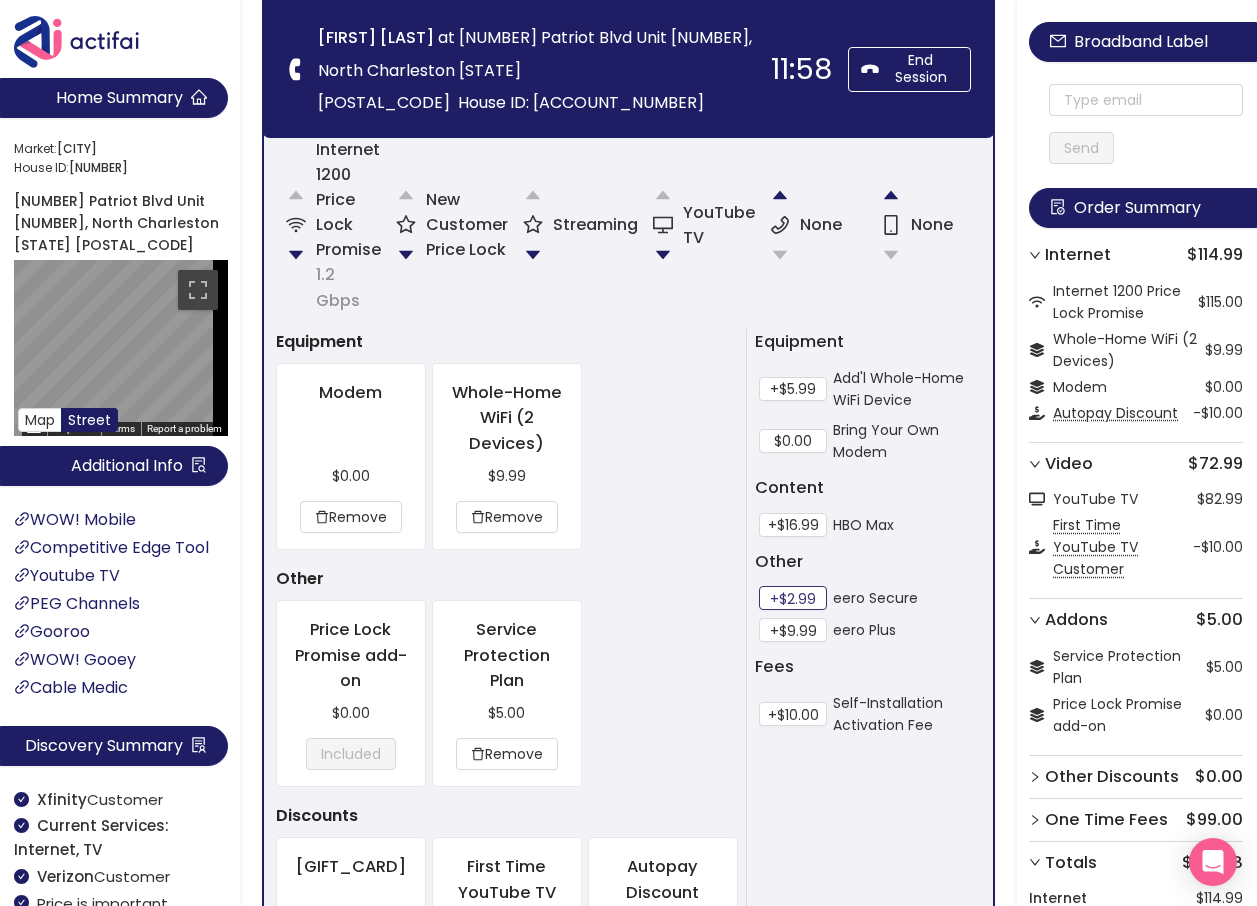 click on "+$2.99" at bounding box center [793, 598] 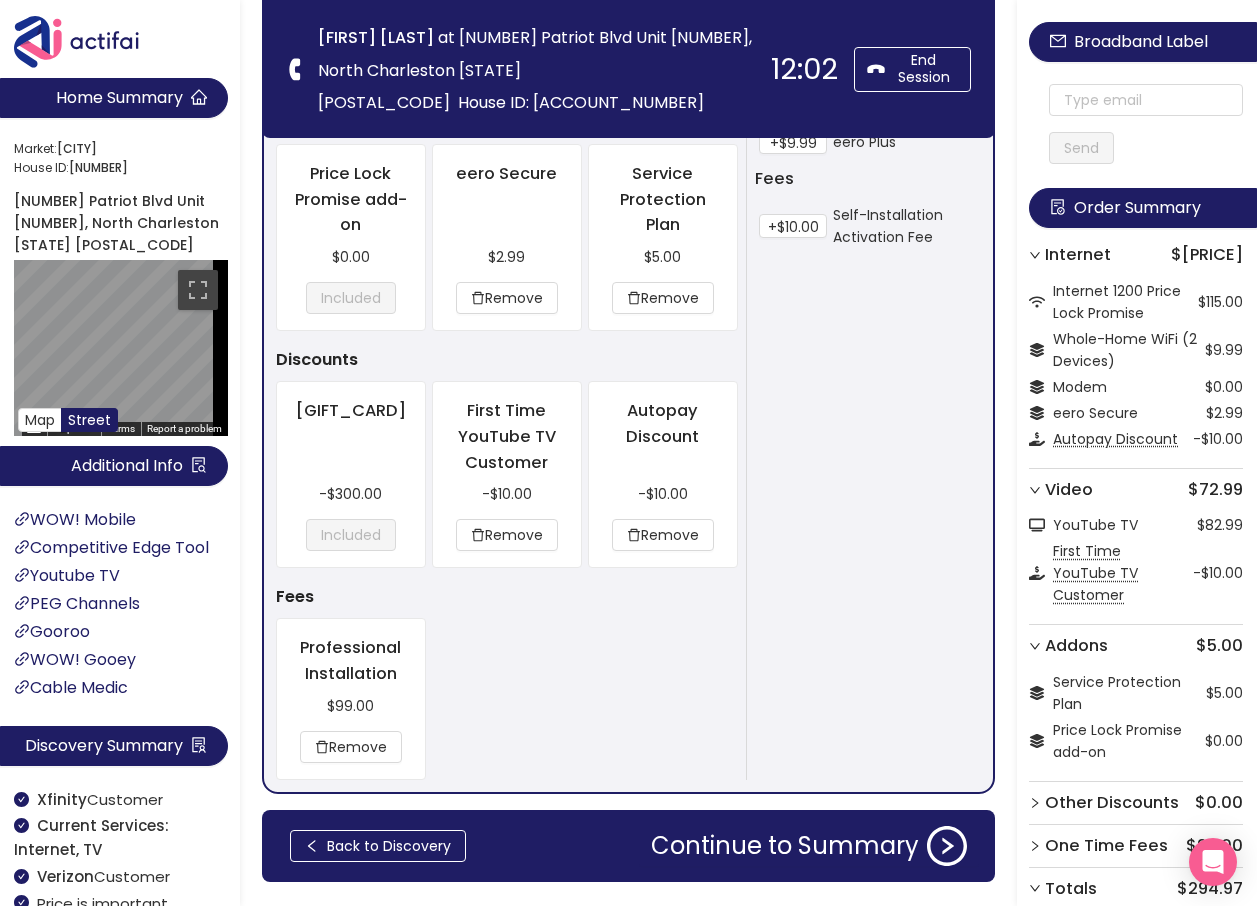 scroll, scrollTop: 2287, scrollLeft: 0, axis: vertical 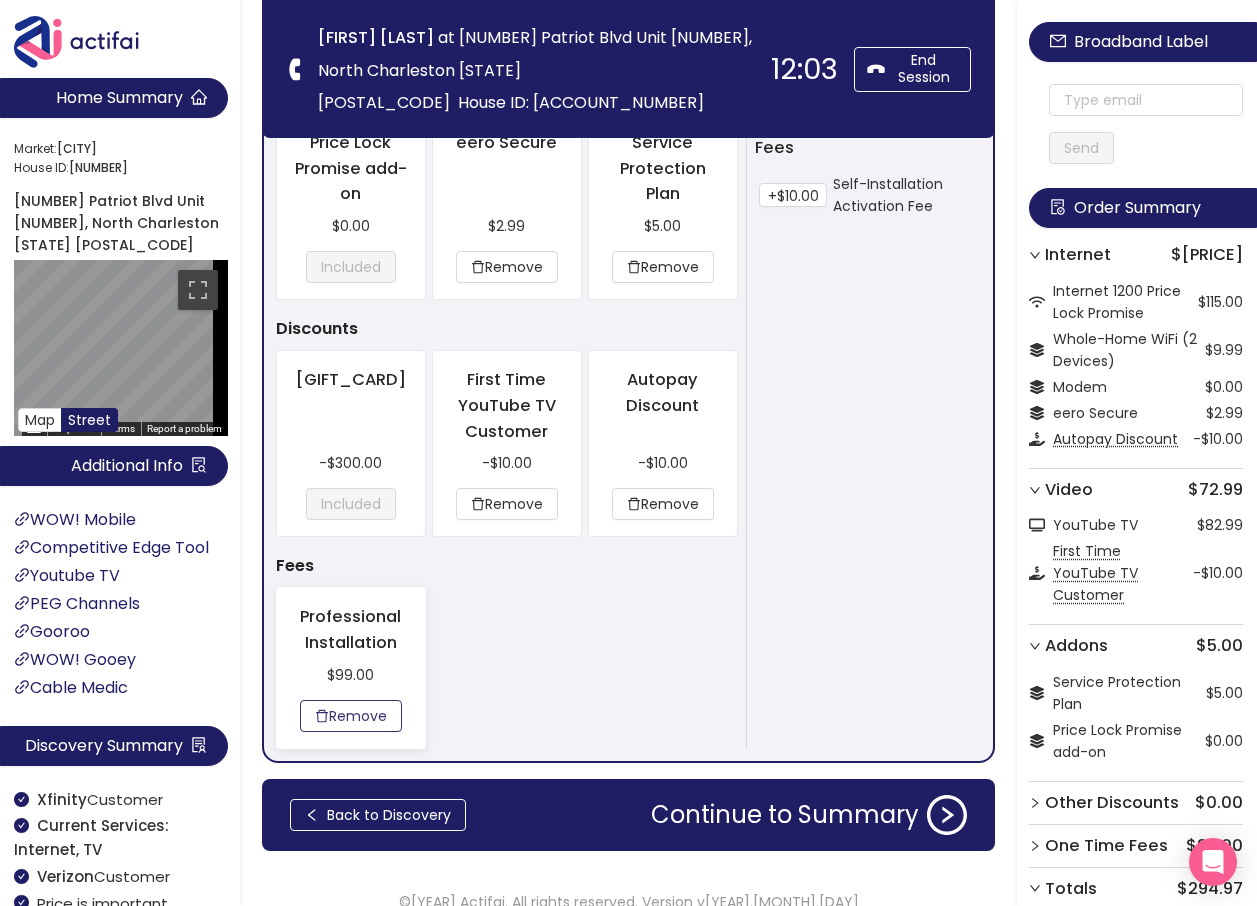 drag, startPoint x: 341, startPoint y: 684, endPoint x: 613, endPoint y: 606, distance: 282.9629 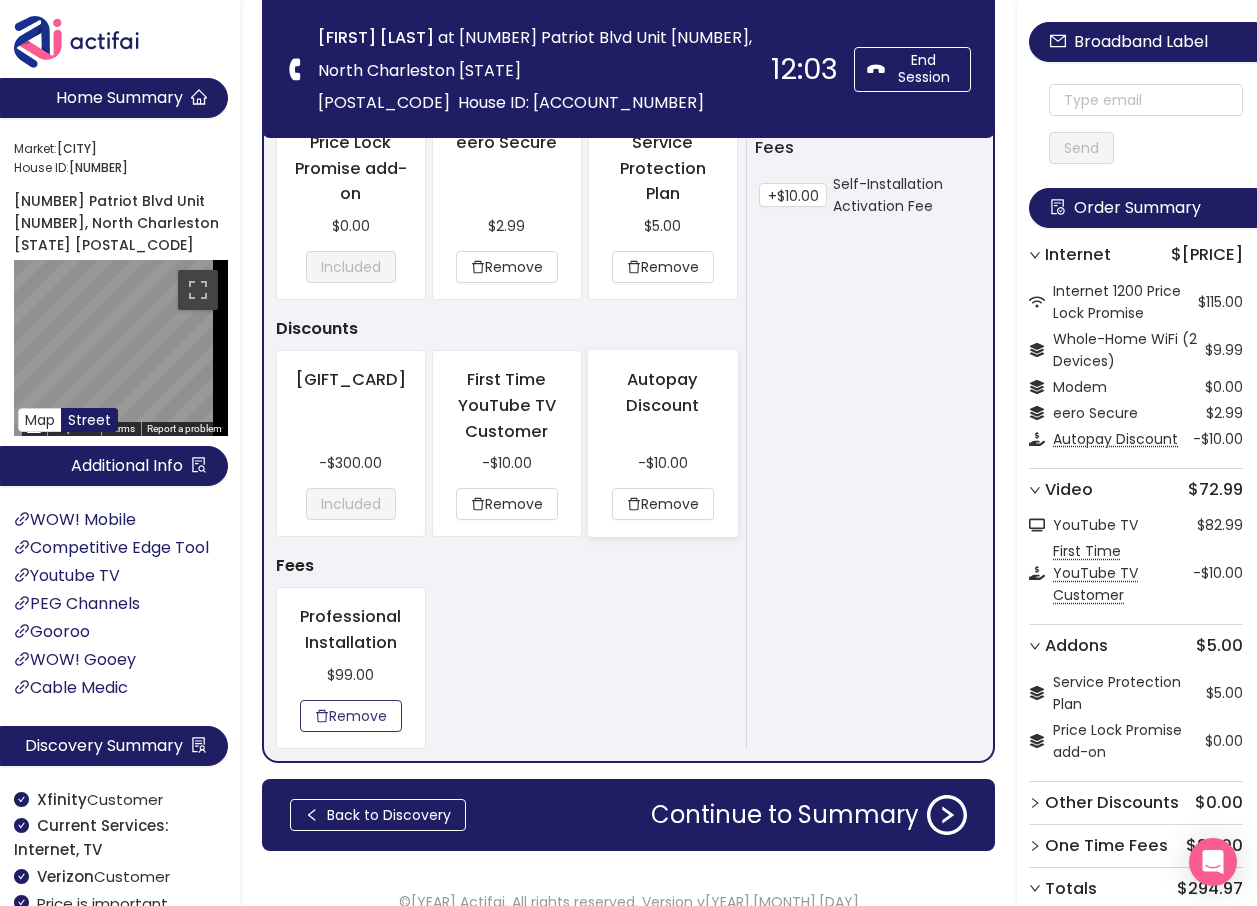click on "Remove" at bounding box center (351, 716) 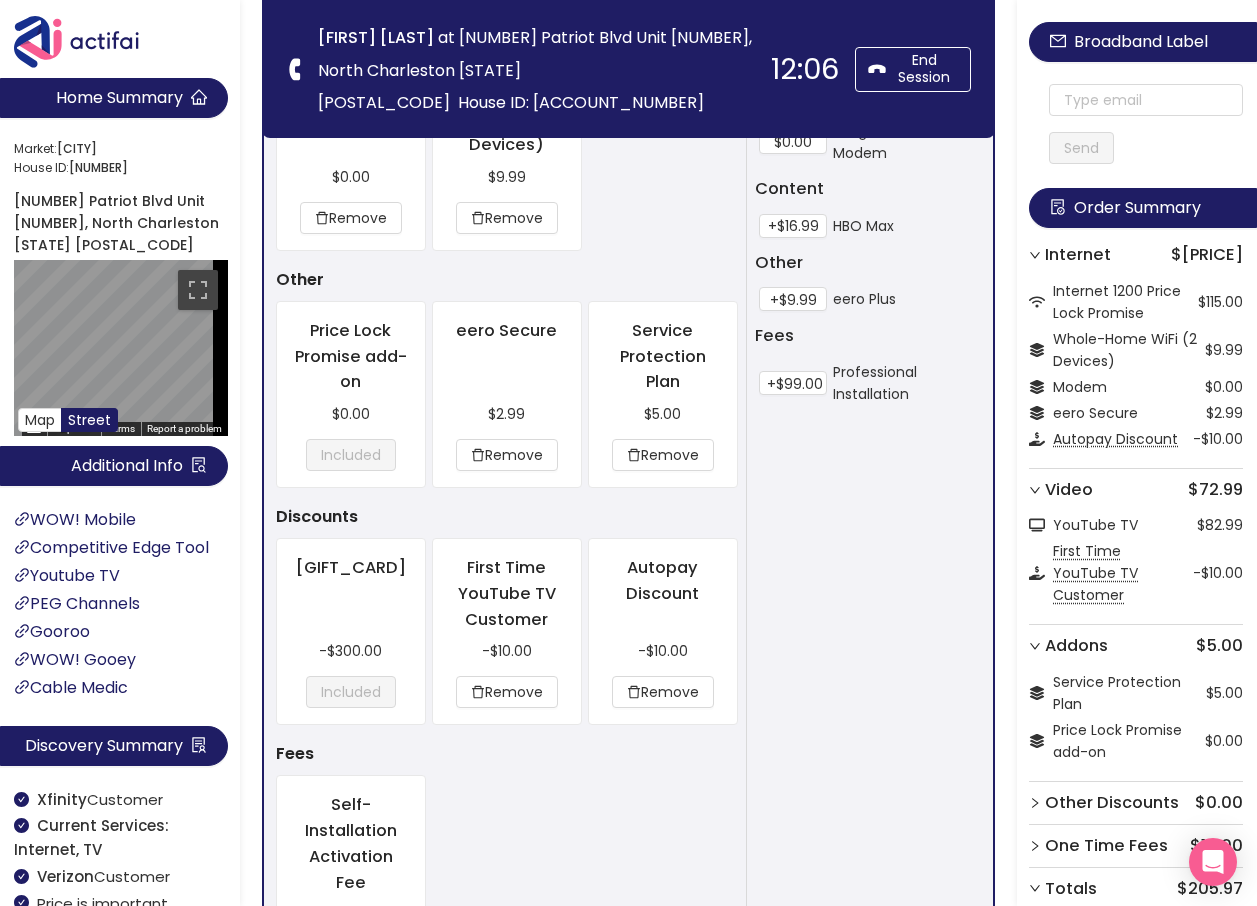 scroll, scrollTop: 2087, scrollLeft: 0, axis: vertical 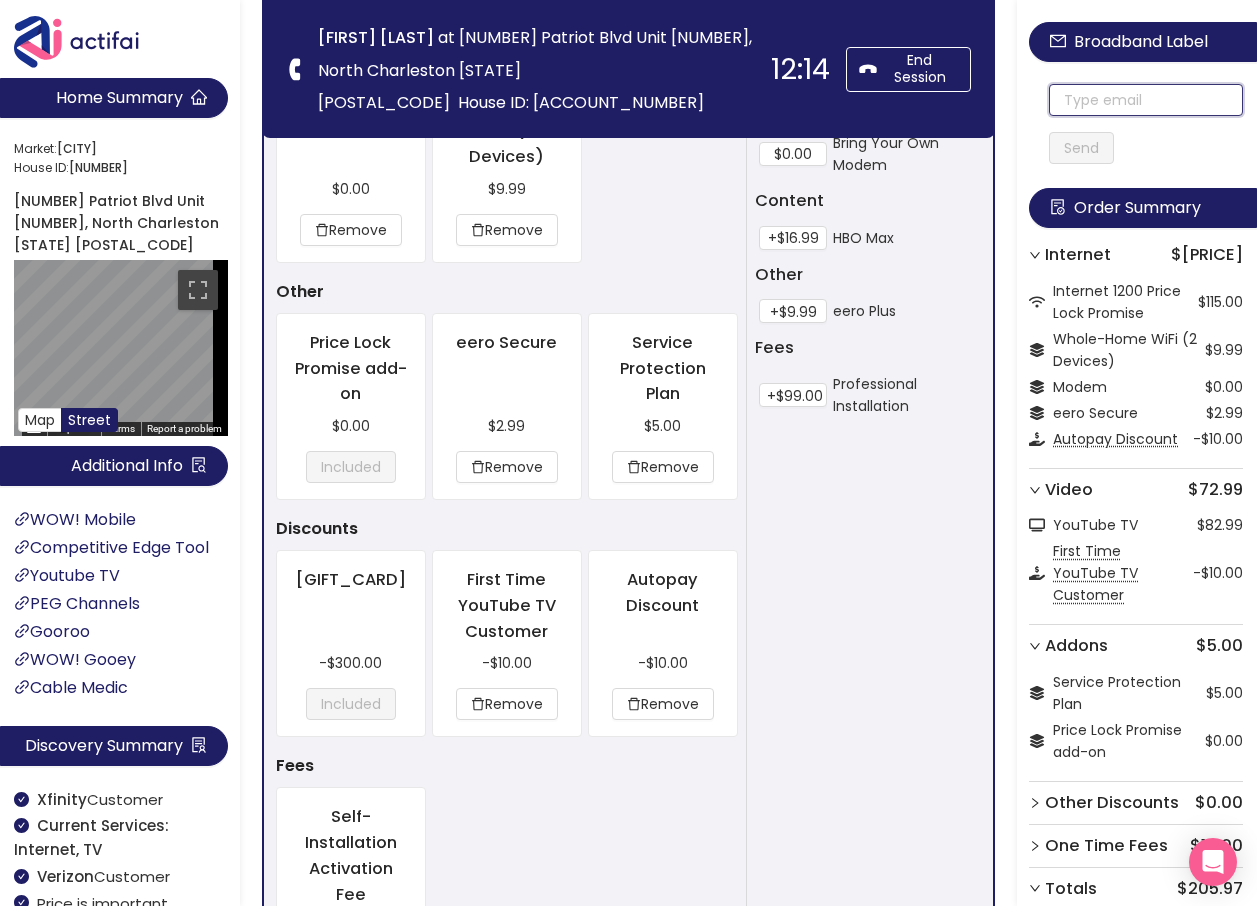 click 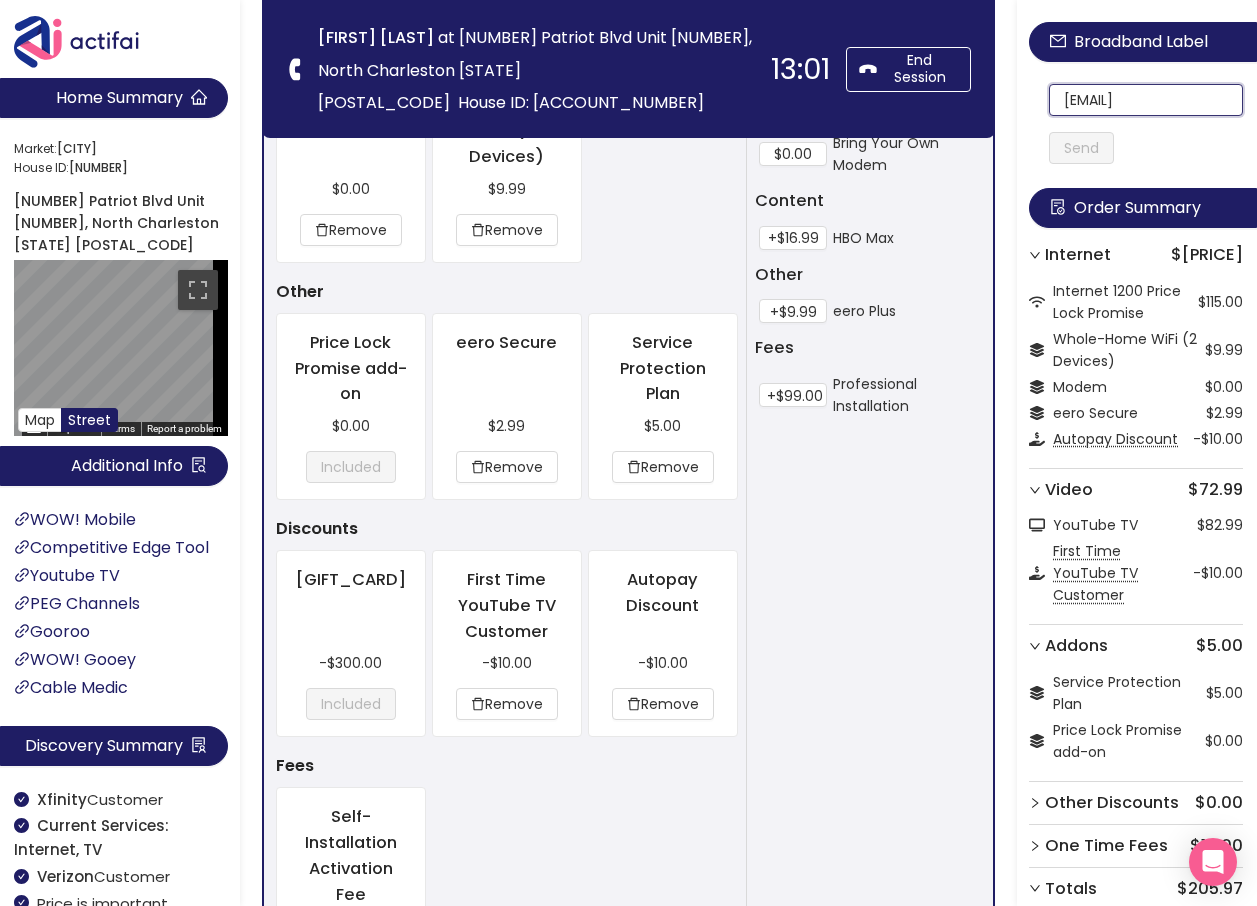 scroll, scrollTop: 0, scrollLeft: 116, axis: horizontal 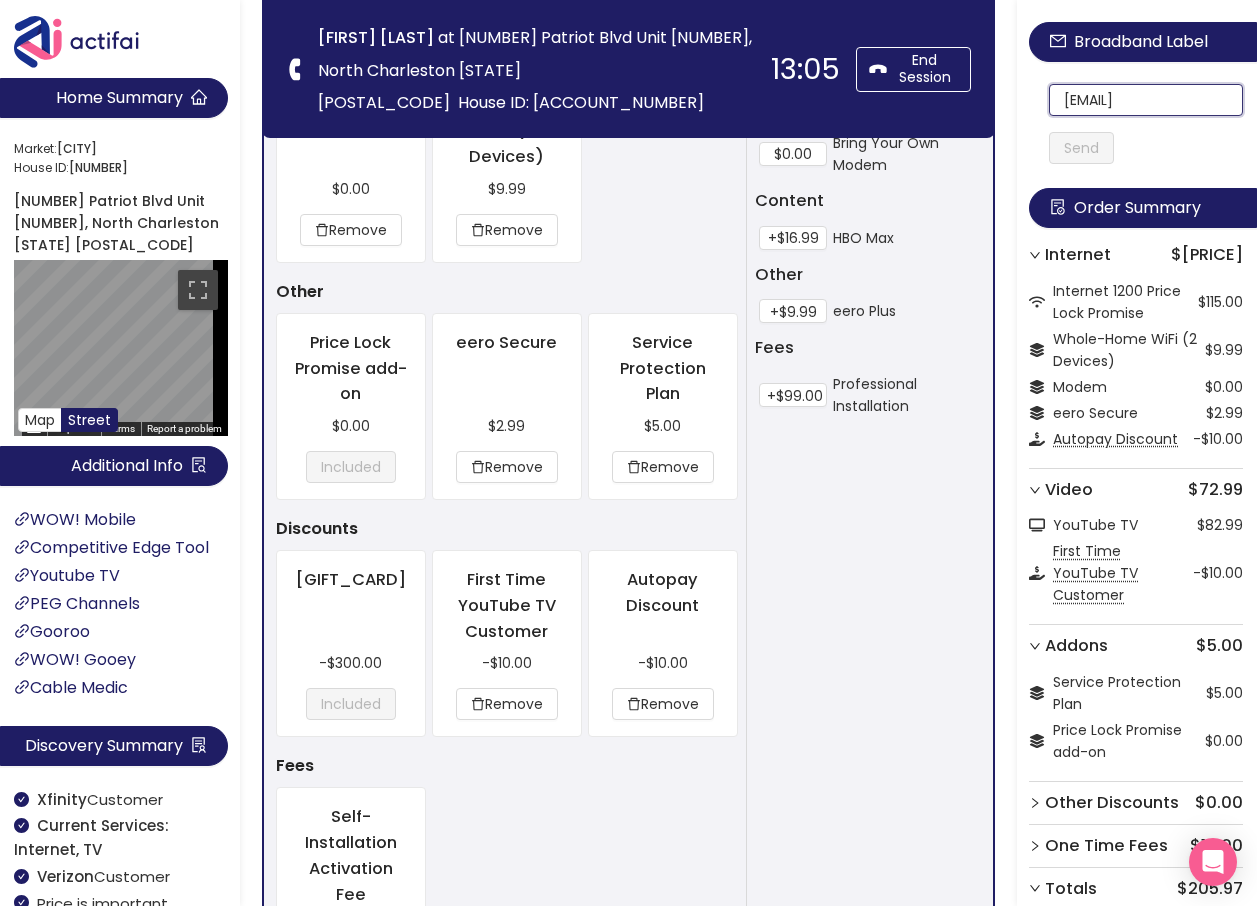 drag, startPoint x: 1185, startPoint y: 94, endPoint x: 1021, endPoint y: 91, distance: 164.02744 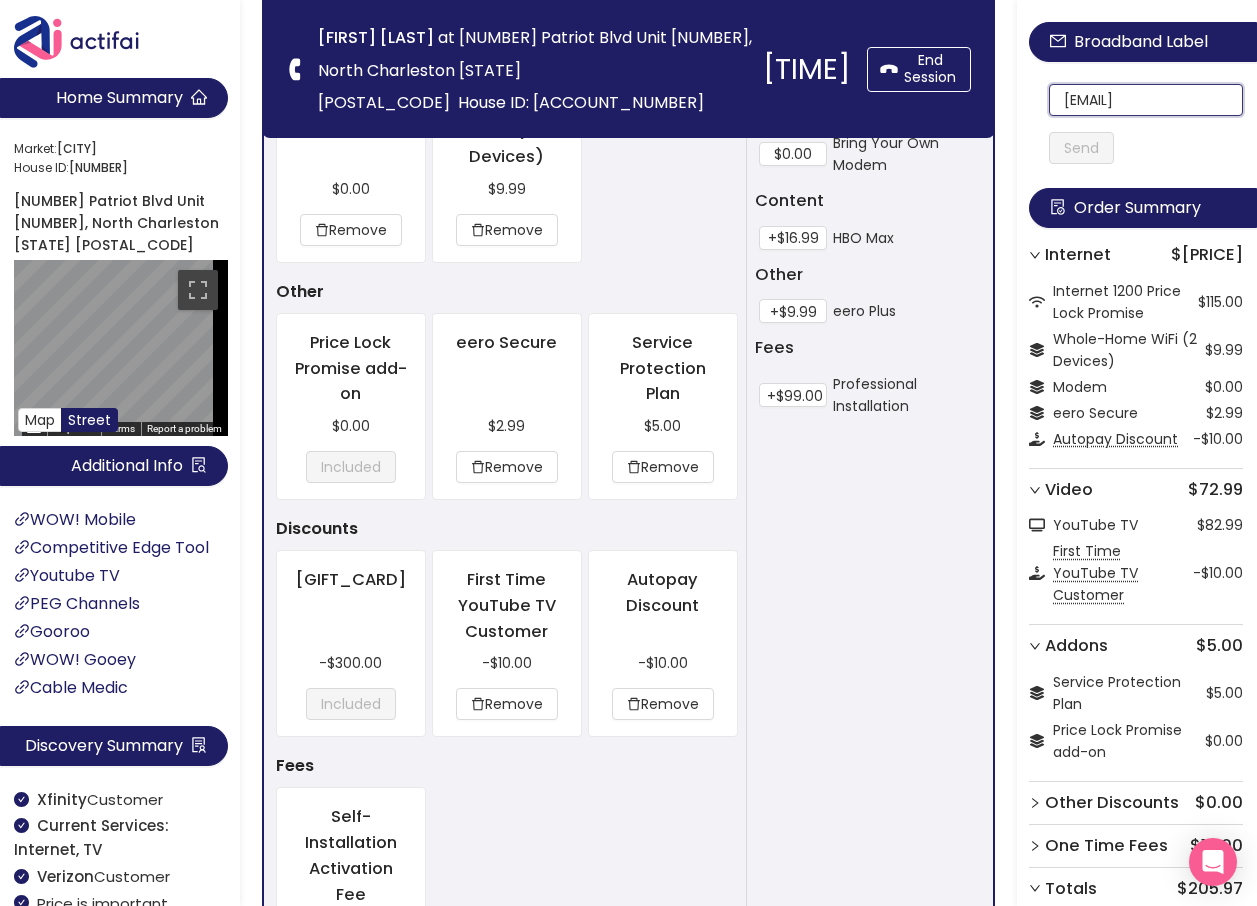 click on "[EMAIL]" 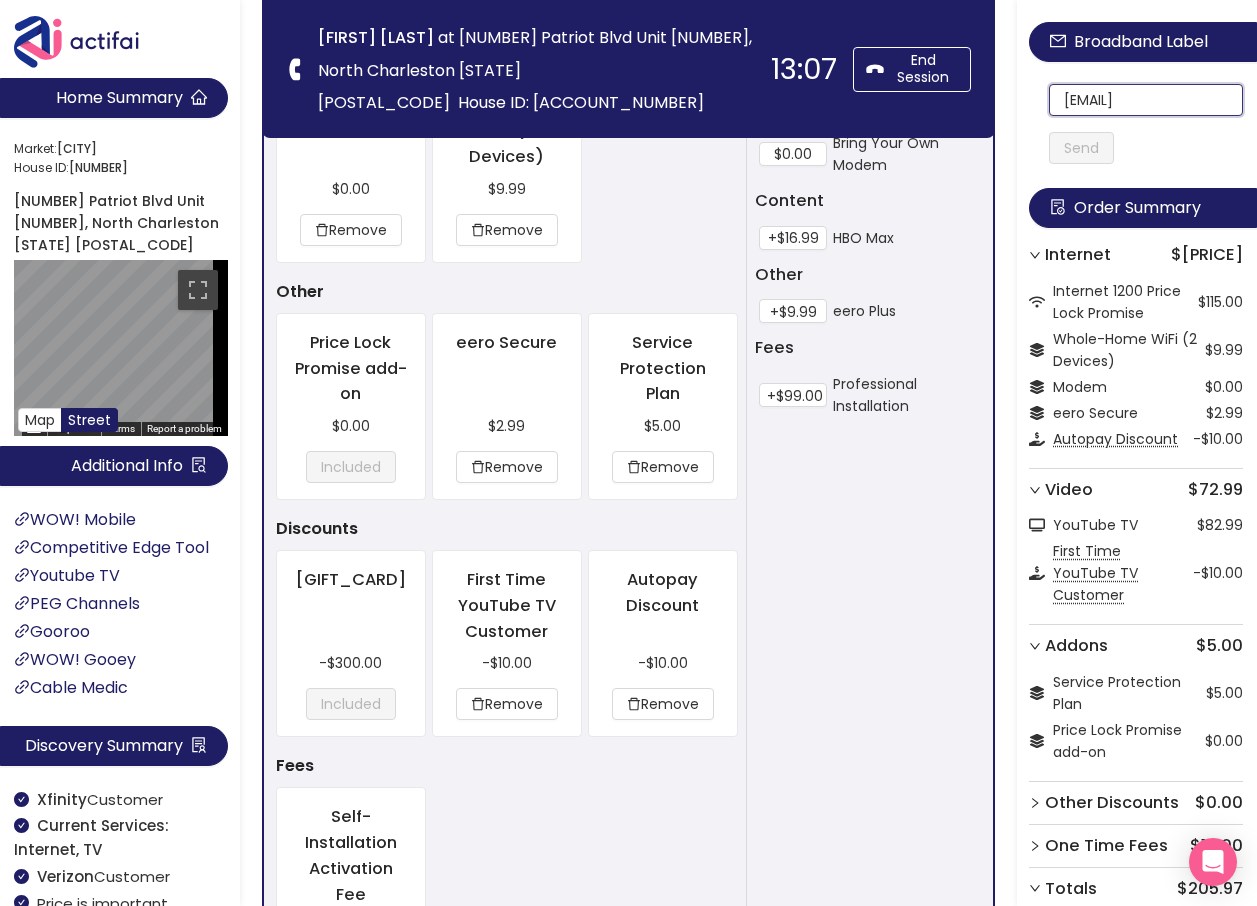 scroll, scrollTop: 0, scrollLeft: 116, axis: horizontal 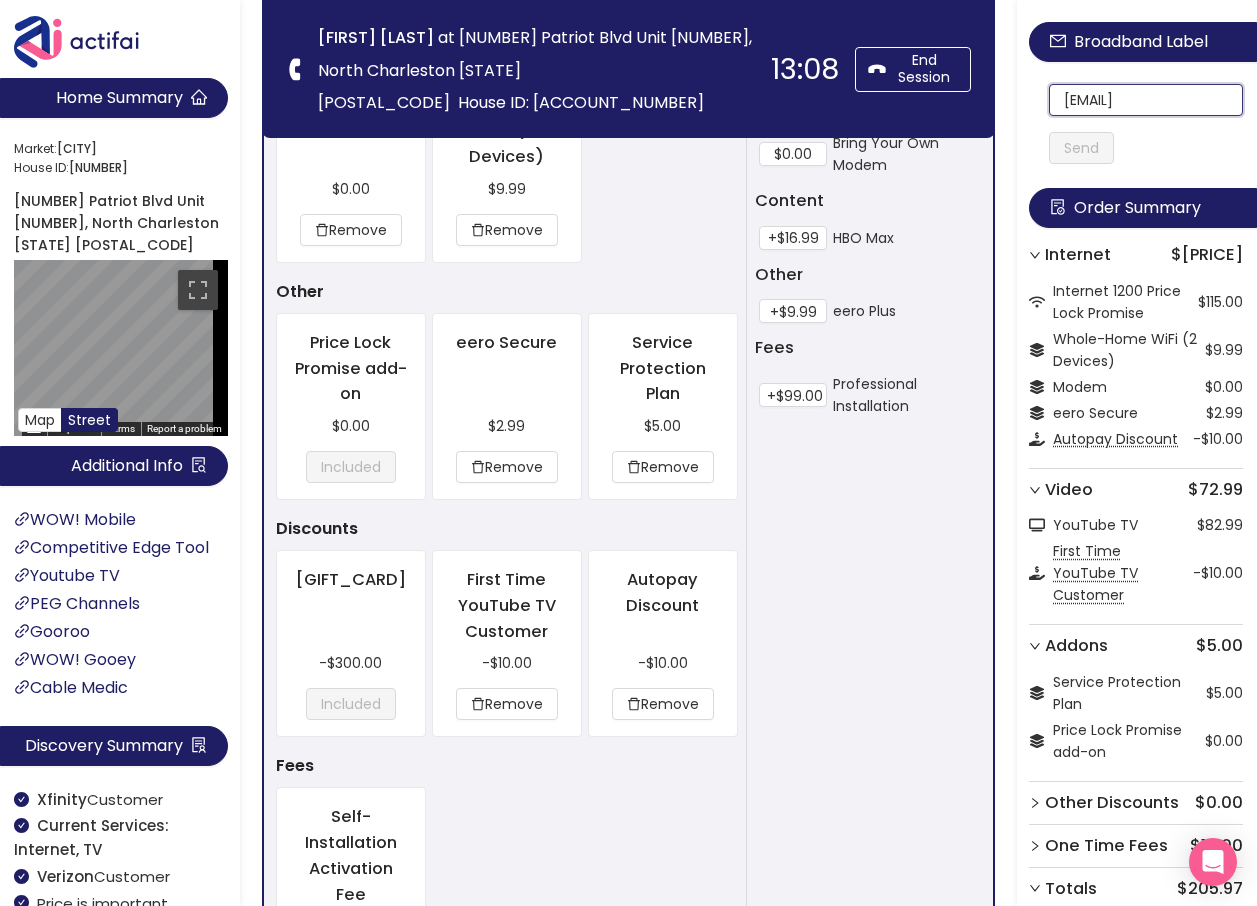 drag, startPoint x: 1074, startPoint y: 104, endPoint x: 1225, endPoint y: 105, distance: 151.00331 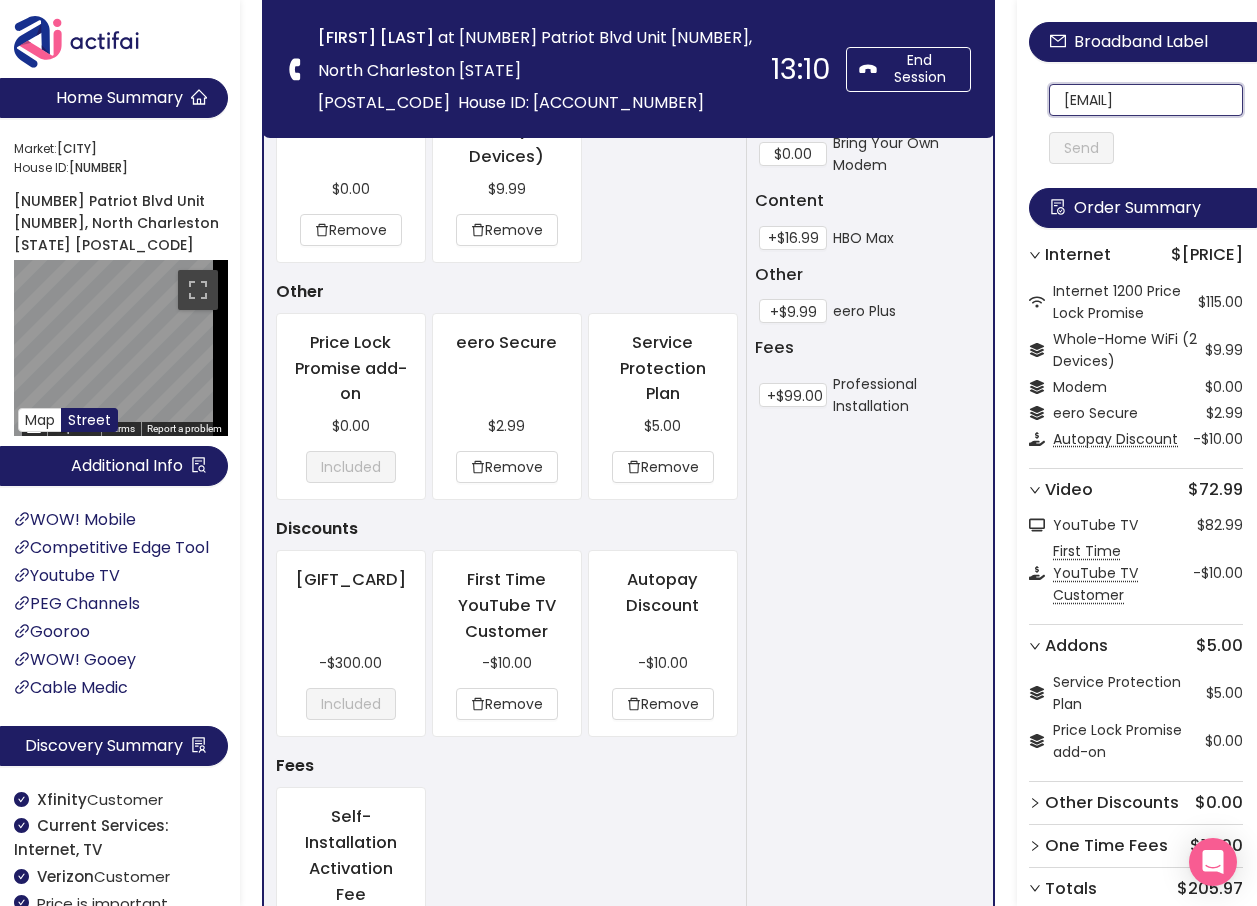 type on "[EMAIL]" 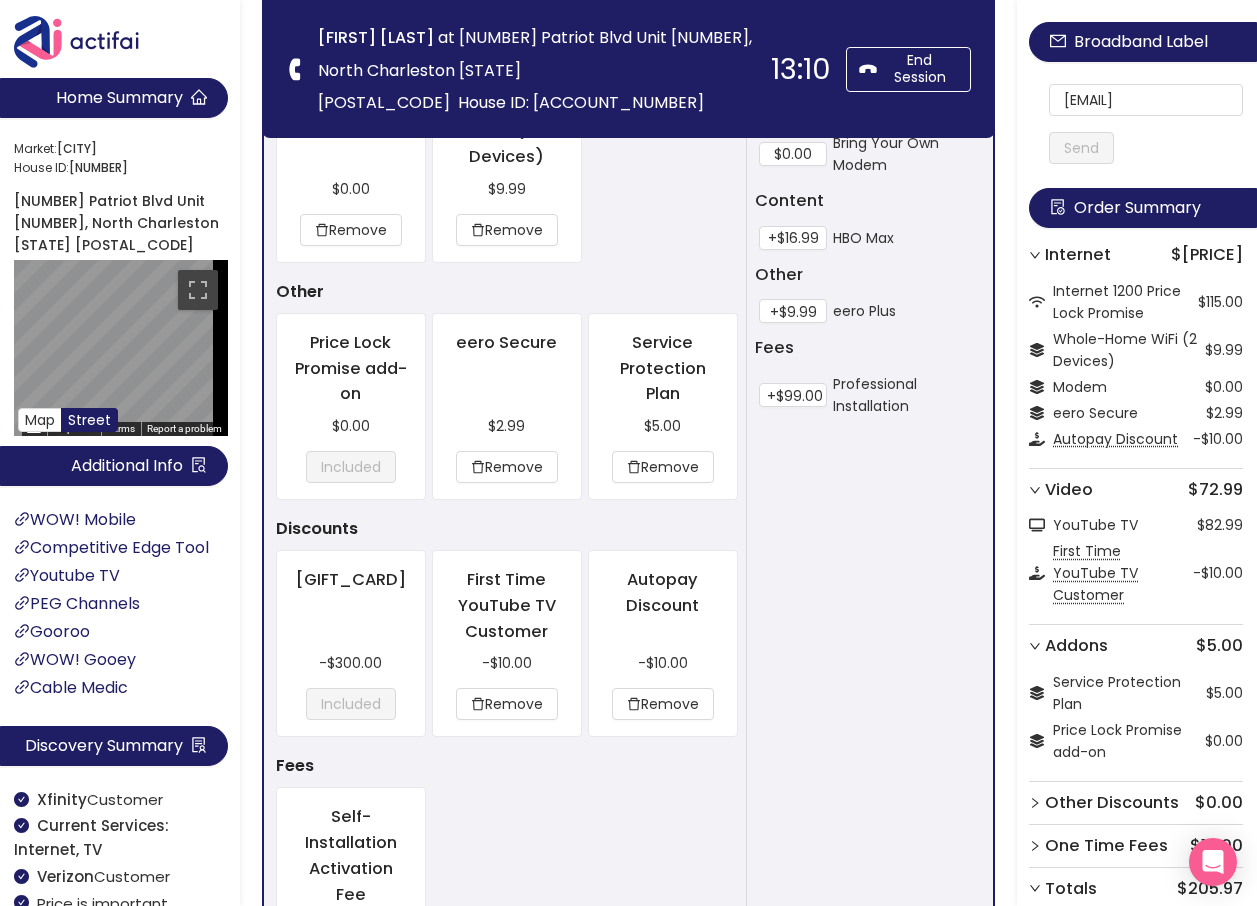 click on "Send" at bounding box center (1081, 148) 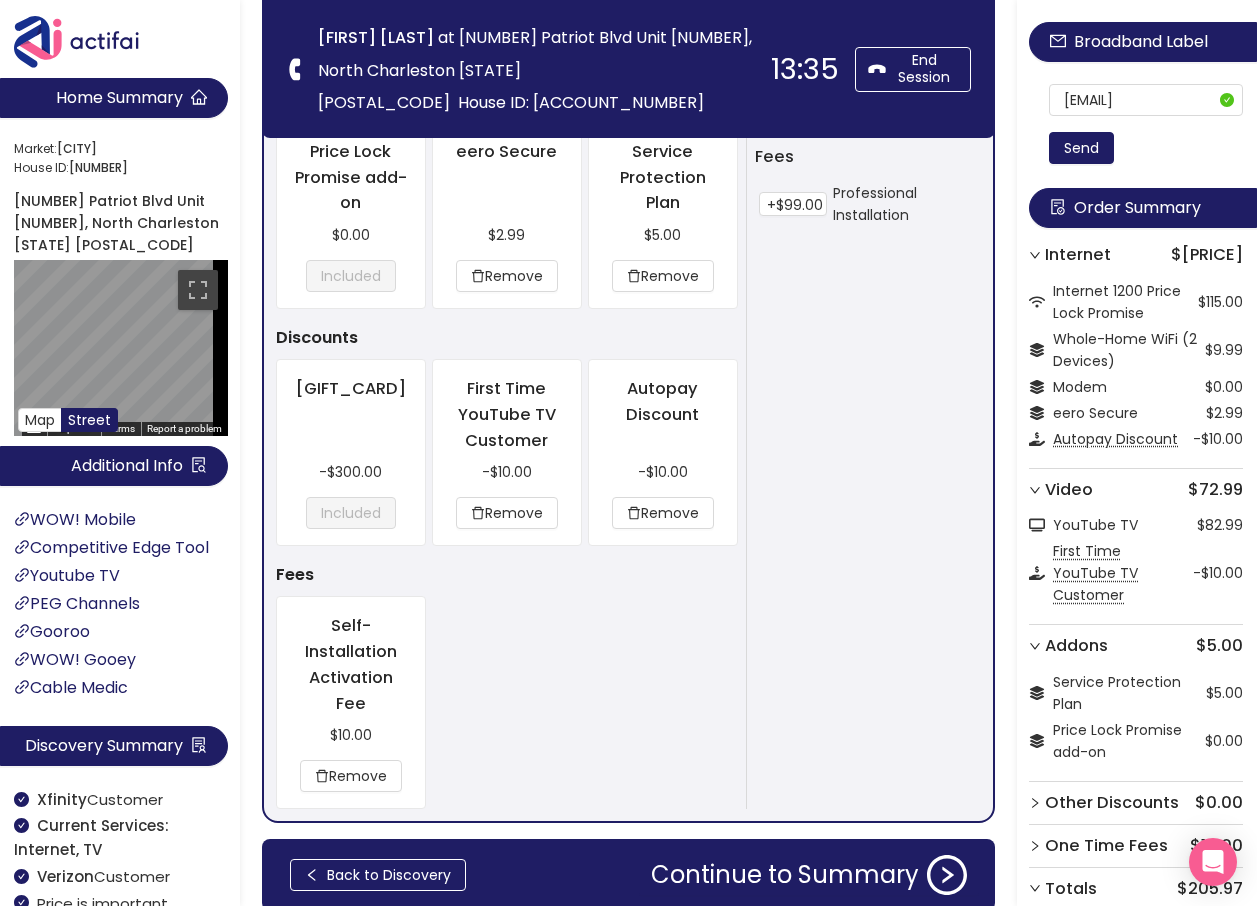scroll, scrollTop: 2338, scrollLeft: 0, axis: vertical 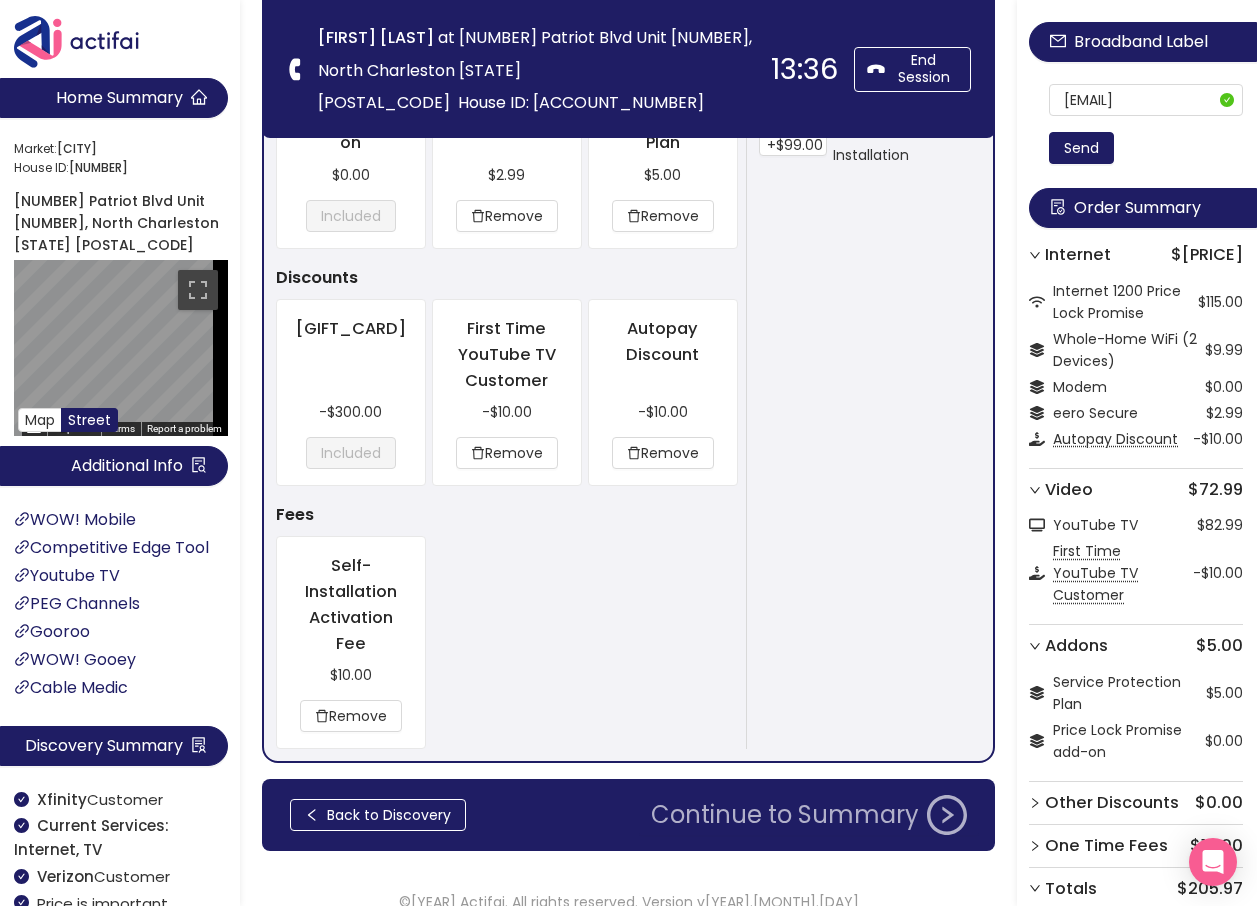 click on "Continue to Summary" 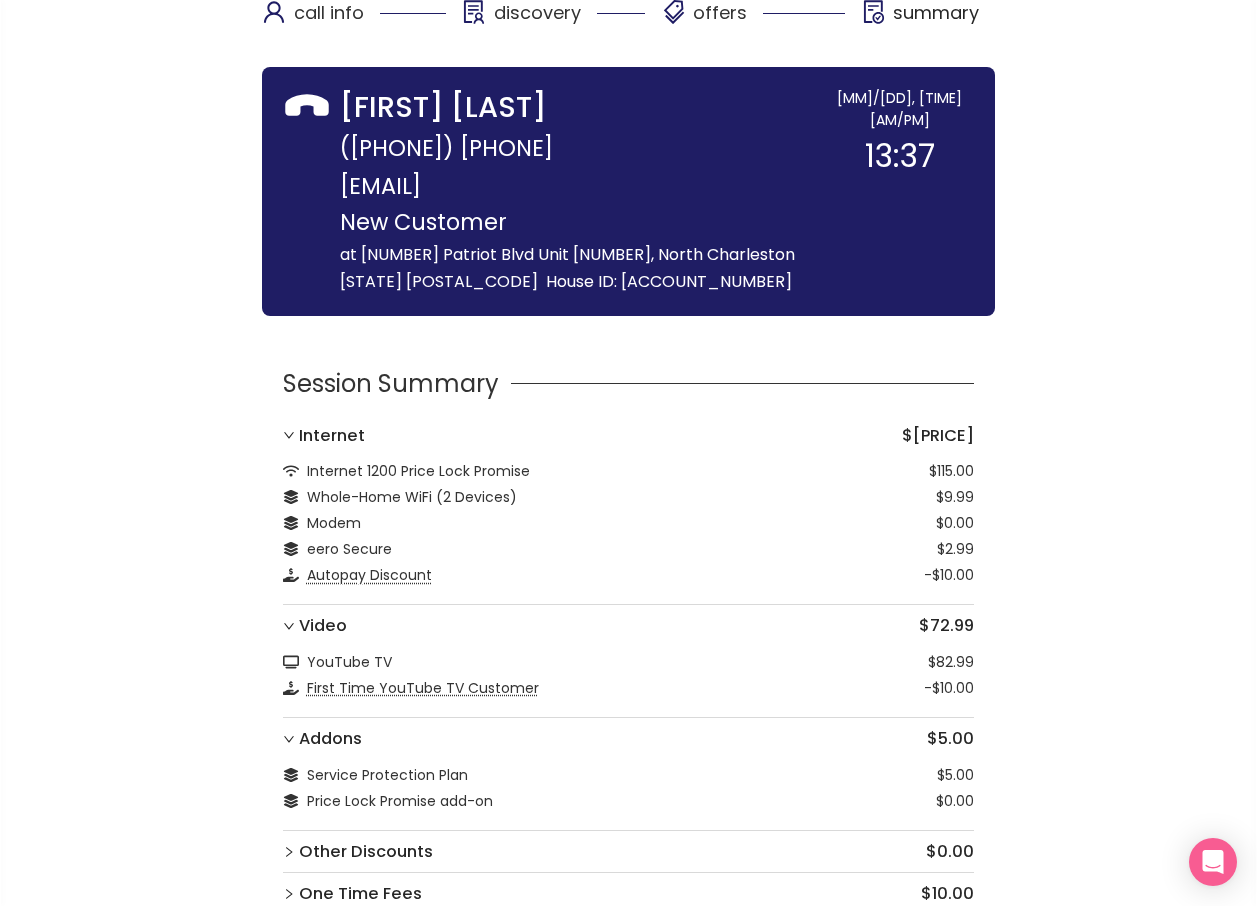 scroll, scrollTop: 453, scrollLeft: 0, axis: vertical 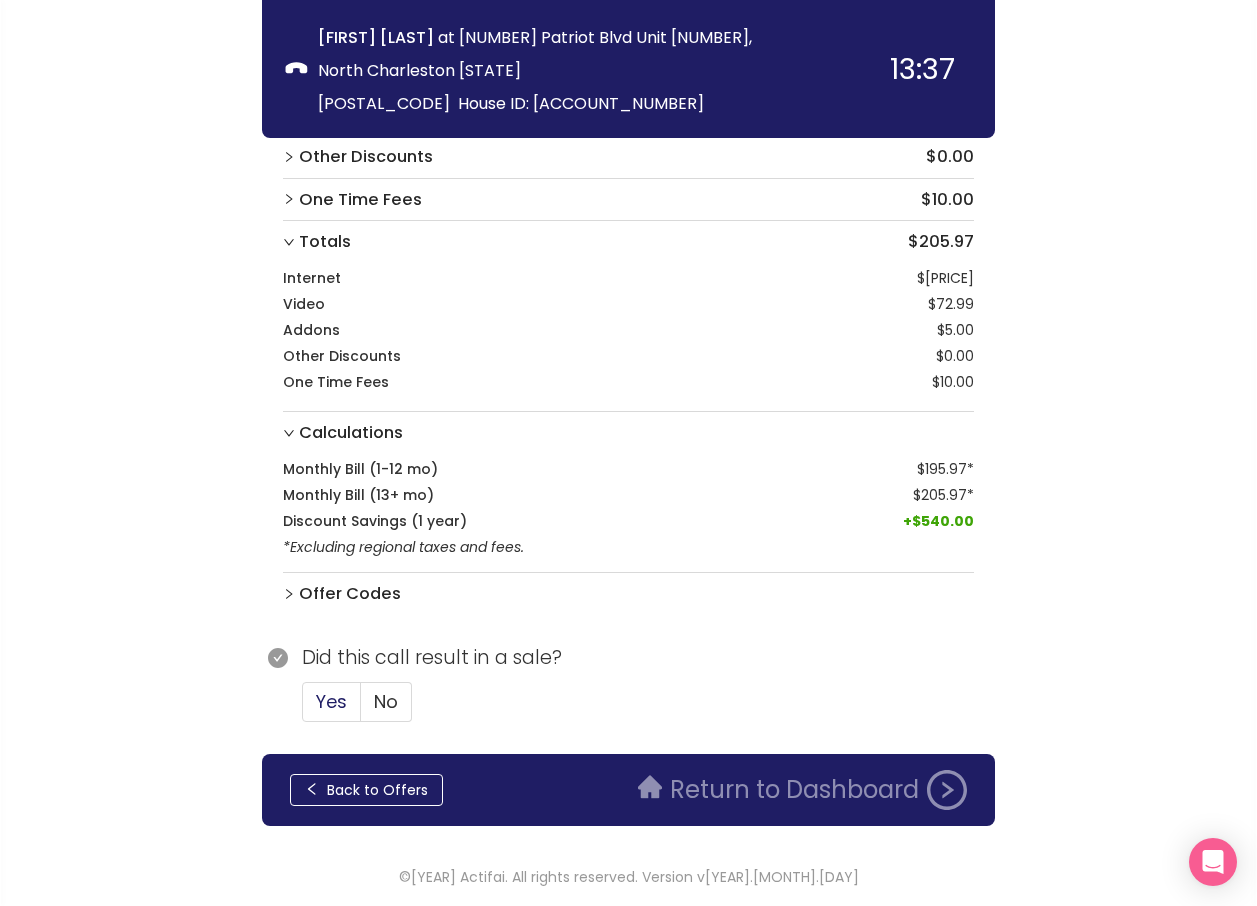 click on "Yes" at bounding box center [331, 701] 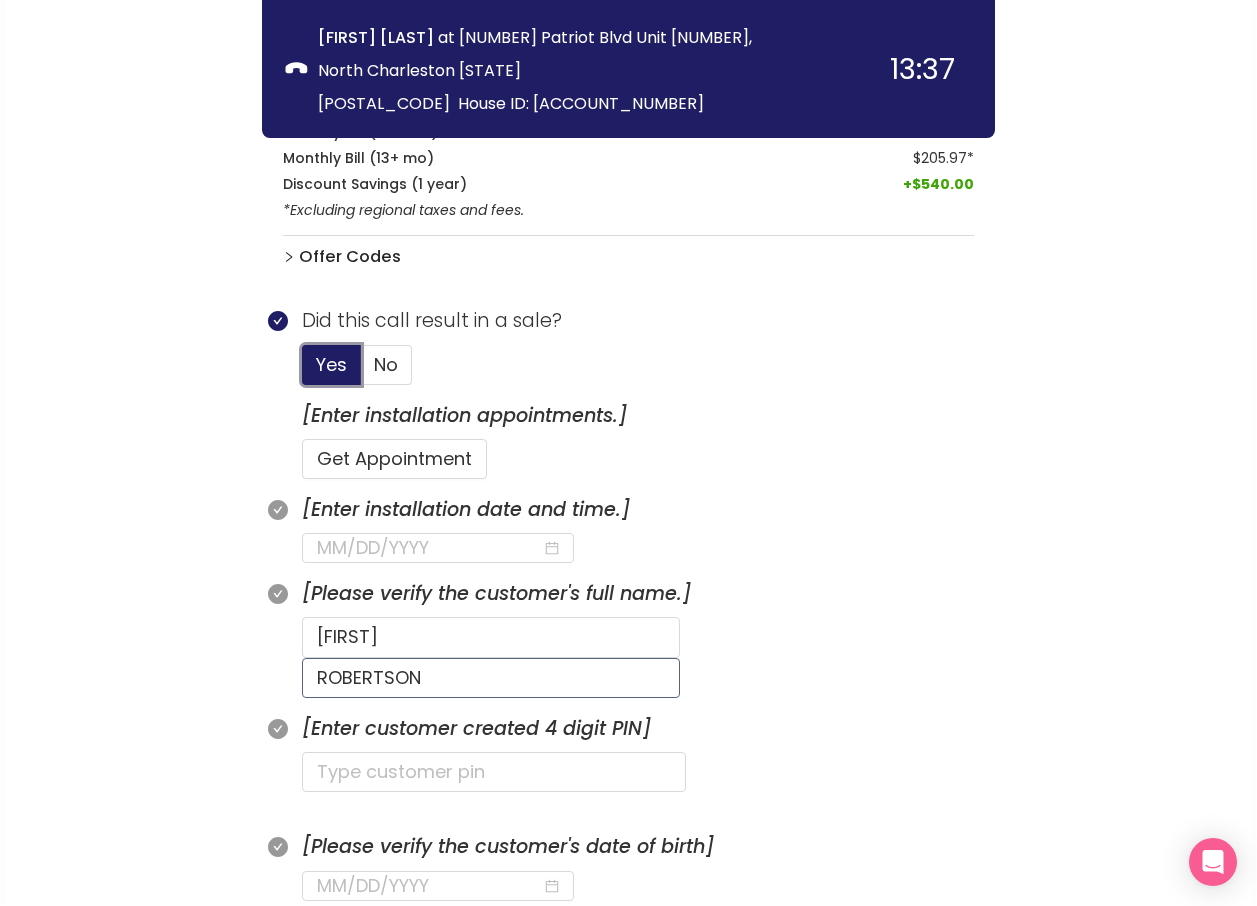 scroll, scrollTop: 853, scrollLeft: 0, axis: vertical 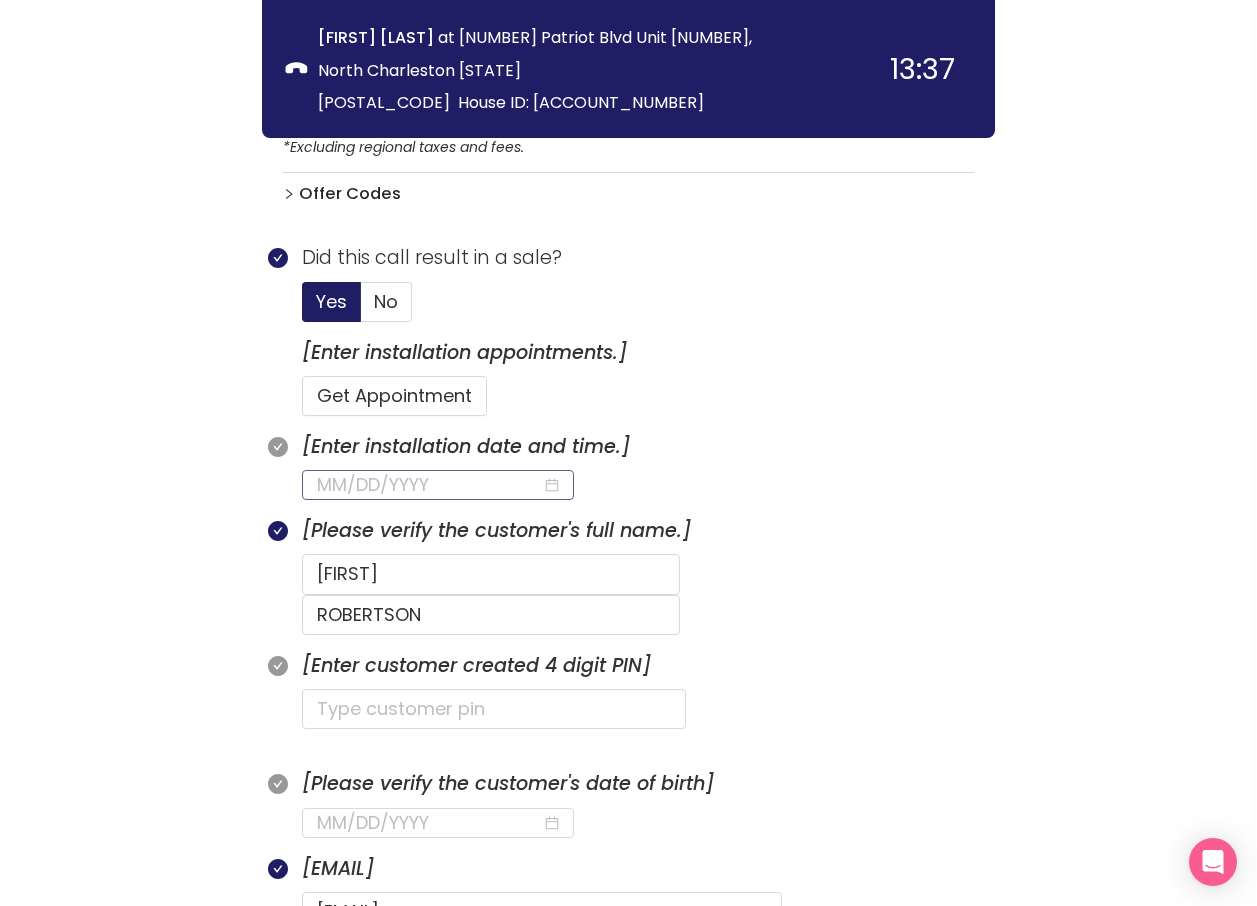 click at bounding box center [429, 485] 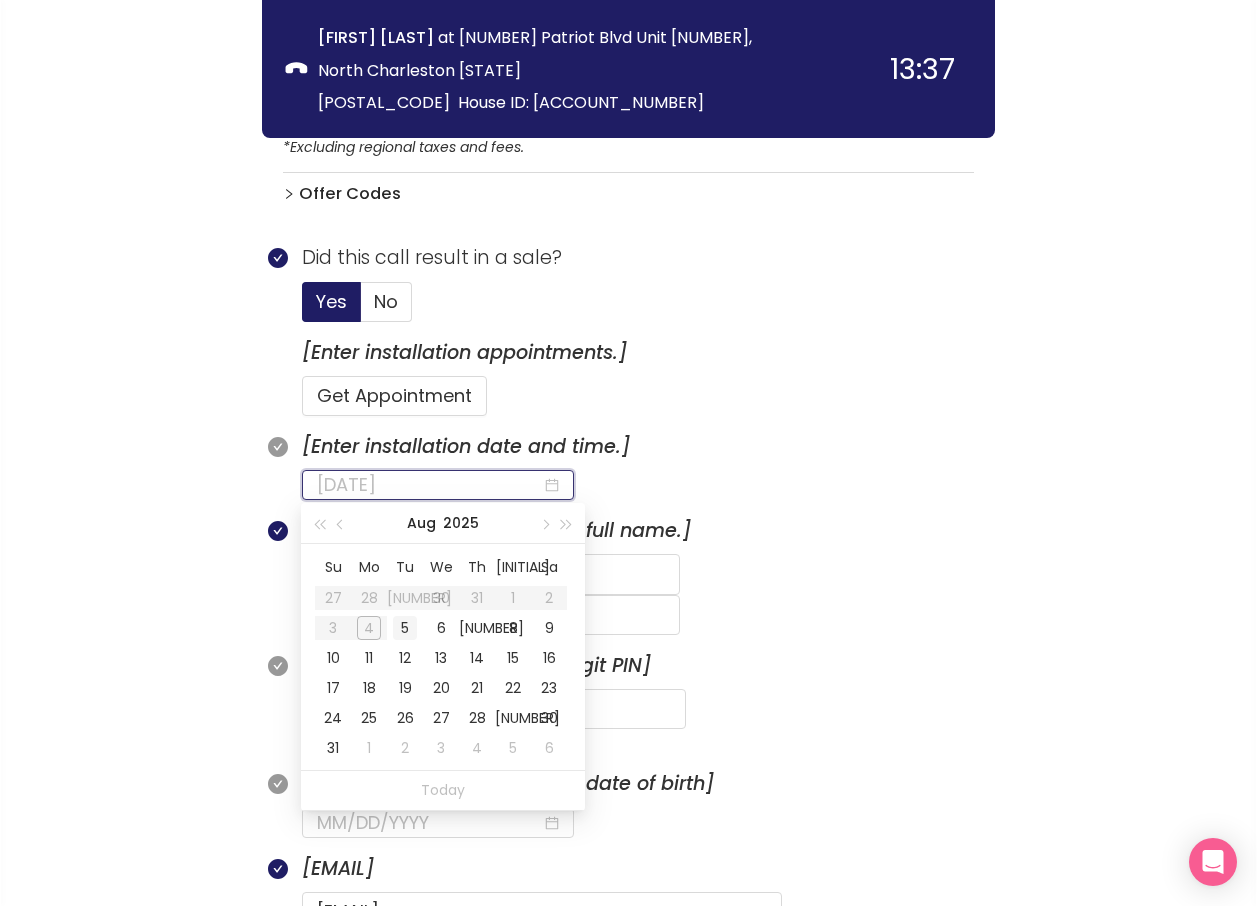 type on "08/05/2025" 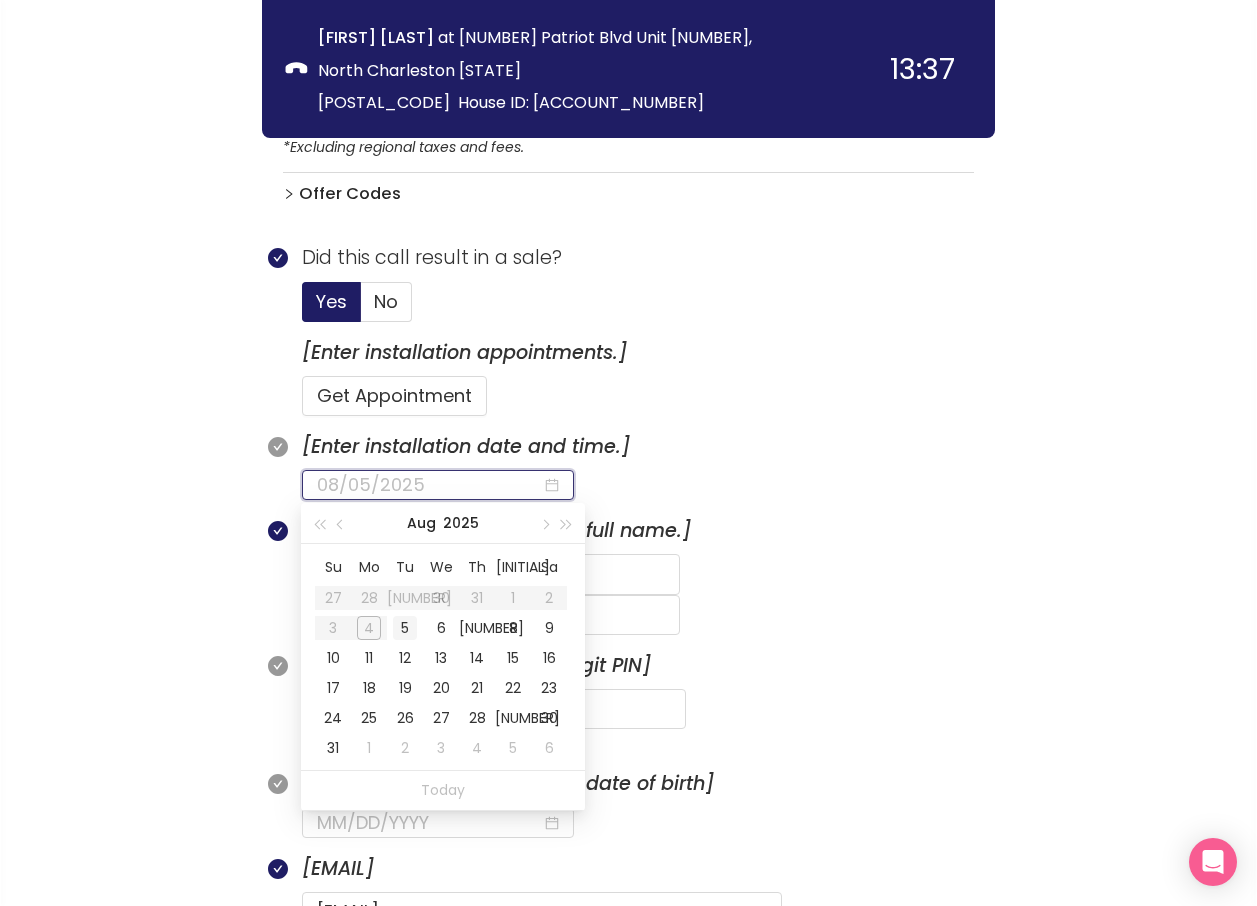 click on "5" at bounding box center [405, 628] 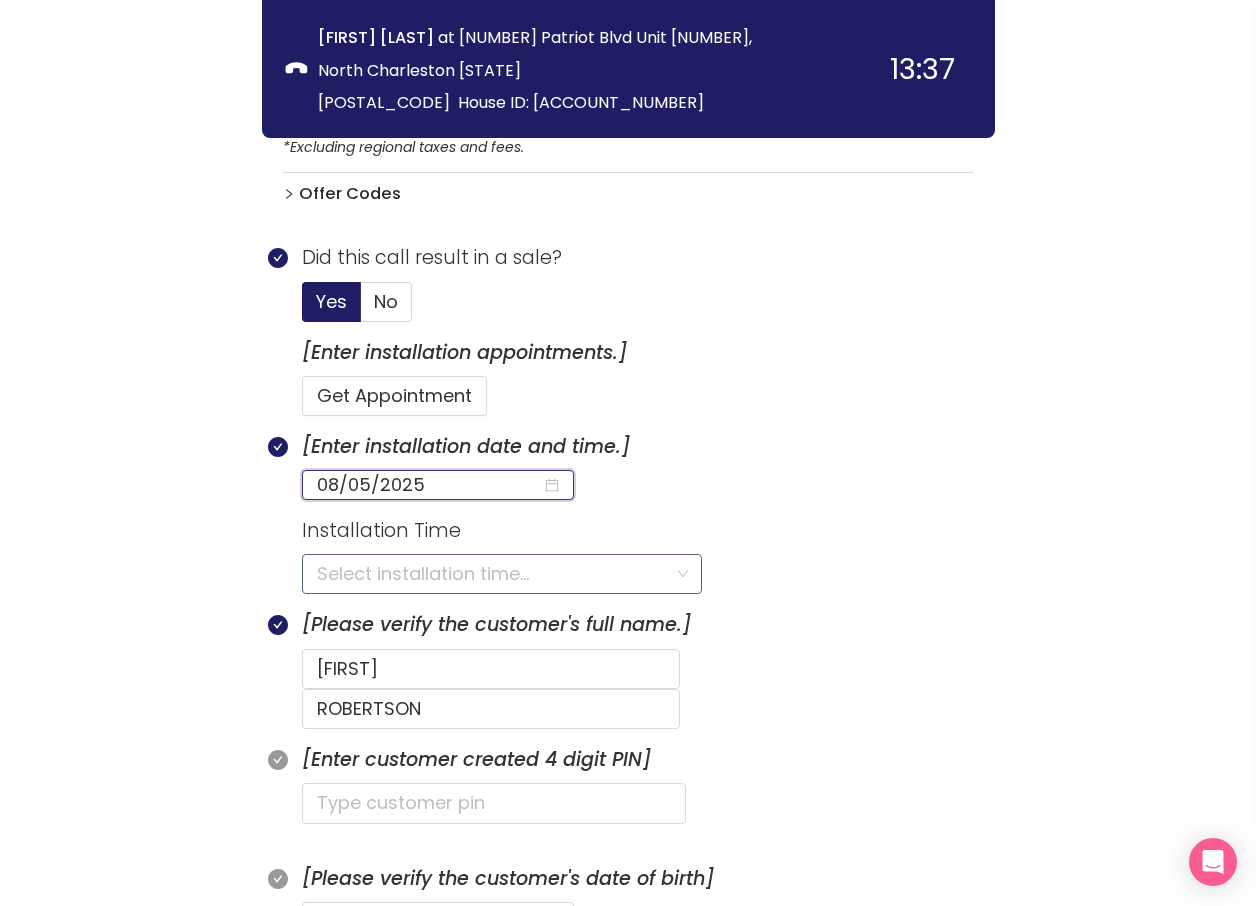 click at bounding box center [495, 574] 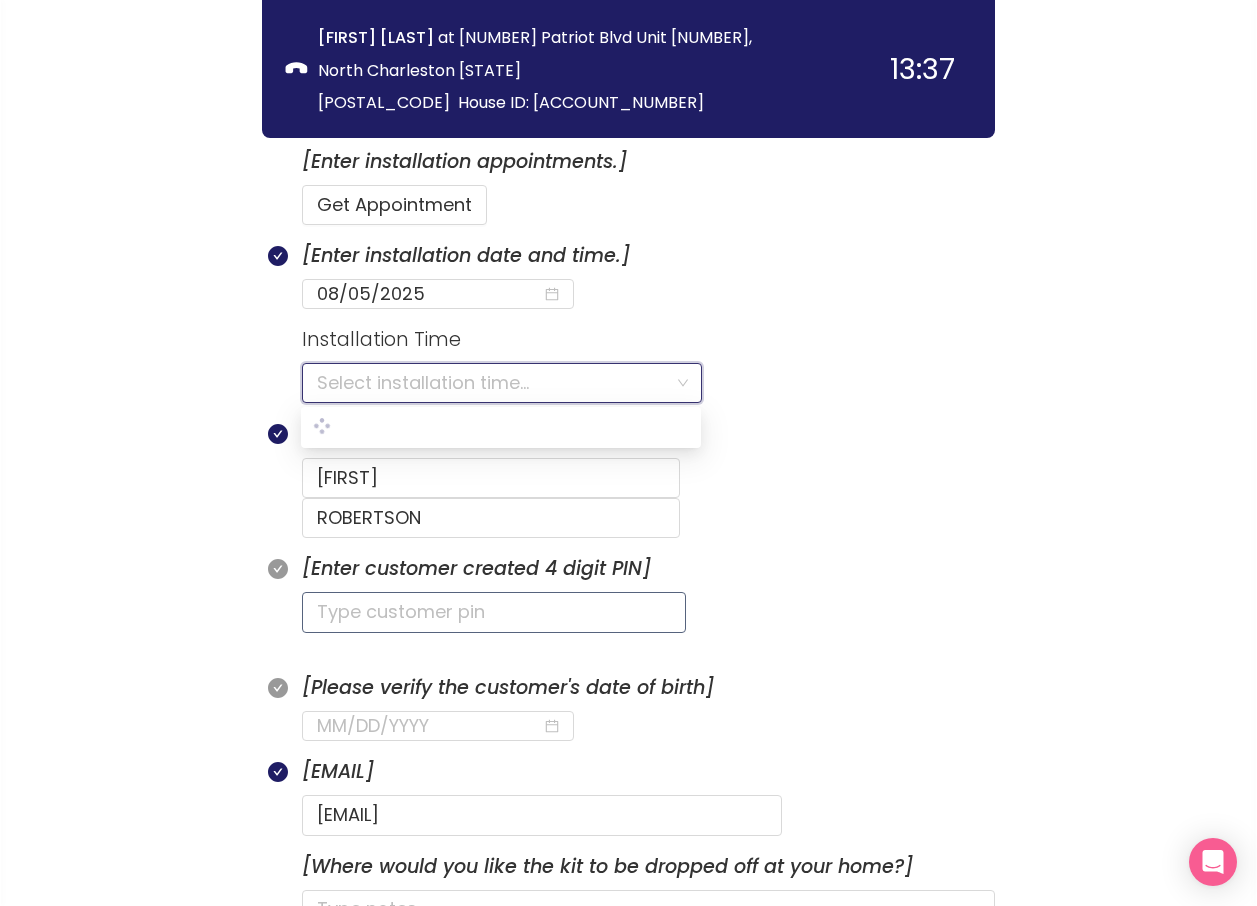 scroll, scrollTop: 1053, scrollLeft: 0, axis: vertical 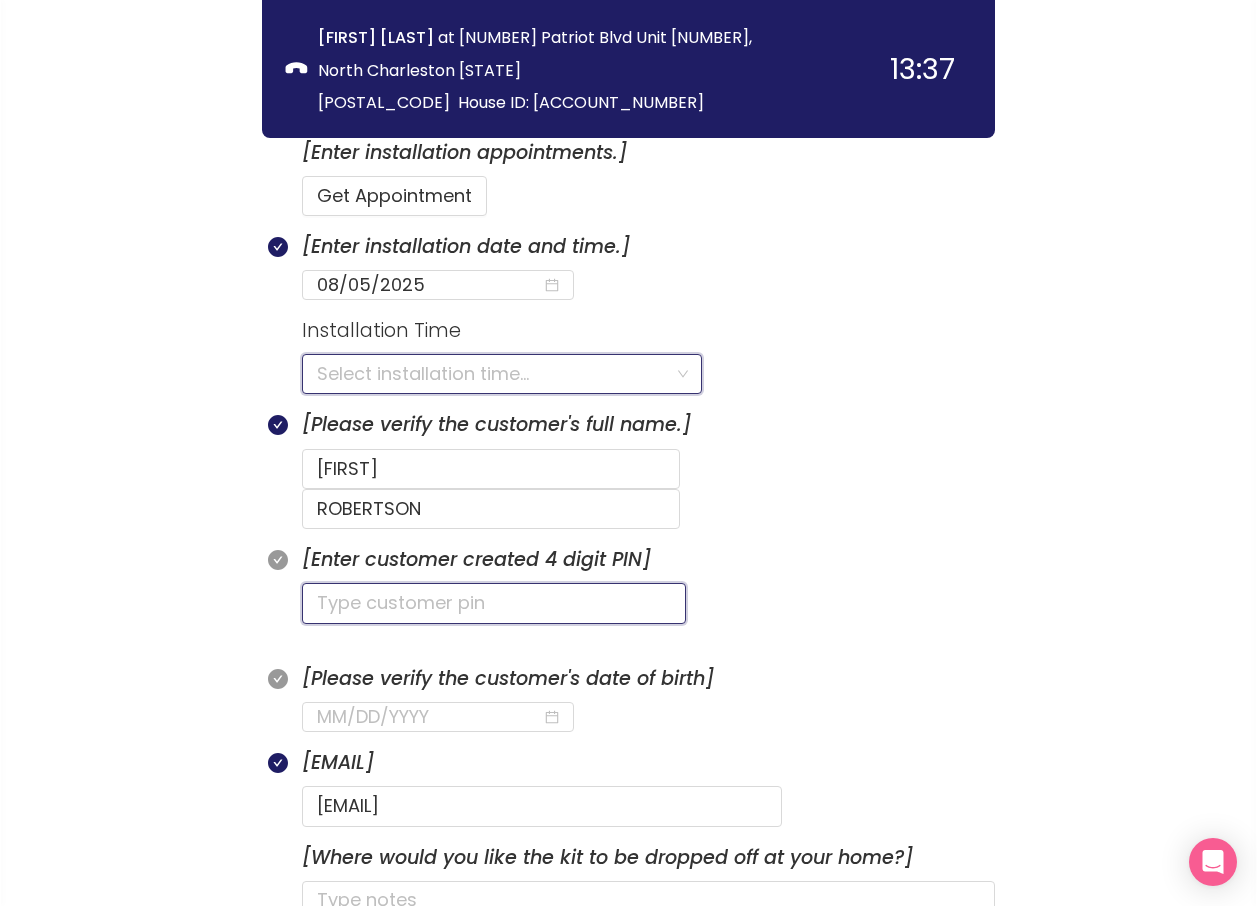 click 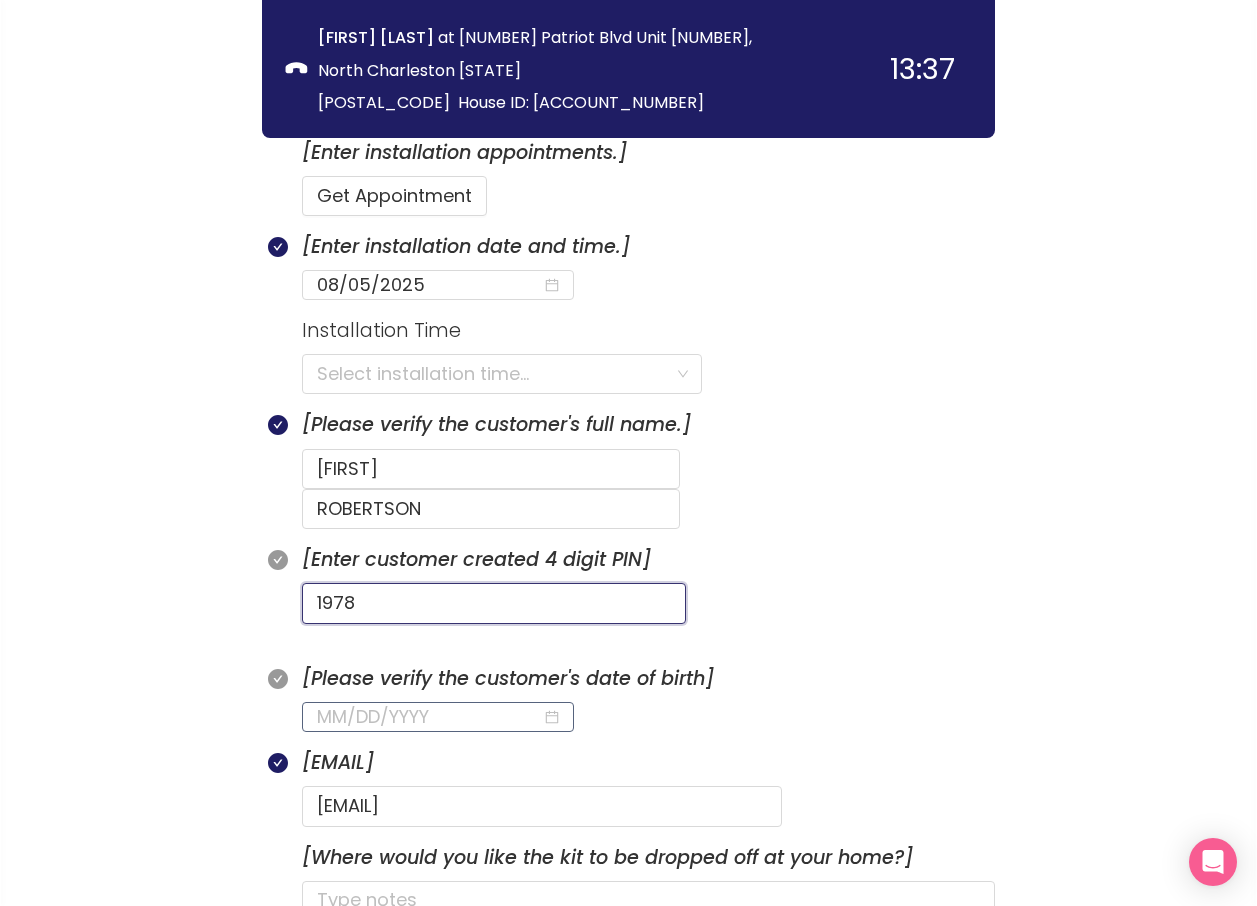 type on "1978" 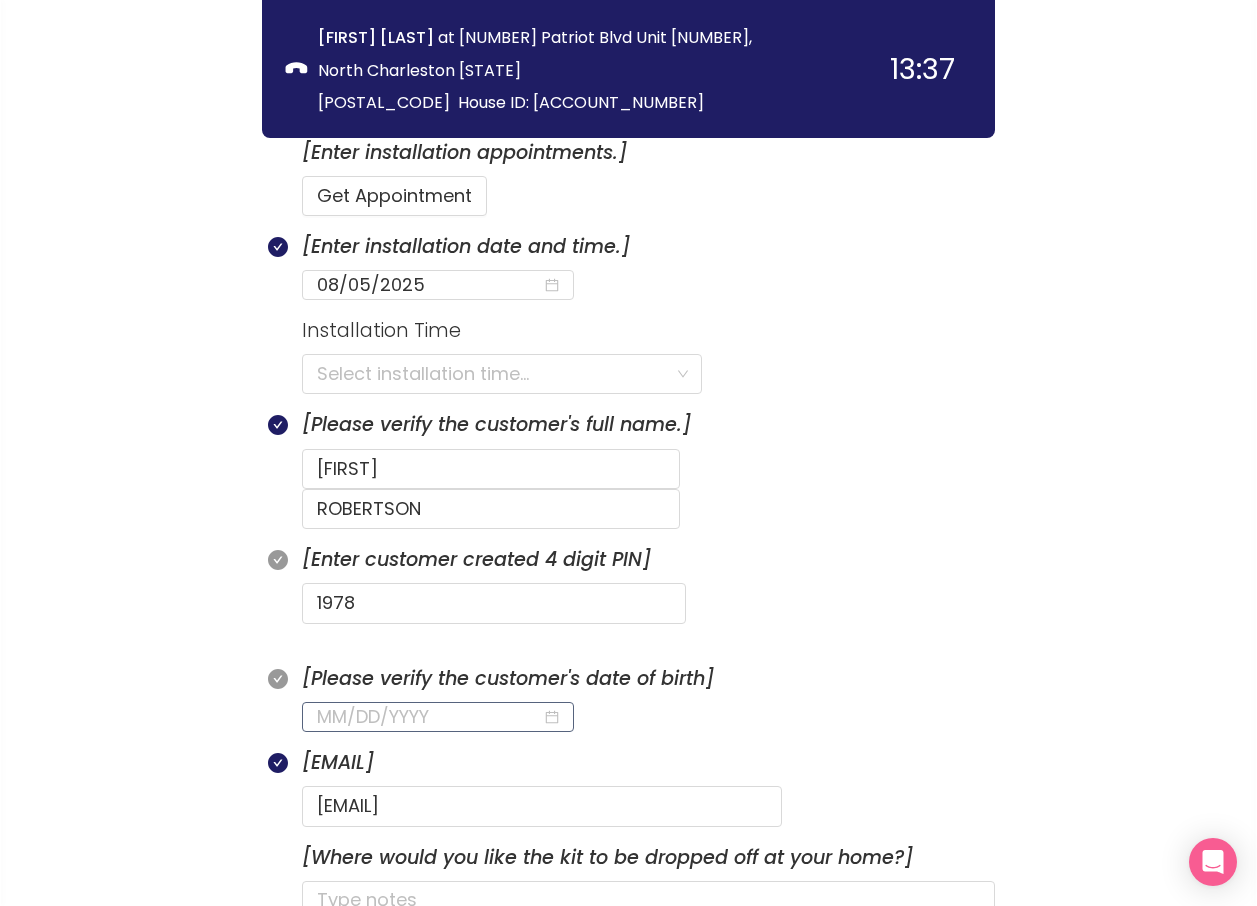 click at bounding box center (429, 717) 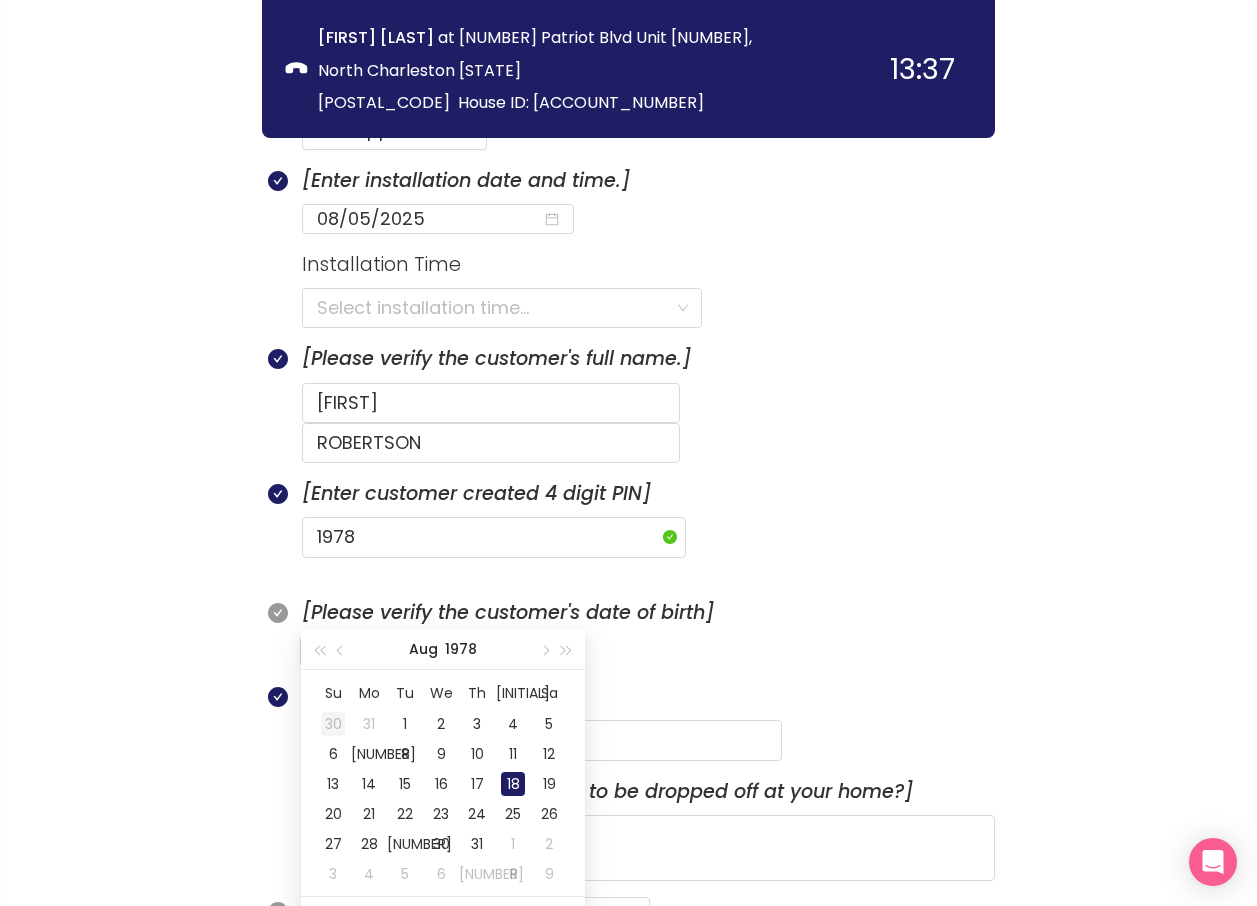 scroll, scrollTop: 1153, scrollLeft: 0, axis: vertical 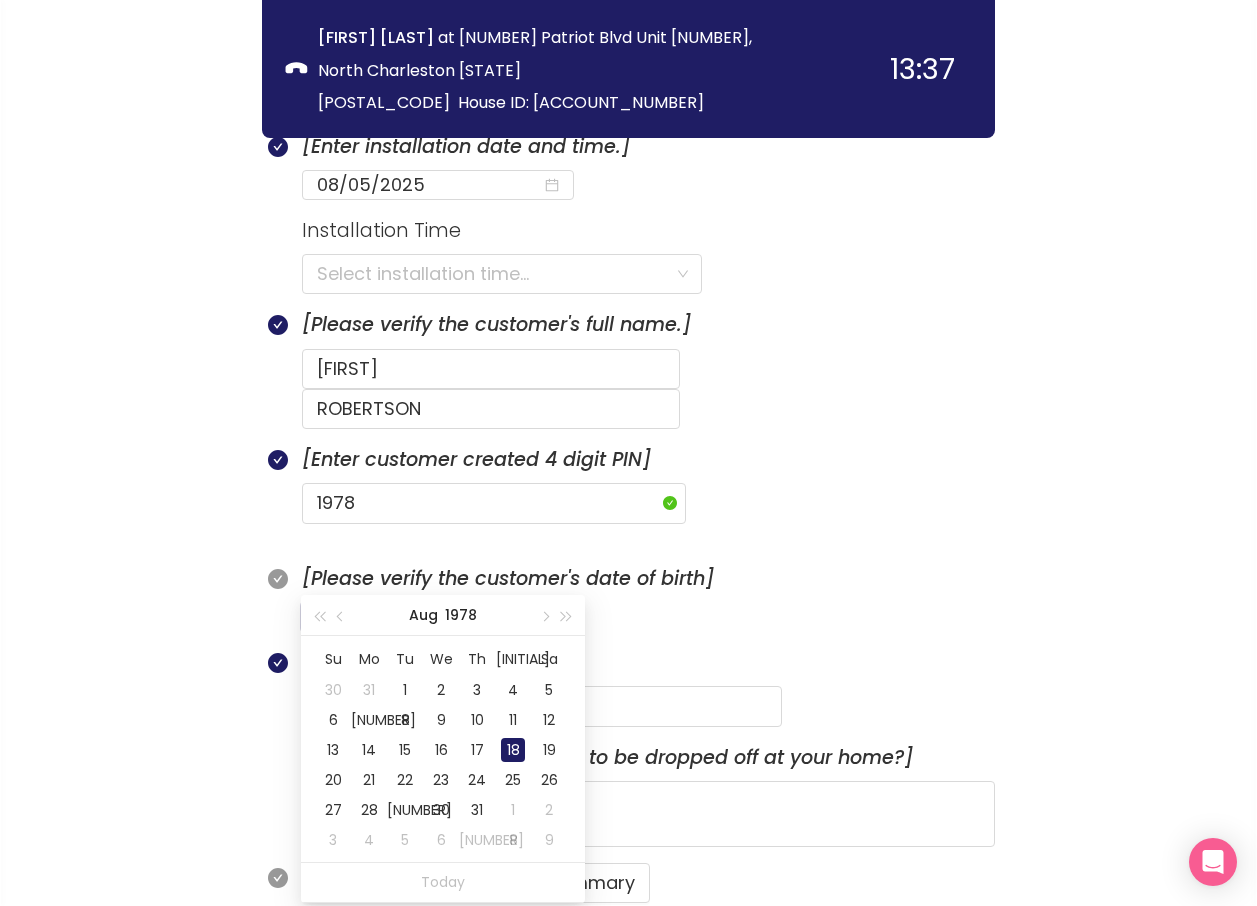 click on "18" at bounding box center [513, 750] 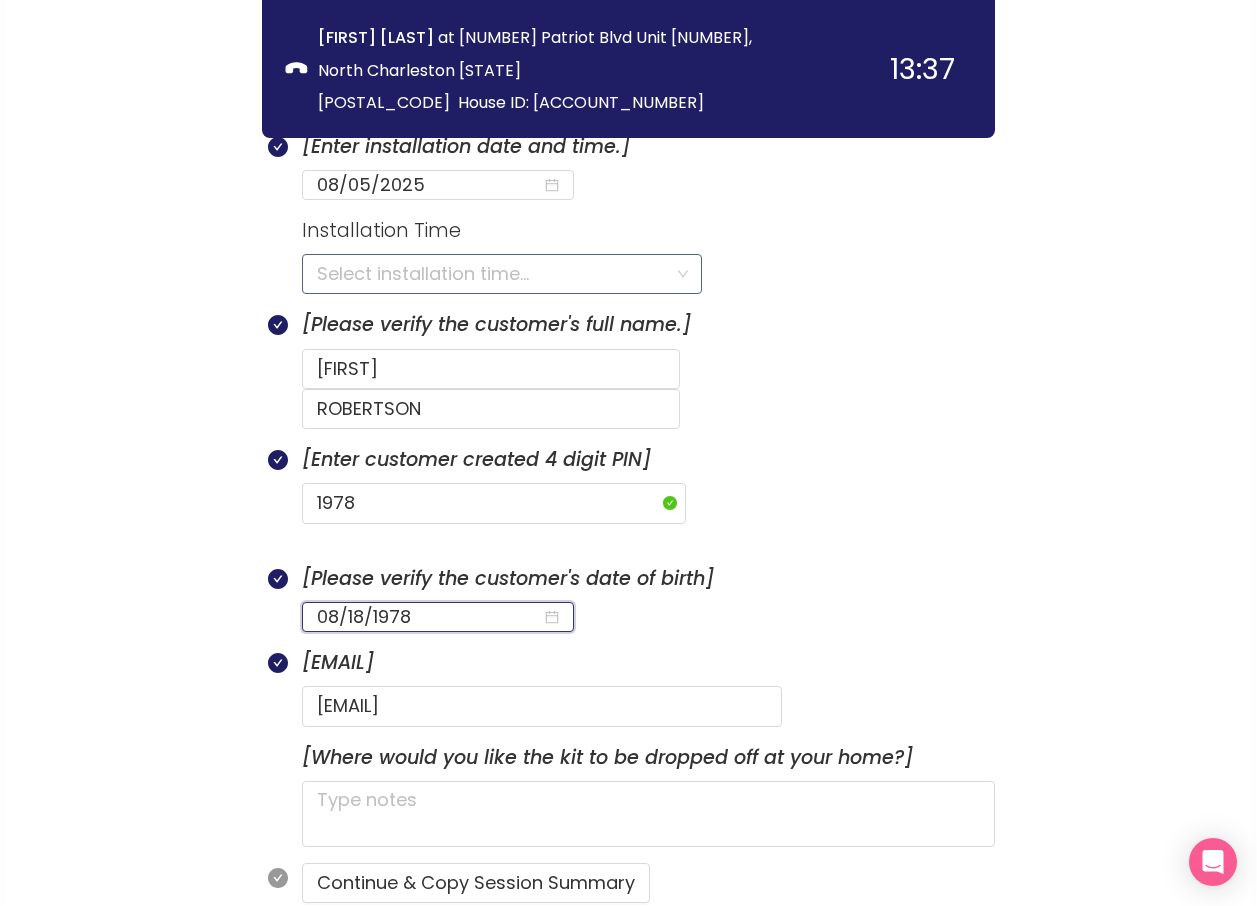 type on "08/18/1978" 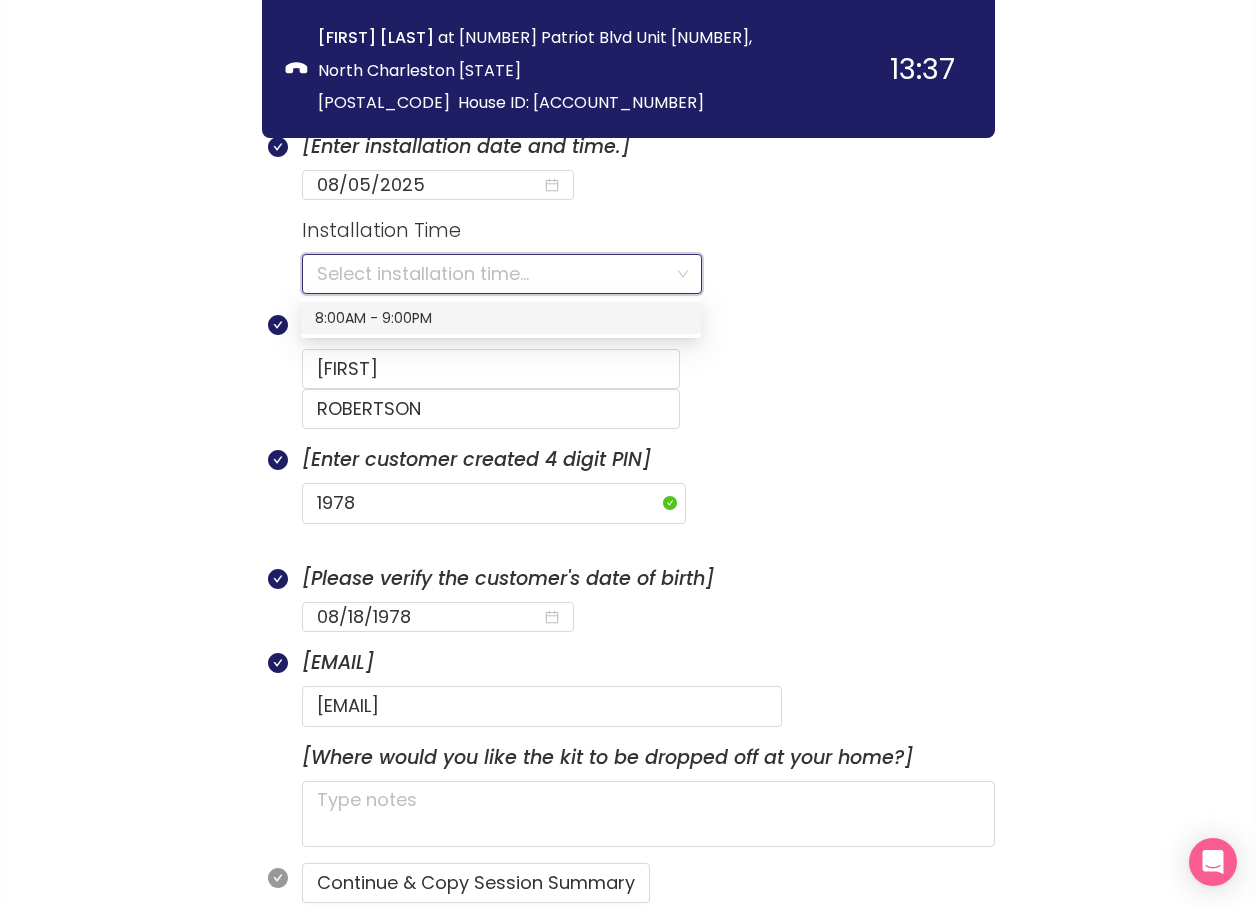 click on "8:00AM - 9:00PM" at bounding box center (501, 318) 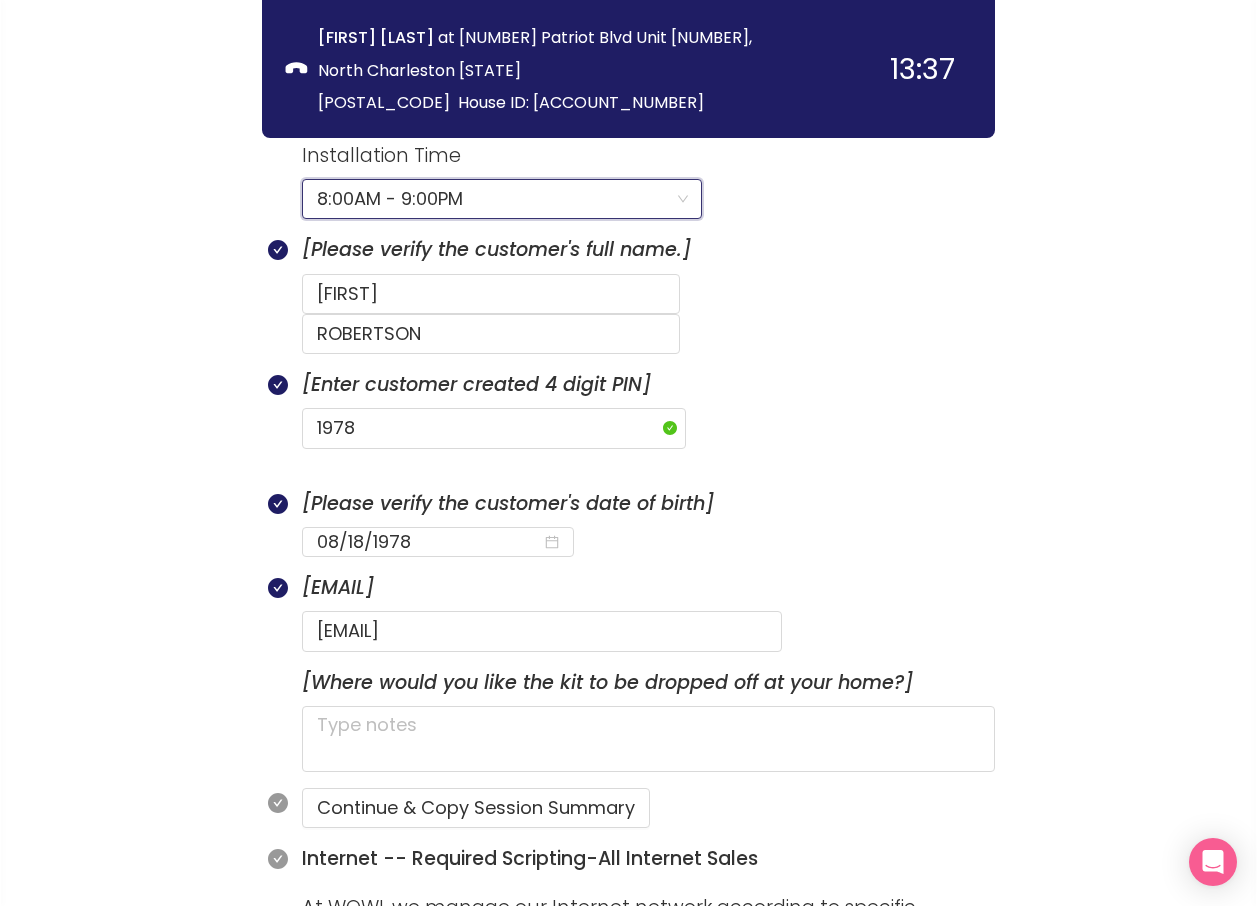 scroll, scrollTop: 1453, scrollLeft: 0, axis: vertical 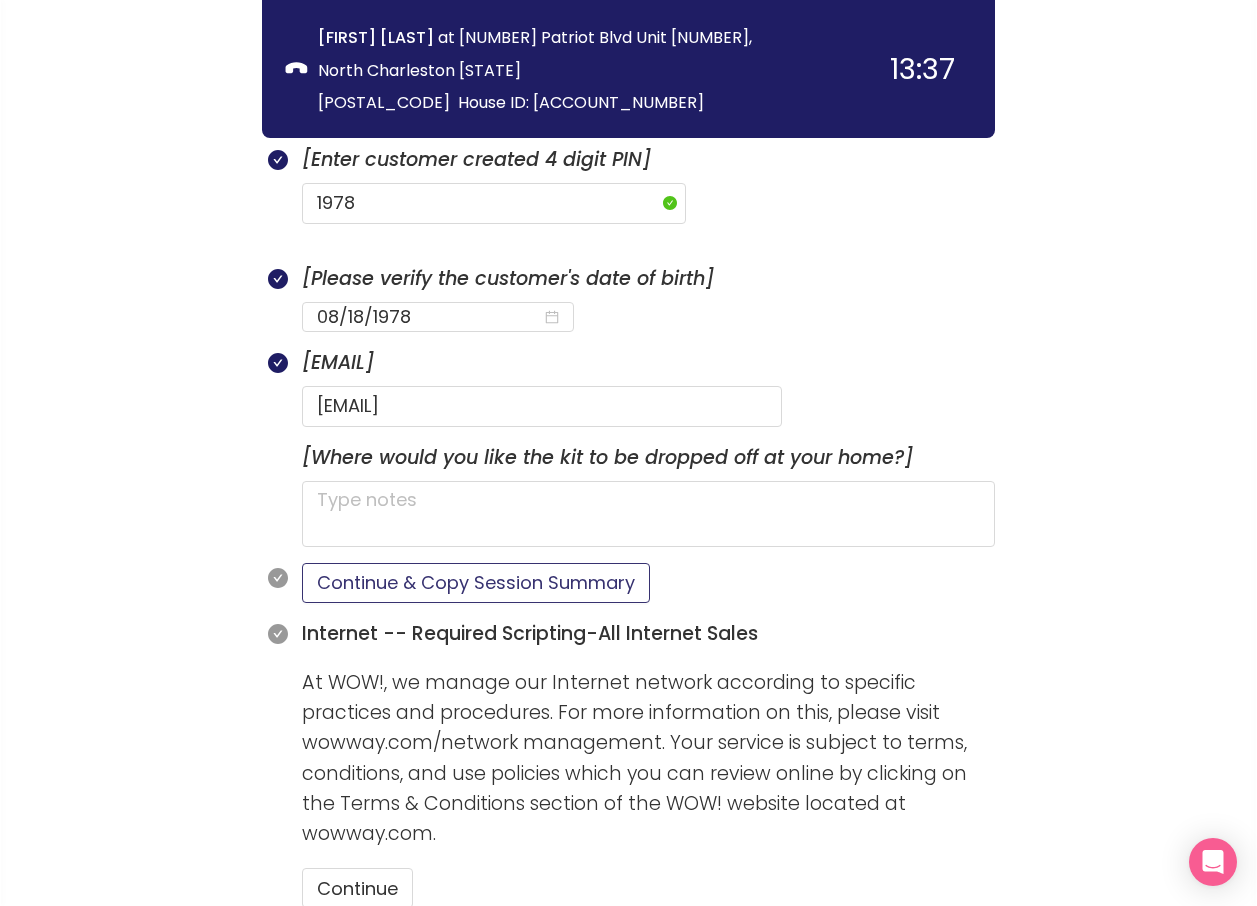 click on "Continue & Copy Session Summary" at bounding box center [476, 583] 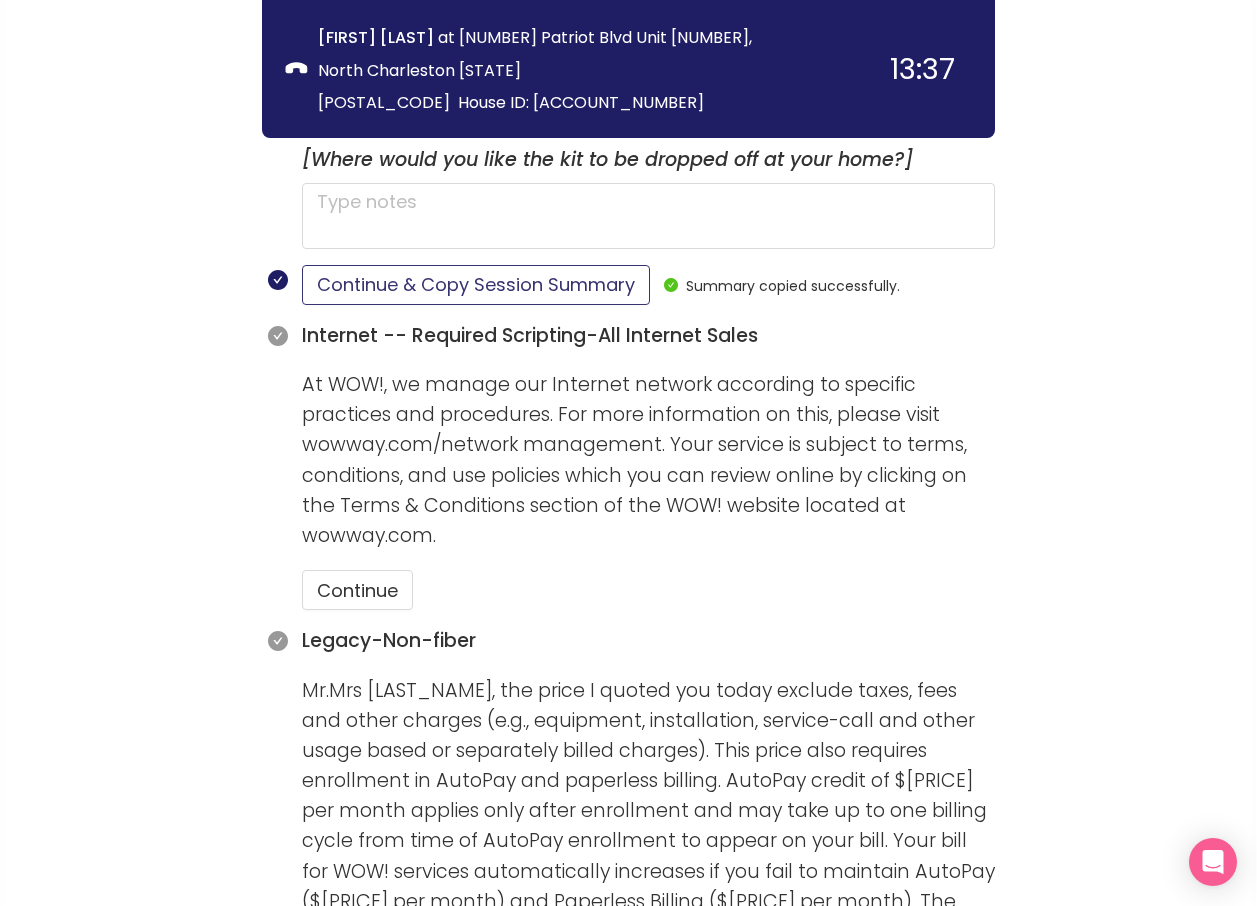 scroll, scrollTop: 1753, scrollLeft: 0, axis: vertical 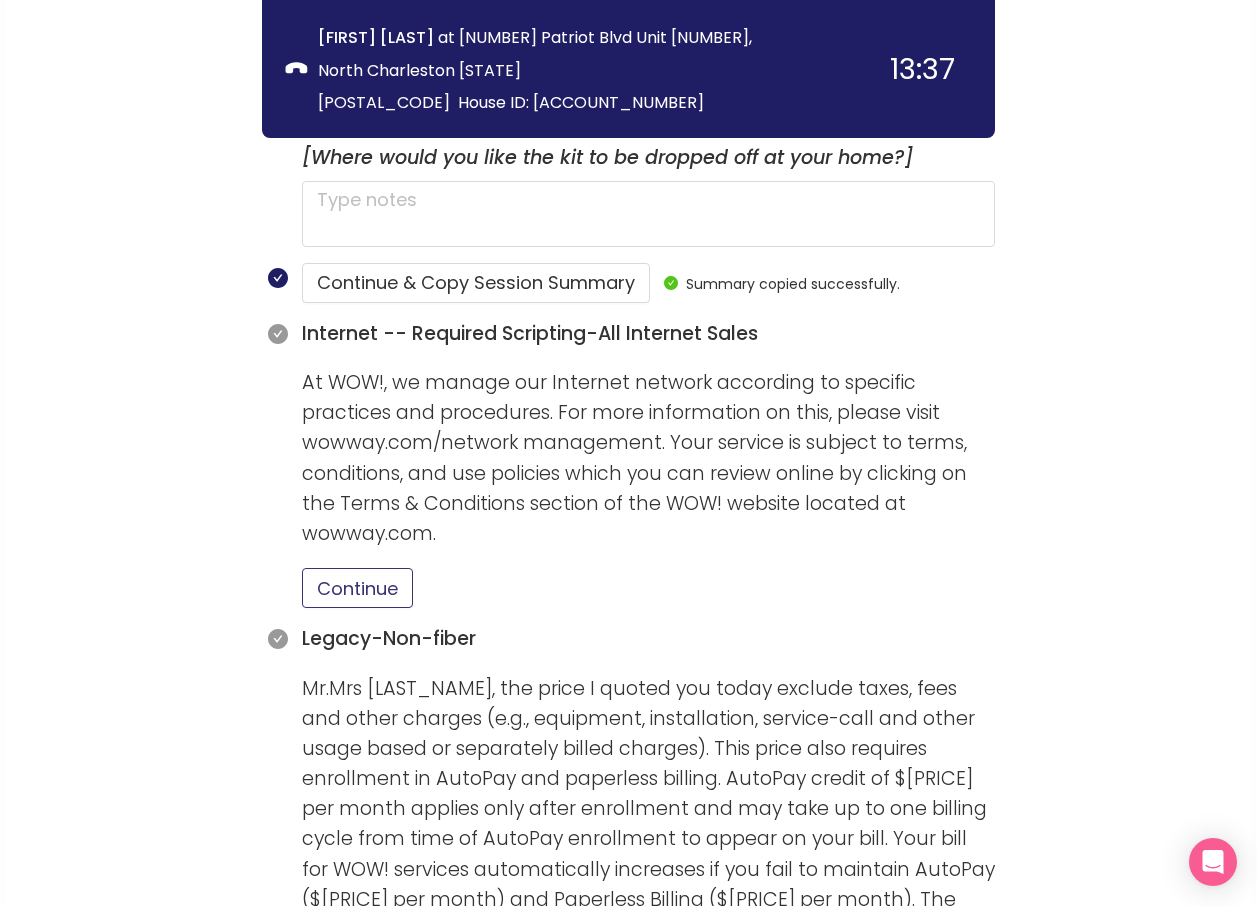 click on "Continue" at bounding box center (357, 588) 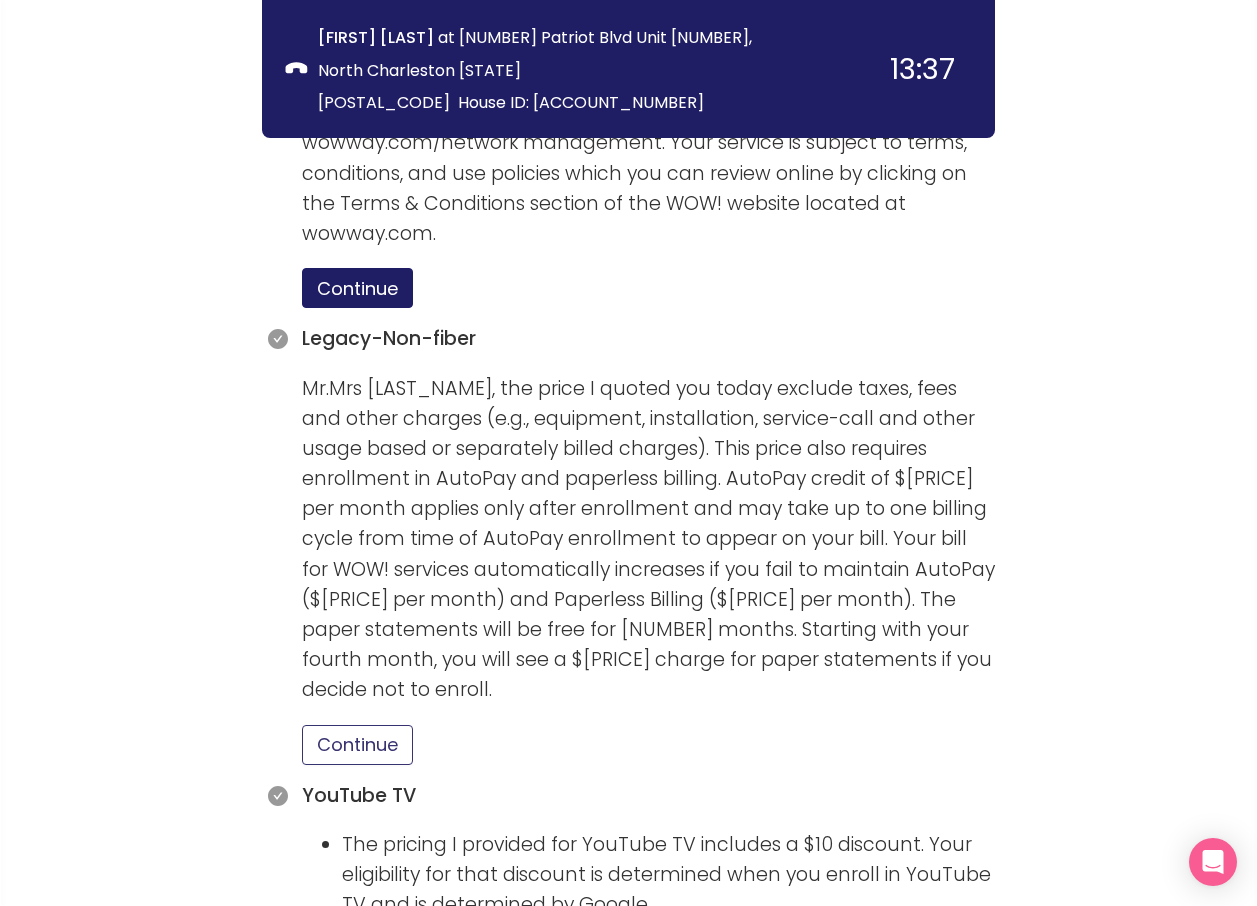 click on "Continue" at bounding box center [357, 745] 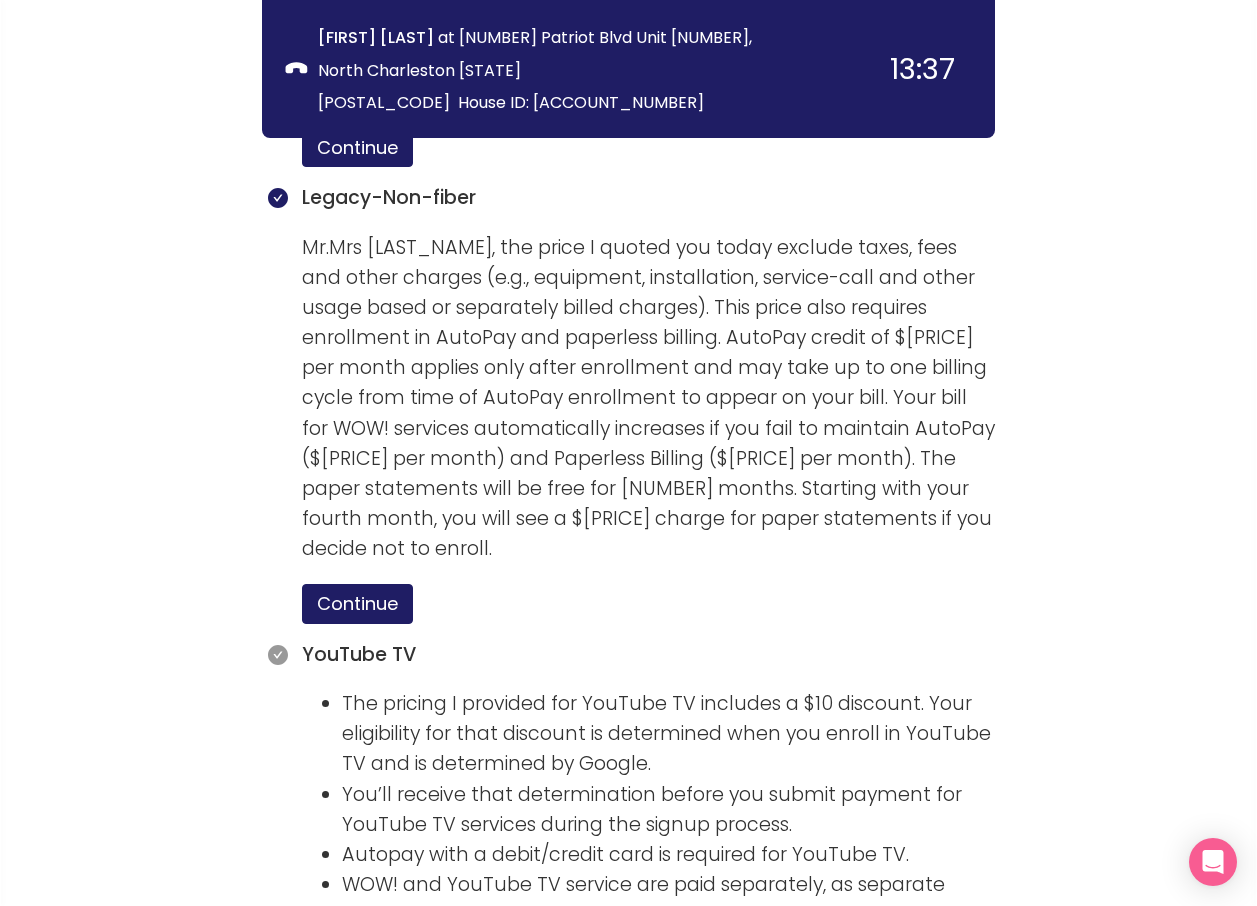 scroll, scrollTop: 2353, scrollLeft: 0, axis: vertical 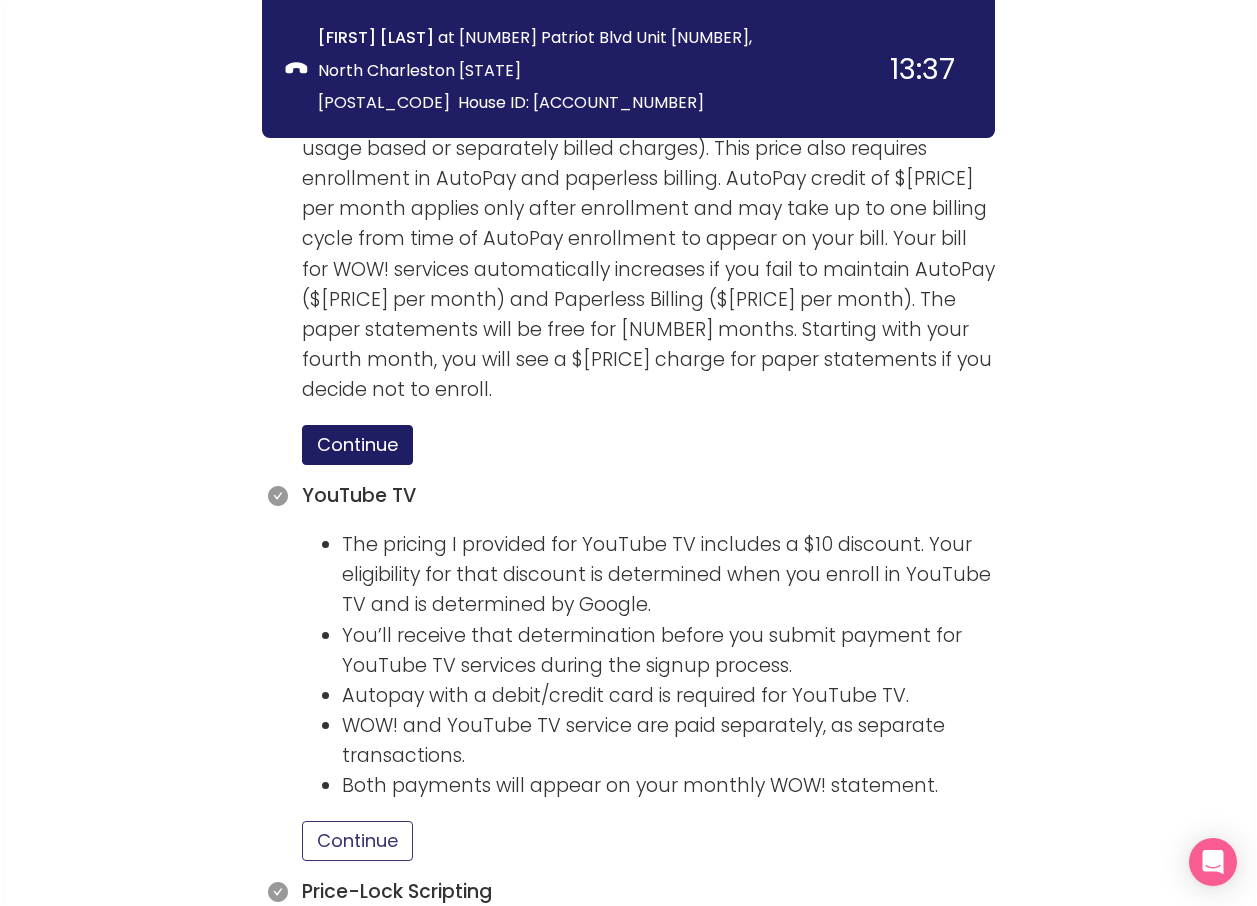 click on "Continue" at bounding box center (357, 841) 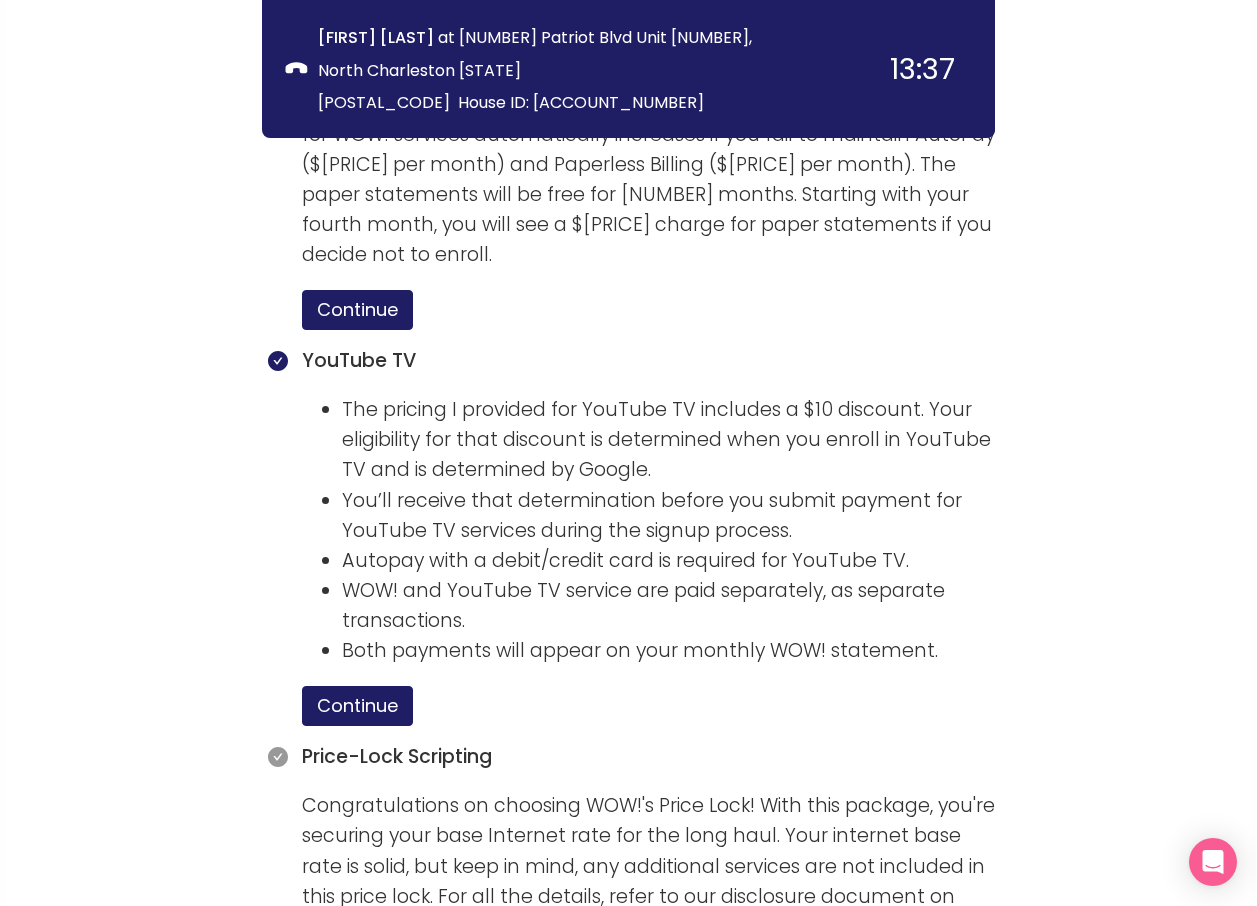 scroll, scrollTop: 2653, scrollLeft: 0, axis: vertical 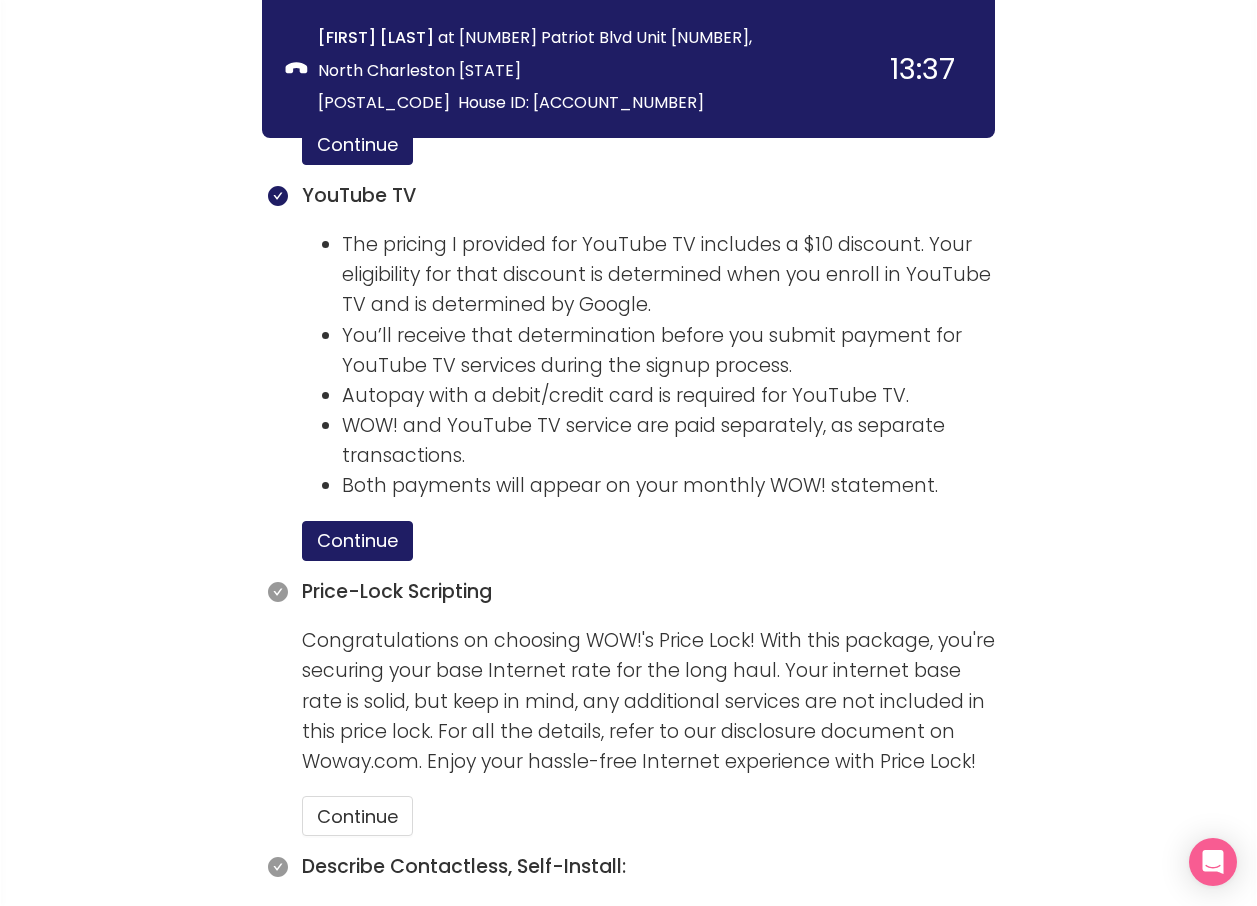 click on "Price-Lock Scripting Congratulations on choosing WOW!'s Price Lock! With this package, you're securing your base Internet rate for the long haul. Your internet base rate is solid, but keep in mind, any additional services are not included in this price lock. For all the details, refer to our disclosure document on Woway.com. Enjoy your hassle-free Internet experience with Price Lock! Continue" 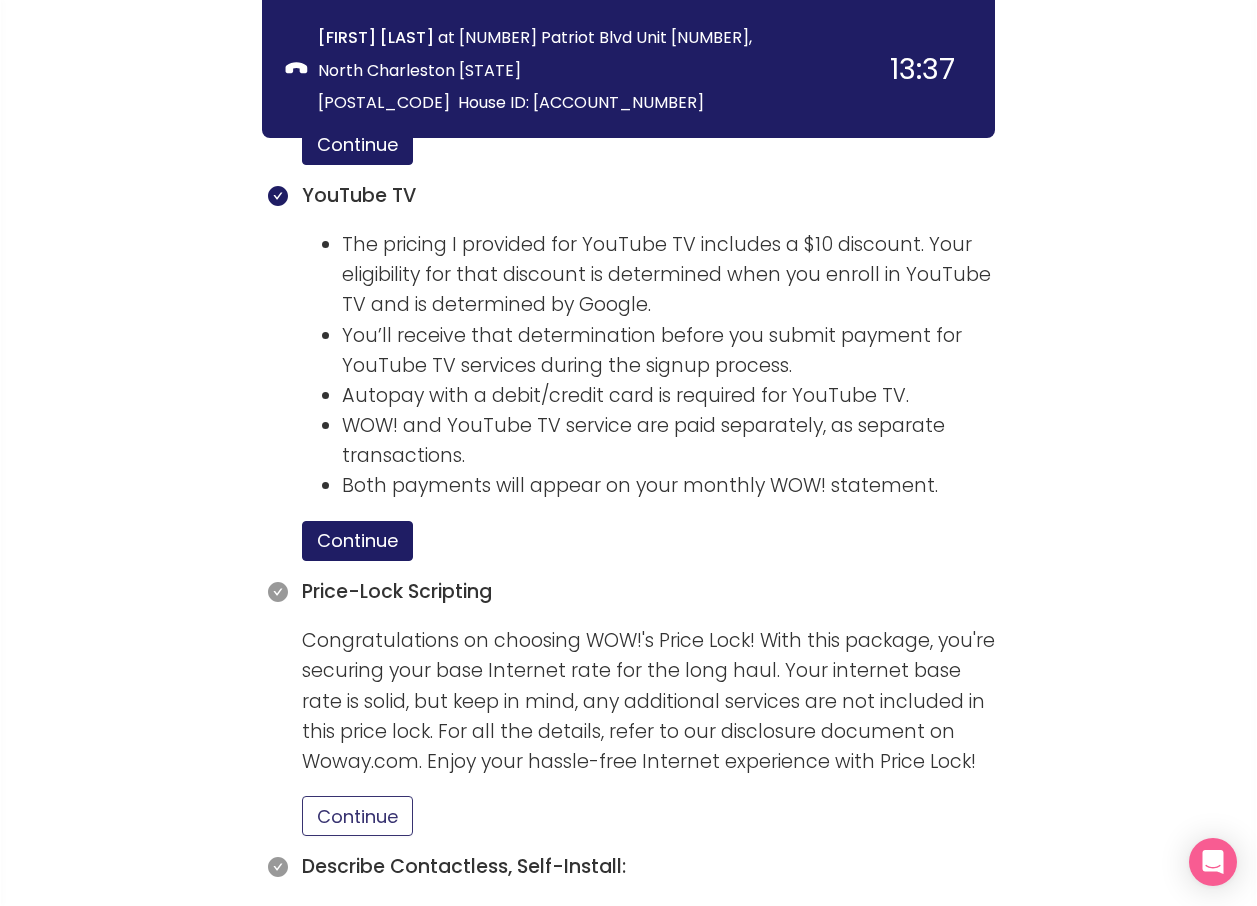 click on "Continue" at bounding box center (357, 816) 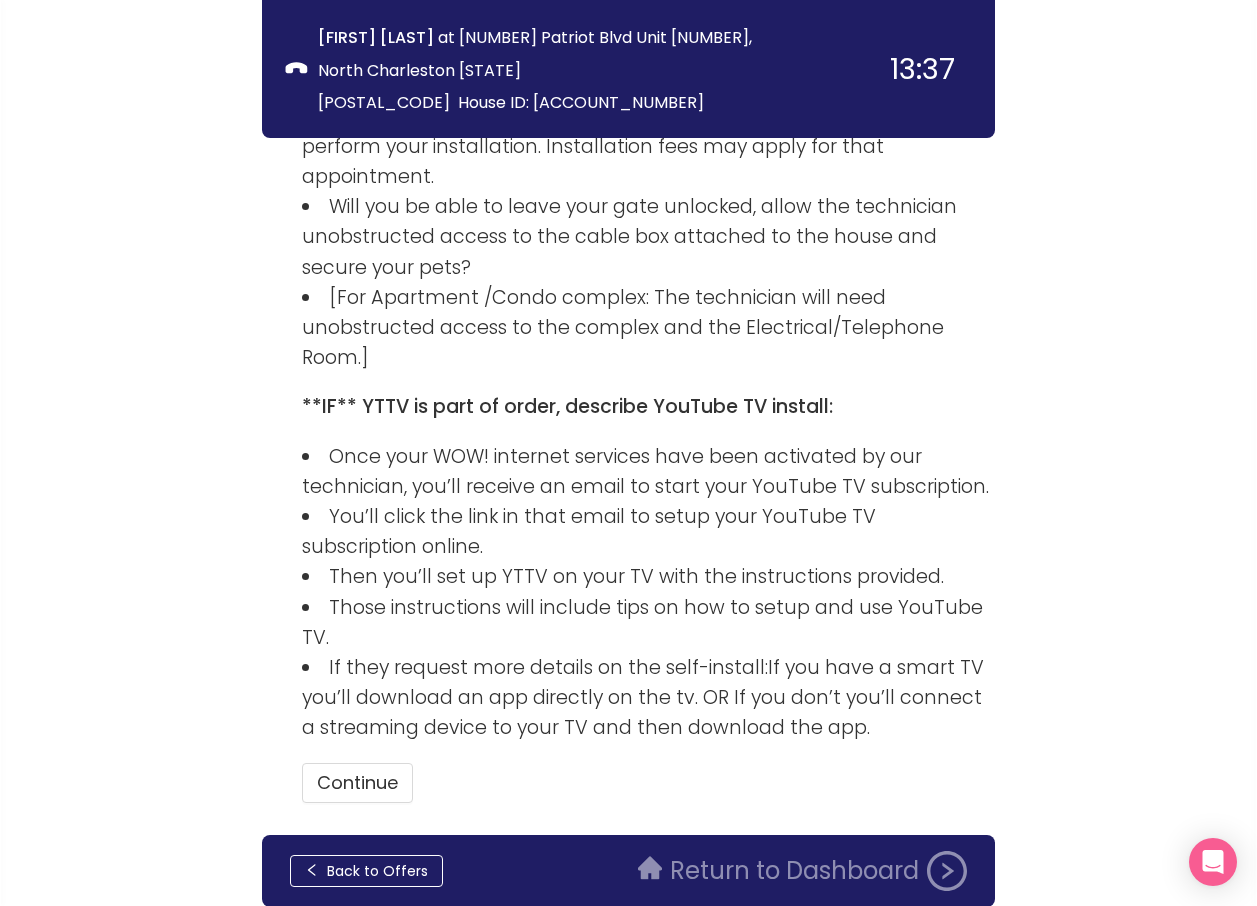 scroll, scrollTop: 3995, scrollLeft: 0, axis: vertical 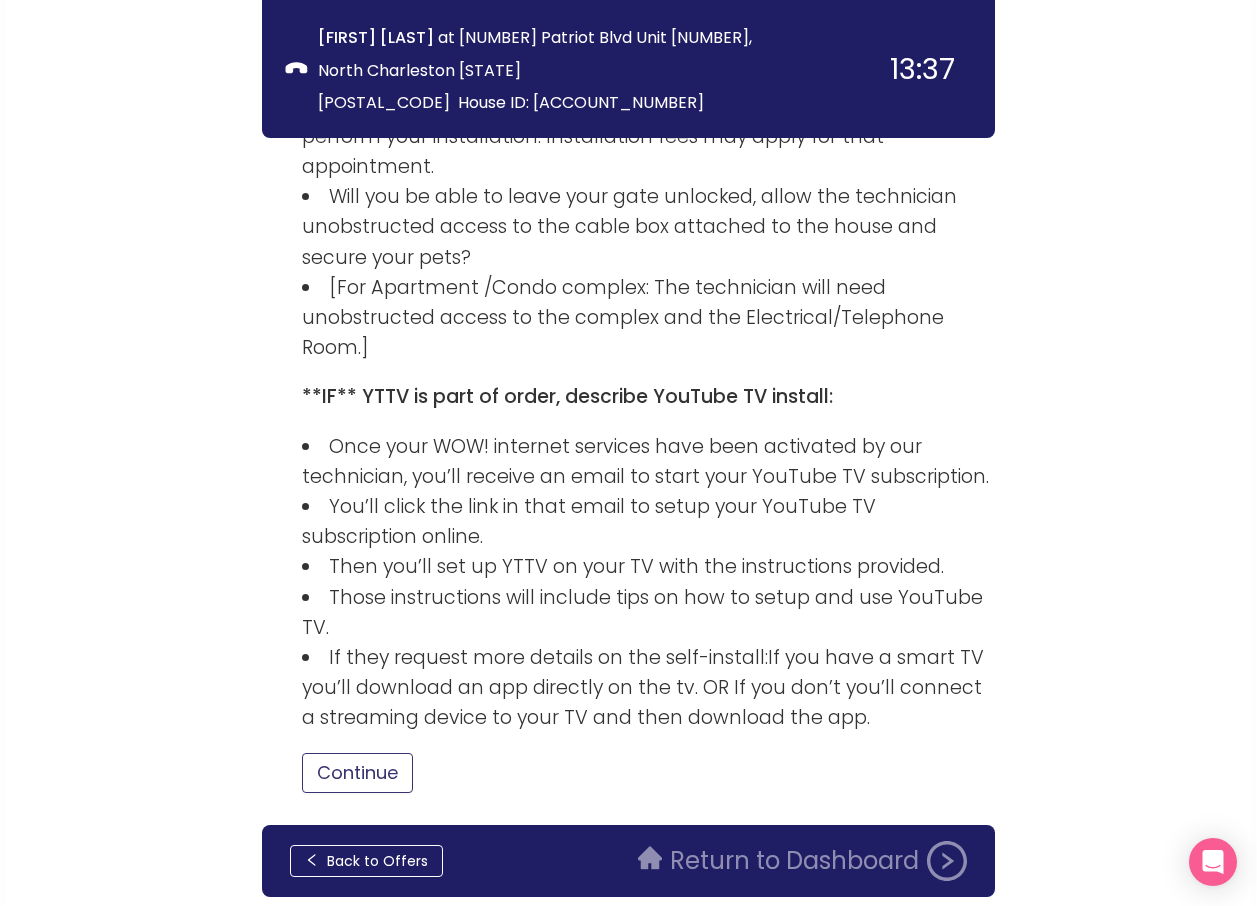 click on "Continue" at bounding box center (357, 773) 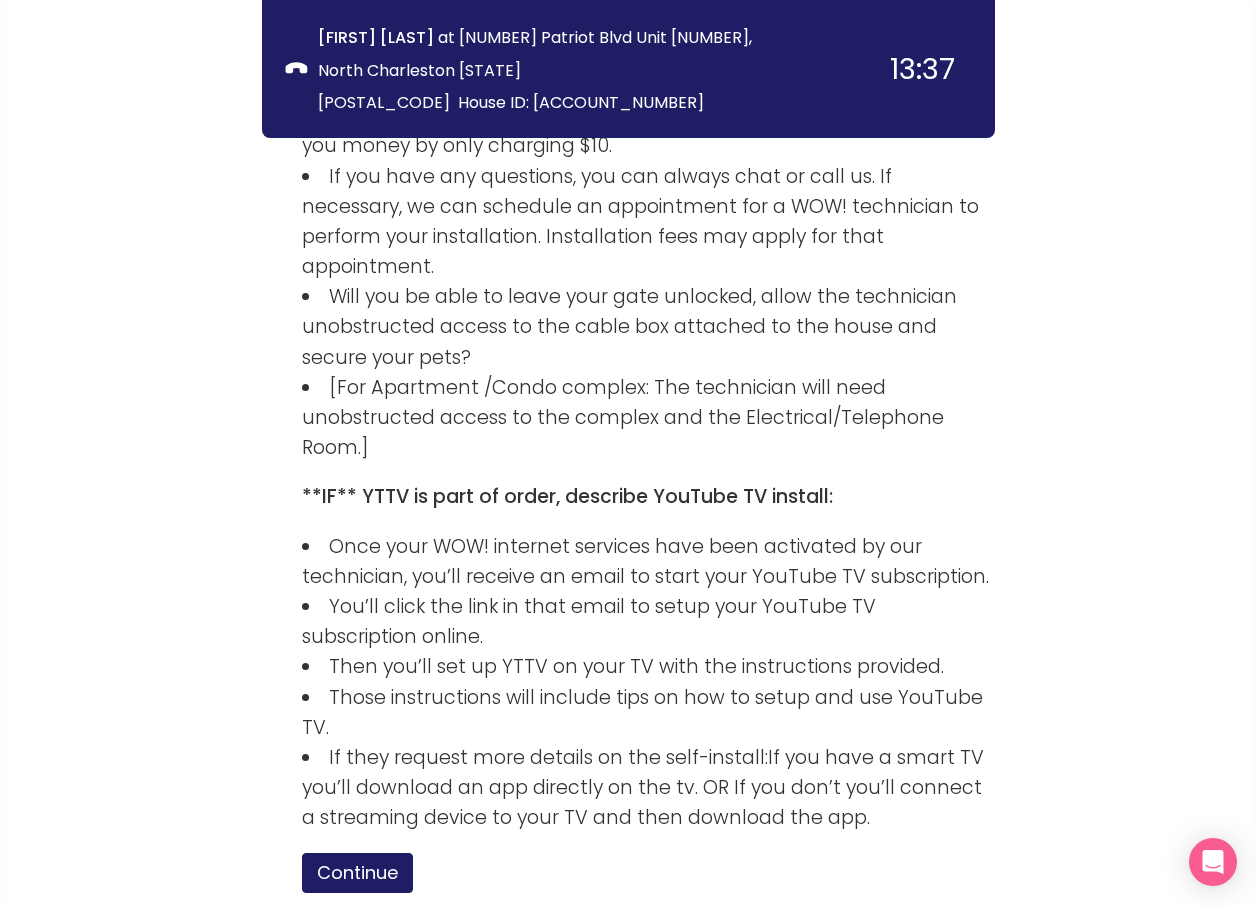 scroll, scrollTop: 4180, scrollLeft: 0, axis: vertical 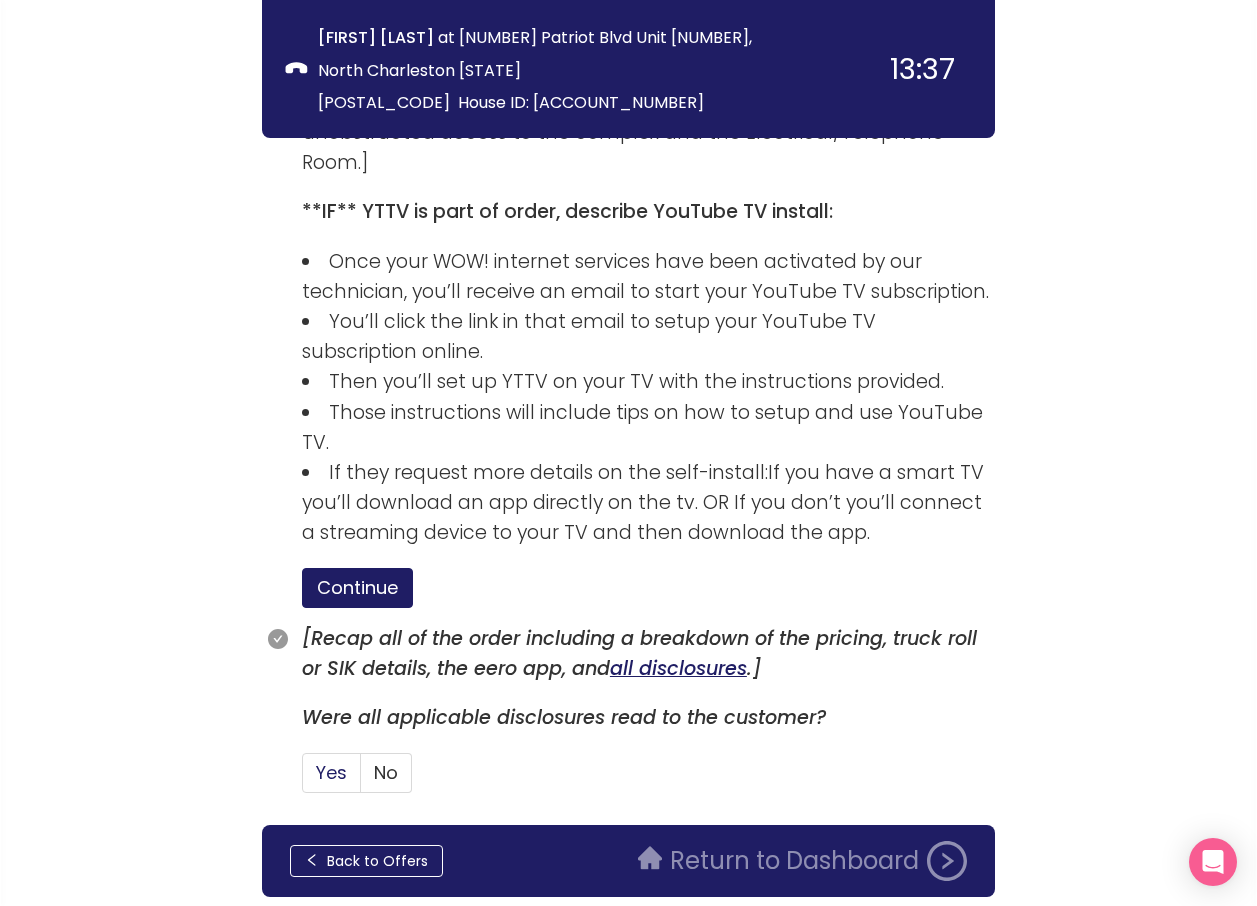 click on "Yes" at bounding box center (331, 772) 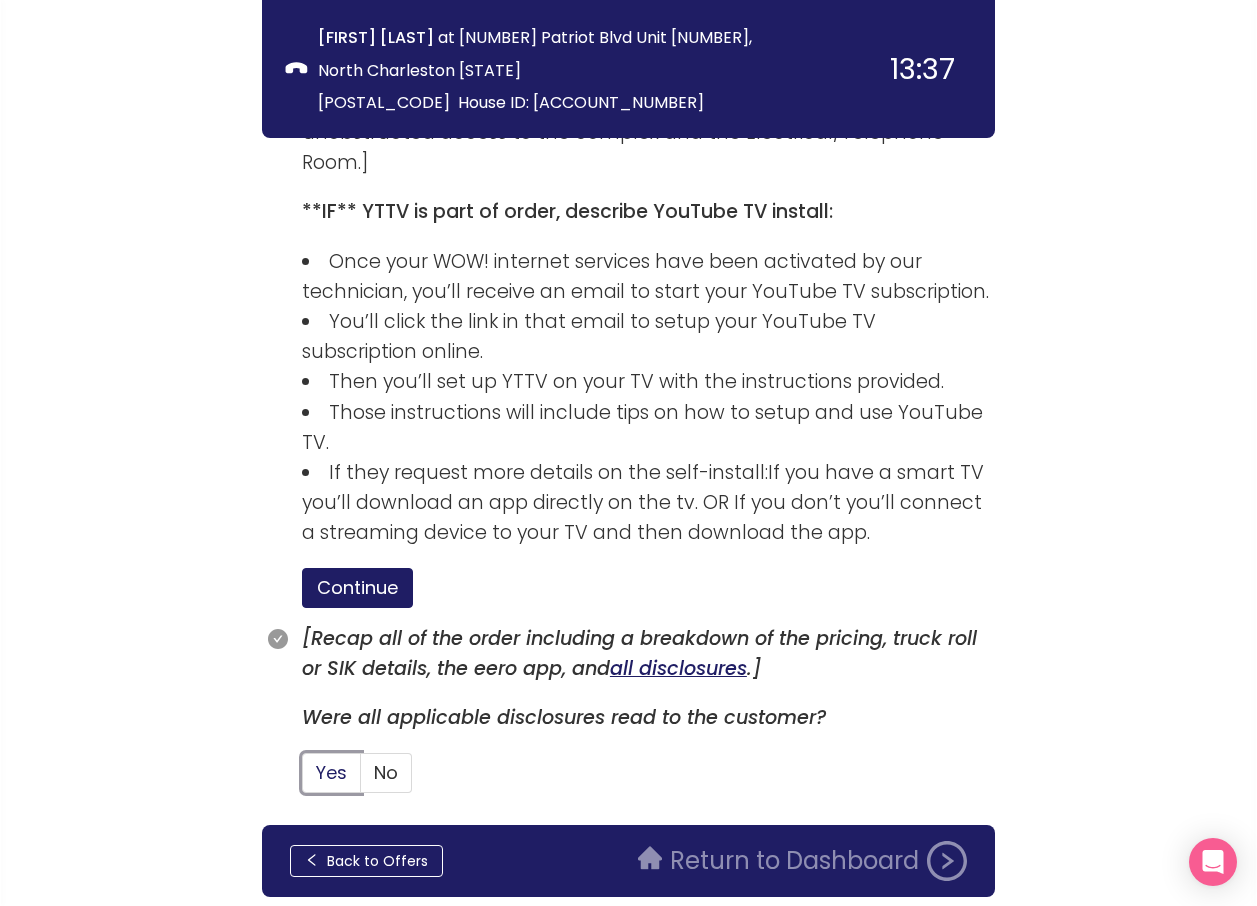 click on "Yes" at bounding box center (303, 779) 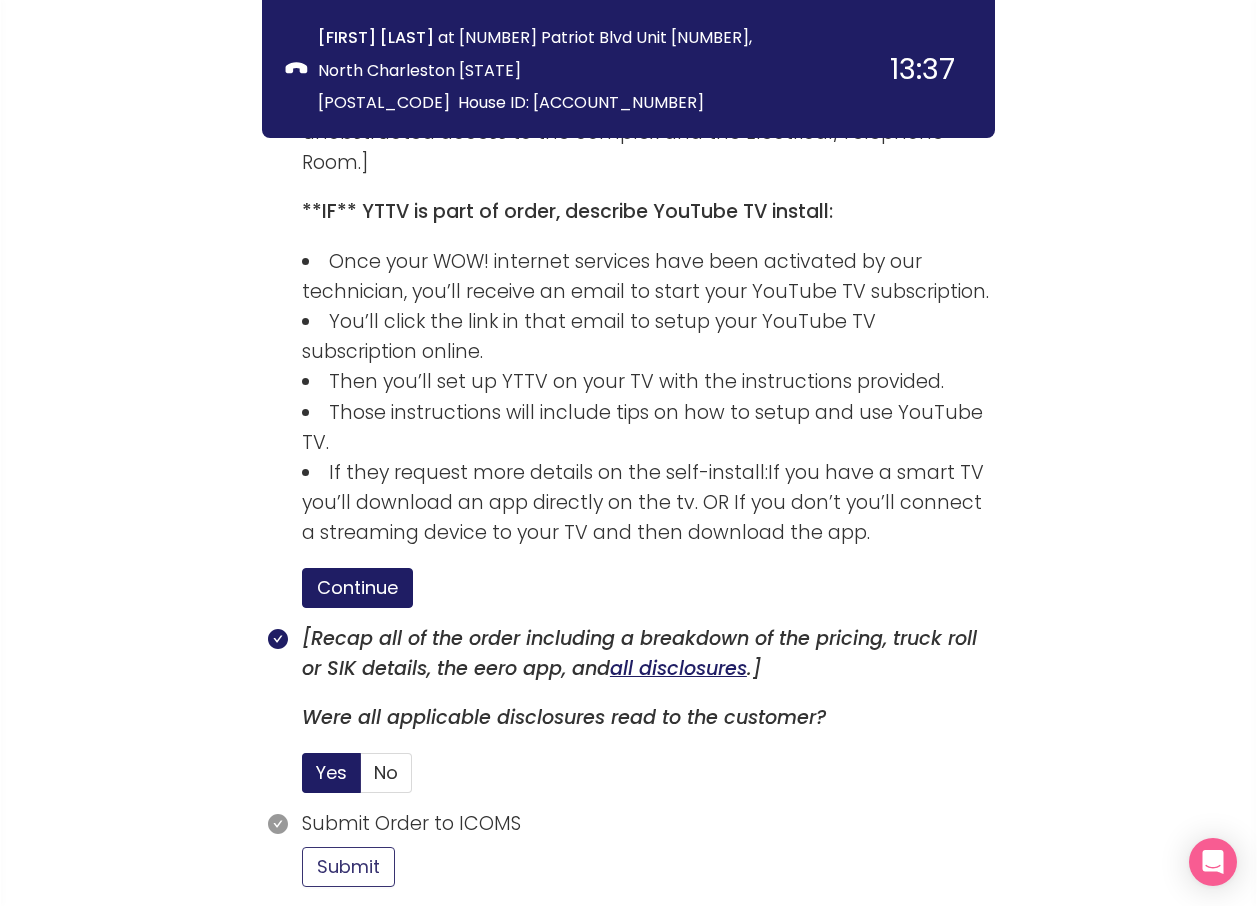 click on "Submit" at bounding box center [348, 867] 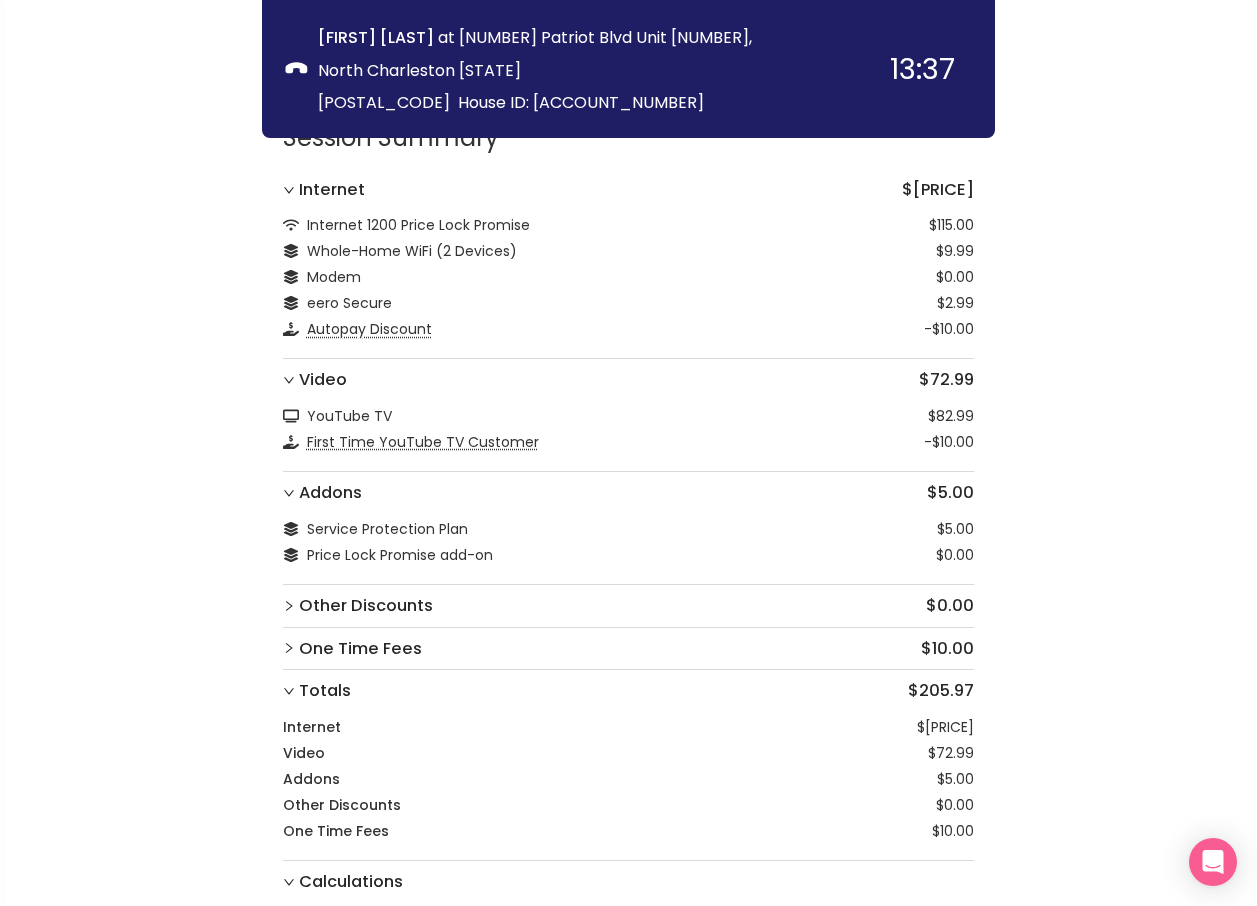 scroll, scrollTop: 0, scrollLeft: 0, axis: both 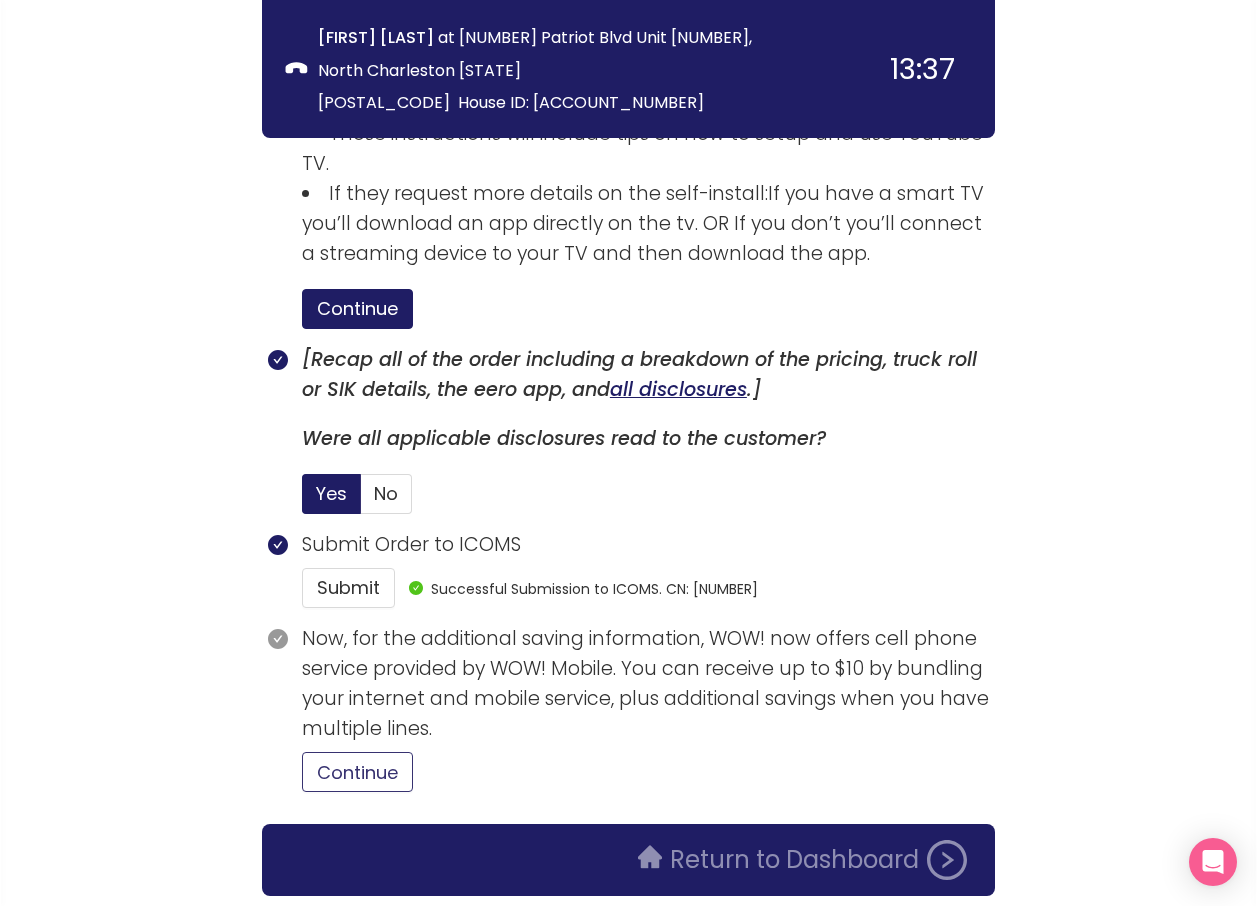 click on "Continue" at bounding box center [357, 772] 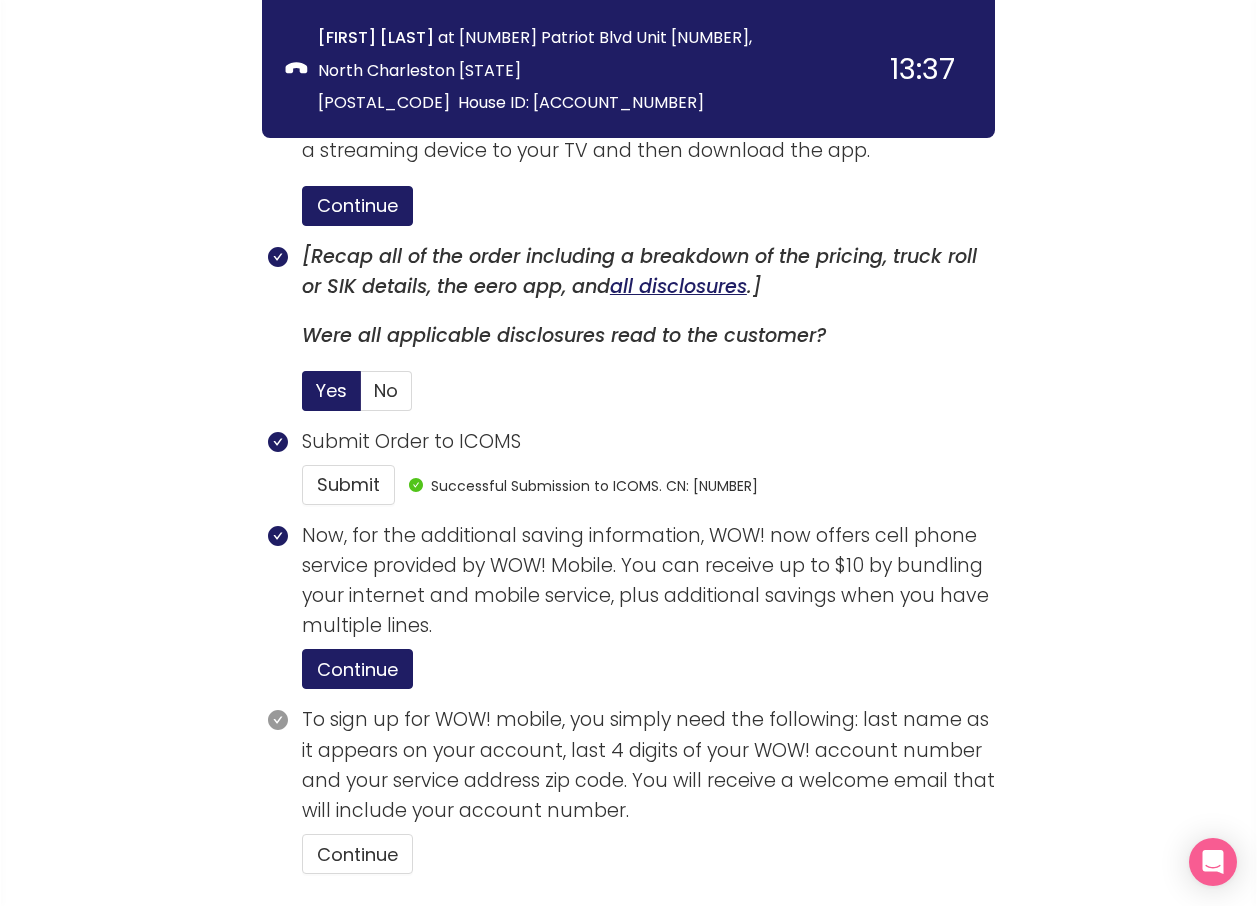 scroll, scrollTop: 4644, scrollLeft: 0, axis: vertical 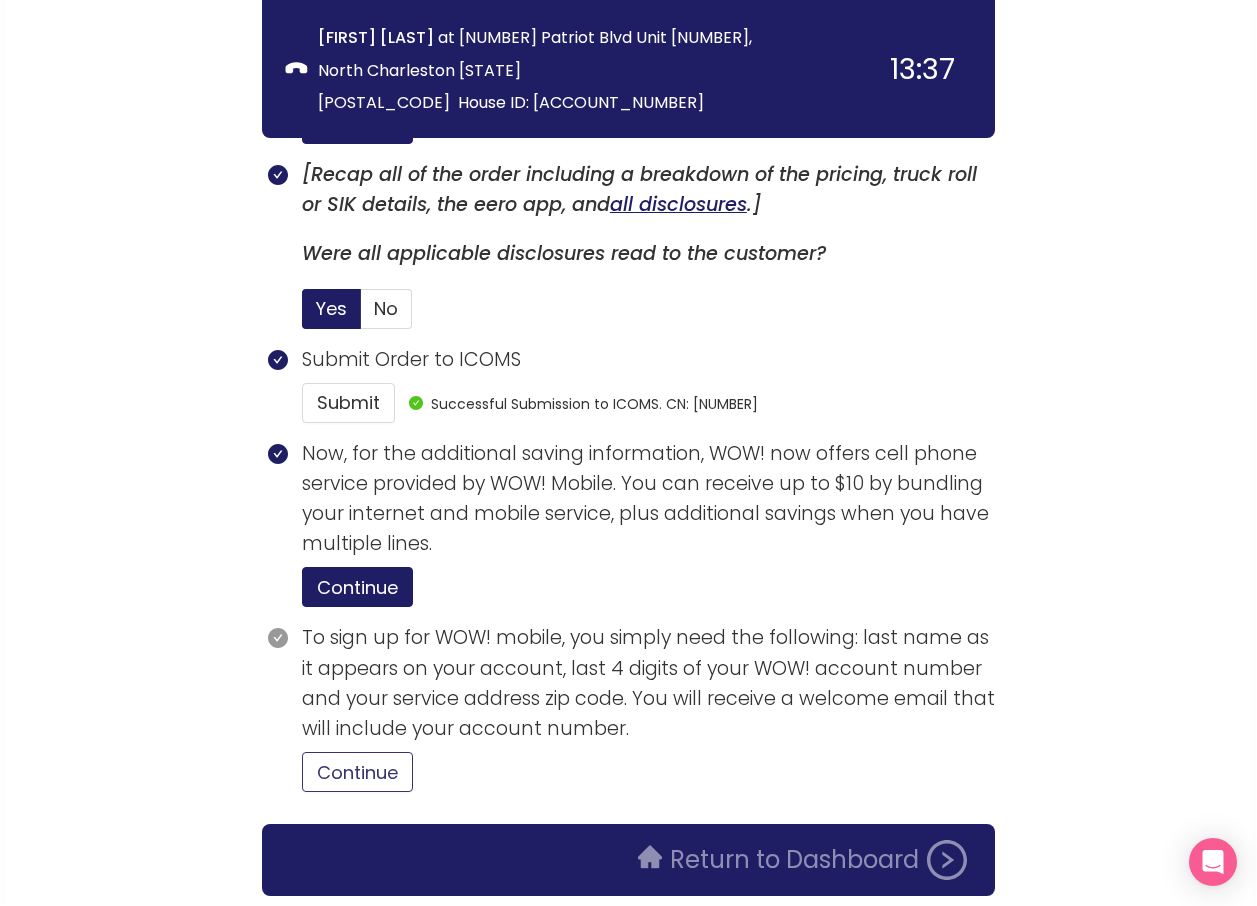 click on "Continue" at bounding box center (357, 772) 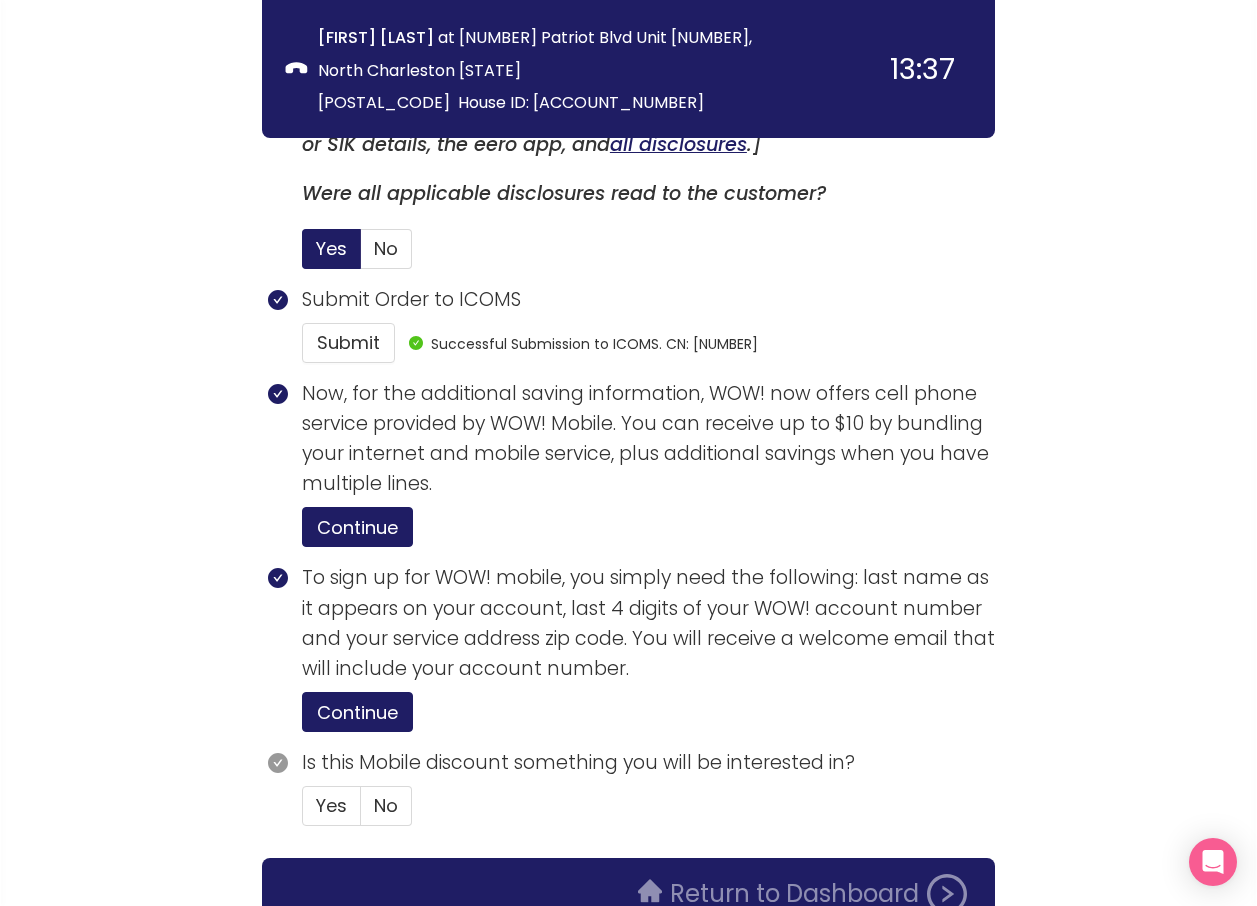 scroll, scrollTop: 4738, scrollLeft: 0, axis: vertical 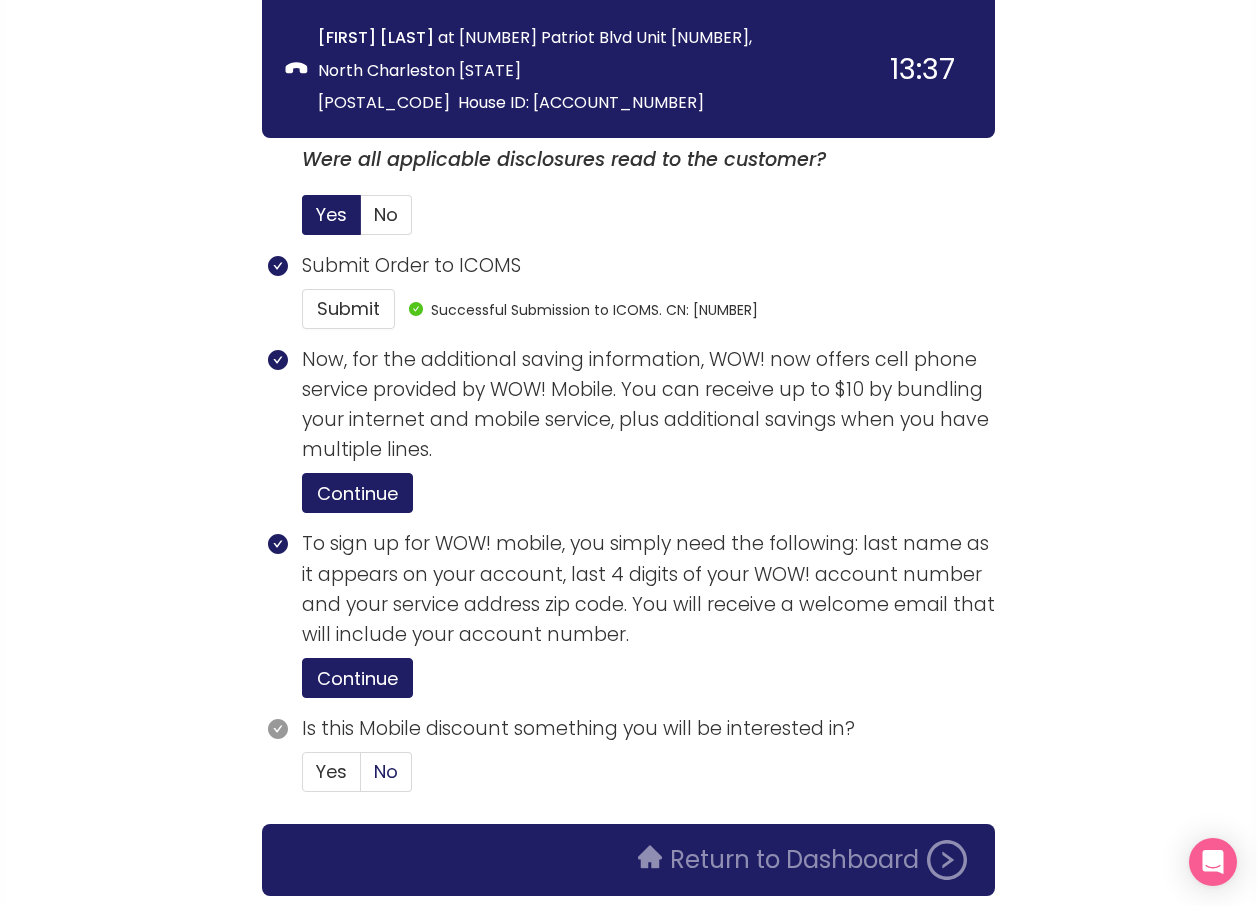 click on "No" at bounding box center (386, 771) 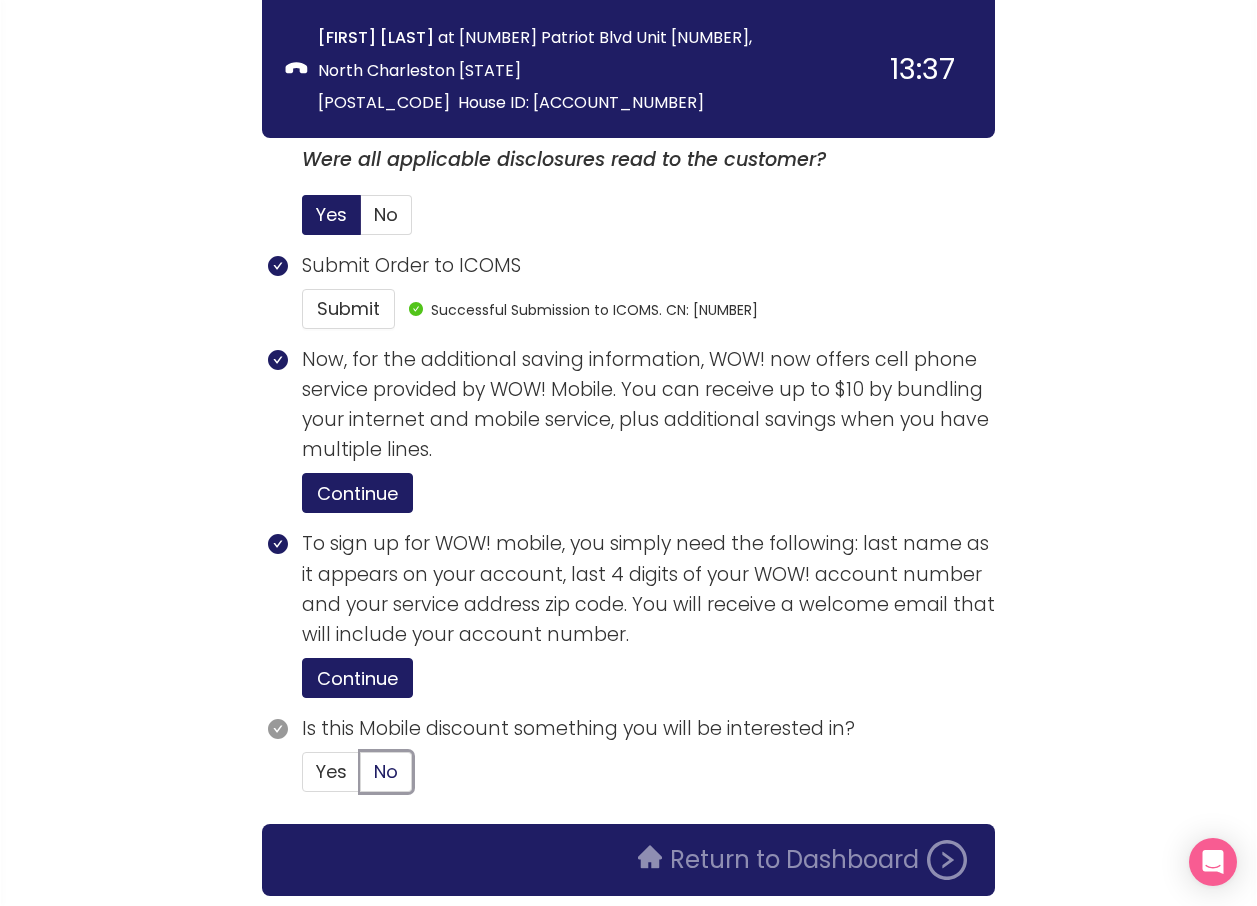 click on "No" at bounding box center [361, 778] 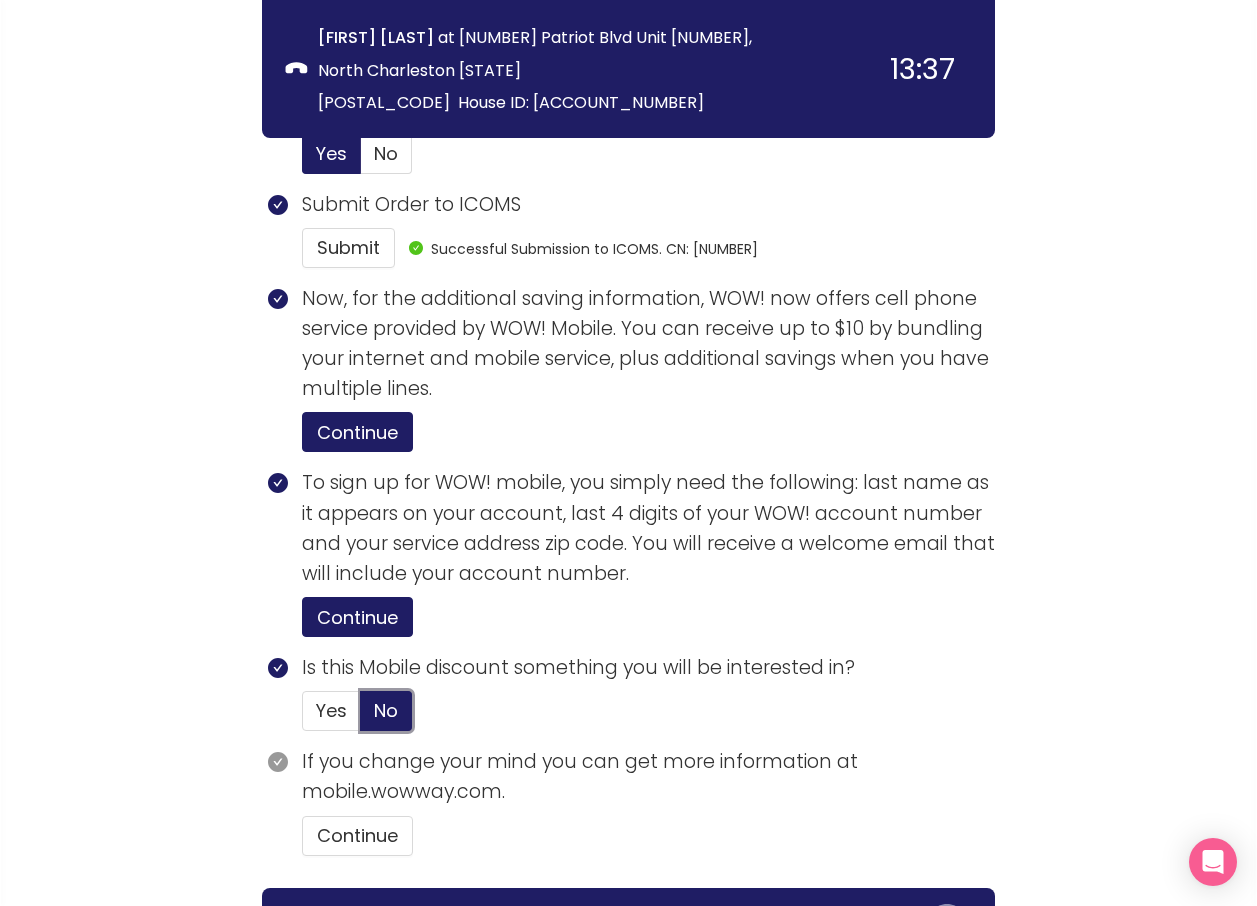 scroll, scrollTop: 4862, scrollLeft: 0, axis: vertical 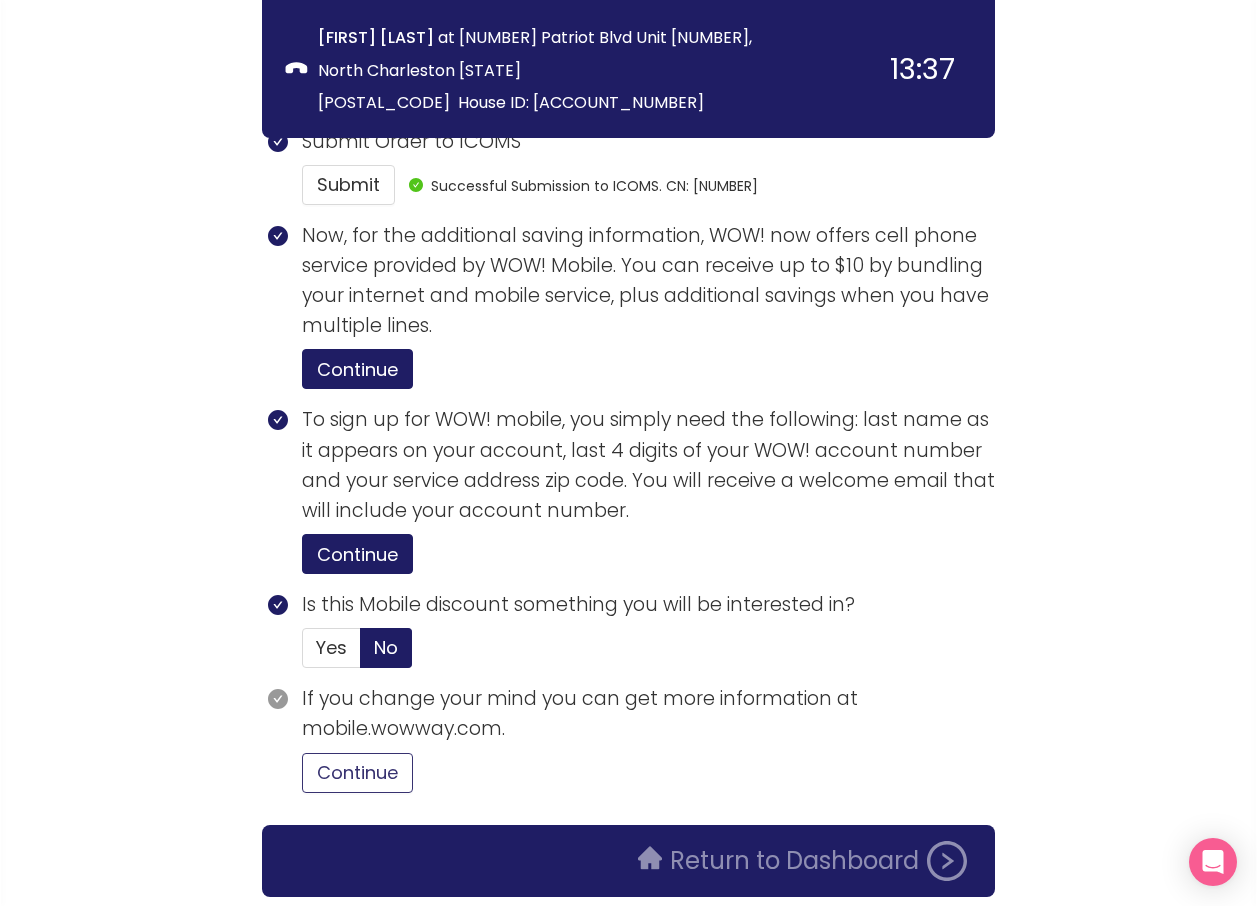 click on "Continue" at bounding box center (357, 773) 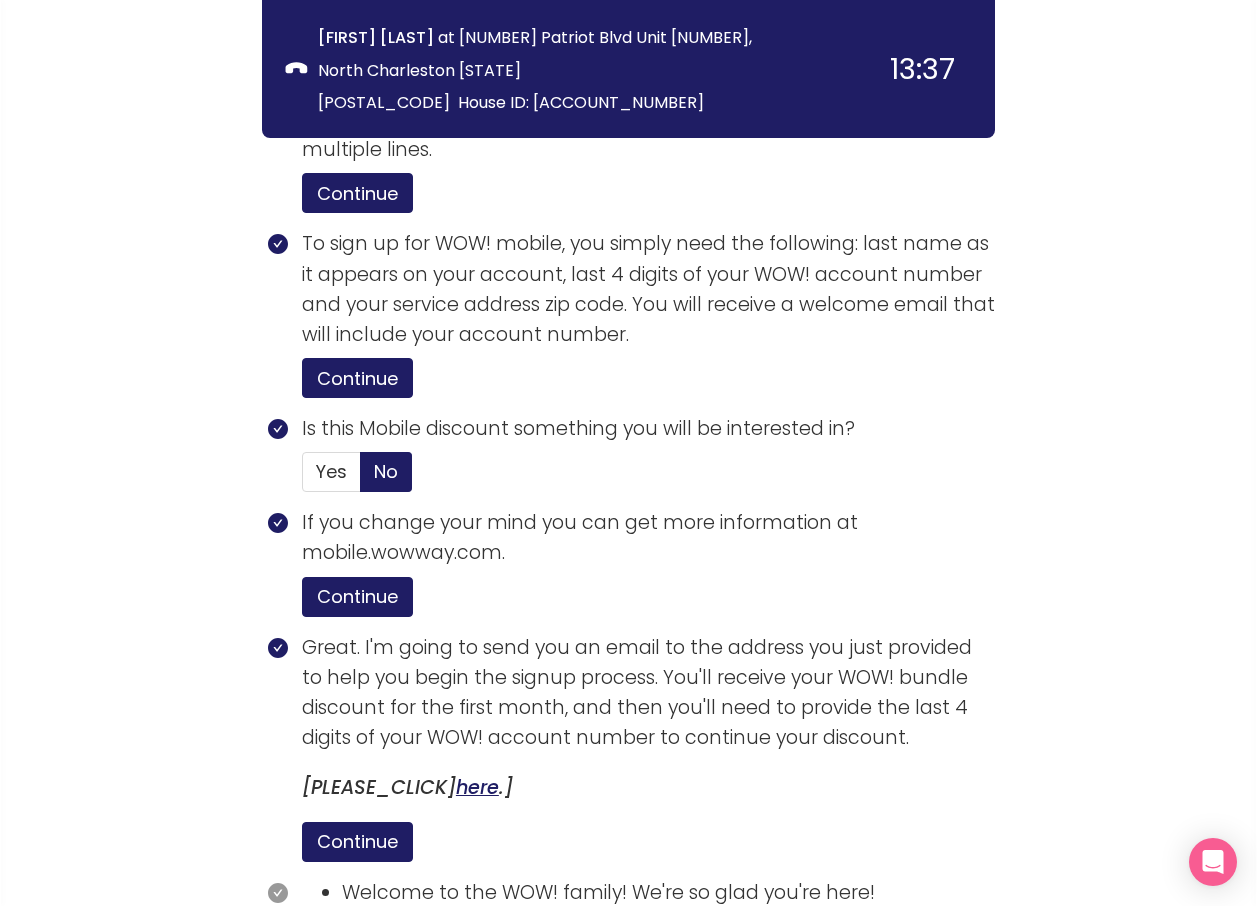 scroll, scrollTop: 5243, scrollLeft: 0, axis: vertical 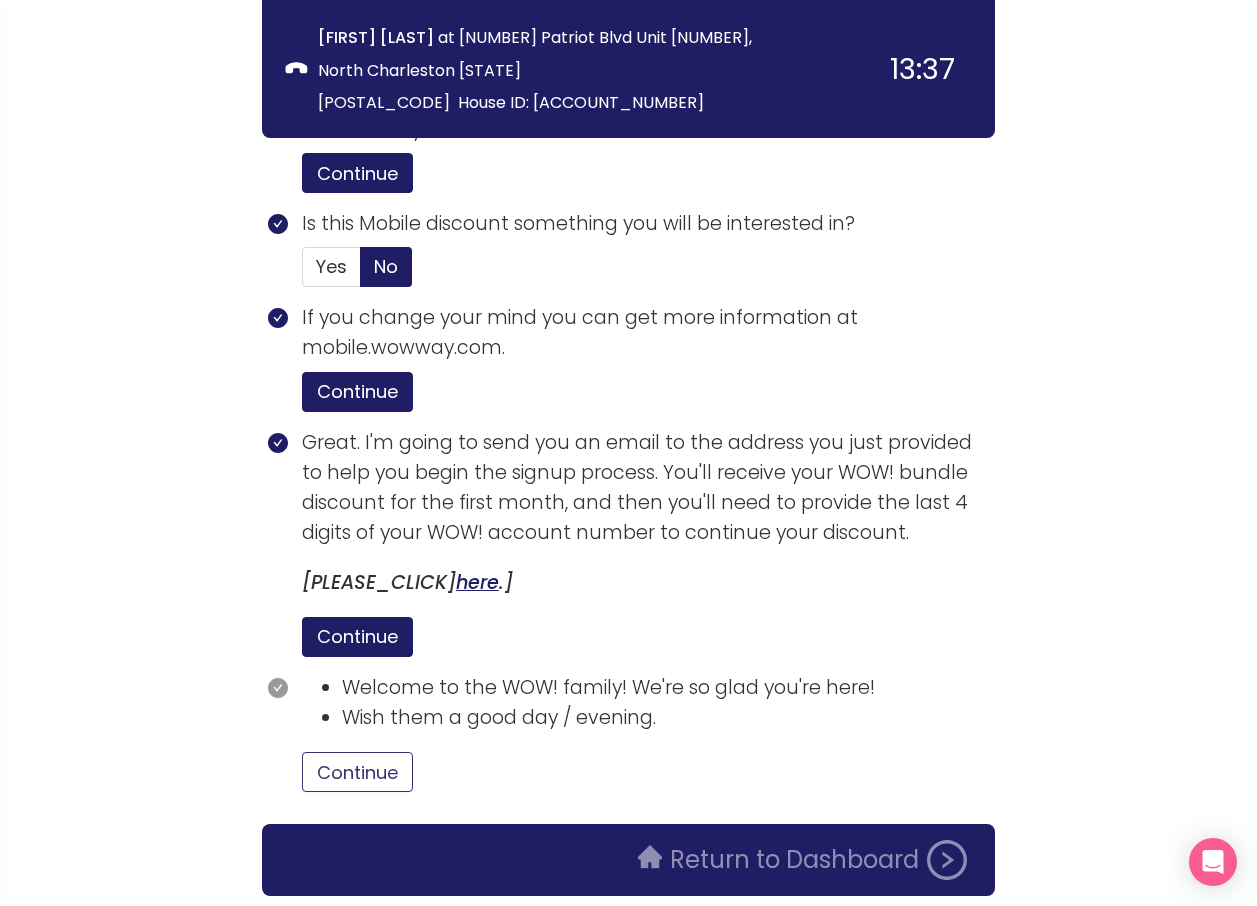 click on "Continue" at bounding box center (357, 772) 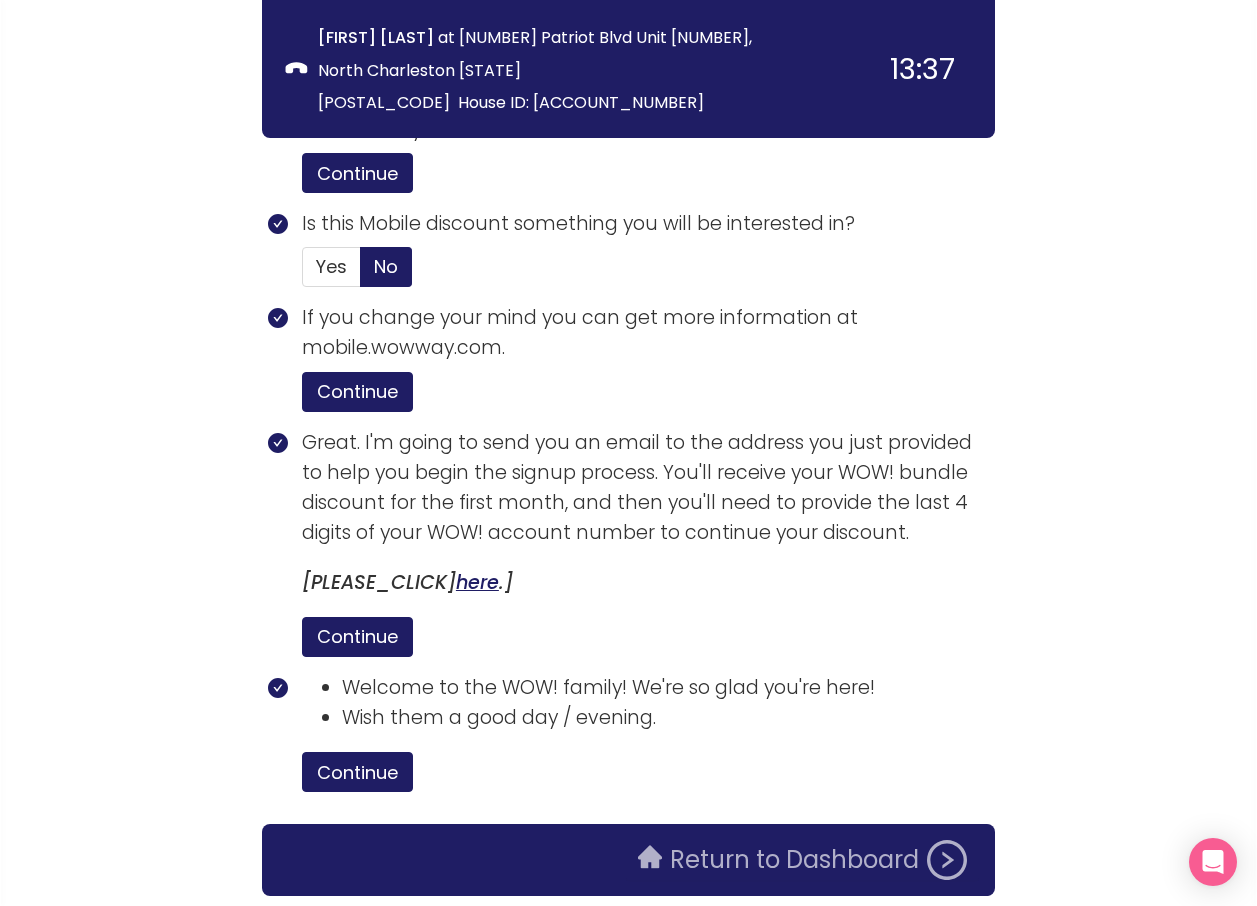 click on "Return to Dashboard" 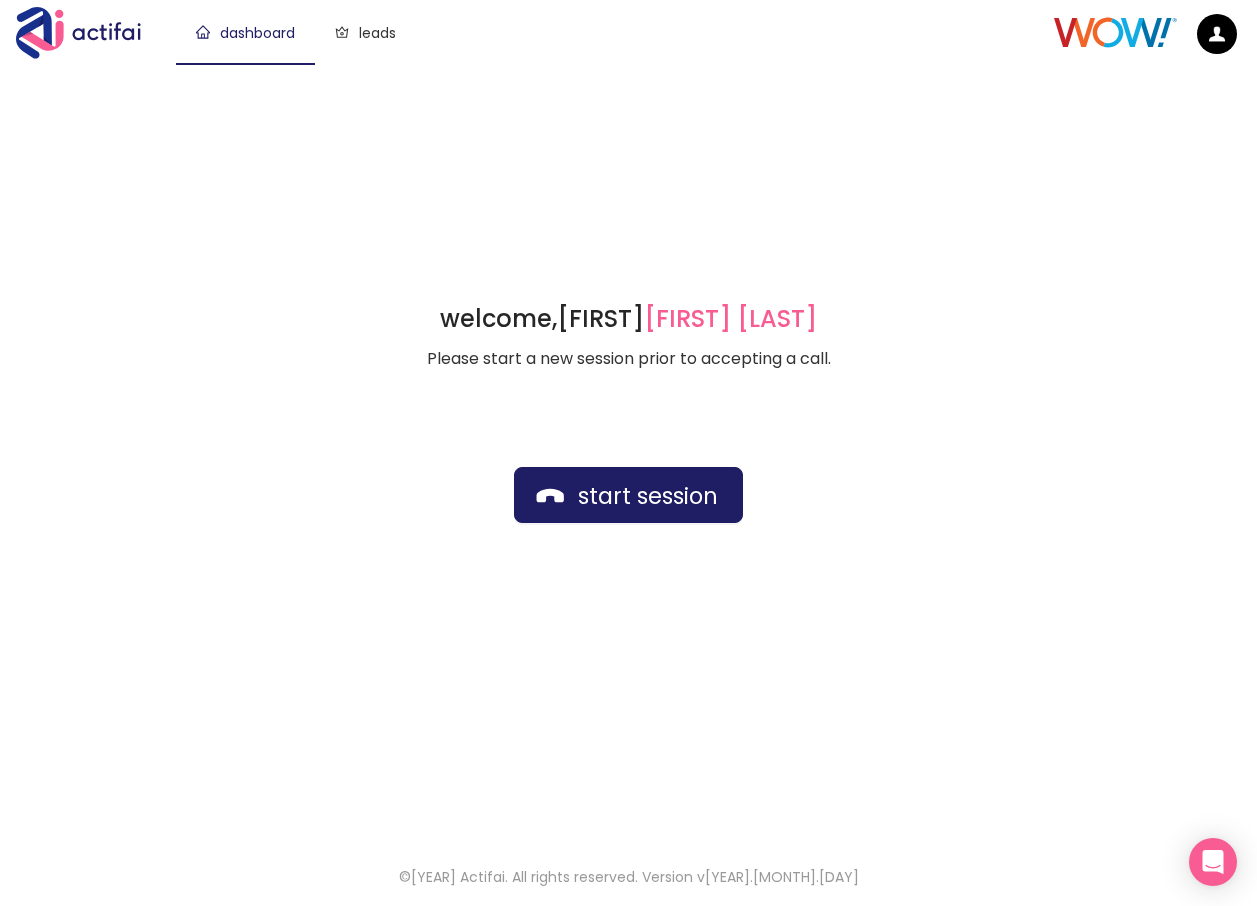 scroll, scrollTop: 0, scrollLeft: 0, axis: both 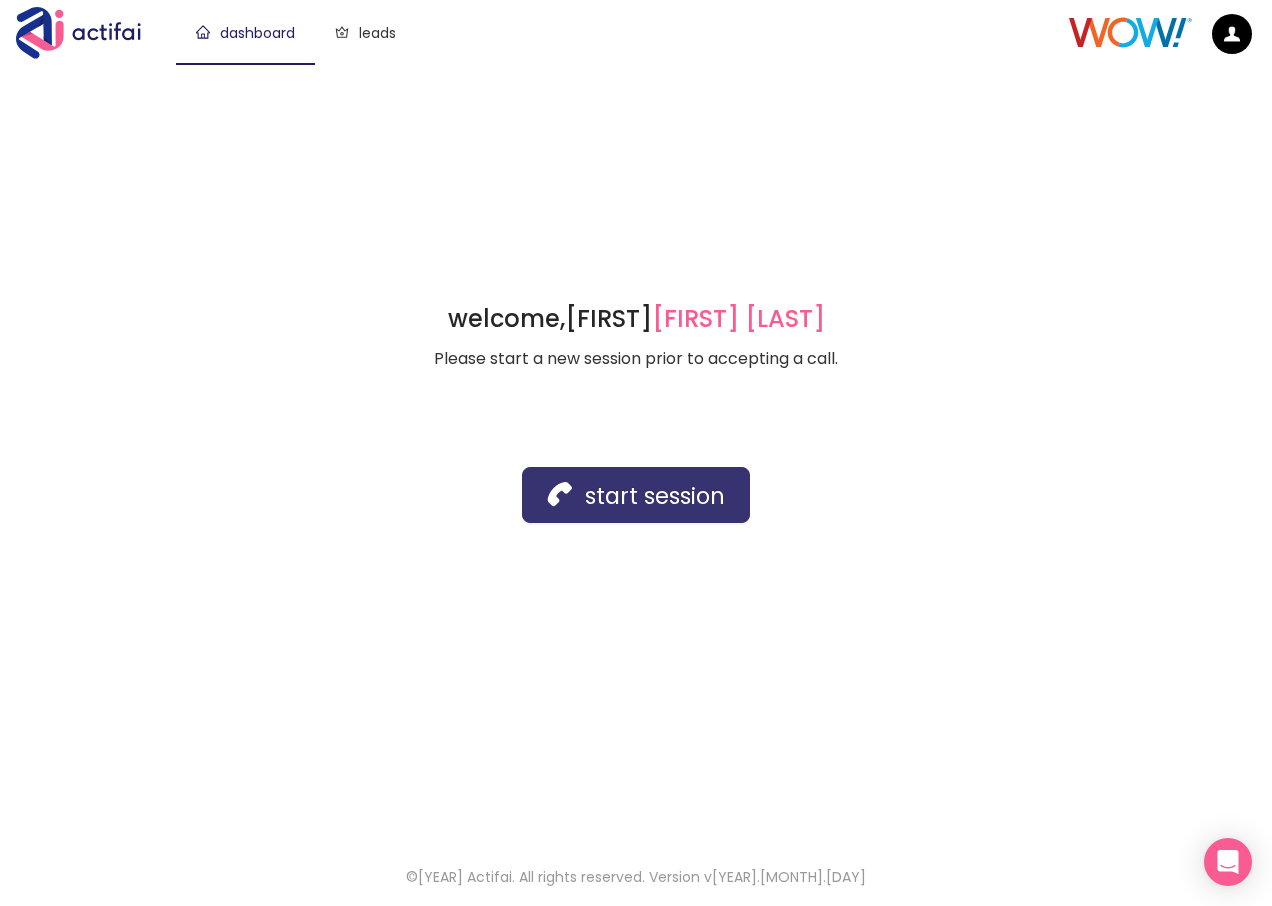click on "start session" at bounding box center [636, 495] 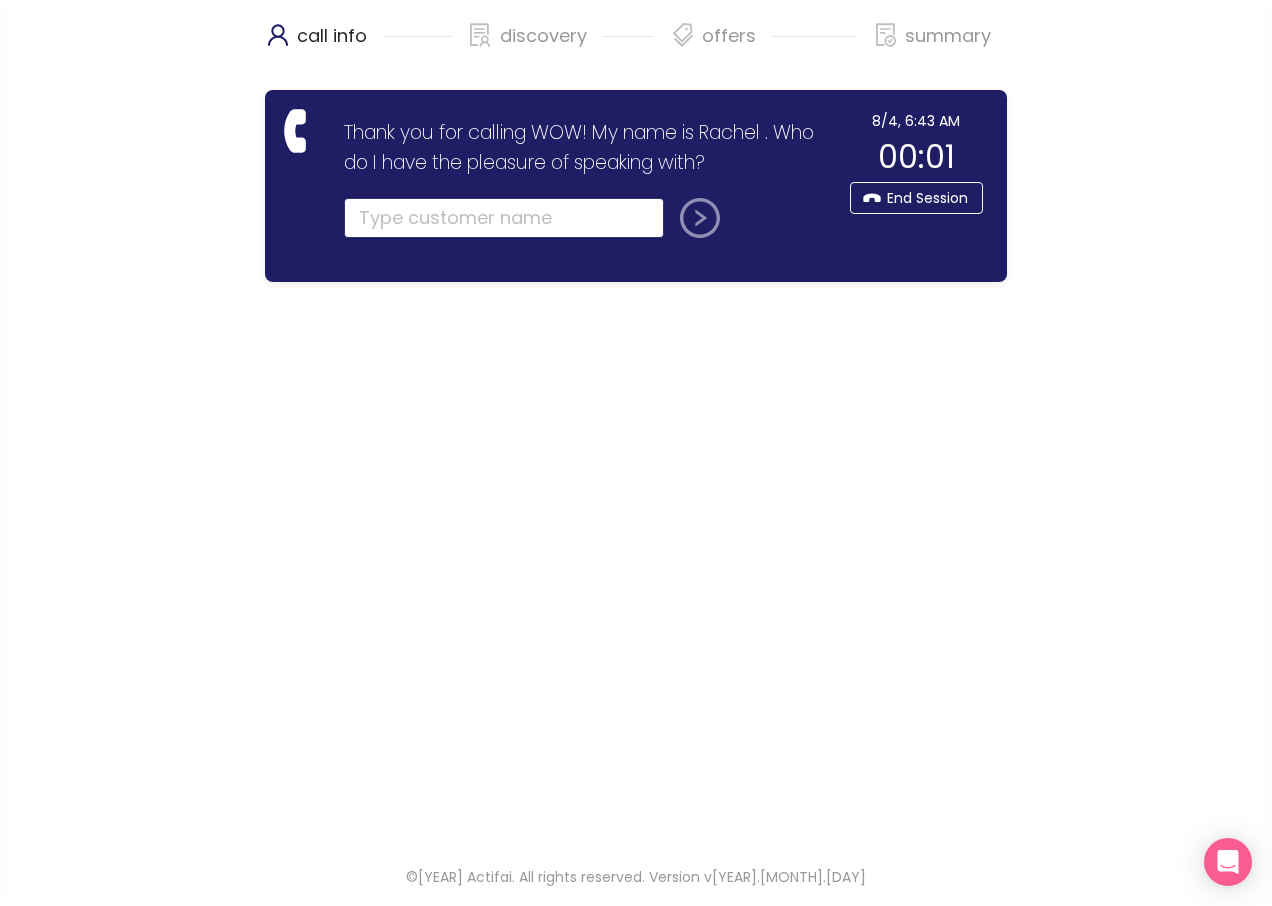 click 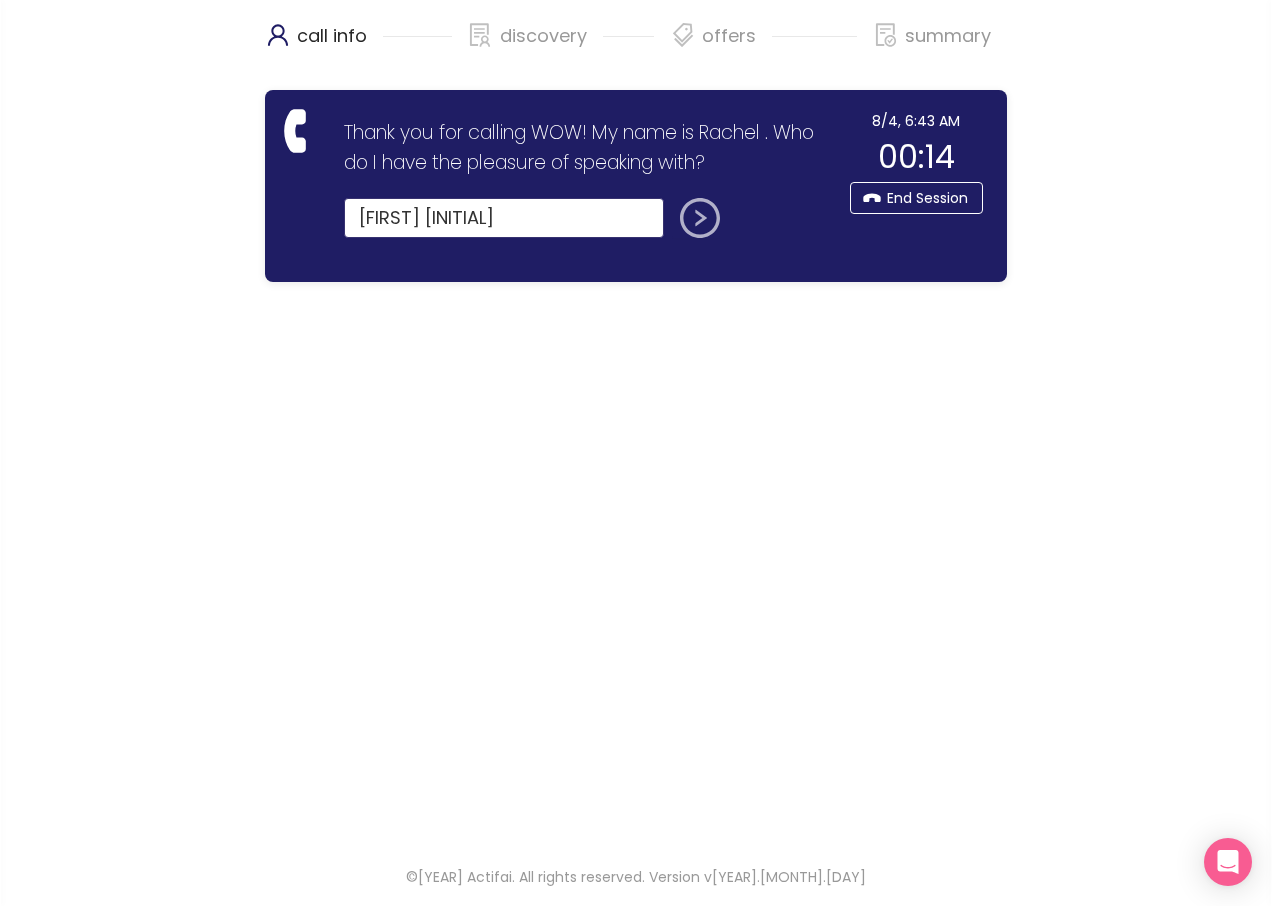 type on "[FIRST] [INITIAL]" 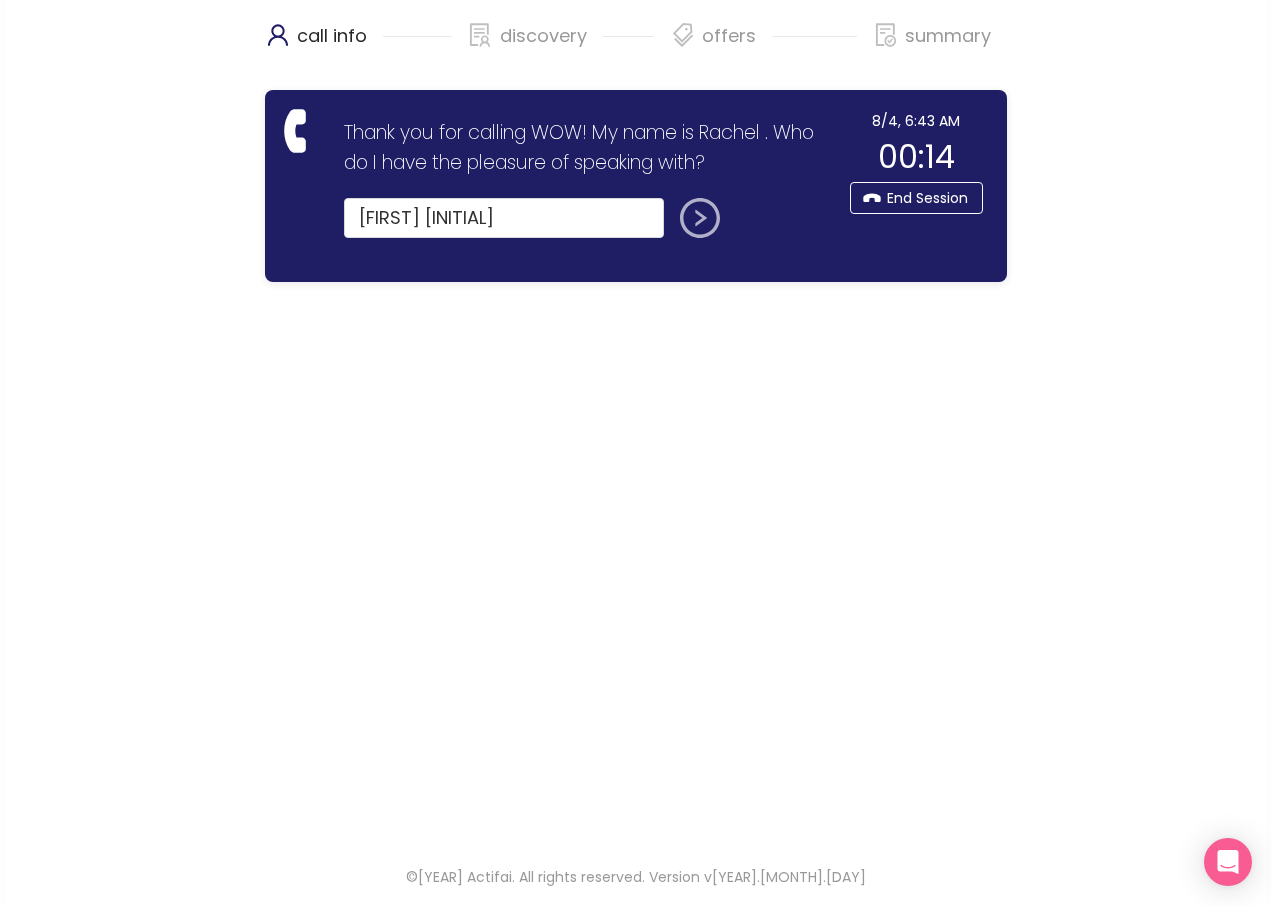 click 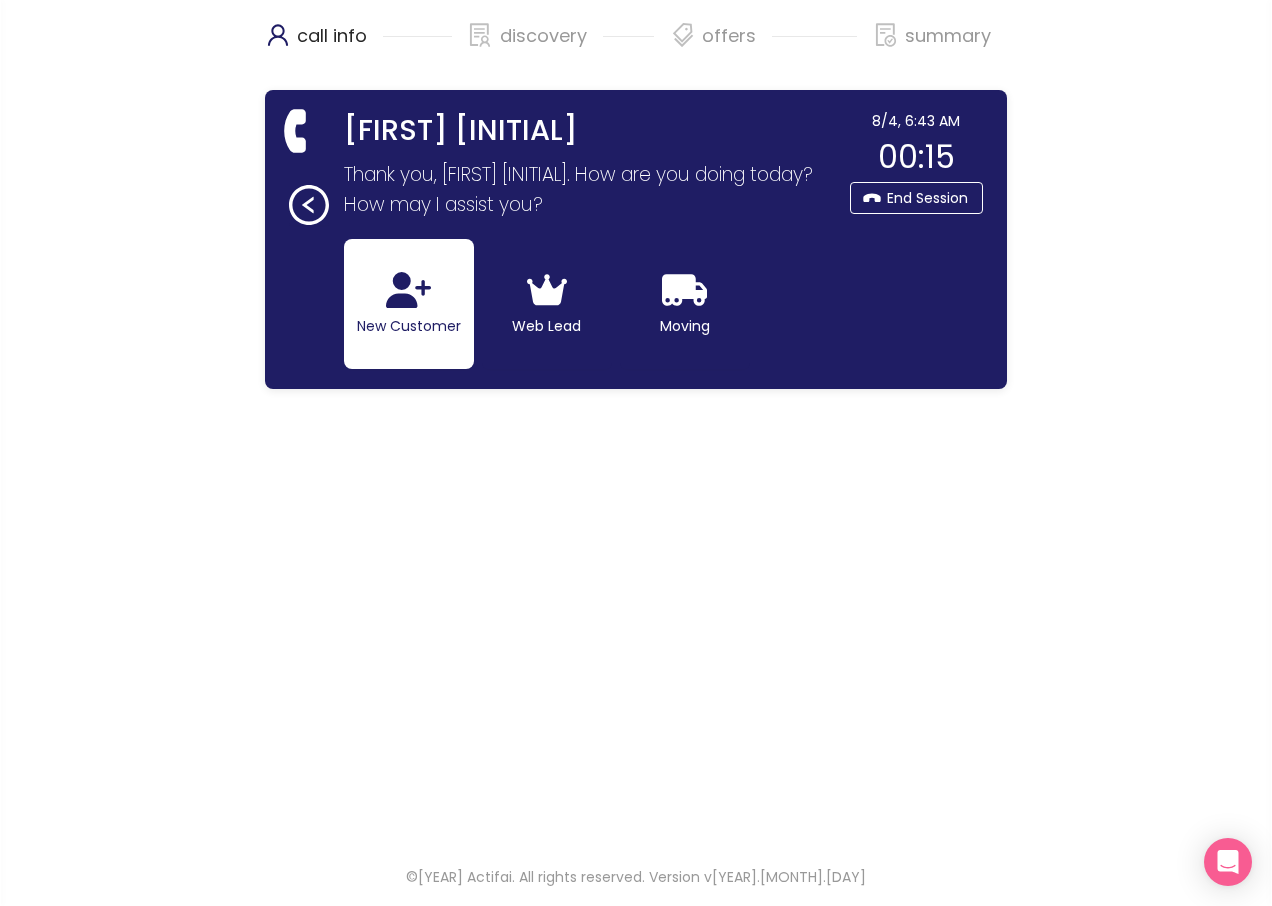 click 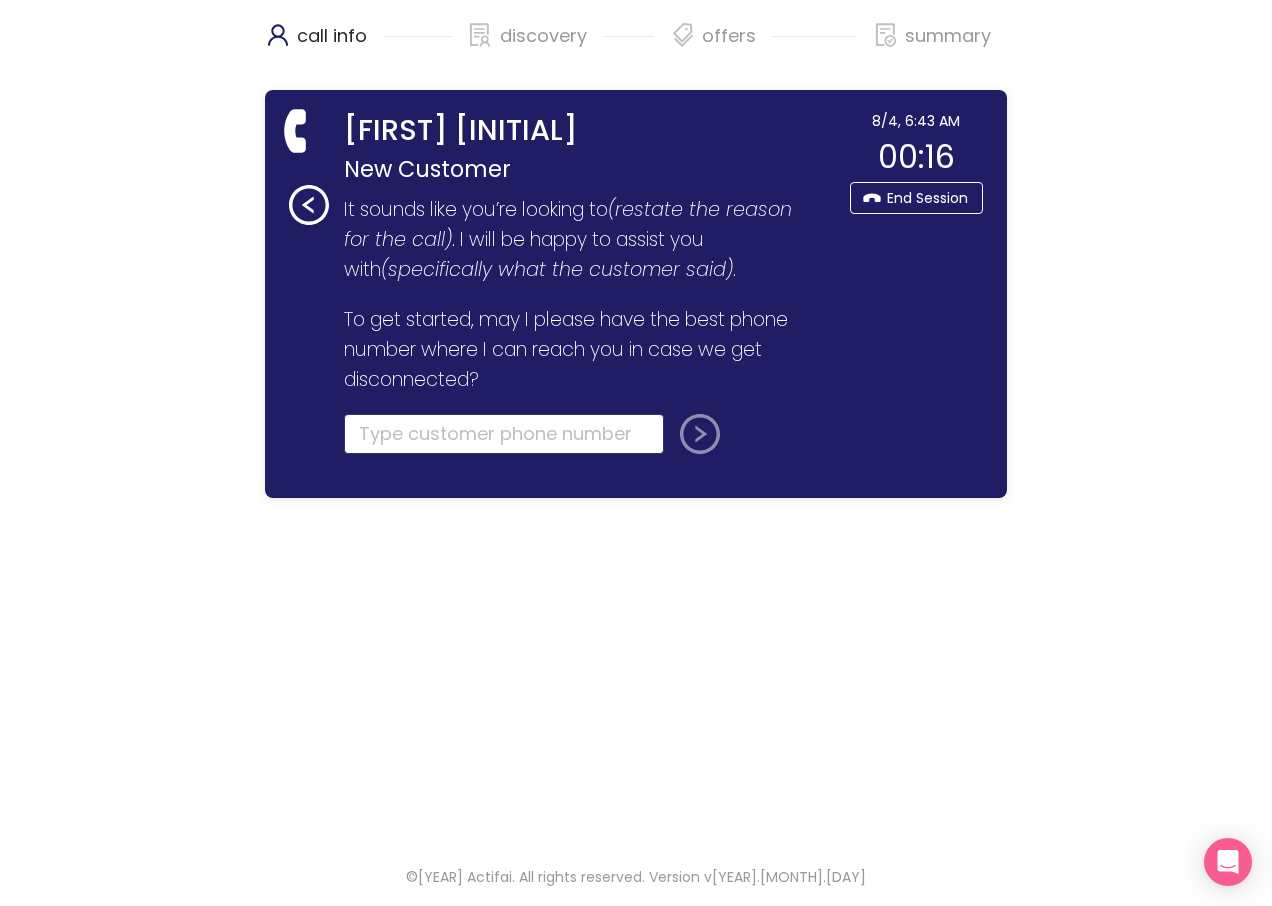 click 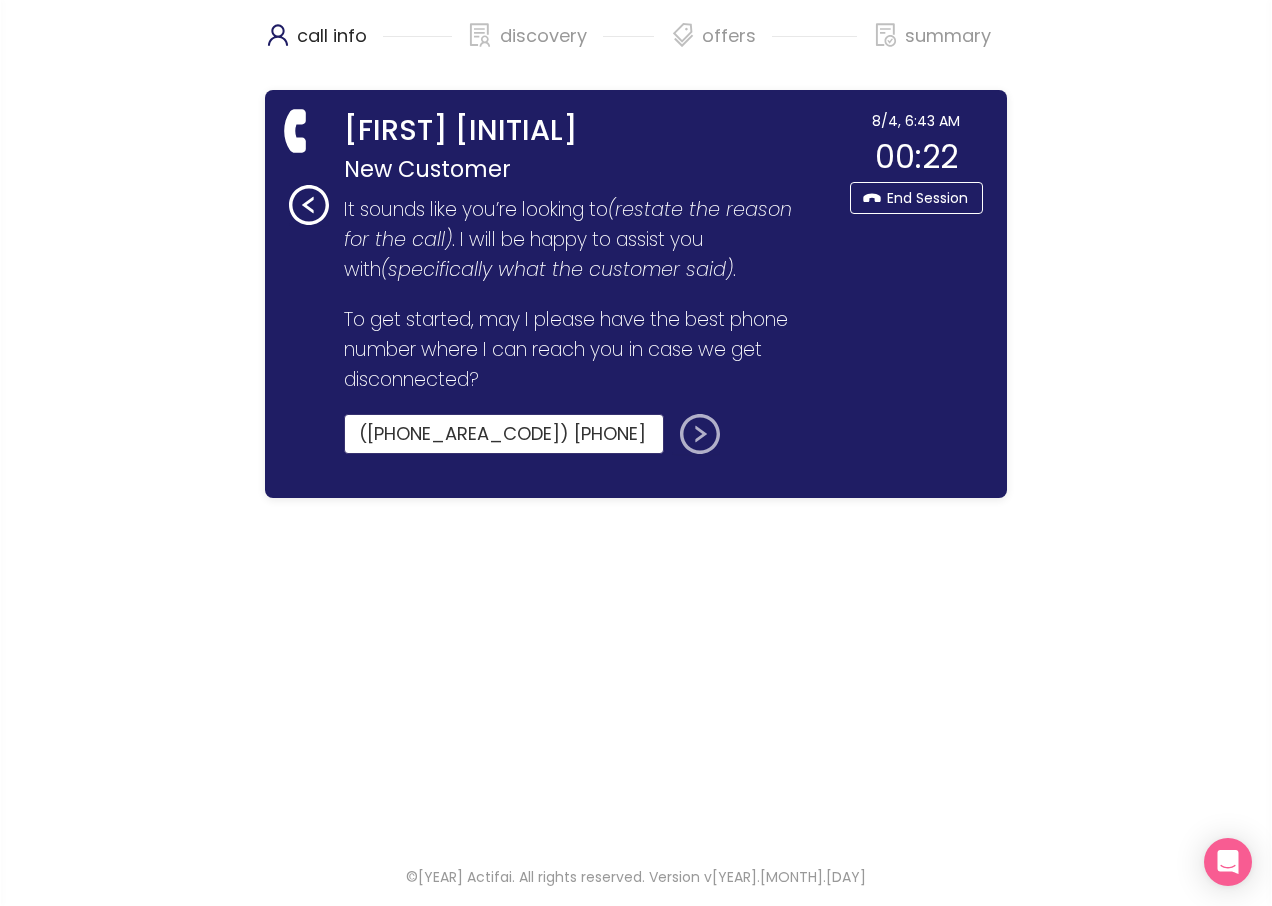 type on "([PHONE_AREA_CODE]) [PHONE]" 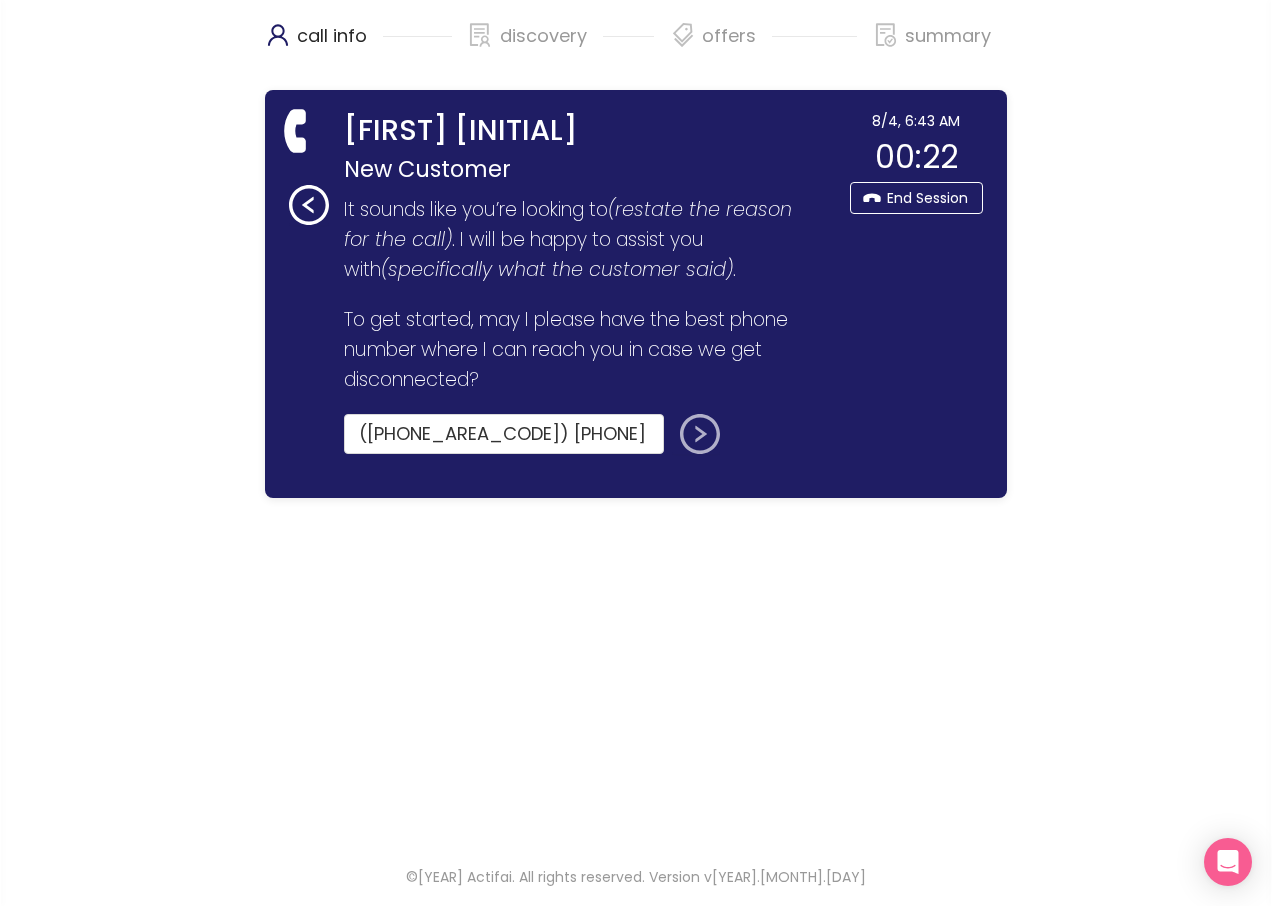 click 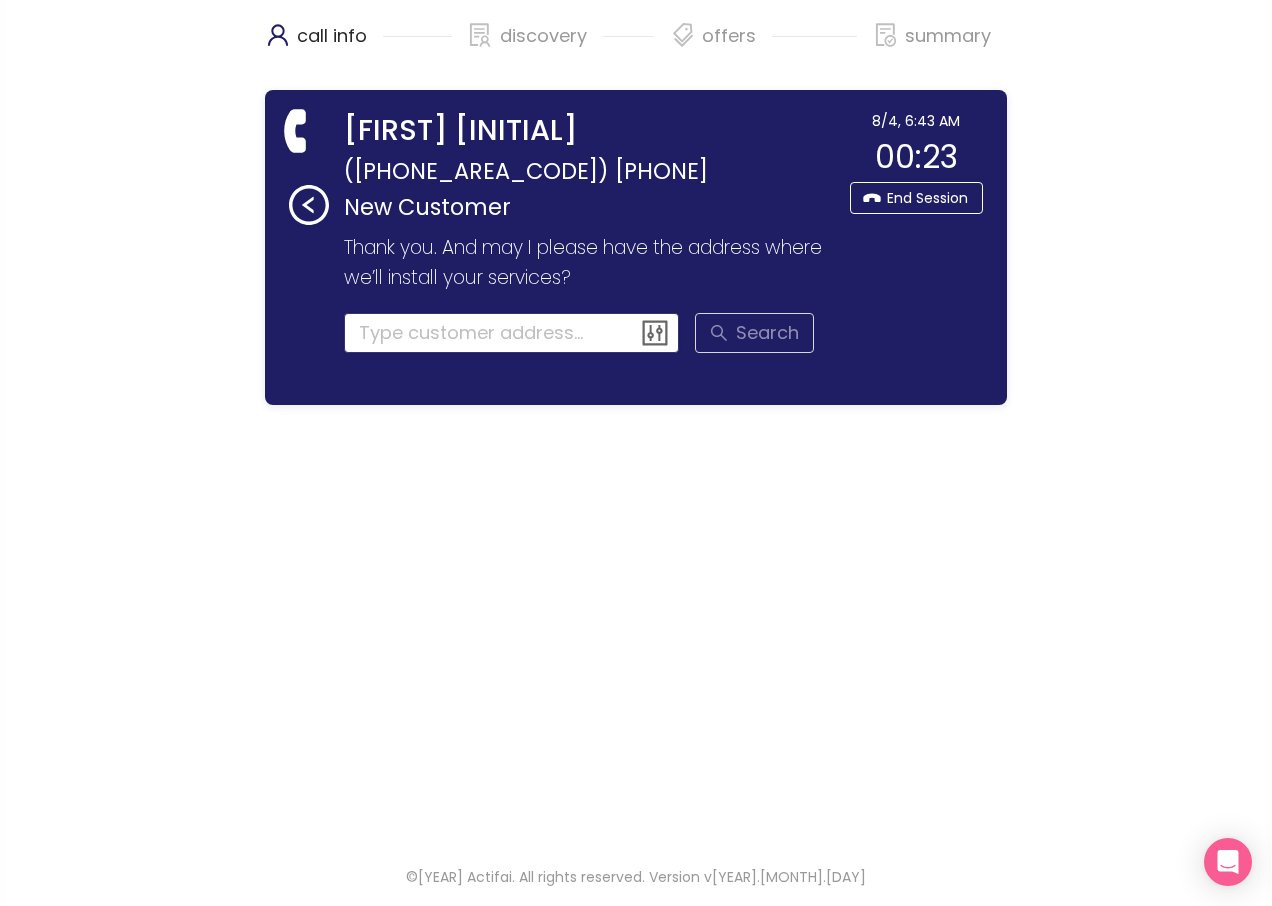 click at bounding box center (512, 333) 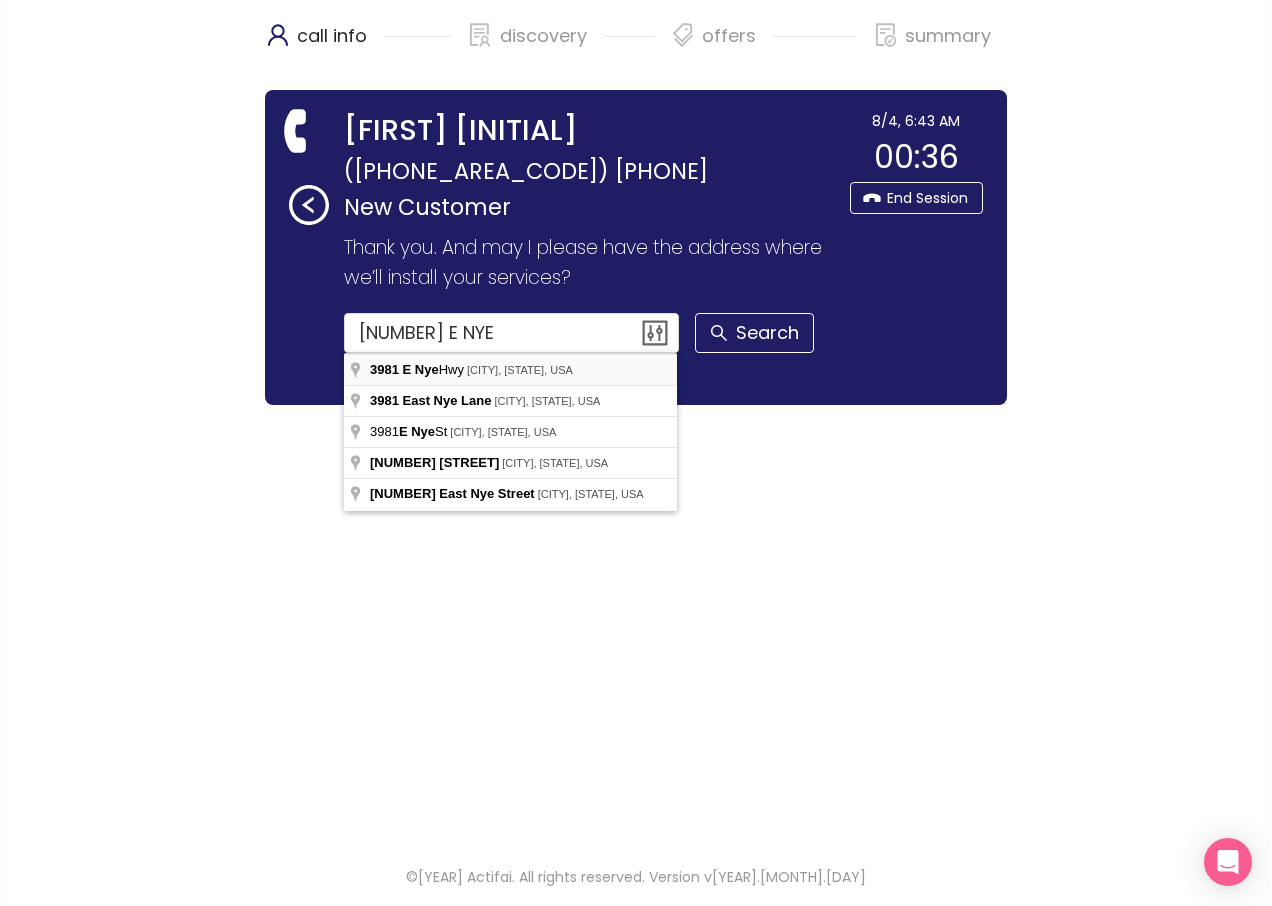 type on "[NUMBER] E Nye Hwy, [CITY], [STATE], USA" 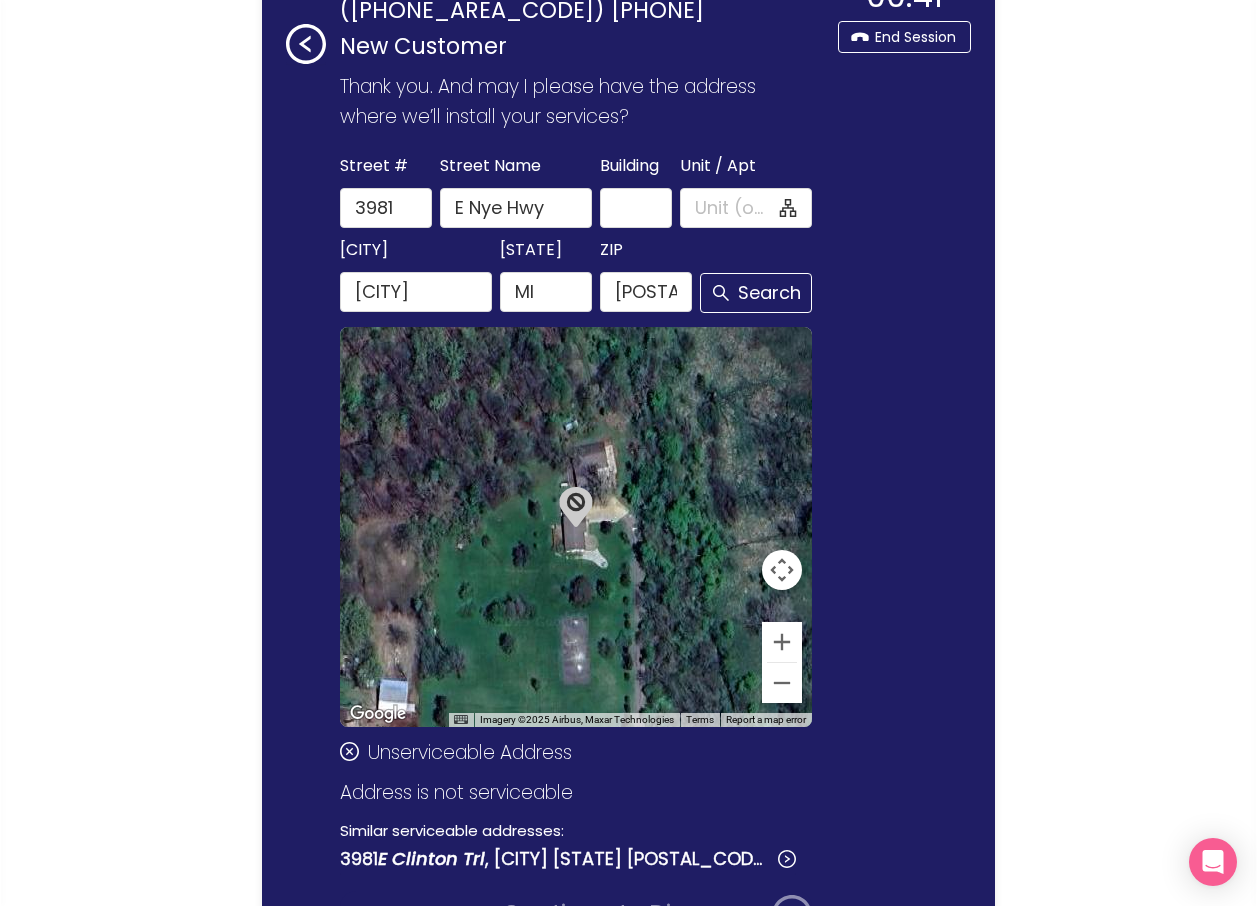 scroll, scrollTop: 200, scrollLeft: 0, axis: vertical 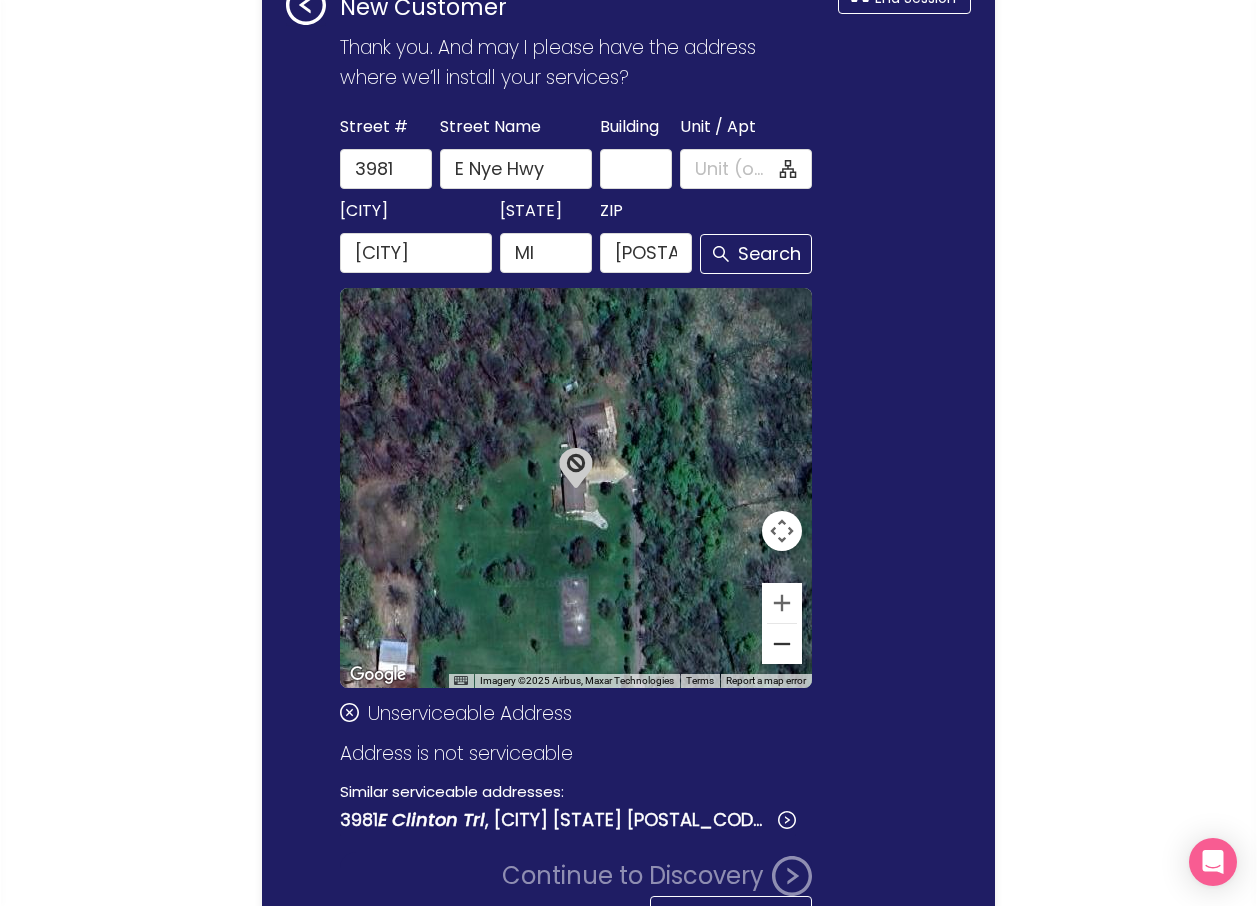 click at bounding box center (782, 644) 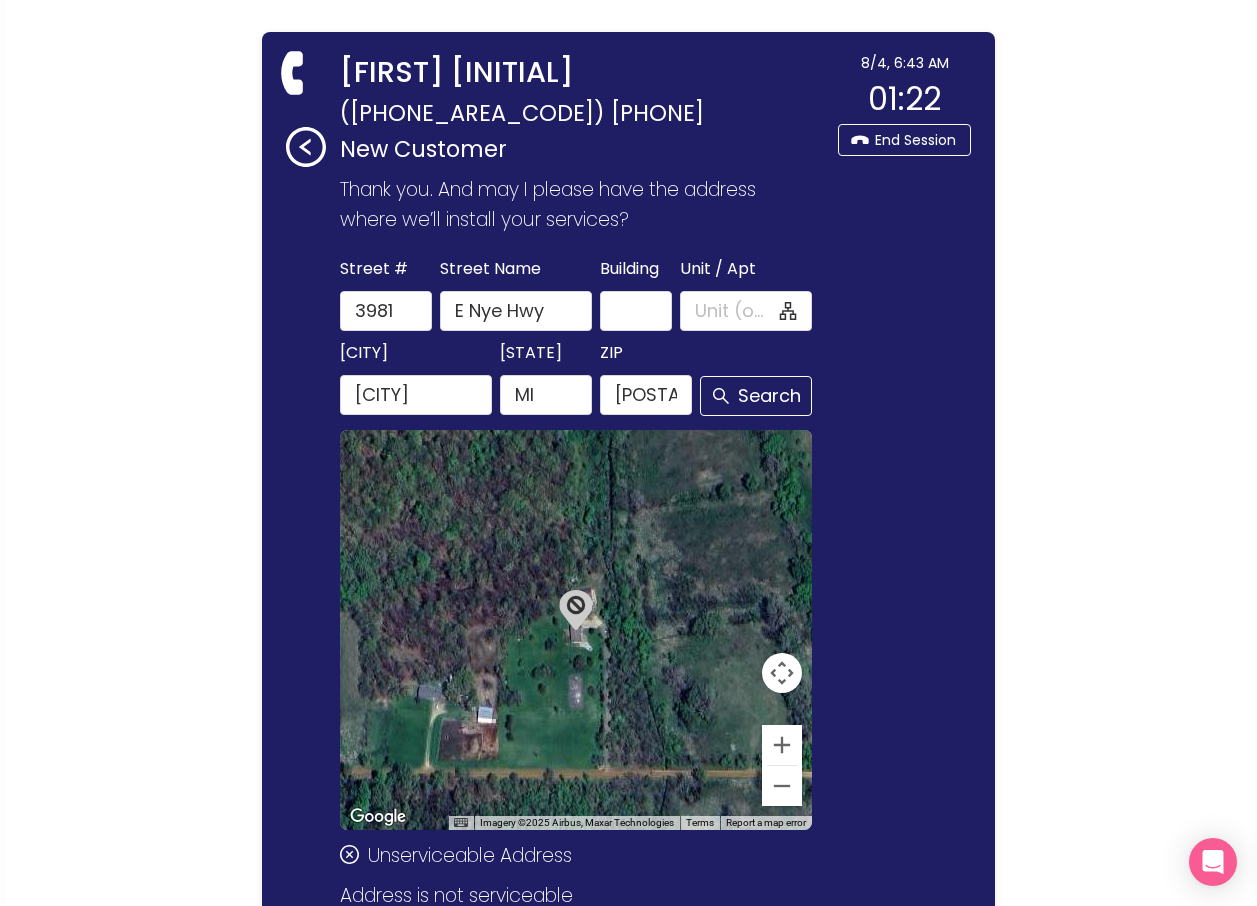scroll, scrollTop: 54, scrollLeft: 0, axis: vertical 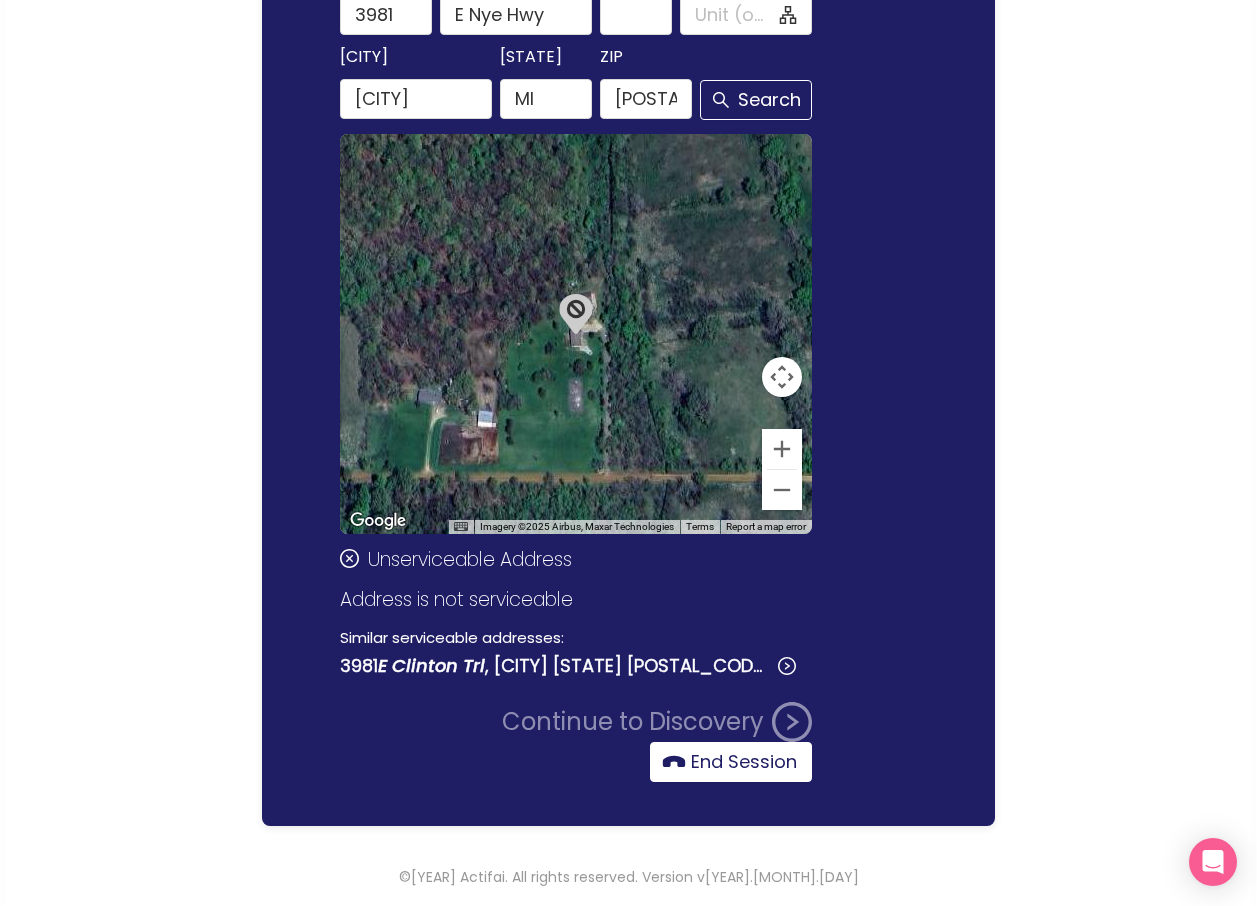 click on "End Session" 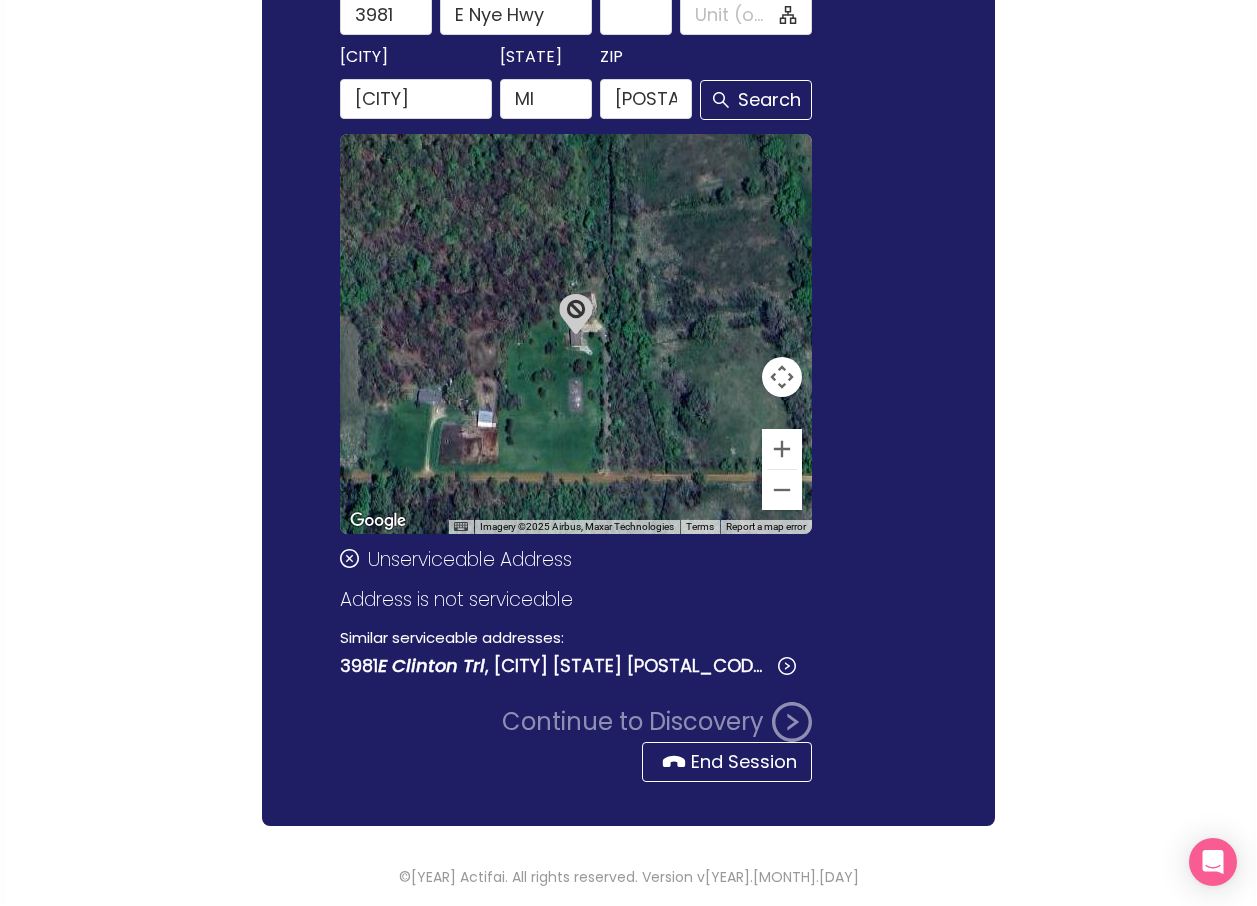 scroll, scrollTop: 0, scrollLeft: 0, axis: both 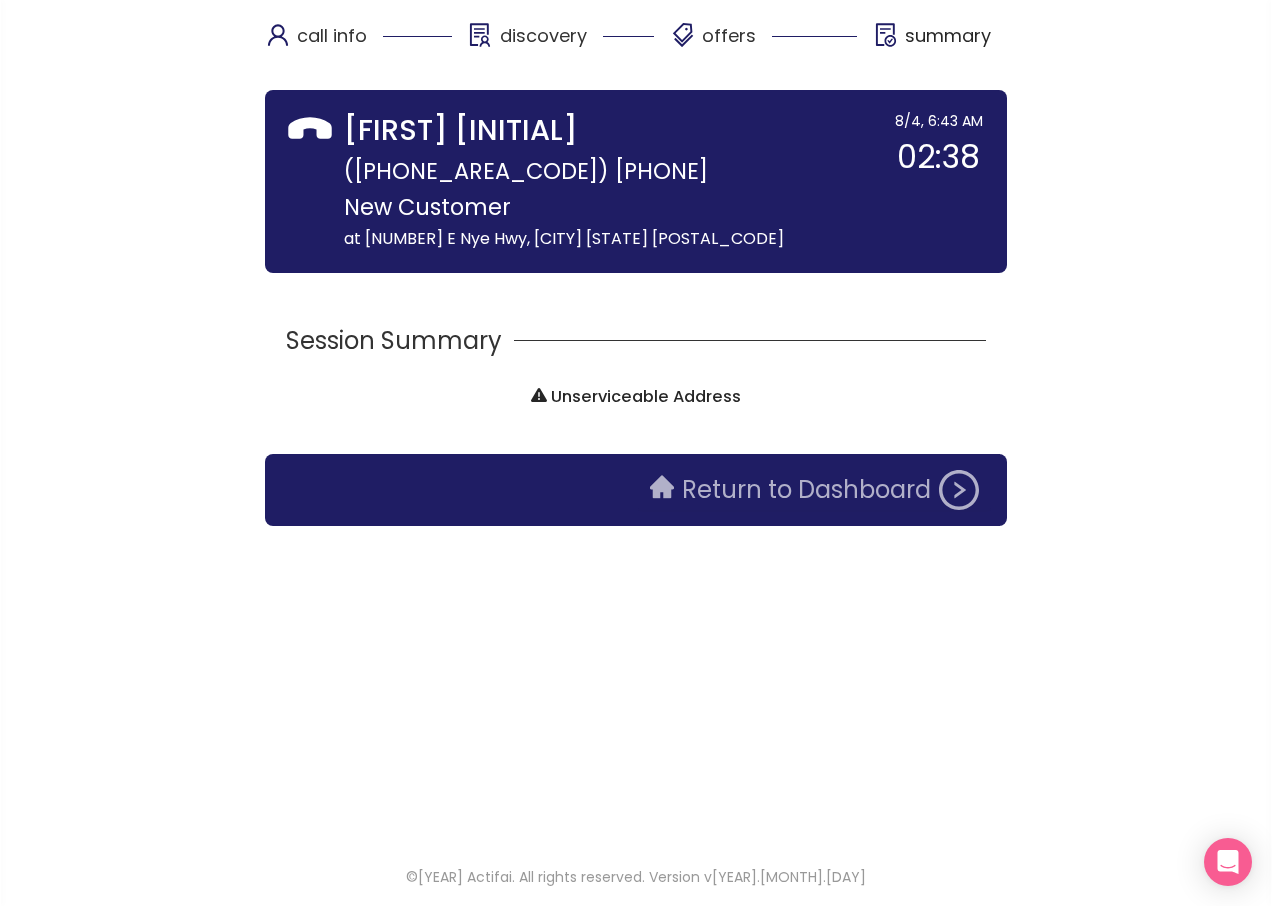 click on "Return to Dashboard" 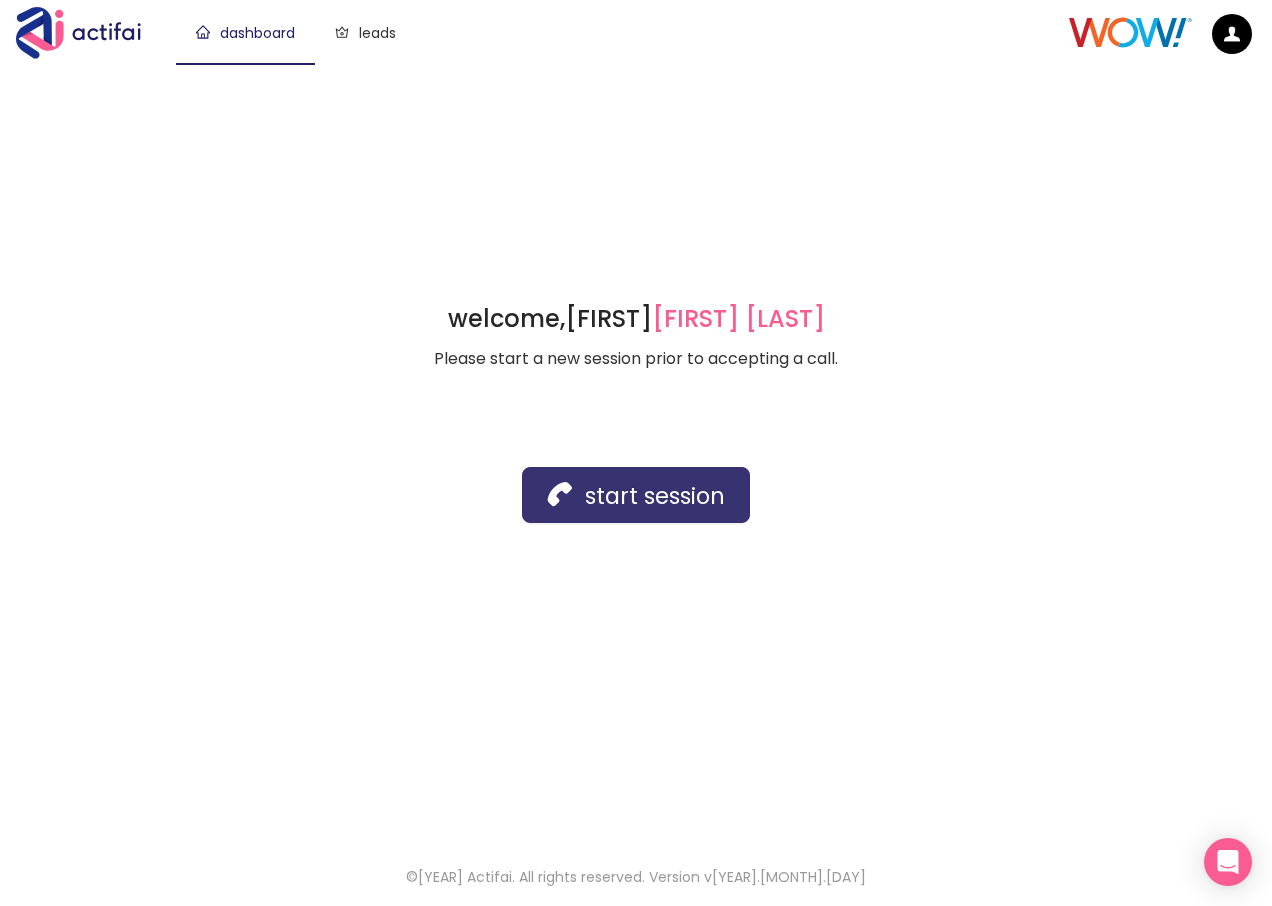 click on "start session" at bounding box center (636, 495) 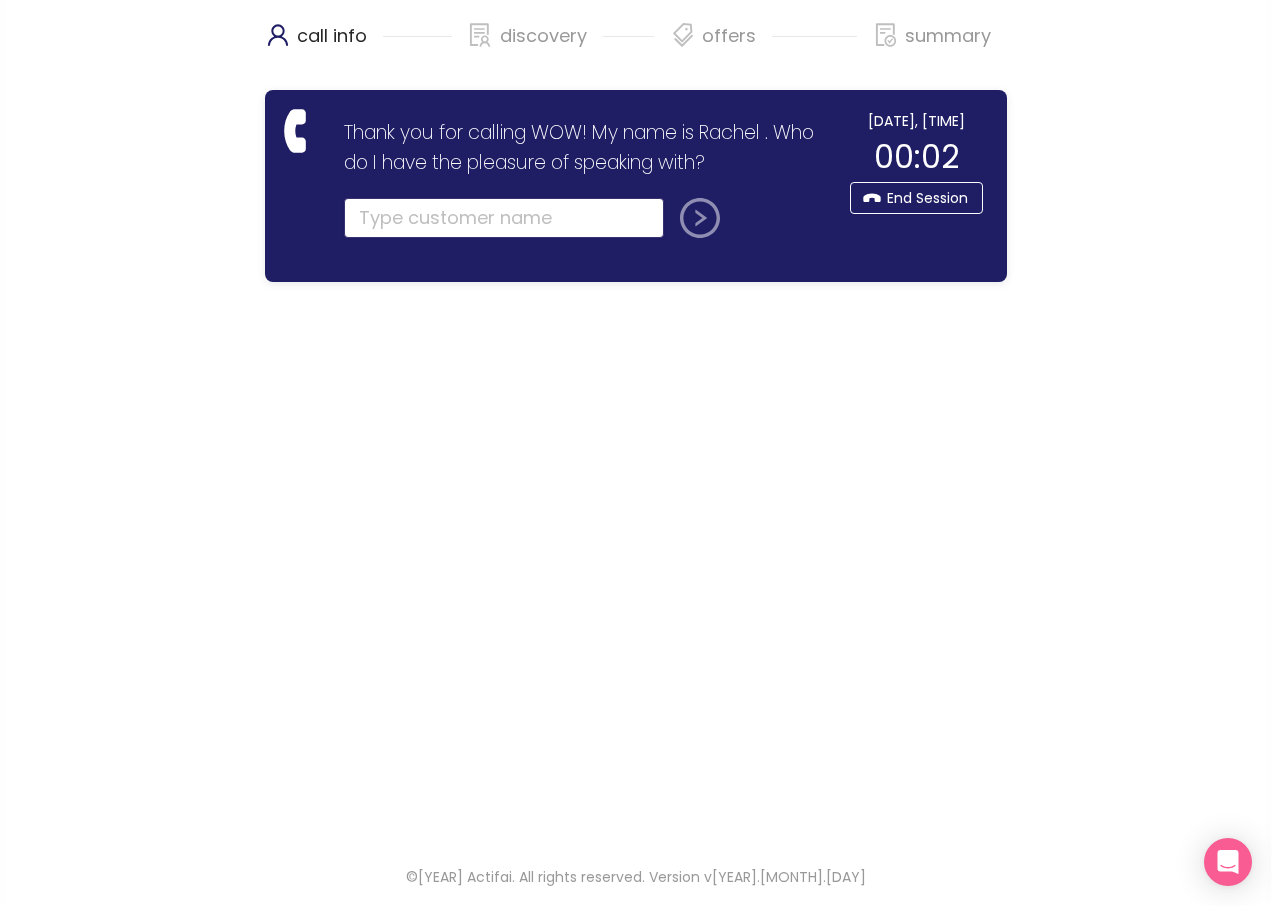 click 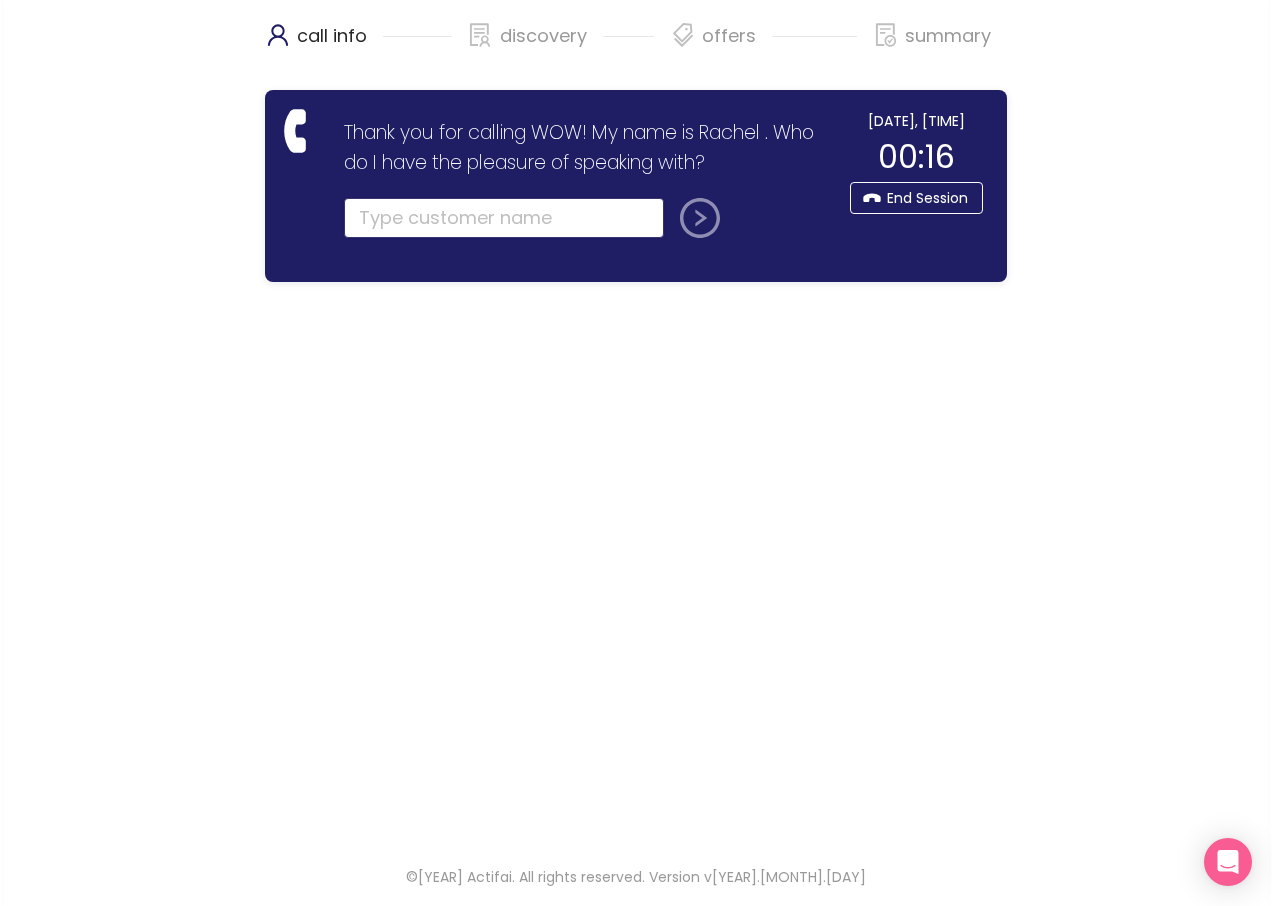 click 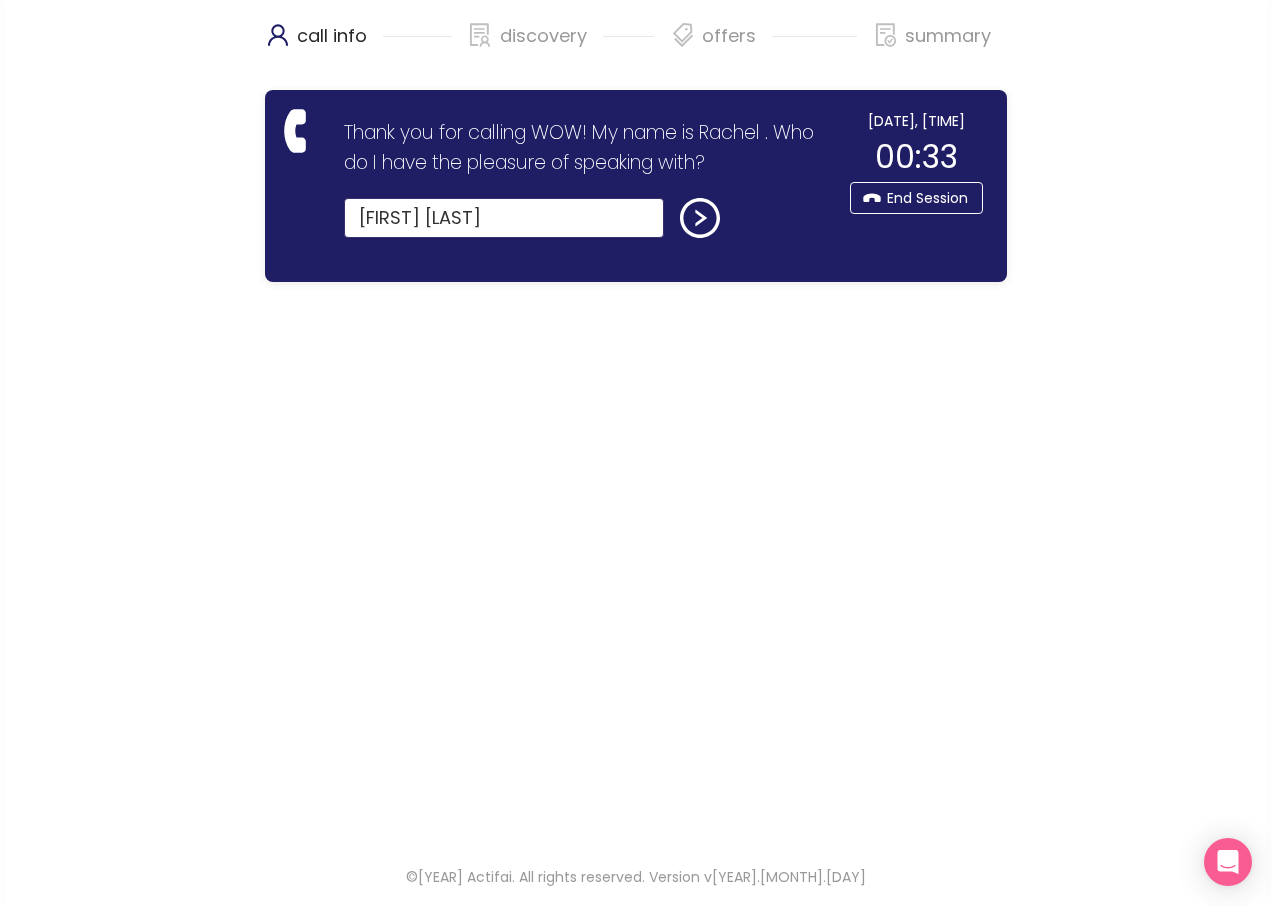 click on "[FIRST] [LAST]" 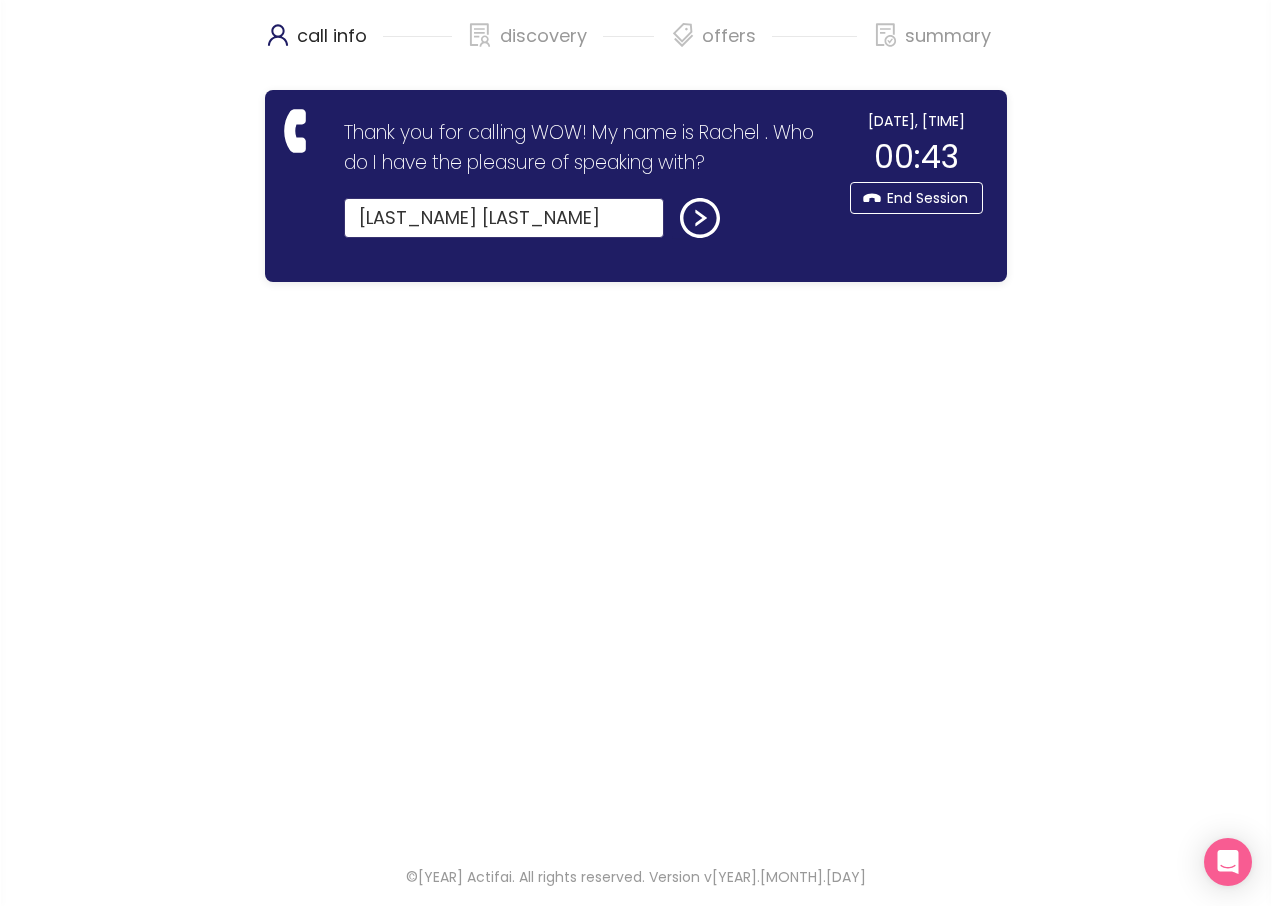 click on "[LAST_NAME] [LAST_NAME]" 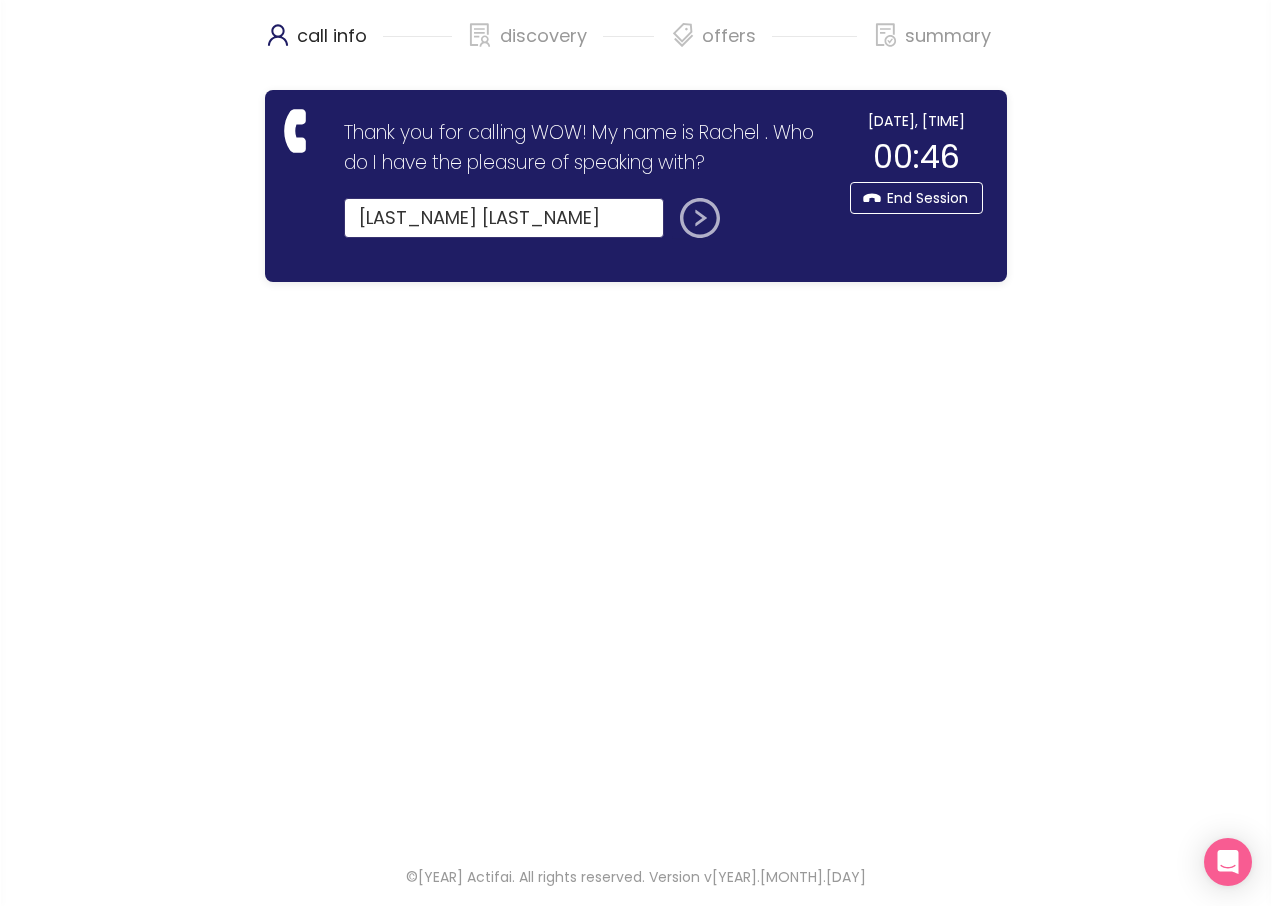 type on "[LAST_NAME] [LAST_NAME]" 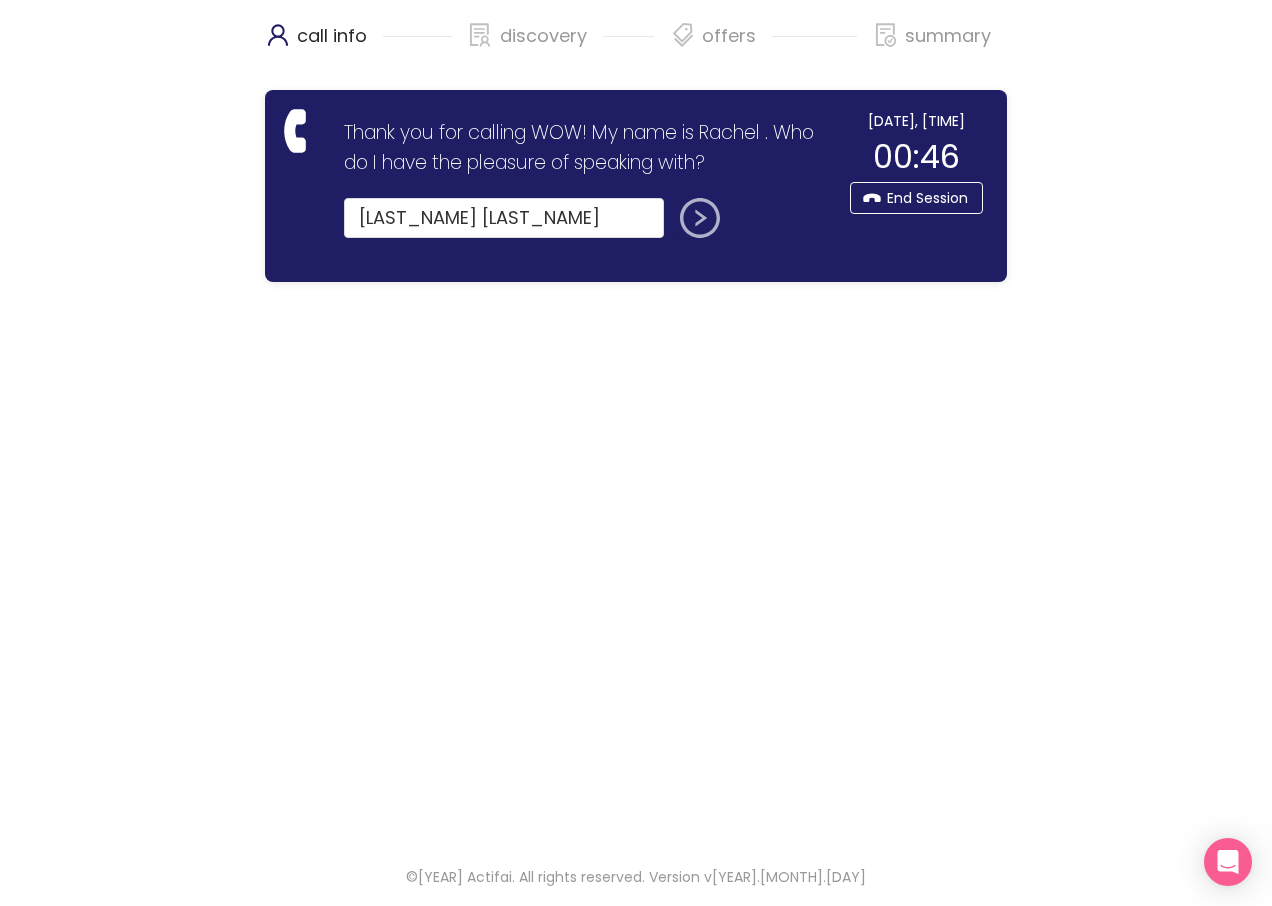 click 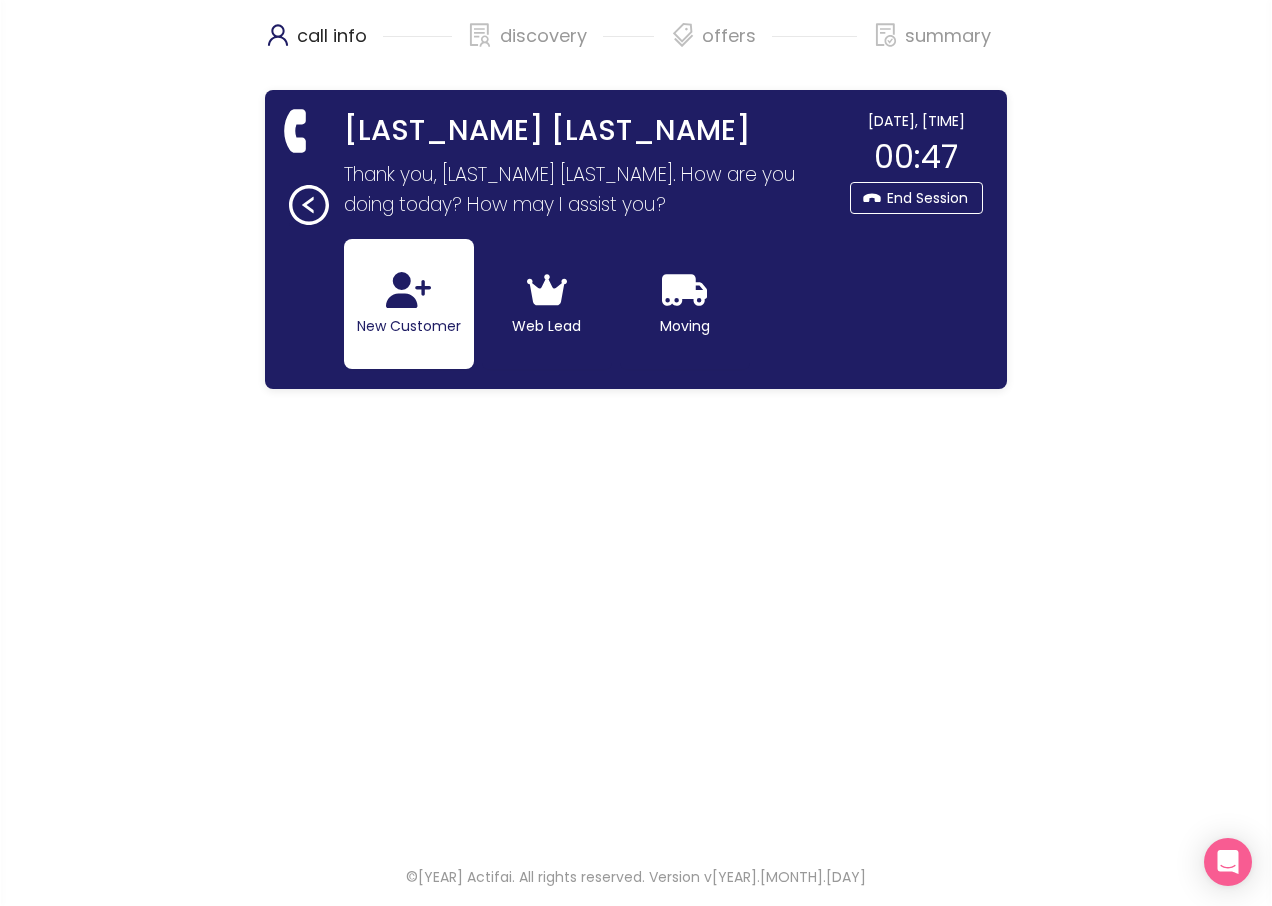 click on "New Customer" 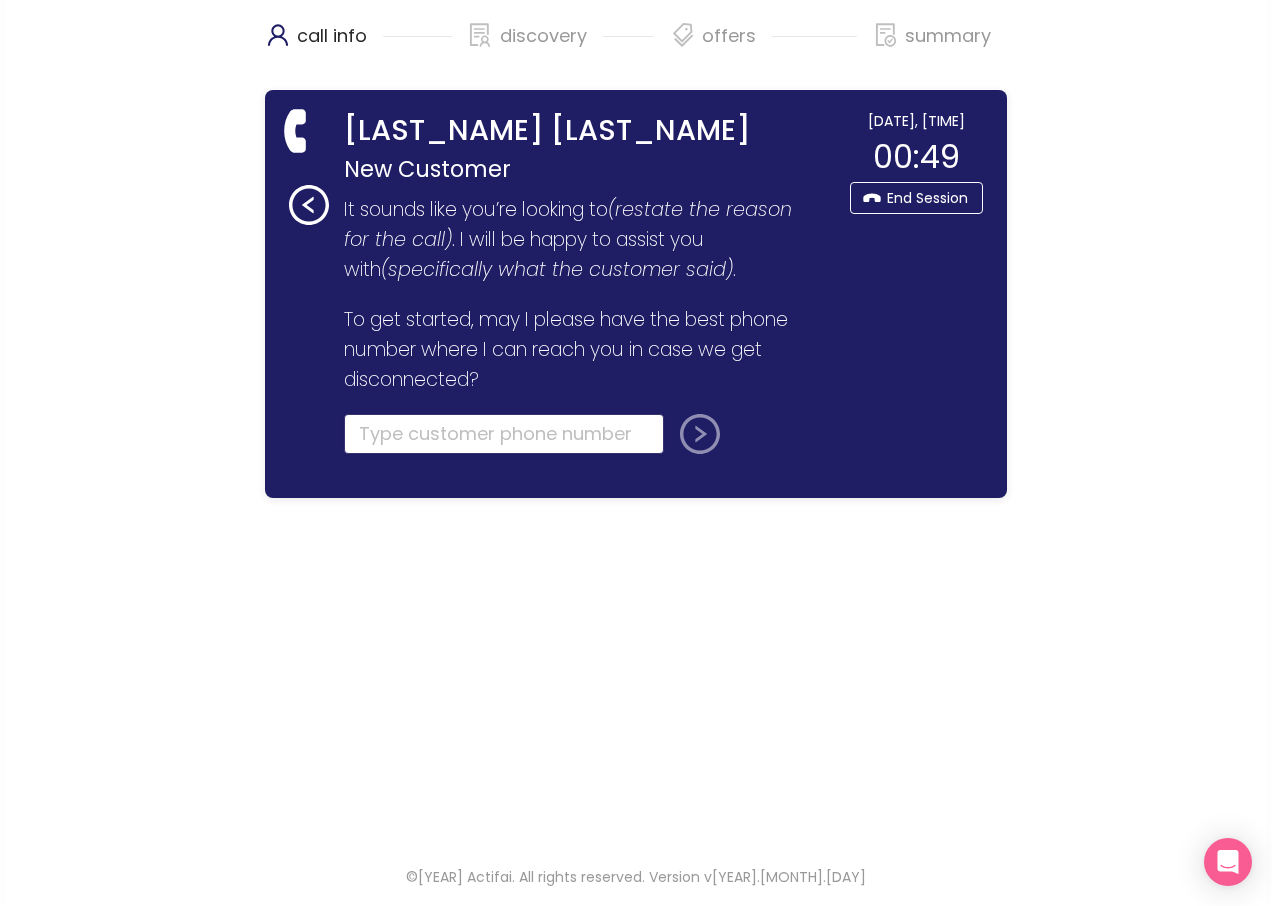 click 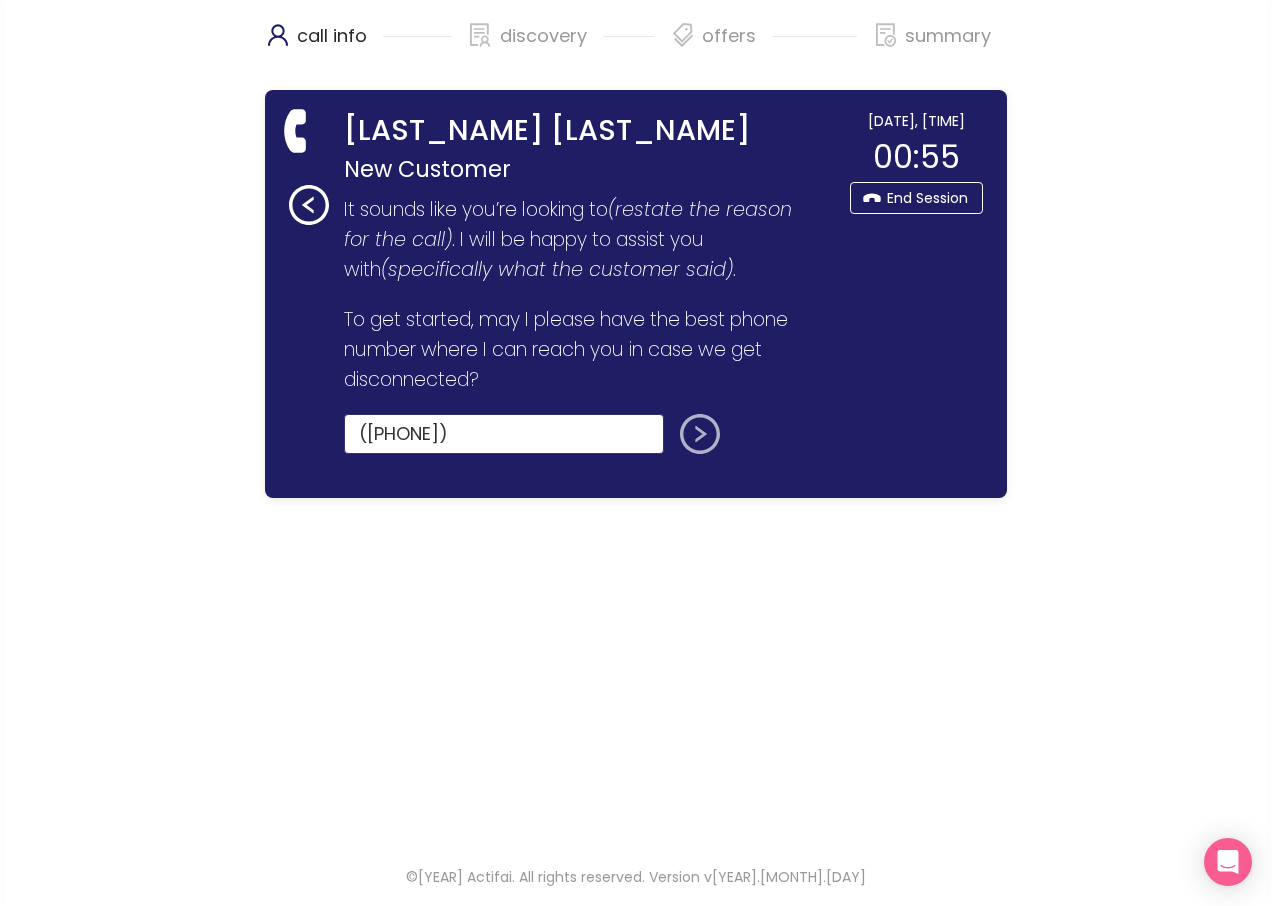 type on "([PHONE])" 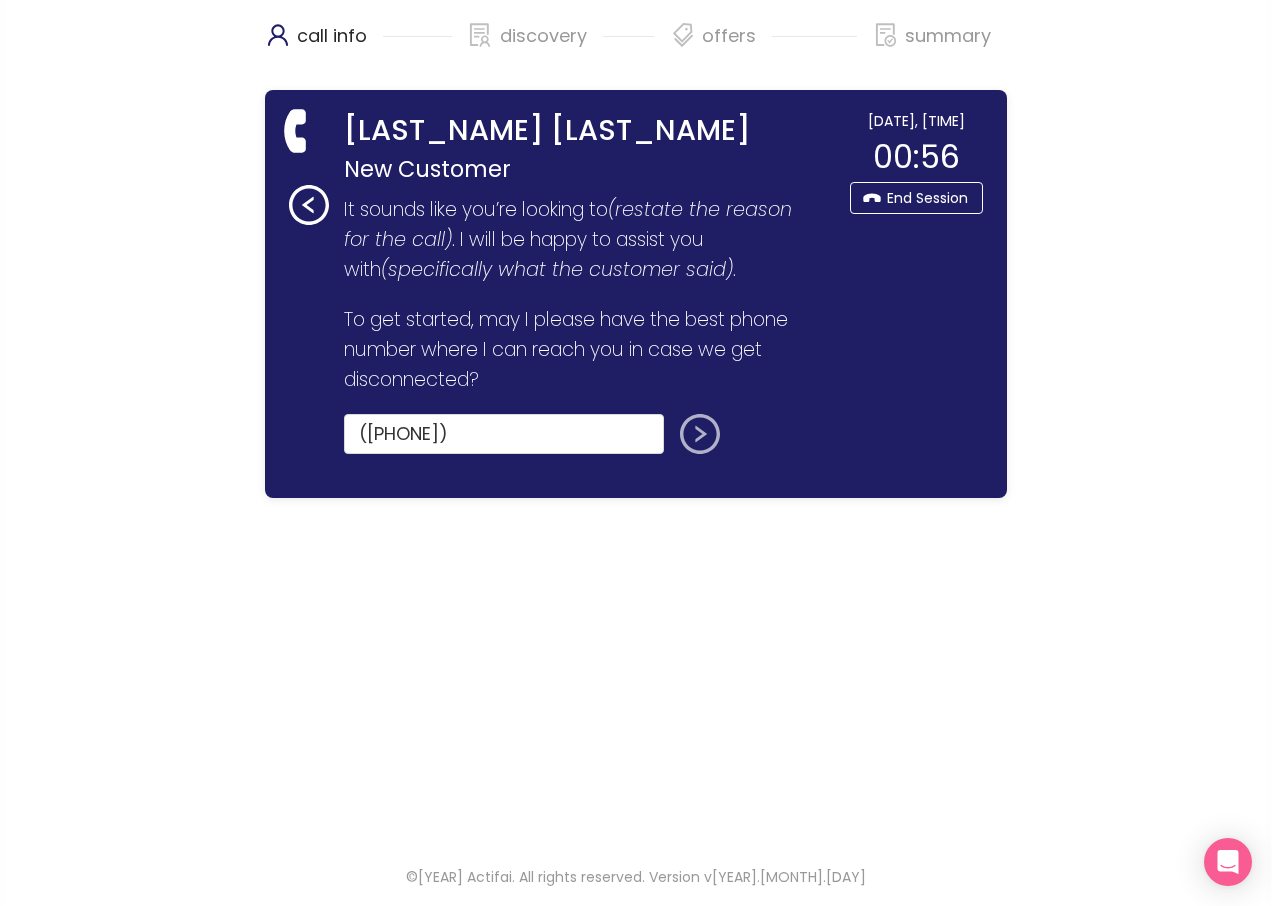 click 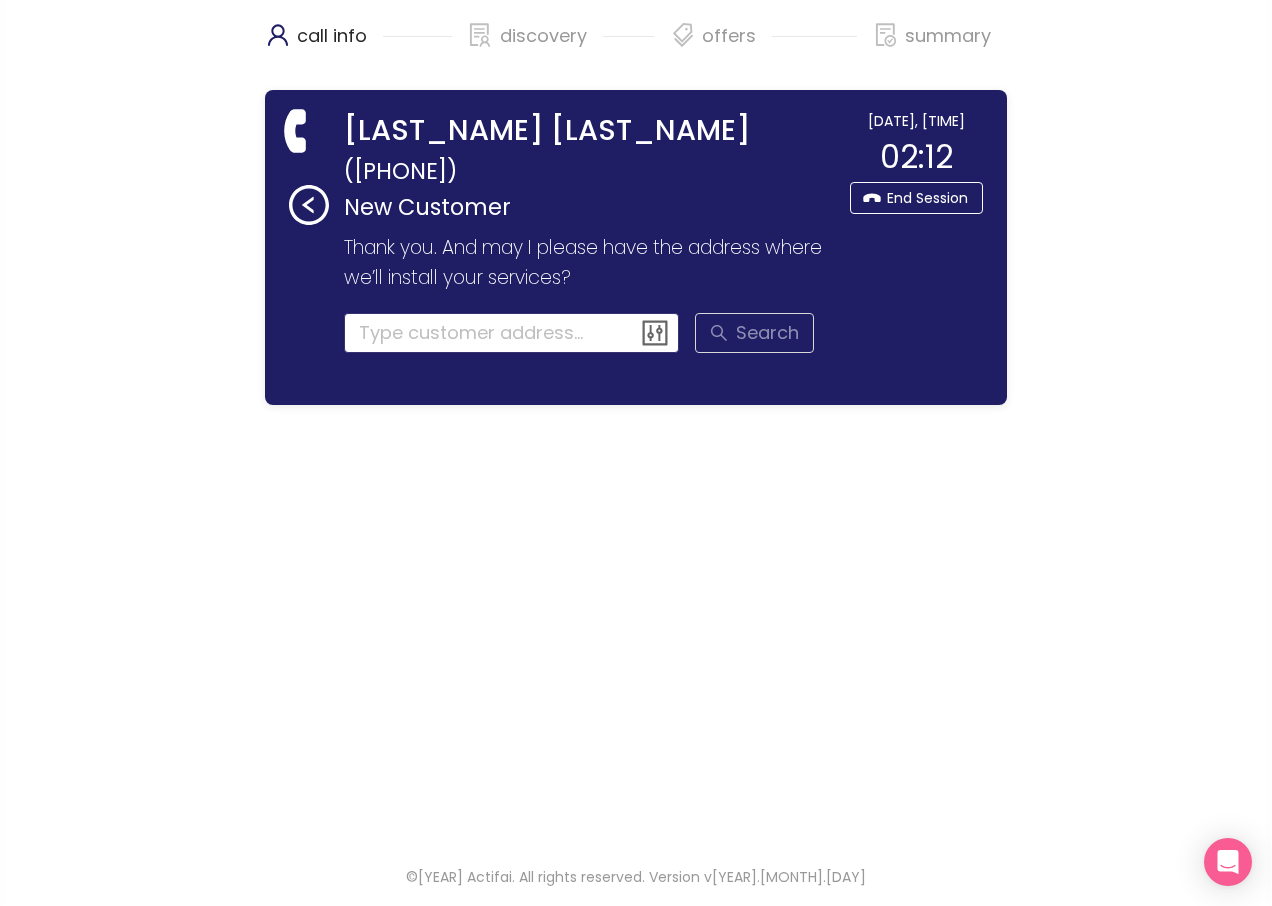 click at bounding box center [512, 333] 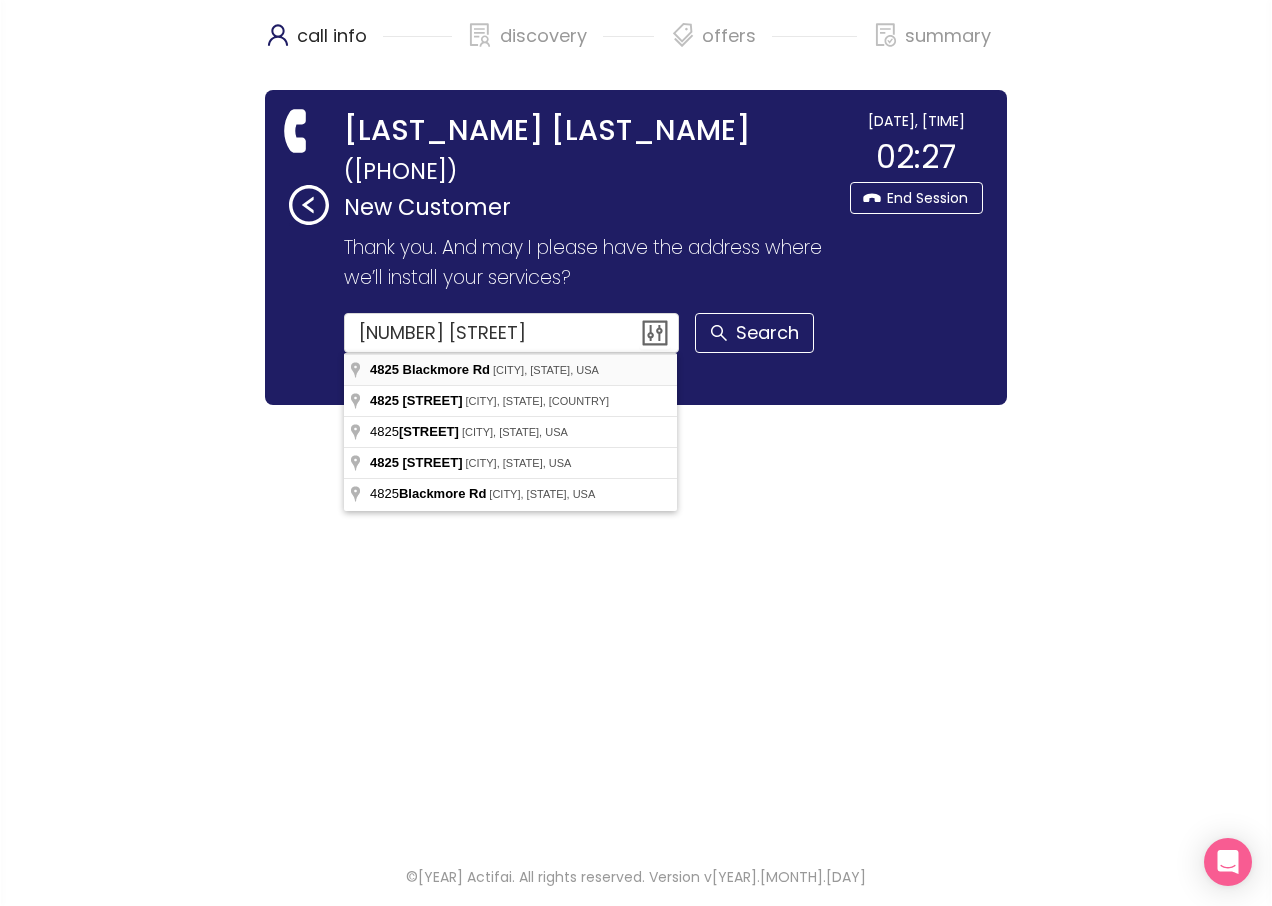 type on "[NUMBER] Blackmore Rd, [CITY], [STATE], USA" 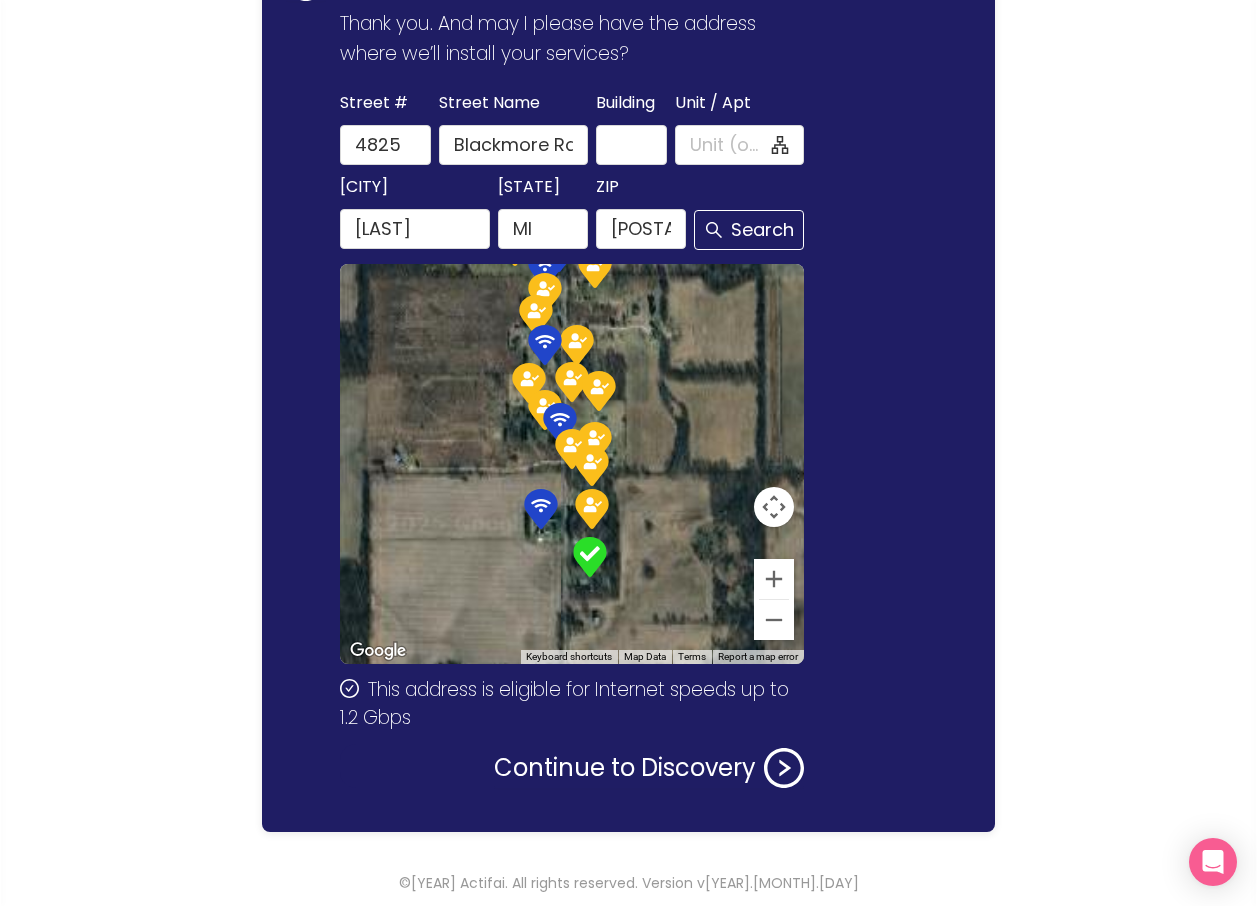 scroll, scrollTop: 230, scrollLeft: 0, axis: vertical 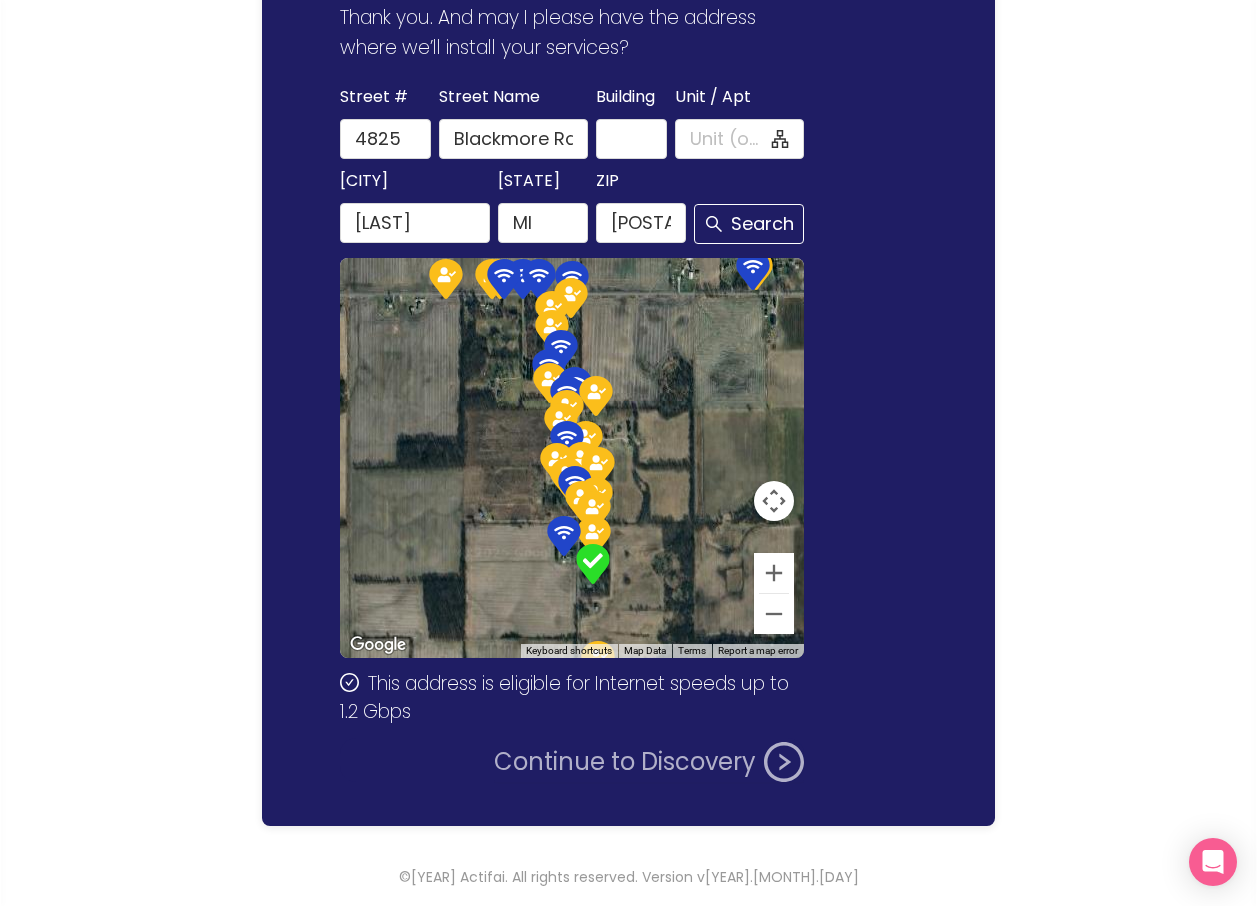 click on "Continue to Discovery" 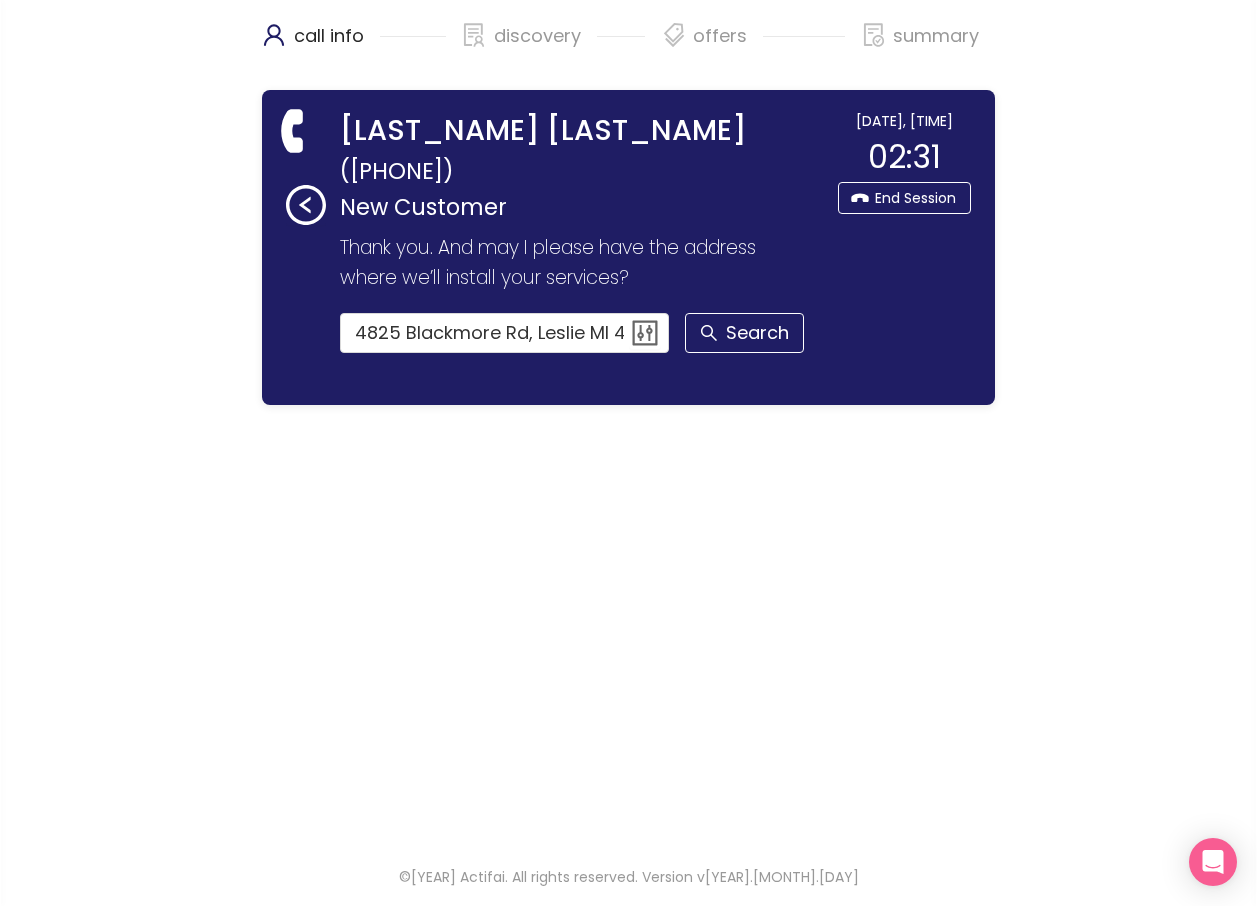scroll, scrollTop: 0, scrollLeft: 0, axis: both 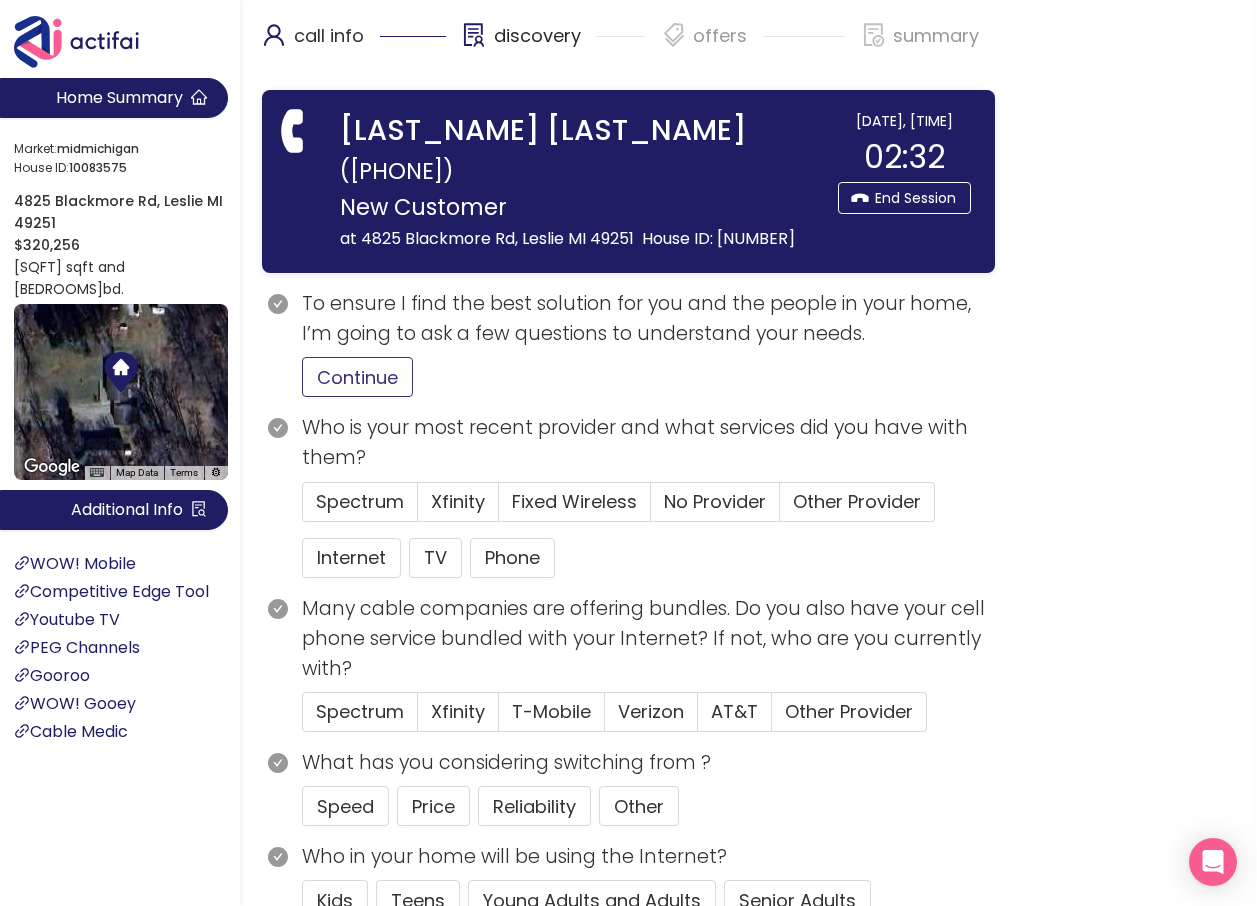 click on "Continue" at bounding box center (357, 377) 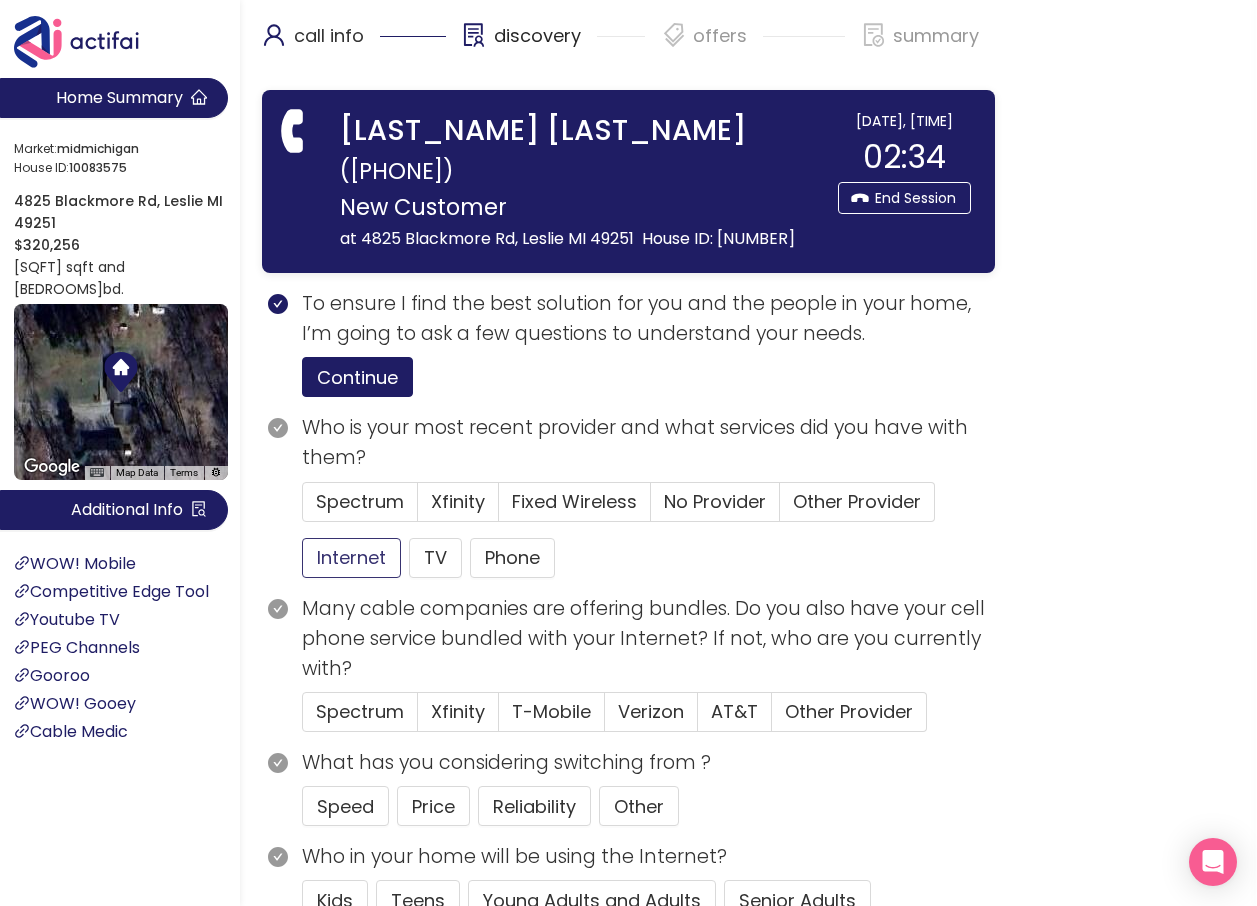 click on "Internet" 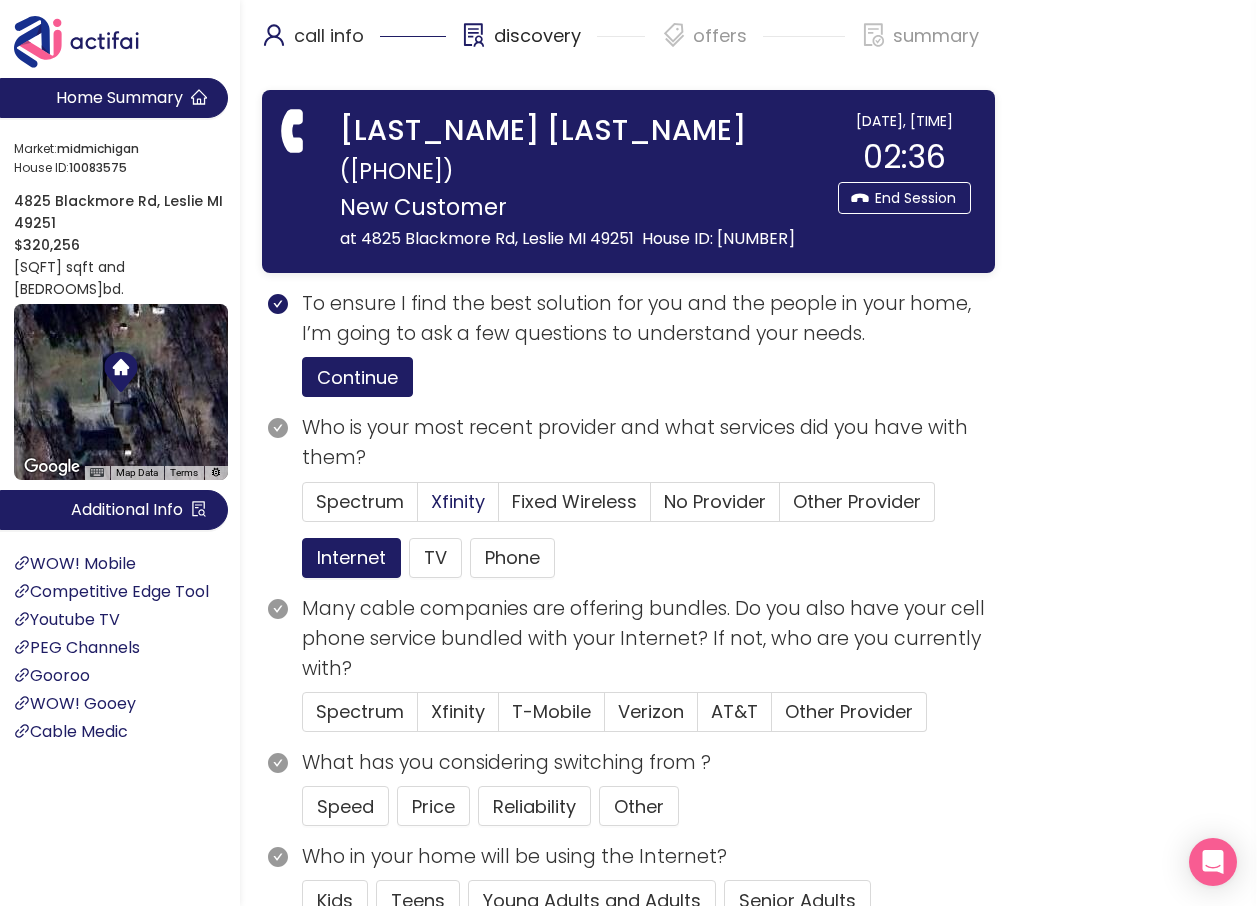 click on "Xfinity" at bounding box center [458, 501] 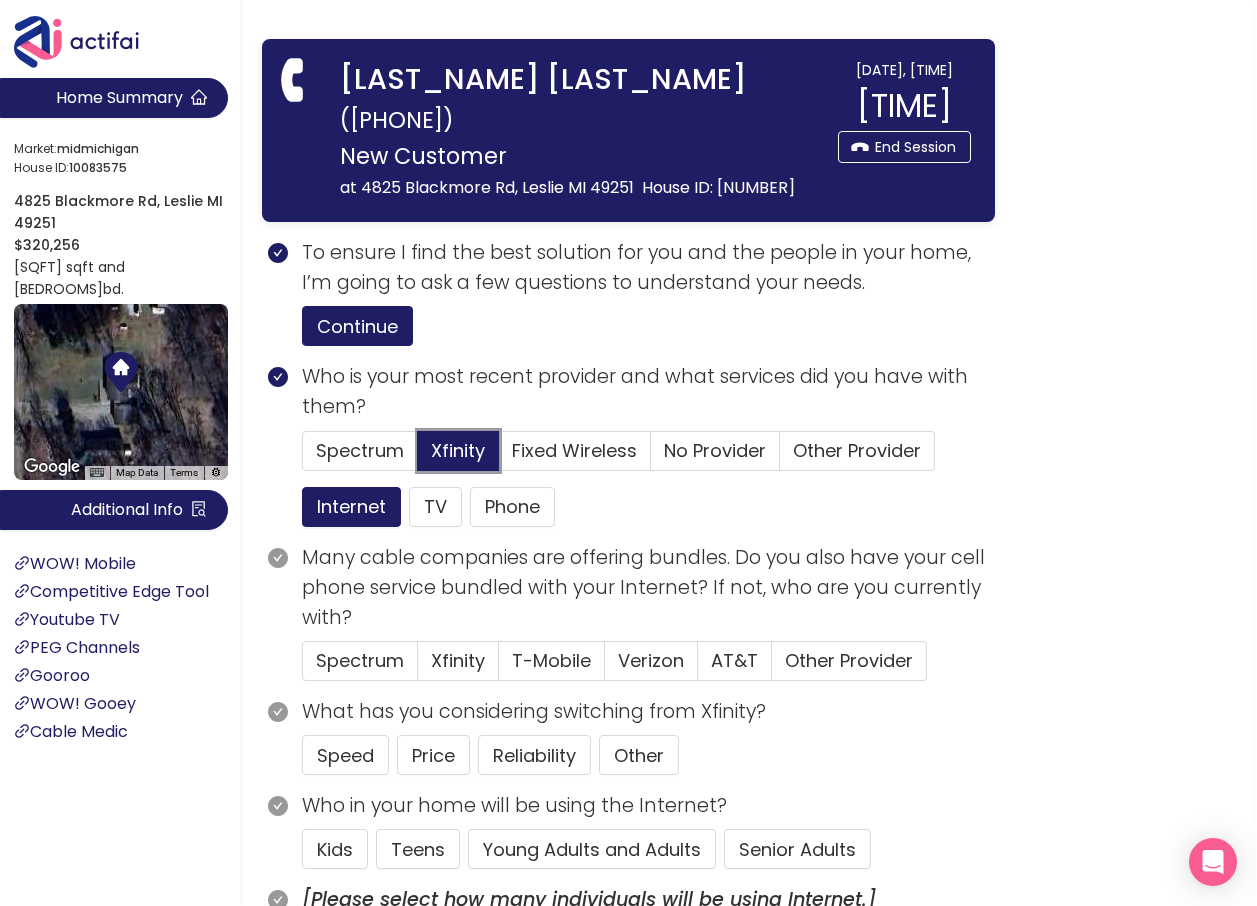 scroll, scrollTop: 100, scrollLeft: 0, axis: vertical 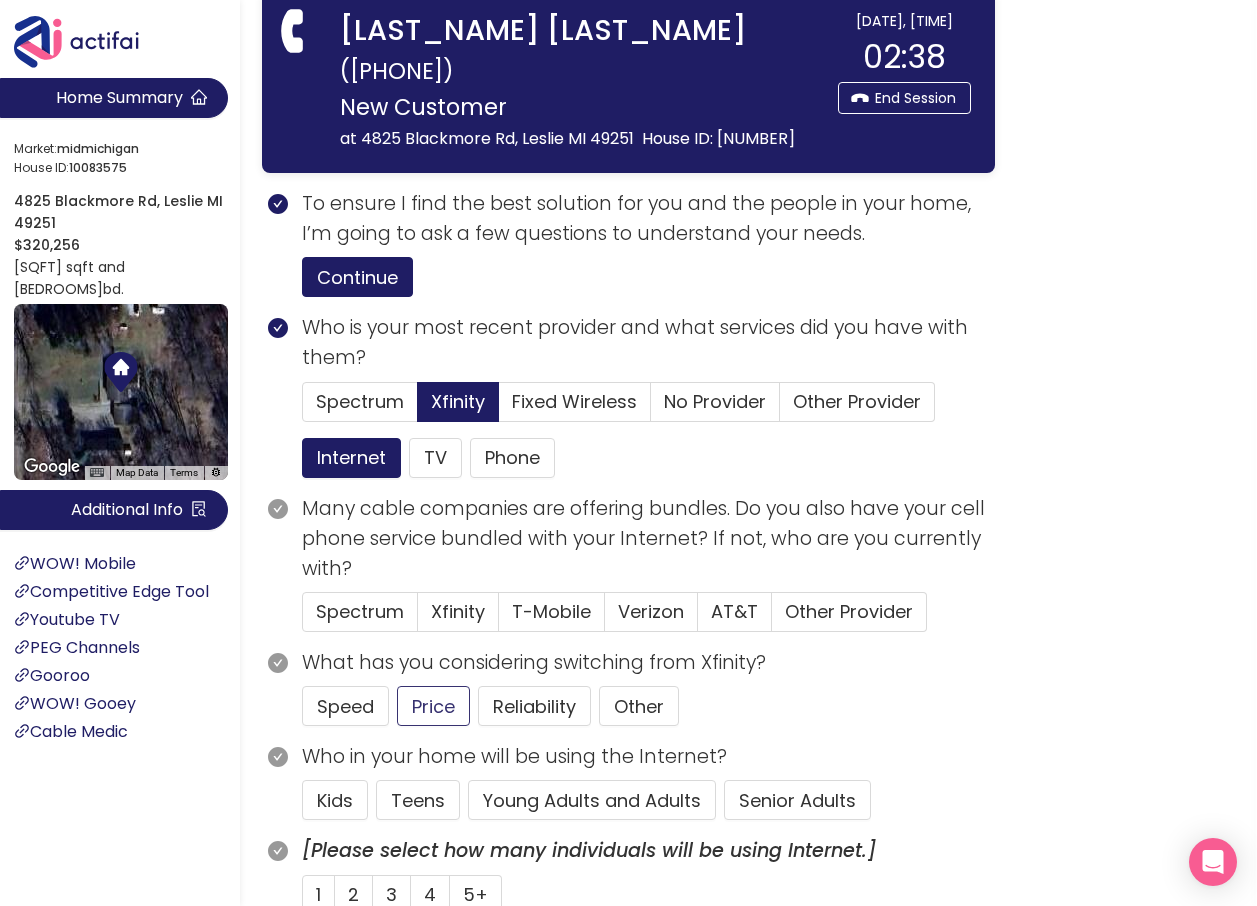 click on "Price" 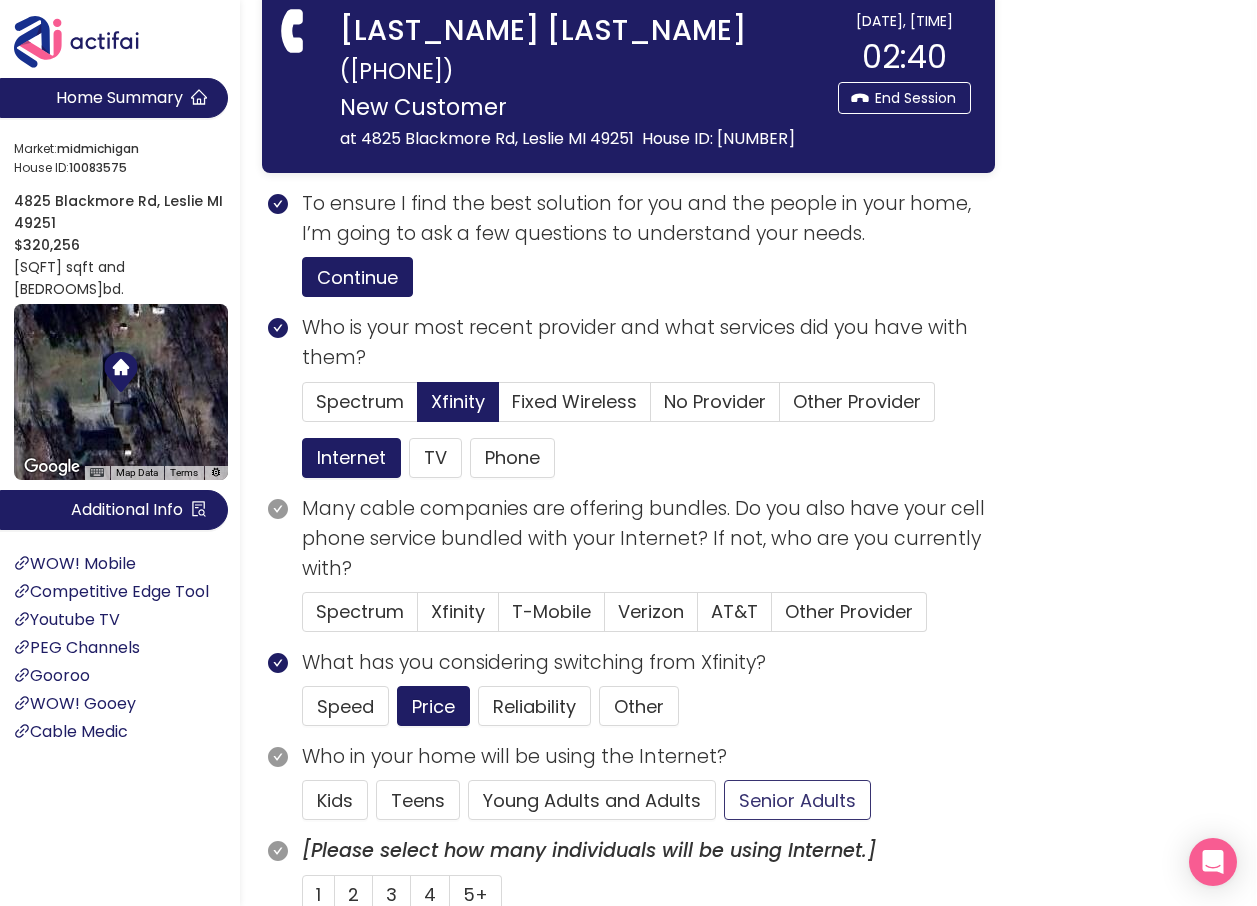 click on "Senior Adults" 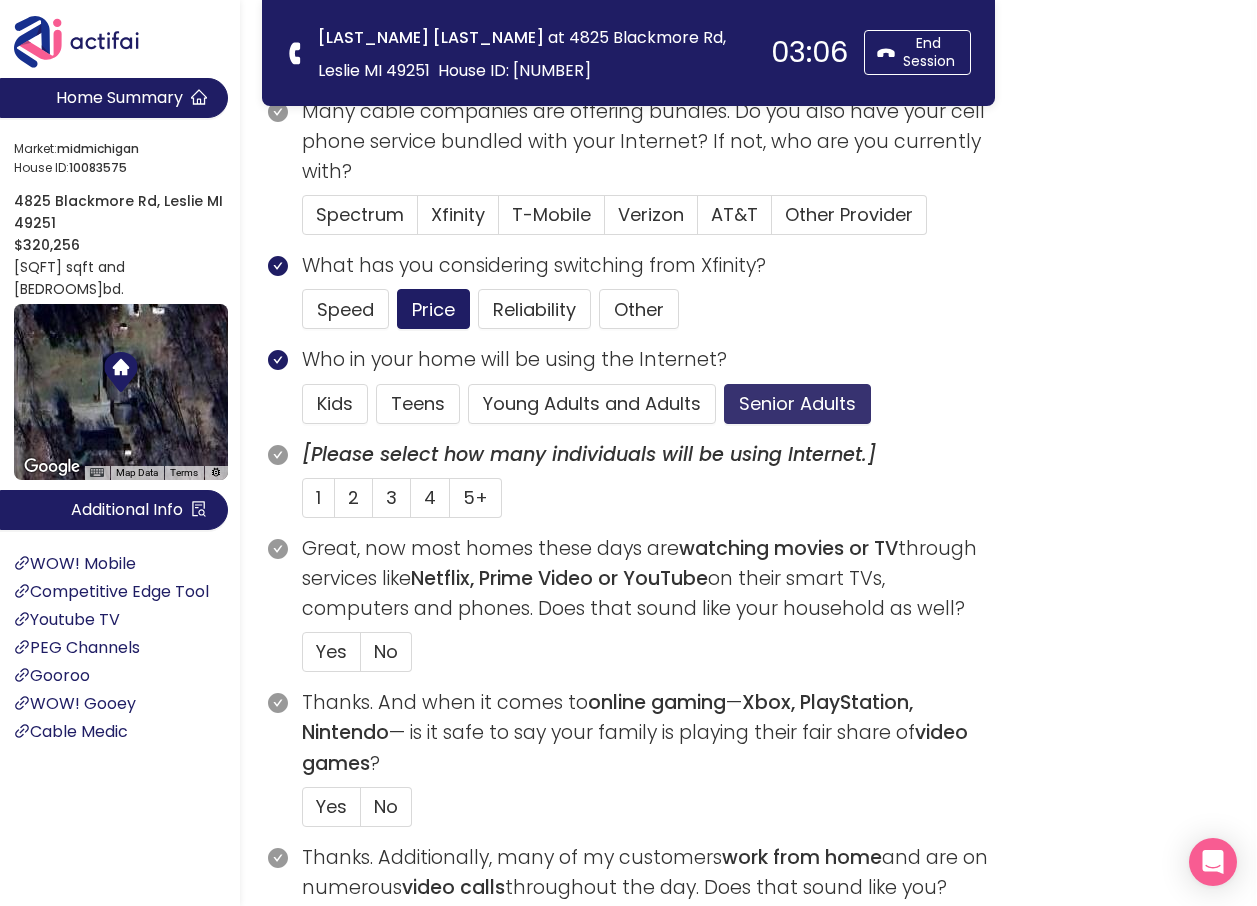 scroll, scrollTop: 300, scrollLeft: 0, axis: vertical 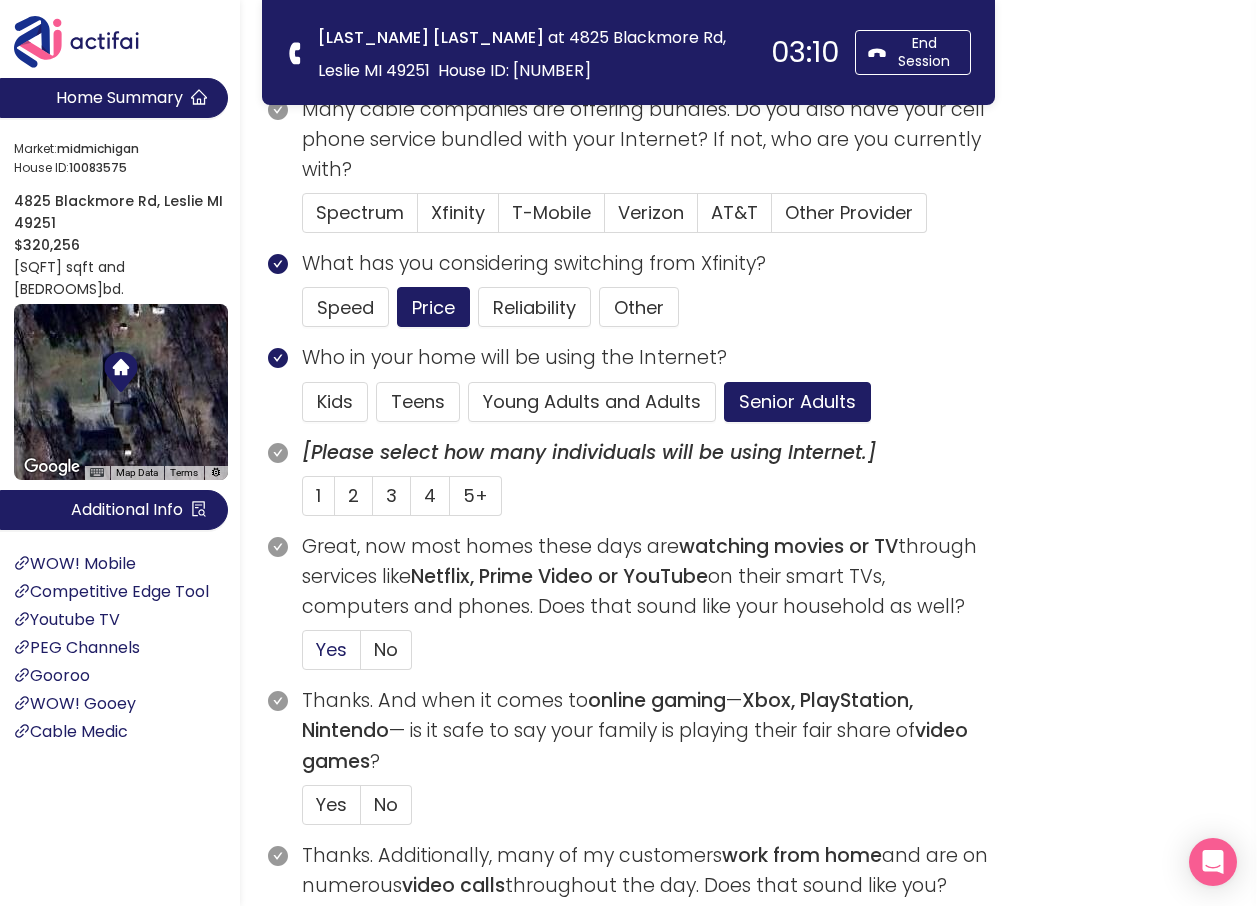 click on "Yes" at bounding box center (331, 649) 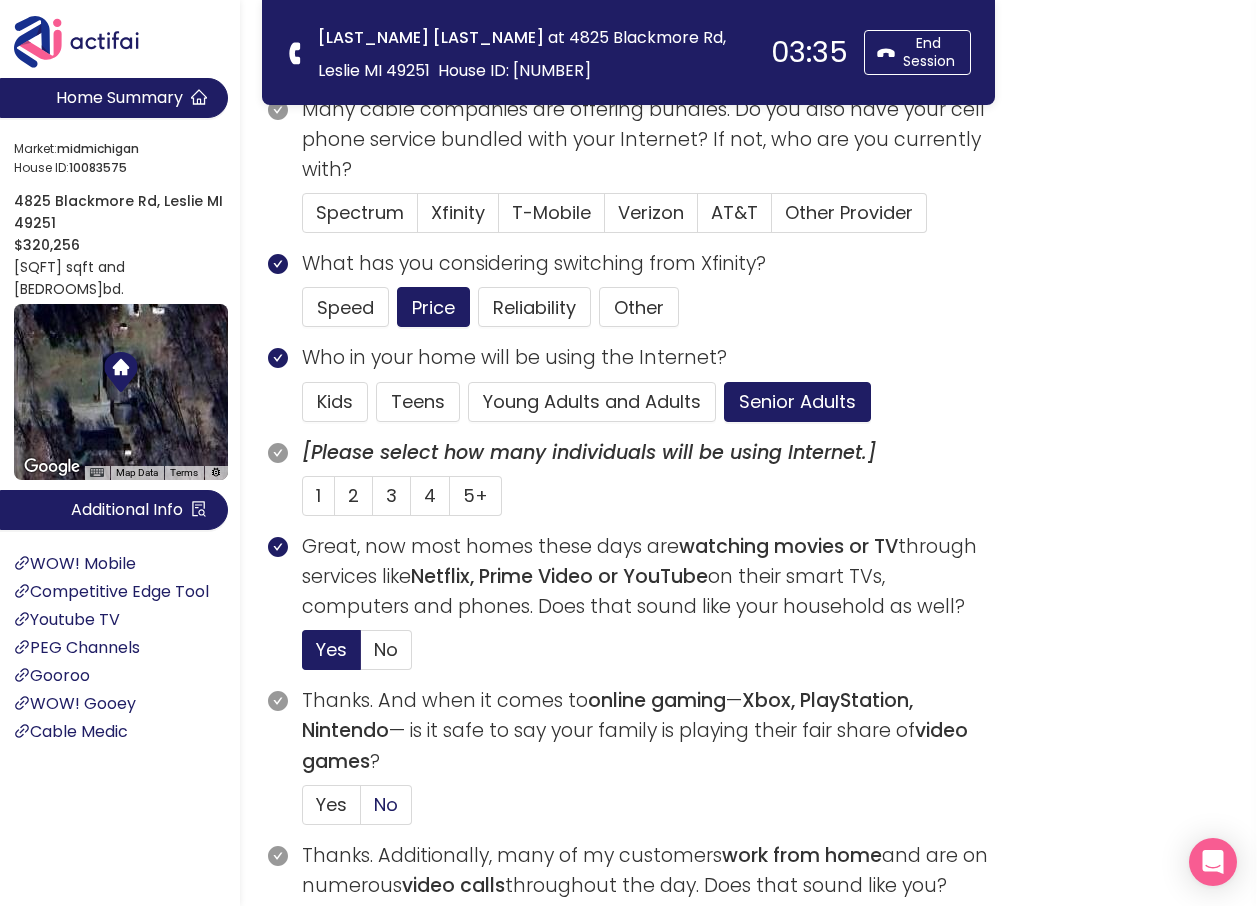 click on "No" at bounding box center [386, 804] 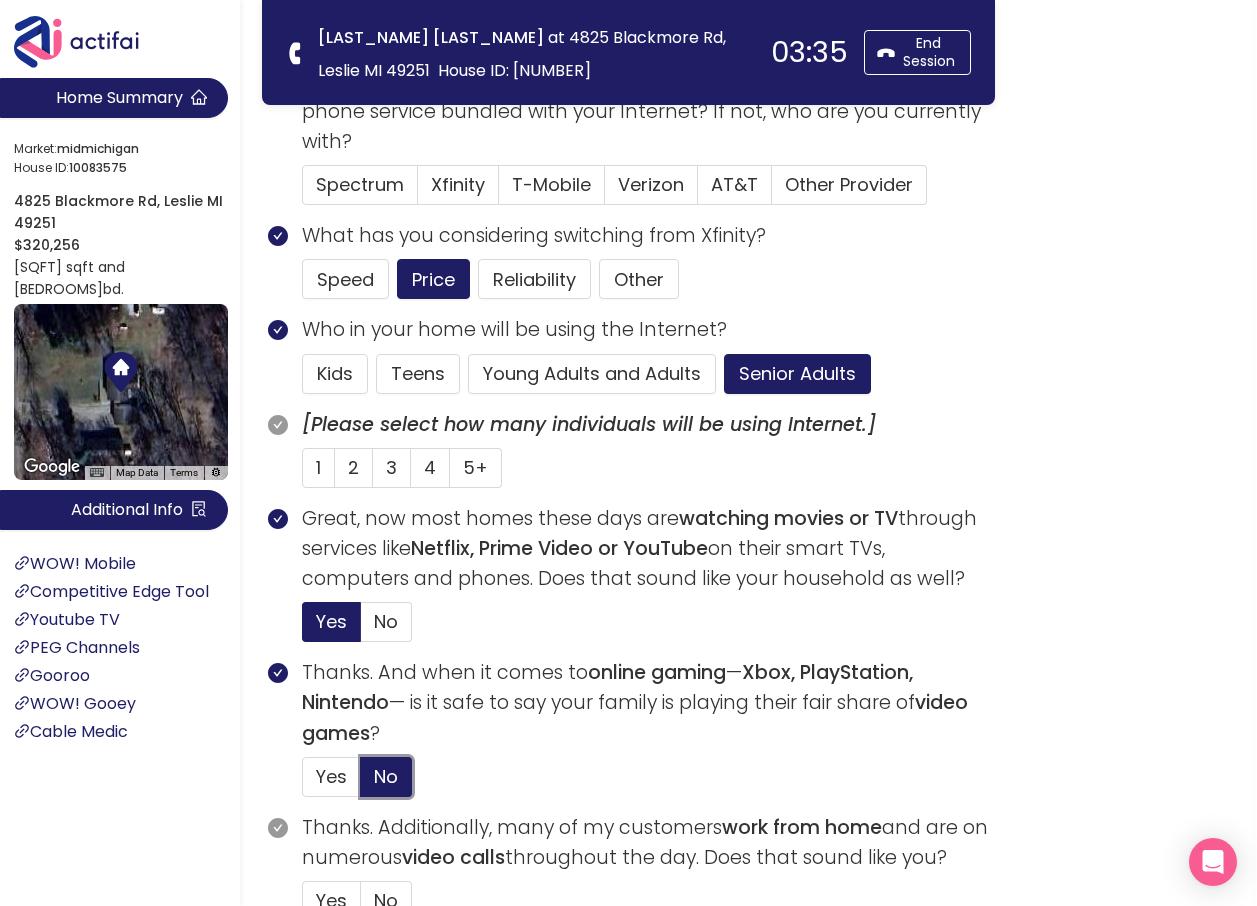 scroll, scrollTop: 600, scrollLeft: 0, axis: vertical 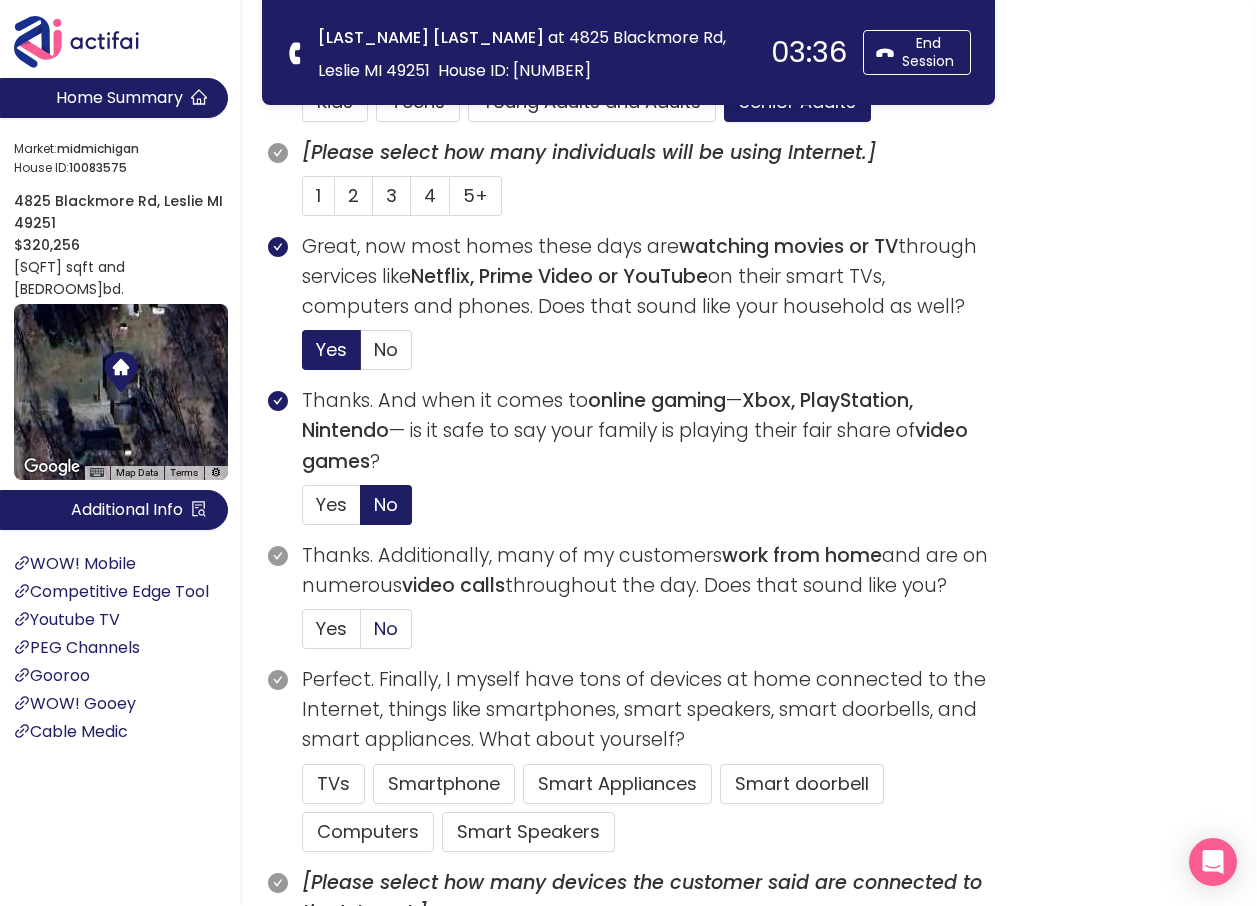 click on "No" at bounding box center [386, 628] 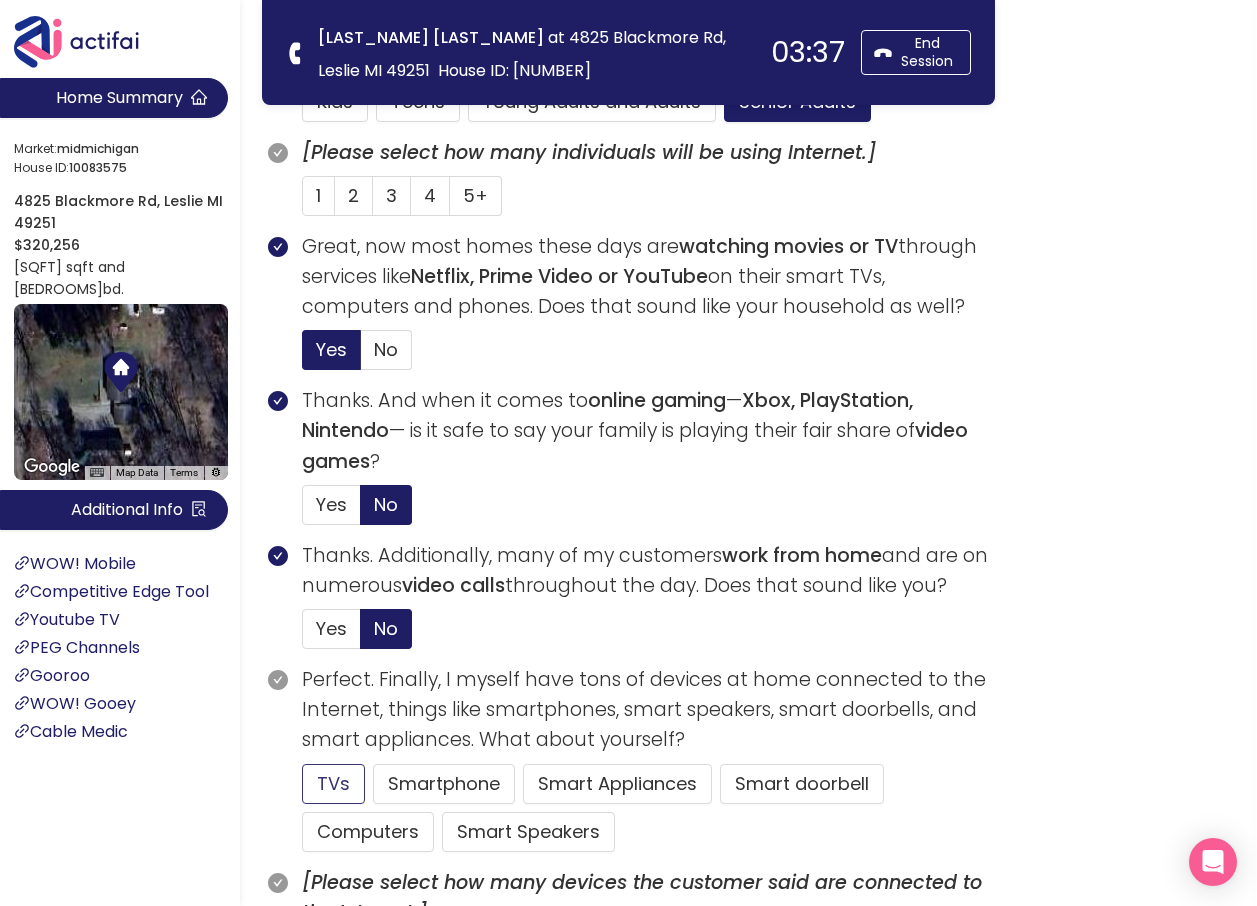 click on "TVs" 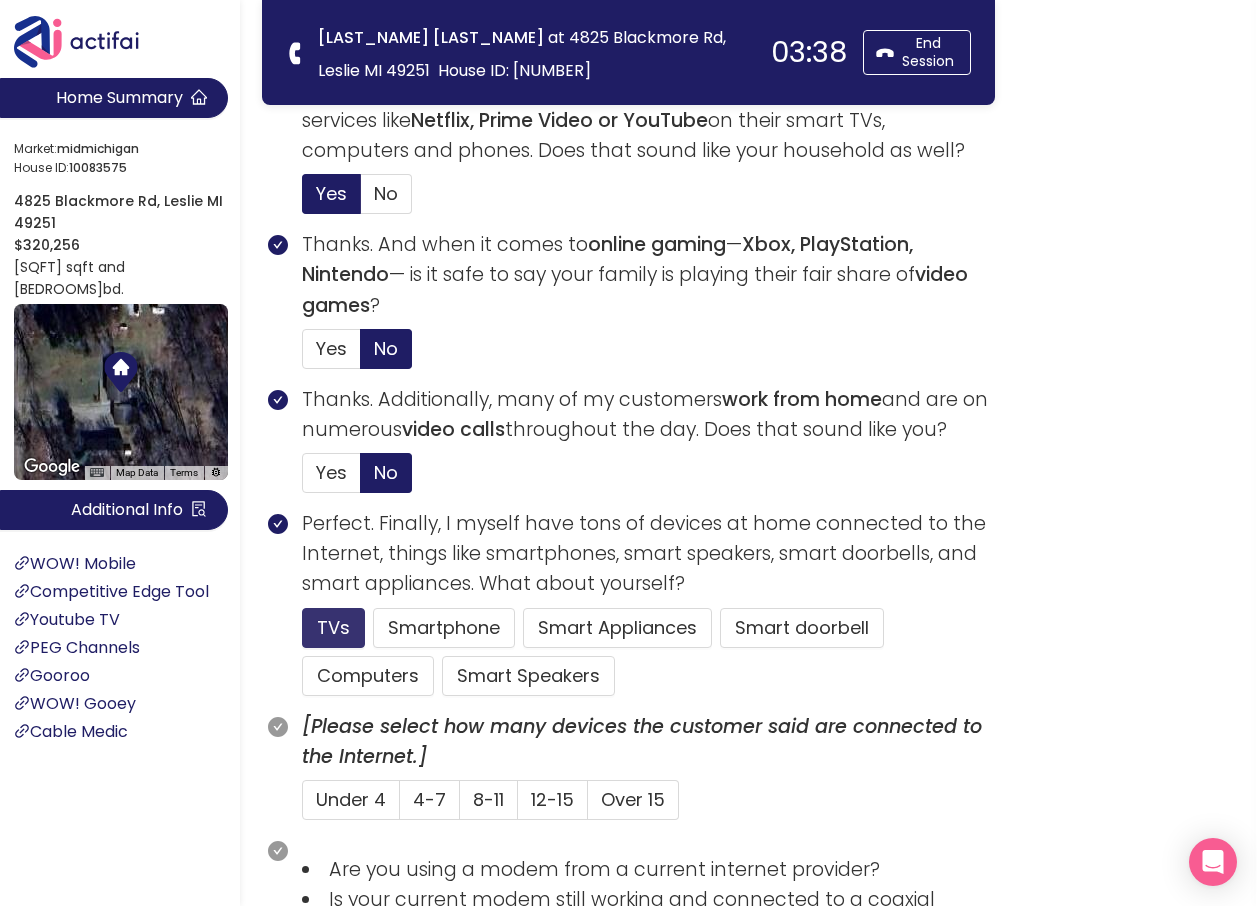 scroll, scrollTop: 800, scrollLeft: 0, axis: vertical 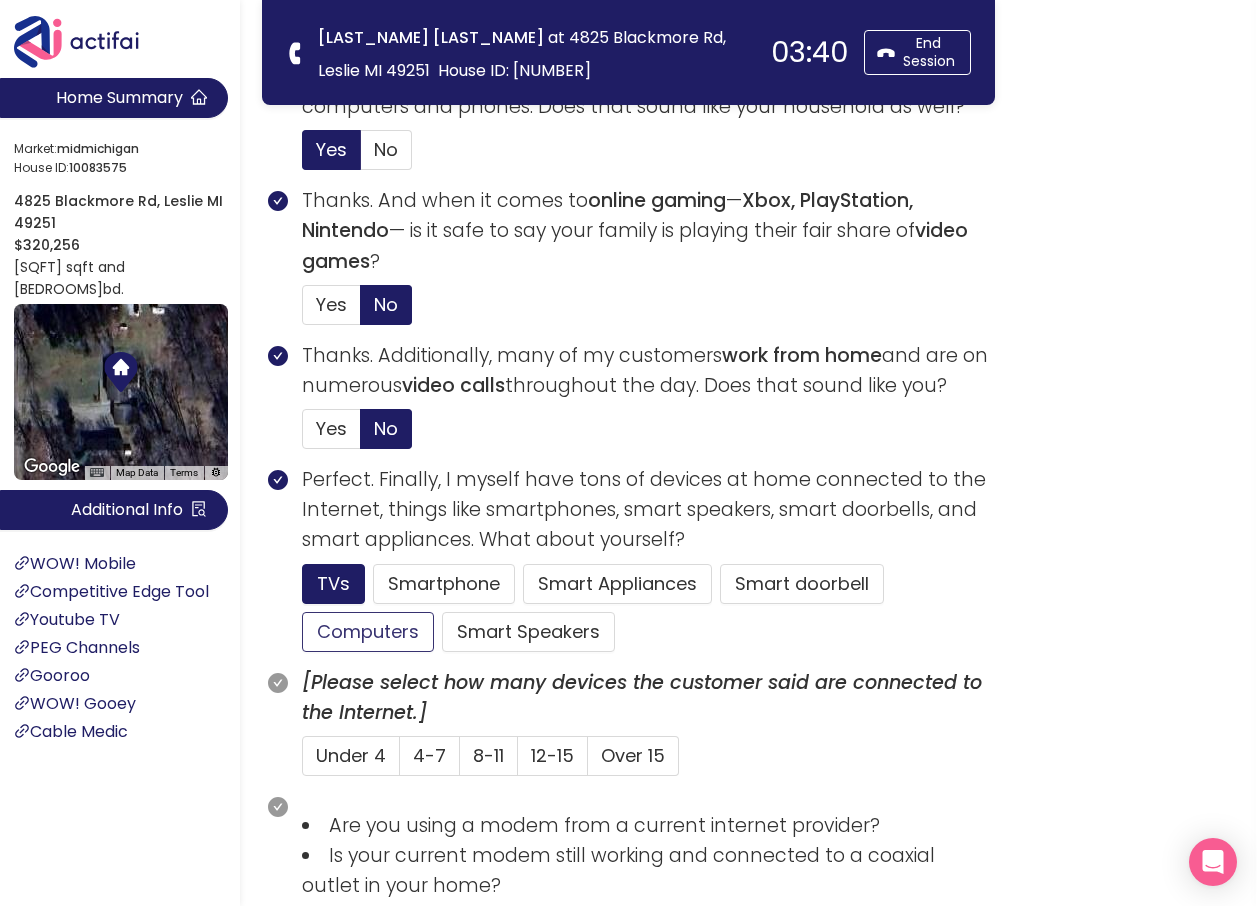 click on "Computers" 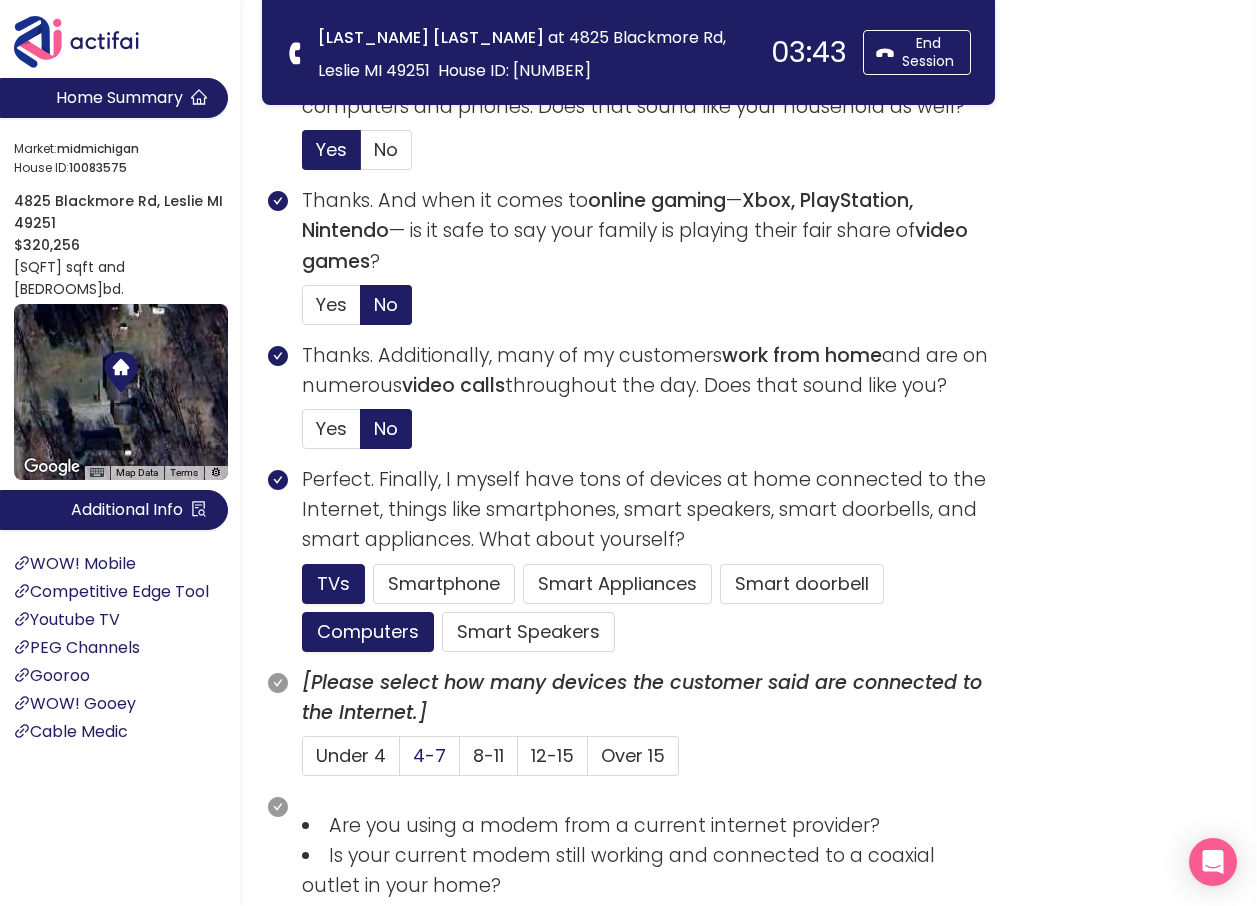 click on "4-7" at bounding box center [429, 755] 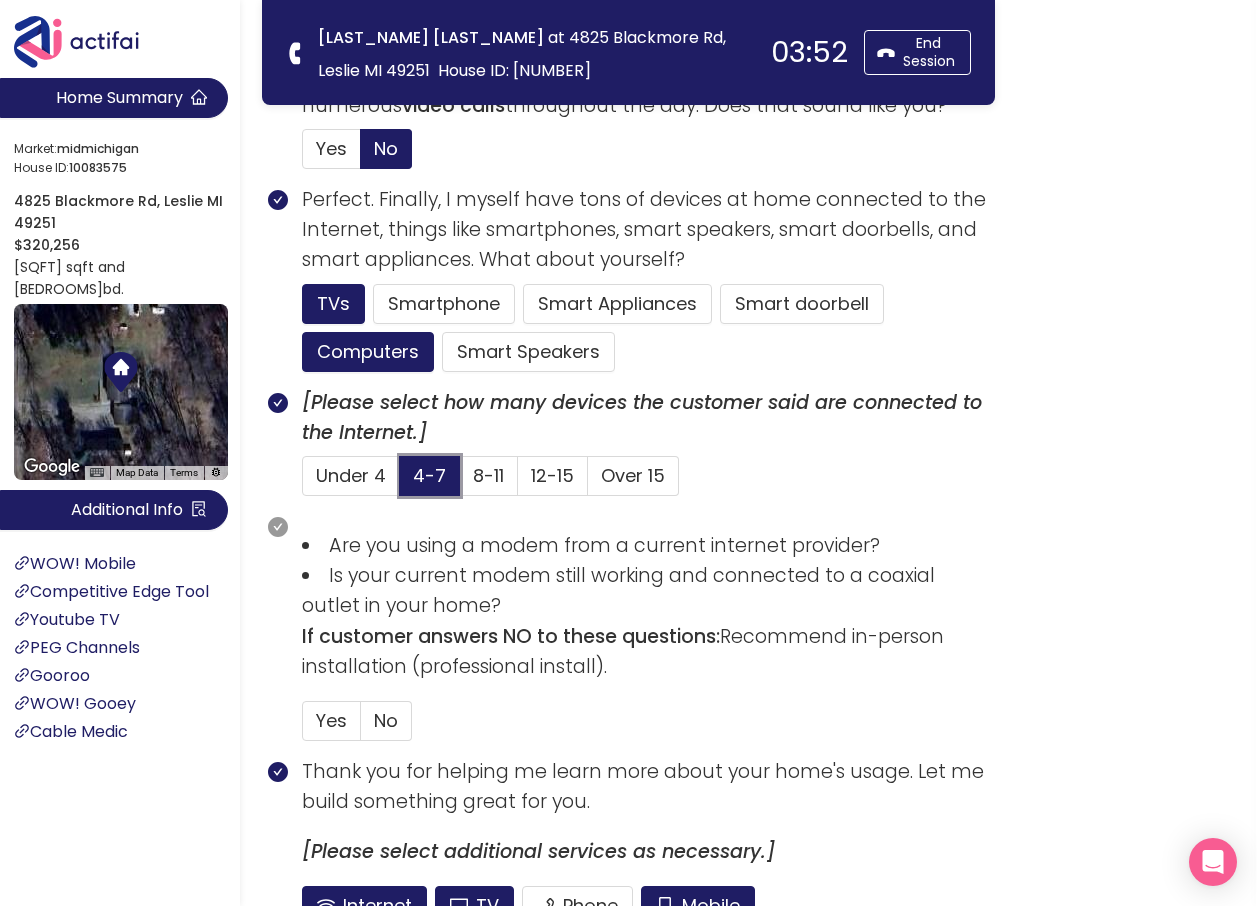 scroll, scrollTop: 1100, scrollLeft: 0, axis: vertical 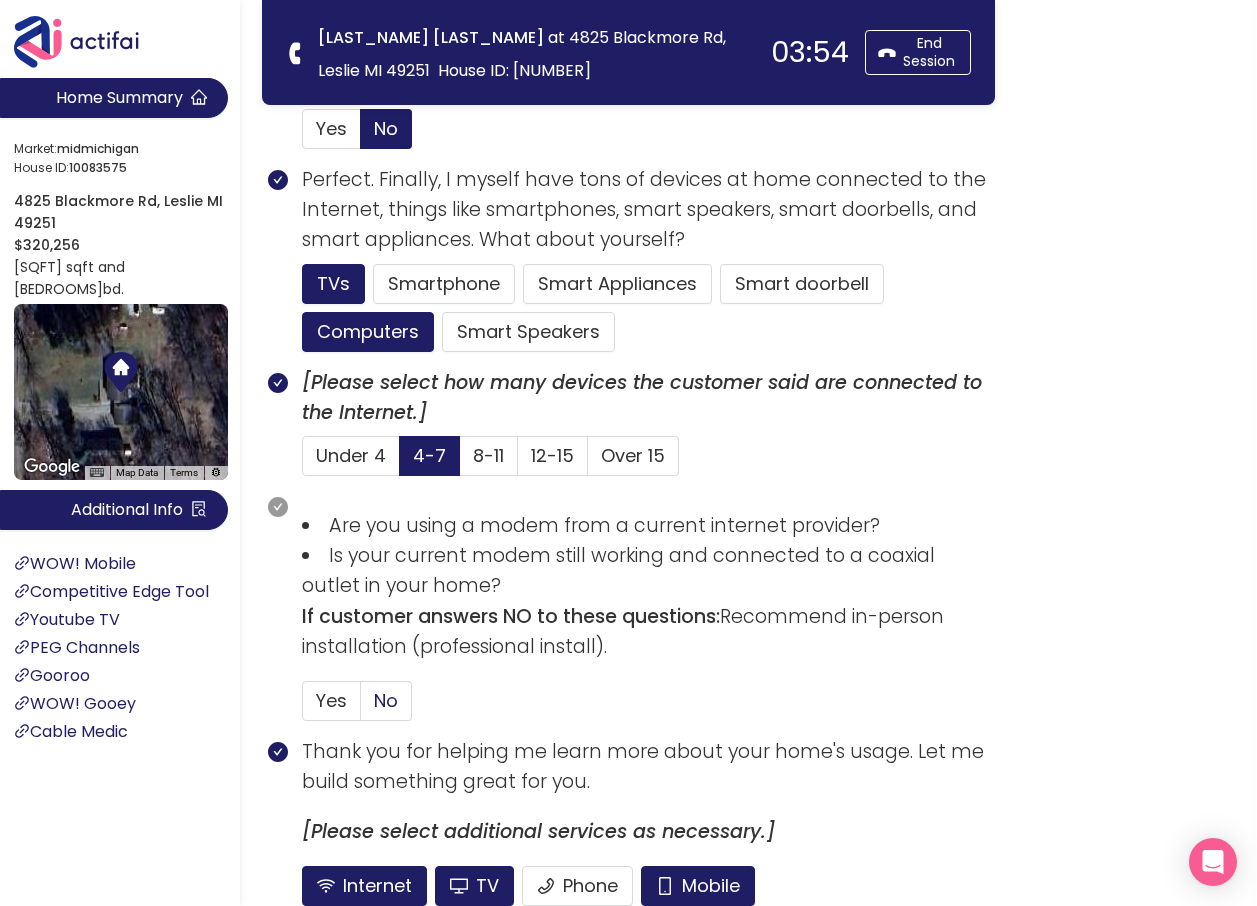 click on "No" at bounding box center (386, 700) 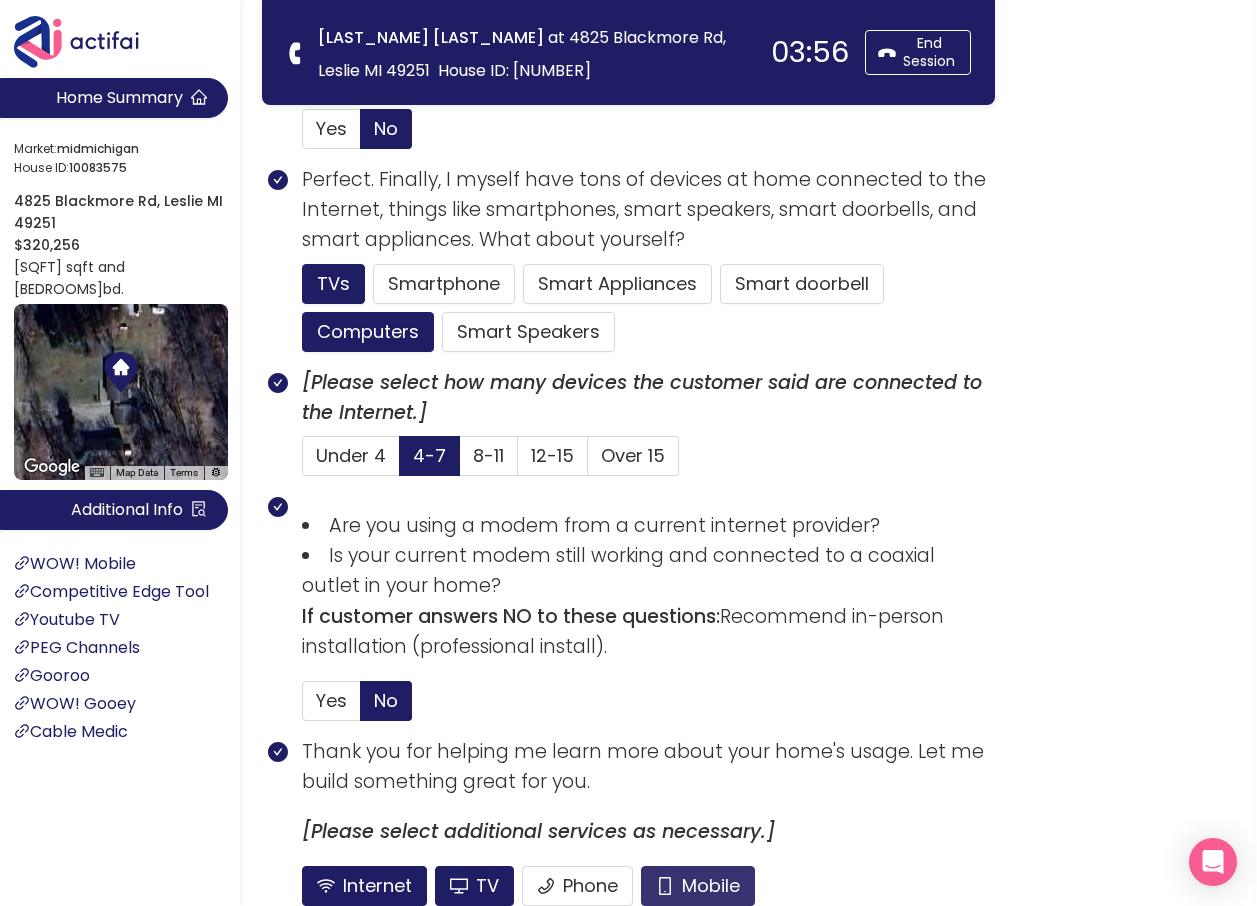 click on "Mobile" 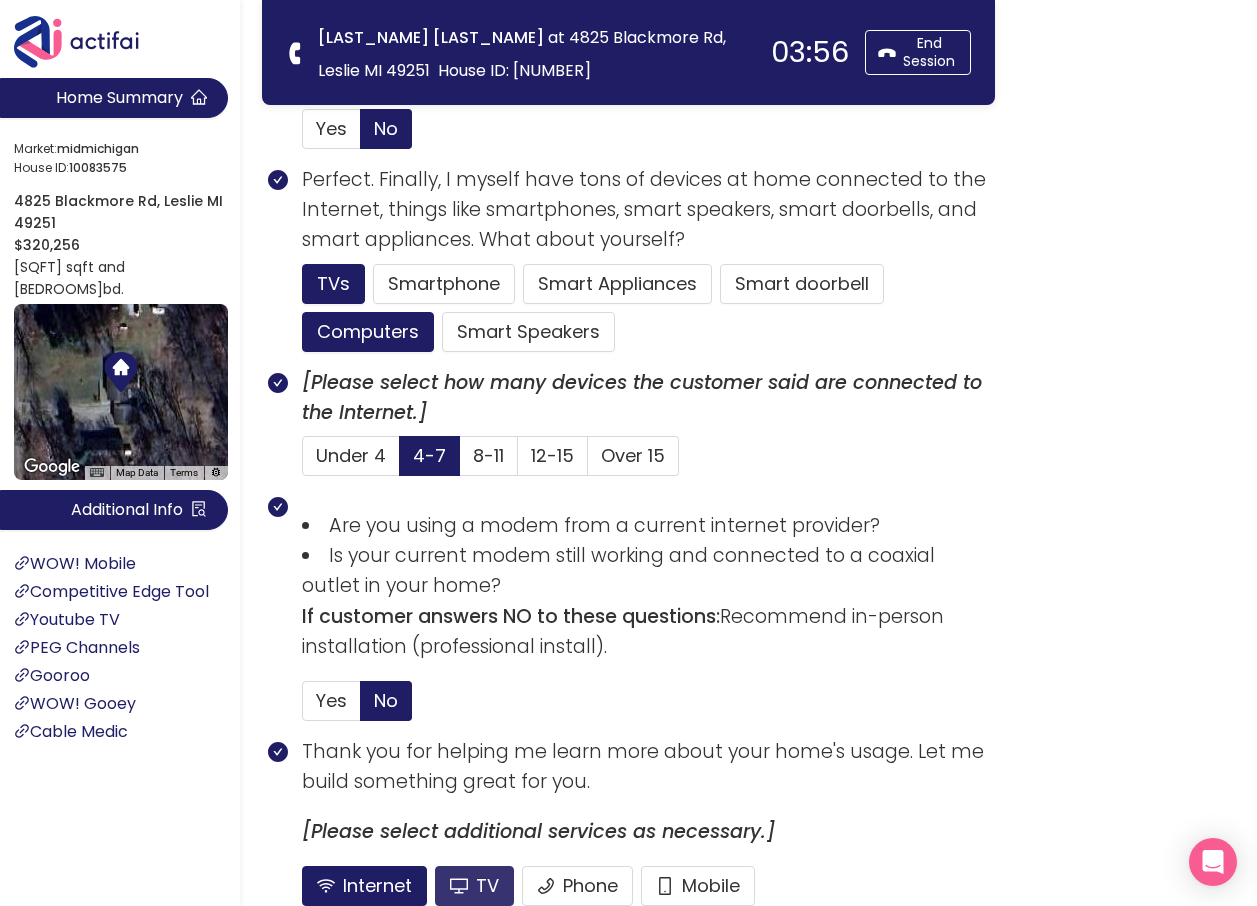 click on "TV" 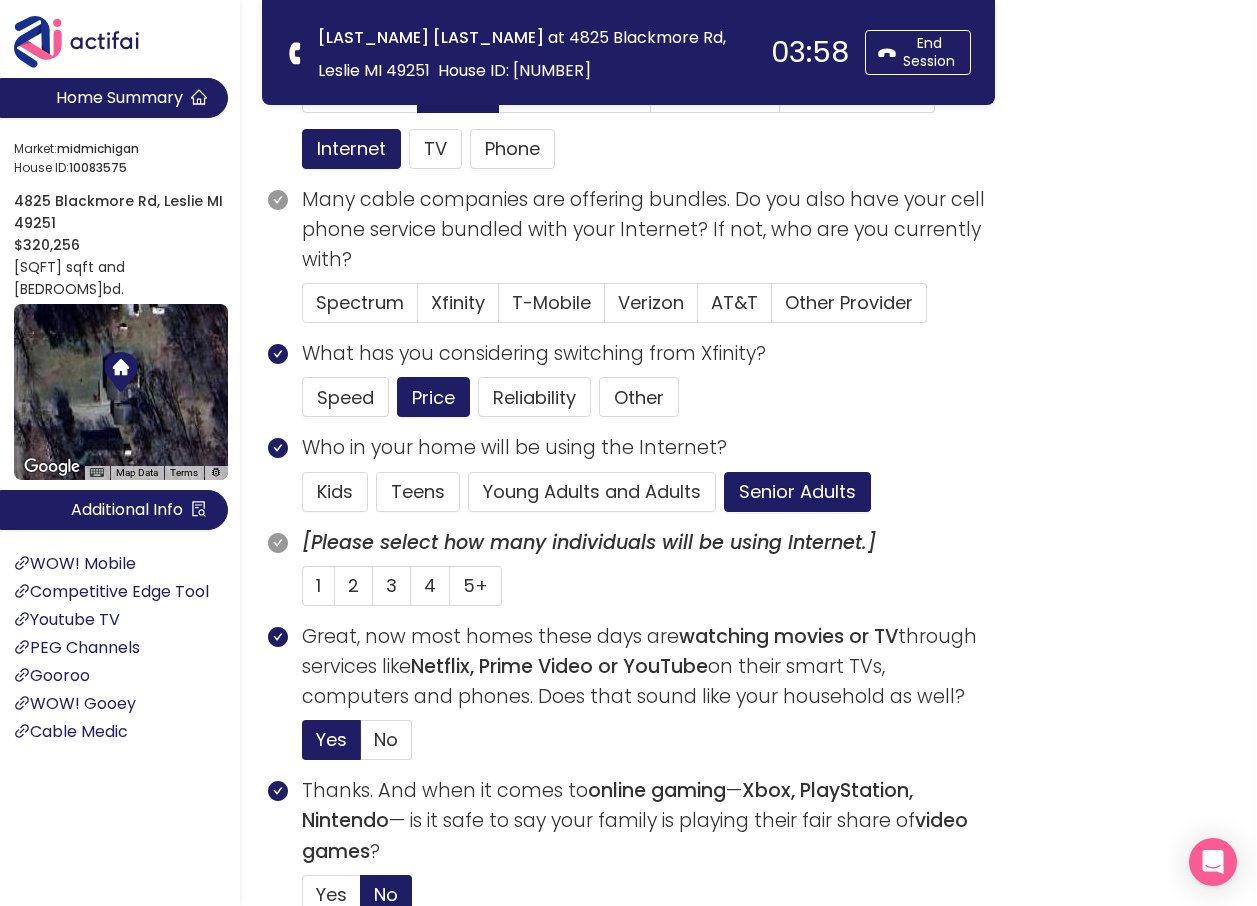 scroll, scrollTop: 200, scrollLeft: 0, axis: vertical 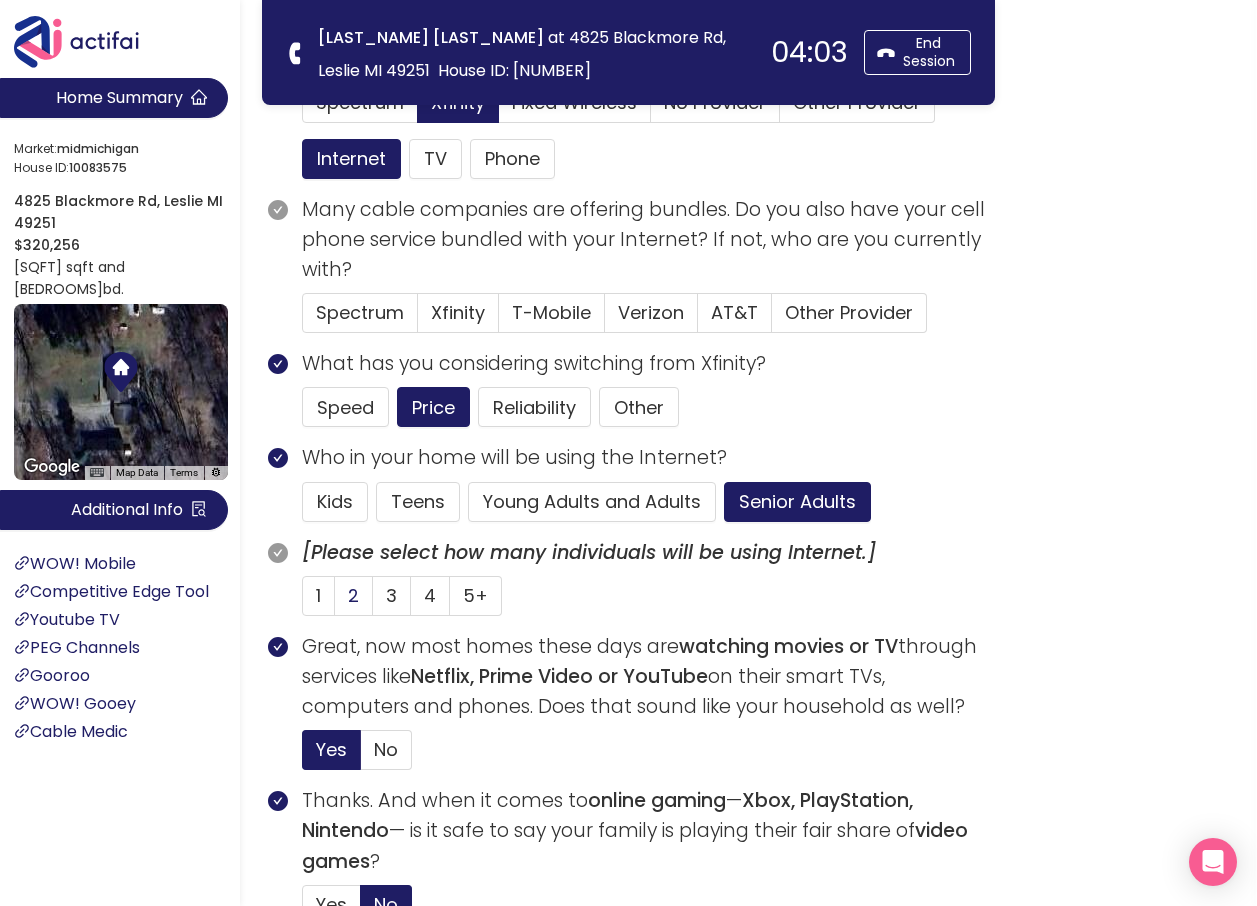 click on "2" 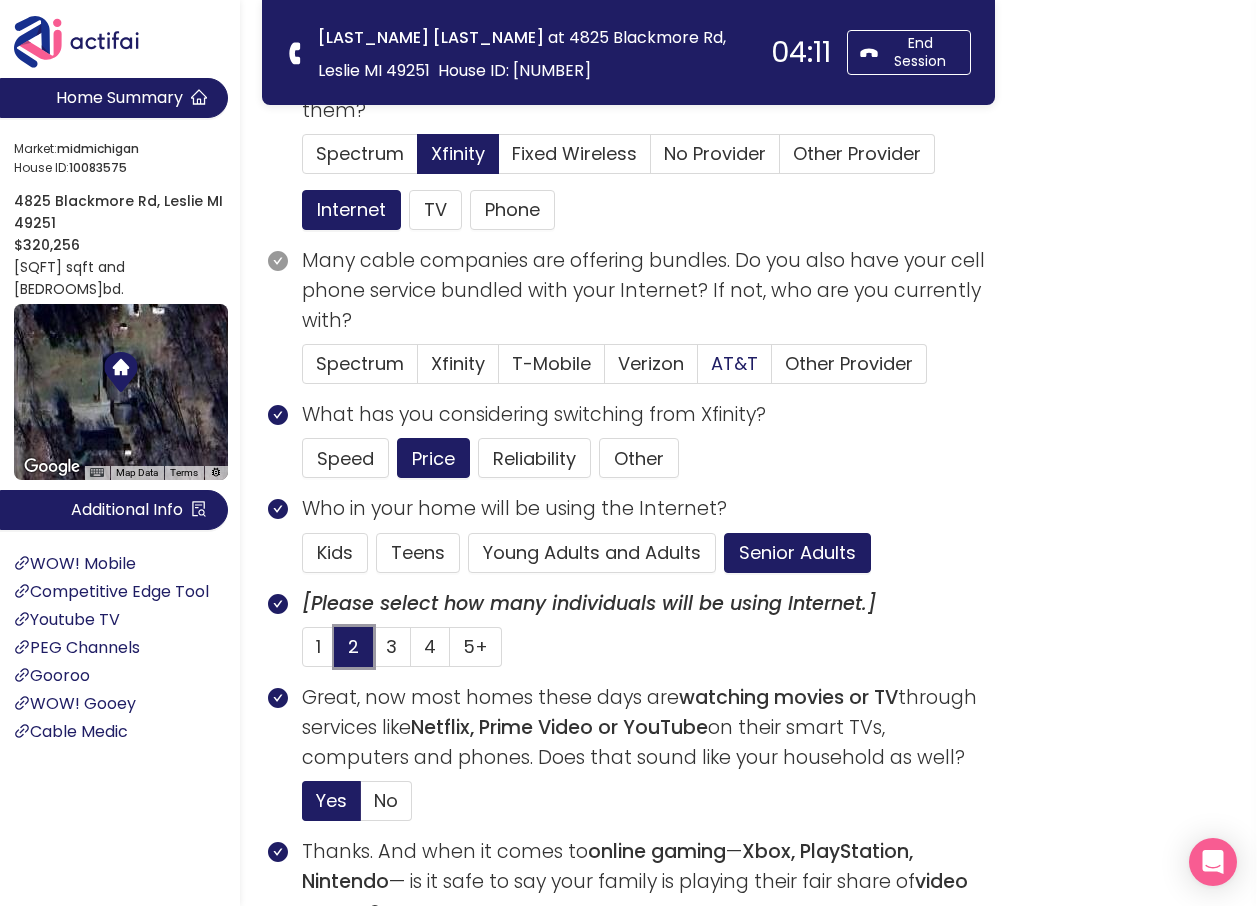 scroll, scrollTop: 0, scrollLeft: 0, axis: both 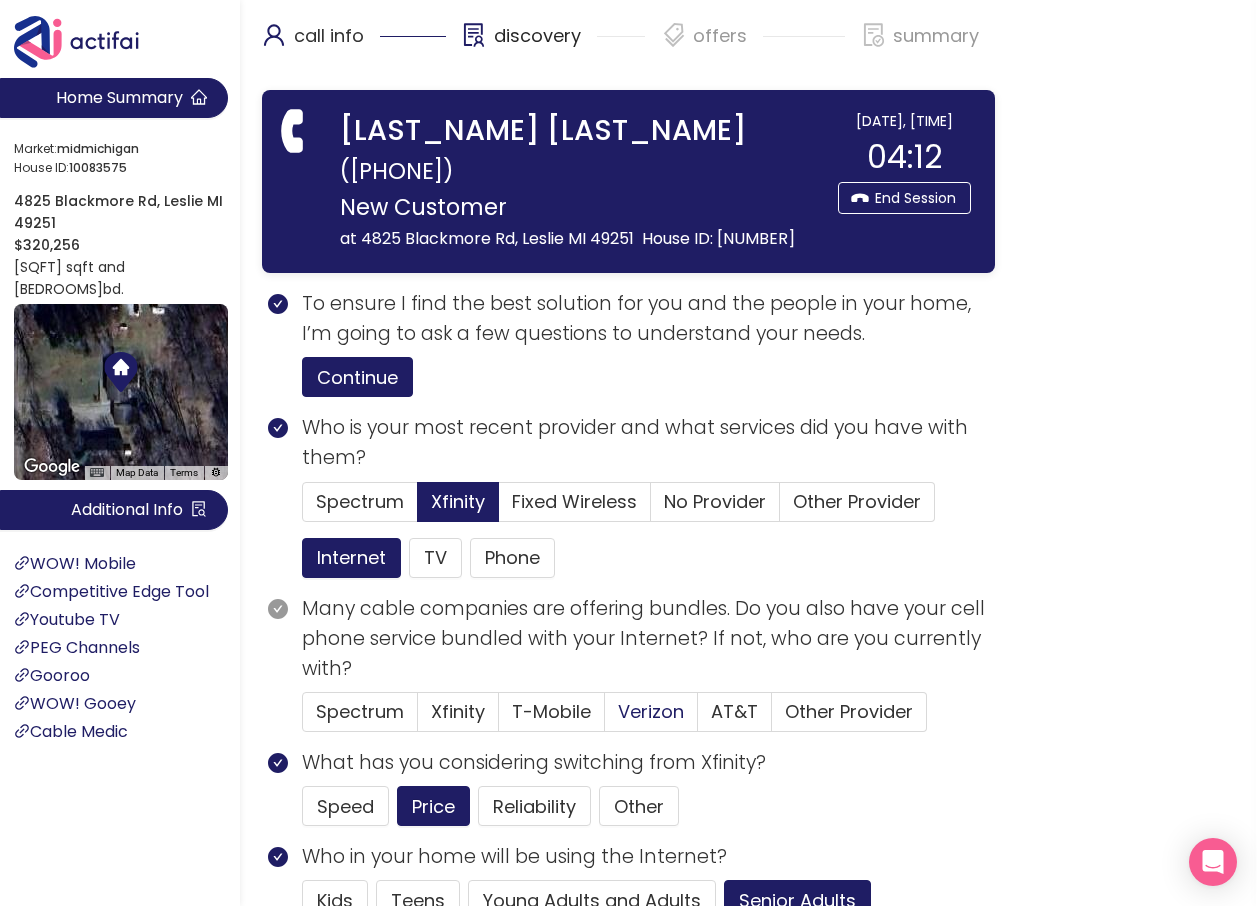 click on "Verizon" at bounding box center (651, 711) 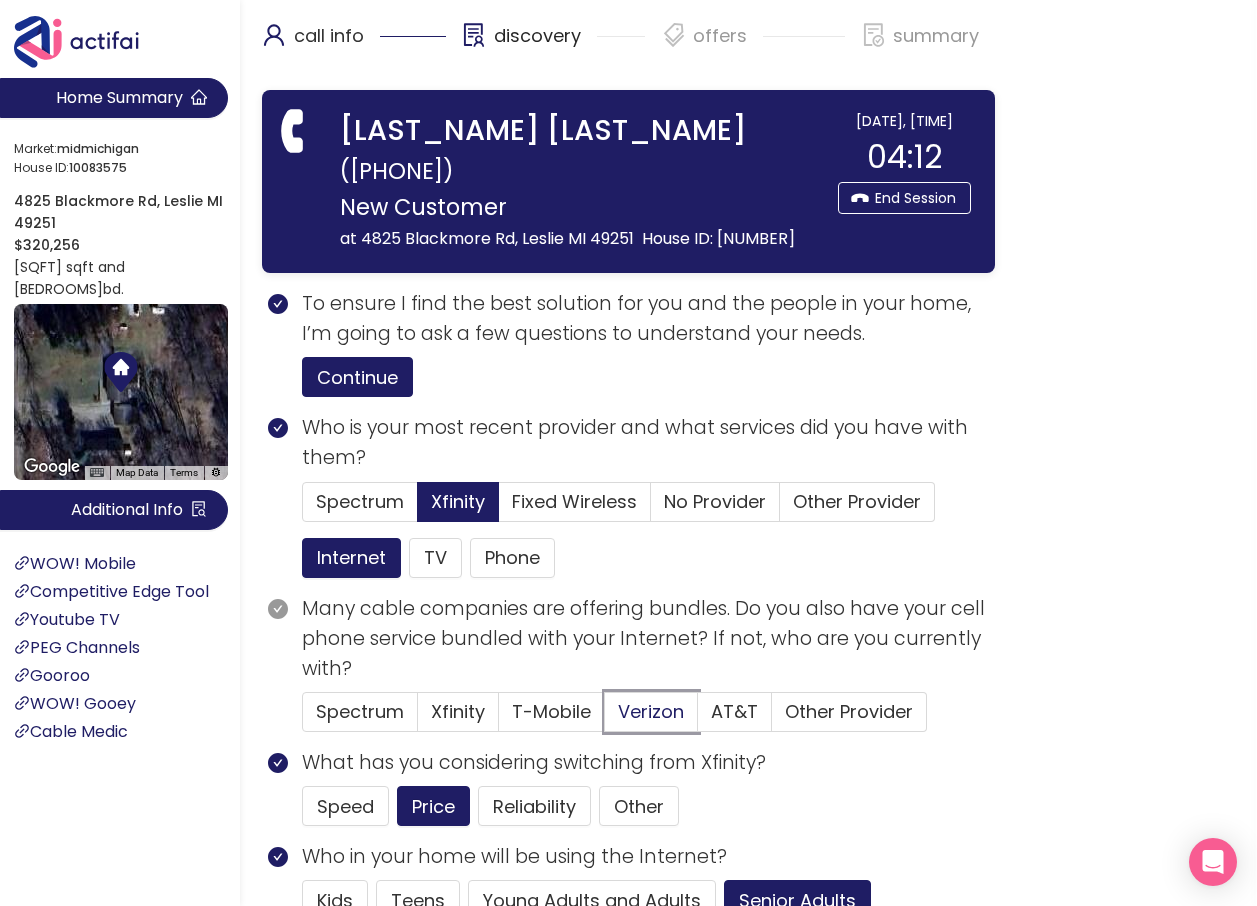 click on "Verizon" at bounding box center (605, 718) 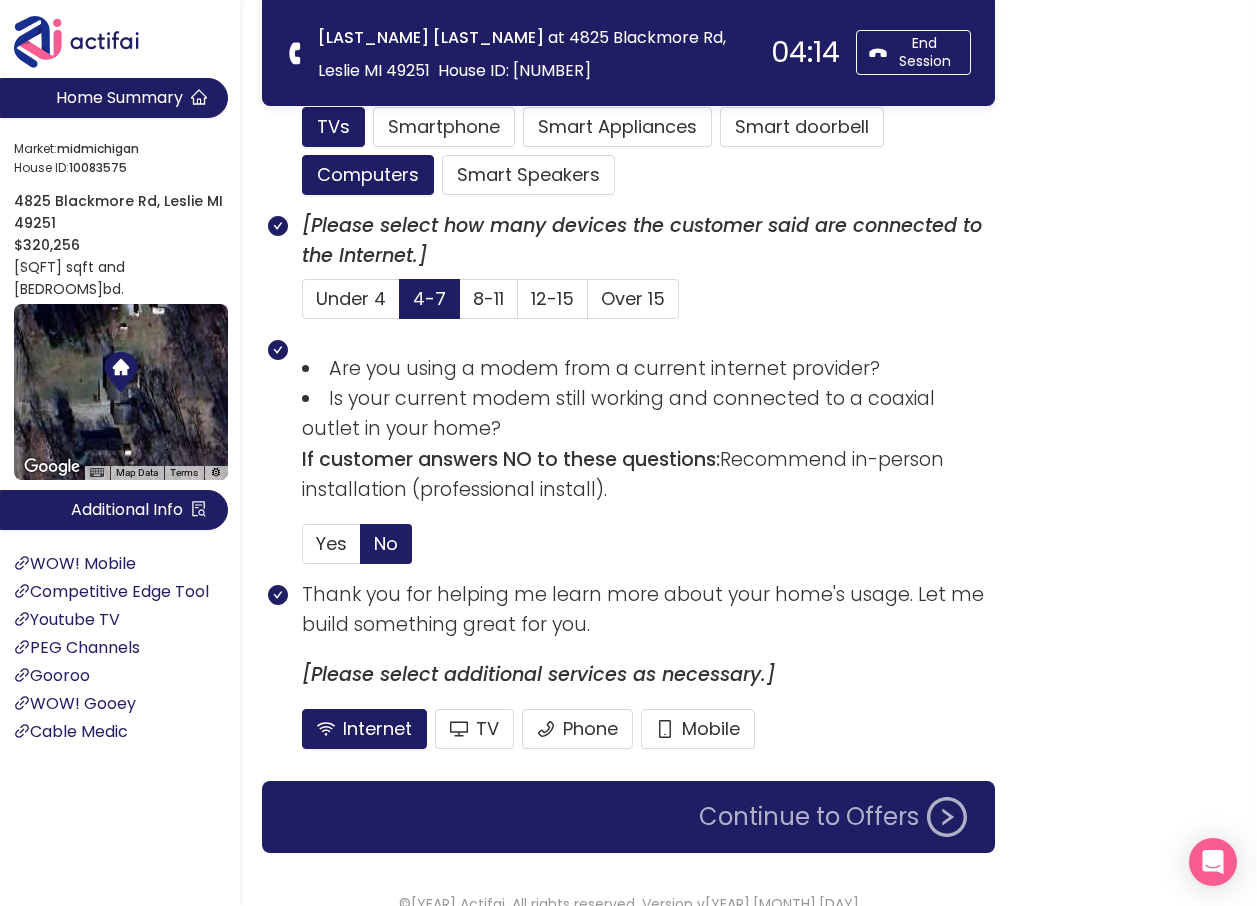 scroll, scrollTop: 1284, scrollLeft: 0, axis: vertical 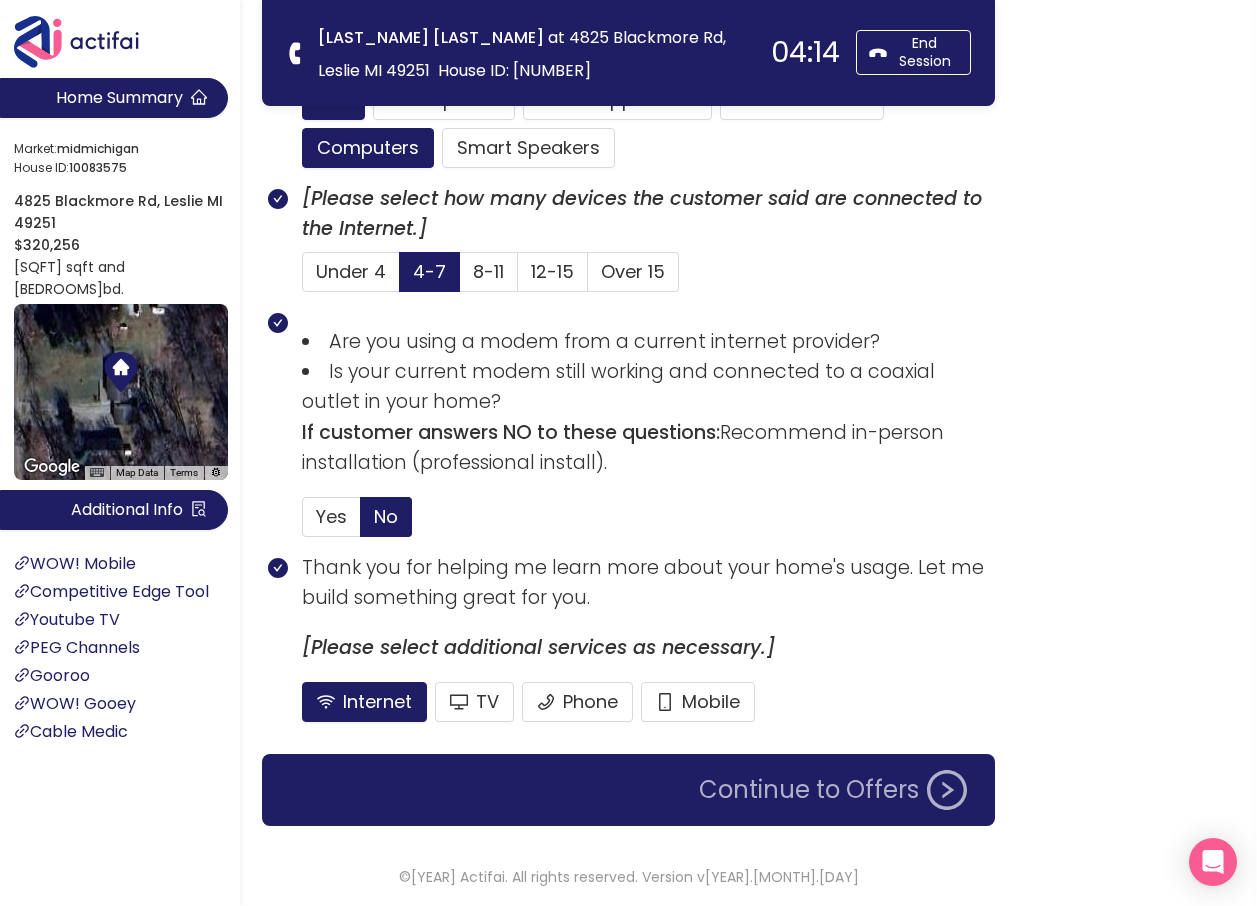 click on "Continue to Offers" 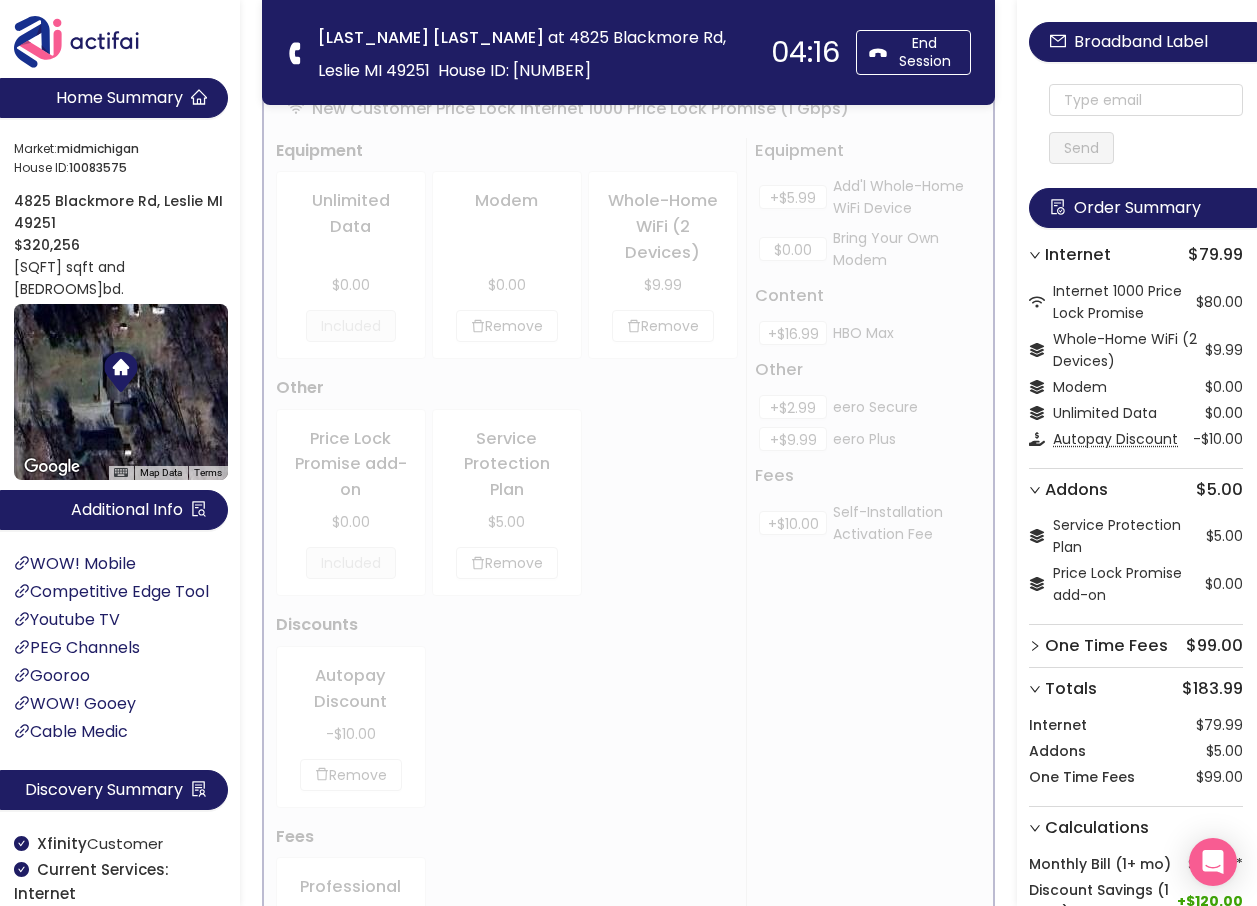 scroll, scrollTop: 0, scrollLeft: 0, axis: both 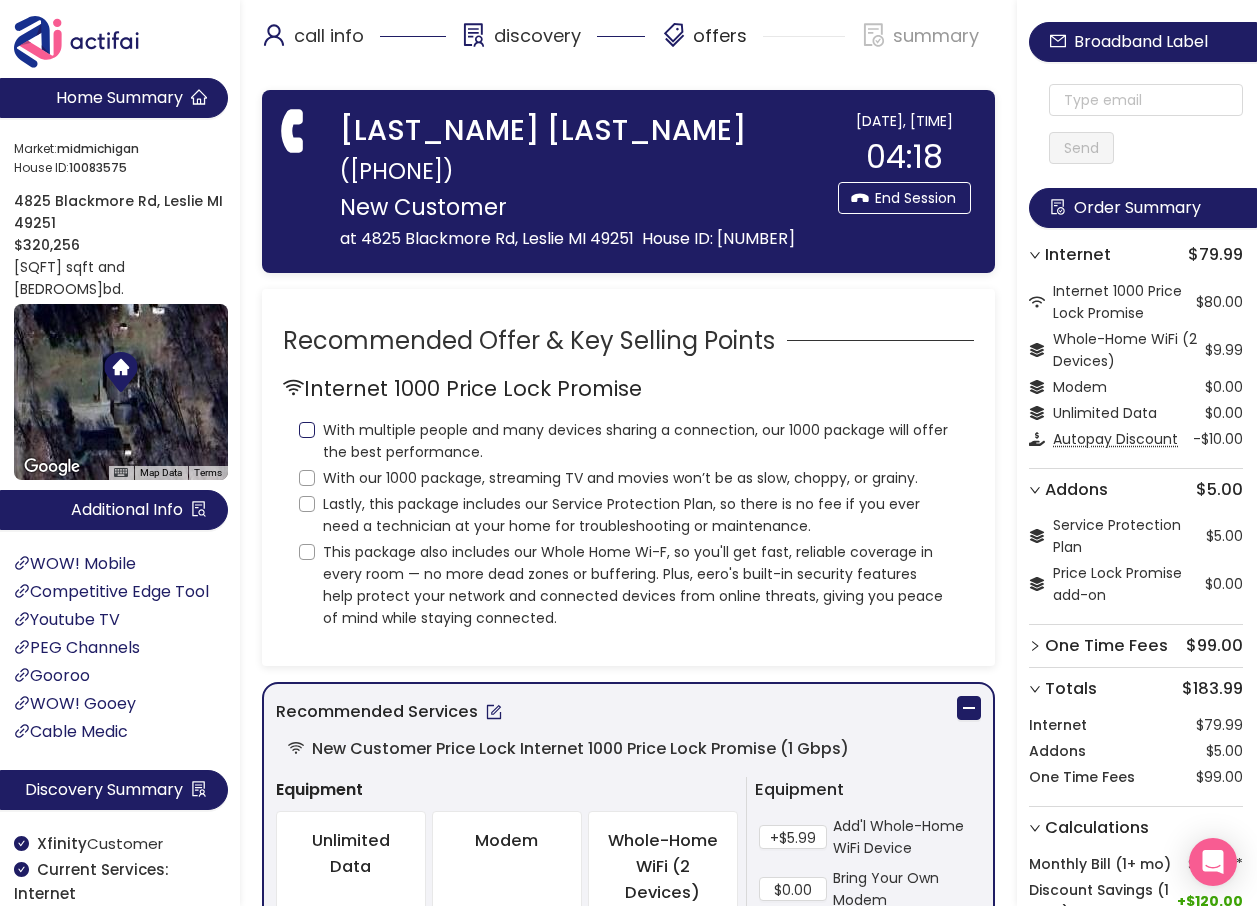 click on "With multiple people and many devices sharing a connection, our 1000 package will offer the best performance." at bounding box center (628, 439) 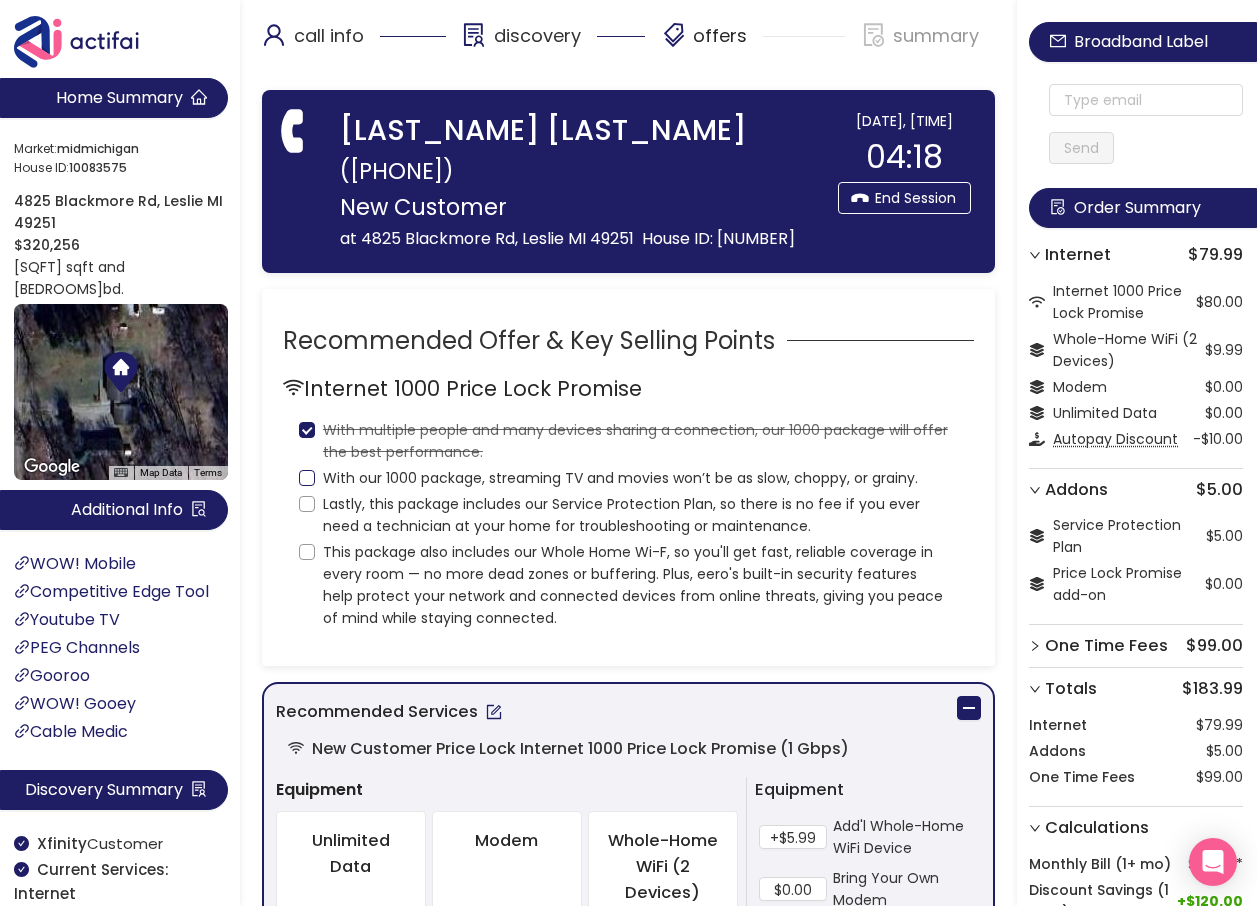 click on "With our 1000 package, streaming TV and movies won’t be as slow, choppy, or grainy." at bounding box center (307, 478) 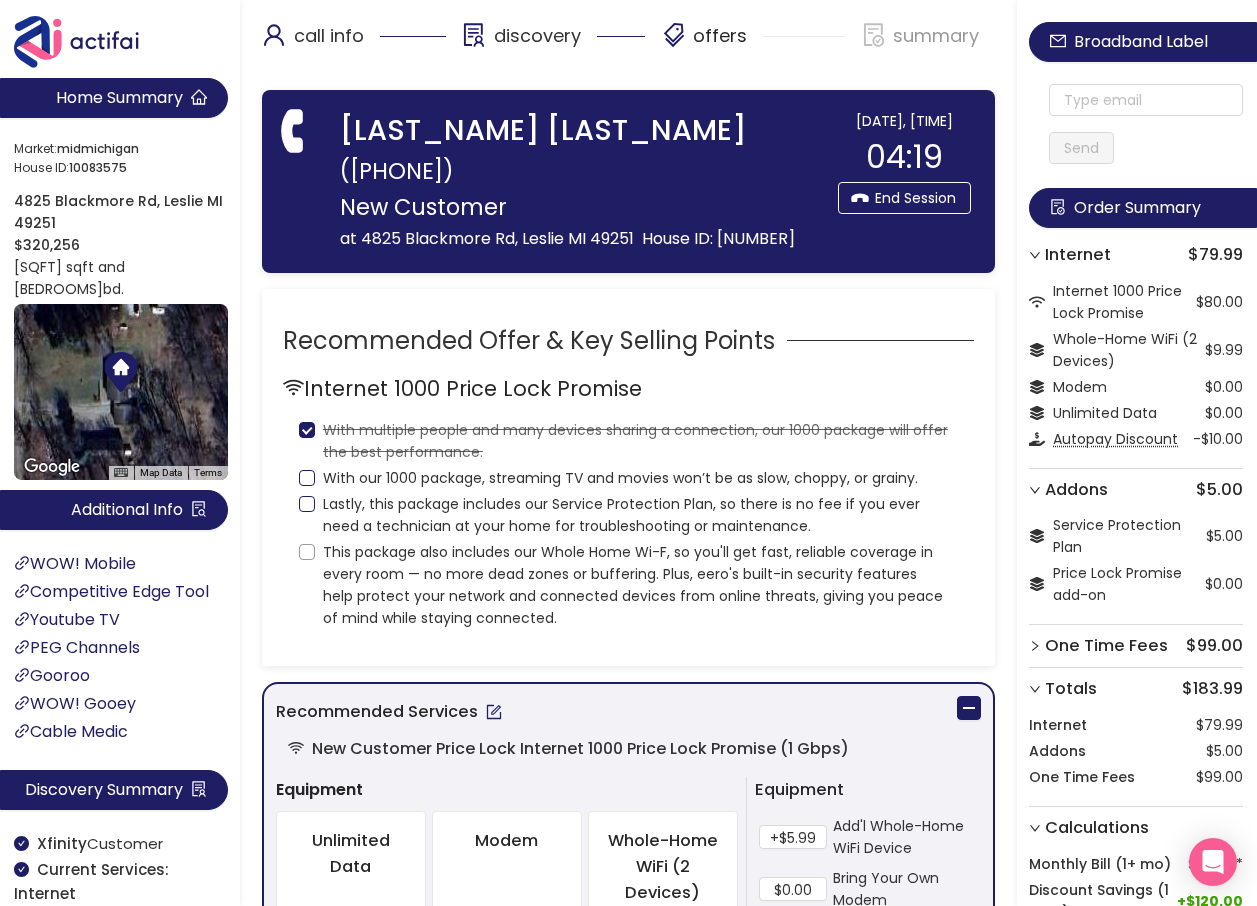 checkbox on "true" 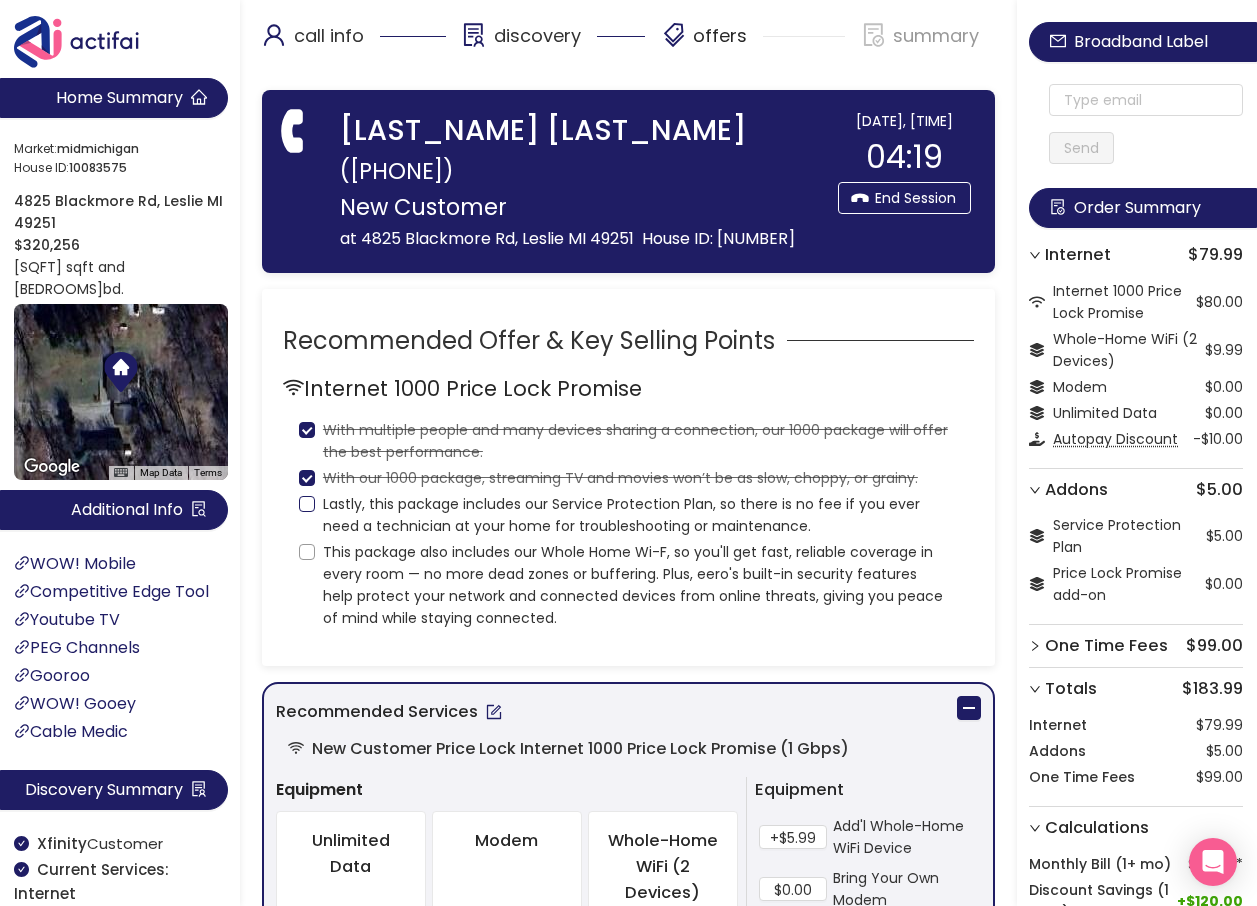 click on "Lastly, this package includes our Service Protection Plan, so there is no fee if you ever need a technician at your home for troubleshooting or maintenance." at bounding box center [307, 504] 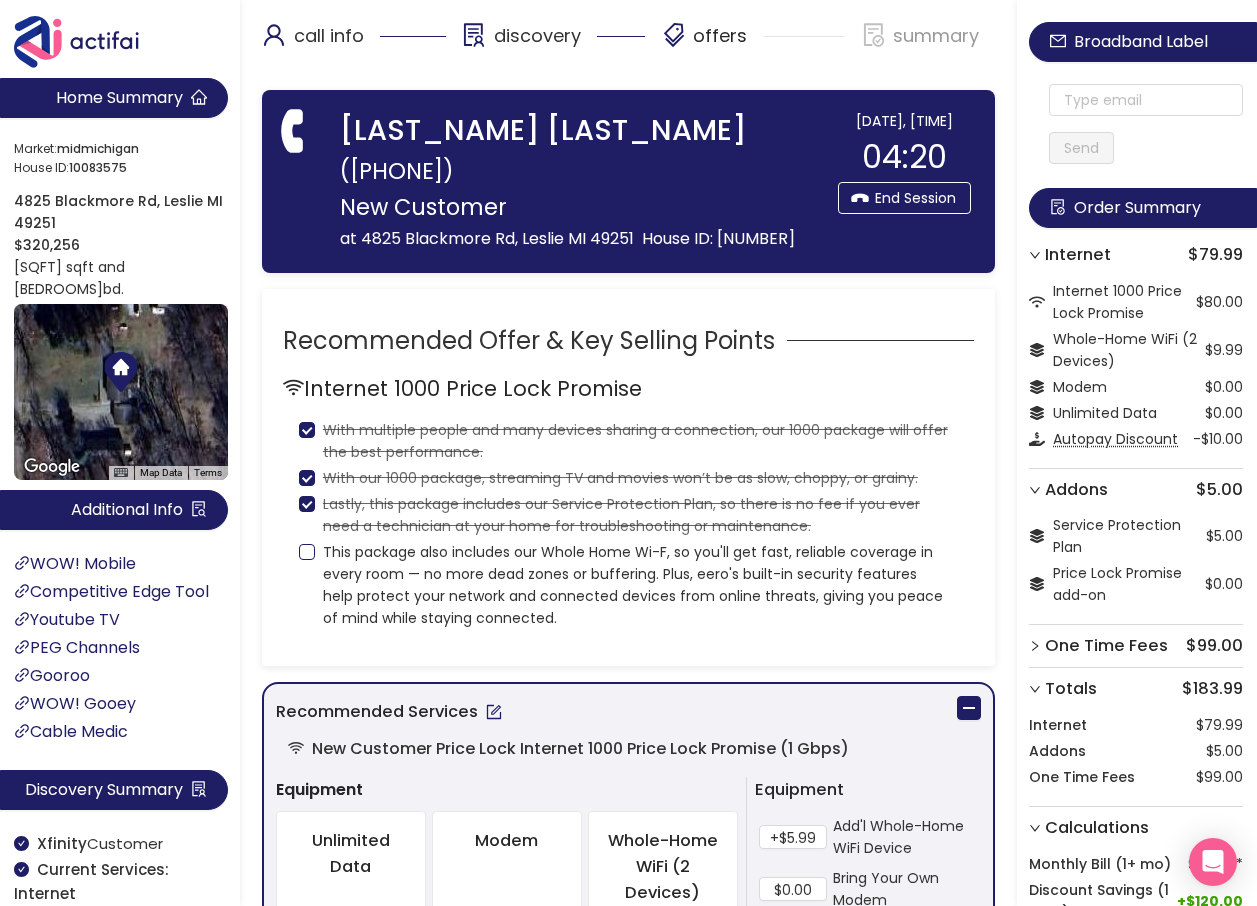 click on "This package also includes our Whole Home Wi-F, so you'll get fast, reliable coverage in every room — no more dead zones or buffering. Plus, eero's built-in security features help protect your network and connected devices from online threats, giving you peace of mind while staying connected." at bounding box center (307, 552) 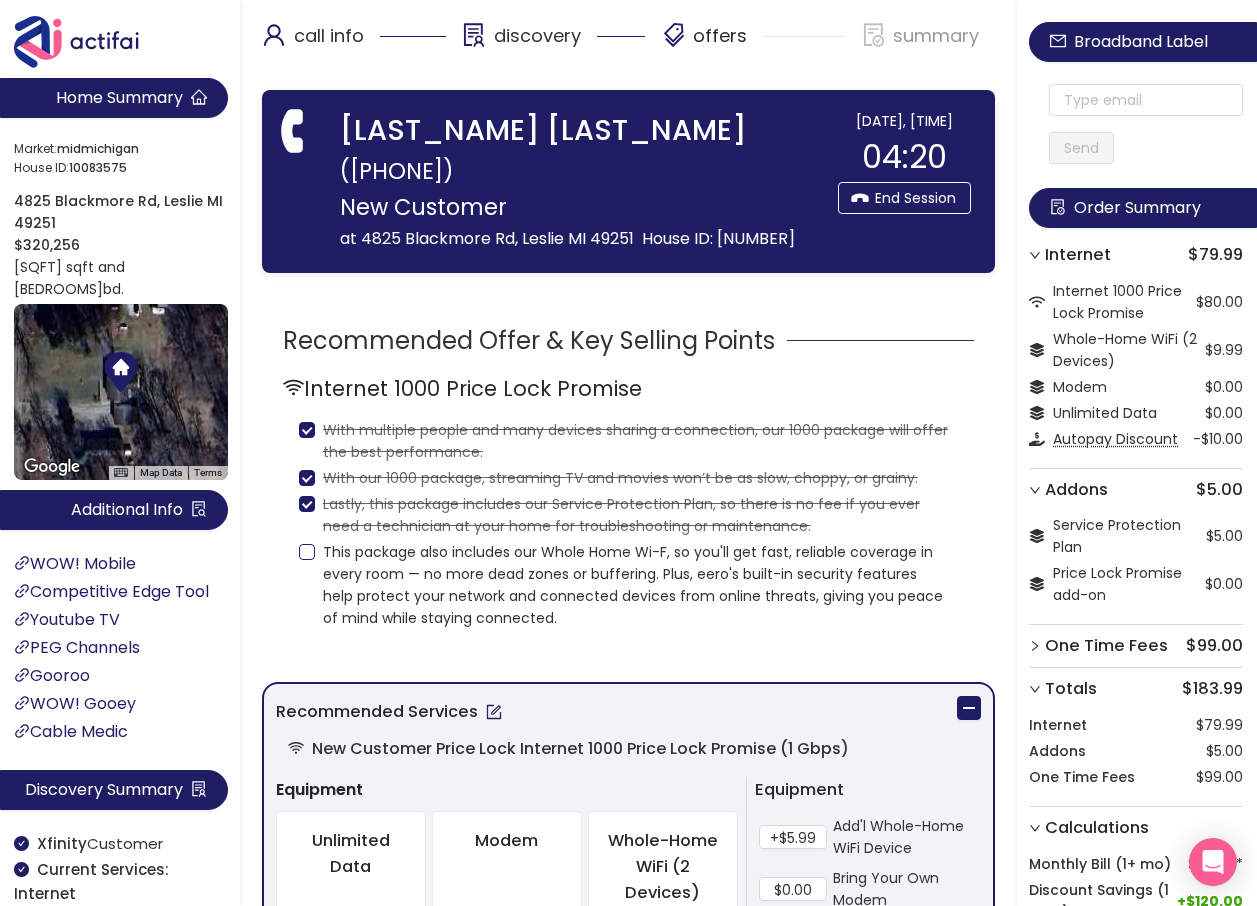 checkbox on "true" 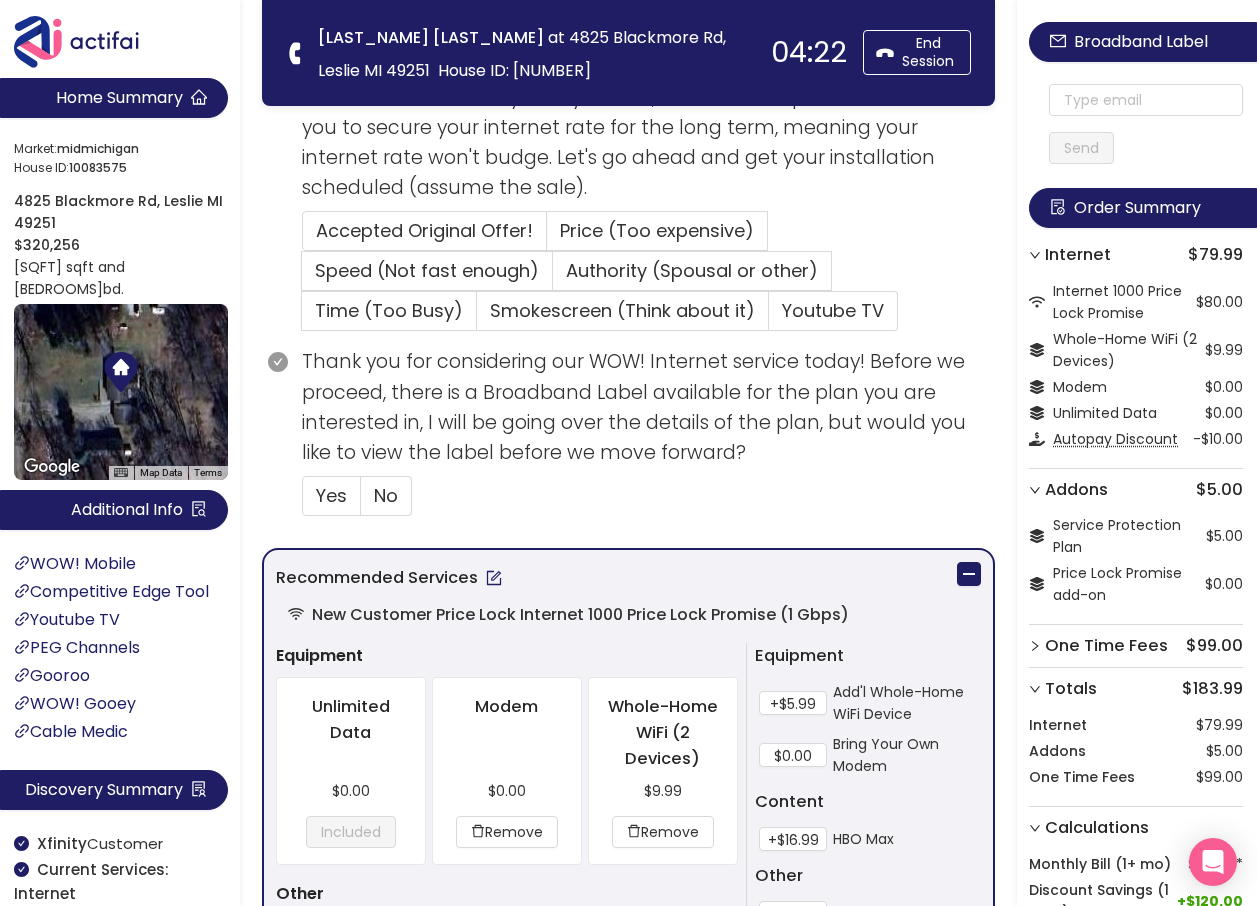 scroll, scrollTop: 500, scrollLeft: 0, axis: vertical 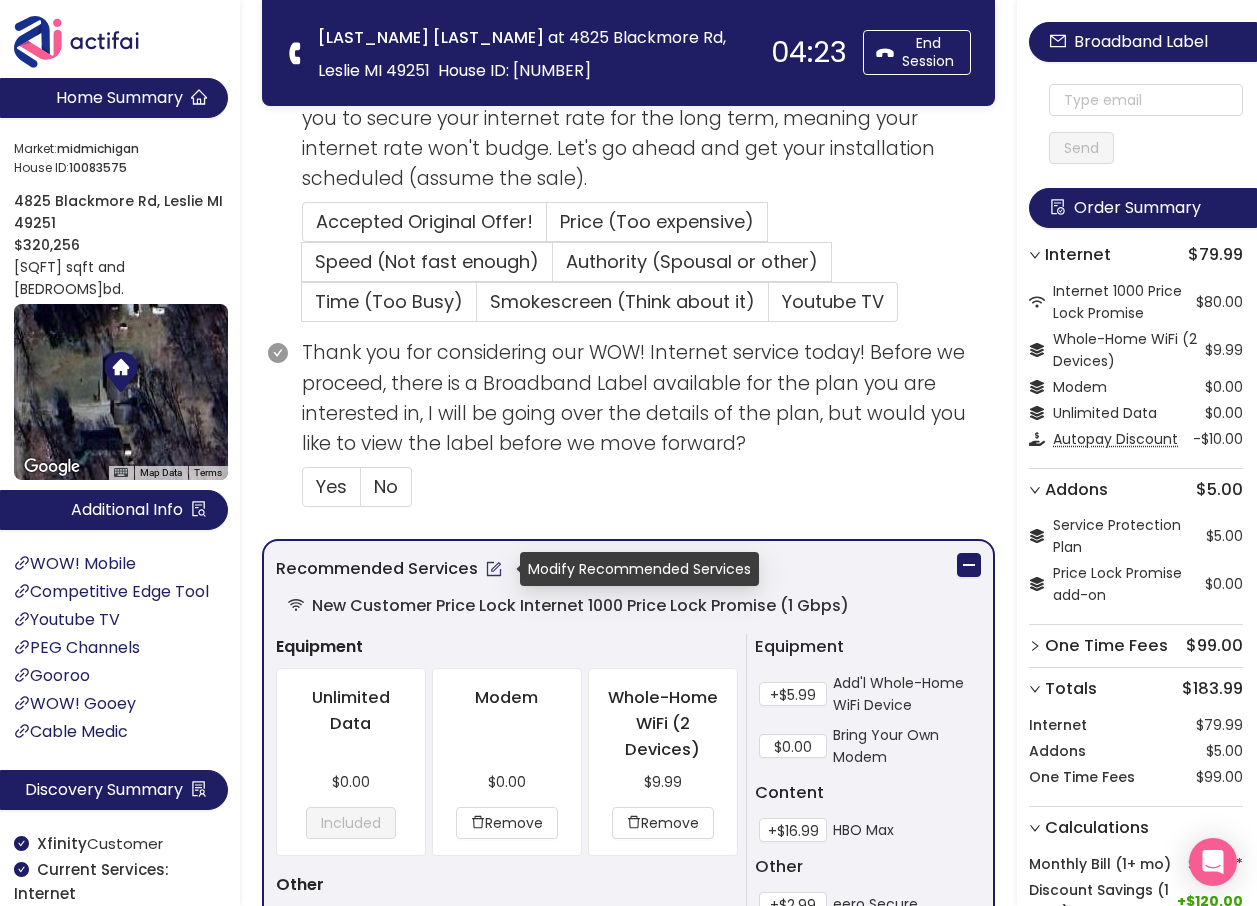 click 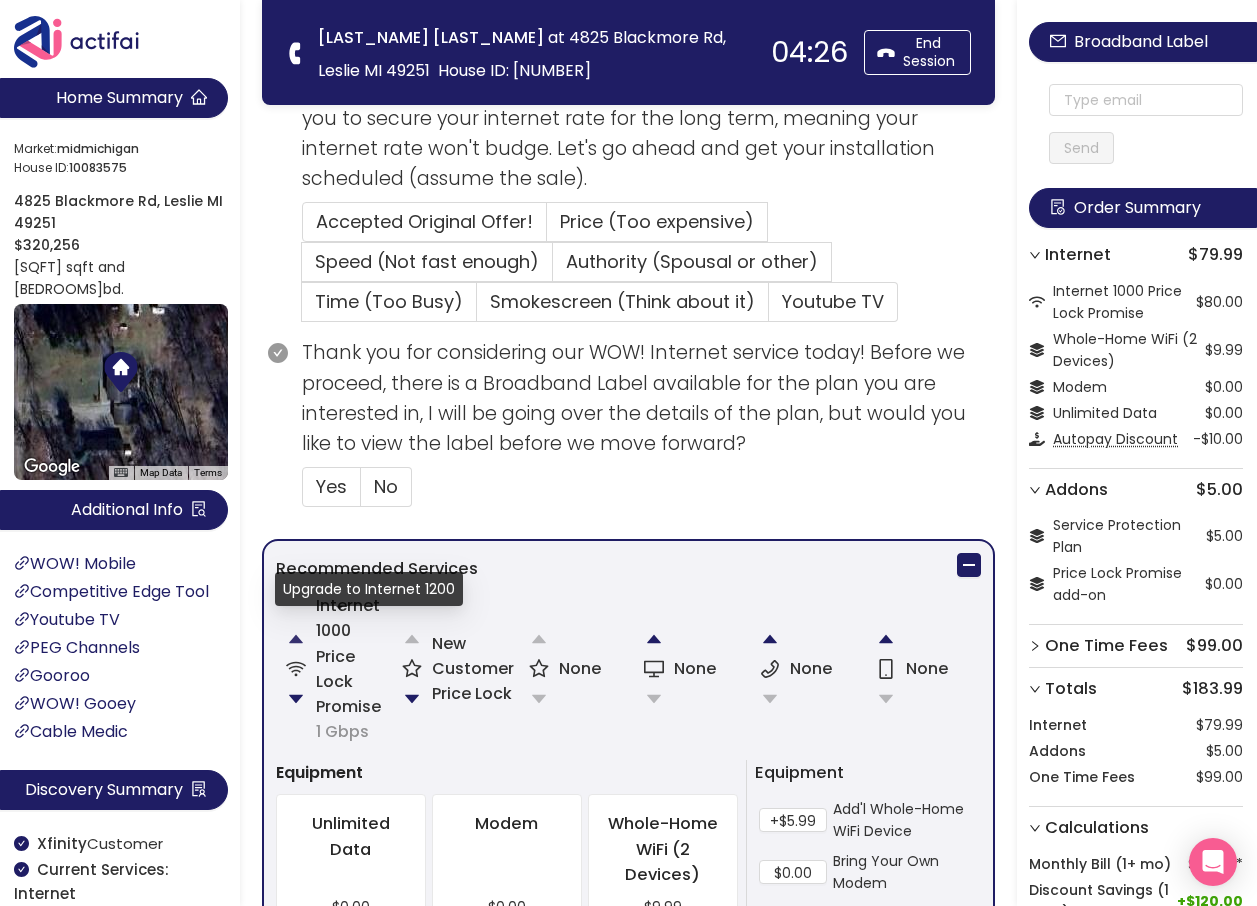 click 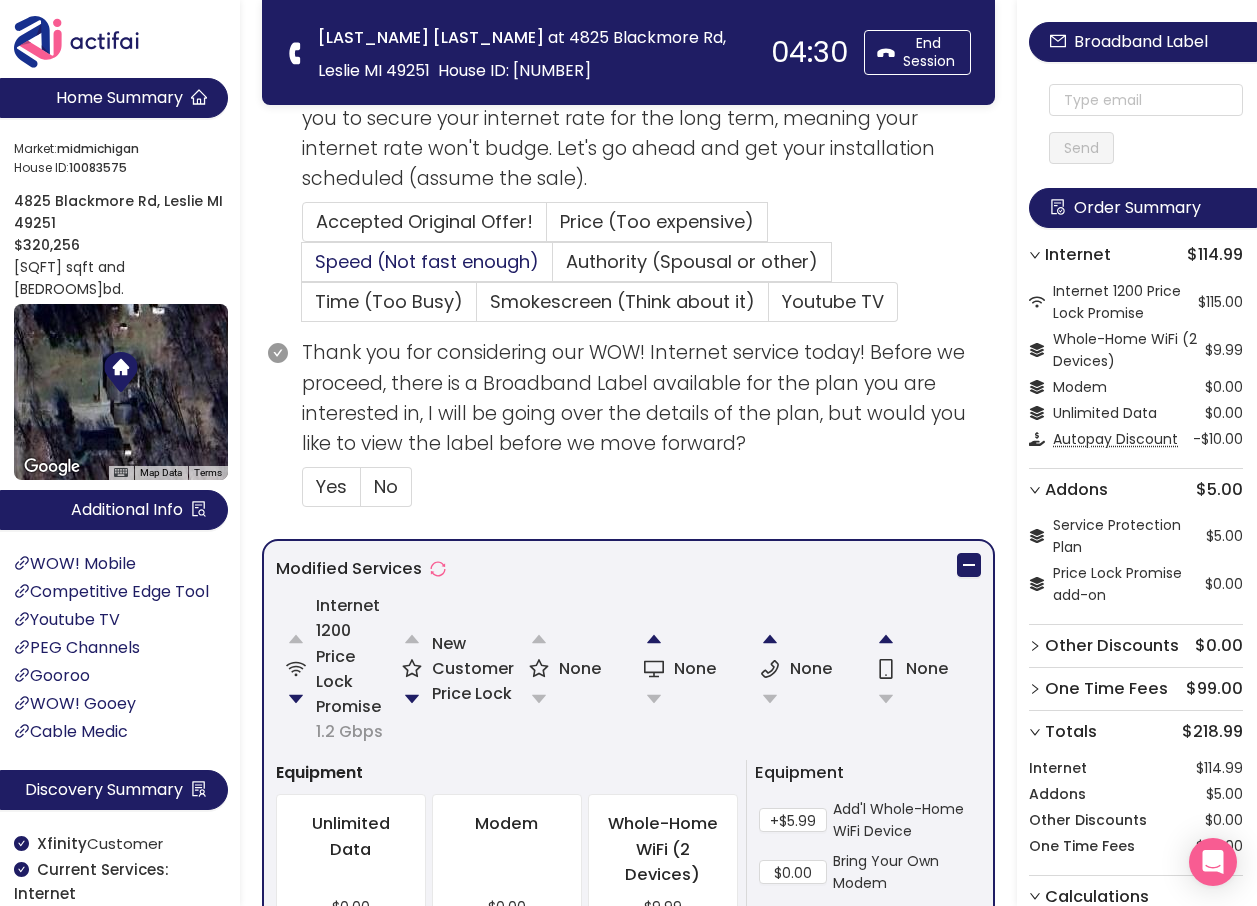 click on "Speed (Not fast enough)" at bounding box center [427, 261] 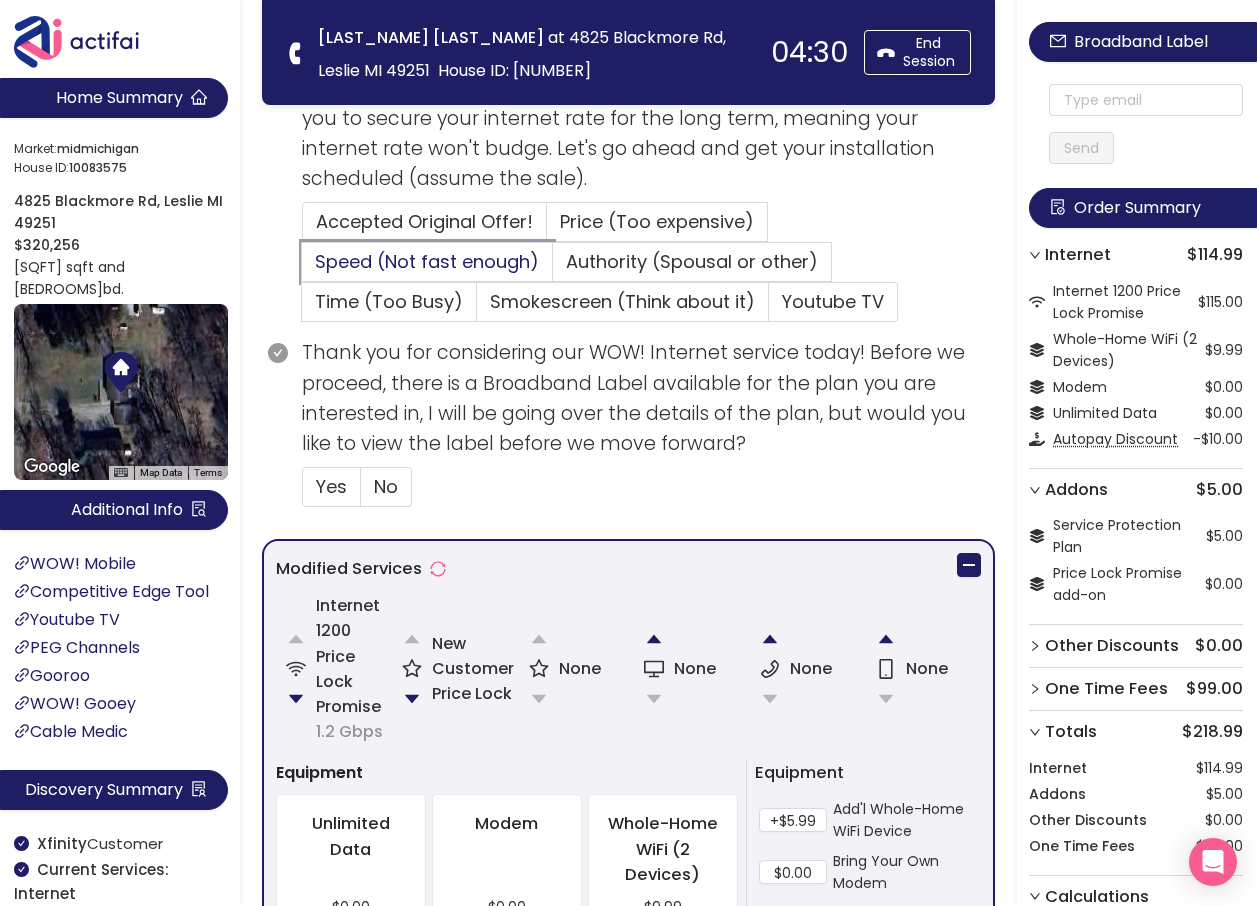 click on "Speed (Not fast enough)" at bounding box center (302, 268) 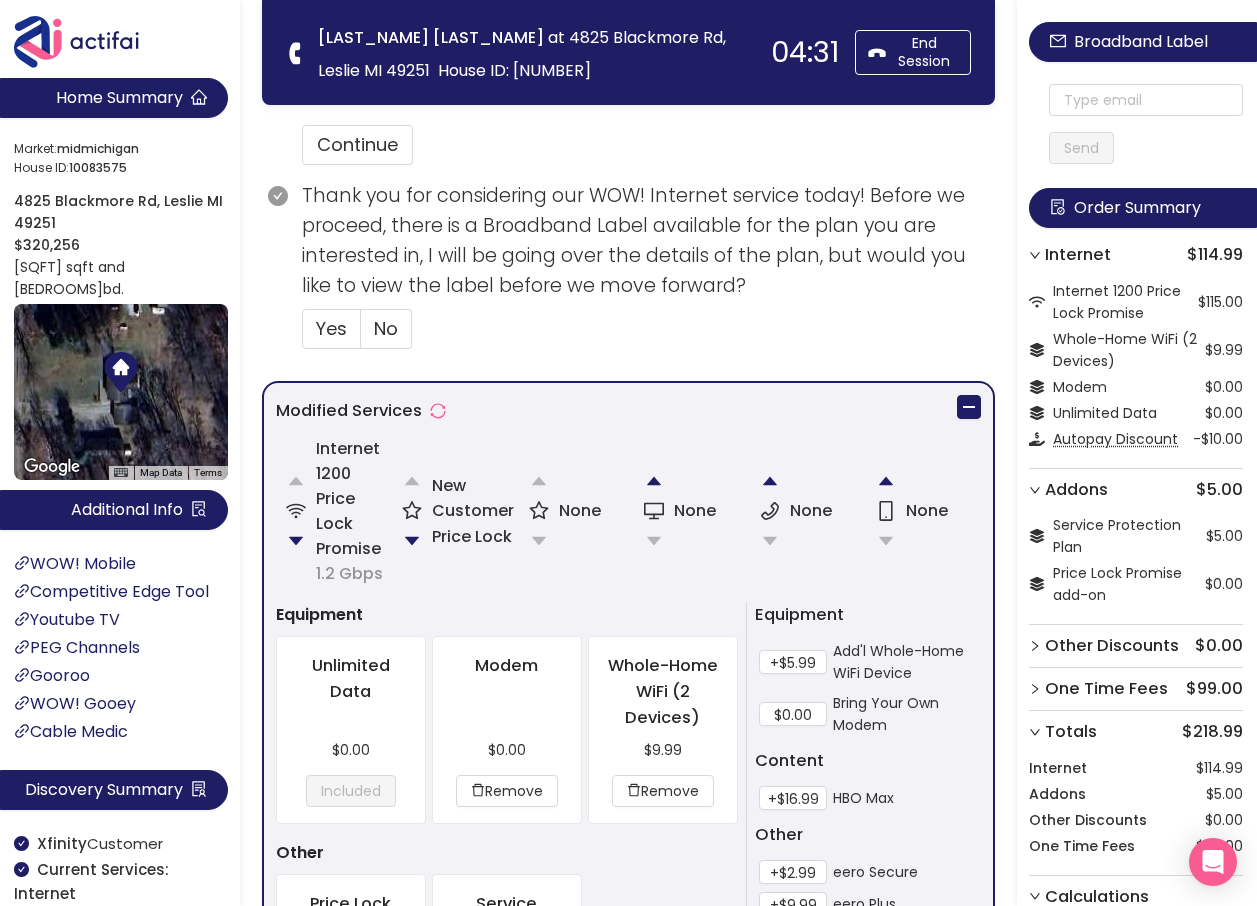 scroll, scrollTop: 900, scrollLeft: 0, axis: vertical 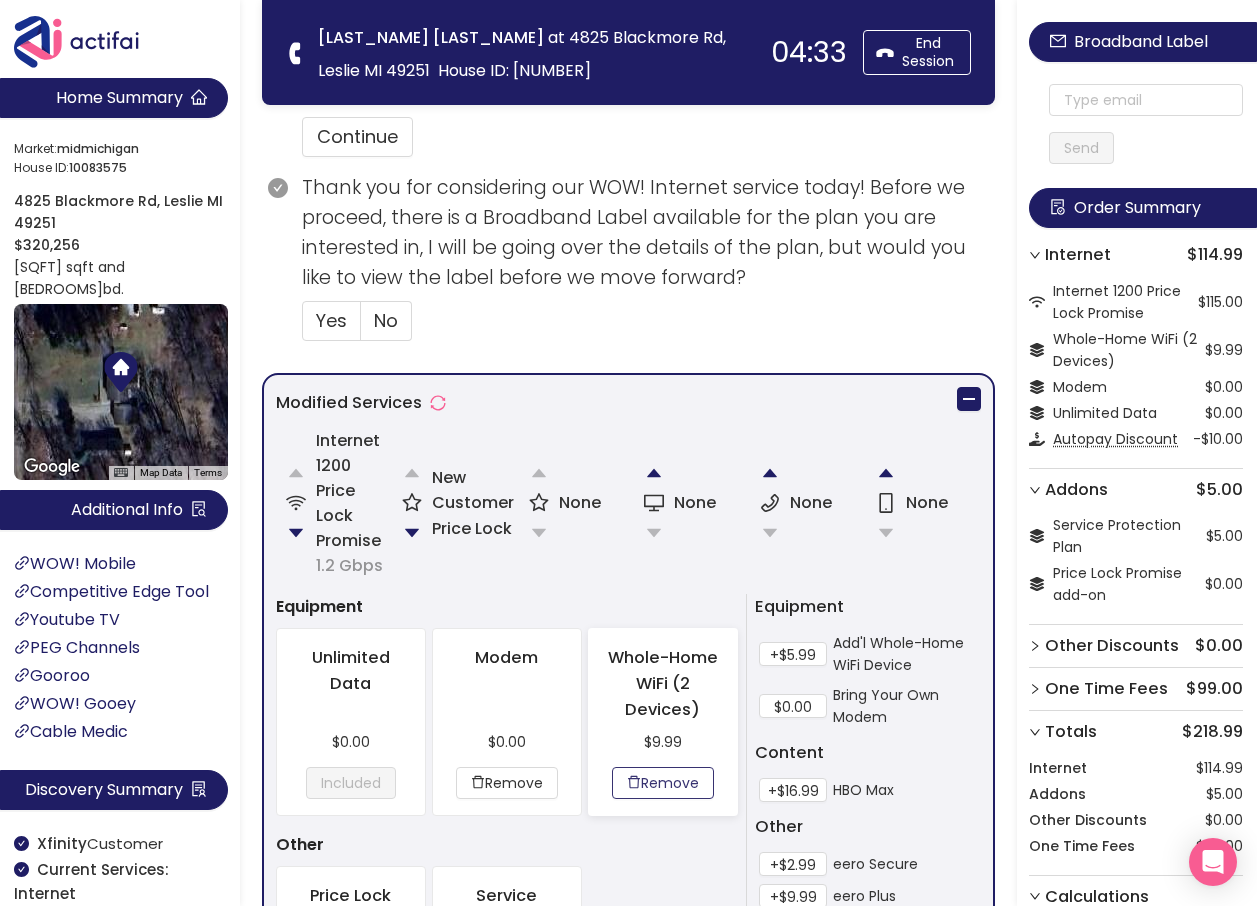 click on "Remove" at bounding box center [663, 783] 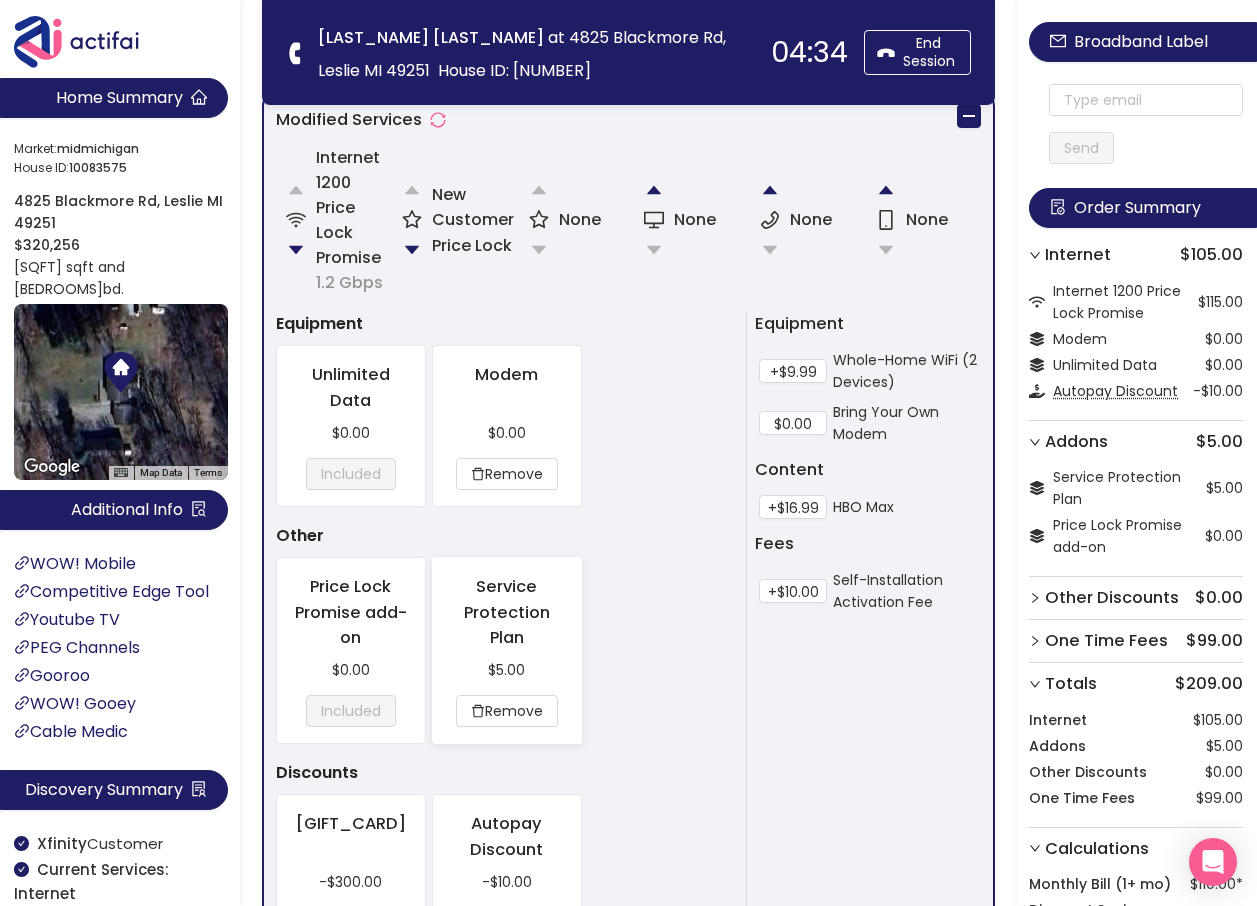 scroll, scrollTop: 1200, scrollLeft: 0, axis: vertical 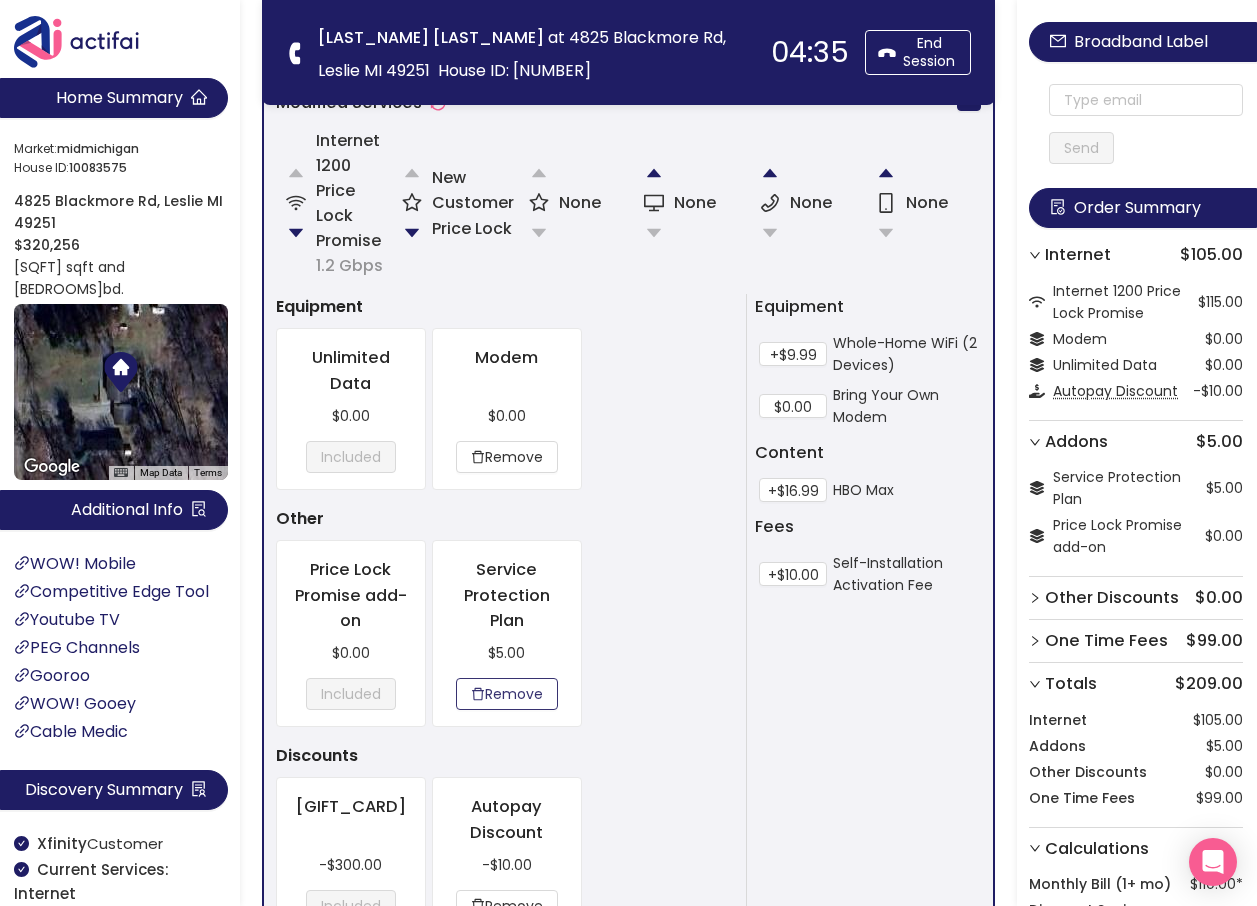 drag, startPoint x: 487, startPoint y: 704, endPoint x: 526, endPoint y: 710, distance: 39.45884 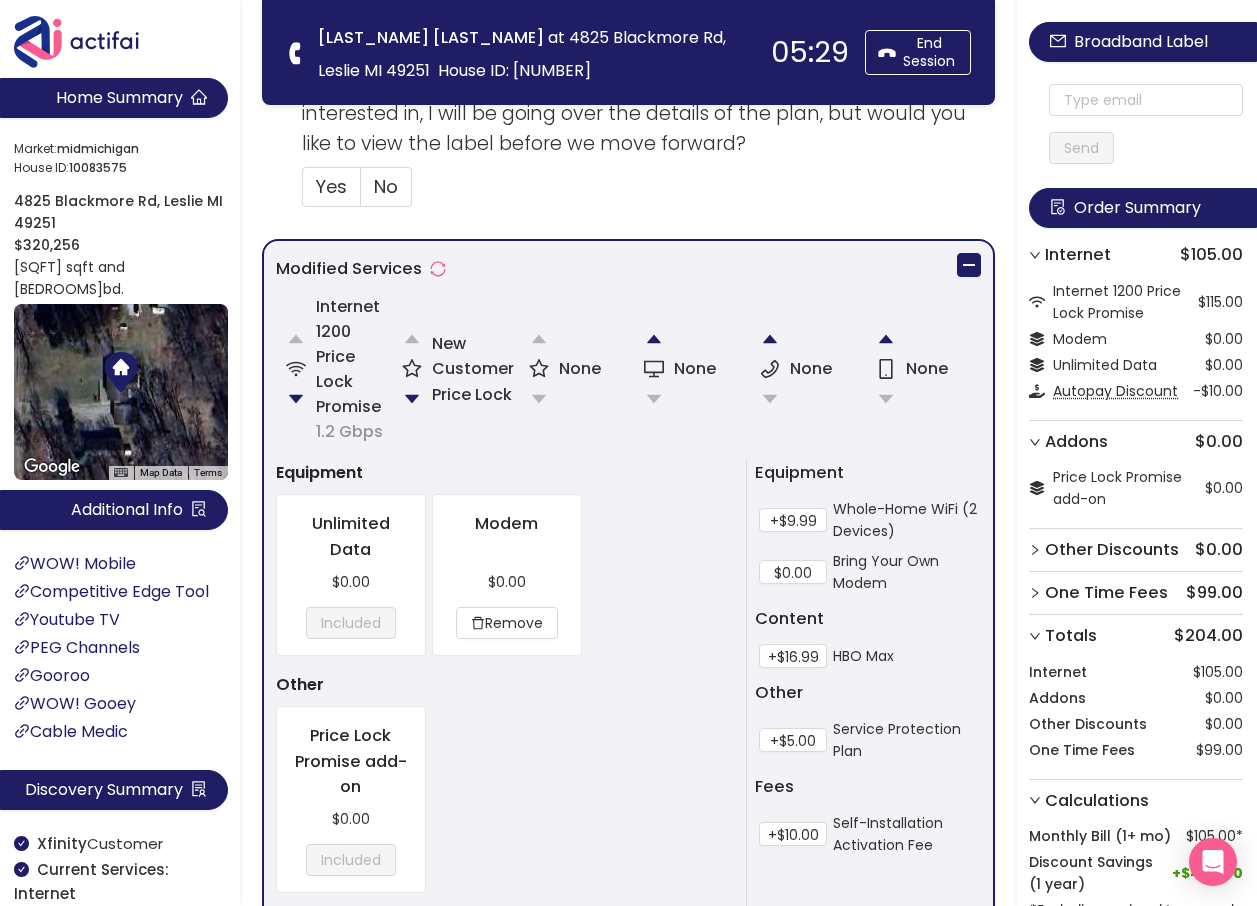 scroll, scrollTop: 726, scrollLeft: 0, axis: vertical 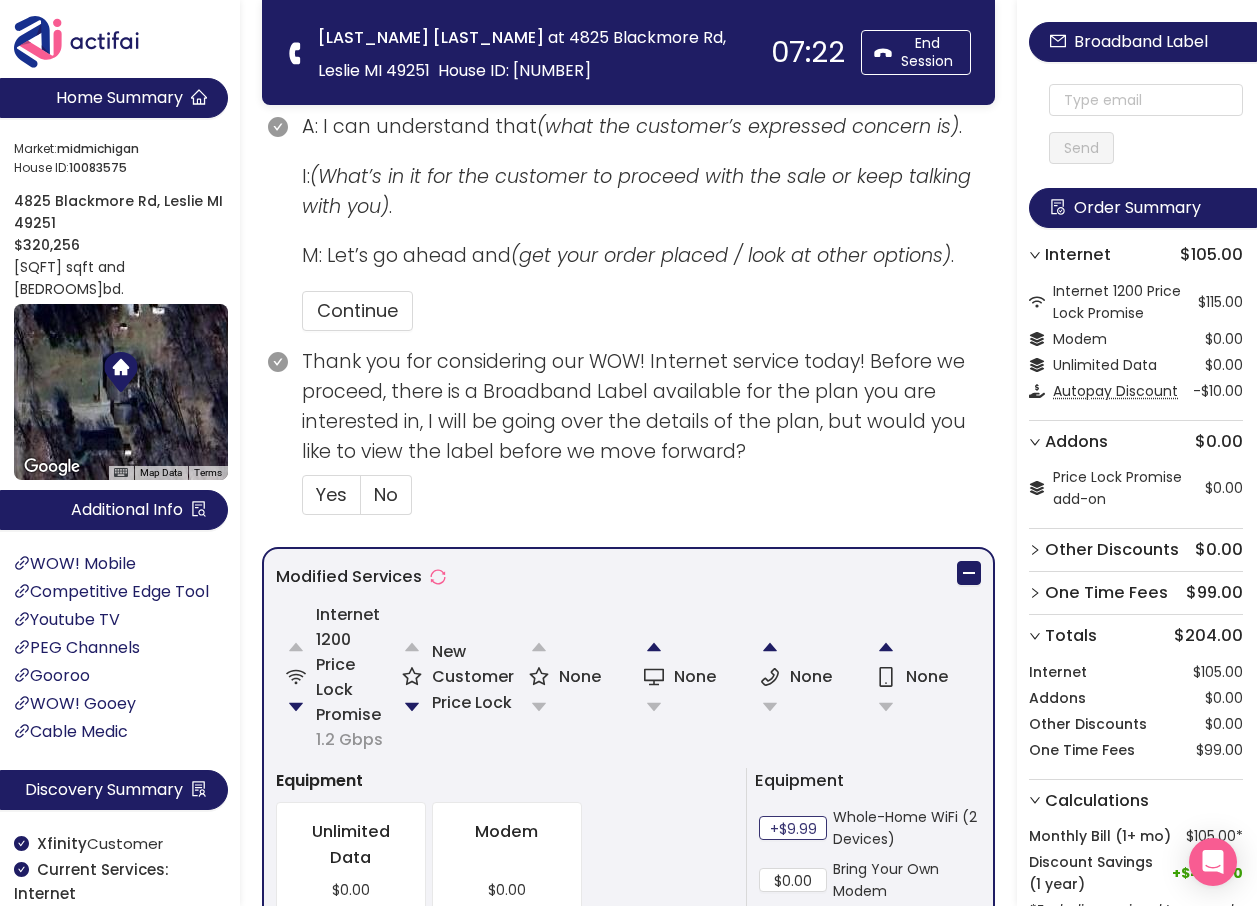 click on "+$9.99" at bounding box center [793, 828] 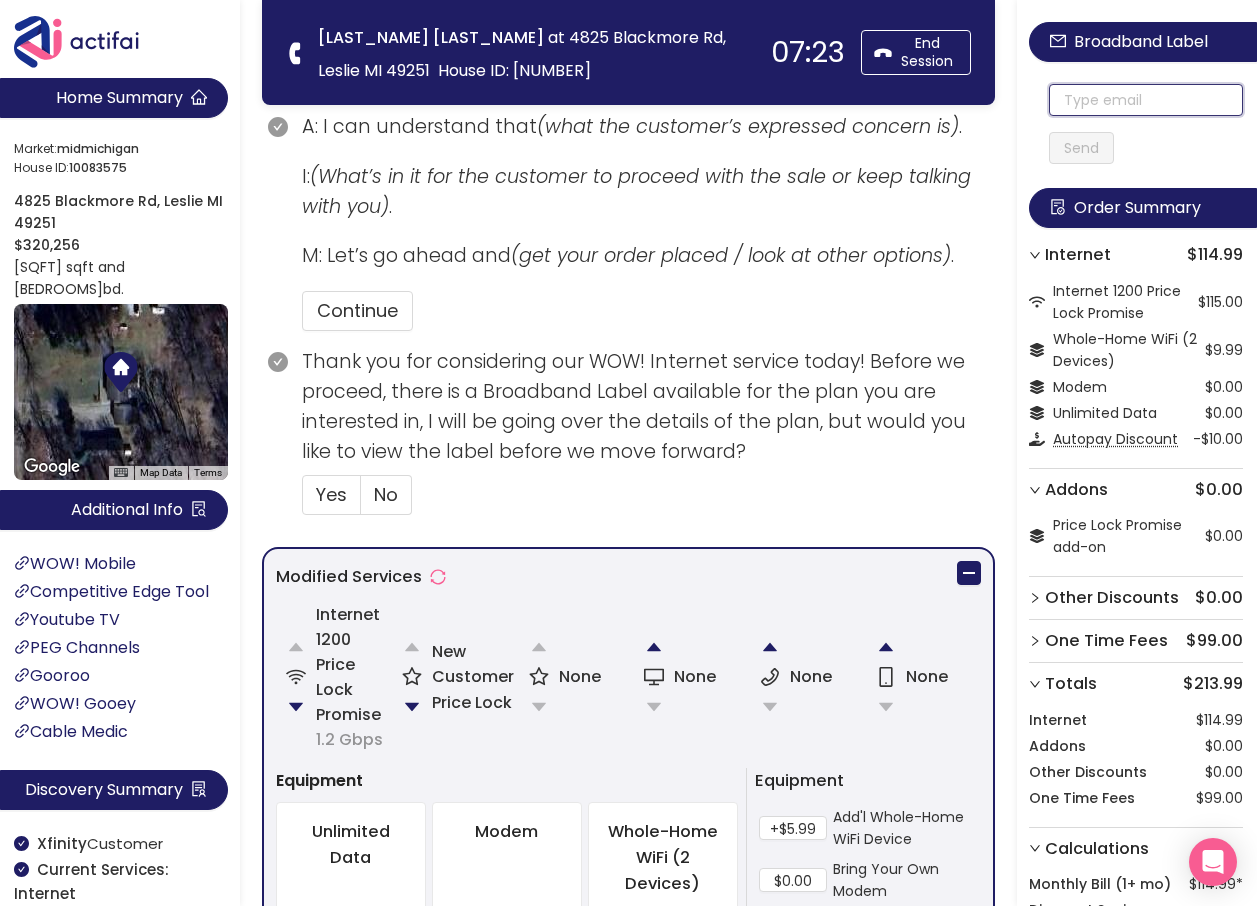 click 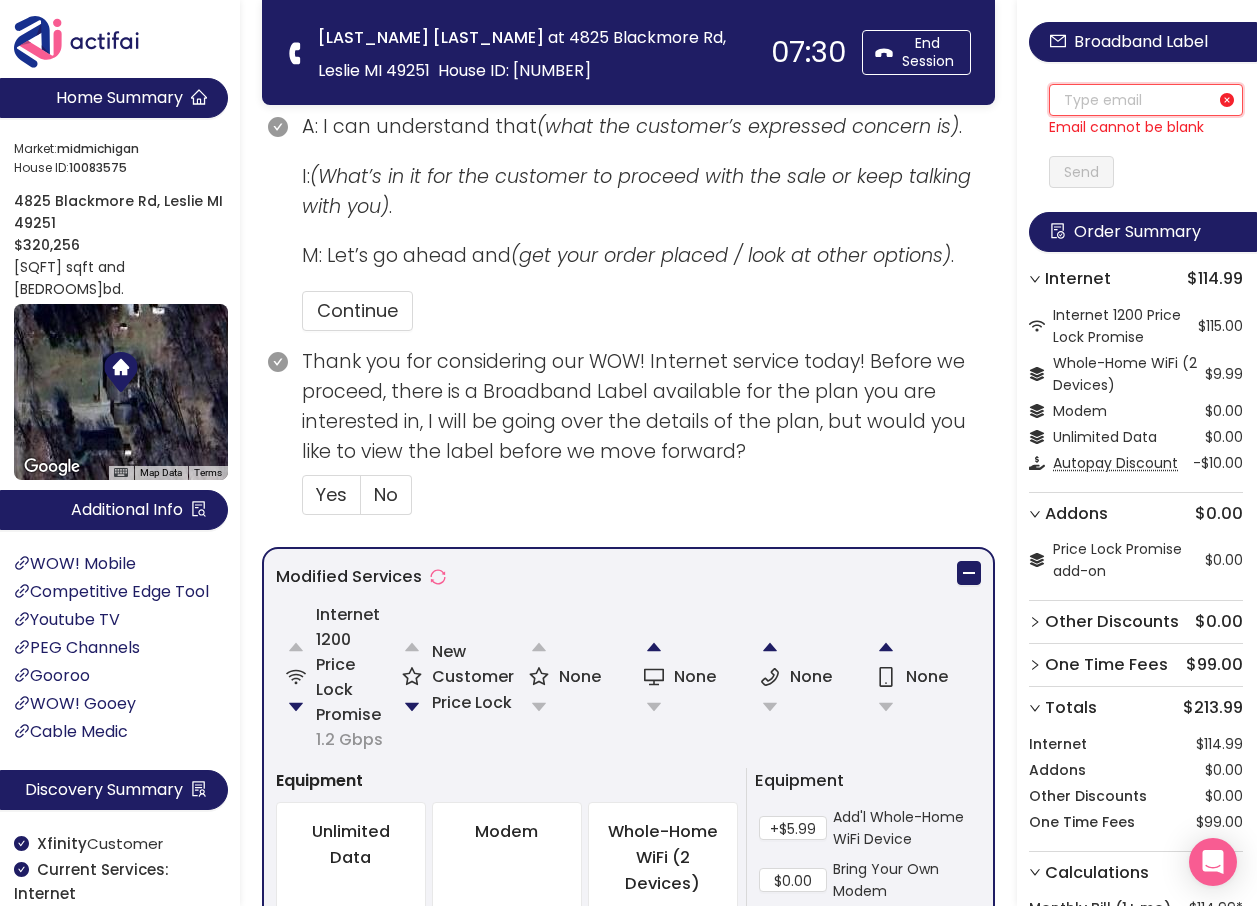 click 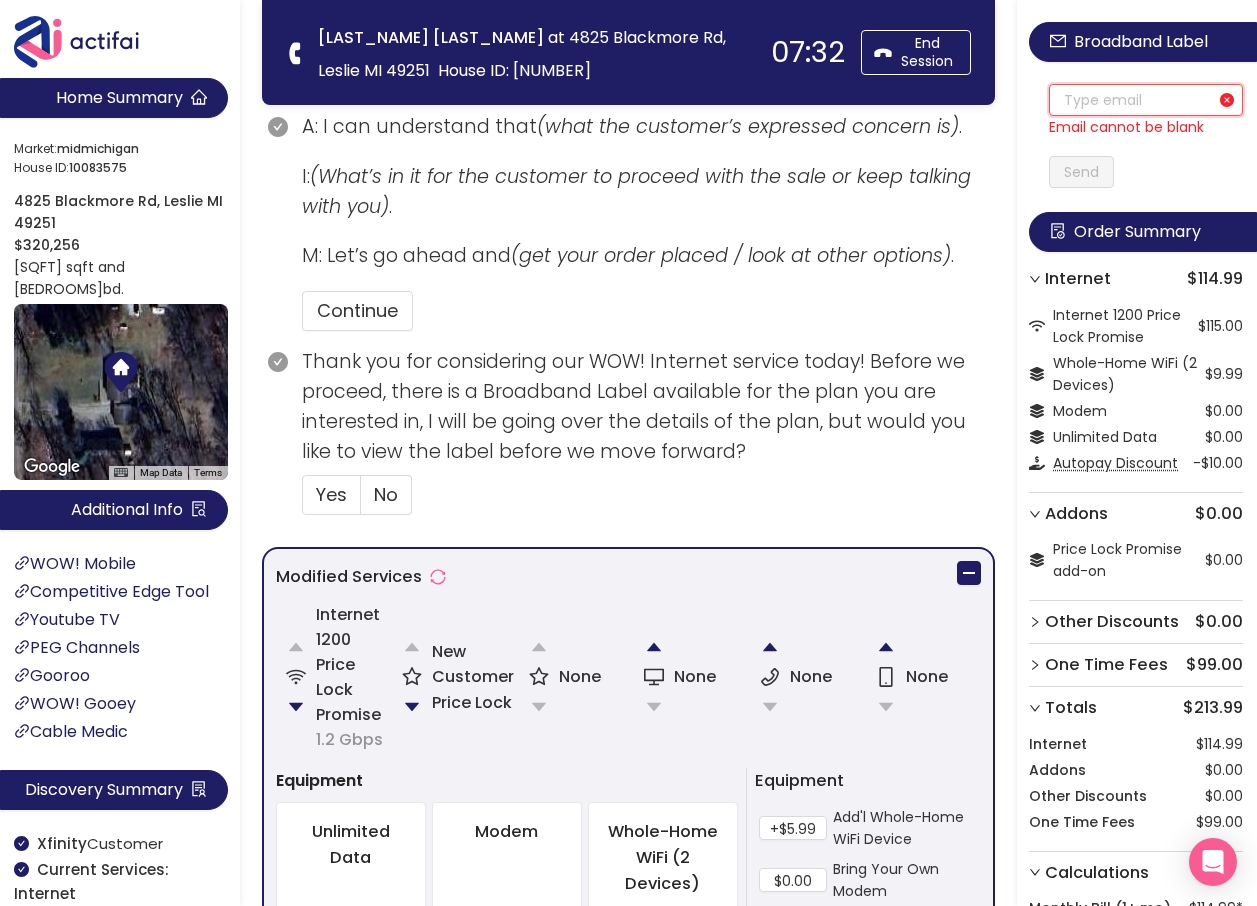 paste on "[EMAIL]" 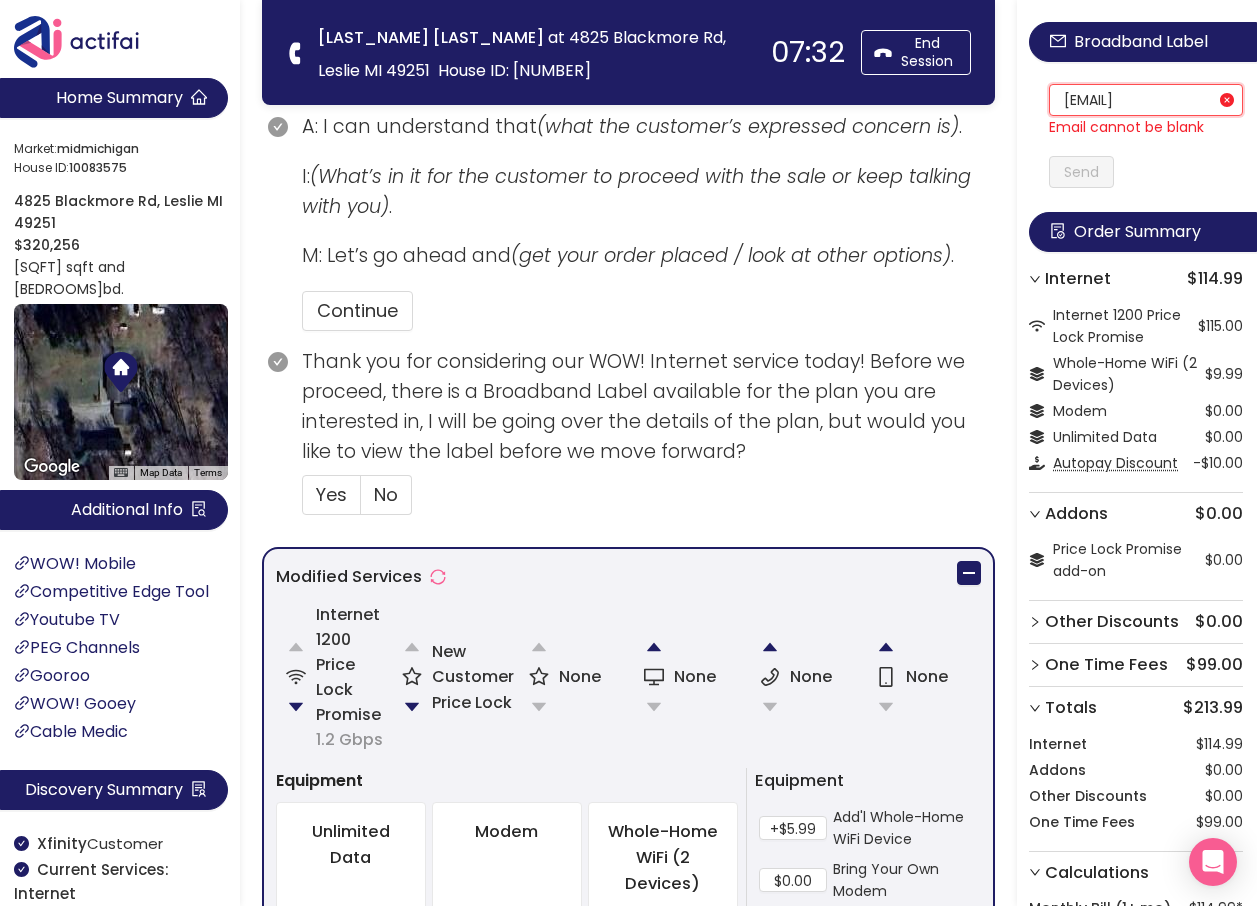 scroll, scrollTop: 0, scrollLeft: 53, axis: horizontal 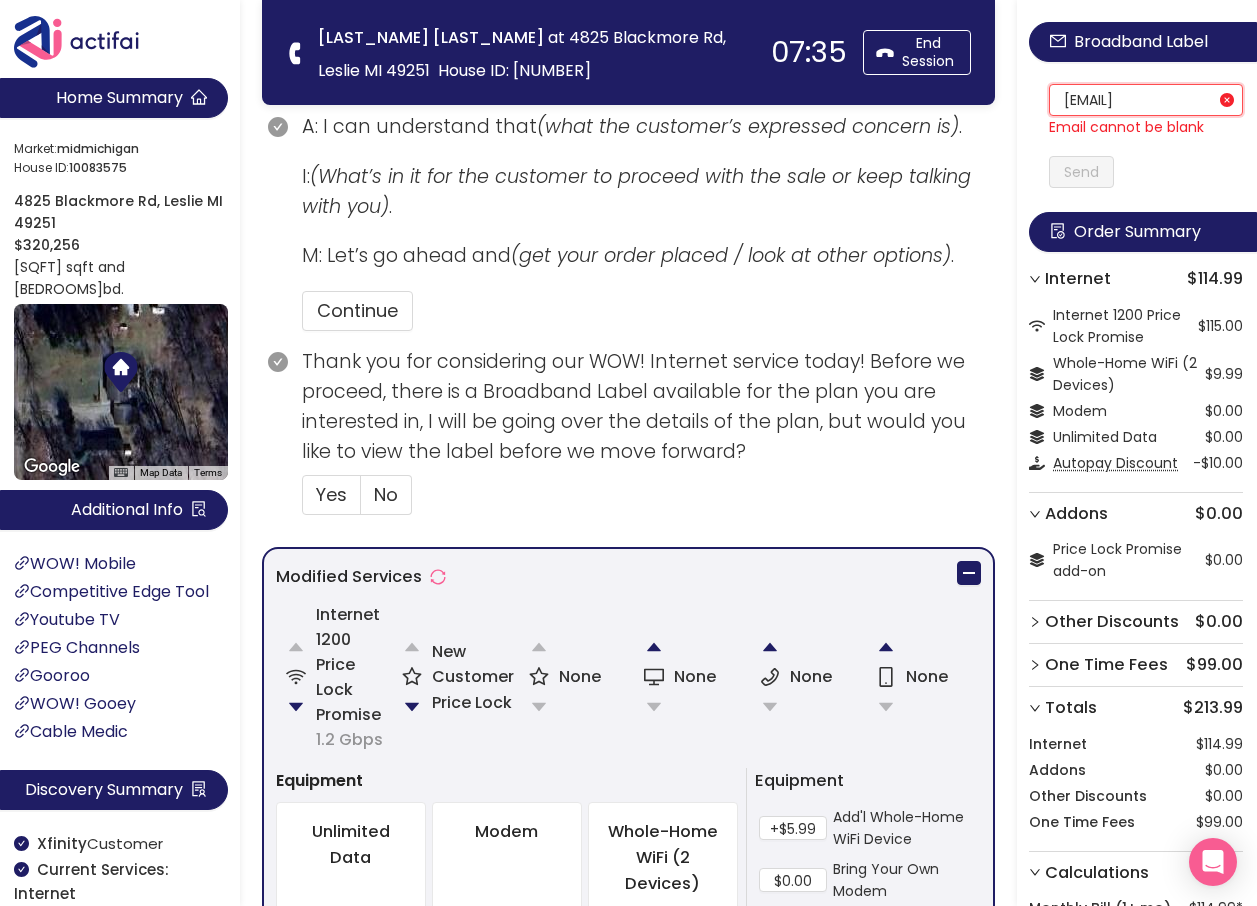 type on "[EMAIL]" 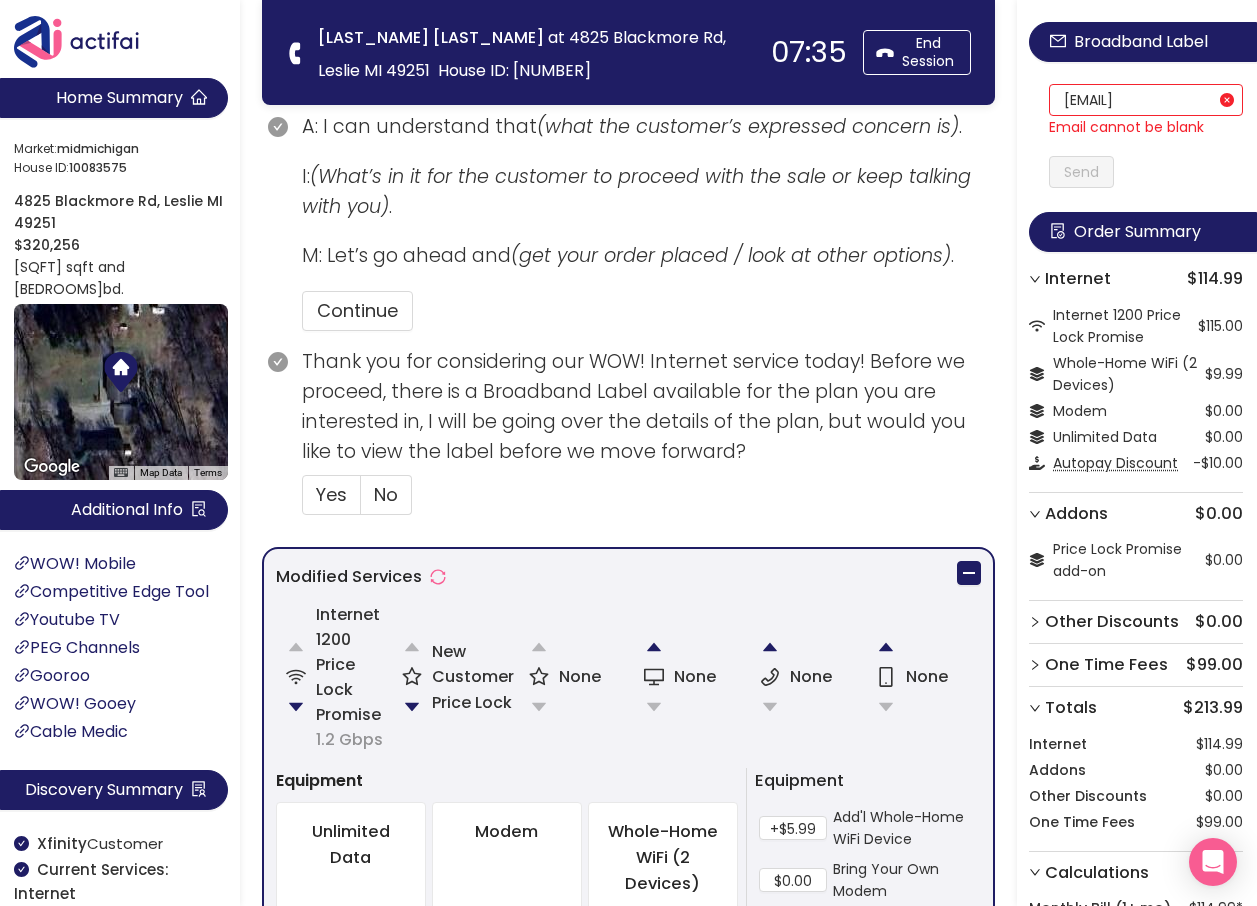 scroll, scrollTop: 0, scrollLeft: 0, axis: both 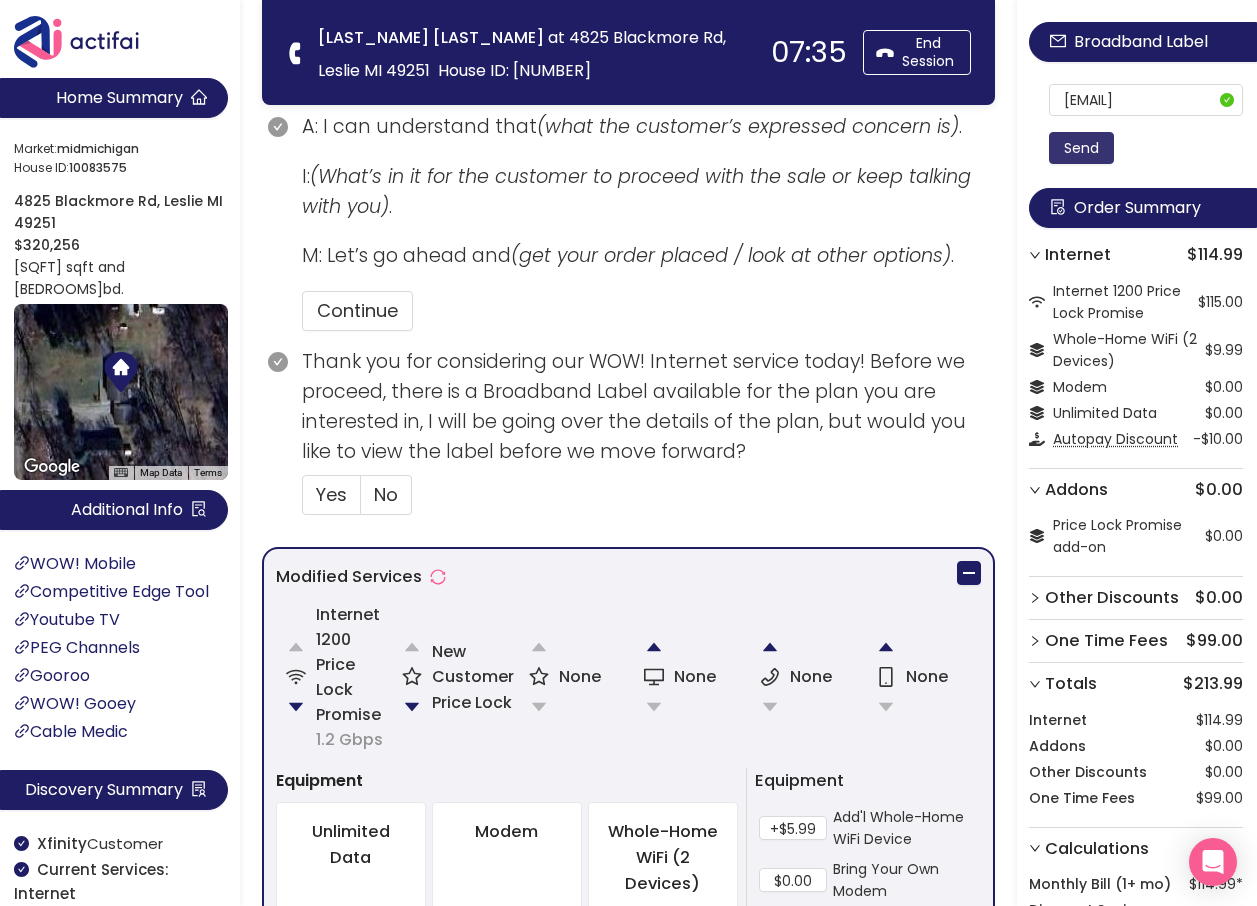 click on "[EMAIL] Send" at bounding box center [1143, 109] 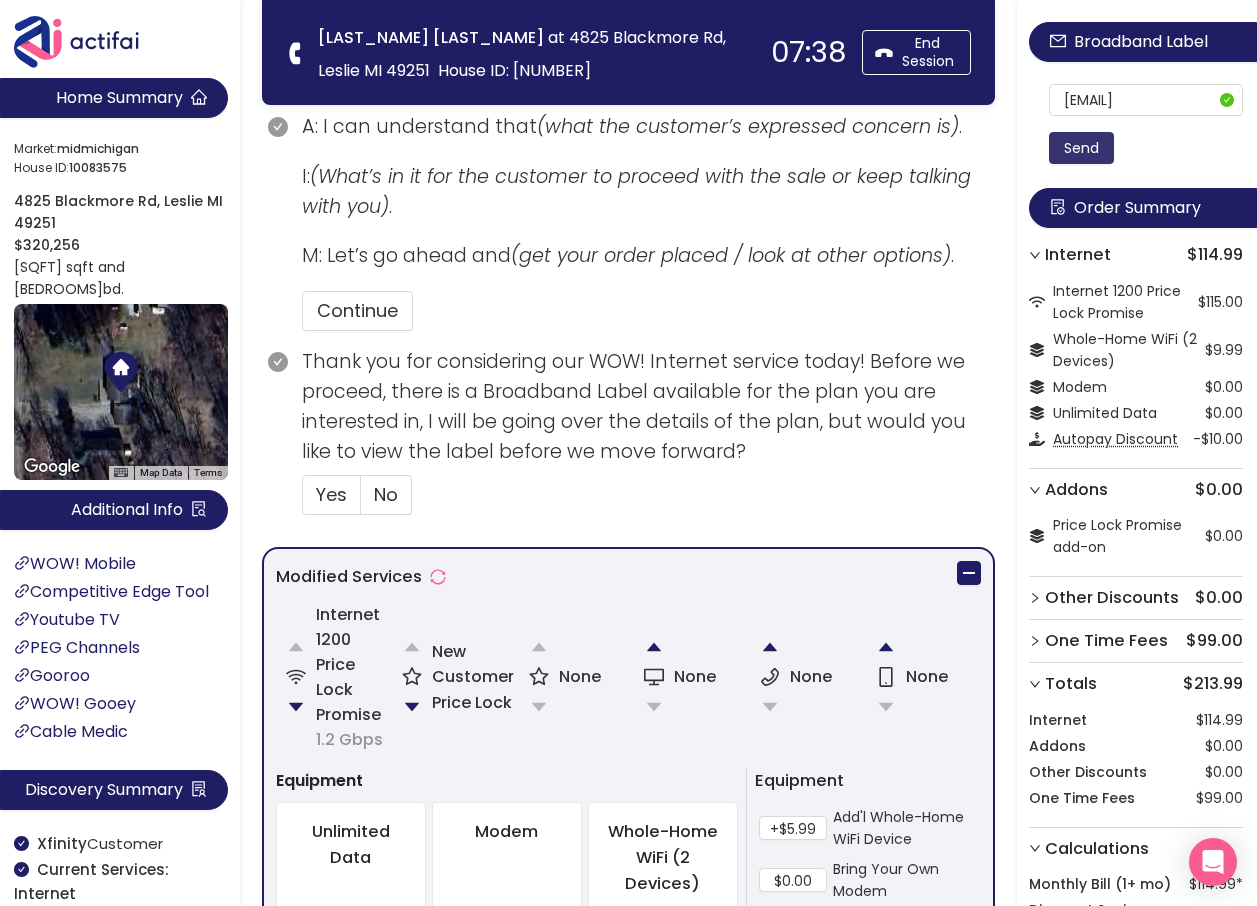 click on "Send" at bounding box center (1081, 148) 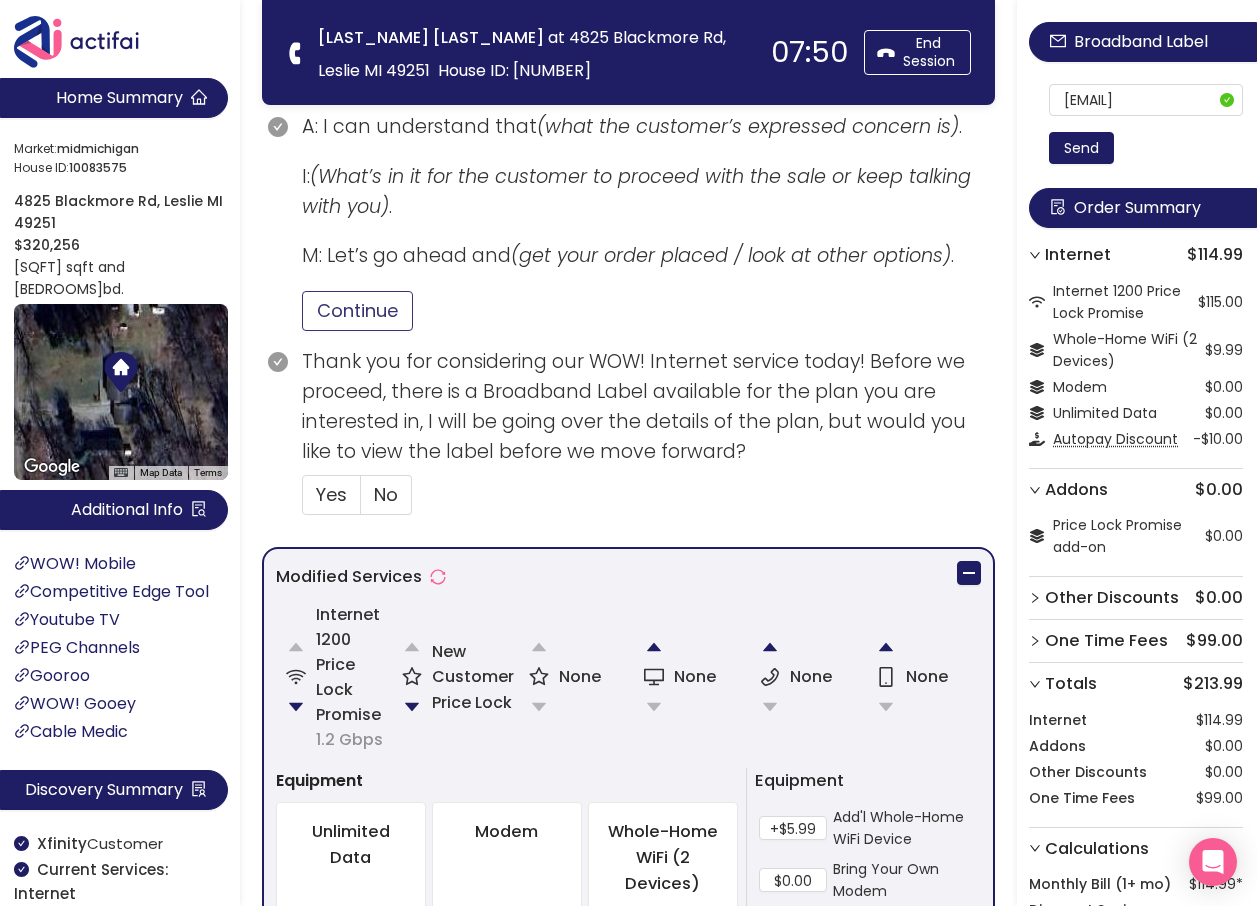 click on "Continue" at bounding box center [357, 311] 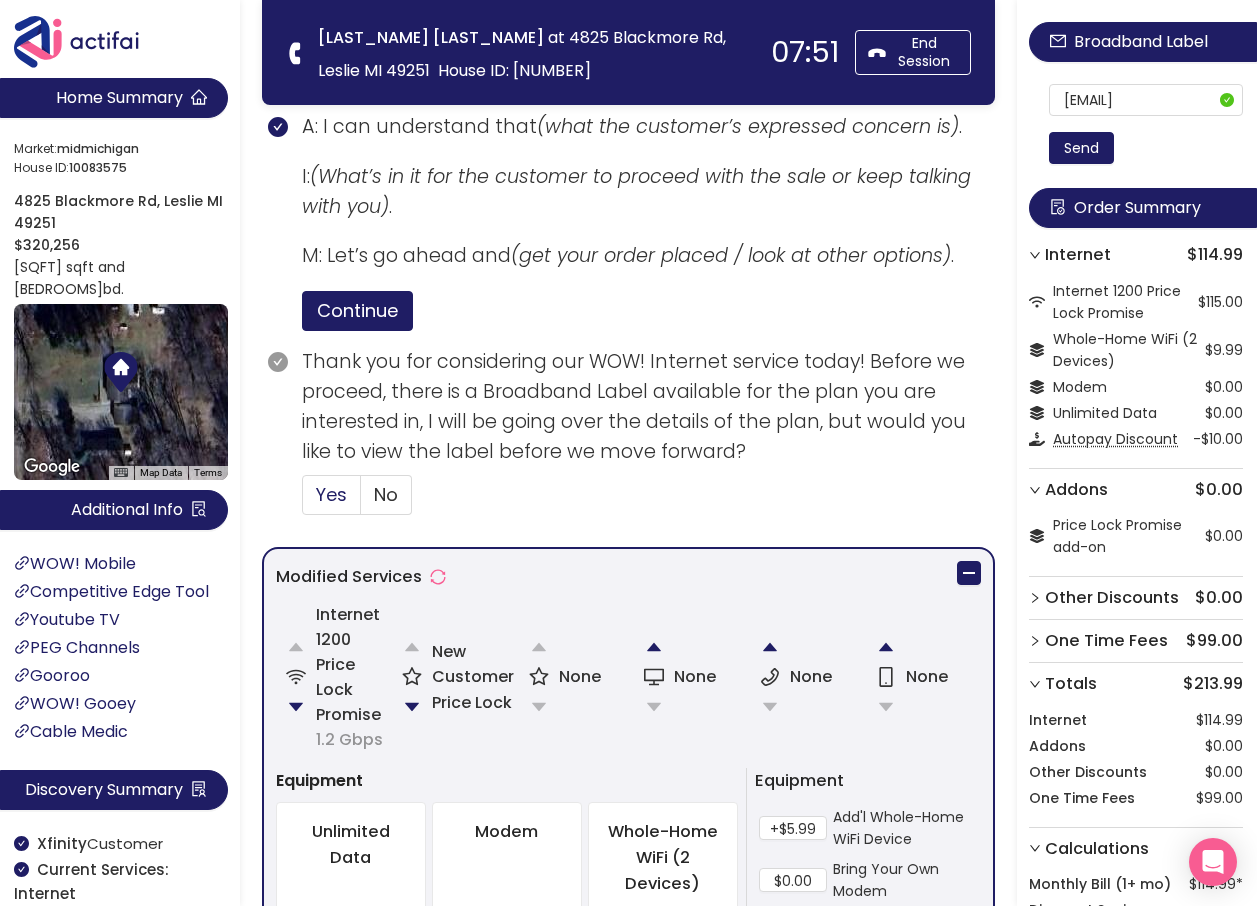click on "Yes" at bounding box center (331, 494) 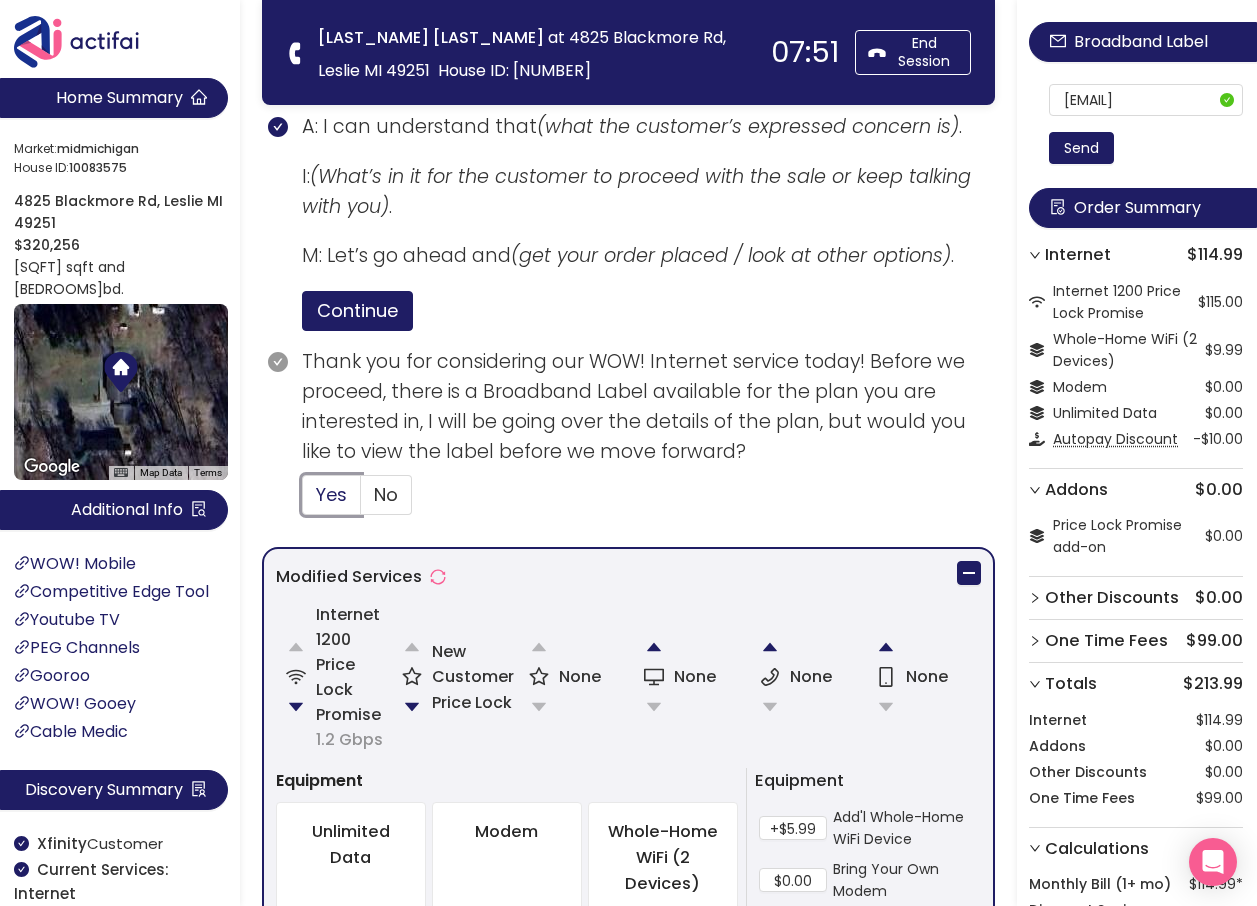 click on "Yes" at bounding box center (303, 501) 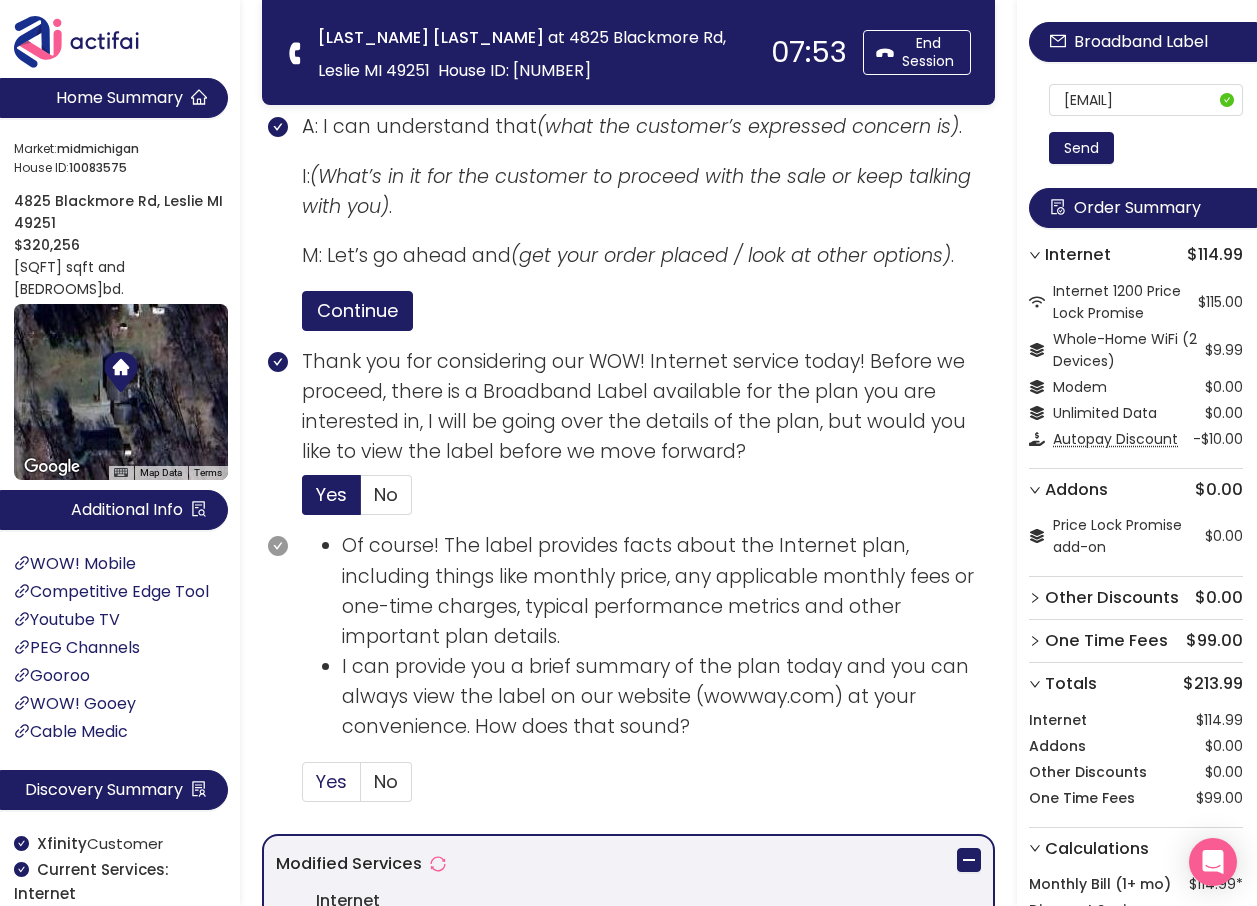 click on "Yes" at bounding box center [331, 781] 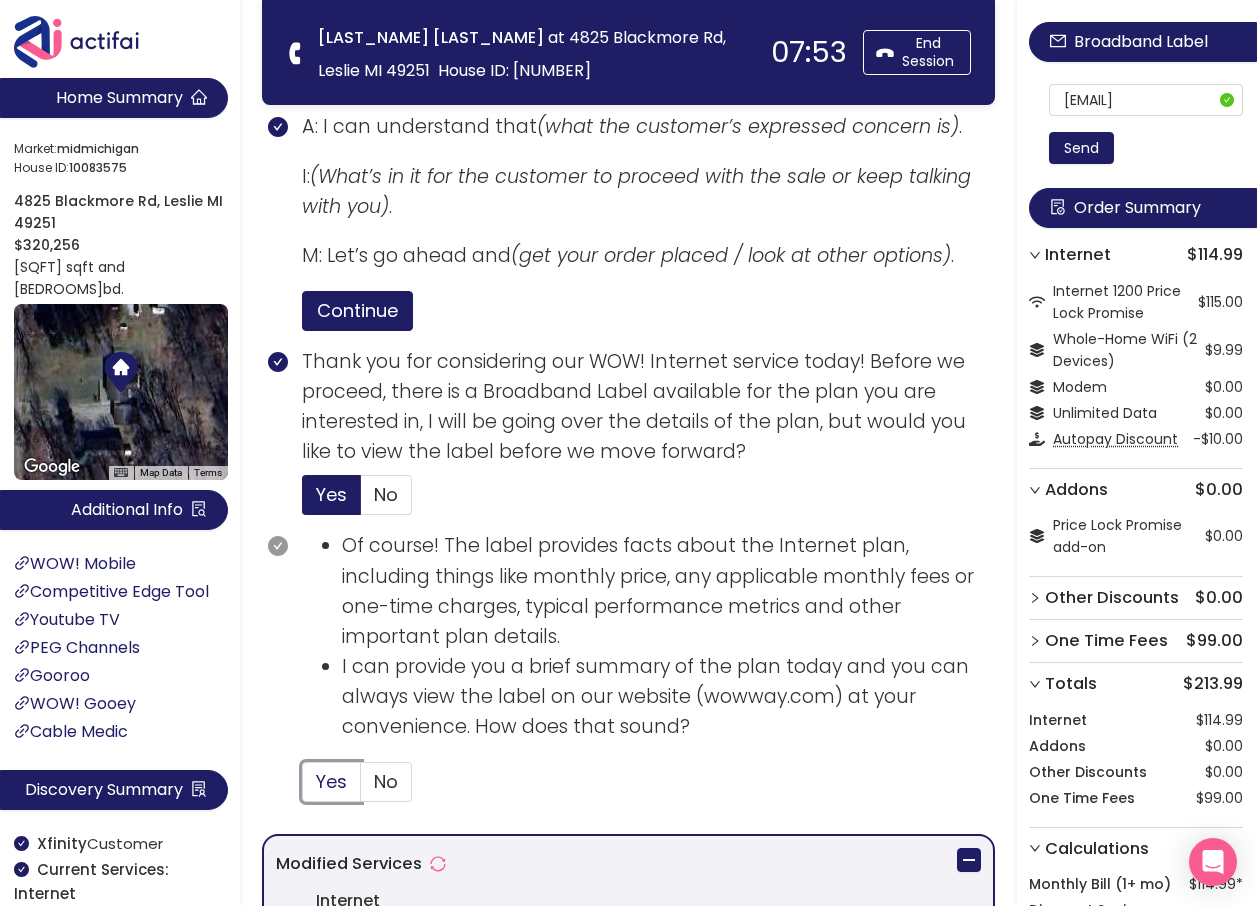 click on "Yes" at bounding box center (303, 788) 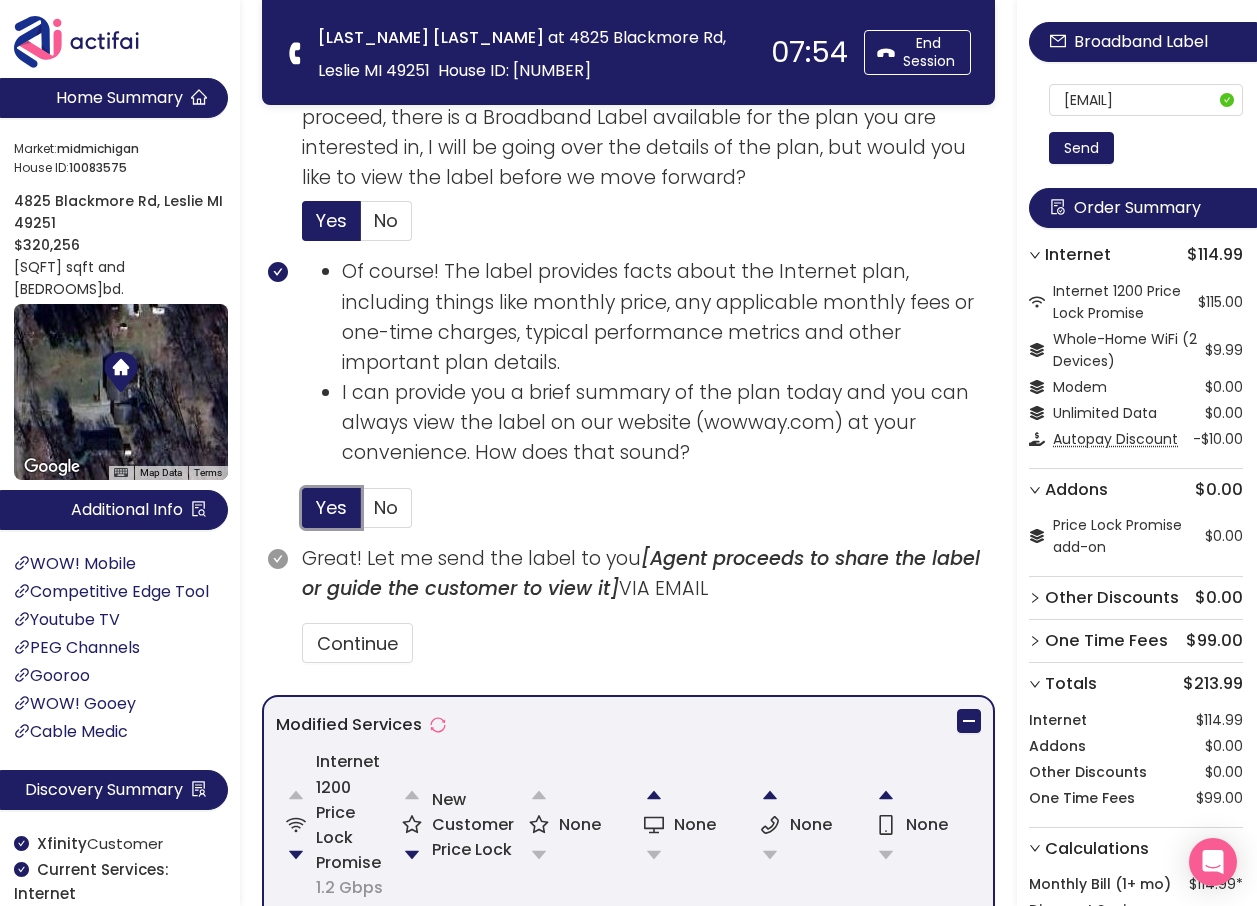 scroll, scrollTop: 1026, scrollLeft: 0, axis: vertical 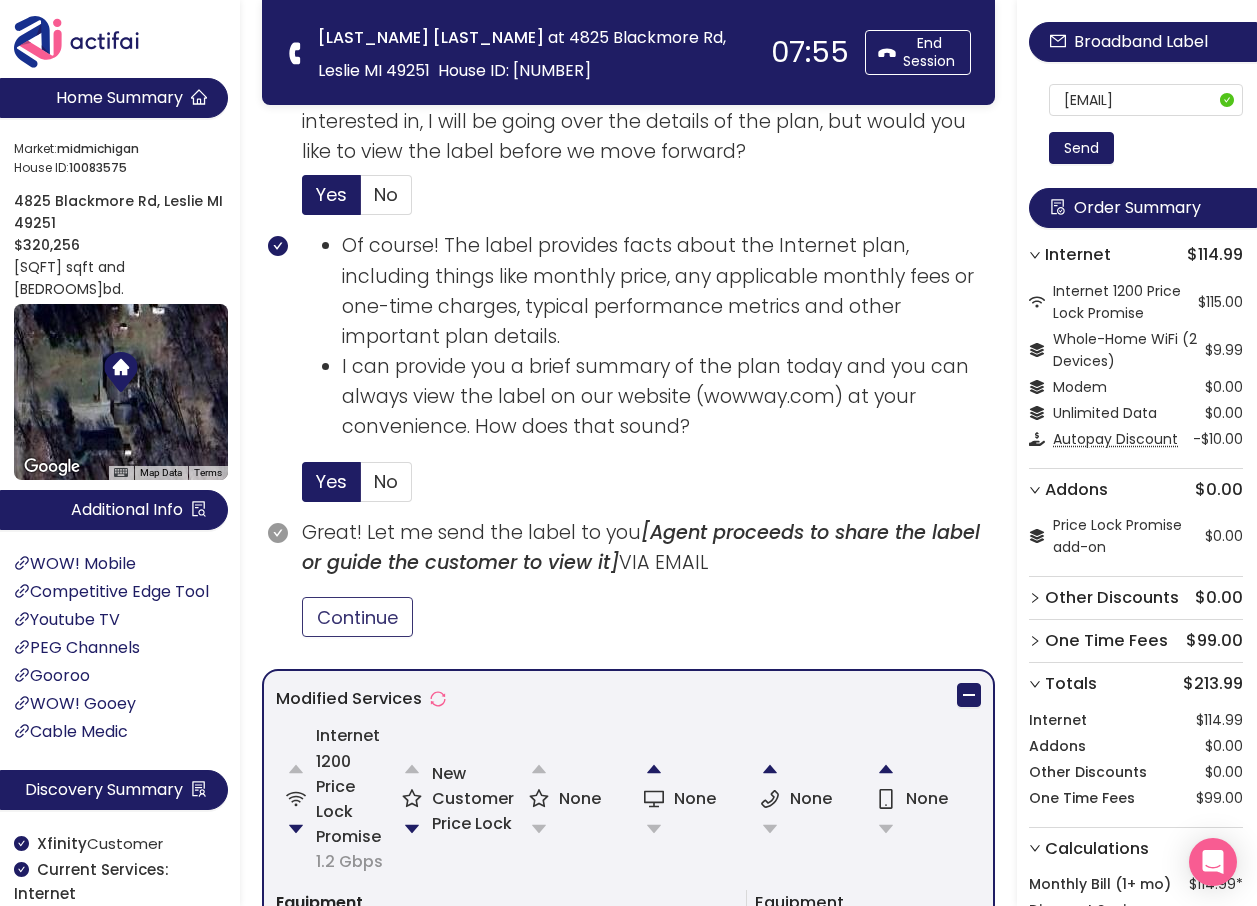 click on "Continue" at bounding box center (357, 617) 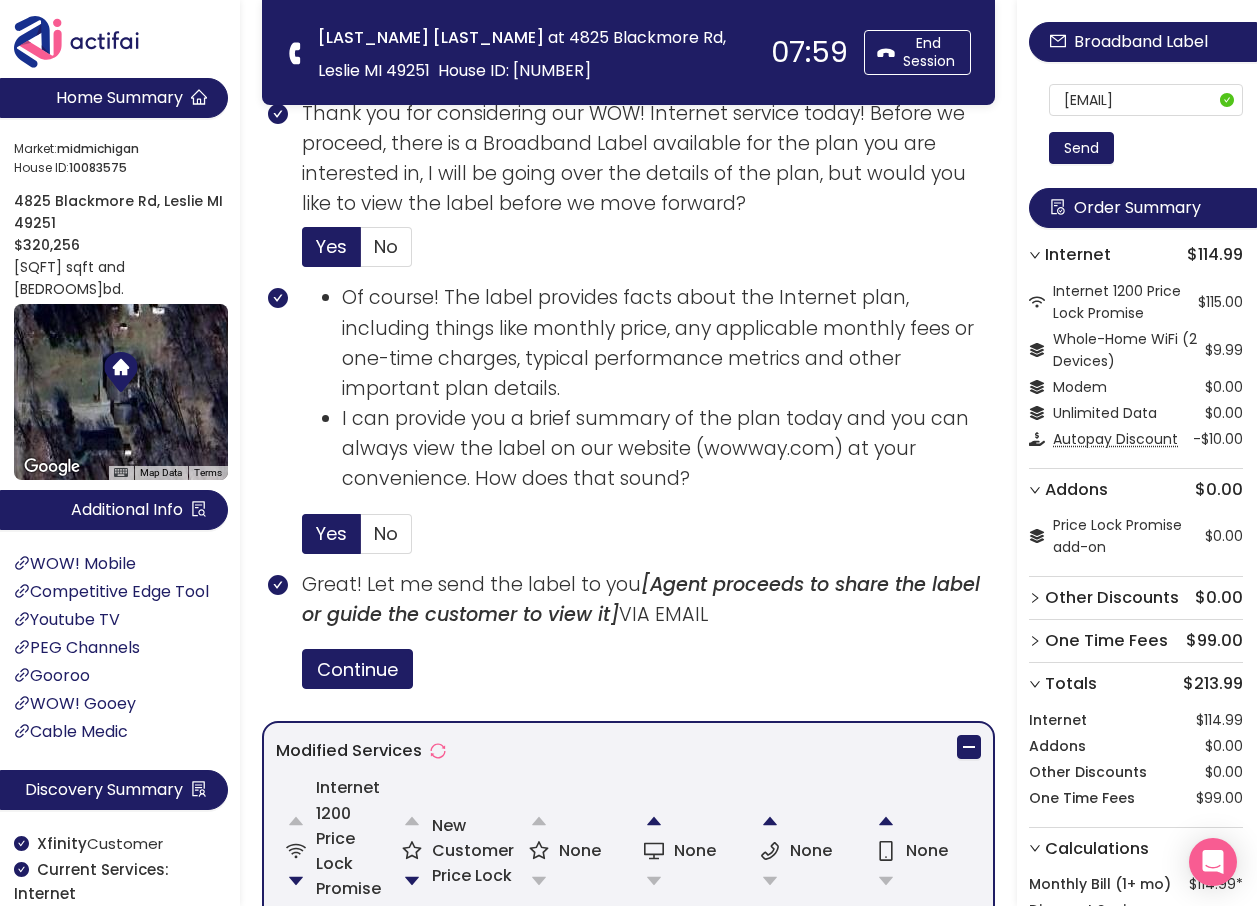 scroll, scrollTop: 626, scrollLeft: 0, axis: vertical 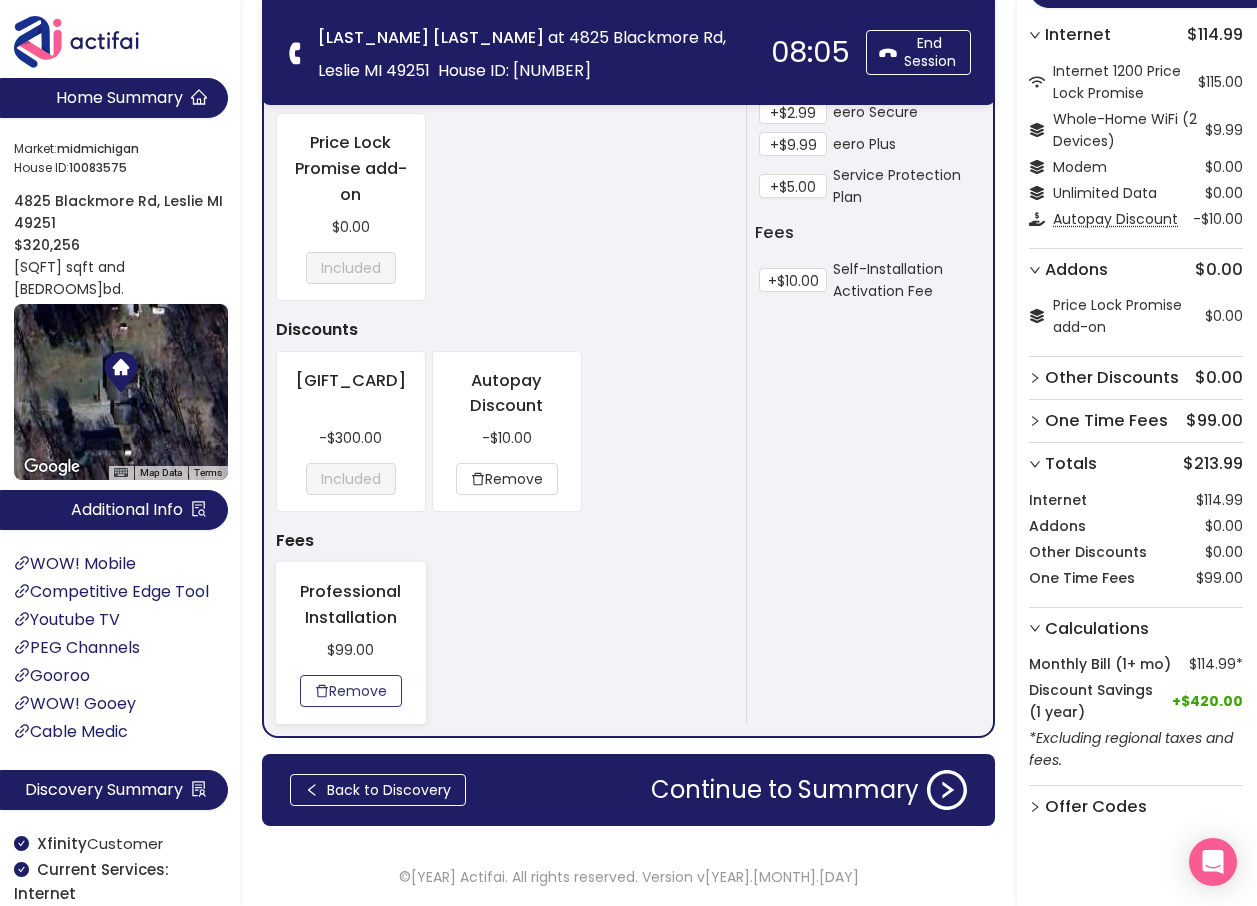 click on "Remove" at bounding box center [351, 691] 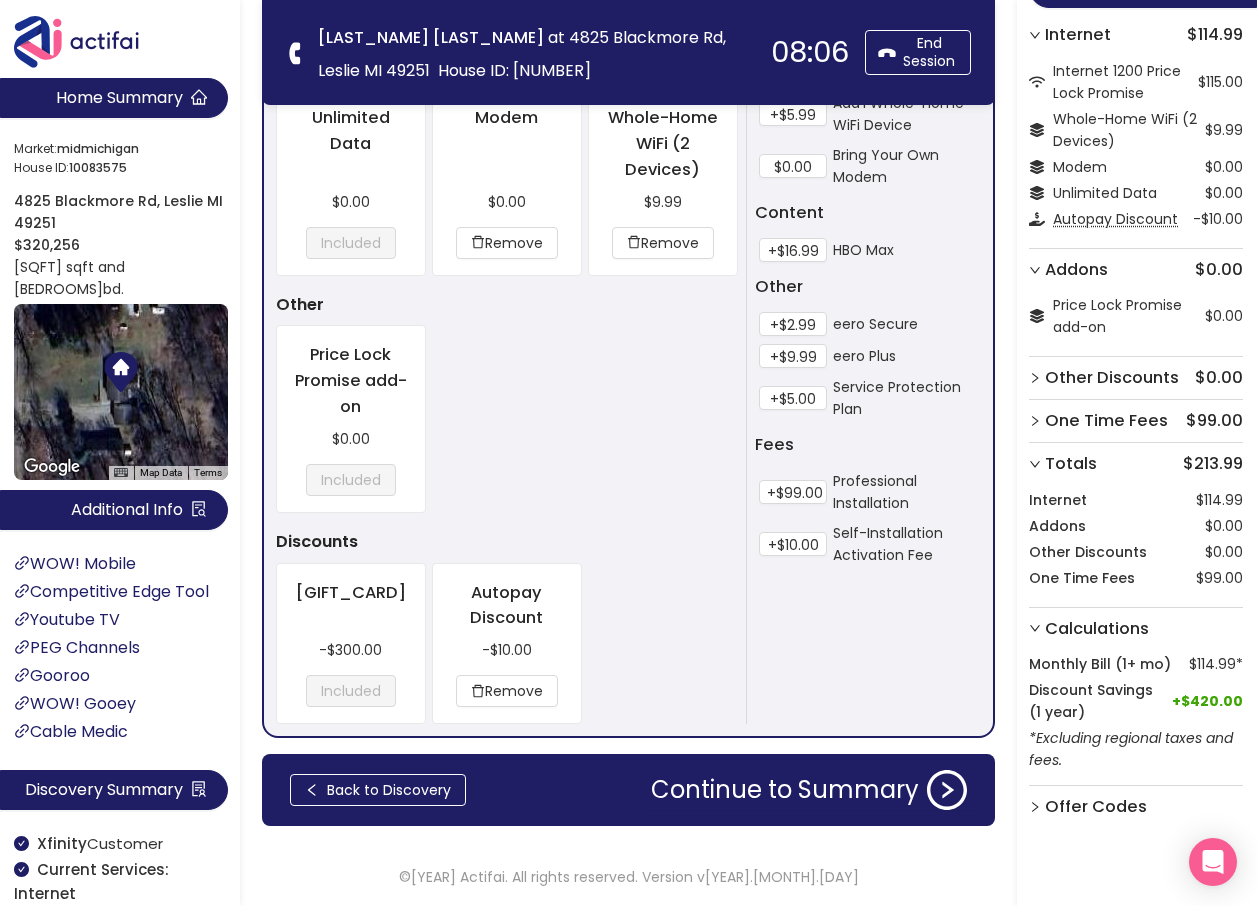 scroll, scrollTop: 2074, scrollLeft: 0, axis: vertical 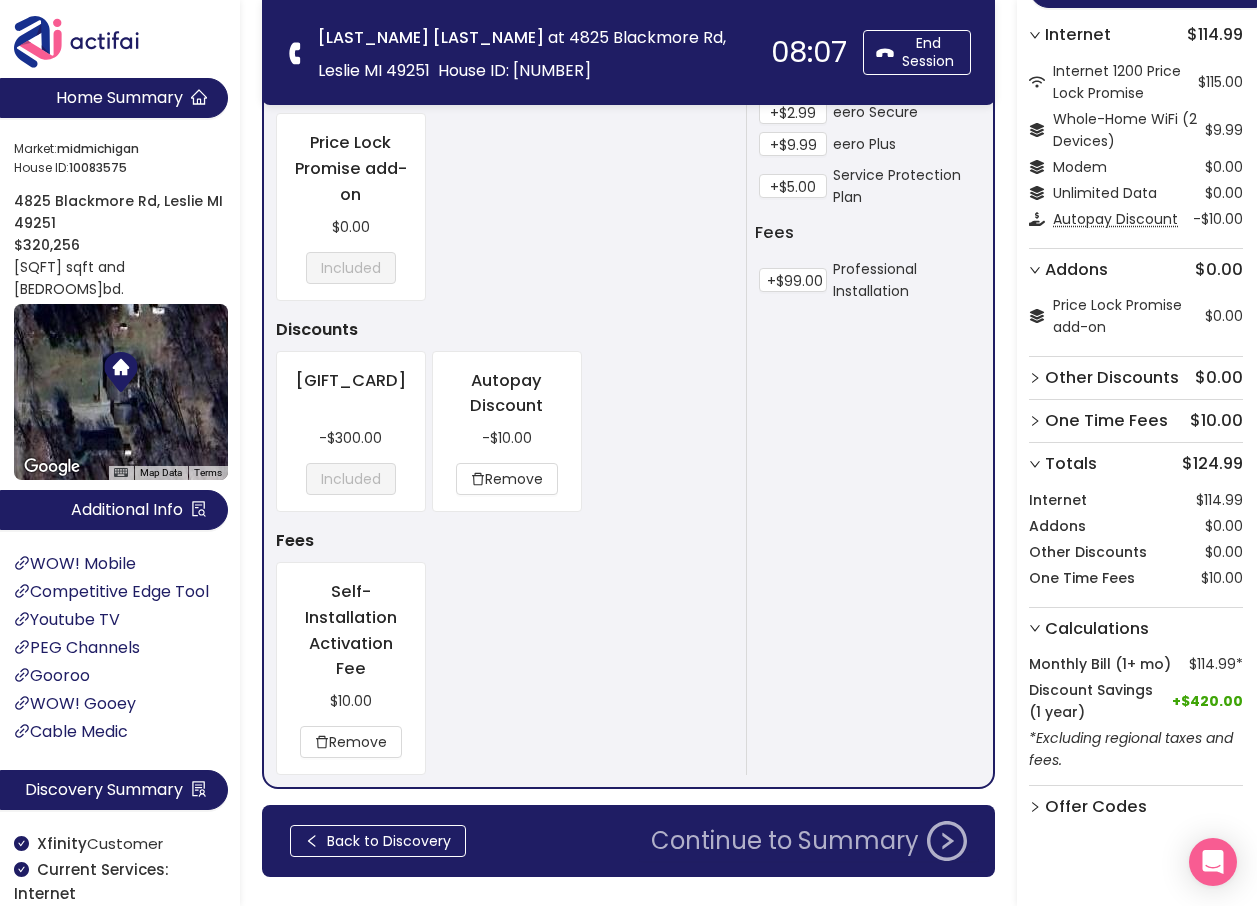 click on "Continue to Summary" 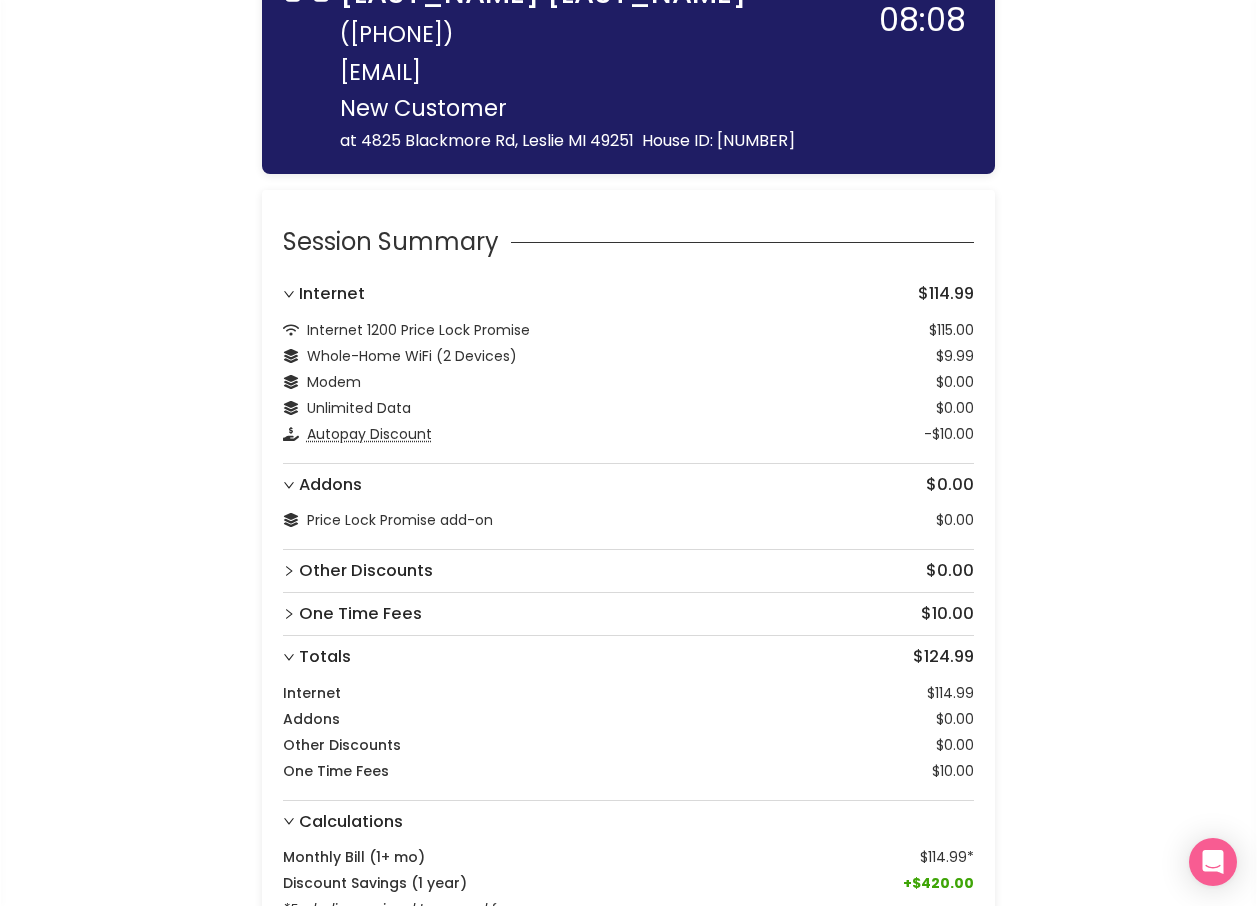 scroll, scrollTop: 262, scrollLeft: 0, axis: vertical 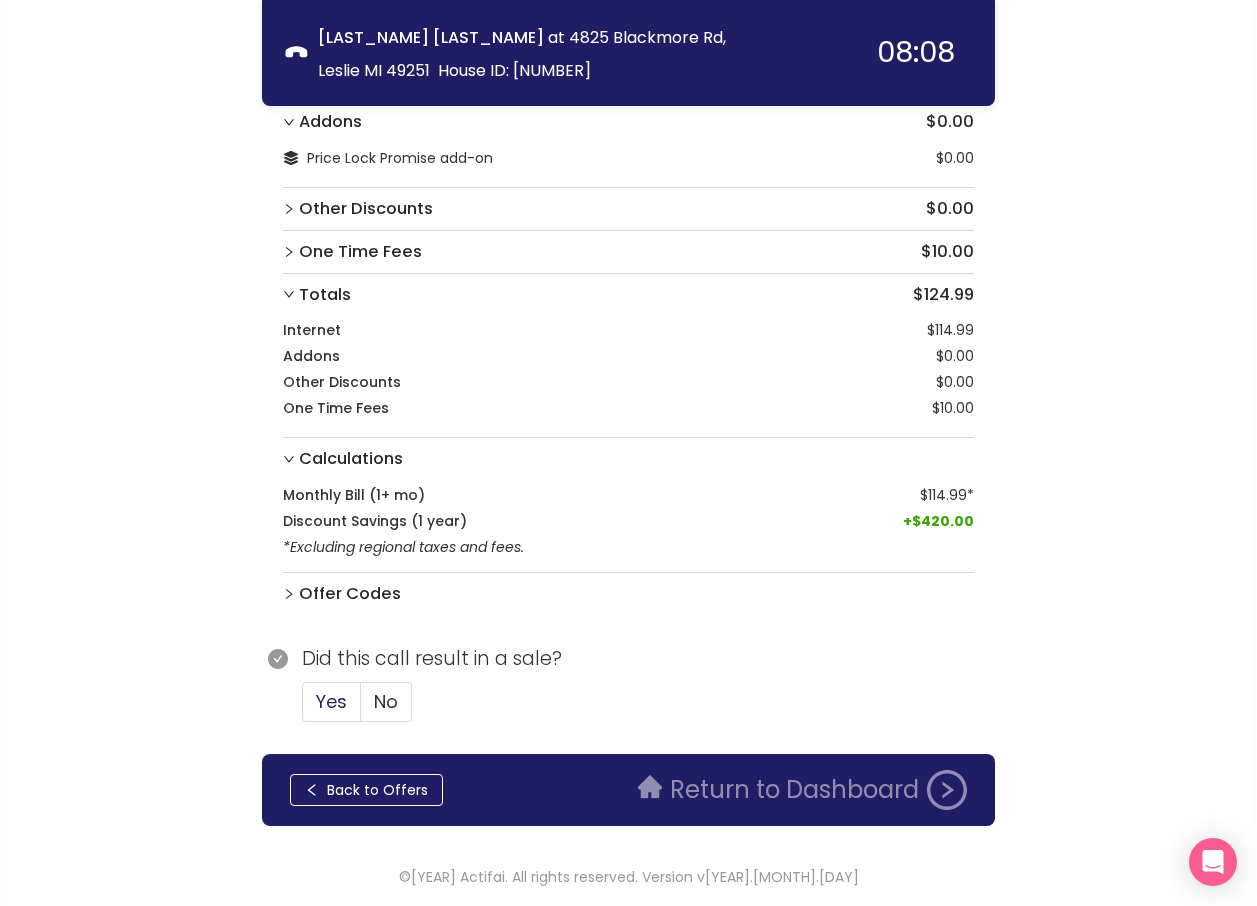 click on "Yes" at bounding box center (331, 701) 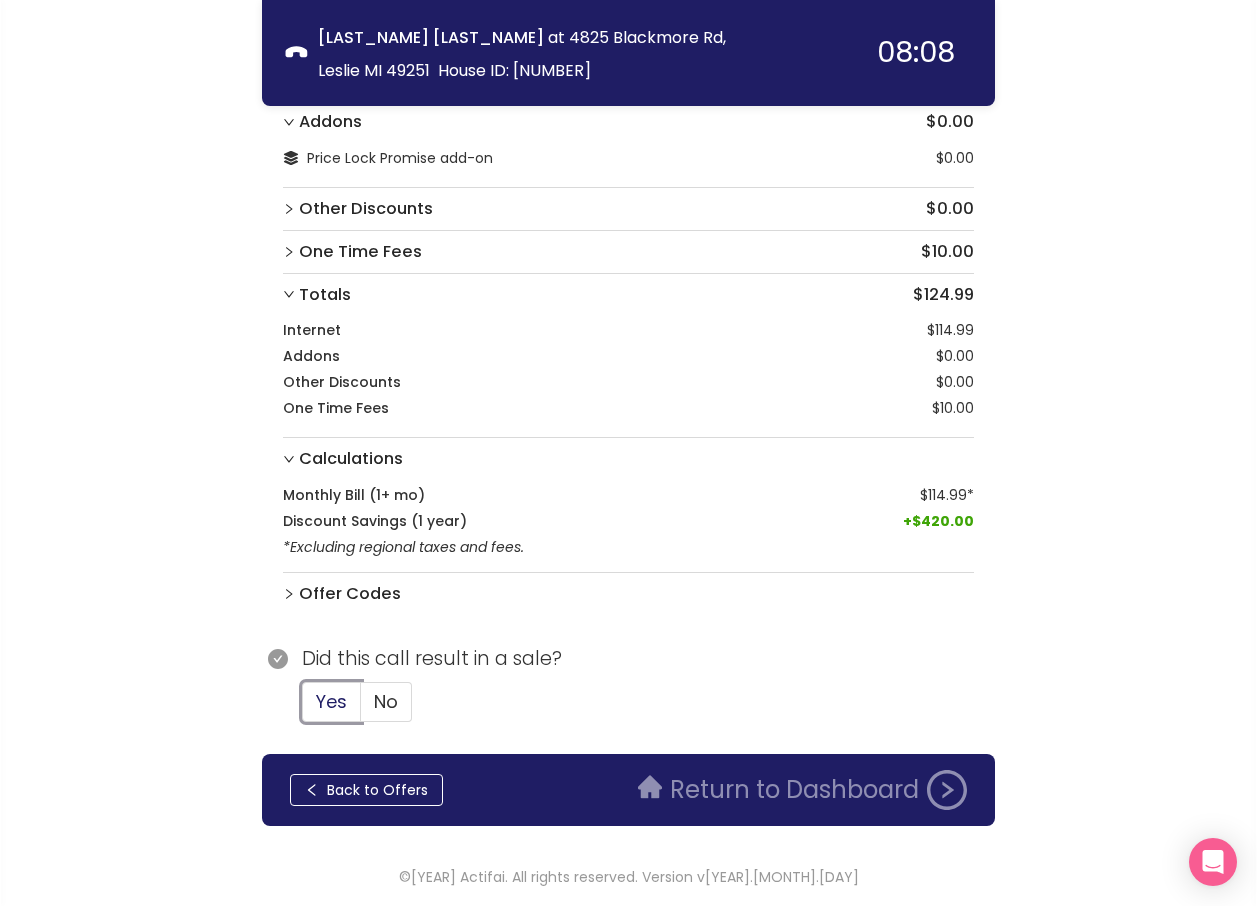 click on "Yes" at bounding box center (303, 708) 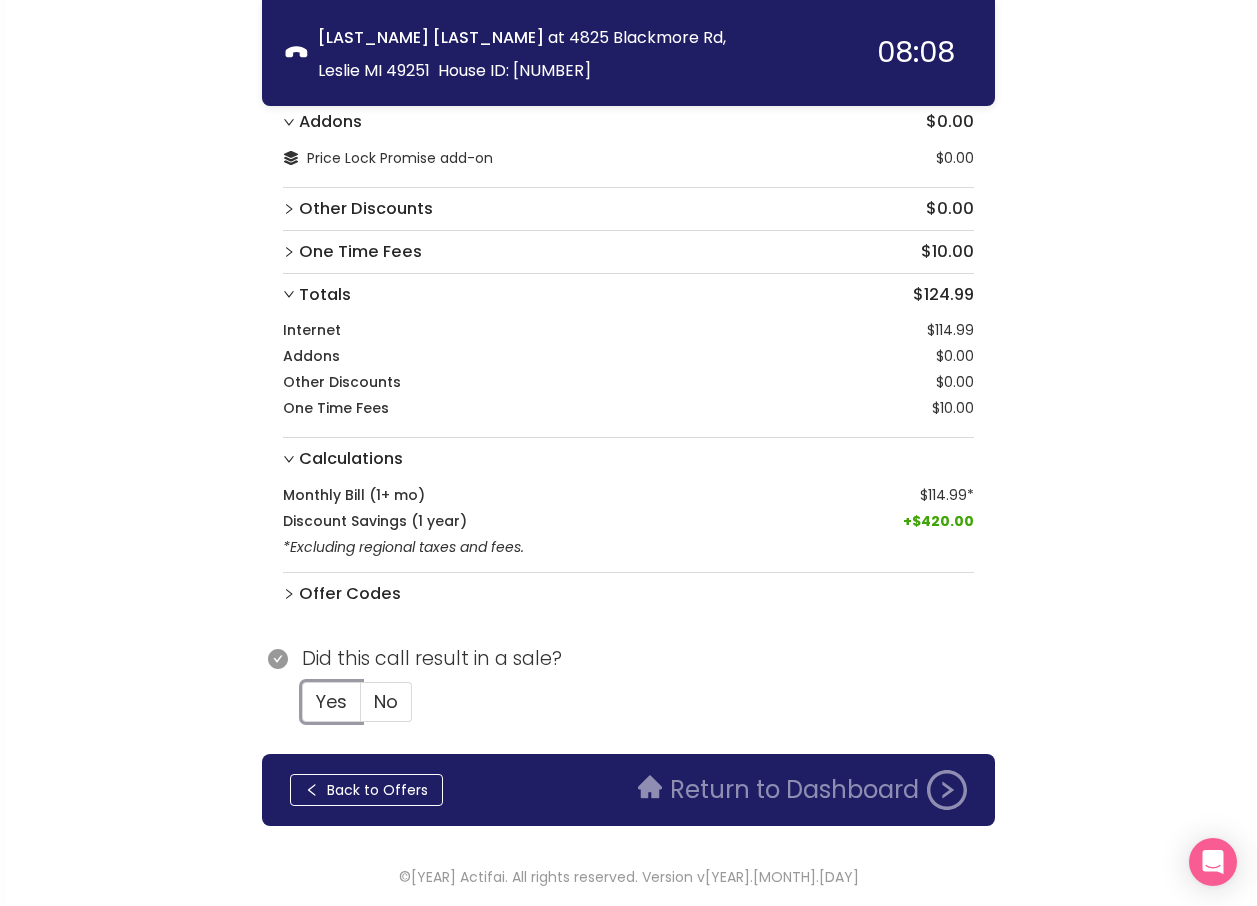 type 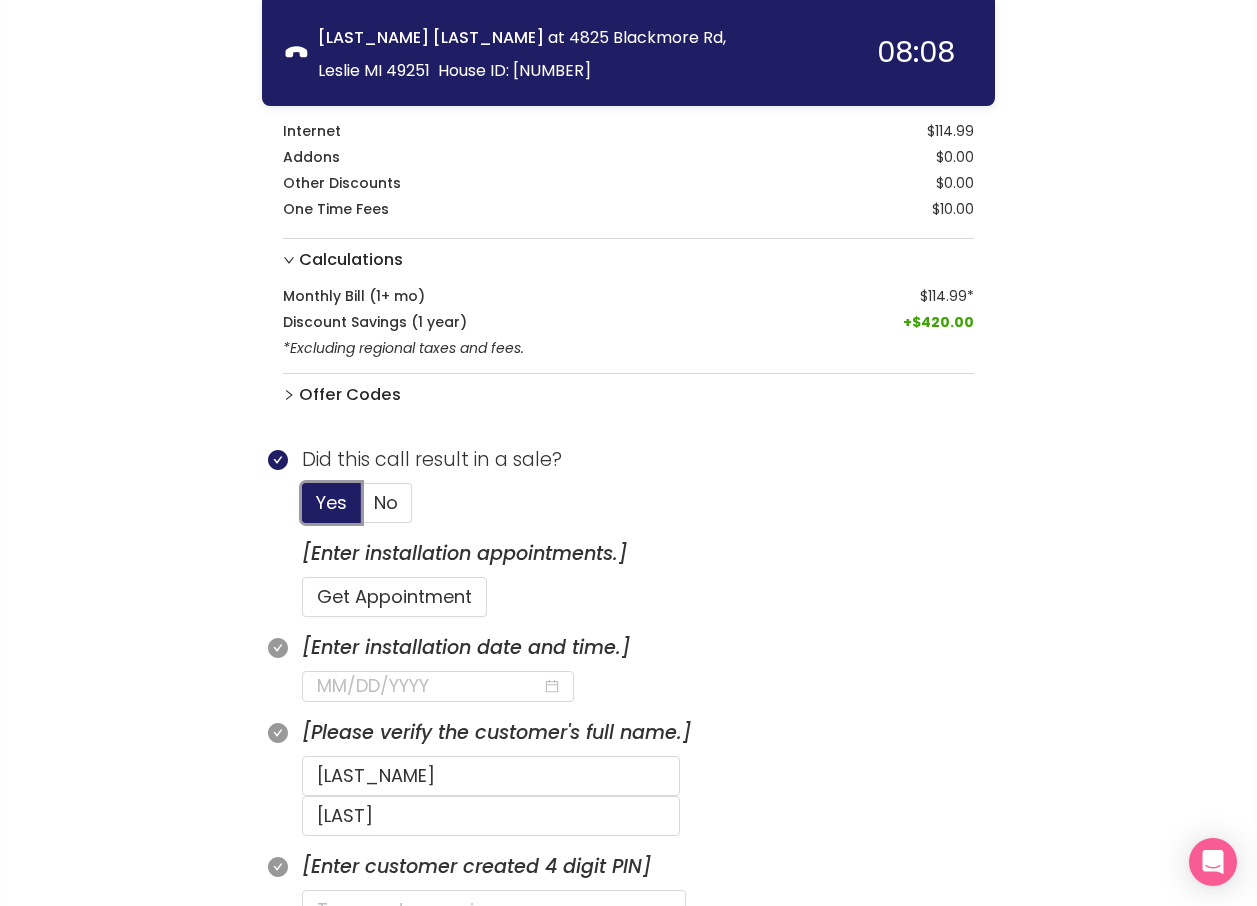 scroll, scrollTop: 462, scrollLeft: 0, axis: vertical 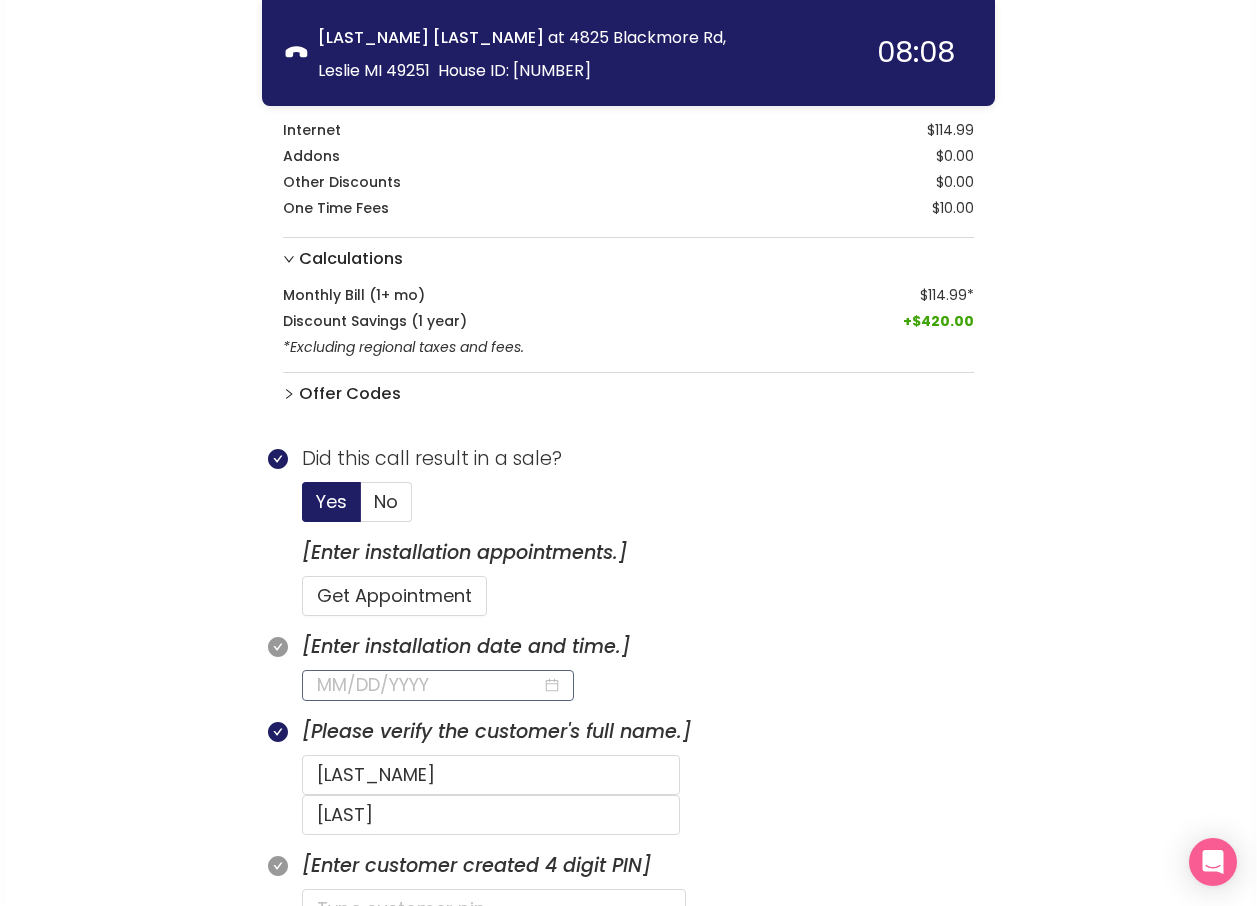 click at bounding box center [429, 685] 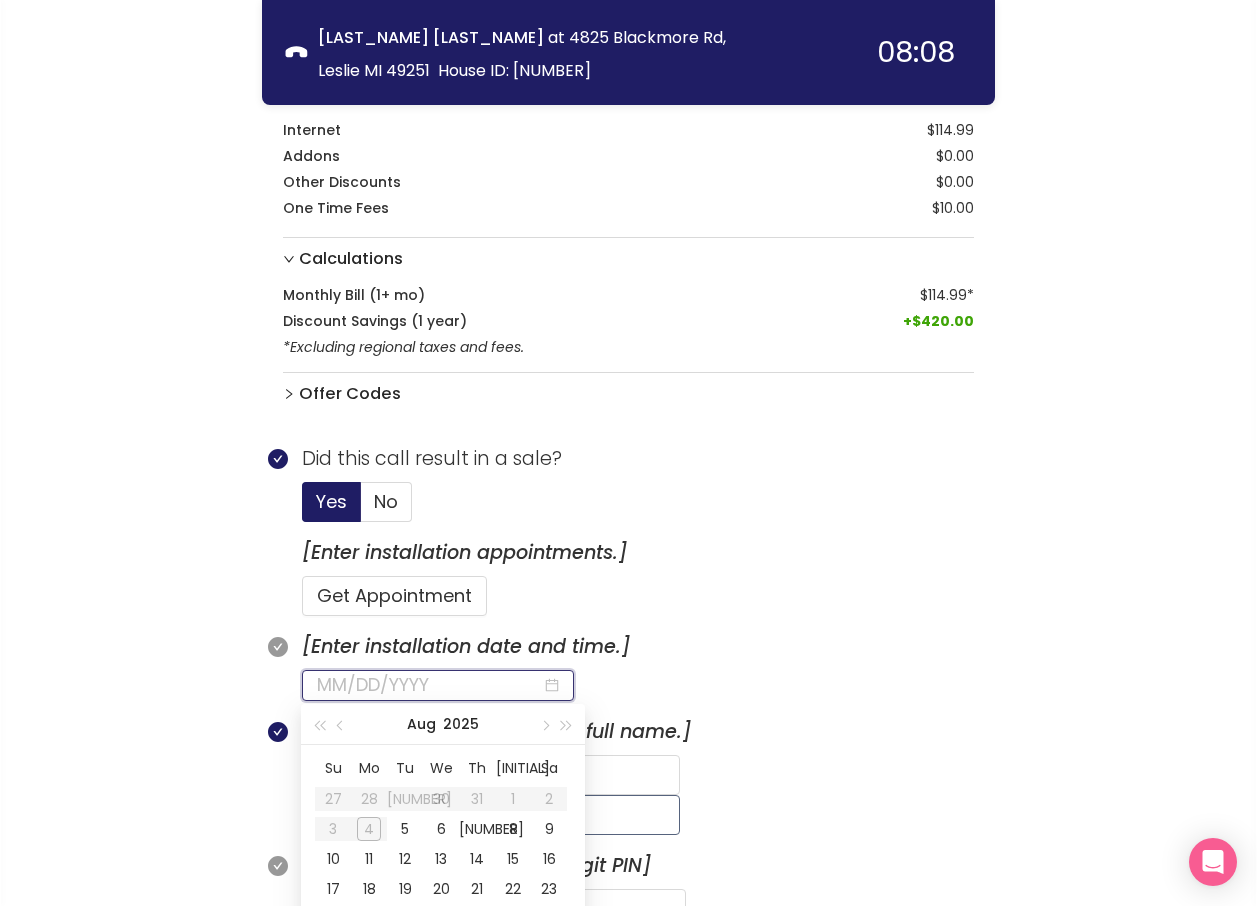 scroll, scrollTop: 562, scrollLeft: 0, axis: vertical 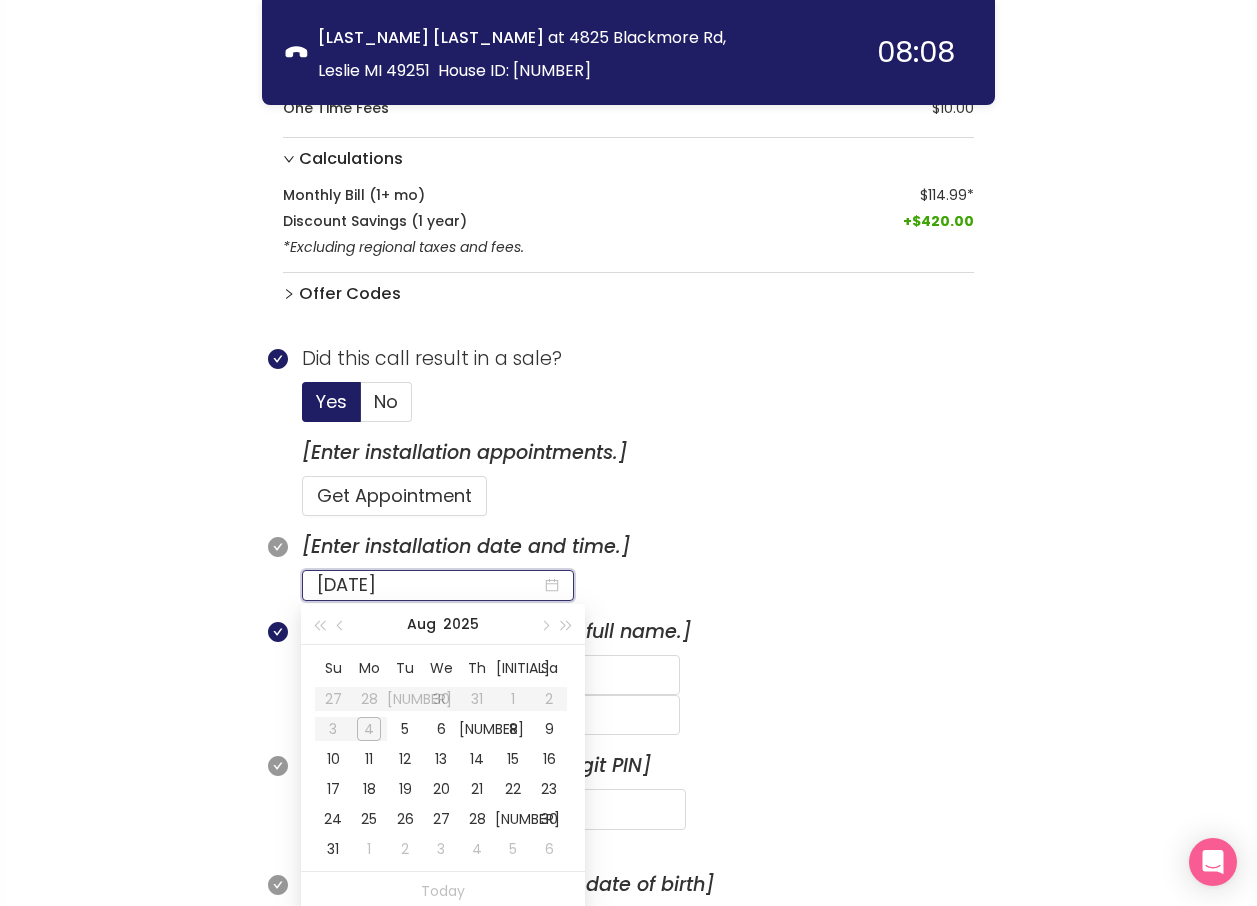 type on "09/05/[YEAR]" 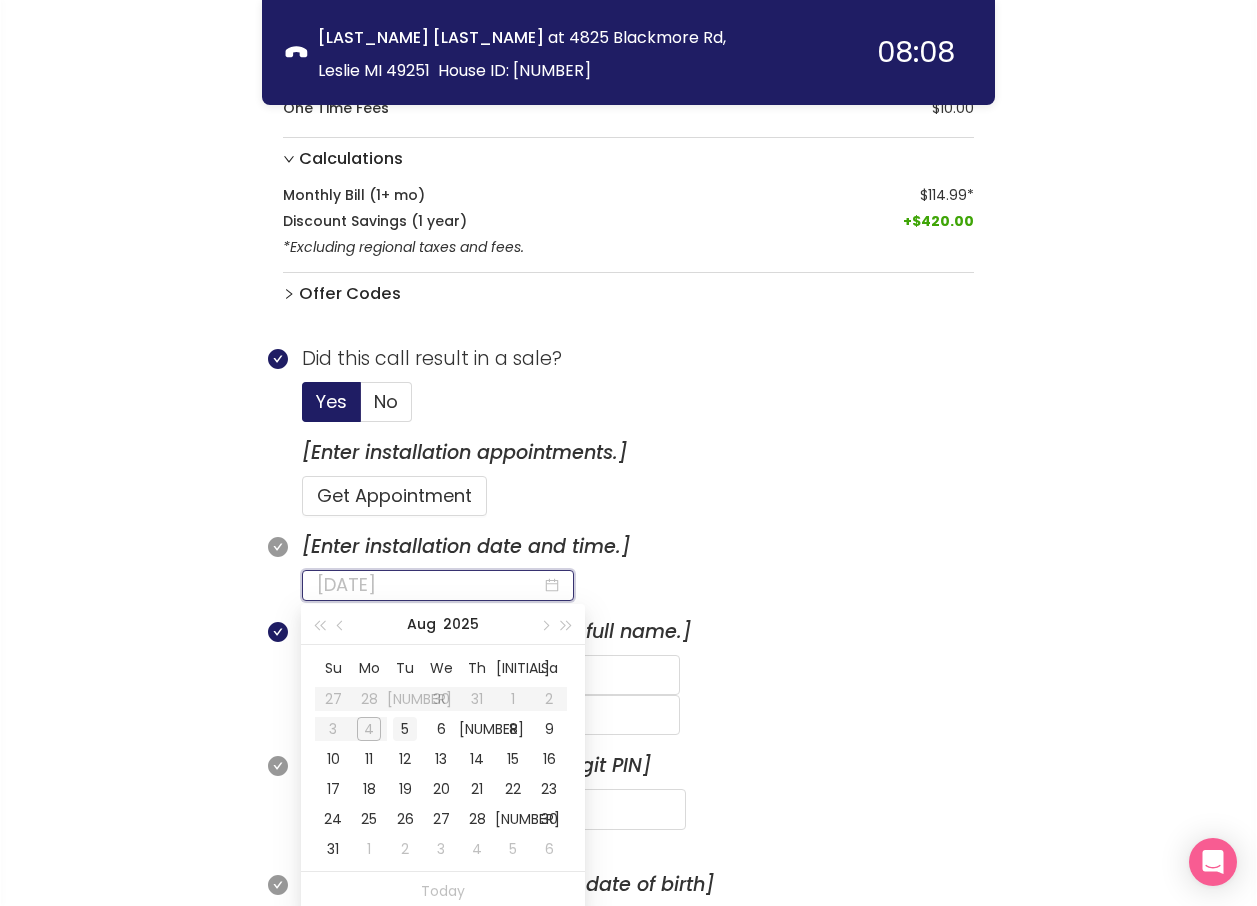 type on "08/05/2025" 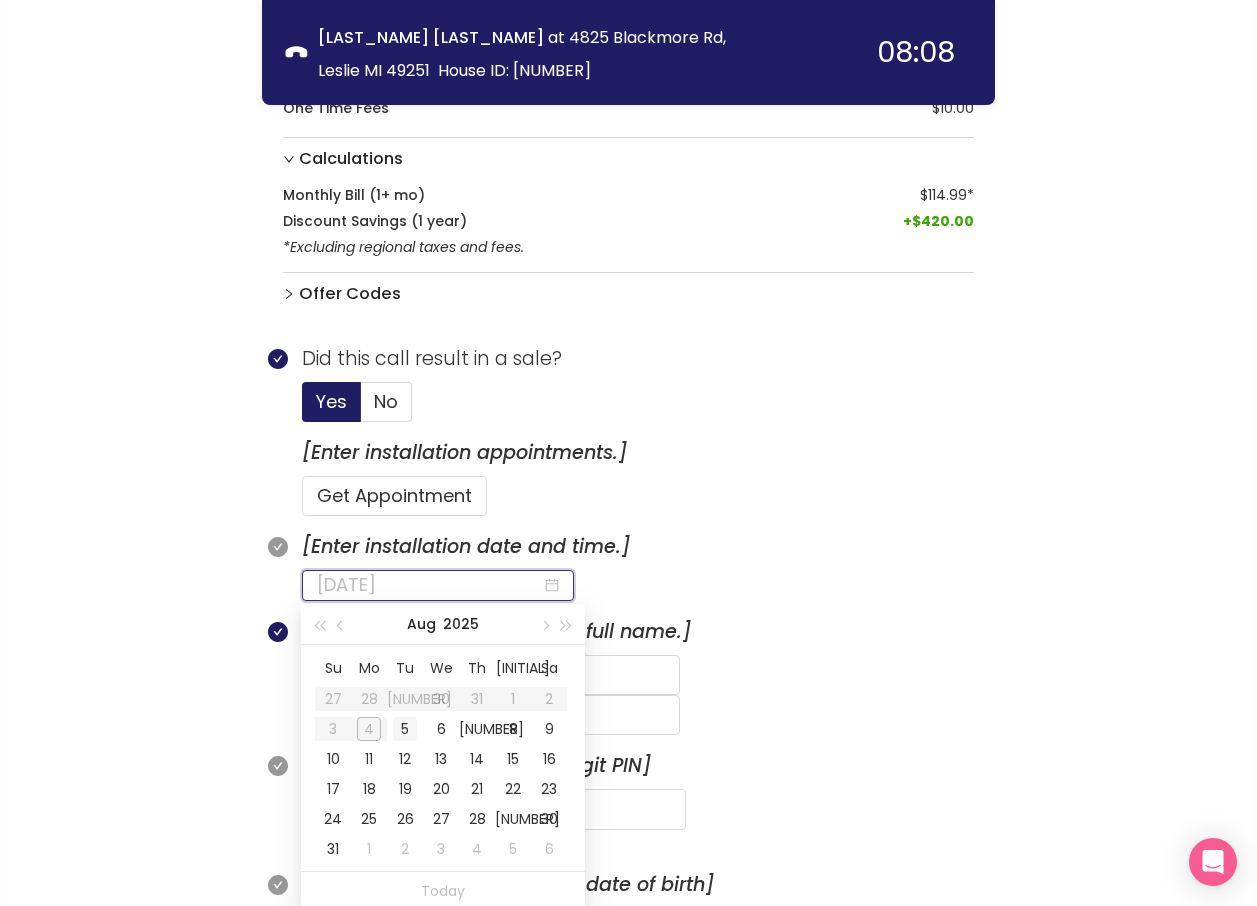 type on "08/05/2025" 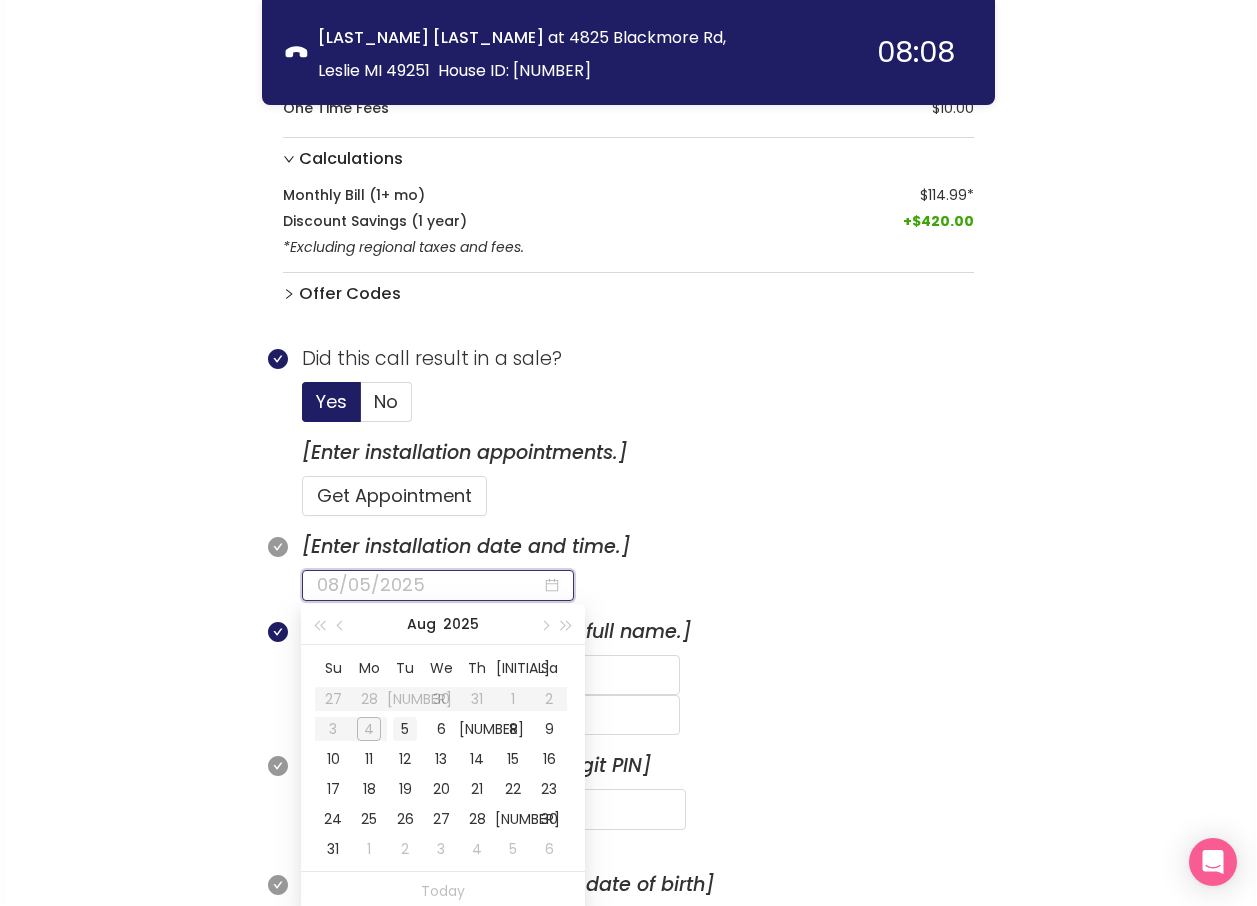 click on "5" at bounding box center [405, 729] 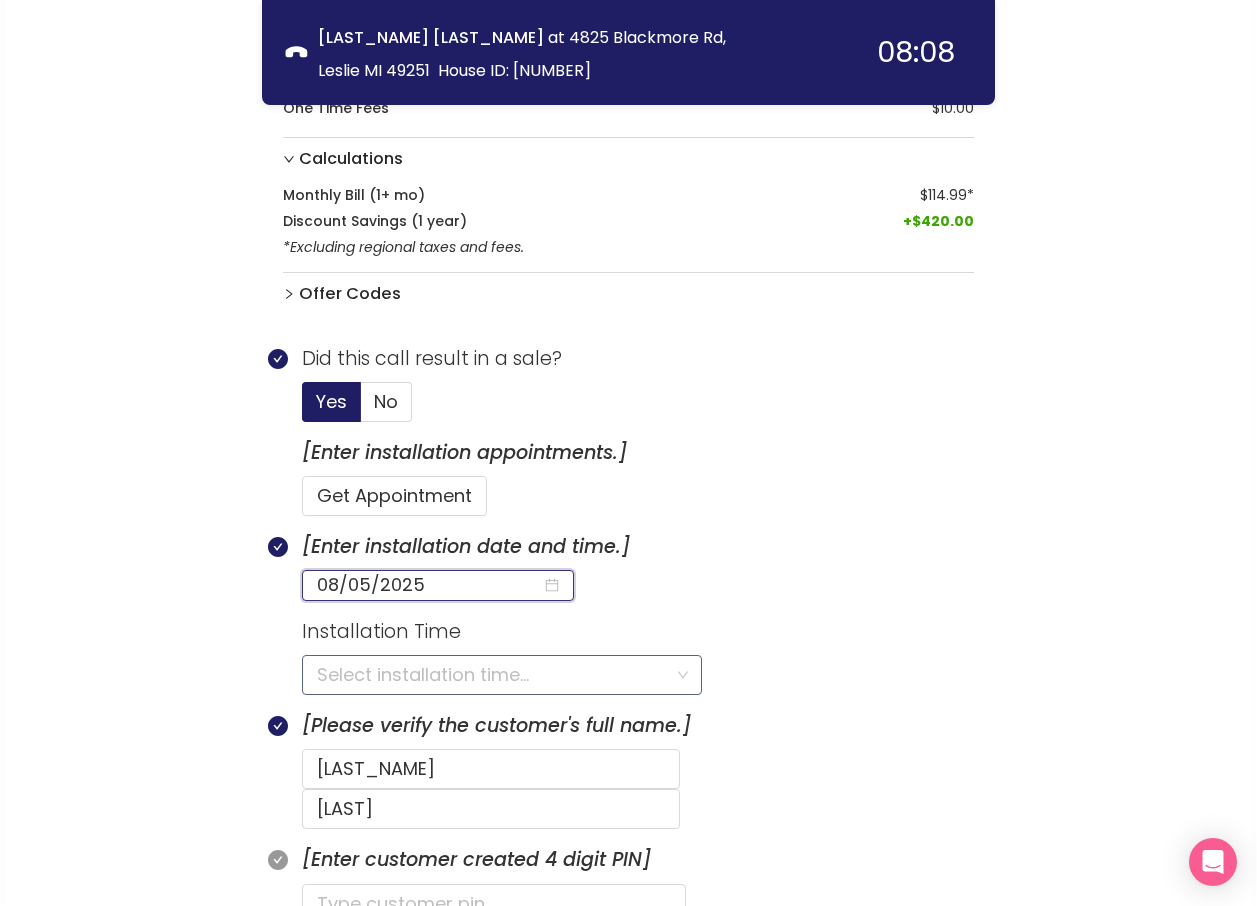 click at bounding box center [495, 675] 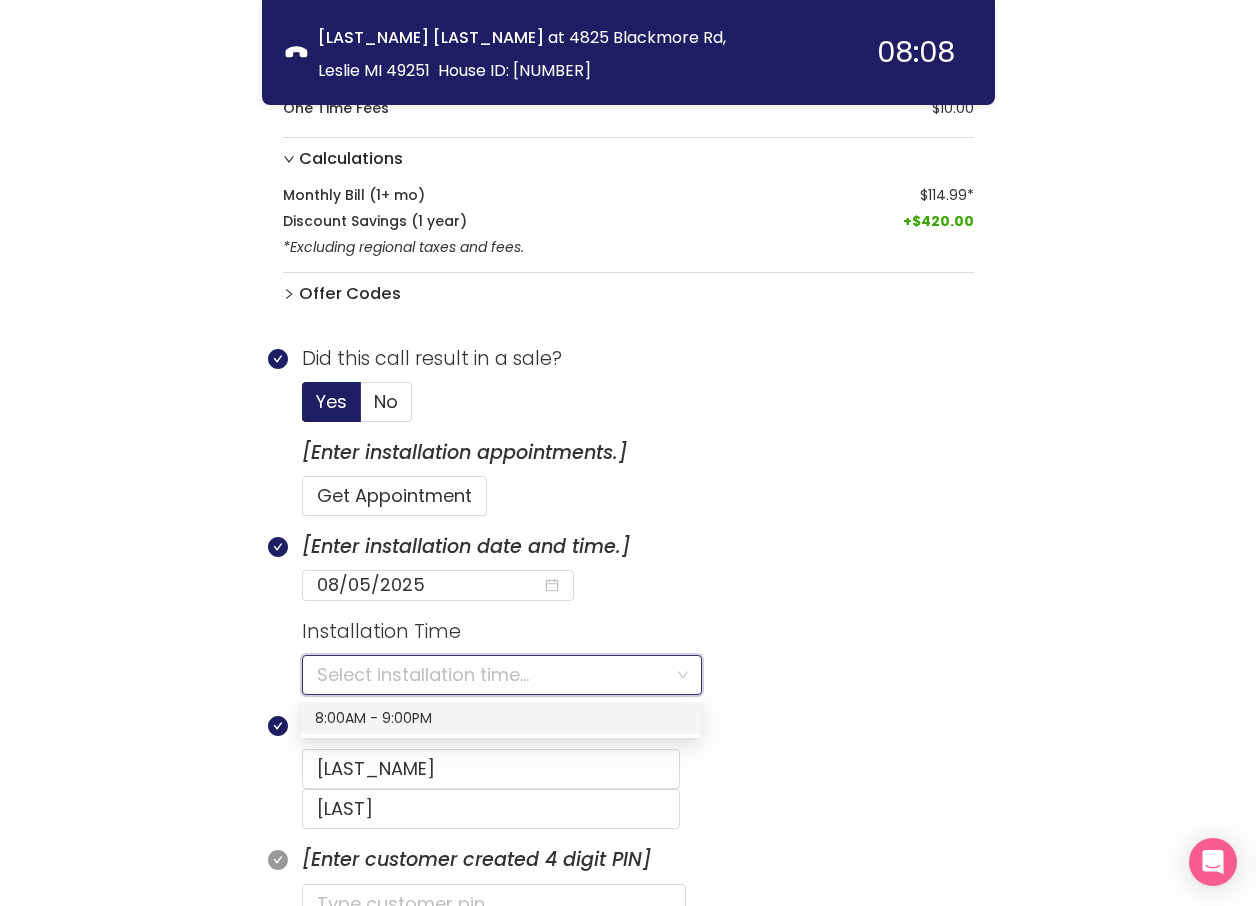 click on "8:00AM - 9:00PM" at bounding box center (501, 718) 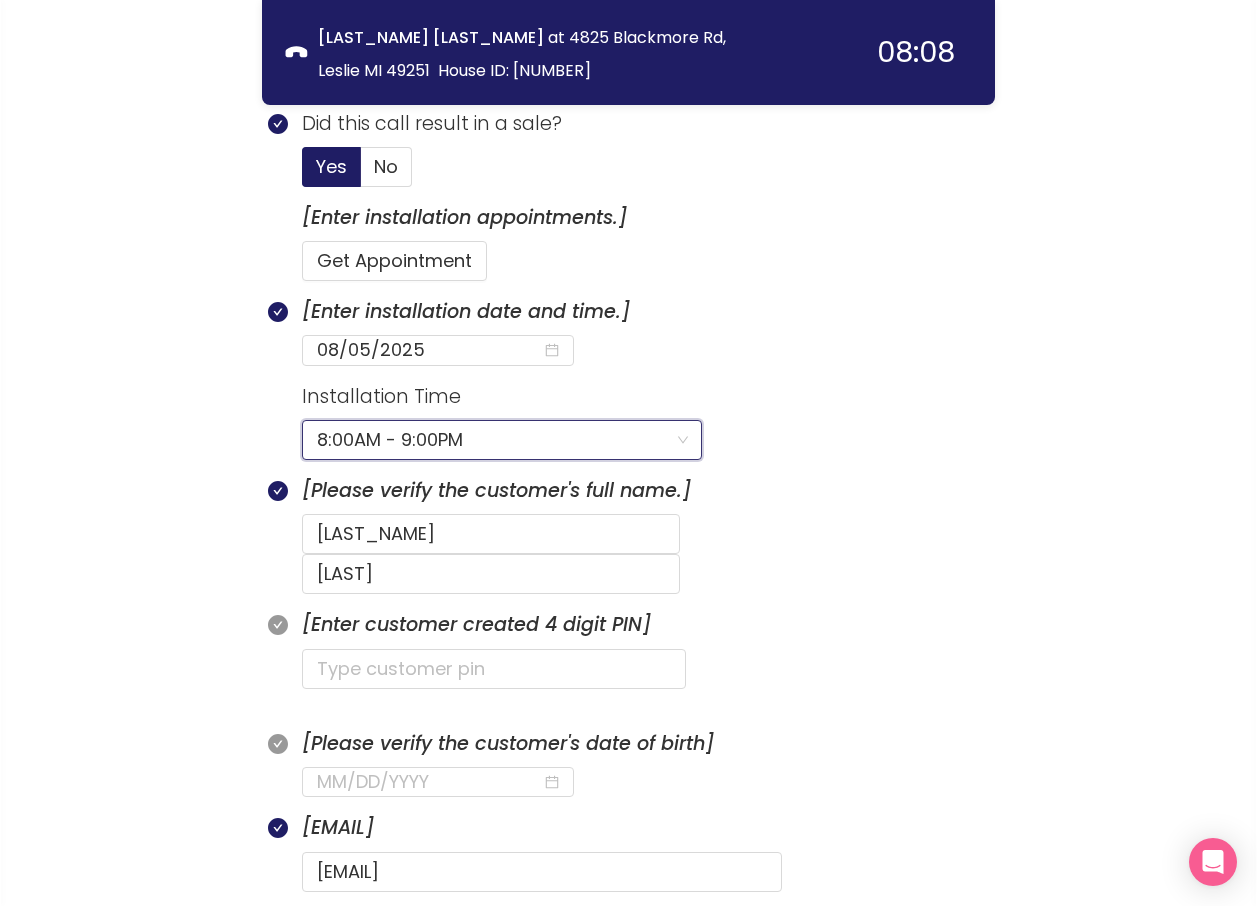 scroll, scrollTop: 862, scrollLeft: 0, axis: vertical 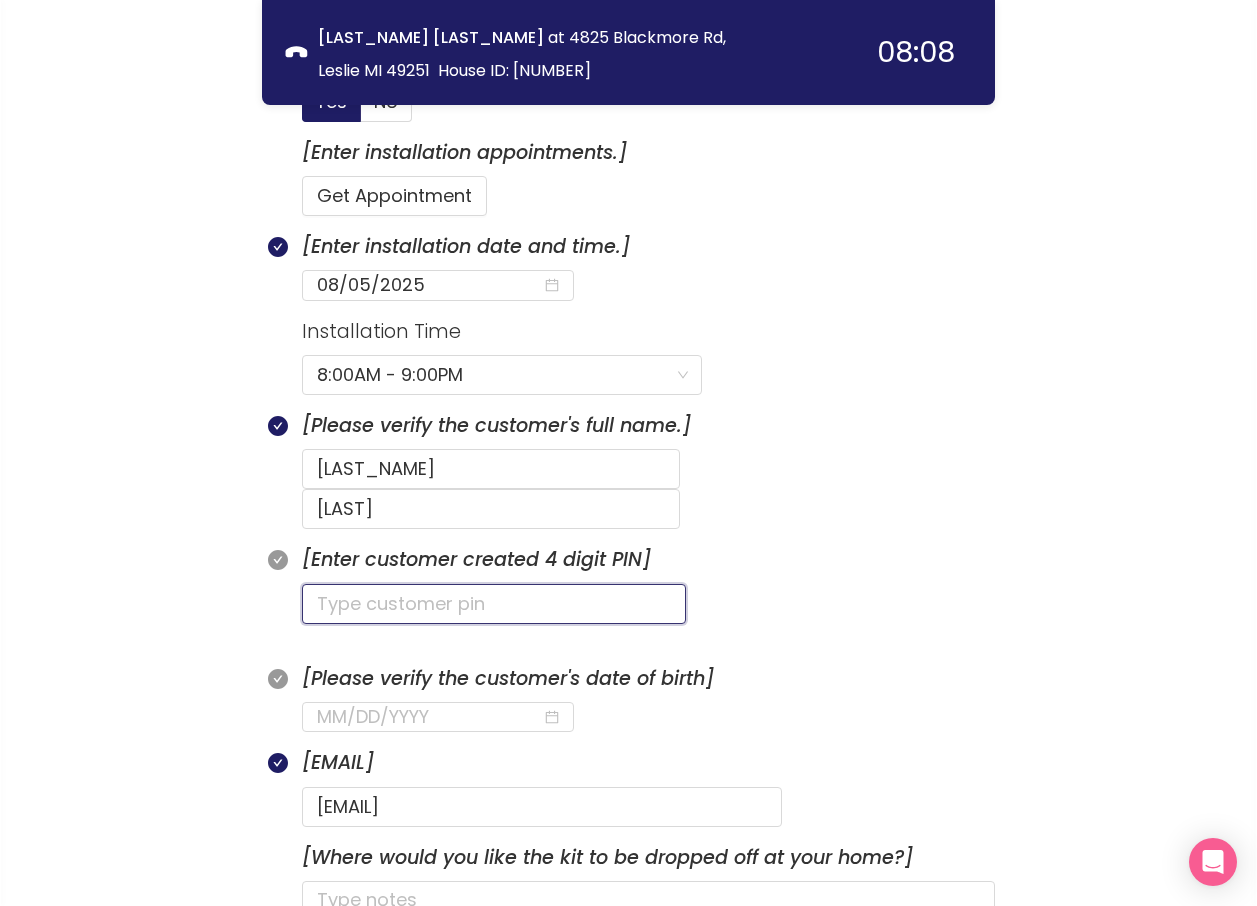 click 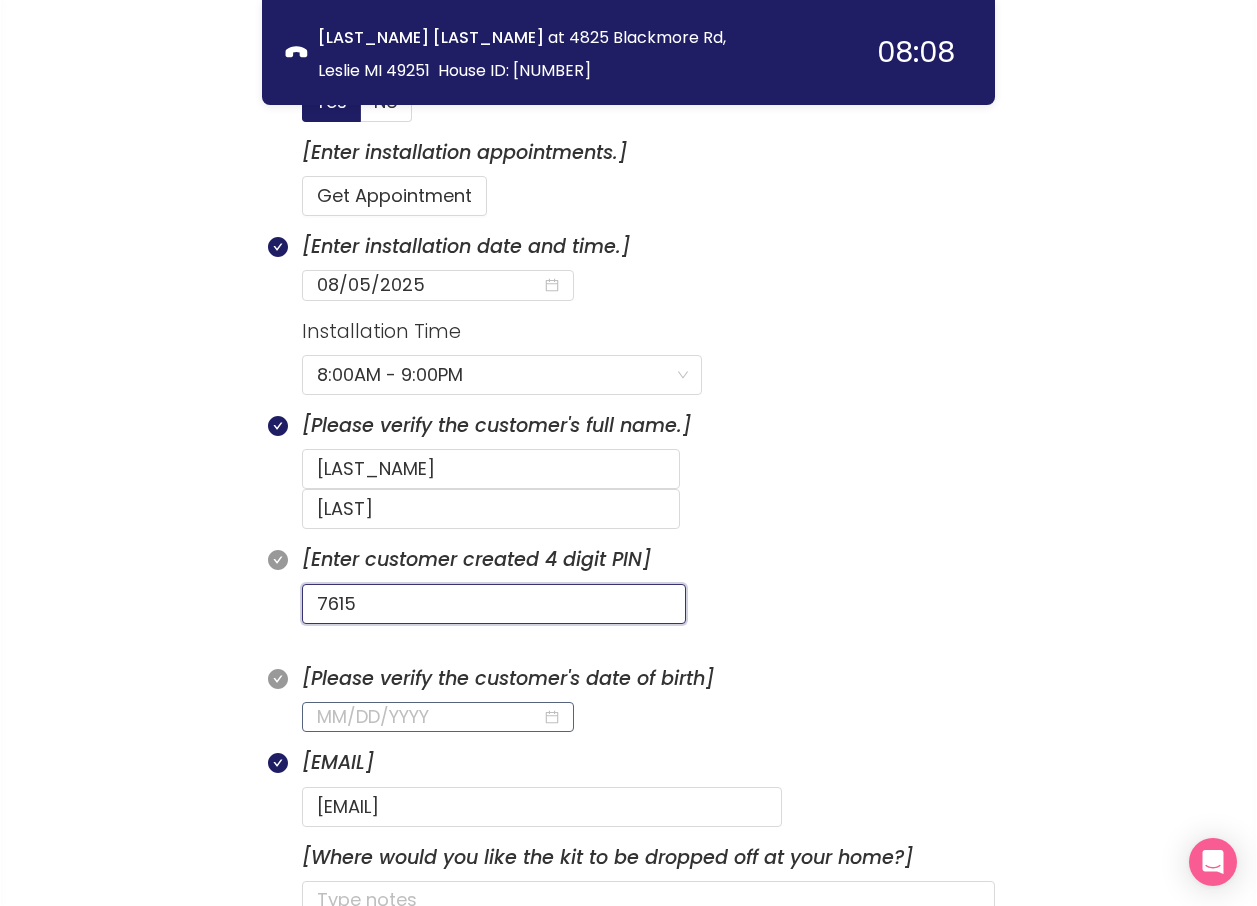 type on "7615" 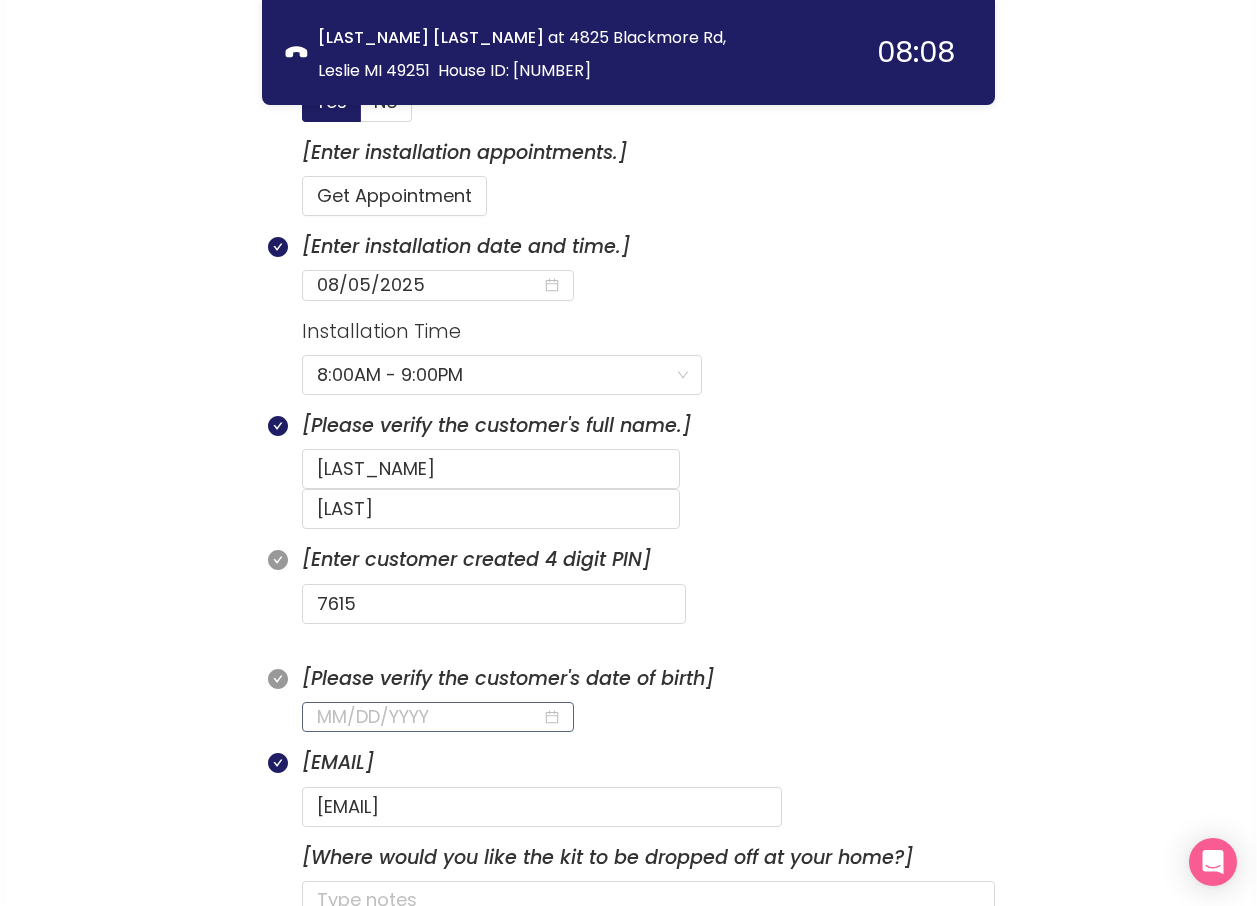 click at bounding box center (429, 717) 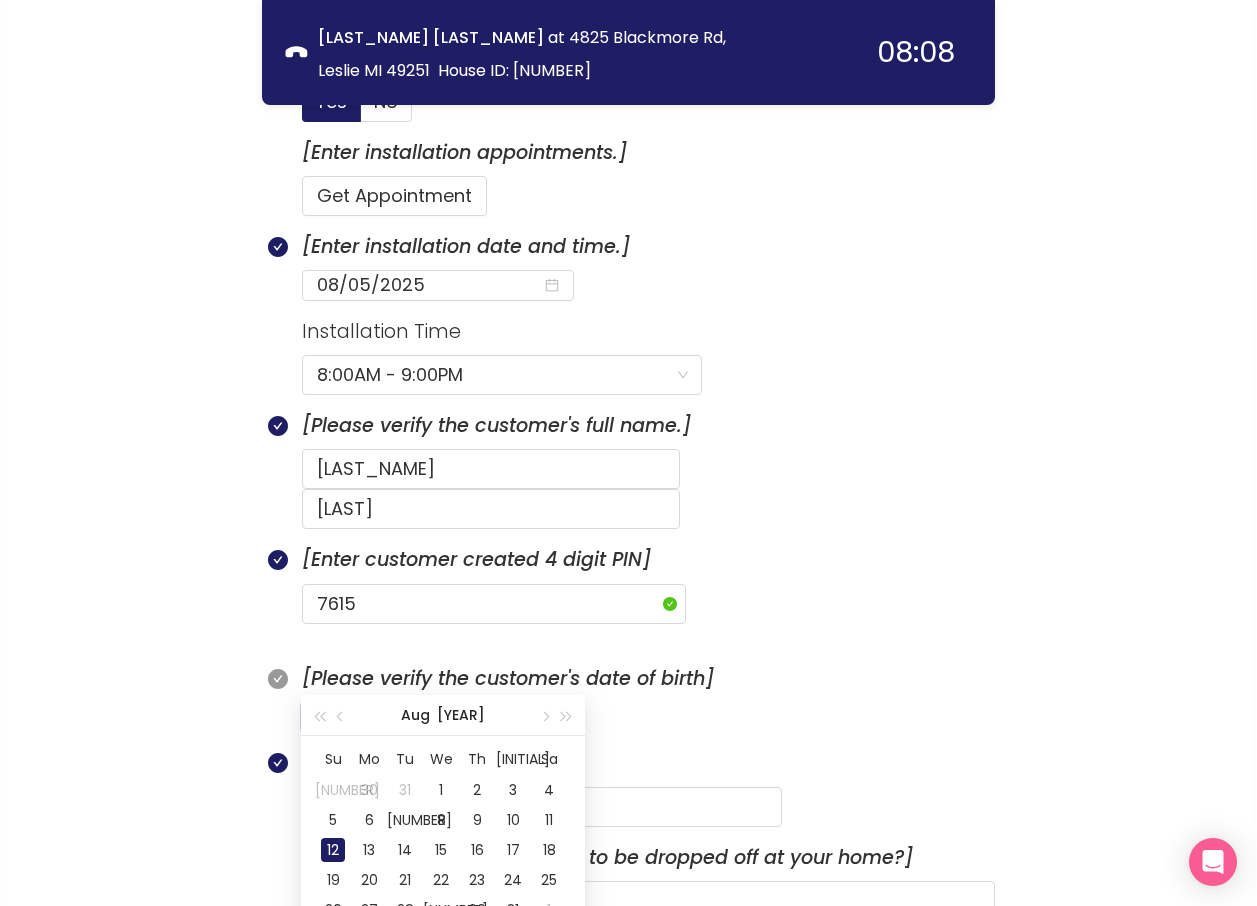 click on "12" at bounding box center (333, 850) 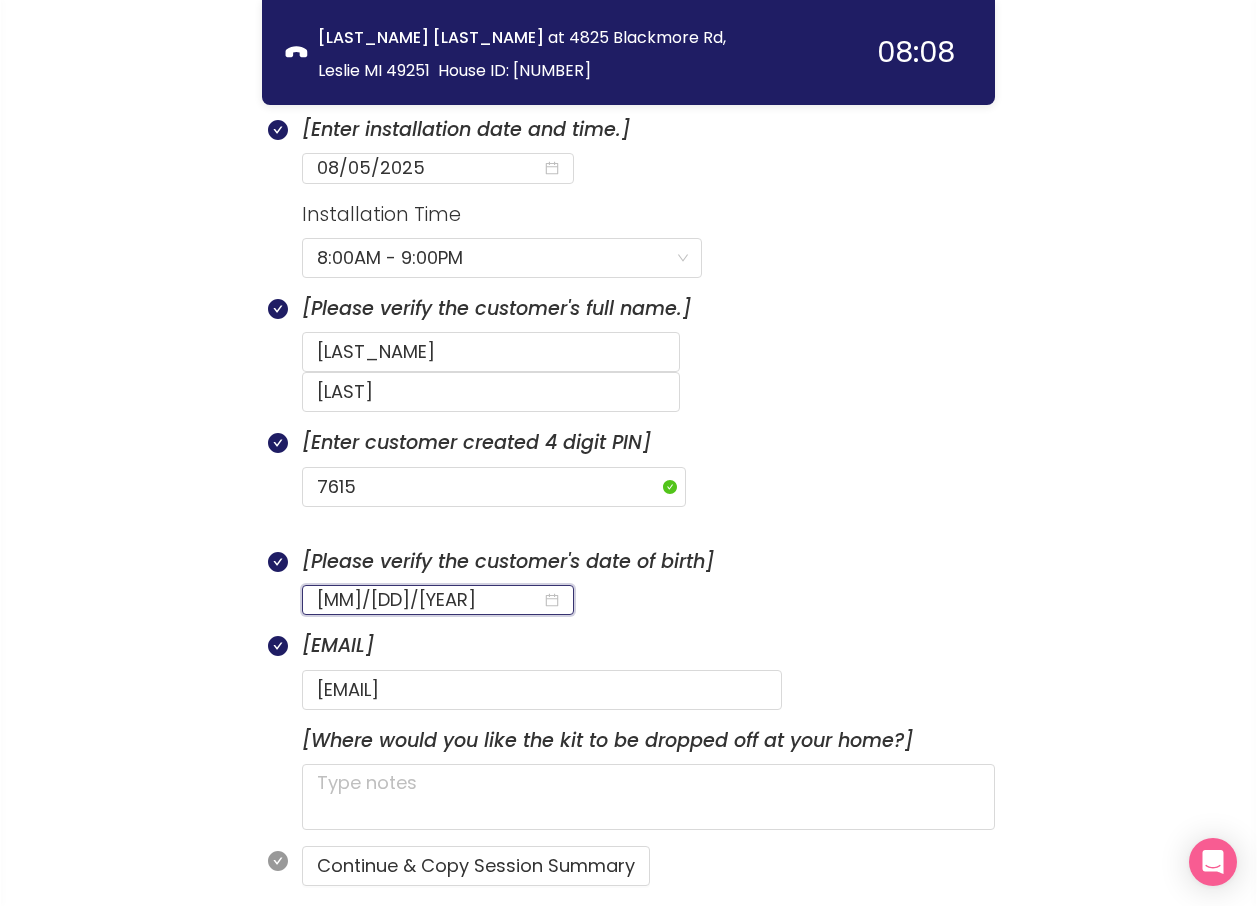 scroll, scrollTop: 1162, scrollLeft: 0, axis: vertical 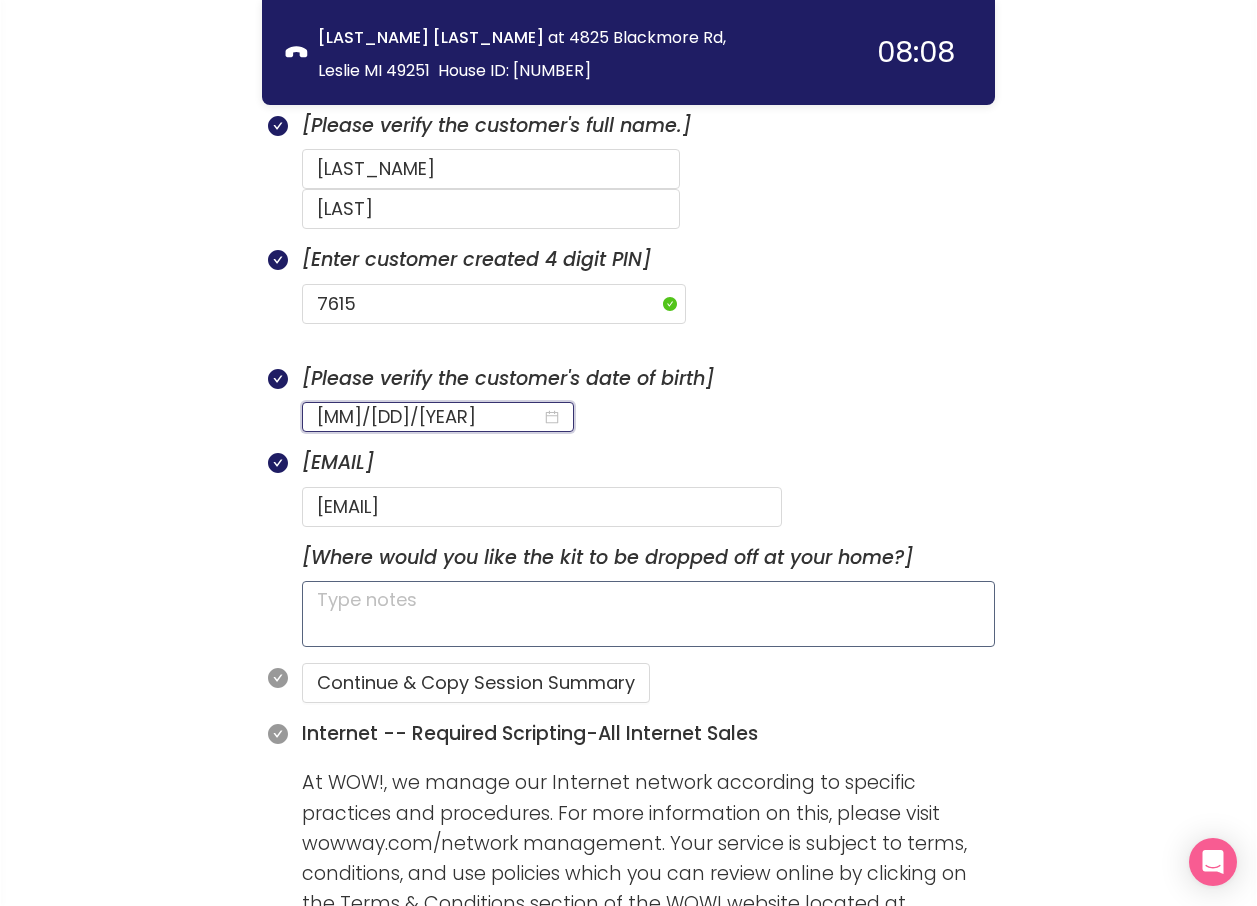 type on "[MM]/[DD]/[YEAR]" 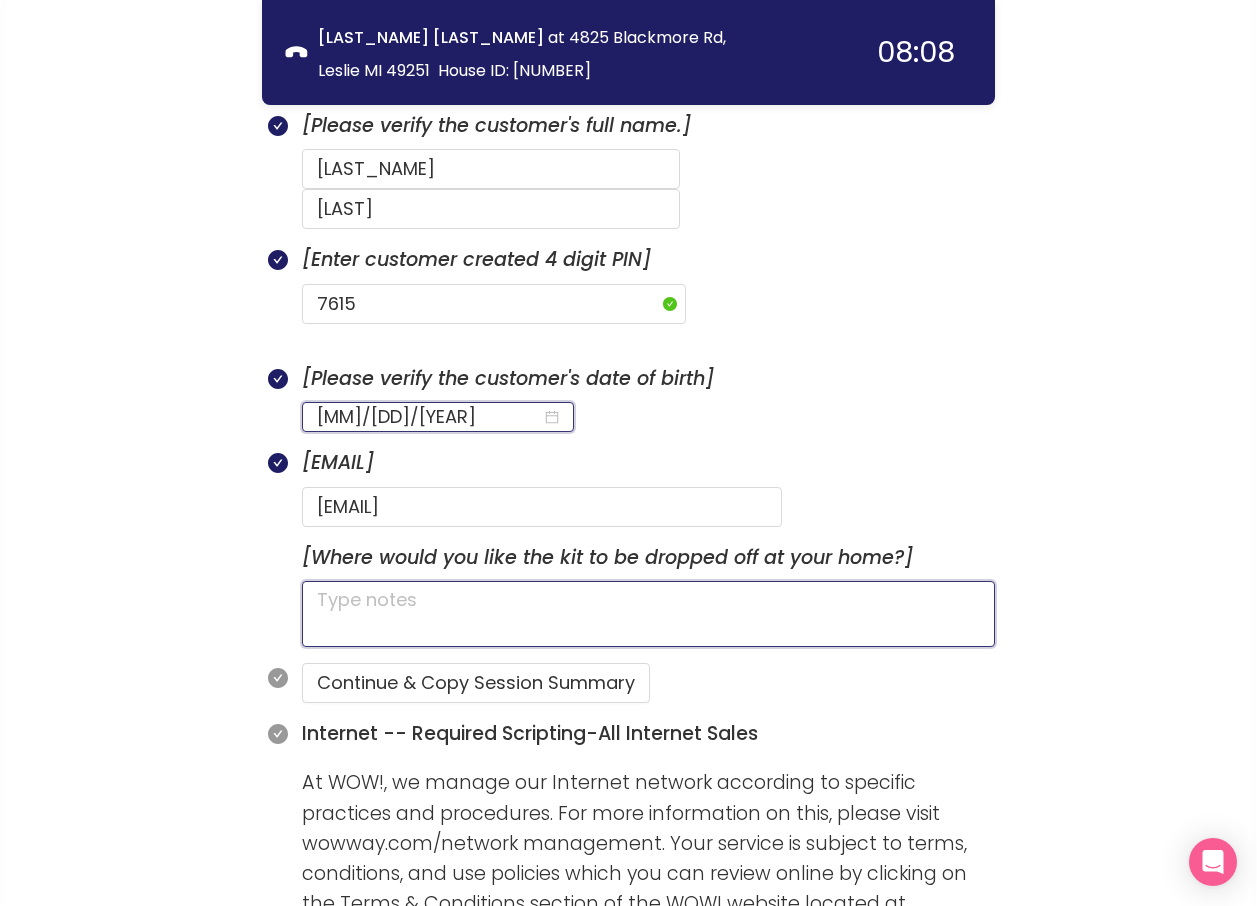 click 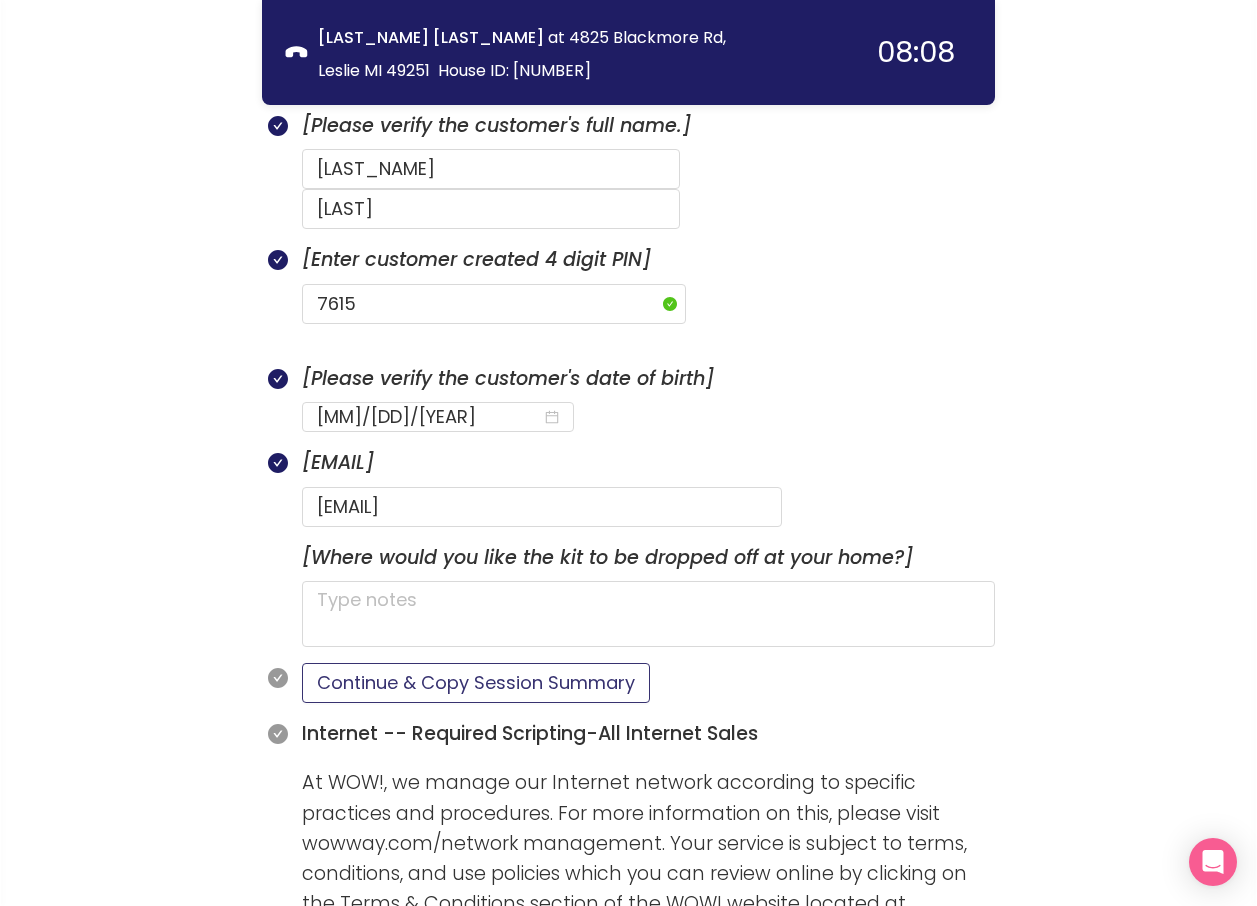 click on "Continue & Copy Session Summary" at bounding box center [476, 683] 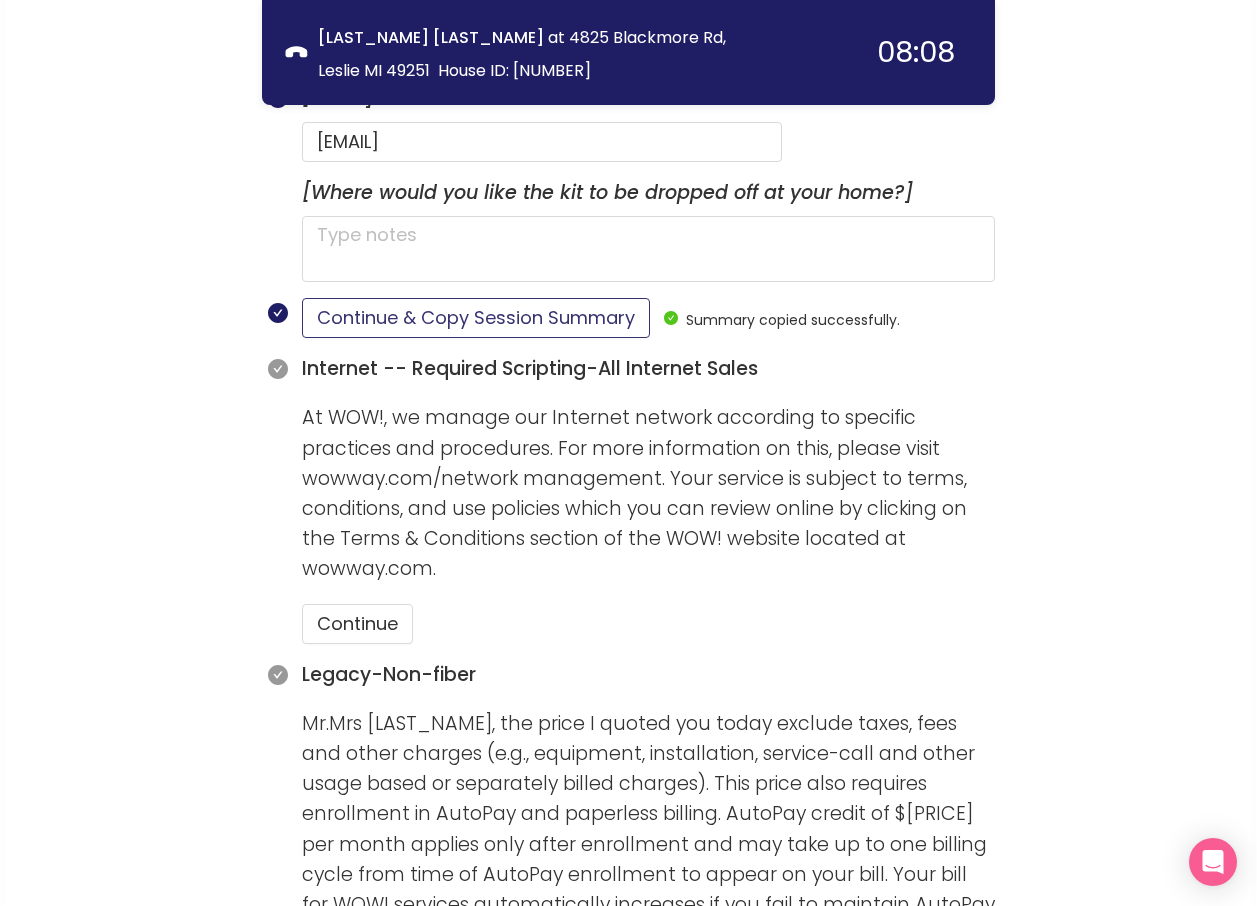 scroll, scrollTop: 1562, scrollLeft: 0, axis: vertical 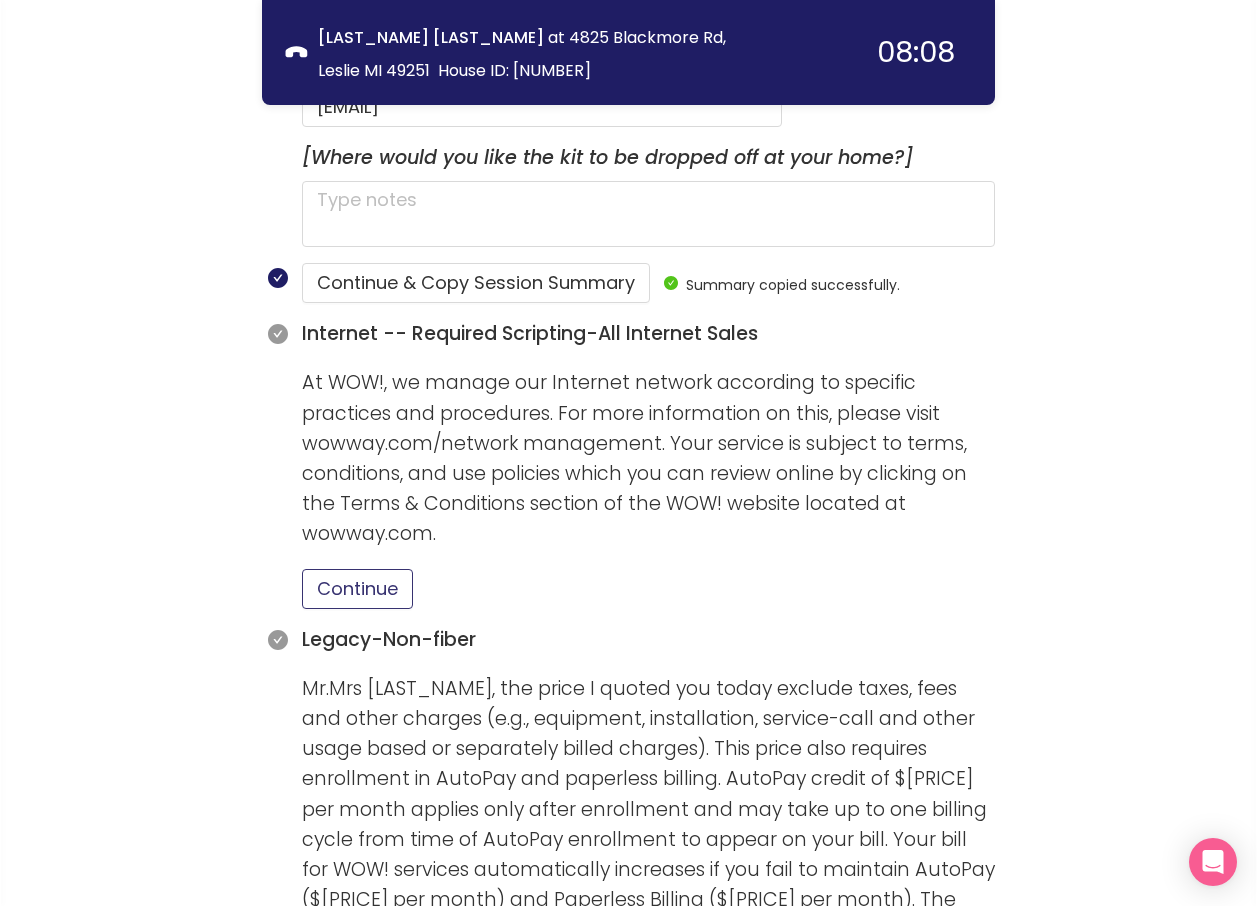 click on "Continue" at bounding box center [357, 589] 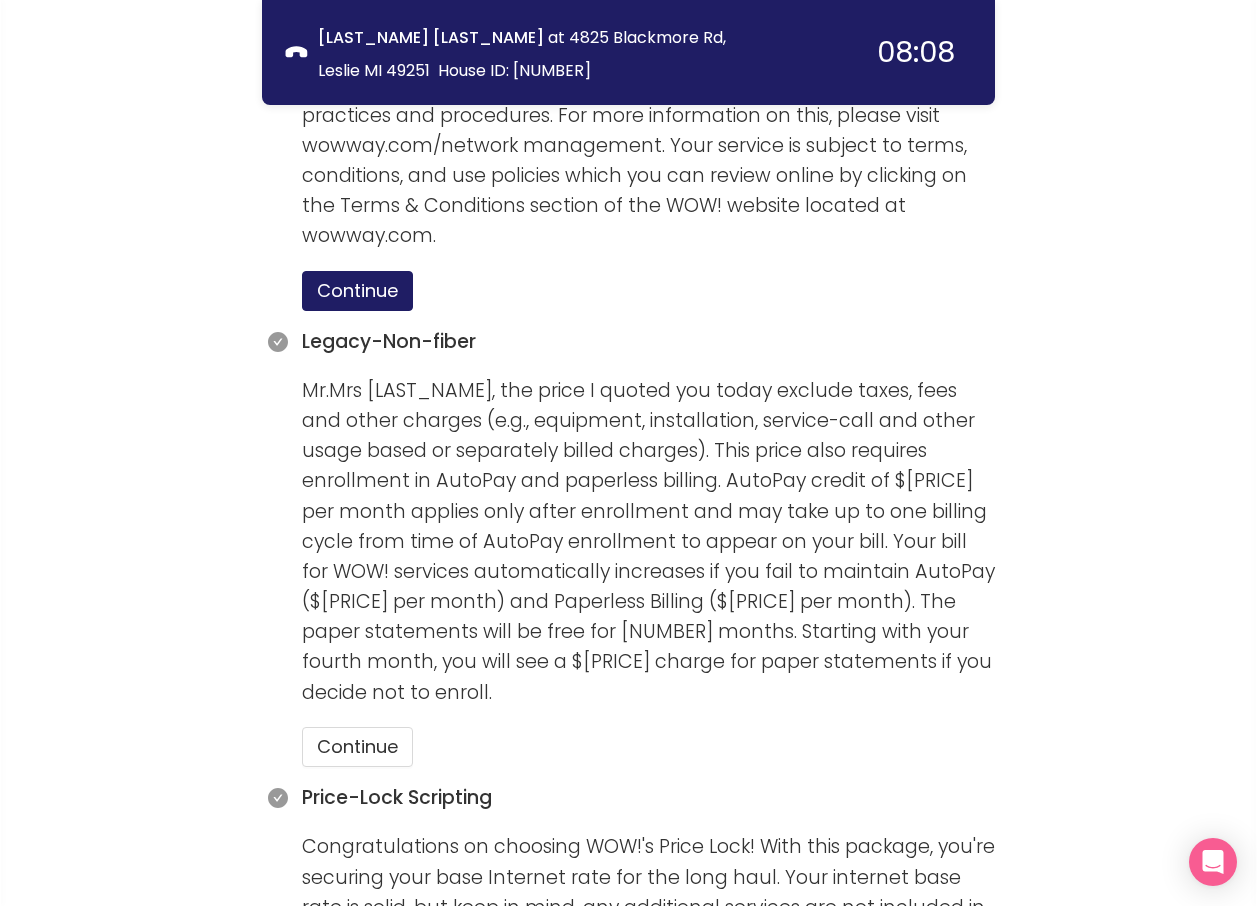scroll, scrollTop: 1862, scrollLeft: 0, axis: vertical 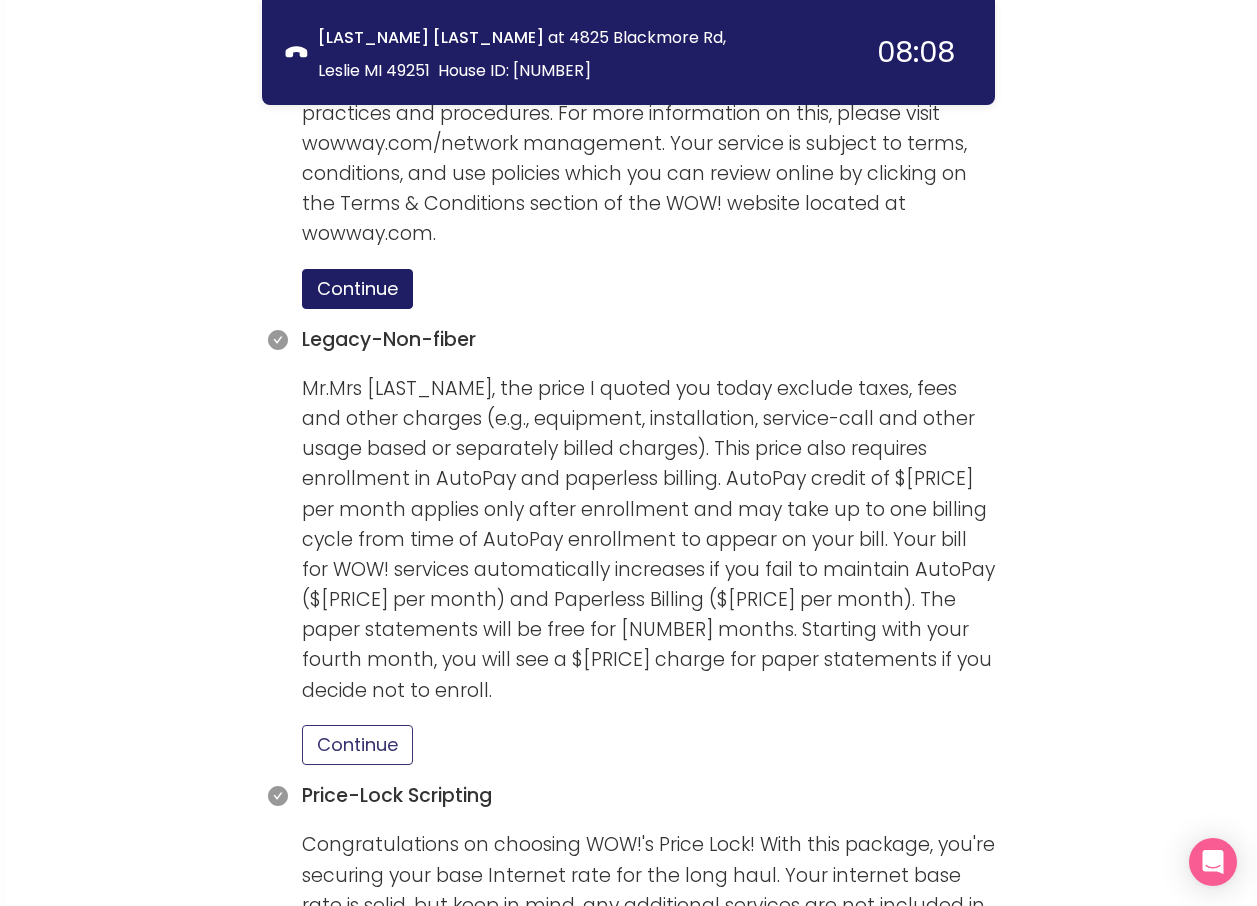 click on "Continue" at bounding box center (357, 745) 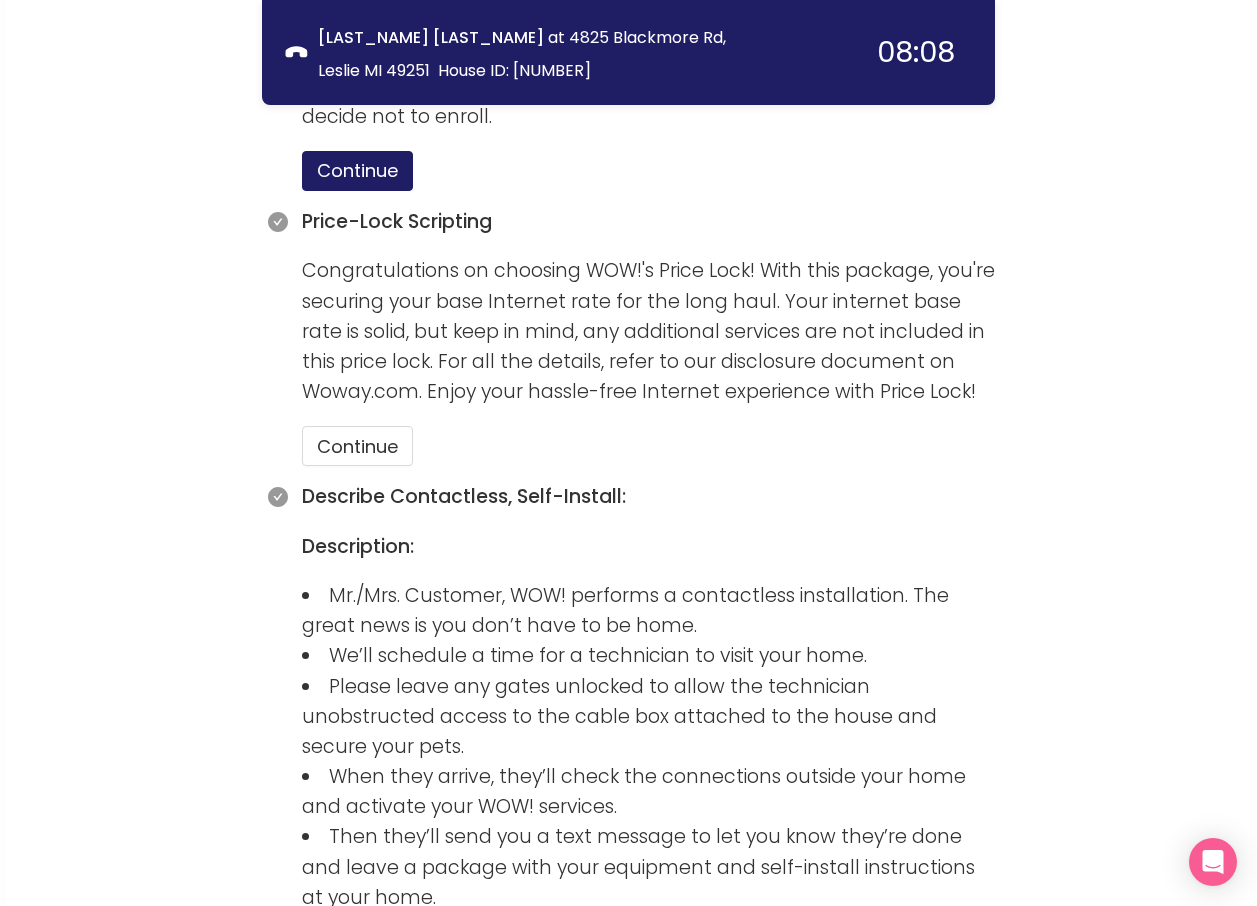 scroll, scrollTop: 2462, scrollLeft: 0, axis: vertical 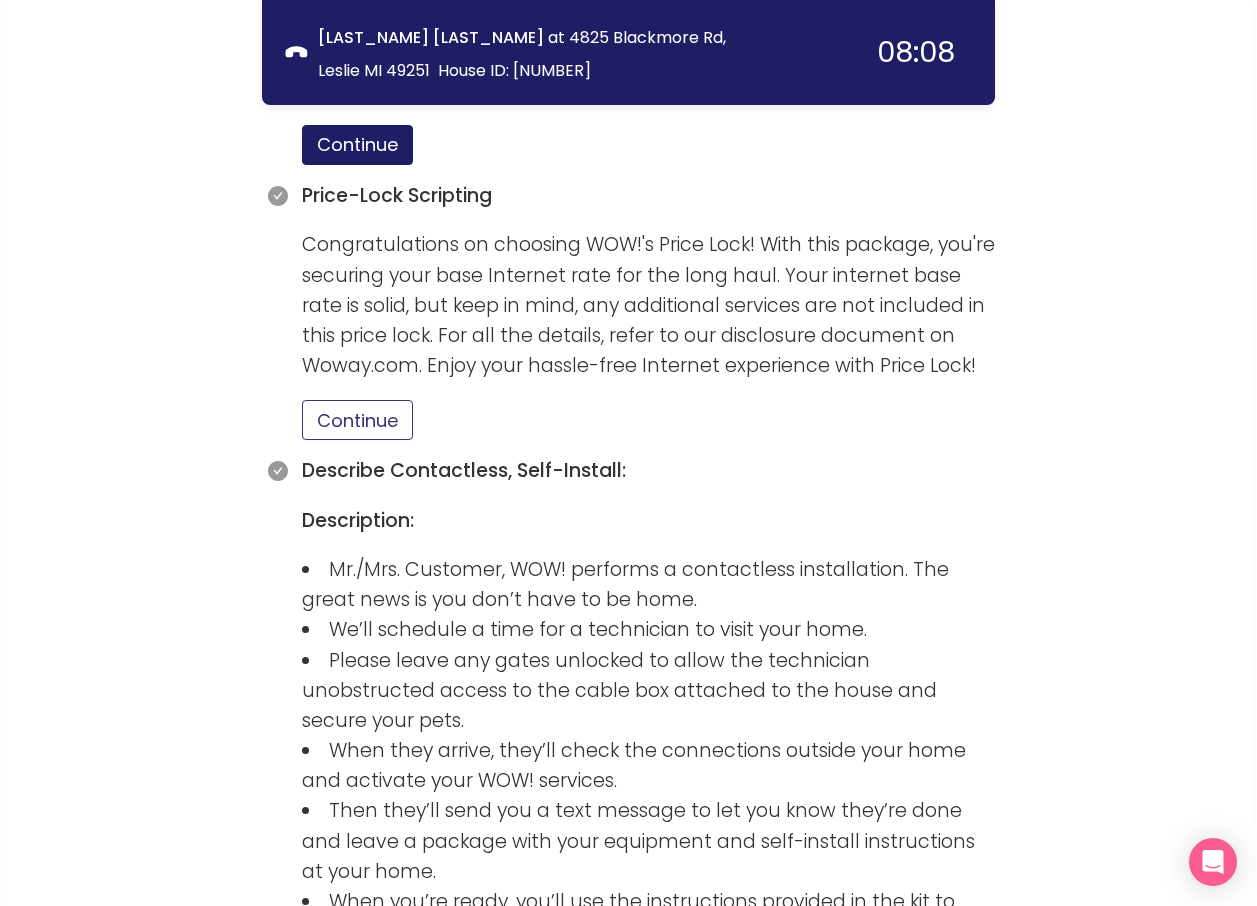 click on "Continue" at bounding box center [357, 420] 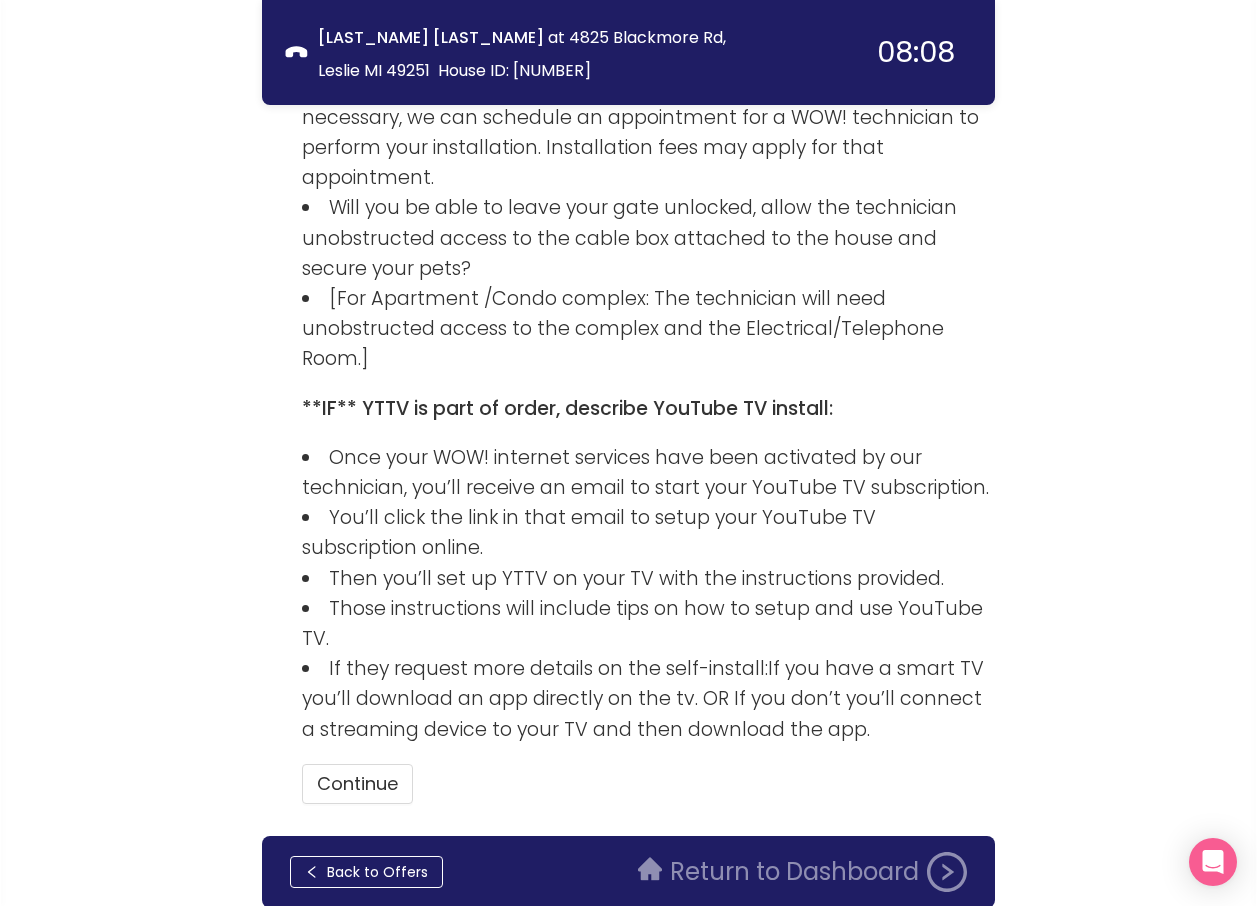 scroll, scrollTop: 3408, scrollLeft: 0, axis: vertical 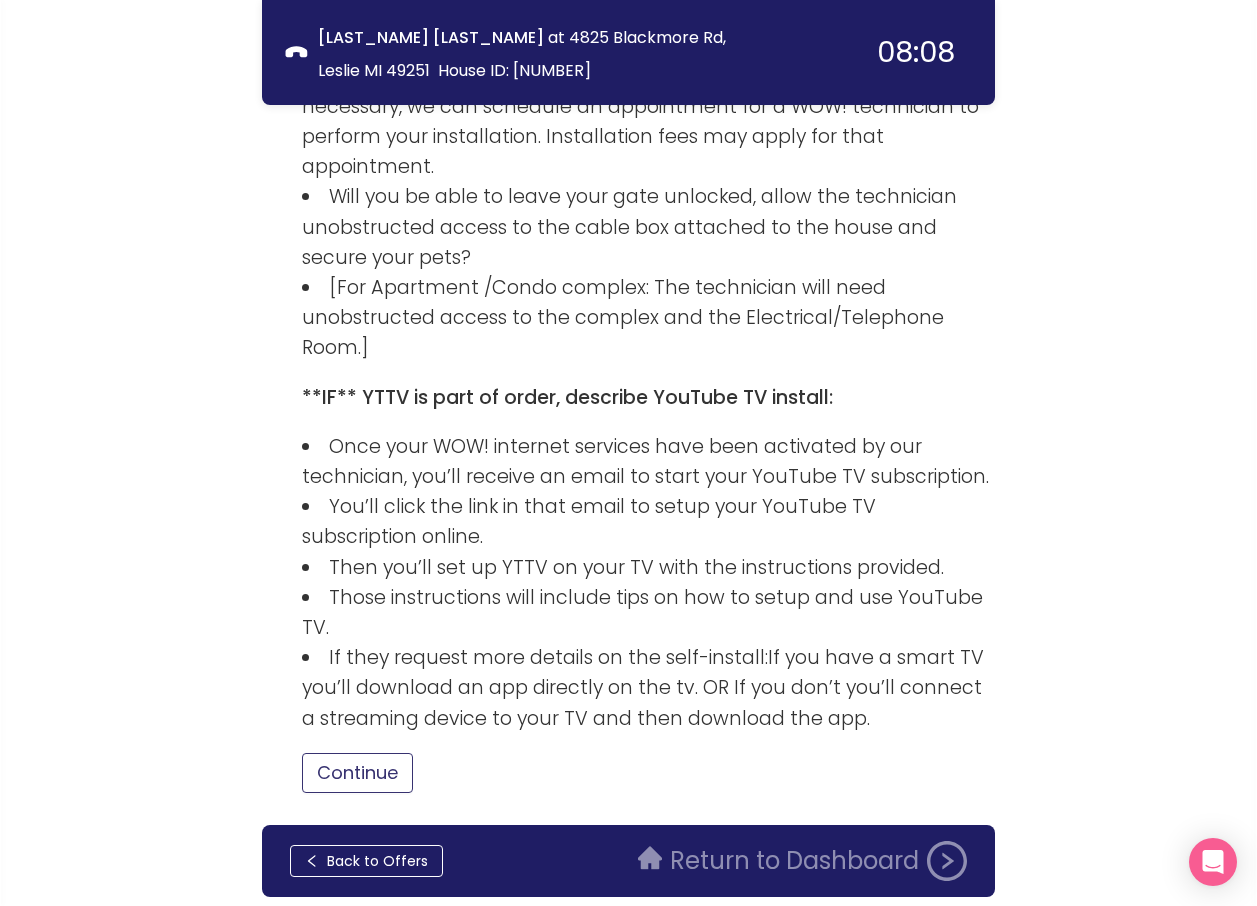click on "Continue" at bounding box center [357, 773] 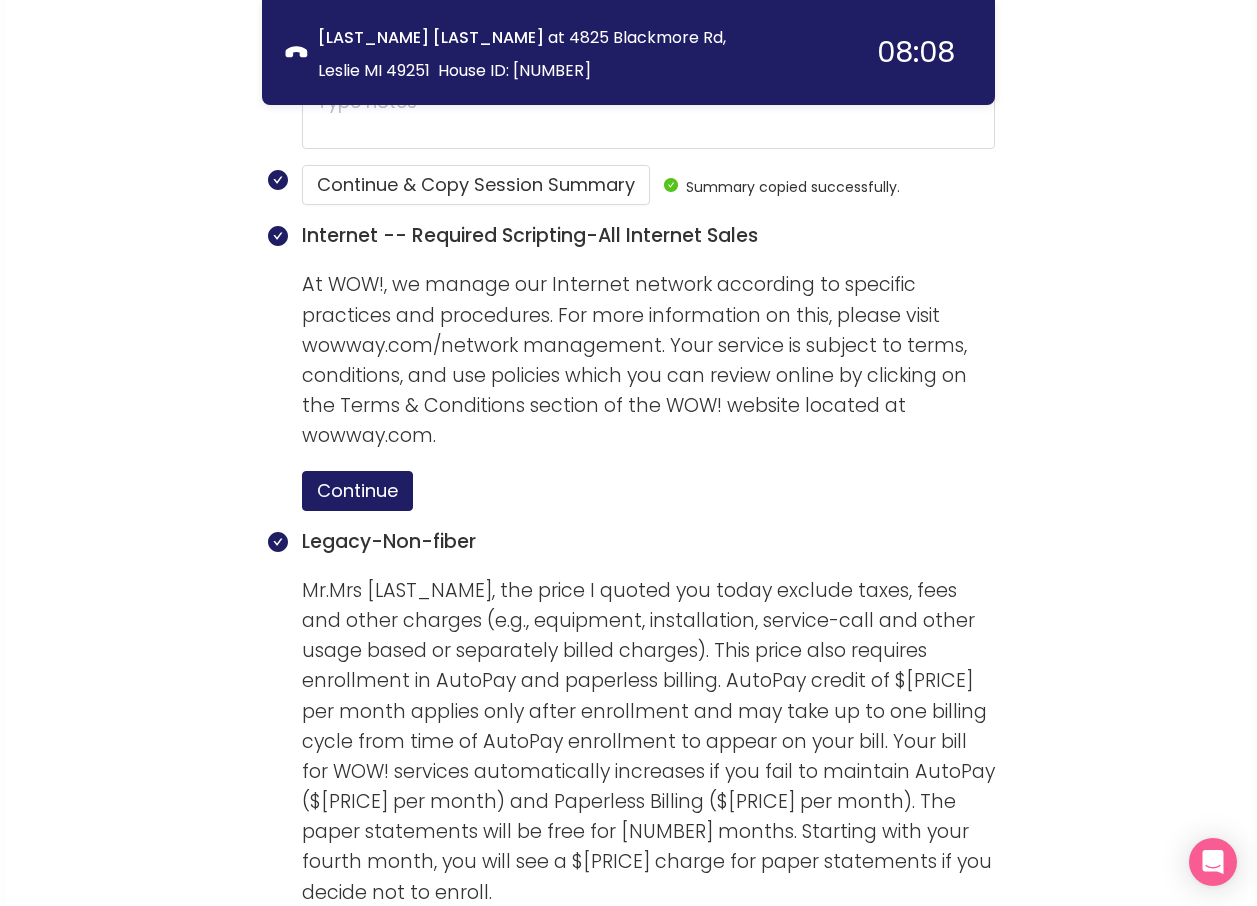 scroll, scrollTop: 1808, scrollLeft: 0, axis: vertical 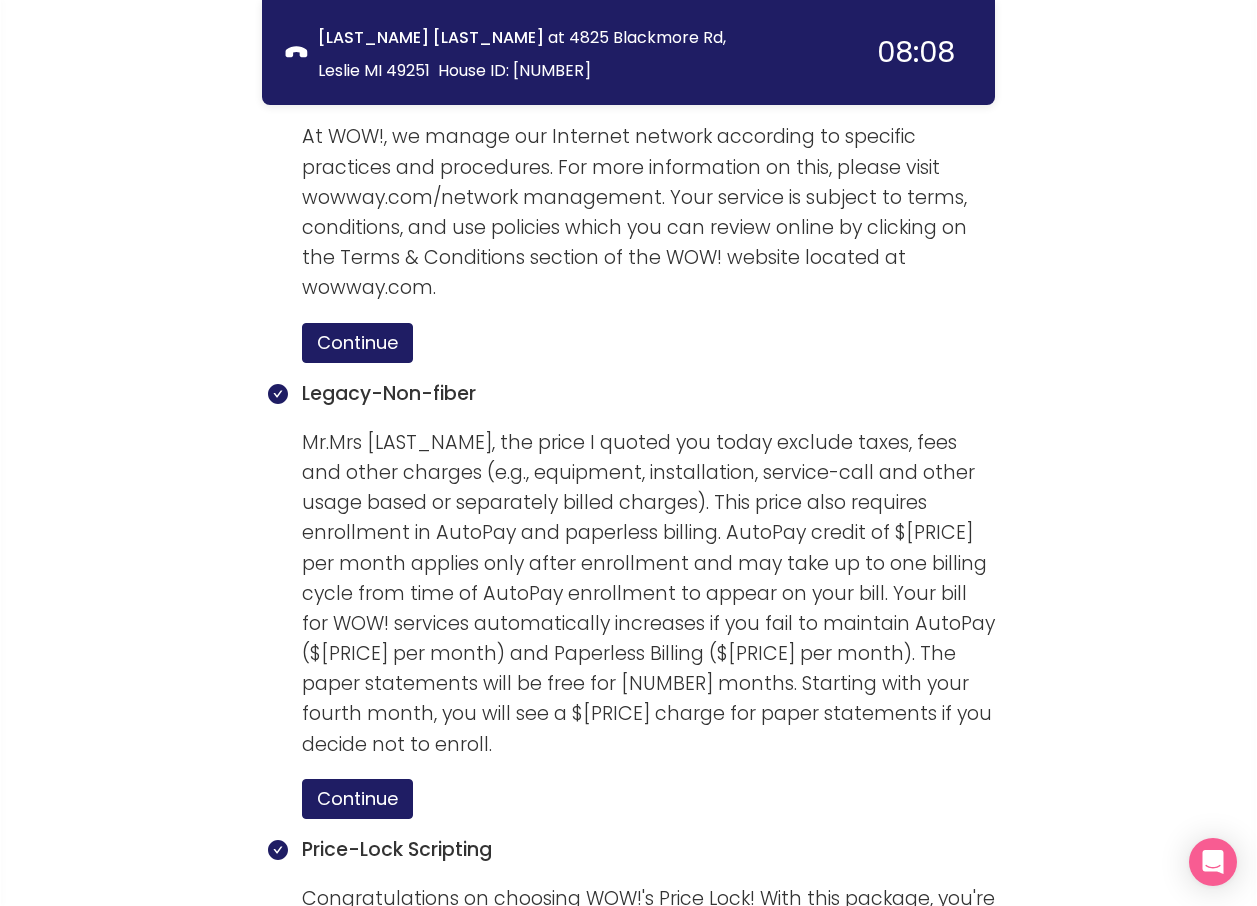 click on "call info discovery offers summary [FIRST] [LAST] at [NUMBER] [STREET], [CITY] [STATE] [POSTAL CODE] House ID: [NUMBER] [TIME] Session Summary Internet $[PRICE] Internet [PRICE] Price Lock Promise $[PRICE] Whole-Home WiFi (2 Devices) $[PRICE] Modem $[PRICE] Unlimited Data $[PRICE] Autopay Discount $[PRICE] Addons $[PRICE] Price Lock Promise add-on $[PRICE] Other Discounts $[PRICE] One Time Fees $[PRICE] Totals $[PRICE] Internet $[PRICE] Addons $[PRICE] Other Discounts $[PRICE] One Time Fees $[PRICE] Calculations Monthly Bill (1+ mo) $[PRICE] * Discount Savings (1 year) $[PRICE] *Excluding regional taxes and fees. Offer Codes Did this call result in a sale? Yes No [Enter installation appointments.] Get Appointment [Enter installation date and time.] [DATE] Installation Time [TIME] - [TIME] [Please verify the customer's full name.] [FIRST] [LAST] [Enter customer created 4 digit PIN] [PIN] [Please verify the customer's date of birth] [DATE] [Enter customer email.] [EMAIL] Continue & Copy Session Summary Continue Legacy-Non-fiber" at bounding box center (628, 420) 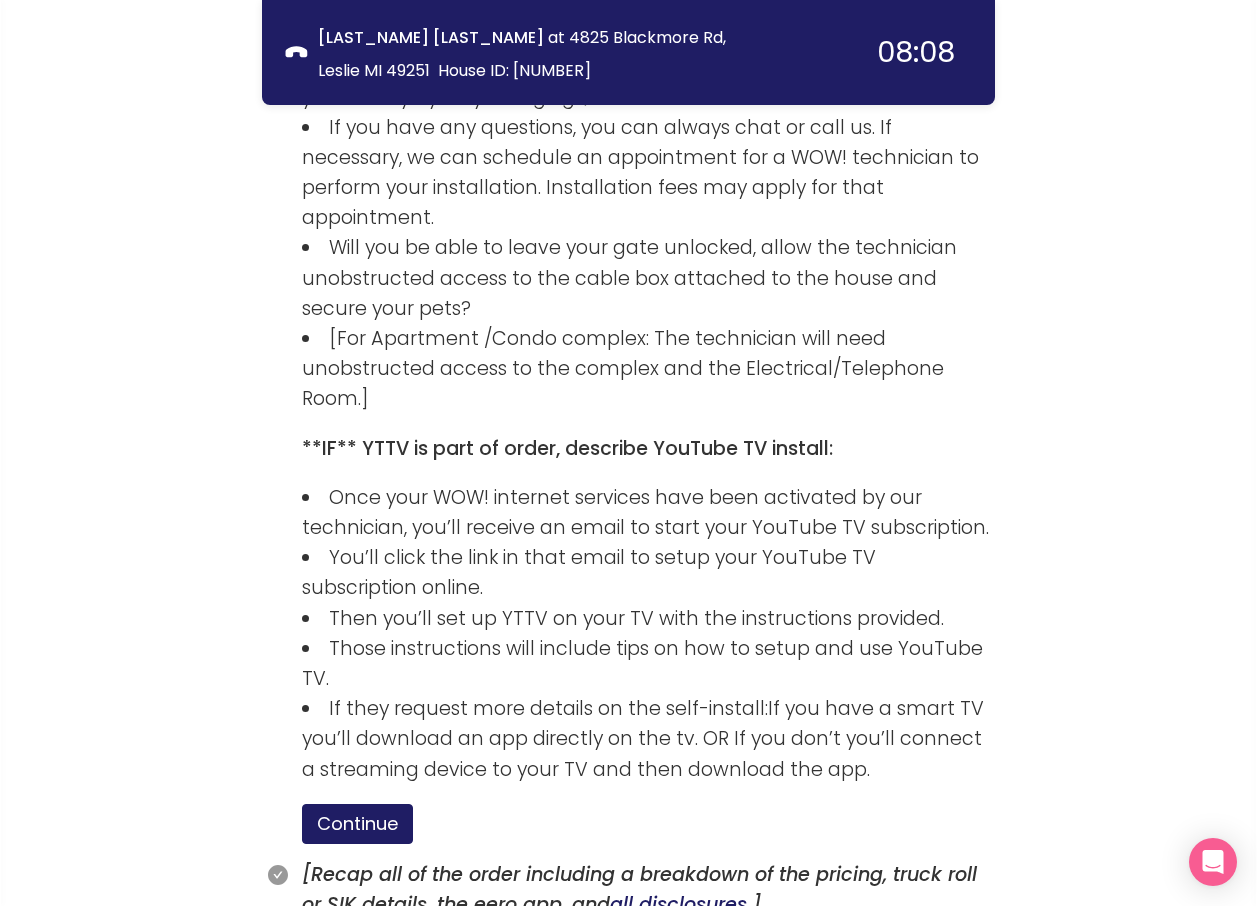 scroll, scrollTop: 3544, scrollLeft: 0, axis: vertical 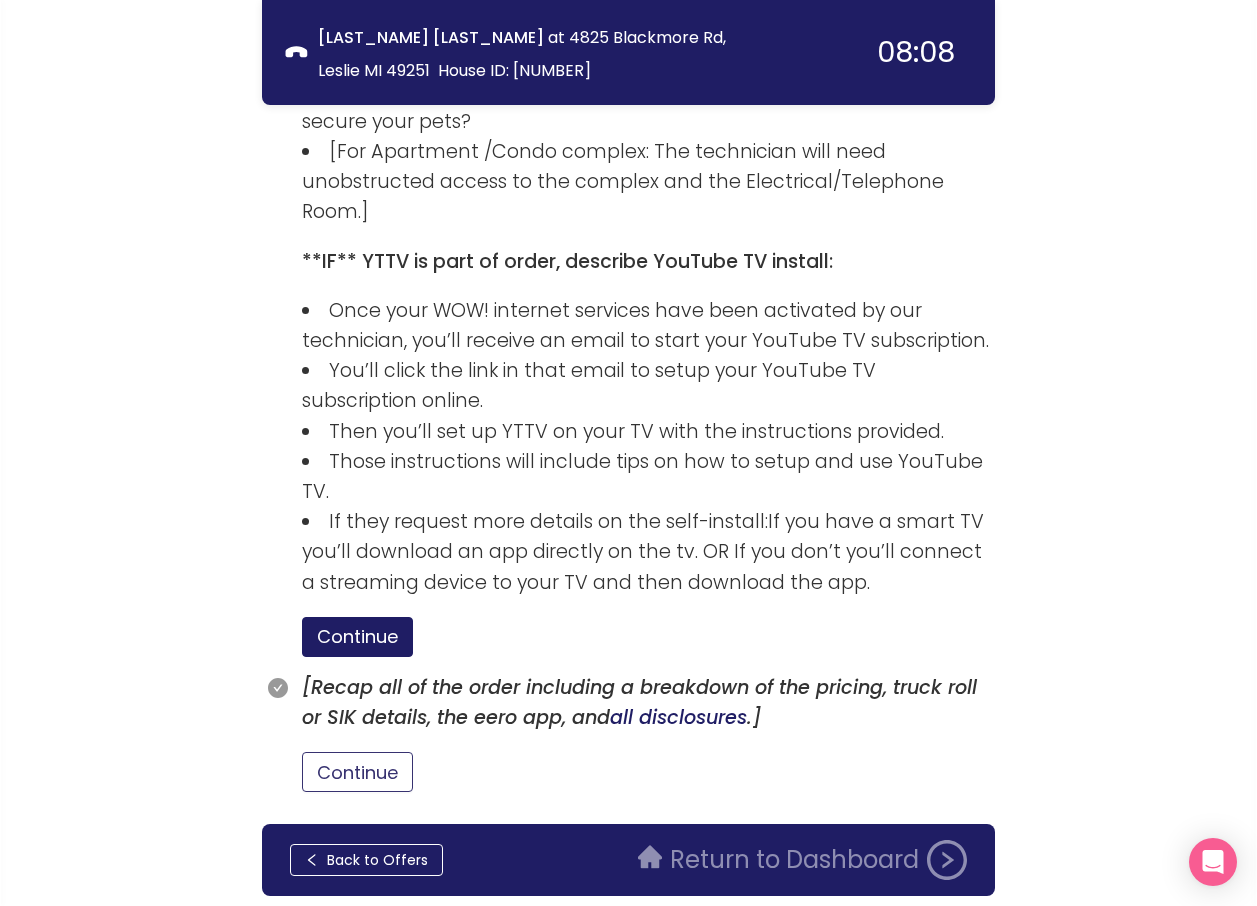 click on "Continue" at bounding box center [357, 772] 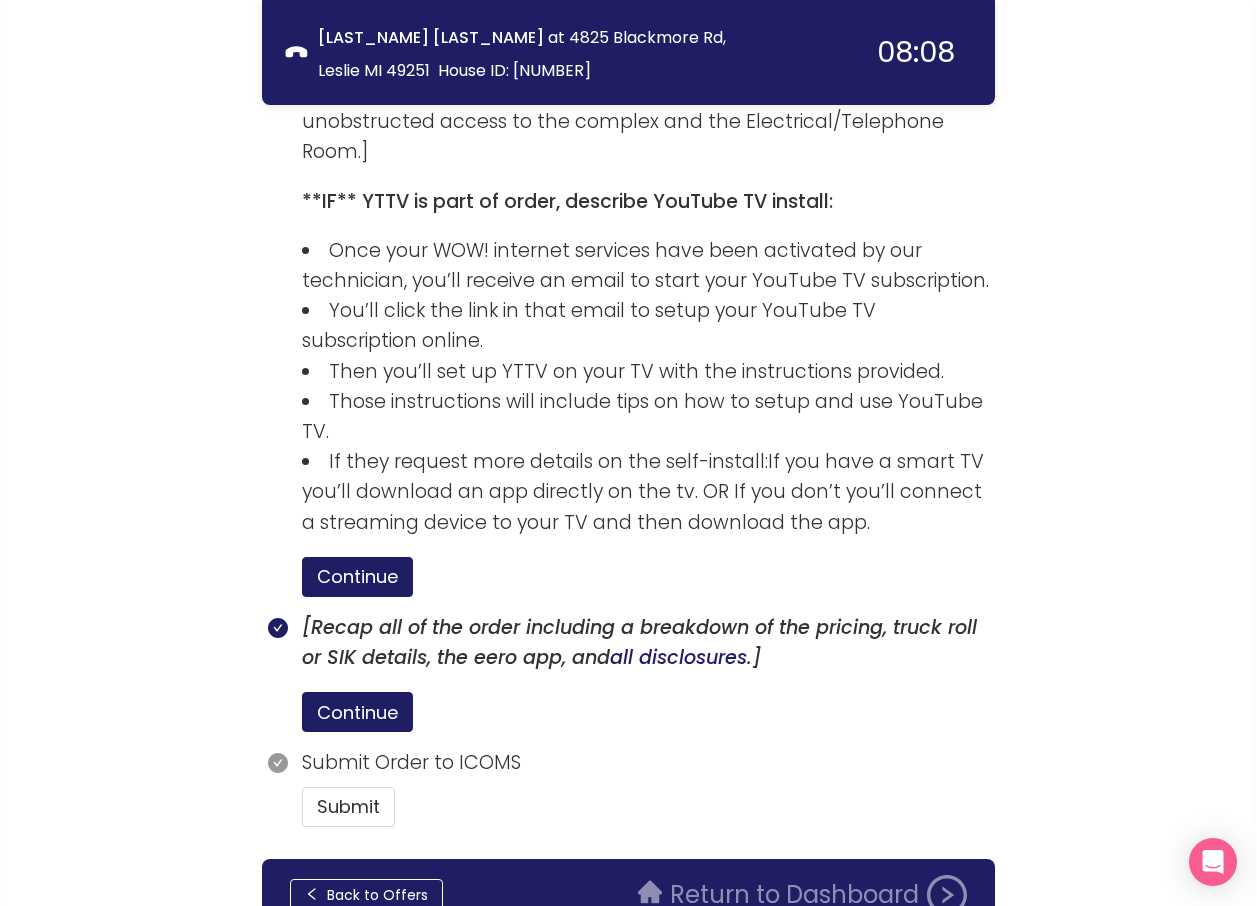 scroll, scrollTop: 3638, scrollLeft: 0, axis: vertical 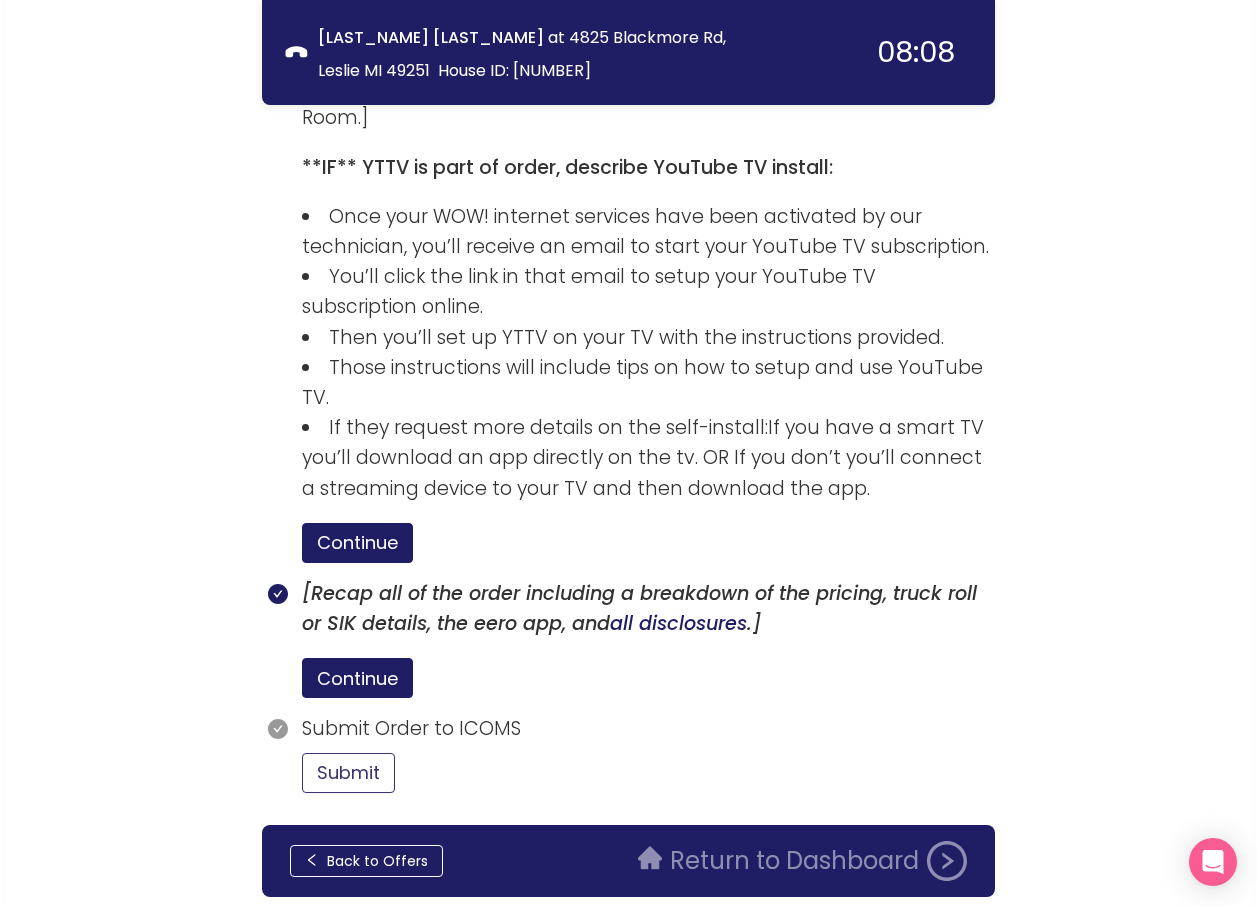 click on "Submit" at bounding box center (348, 773) 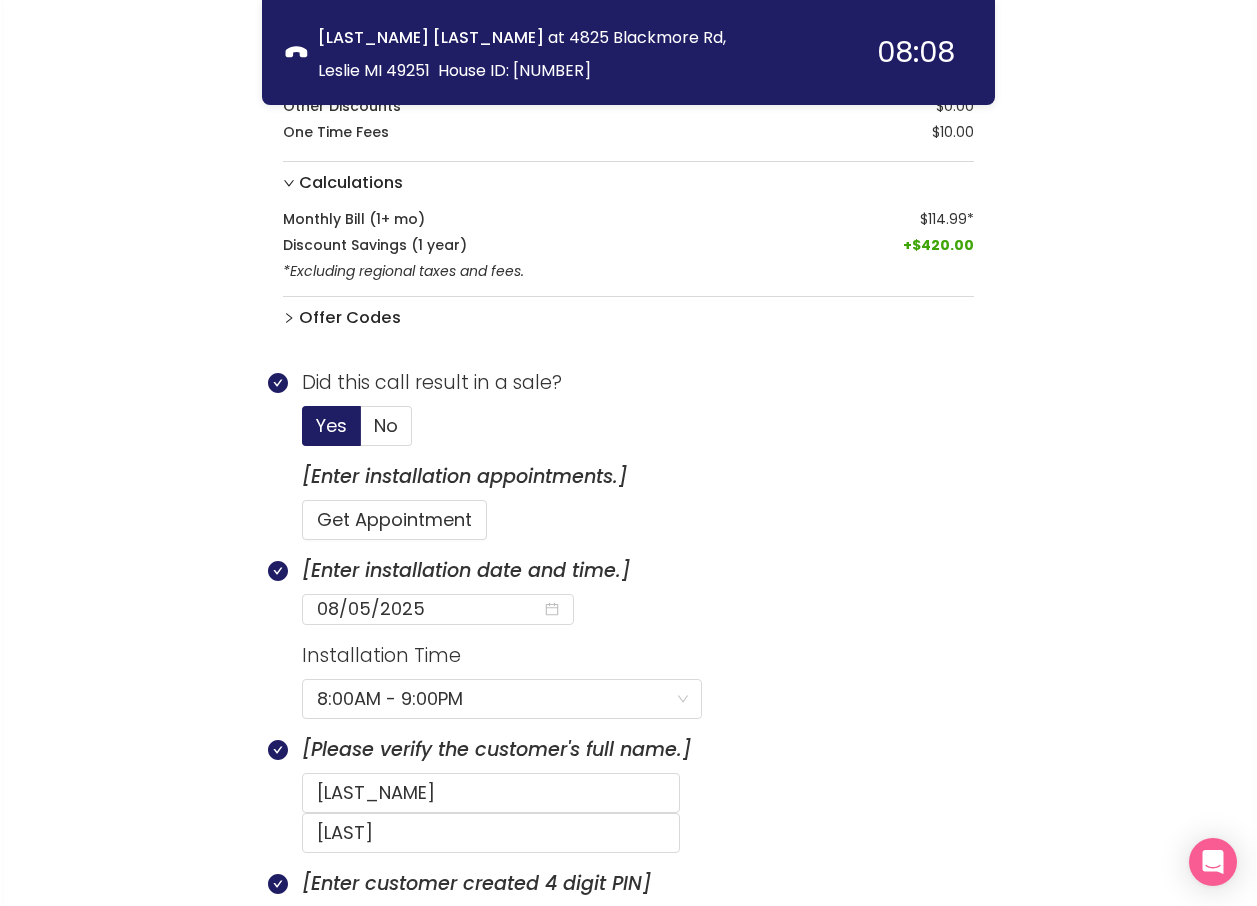 scroll, scrollTop: 0, scrollLeft: 0, axis: both 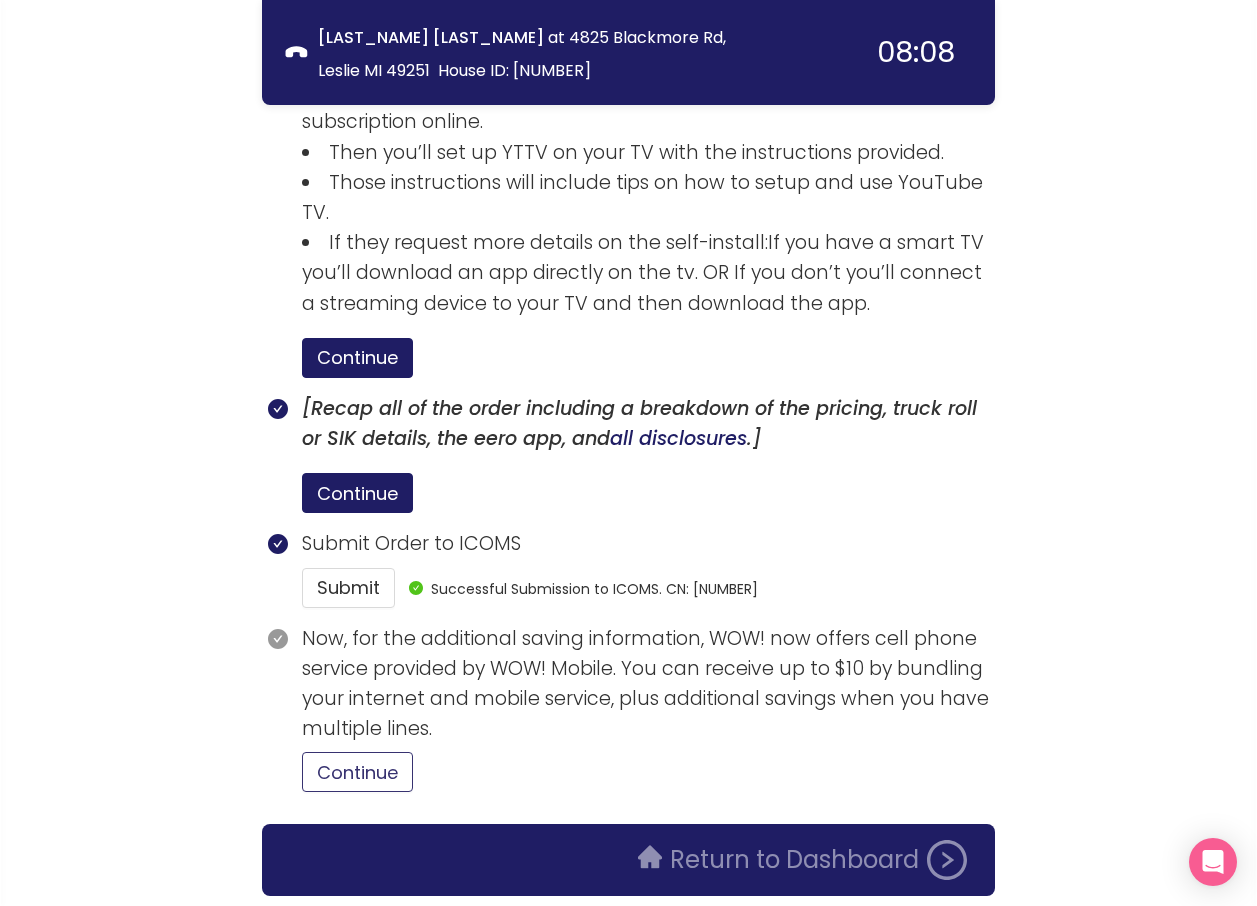 click on "Continue" at bounding box center [357, 772] 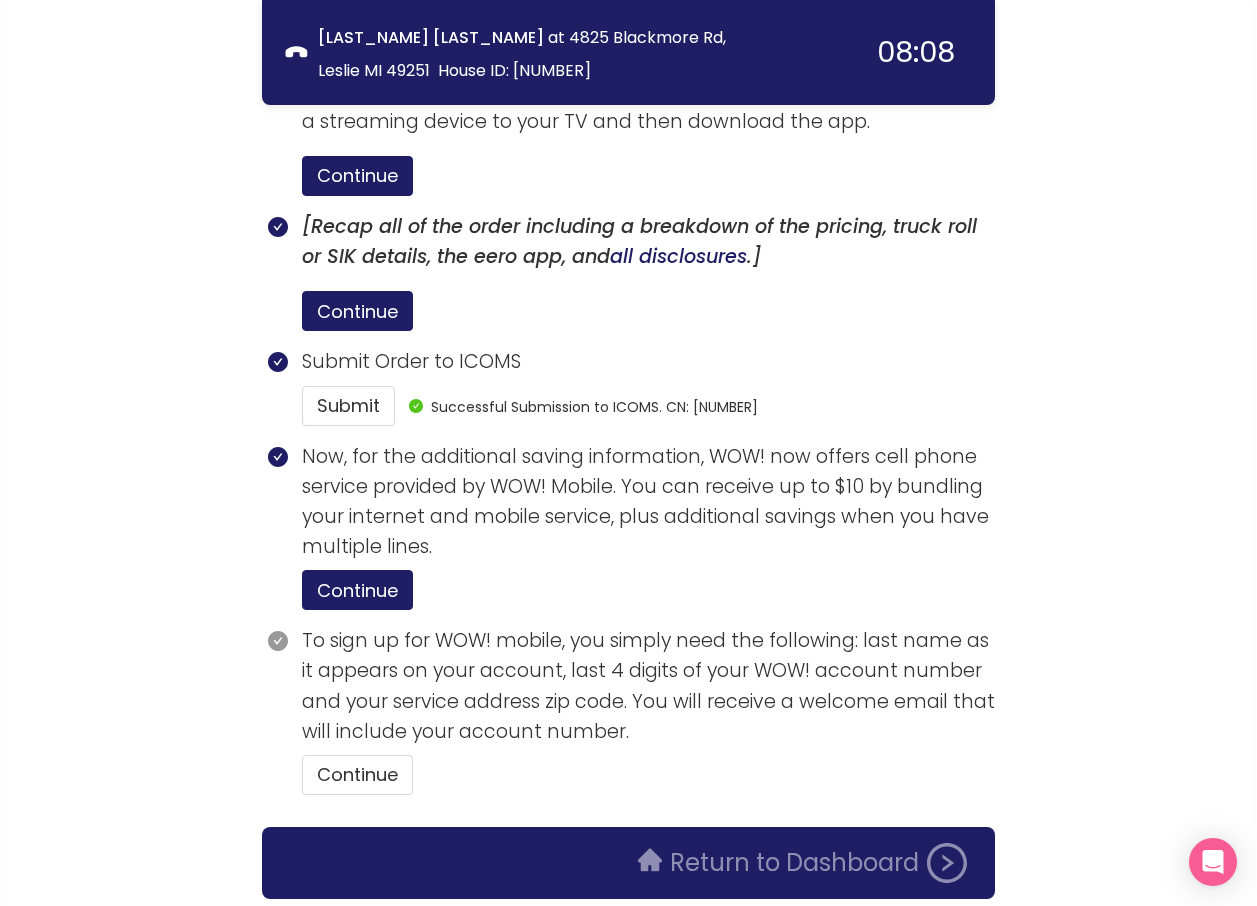 scroll, scrollTop: 4007, scrollLeft: 0, axis: vertical 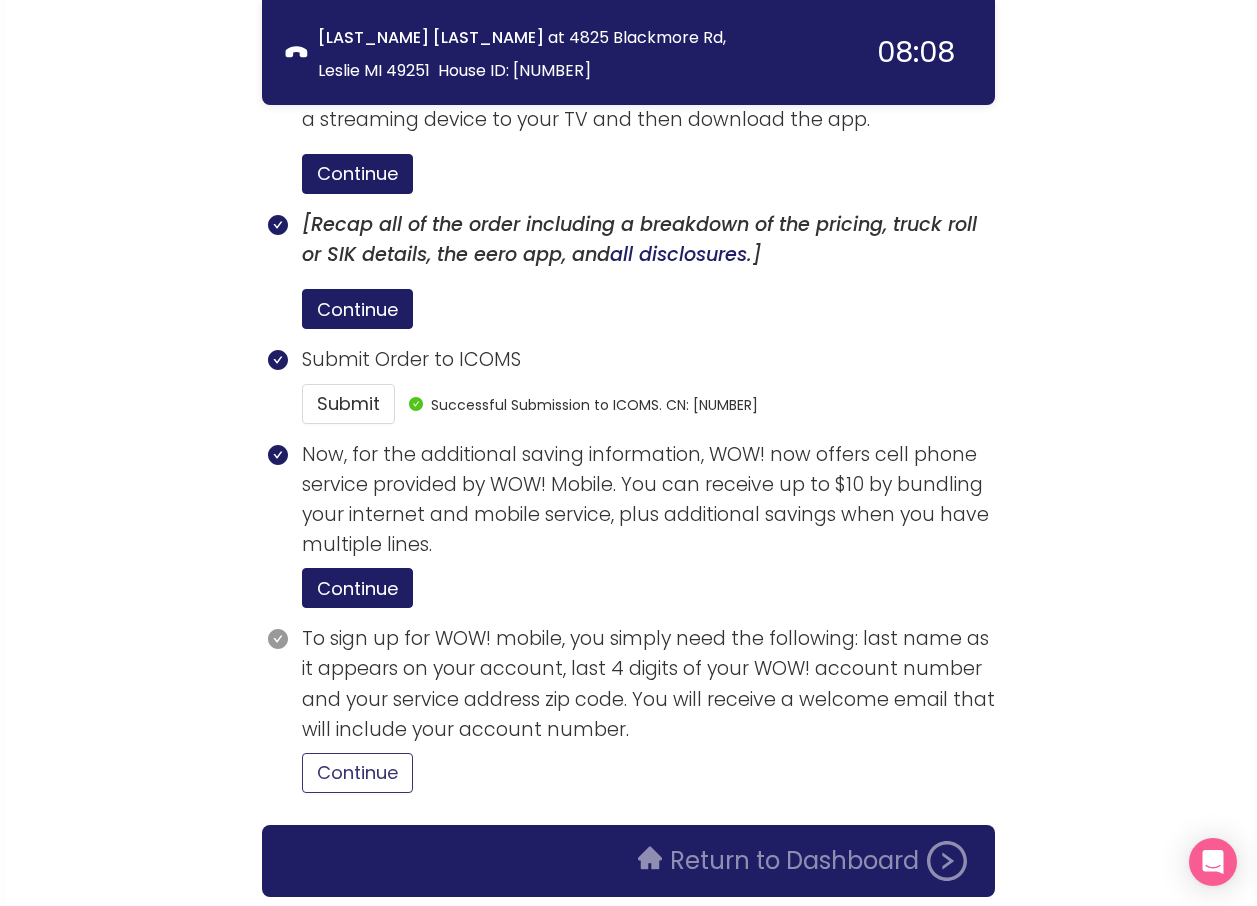 click on "Continue" at bounding box center [357, 773] 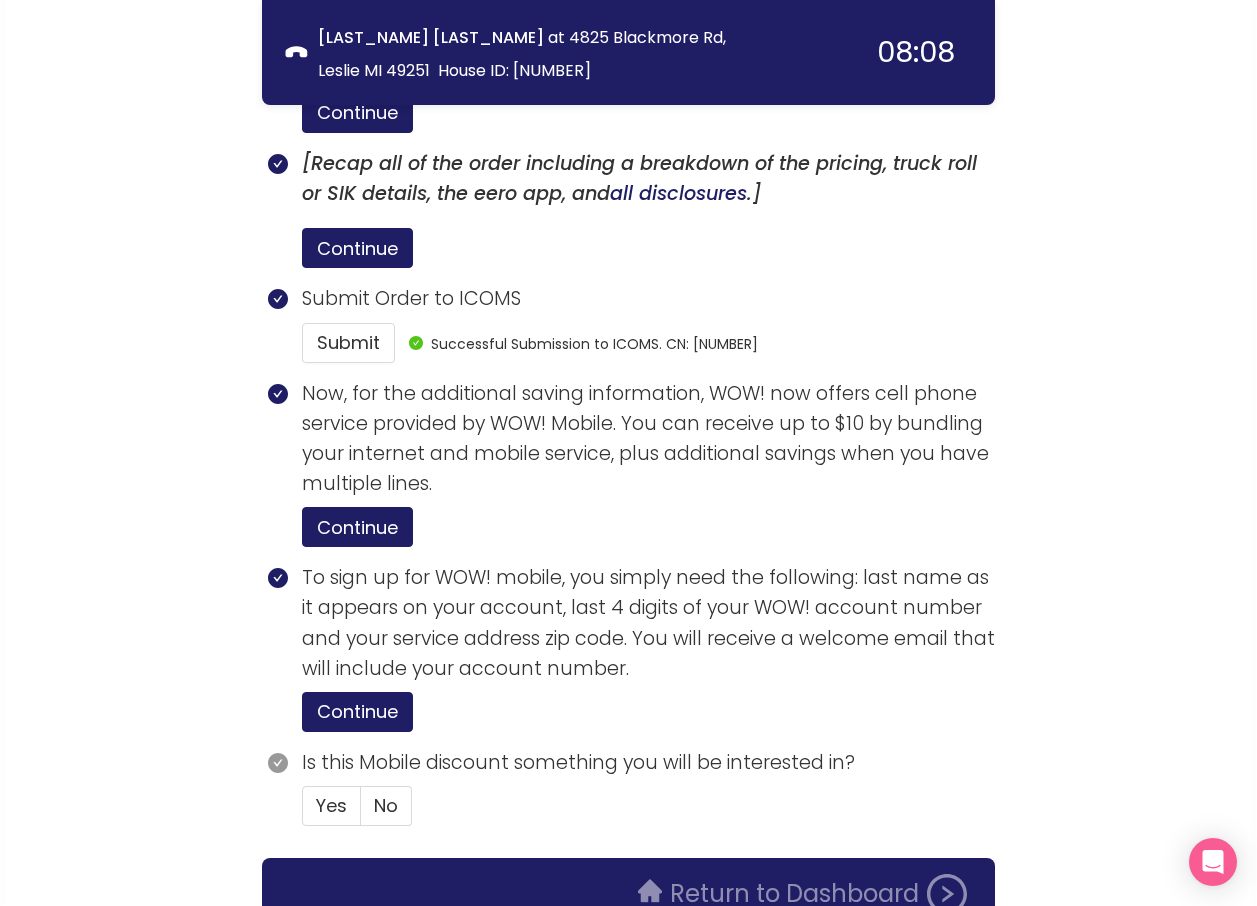 scroll, scrollTop: 4102, scrollLeft: 0, axis: vertical 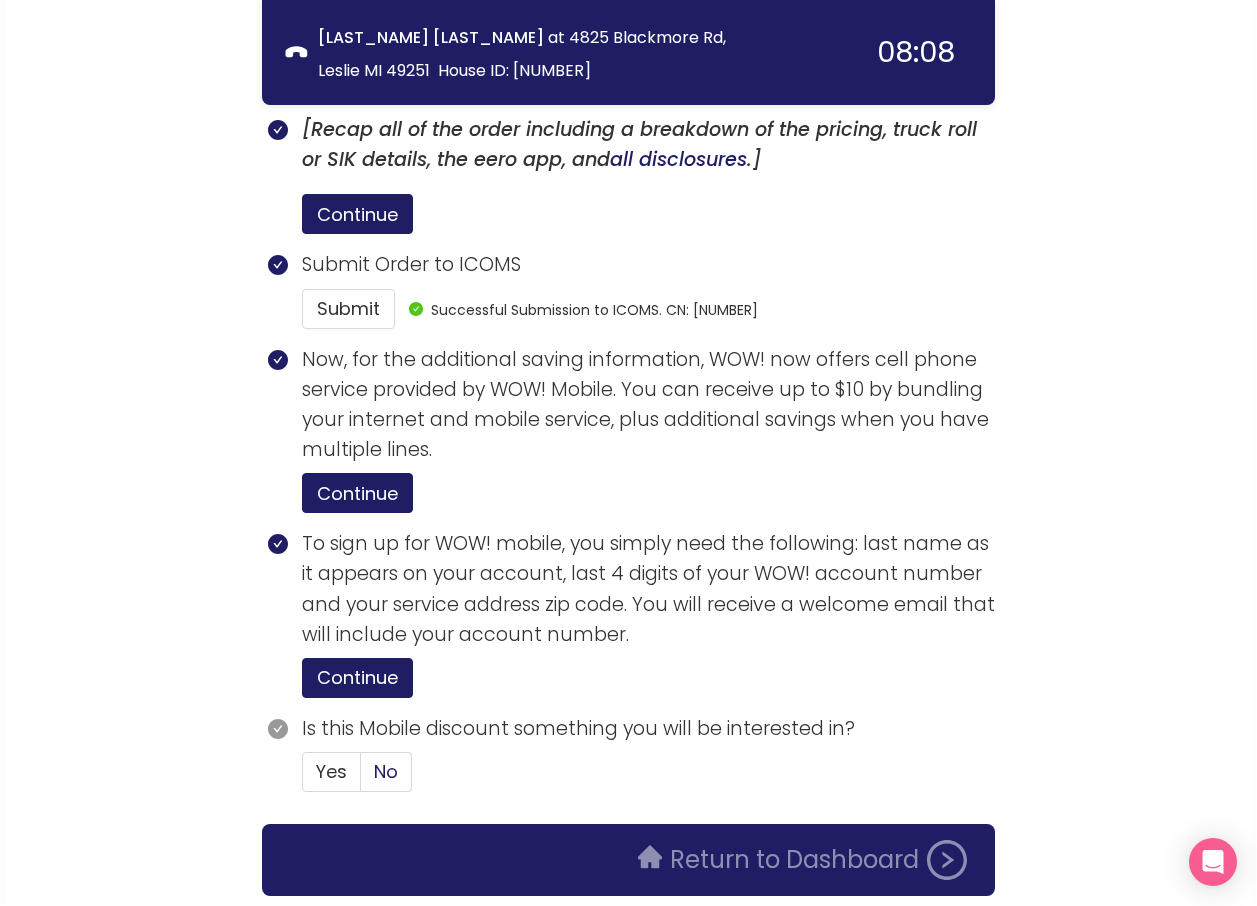 click on "No" at bounding box center [386, 771] 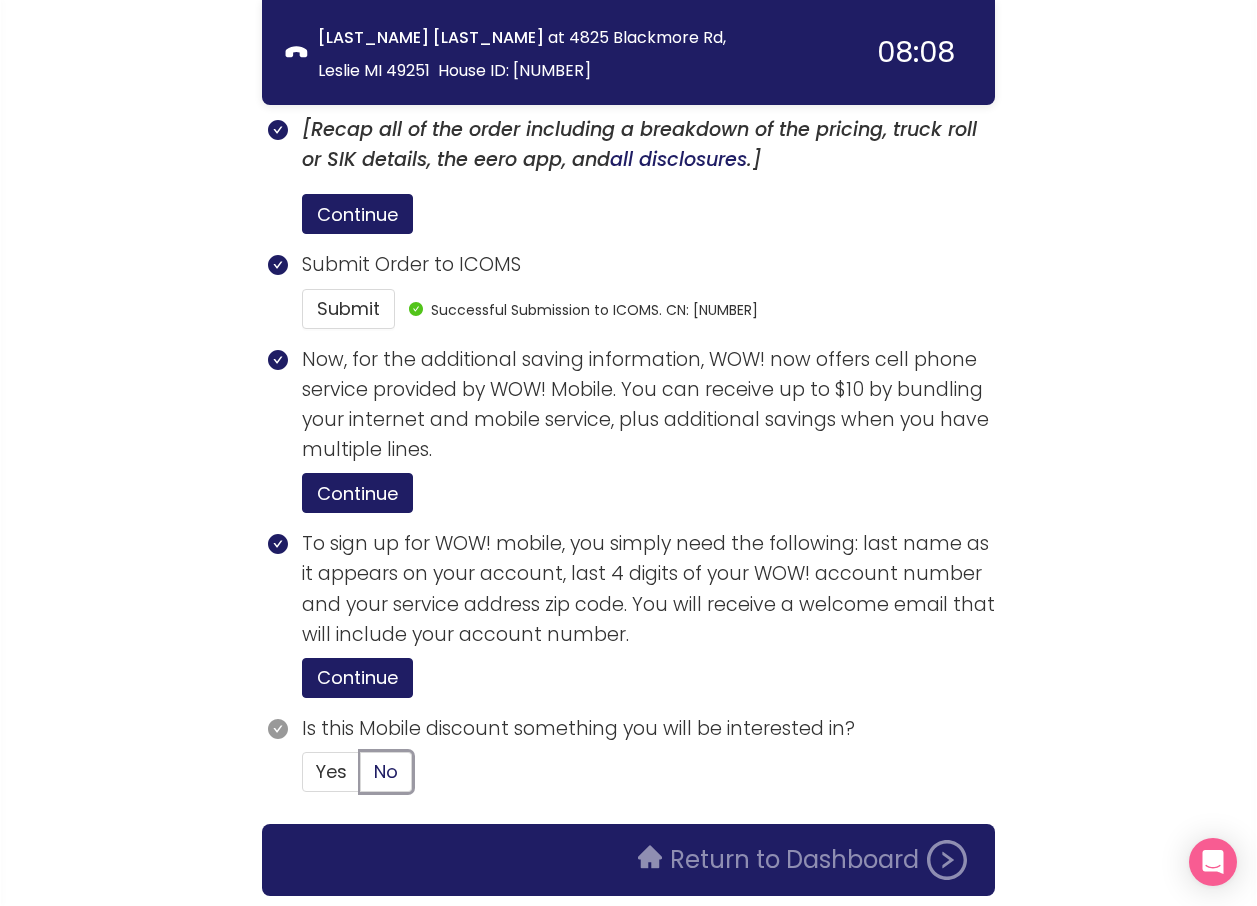 click on "No" at bounding box center (361, 778) 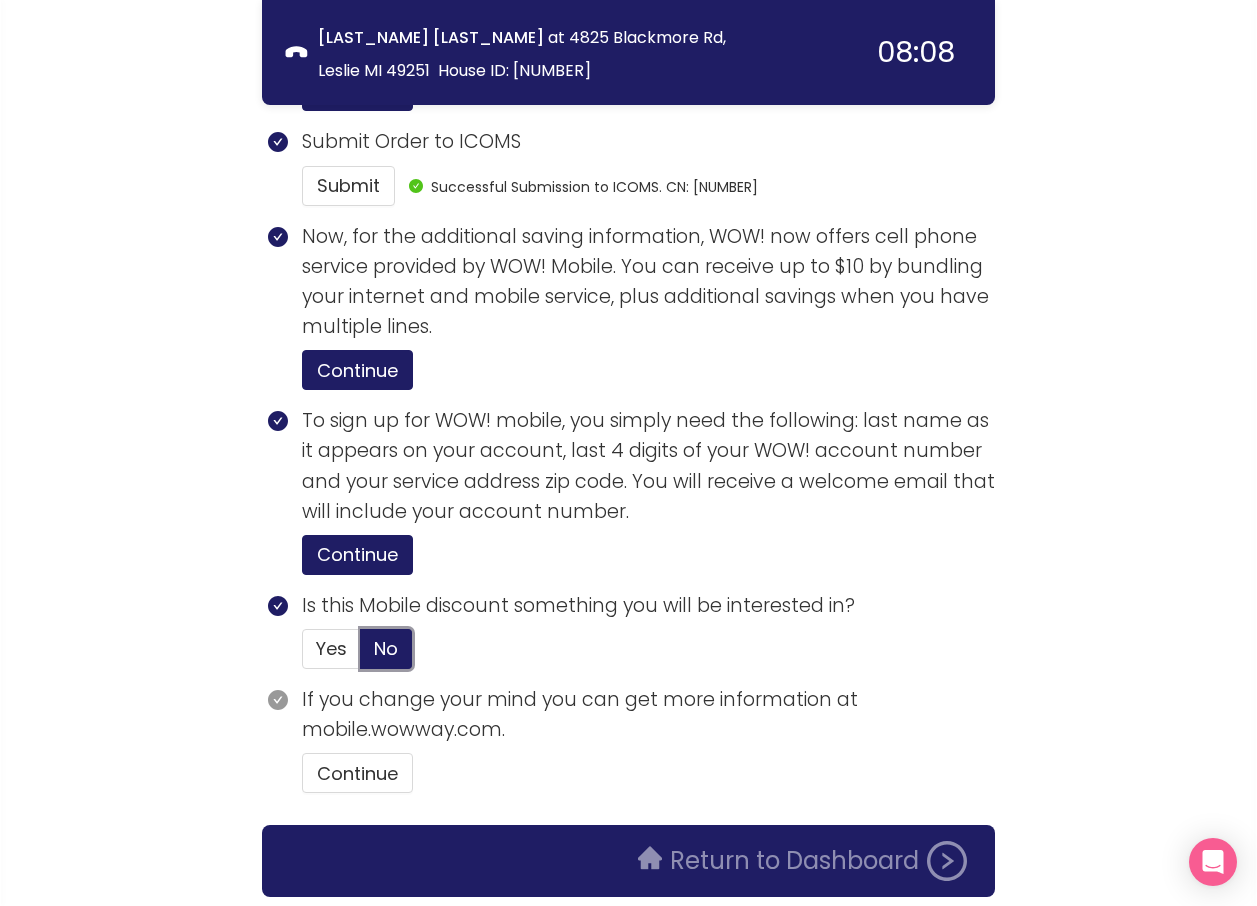 scroll, scrollTop: 4226, scrollLeft: 0, axis: vertical 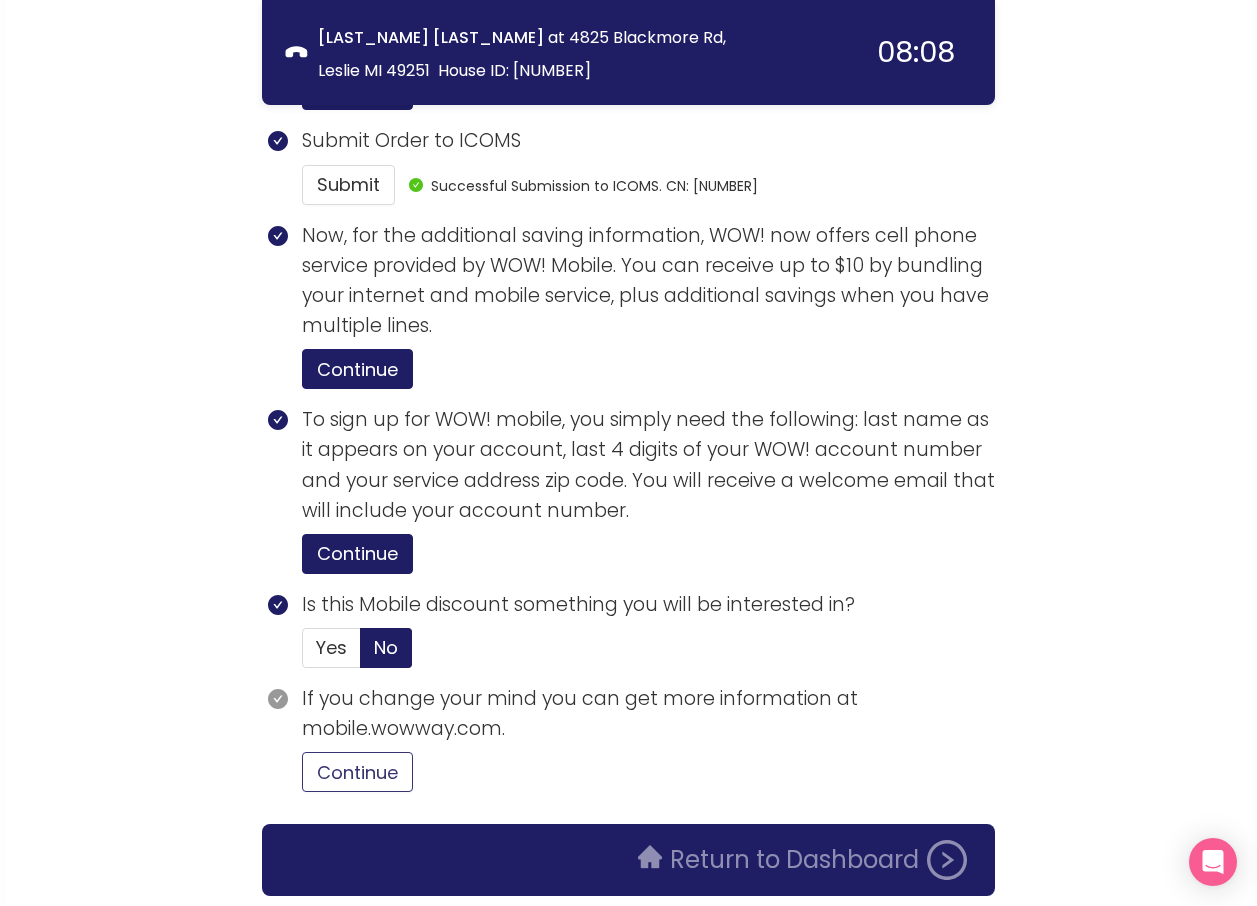 click on "Continue" at bounding box center (357, 772) 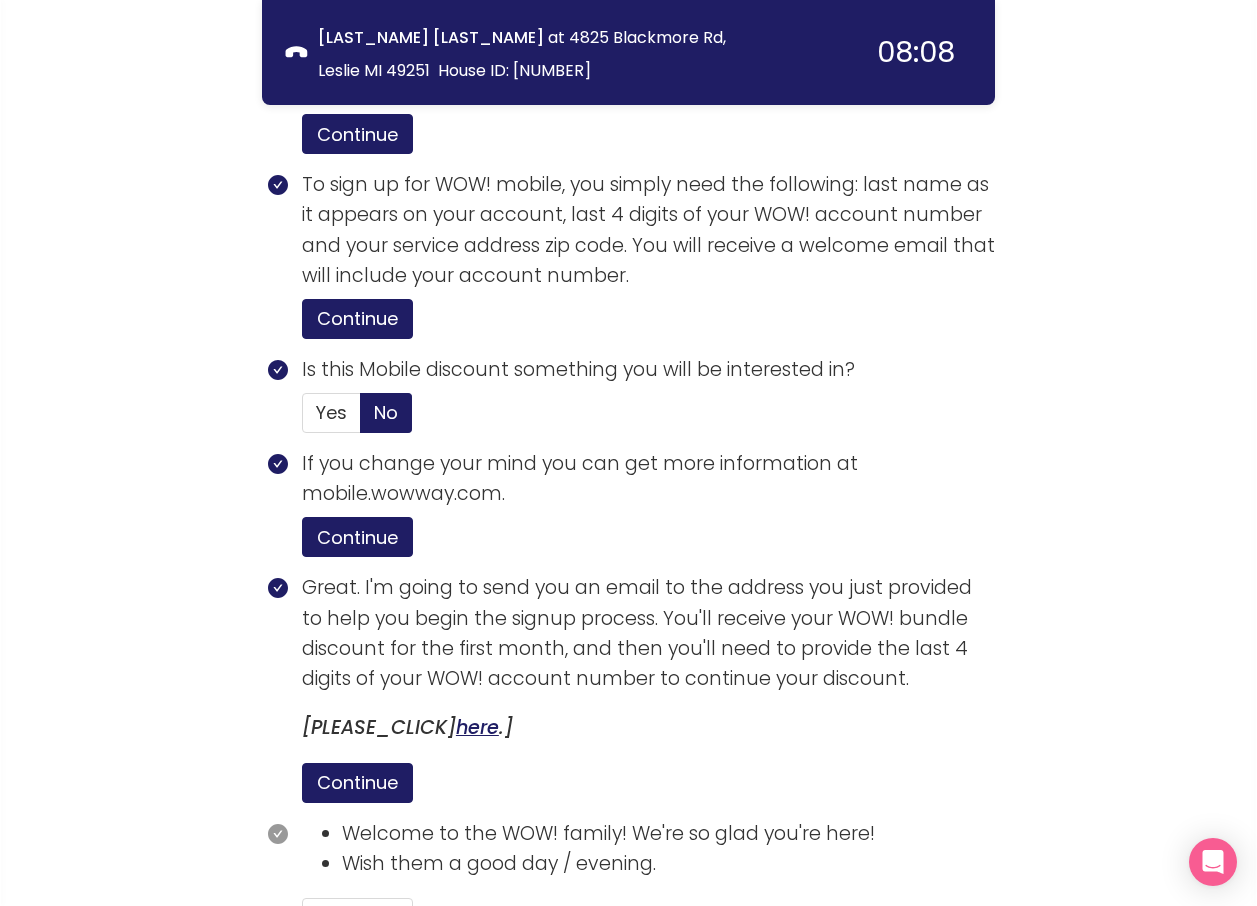 scroll, scrollTop: 4607, scrollLeft: 0, axis: vertical 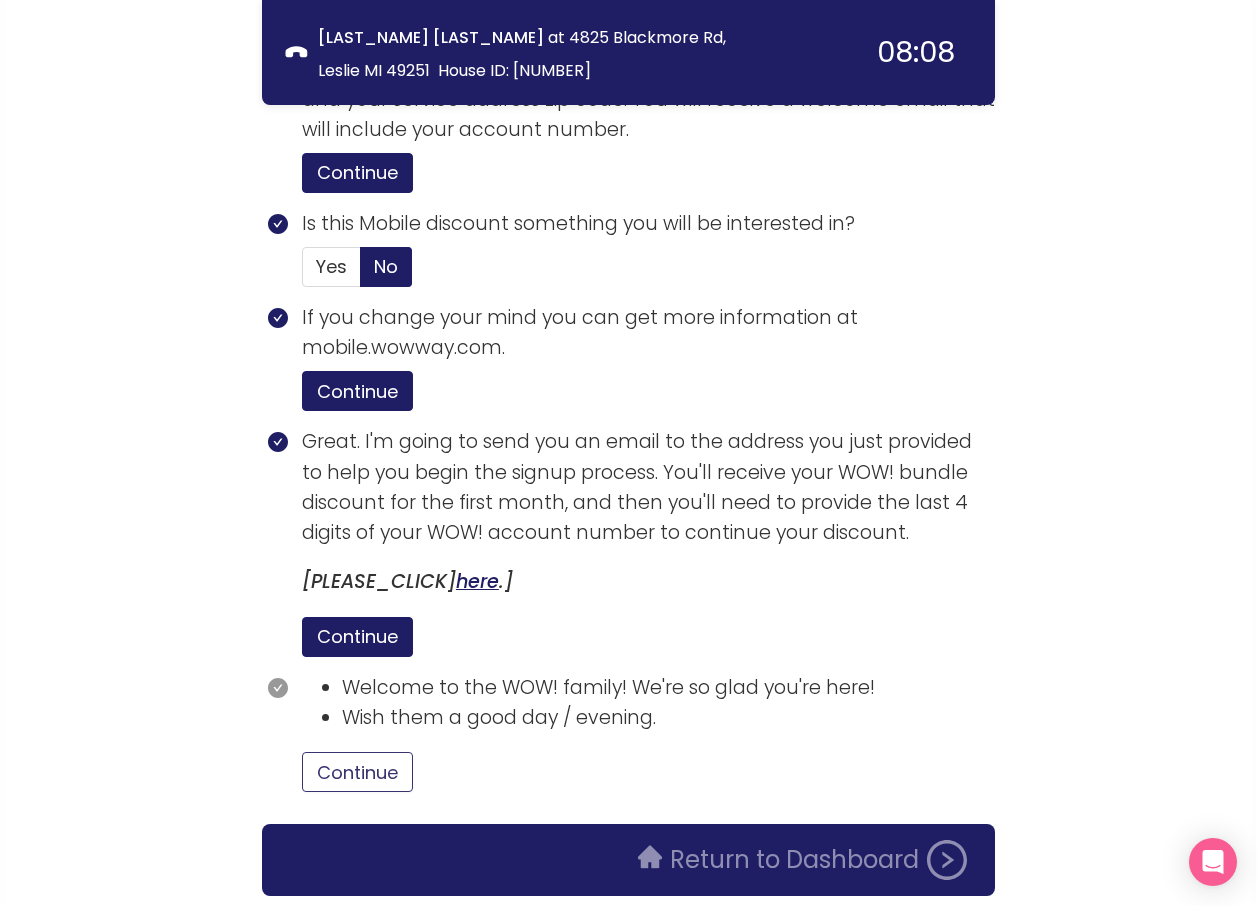 click on "Continue" at bounding box center [357, 772] 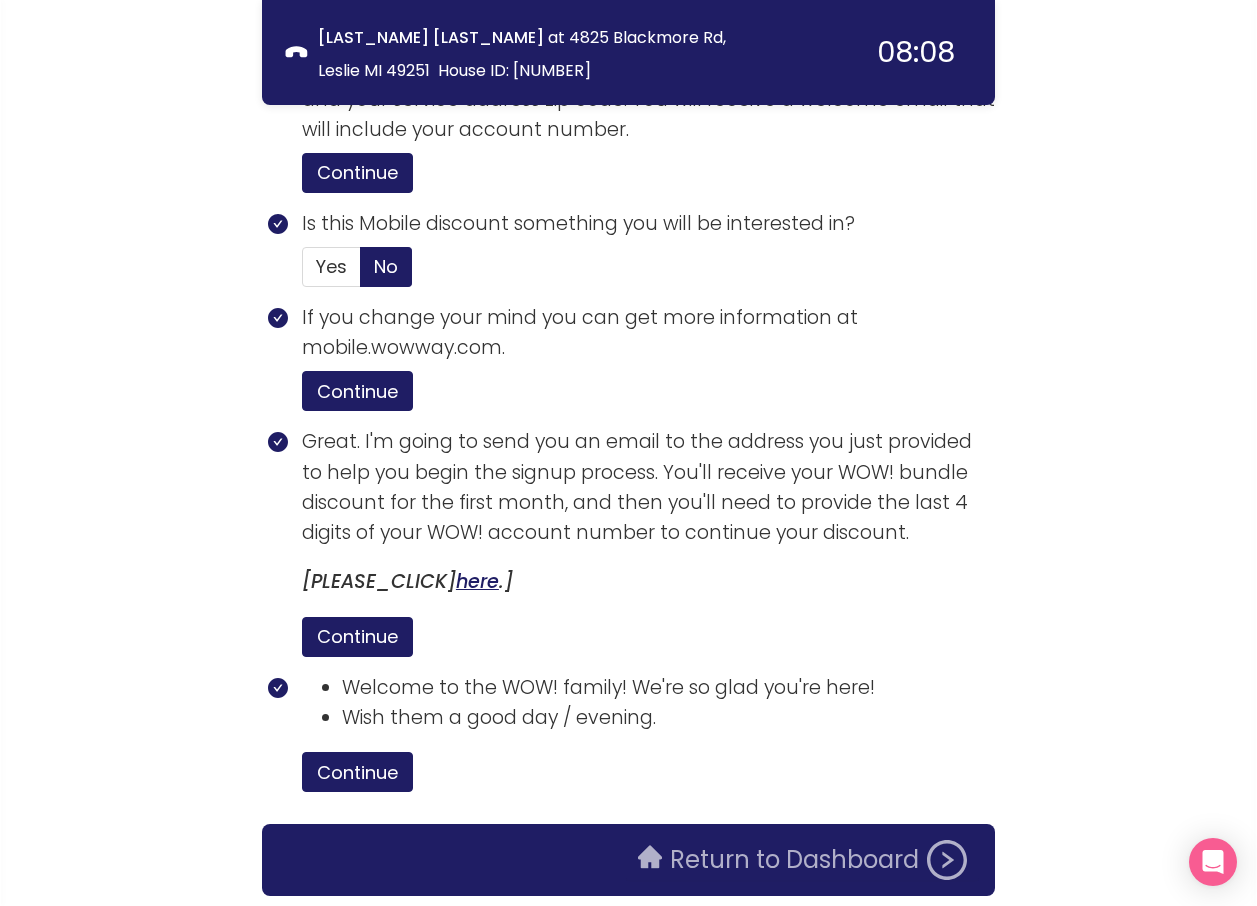 click on "Return to Dashboard" 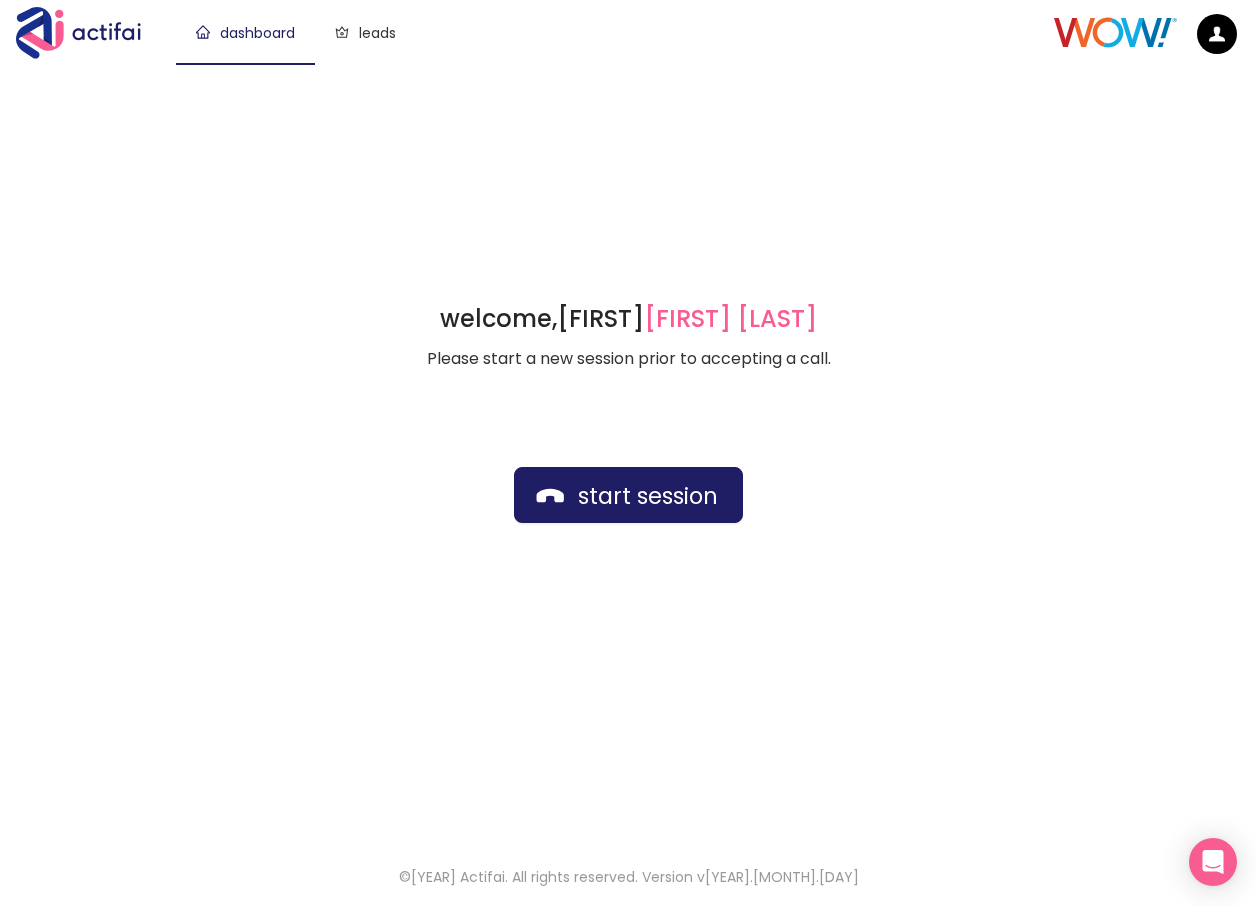 scroll, scrollTop: 0, scrollLeft: 0, axis: both 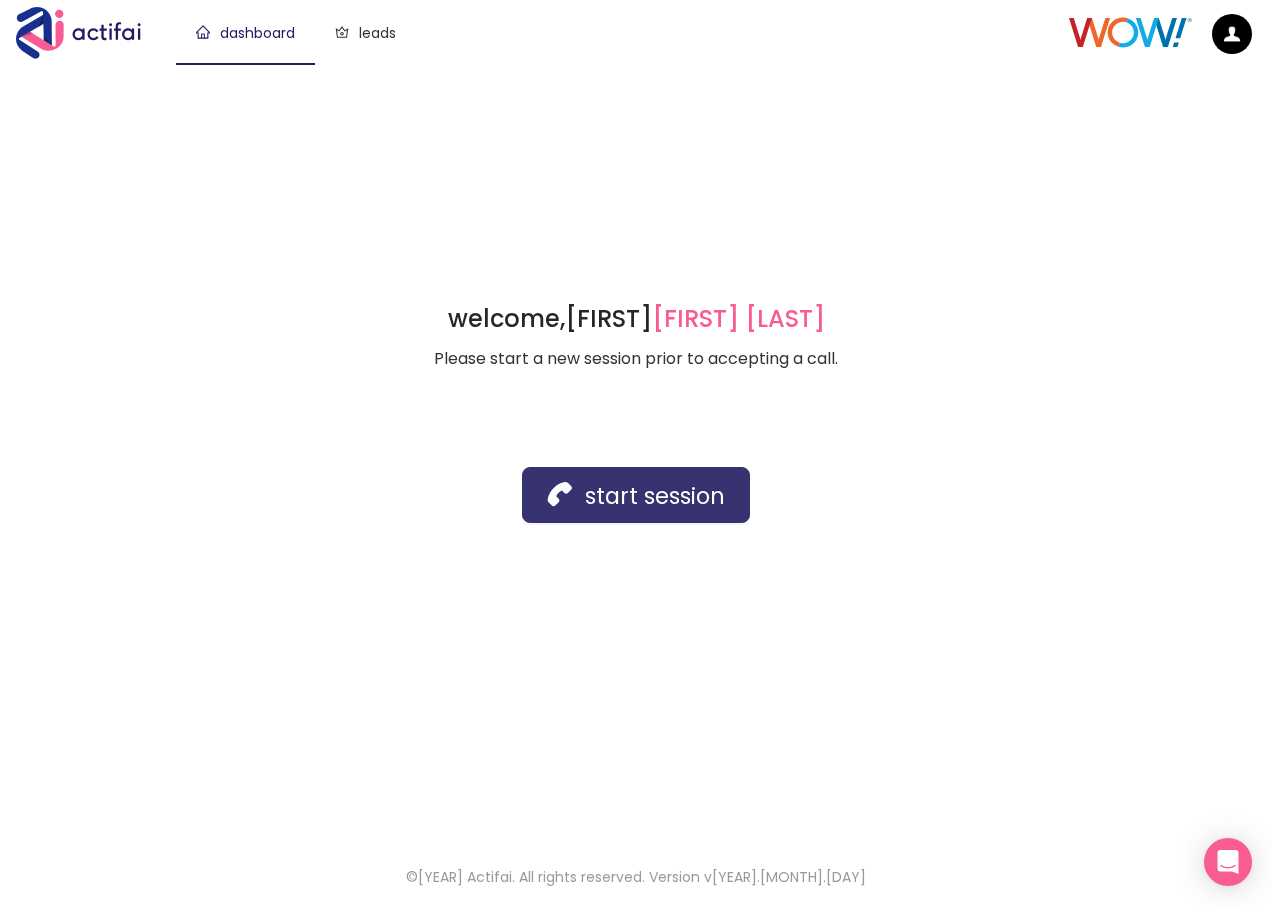 click on "start session" at bounding box center (636, 495) 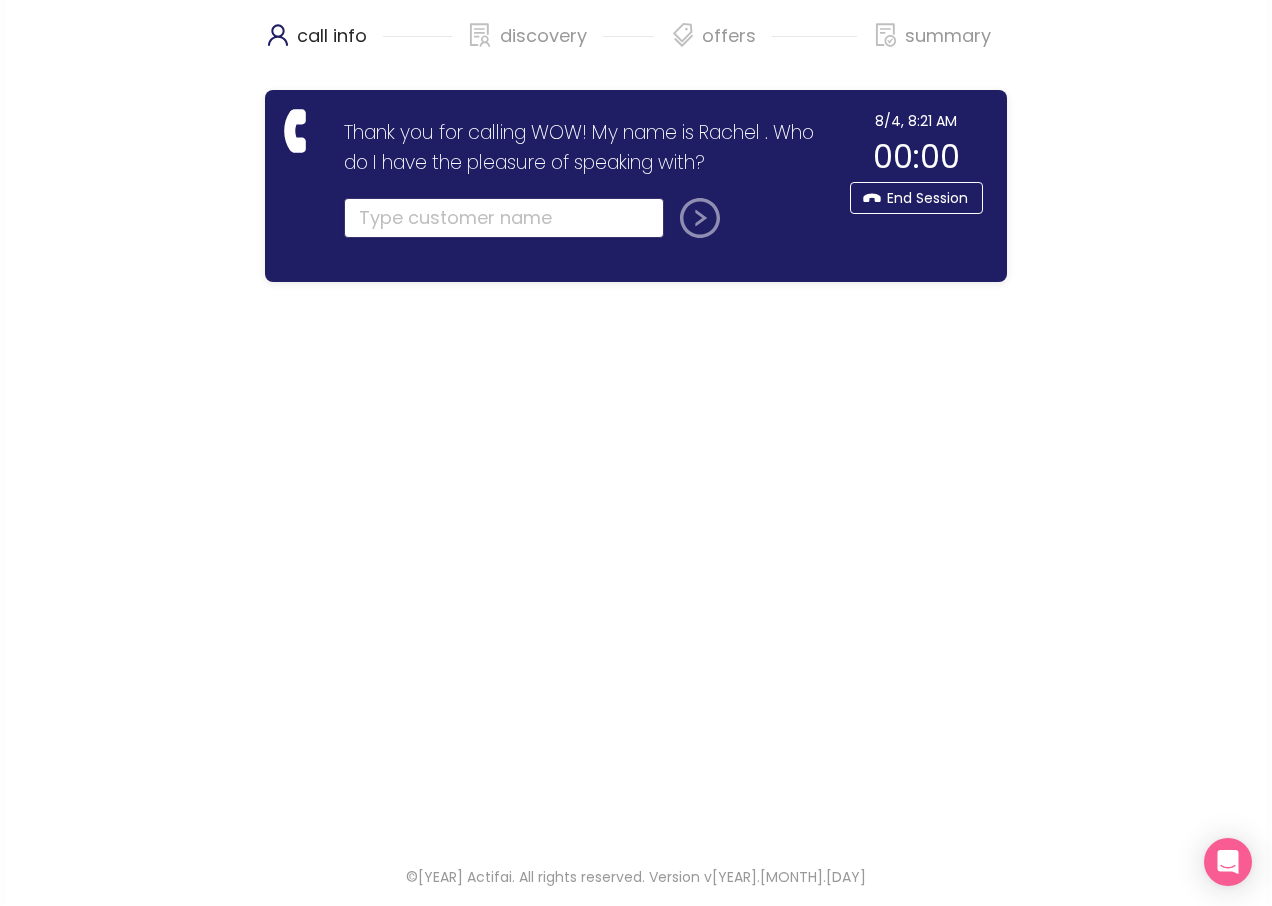 click 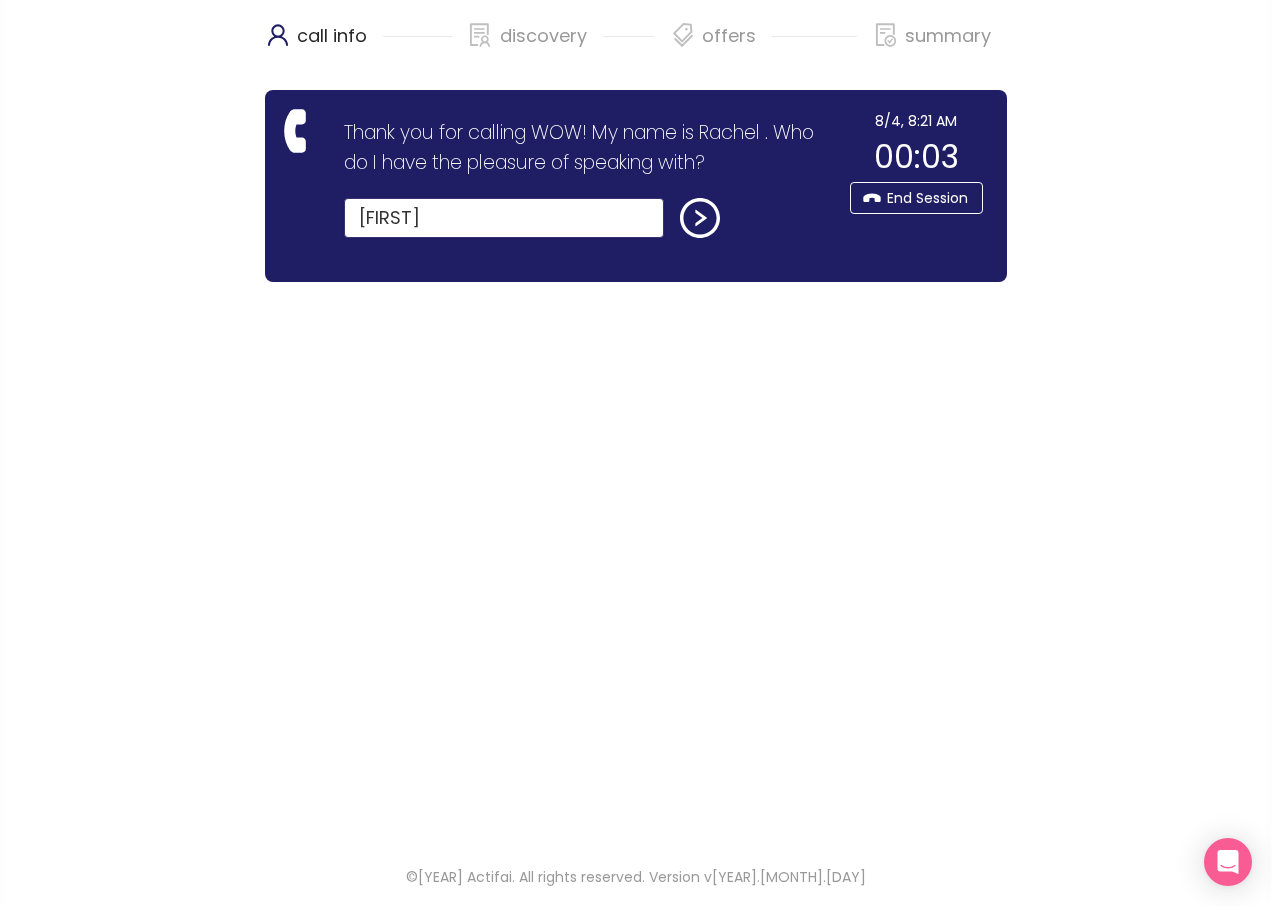 type on "[FIRST]" 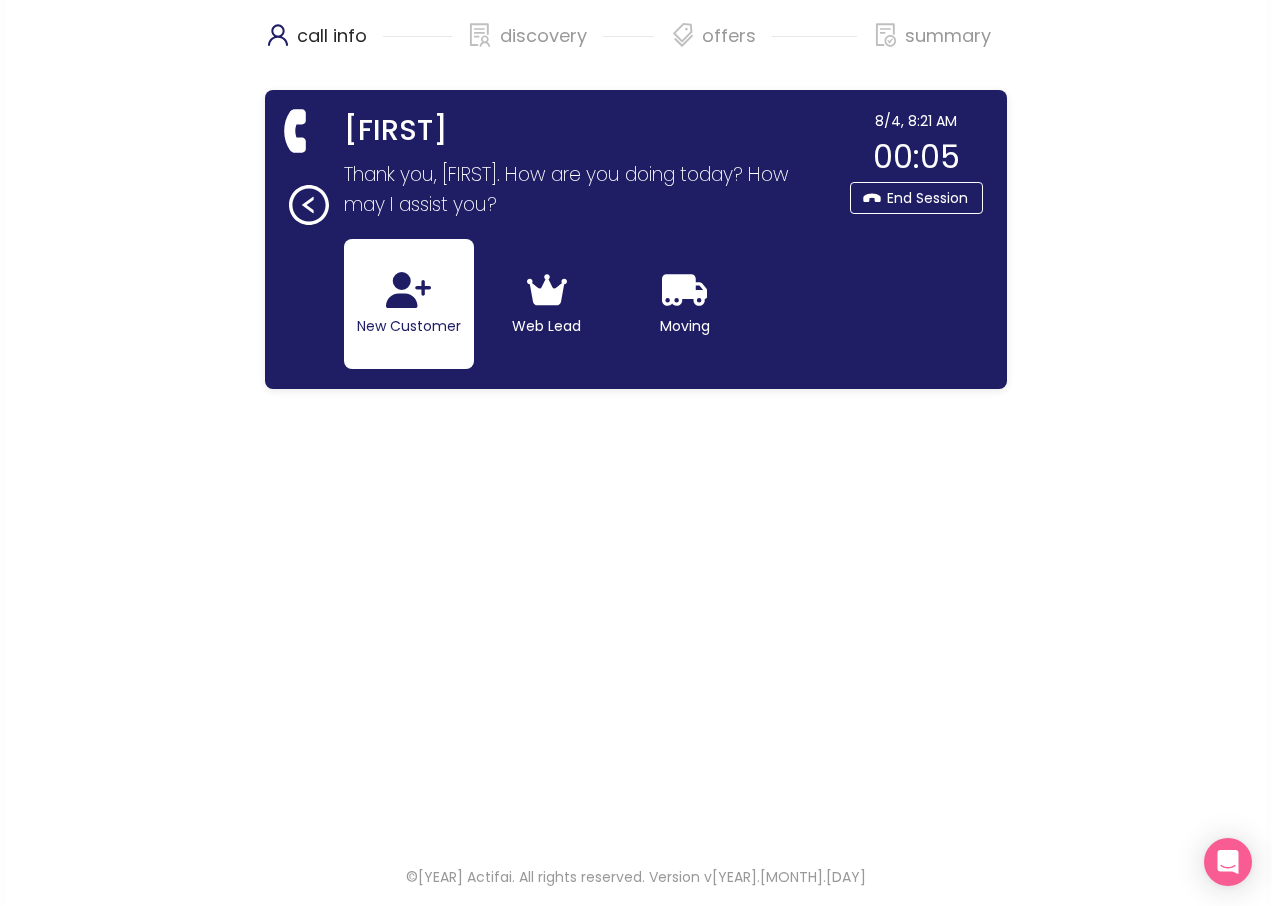 click on "New Customer" 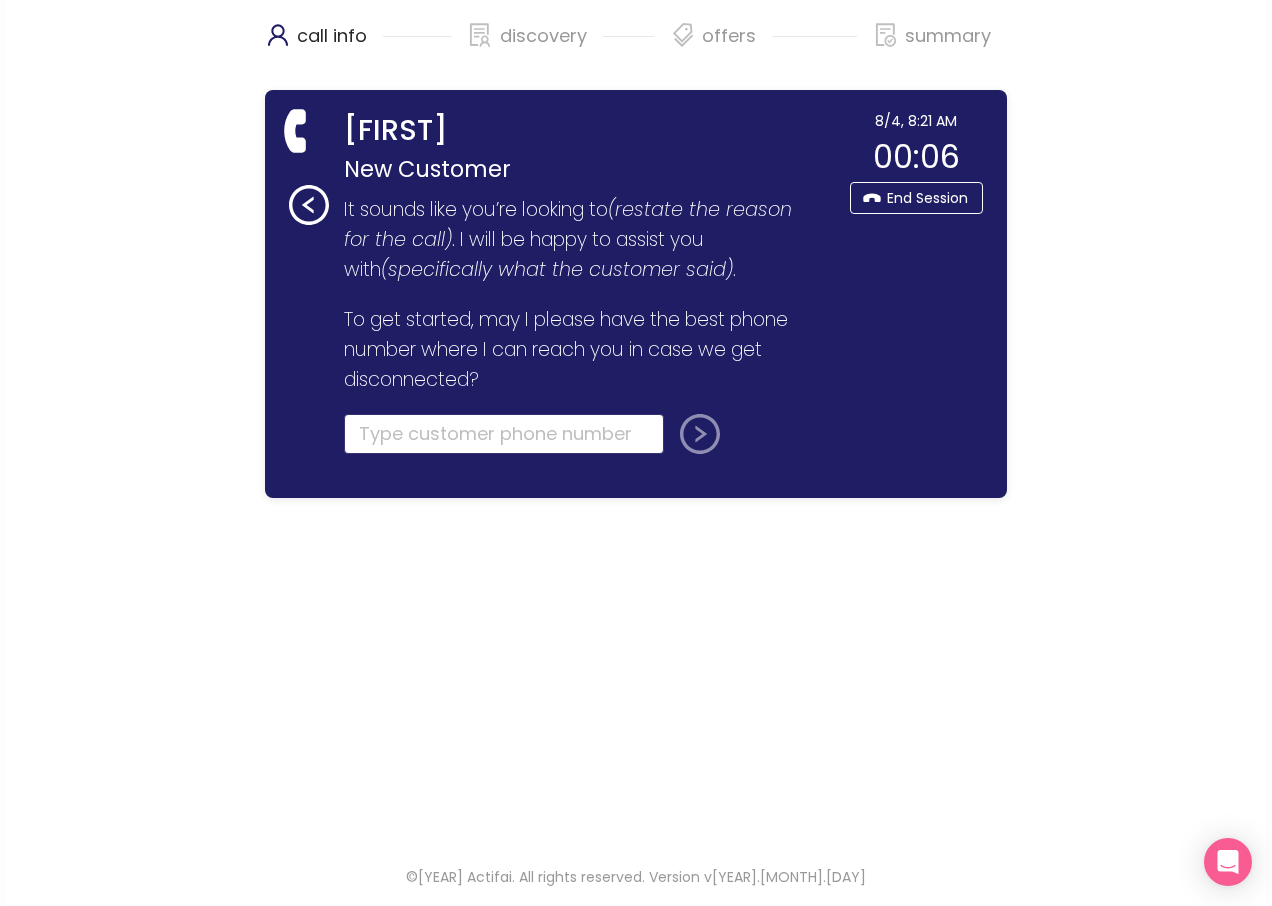 click 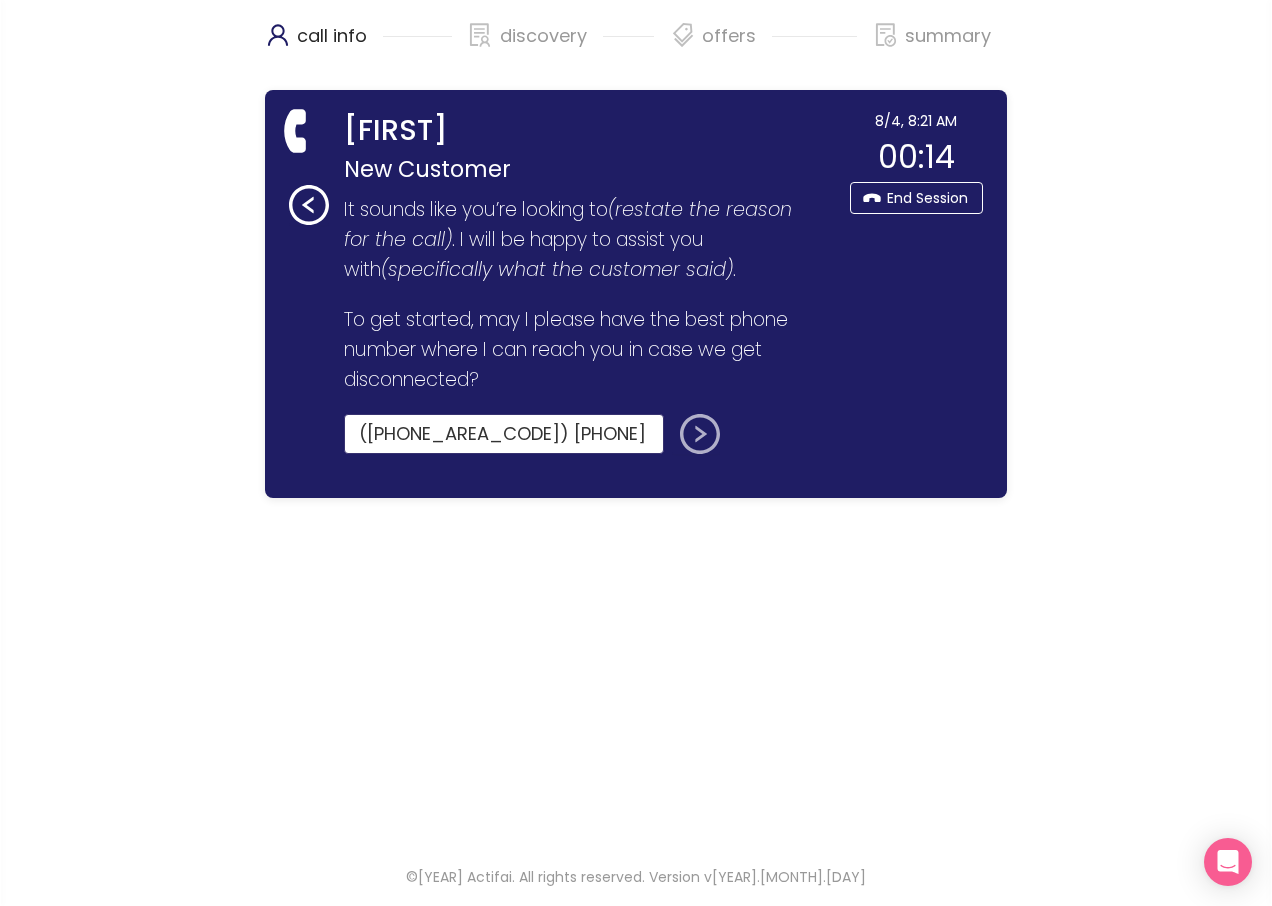 type on "([PHONE_AREA_CODE]) [PHONE]" 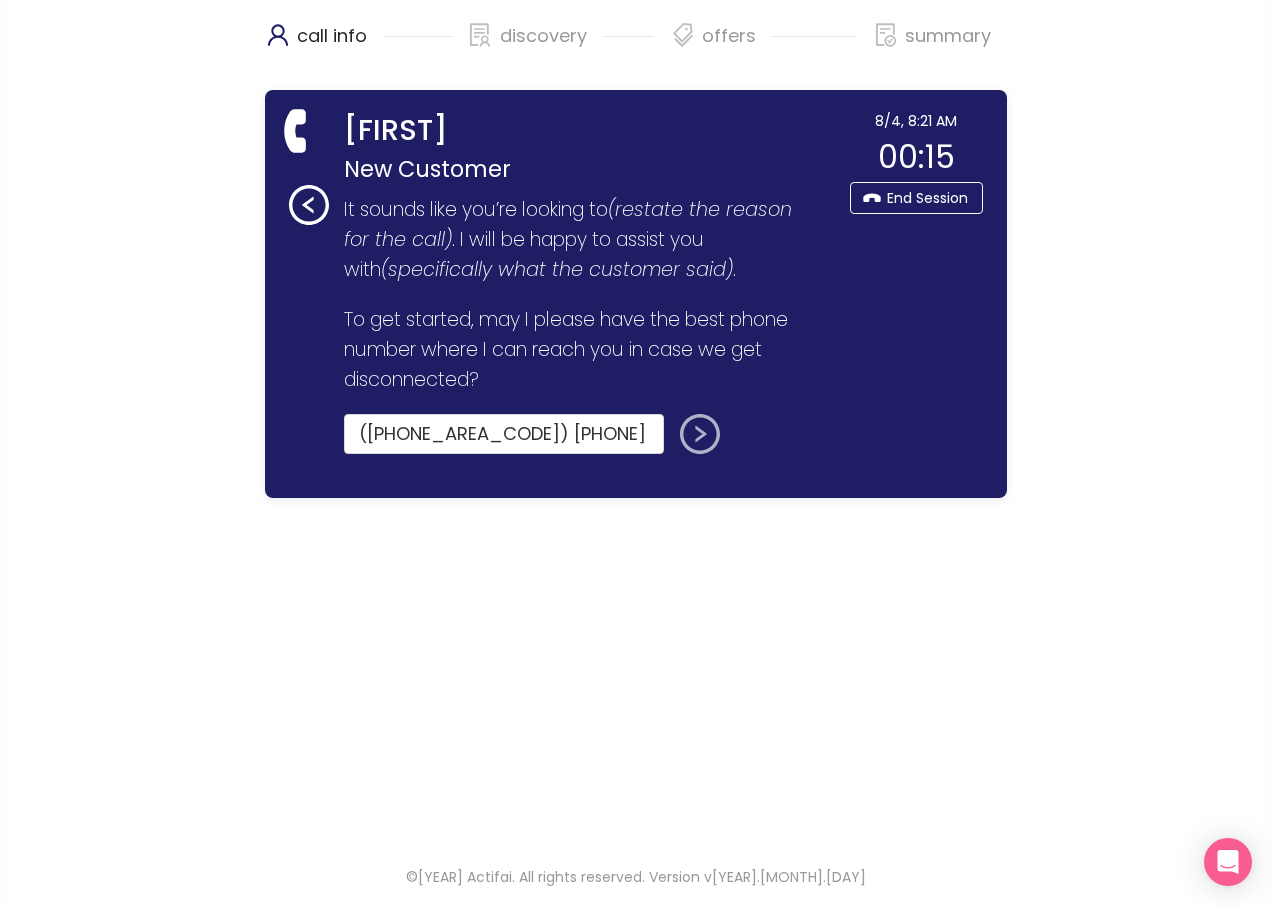 click 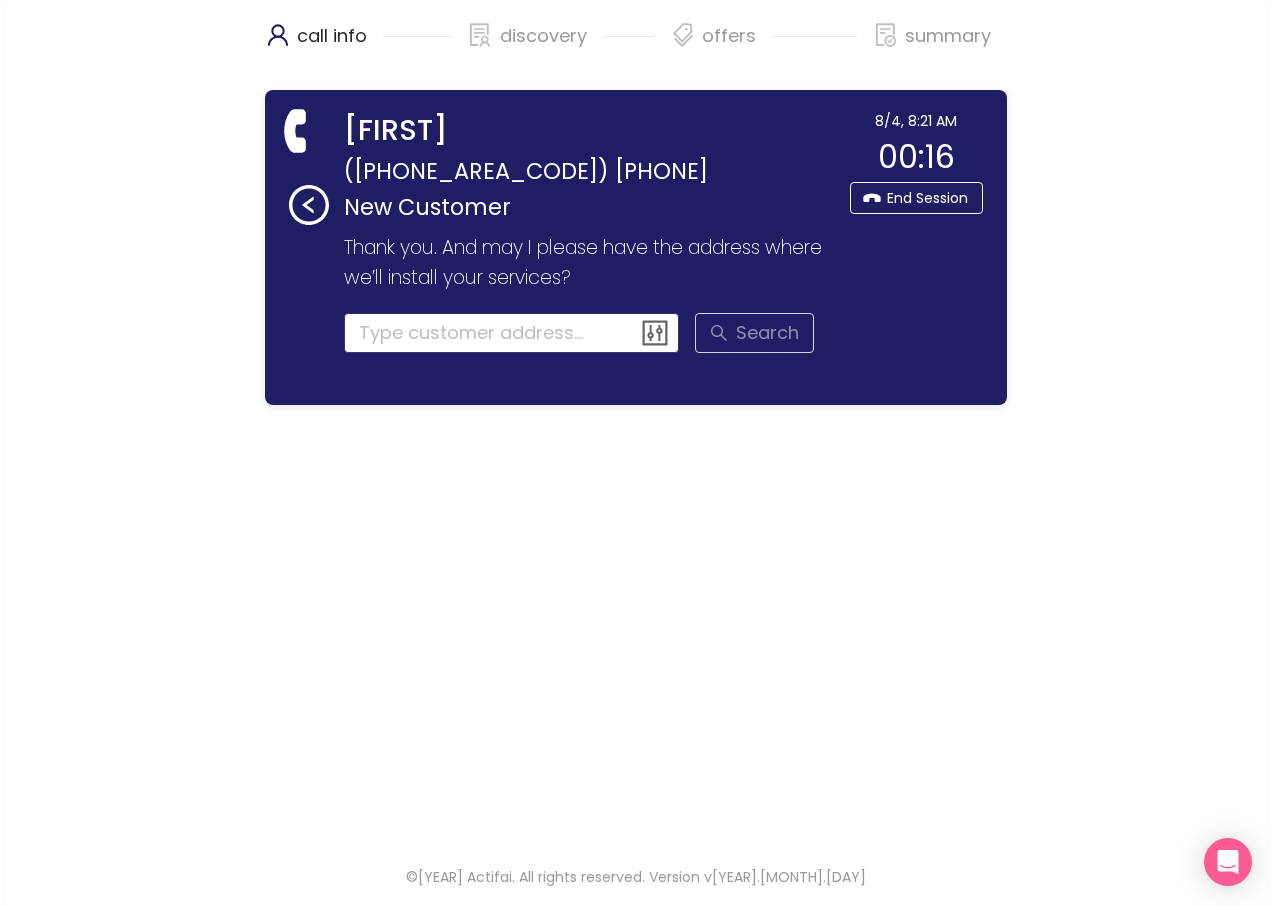 click at bounding box center (512, 333) 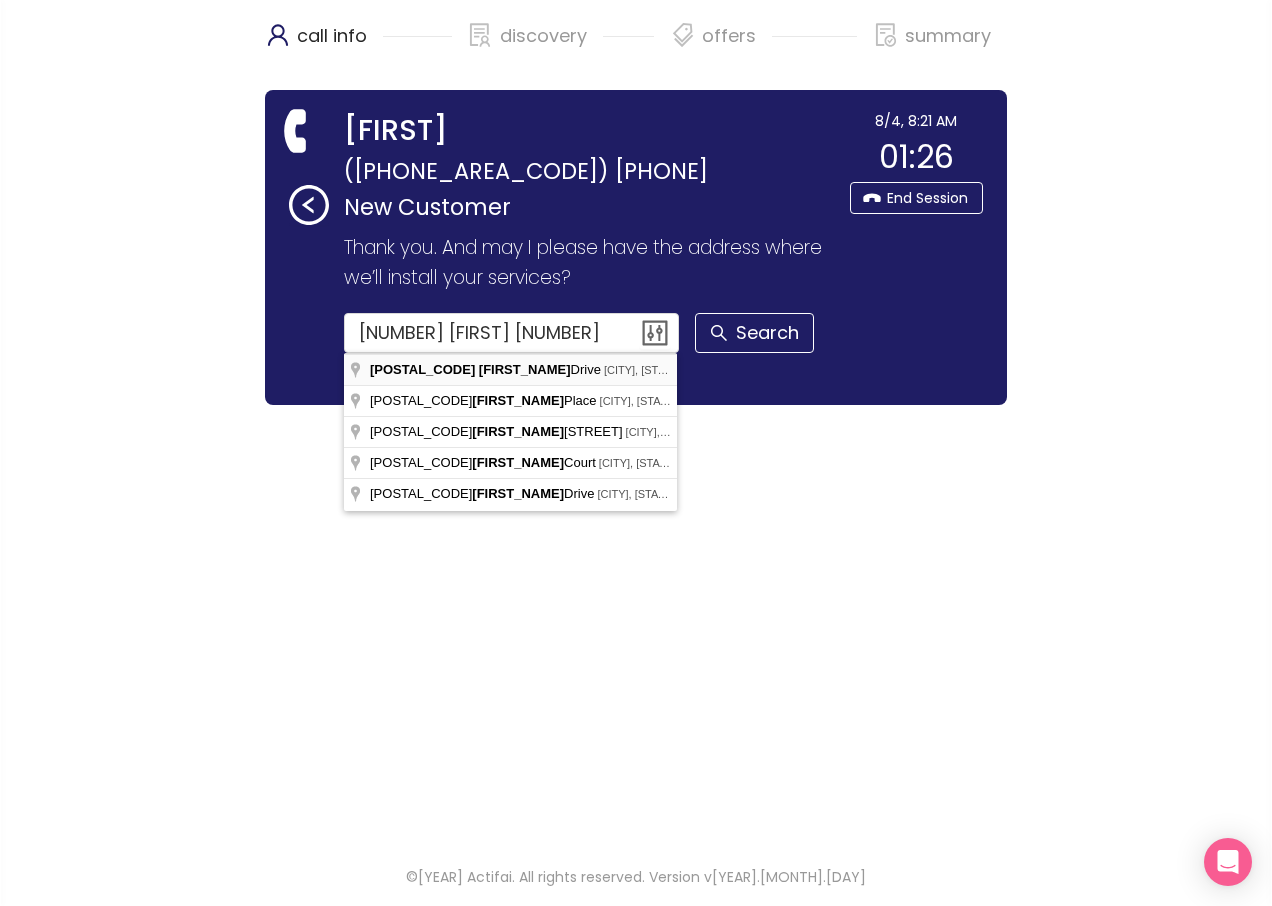 type on "[NUMBER] [STREET], [CITY], [STATE] [POSTAL_CODE], USA" 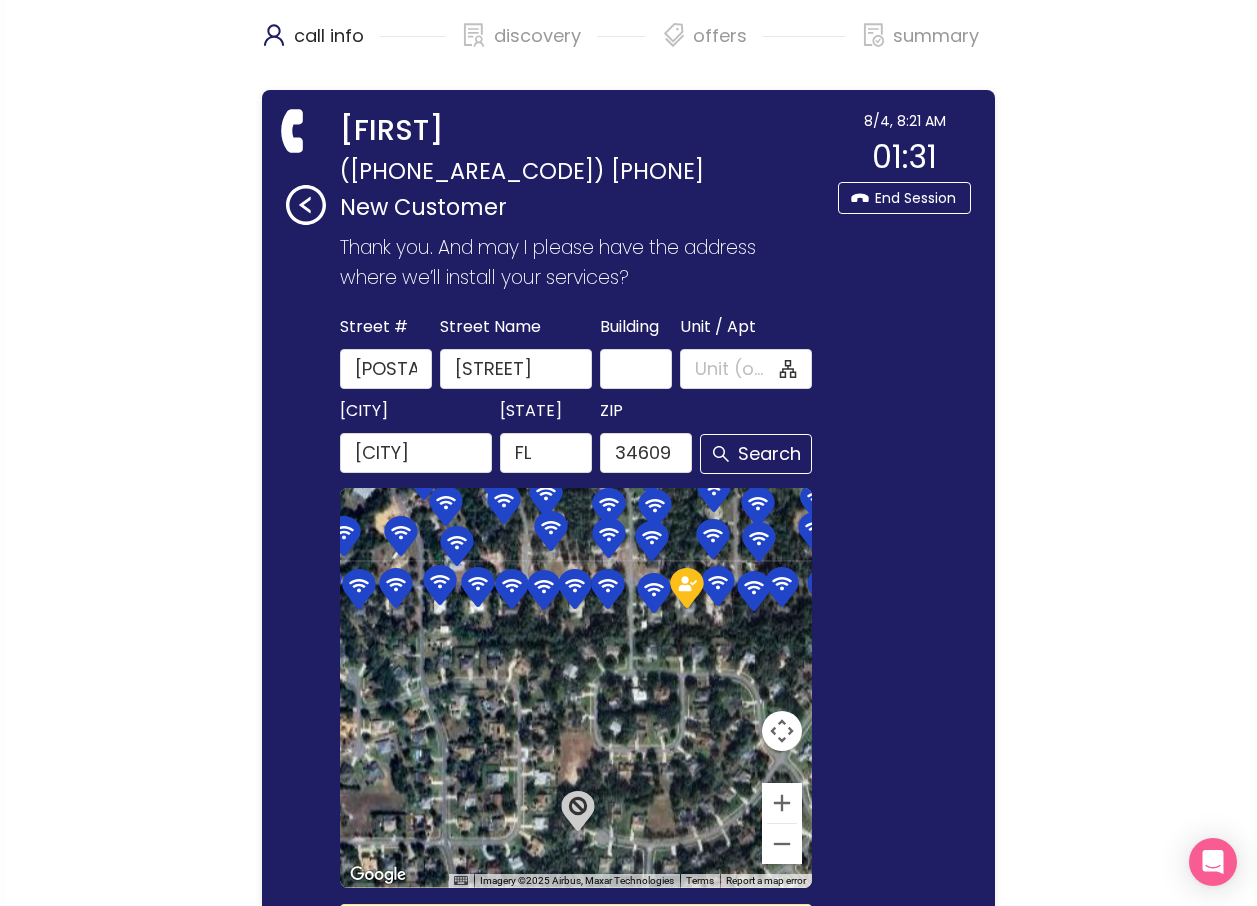 scroll, scrollTop: 200, scrollLeft: 0, axis: vertical 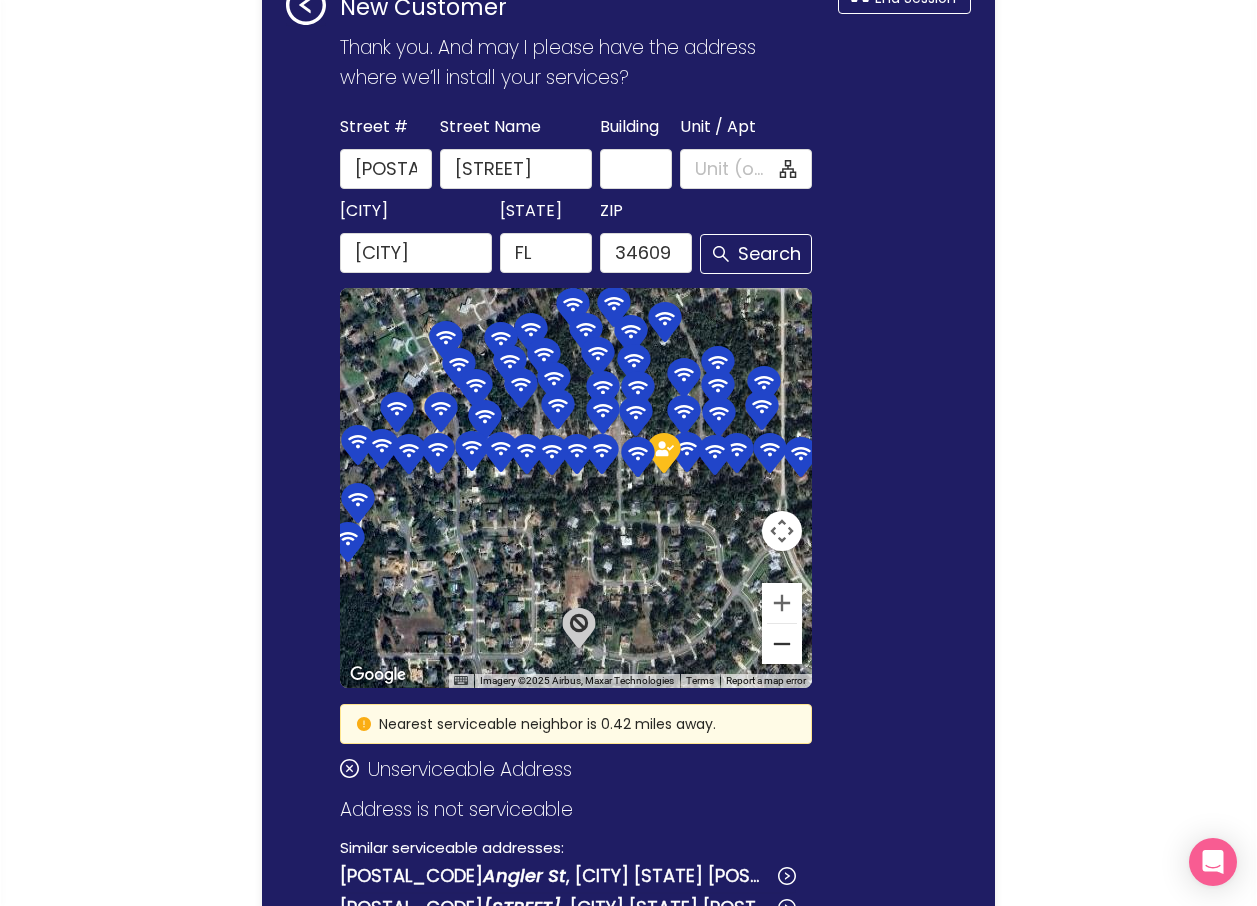 click at bounding box center [782, 644] 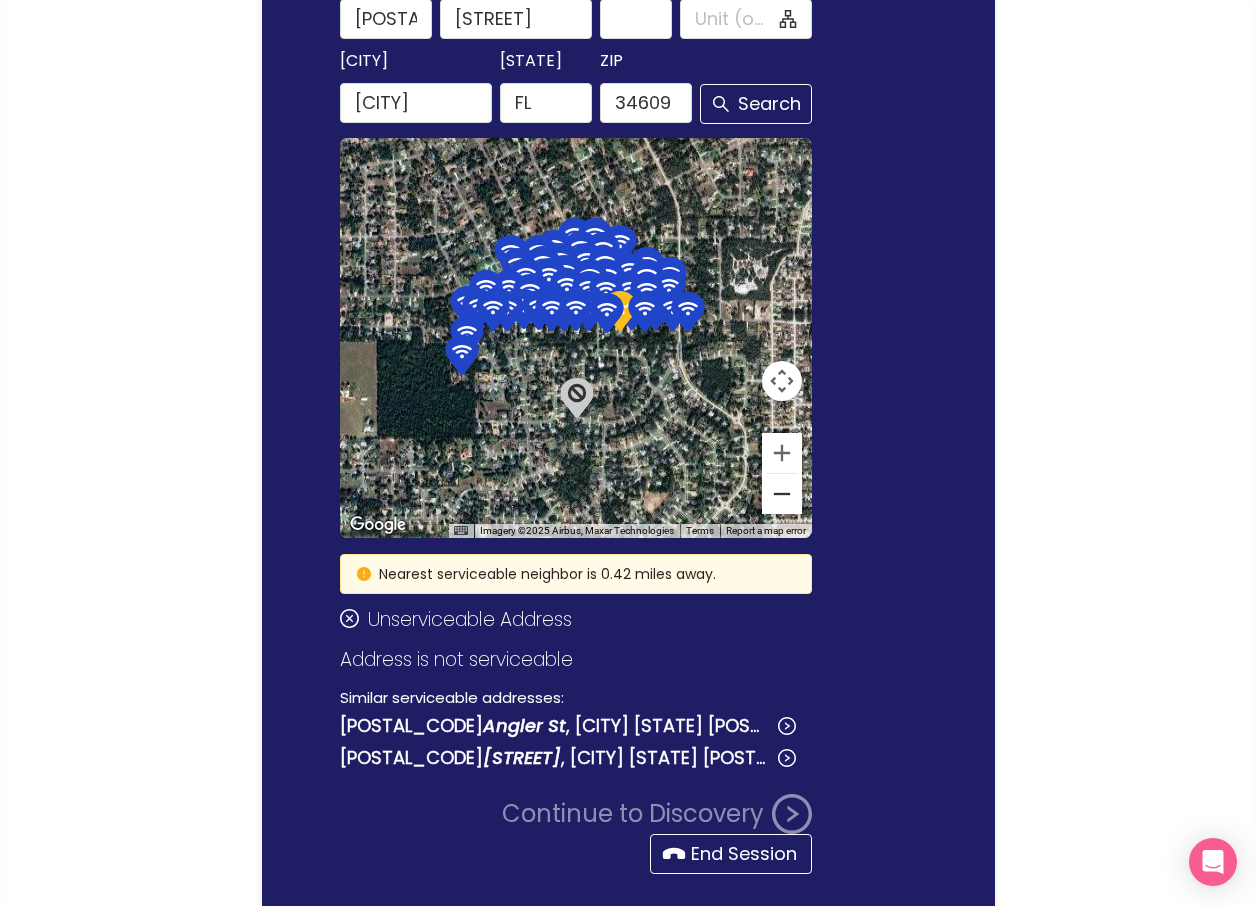 scroll, scrollTop: 400, scrollLeft: 0, axis: vertical 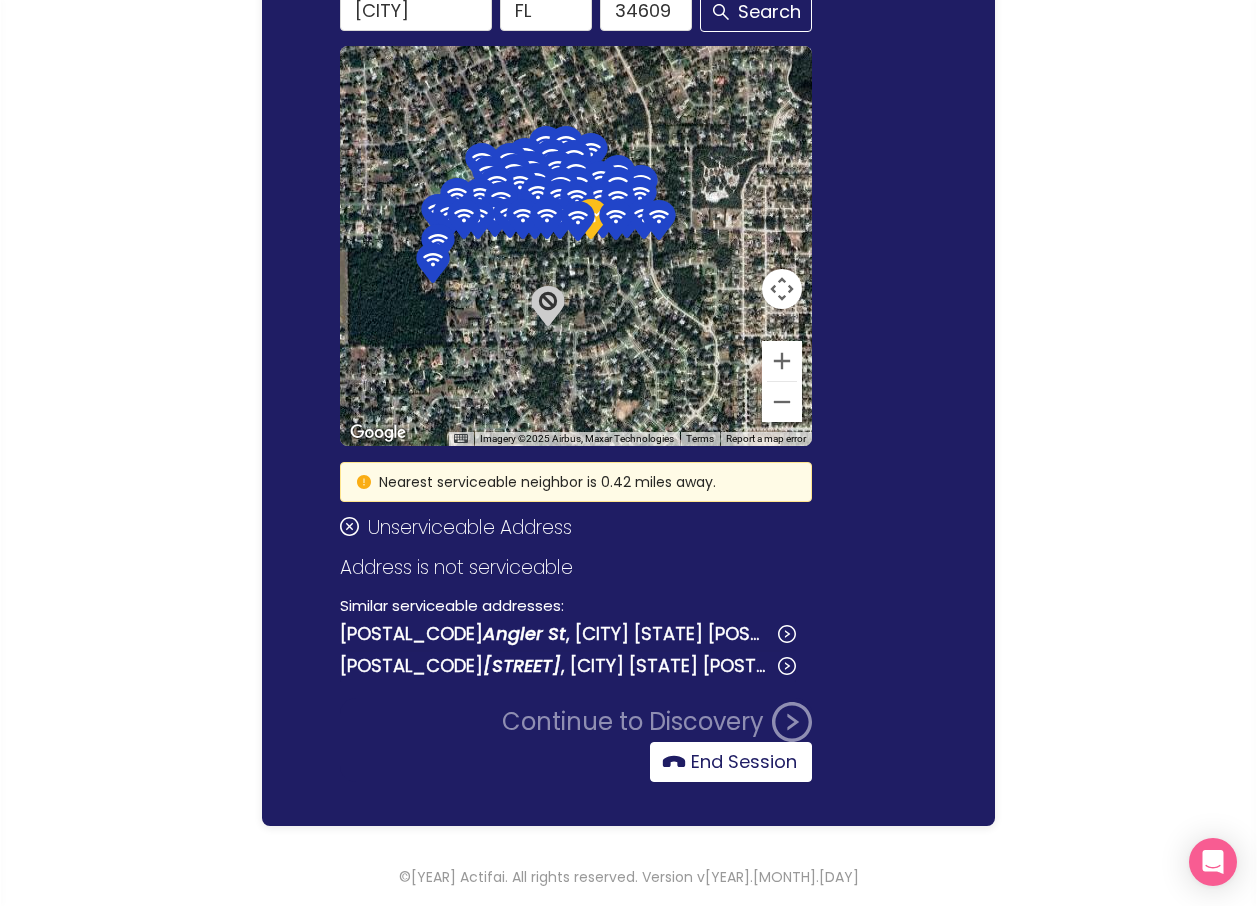 click on "End Session" 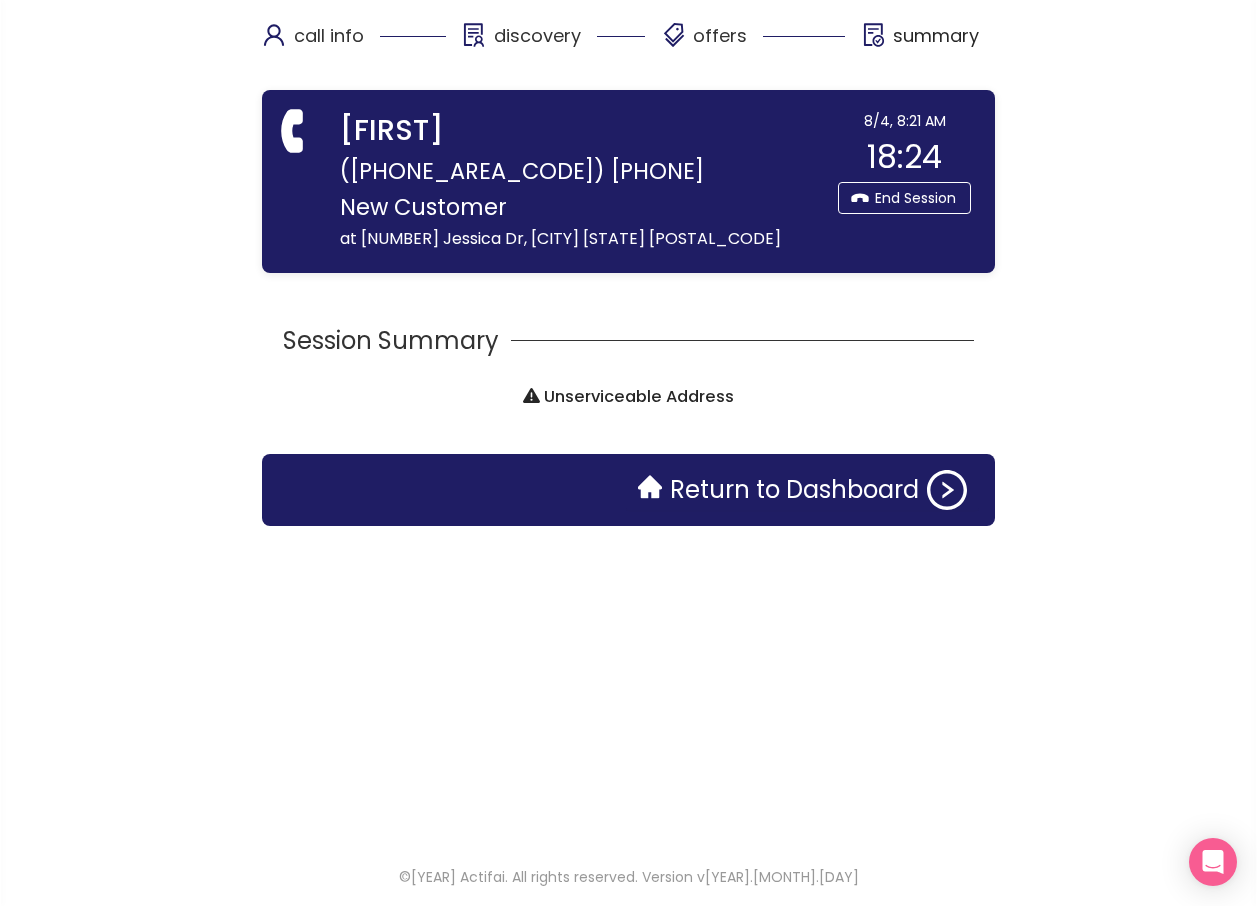 scroll, scrollTop: 0, scrollLeft: 0, axis: both 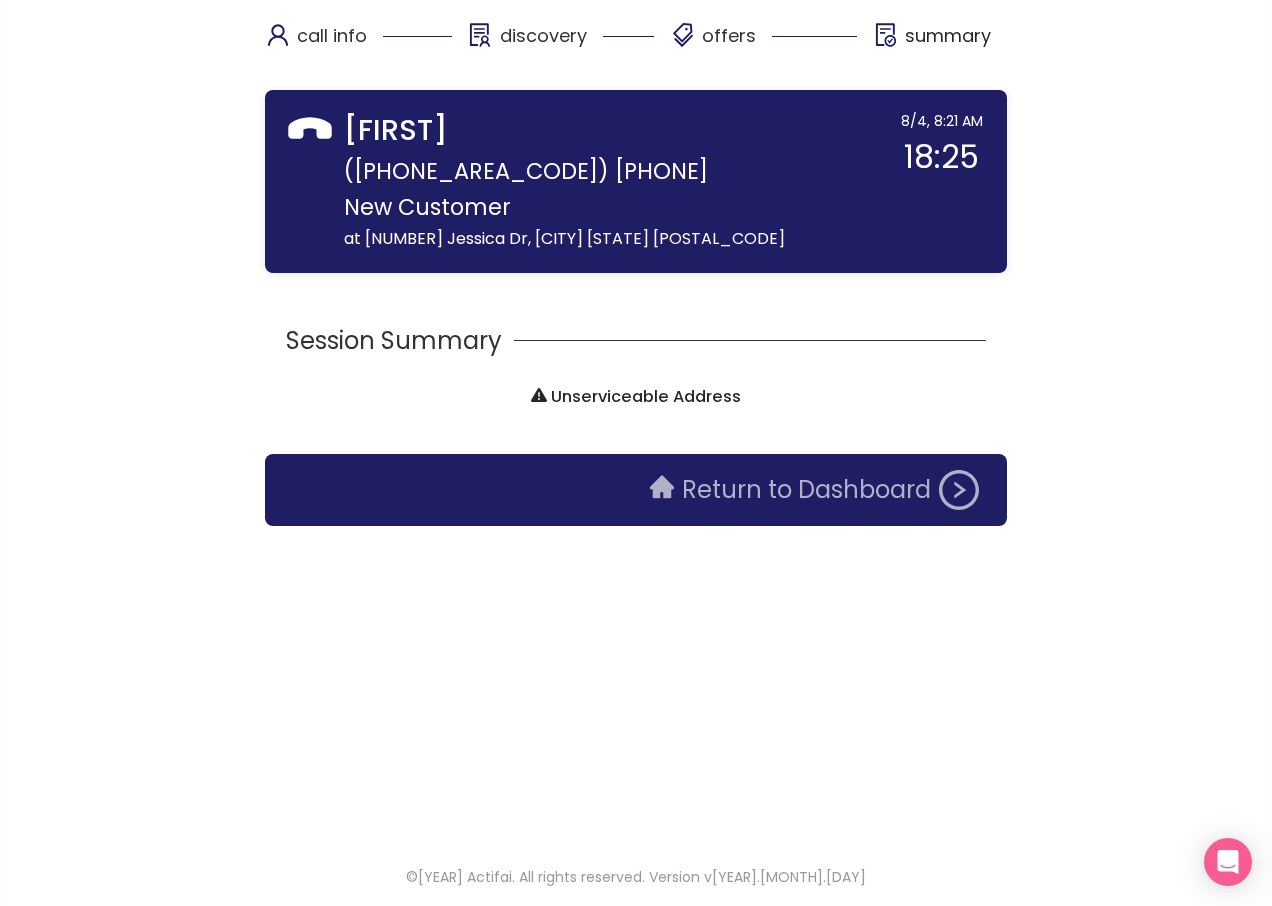 click on "Return to Dashboard" 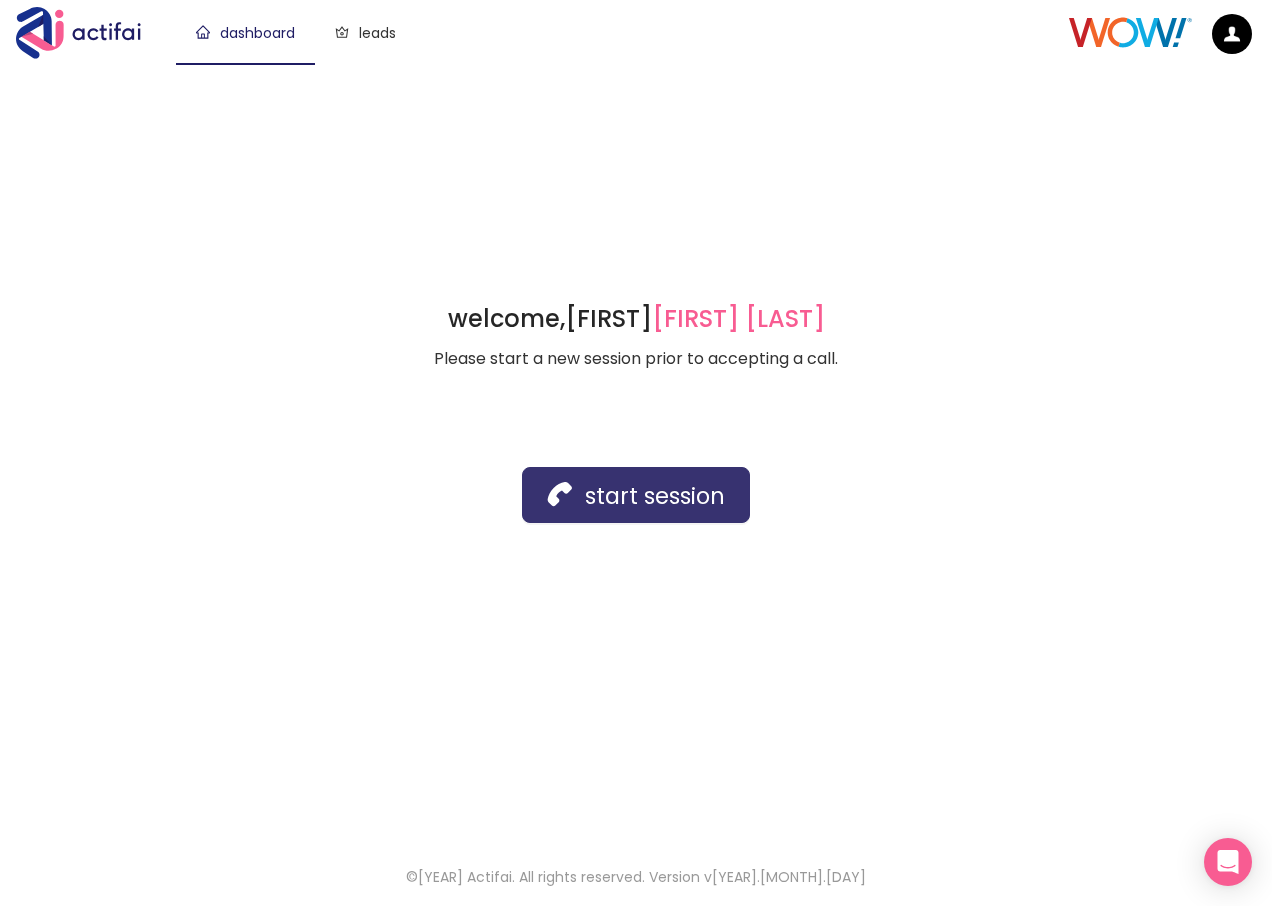 click on "start session" at bounding box center [636, 495] 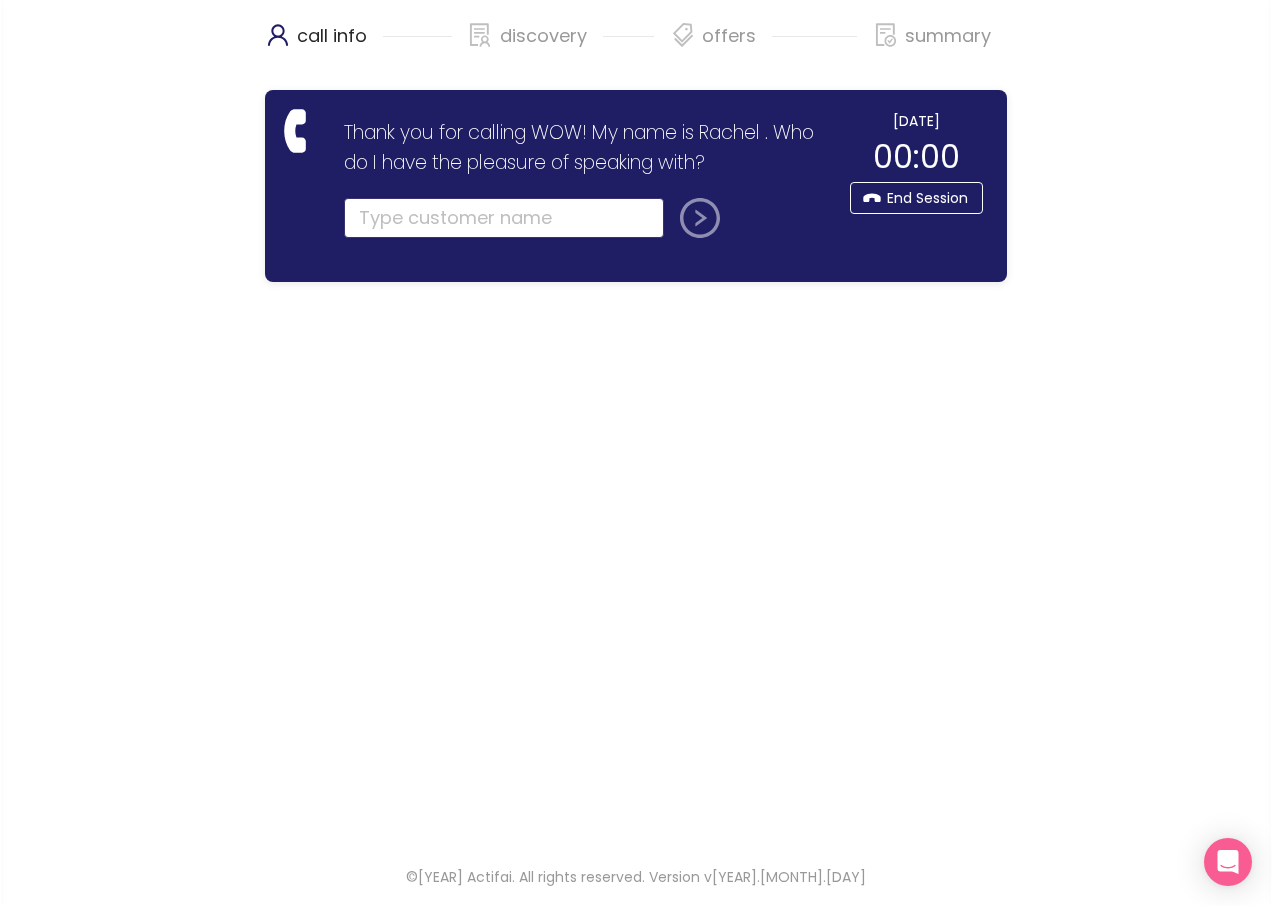 click 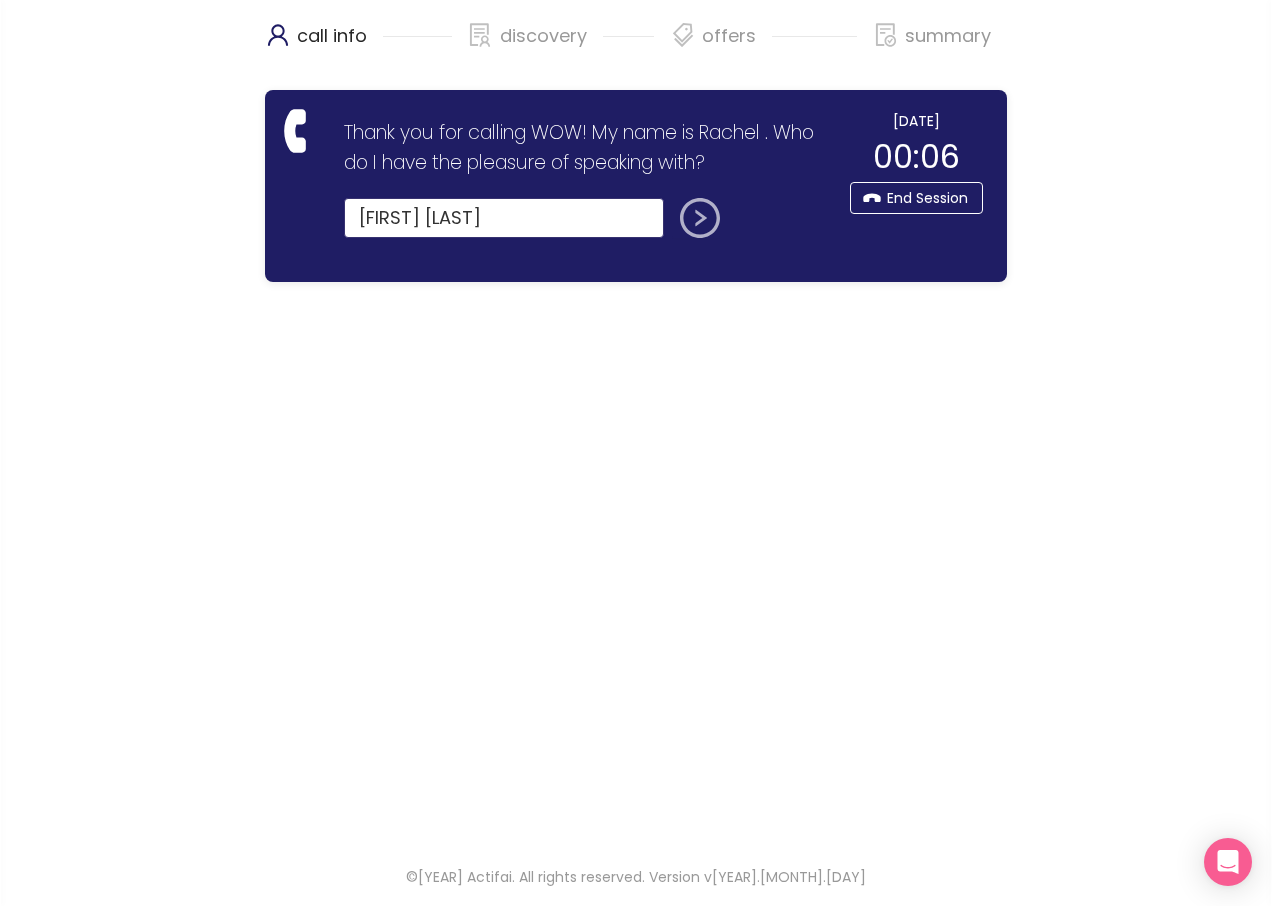 type on "[FIRST] [LAST]" 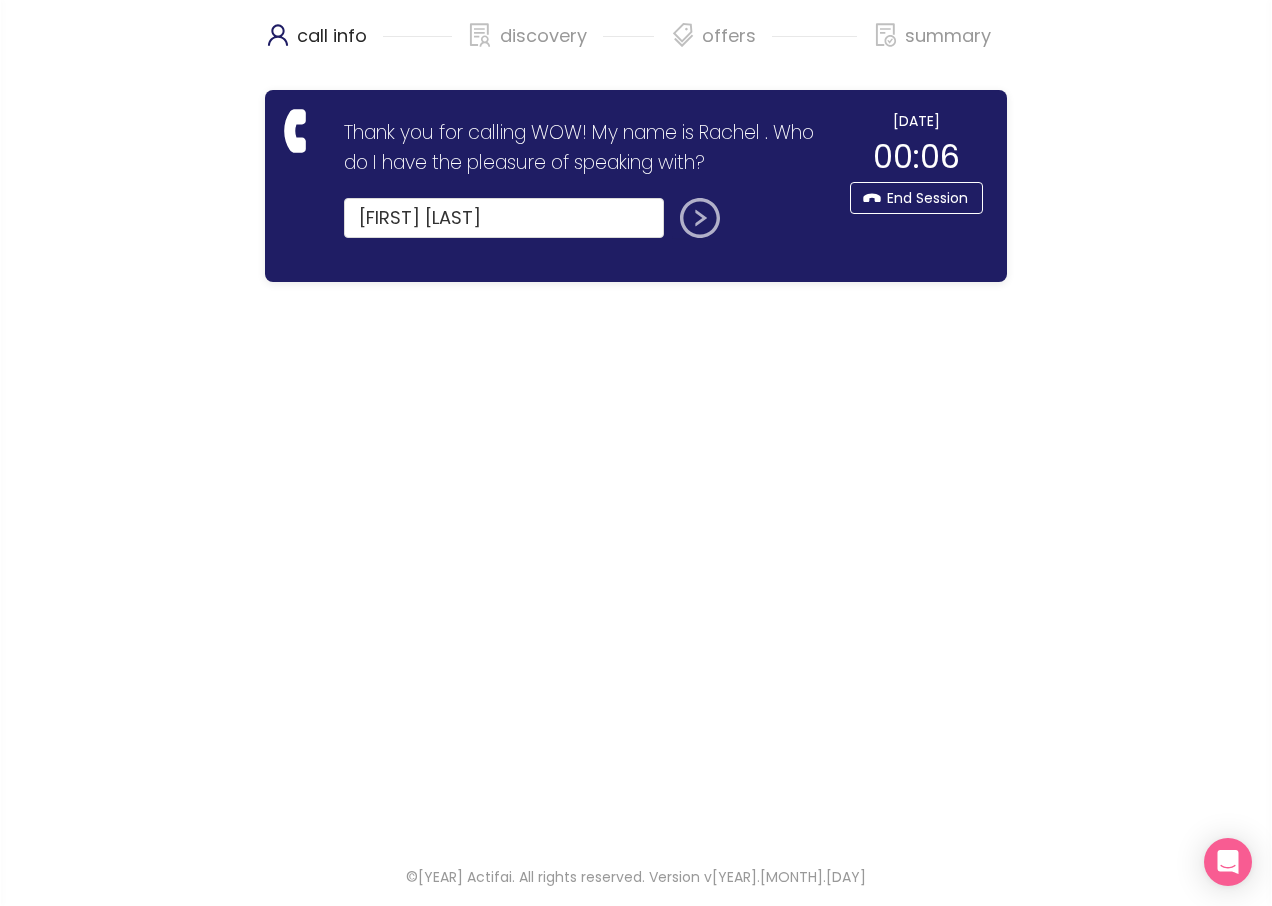 click 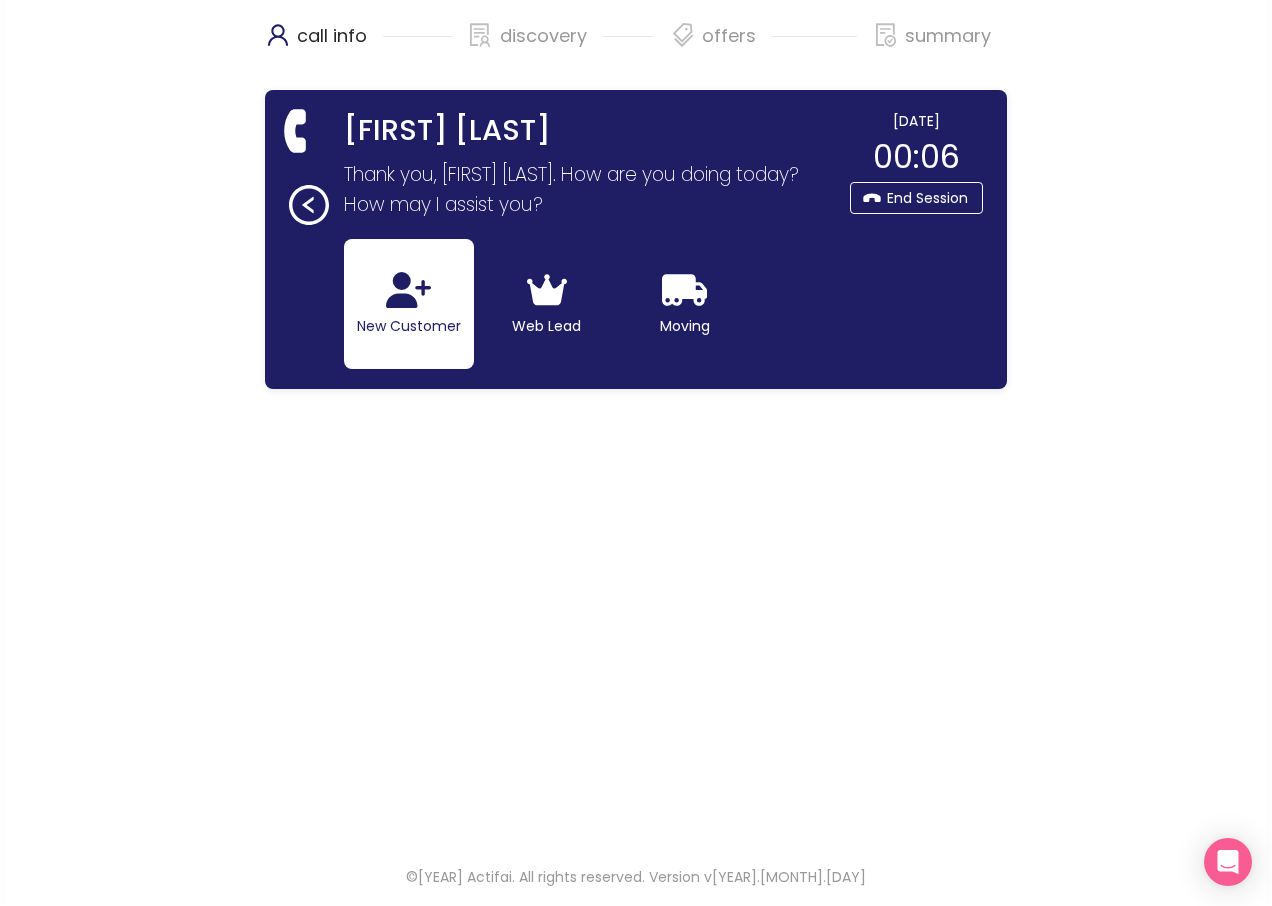 click on "New Customer" 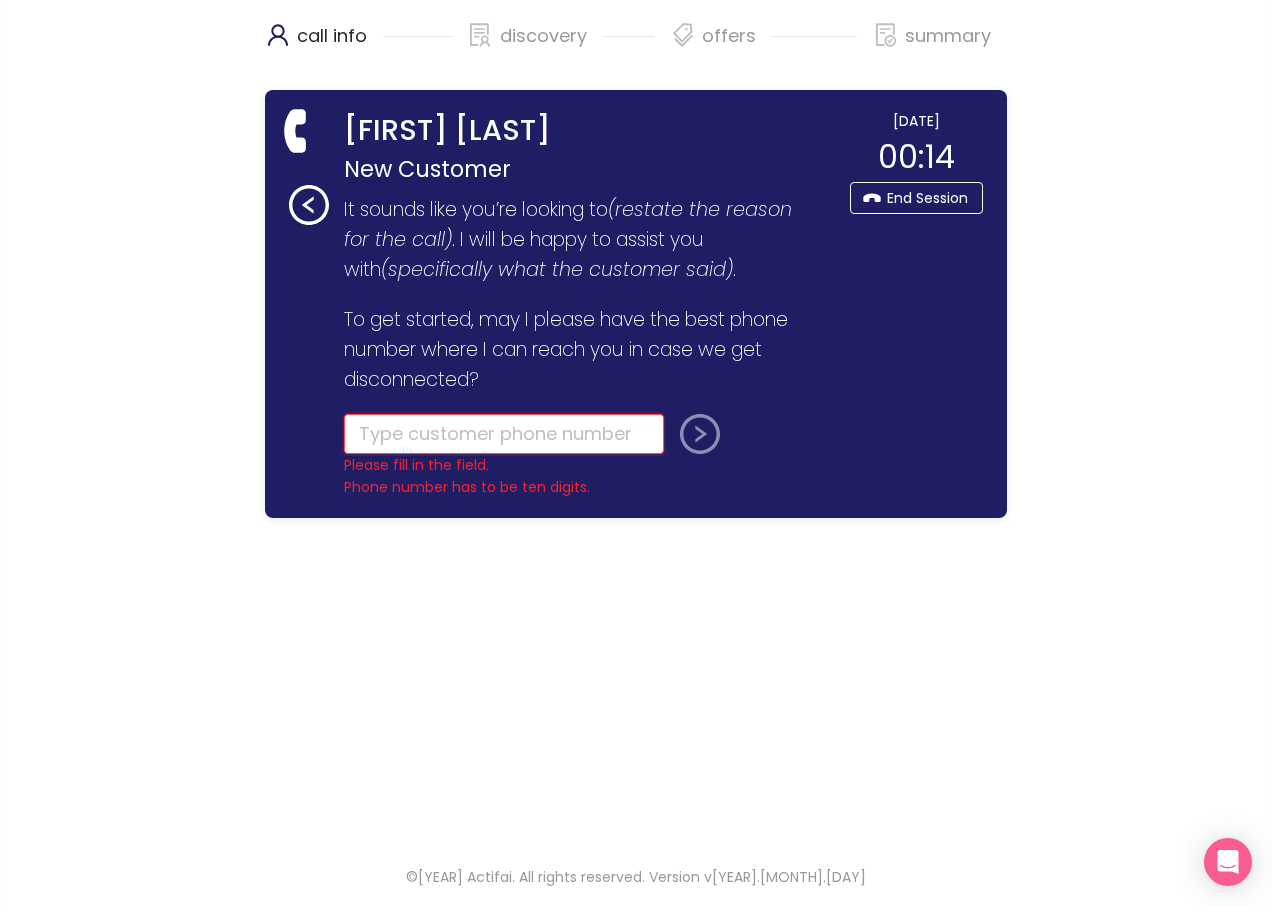 click 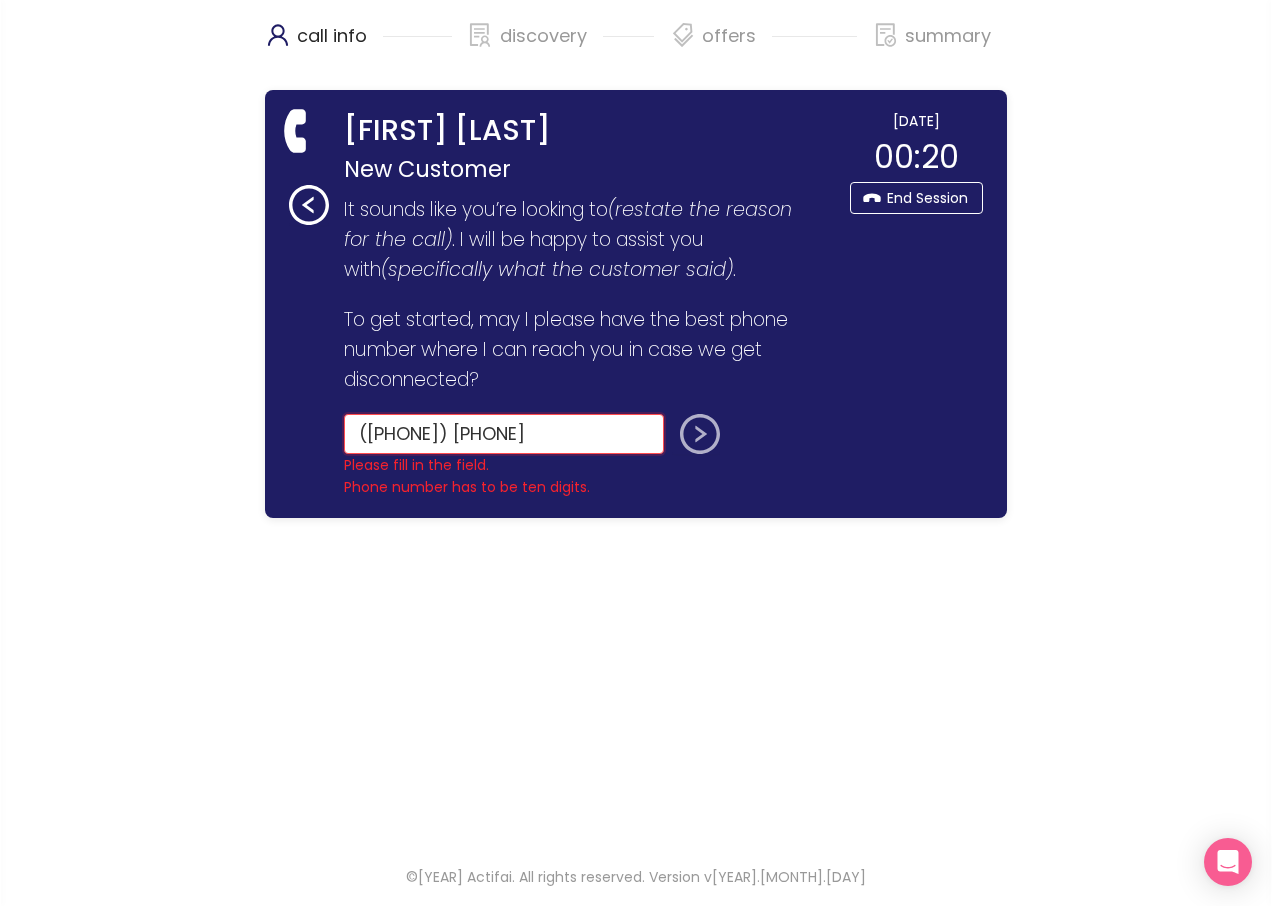 type on "([PHONE]) [PHONE]" 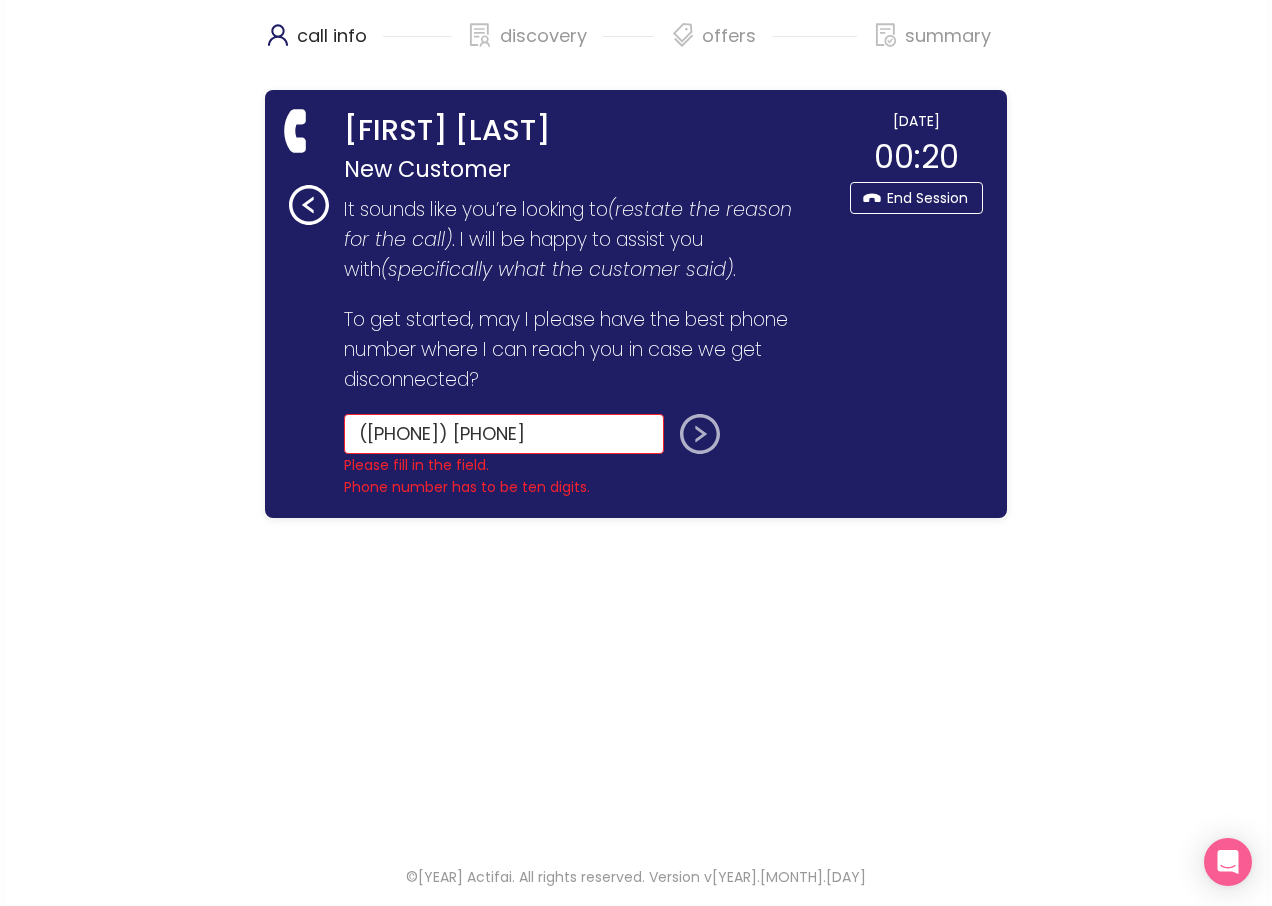 click 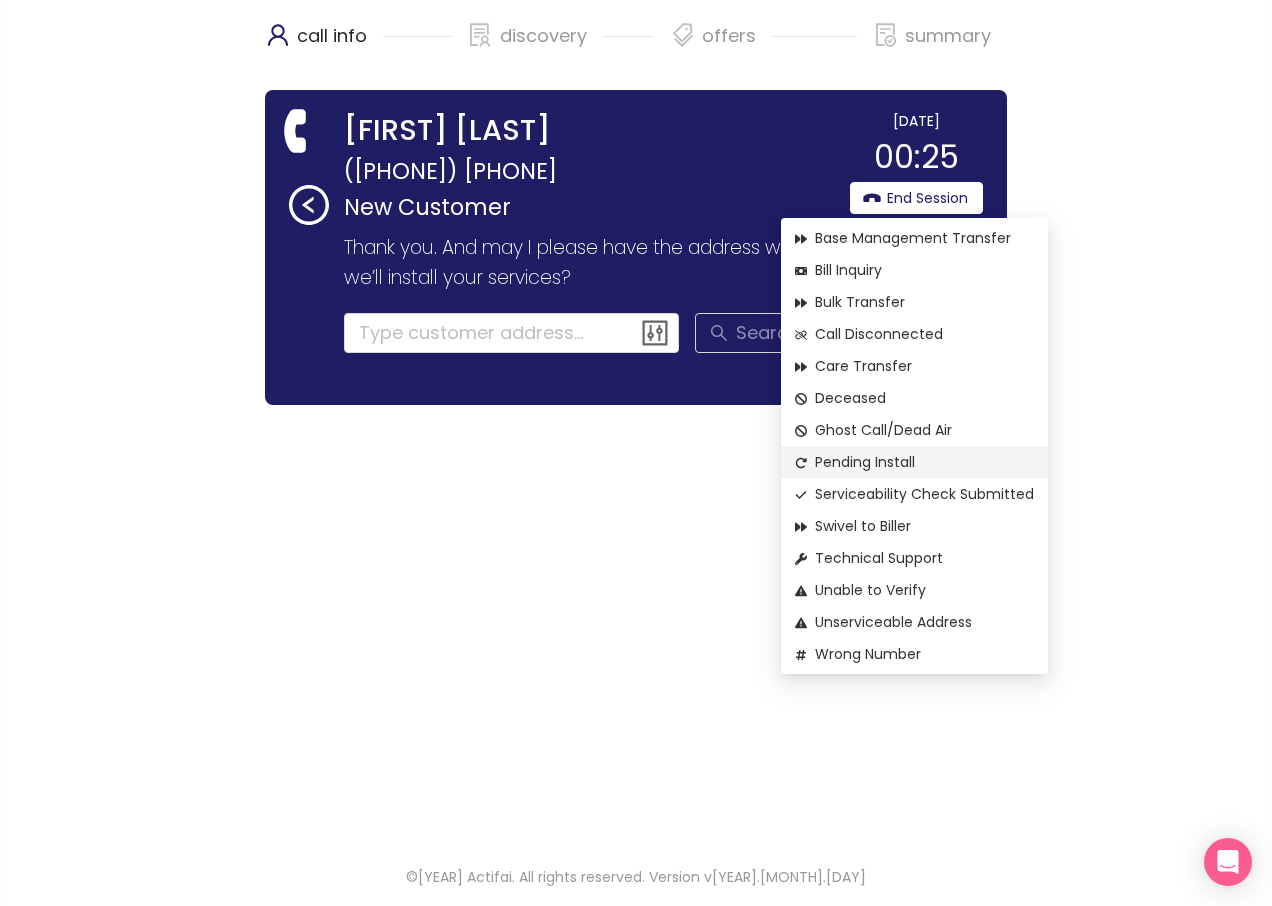 click on "Pending Install" 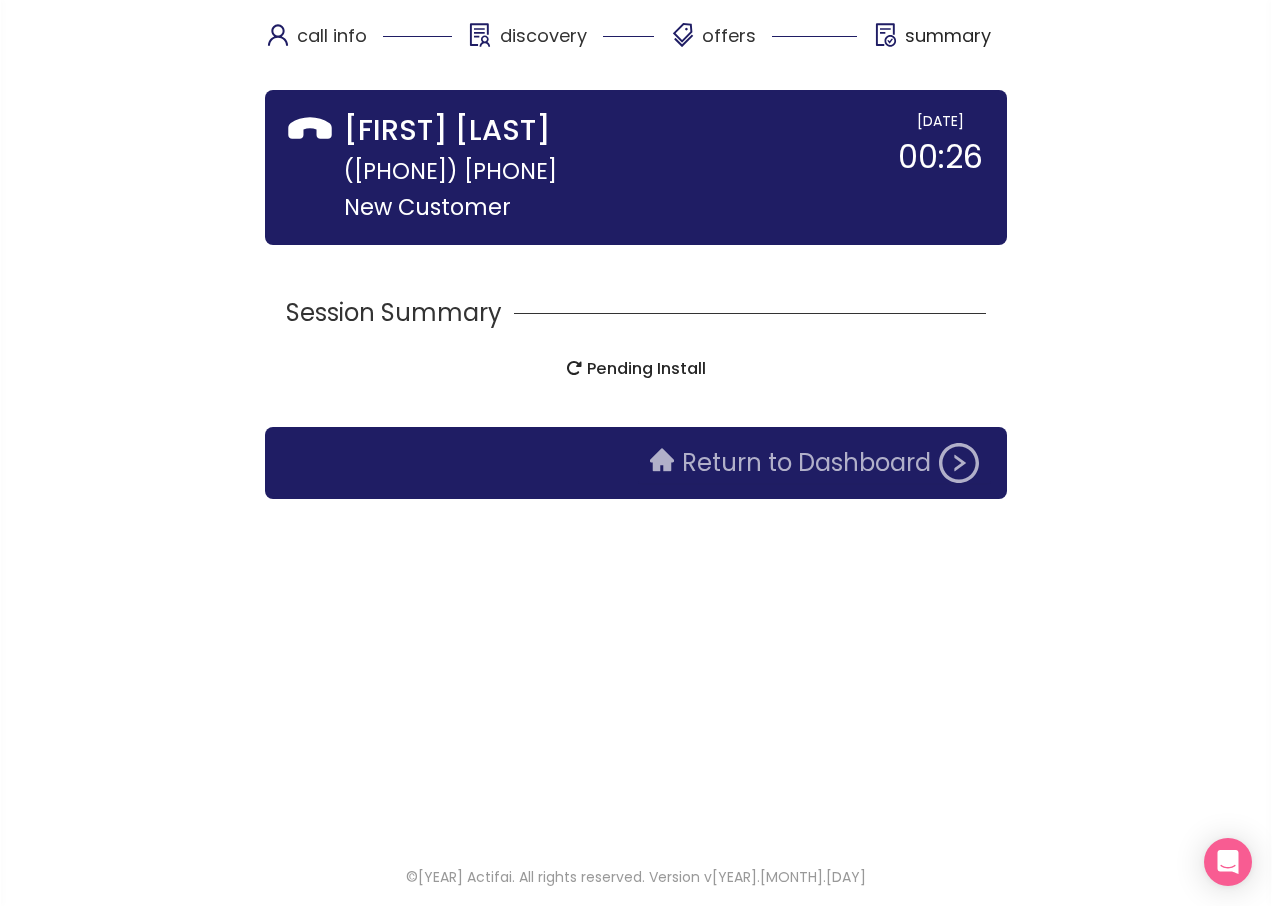 click on "Return to Dashboard" 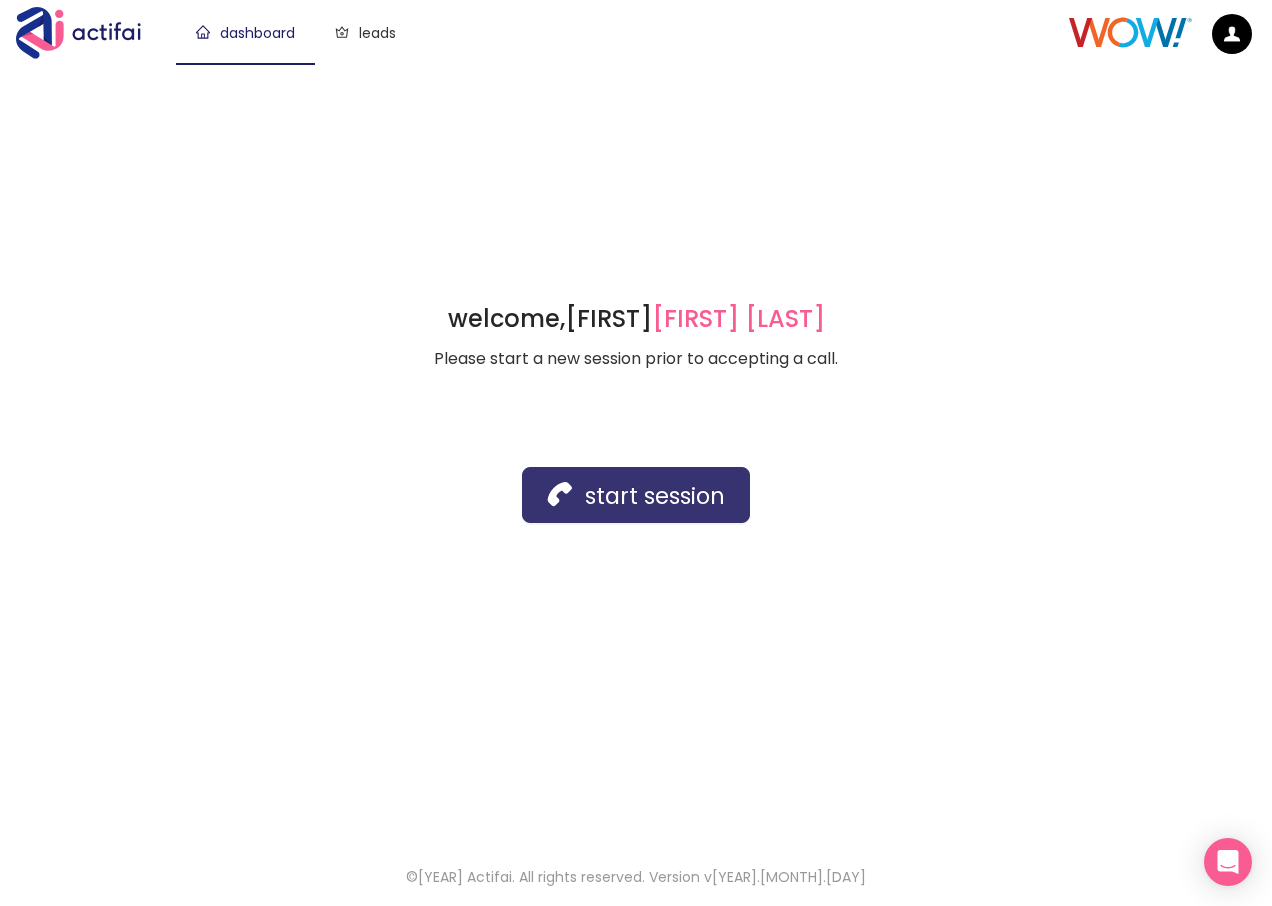 click on "start session" at bounding box center [636, 495] 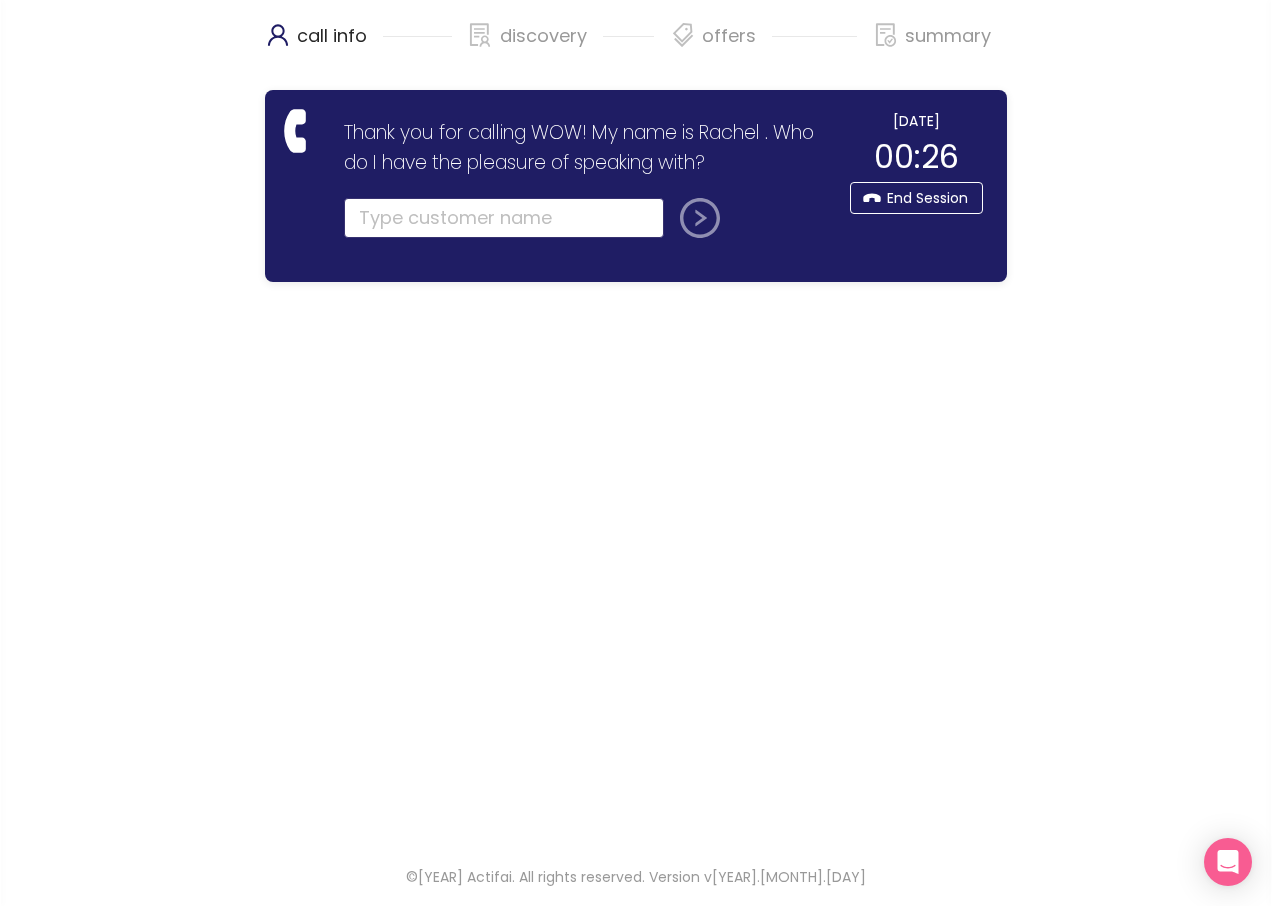 click 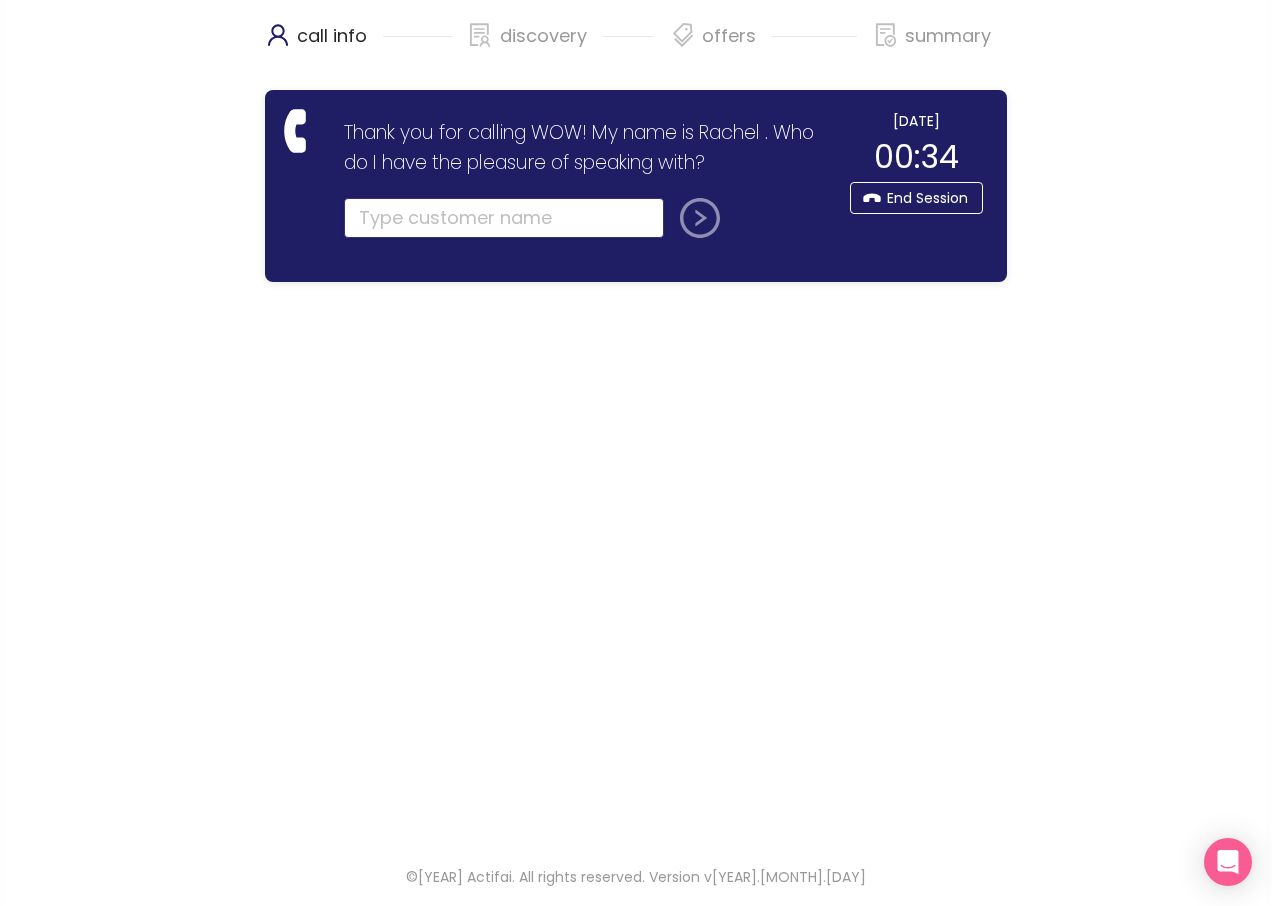 click 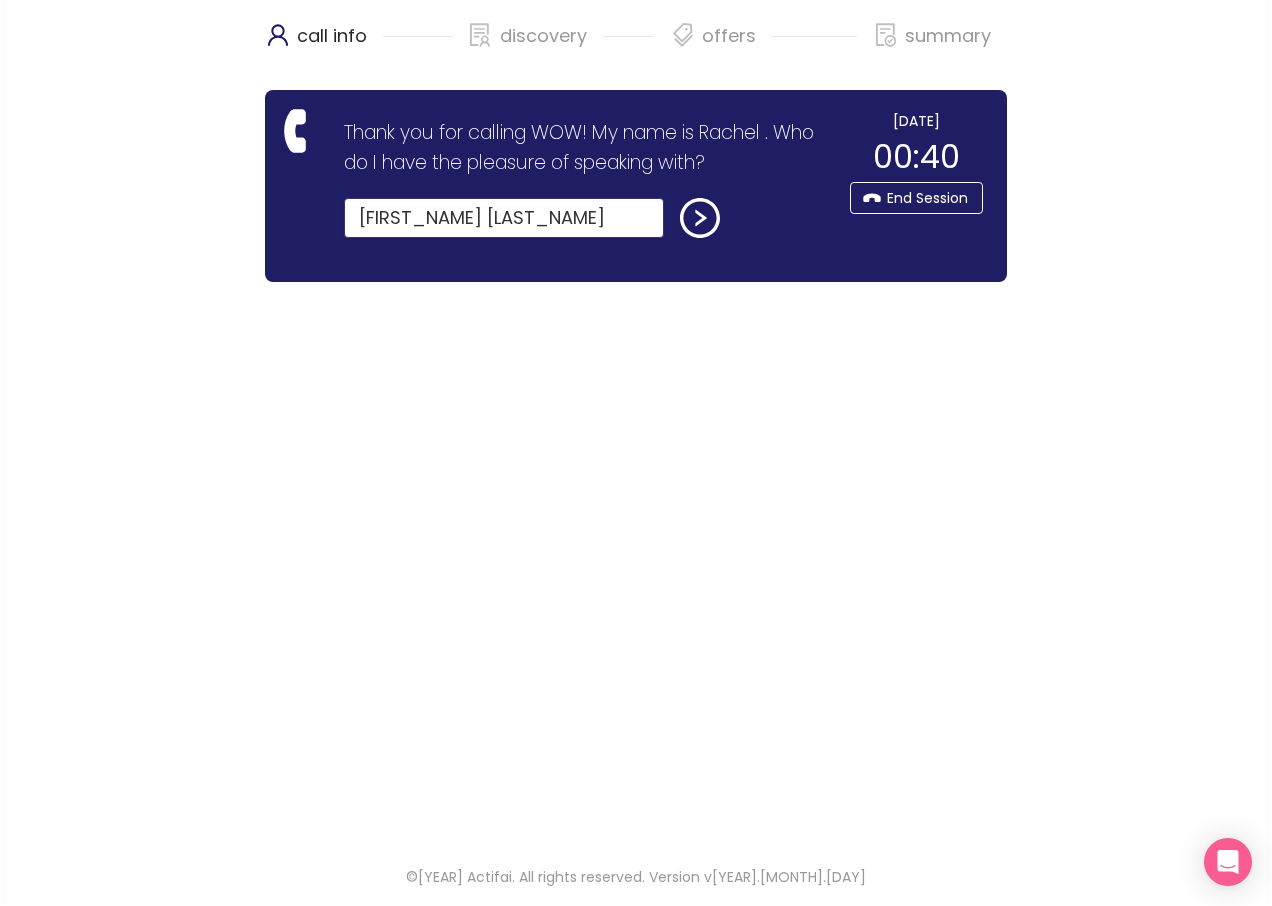 type on "[FIRST_NAME] [LAST_NAME]" 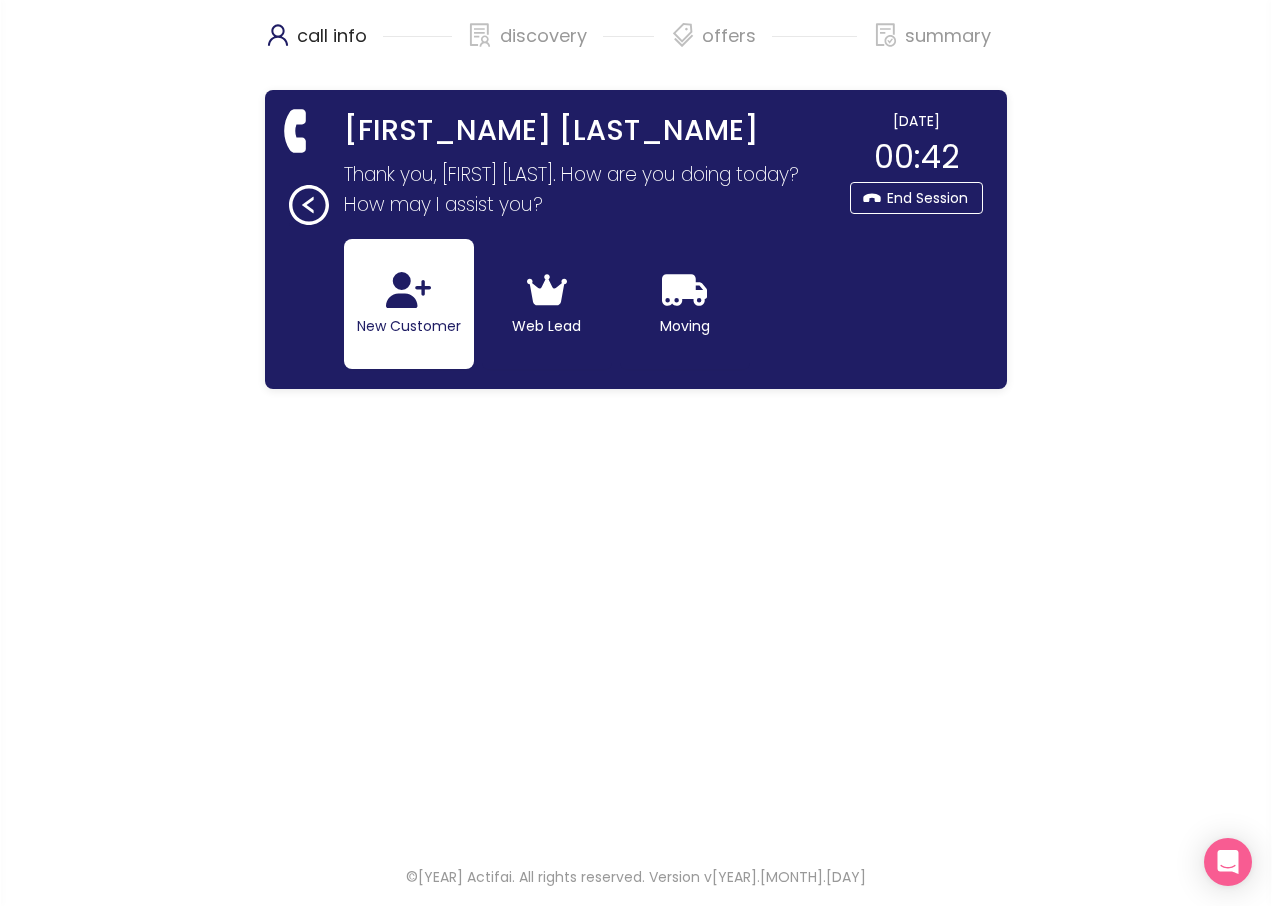 drag, startPoint x: 363, startPoint y: 303, endPoint x: 347, endPoint y: 335, distance: 35.77709 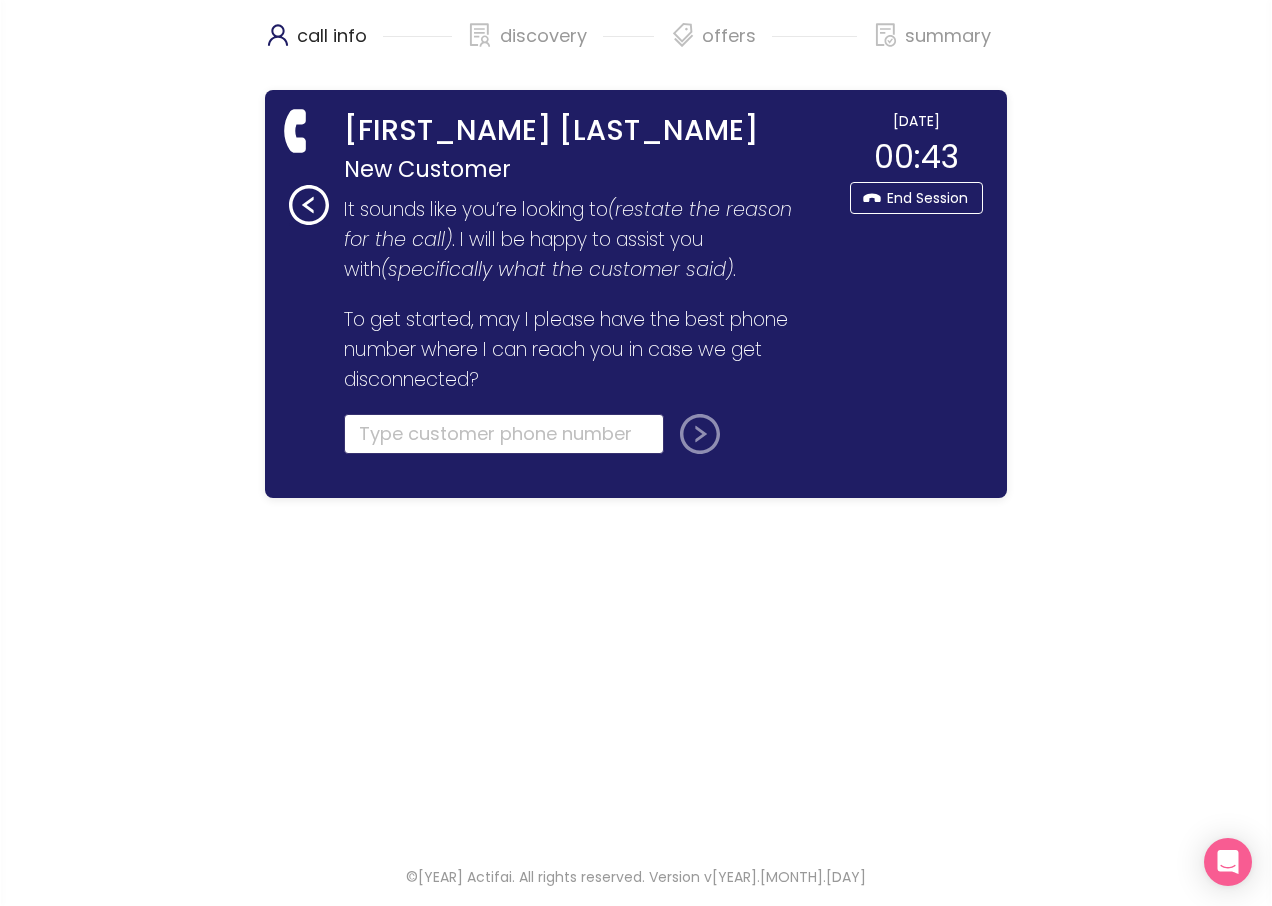 click 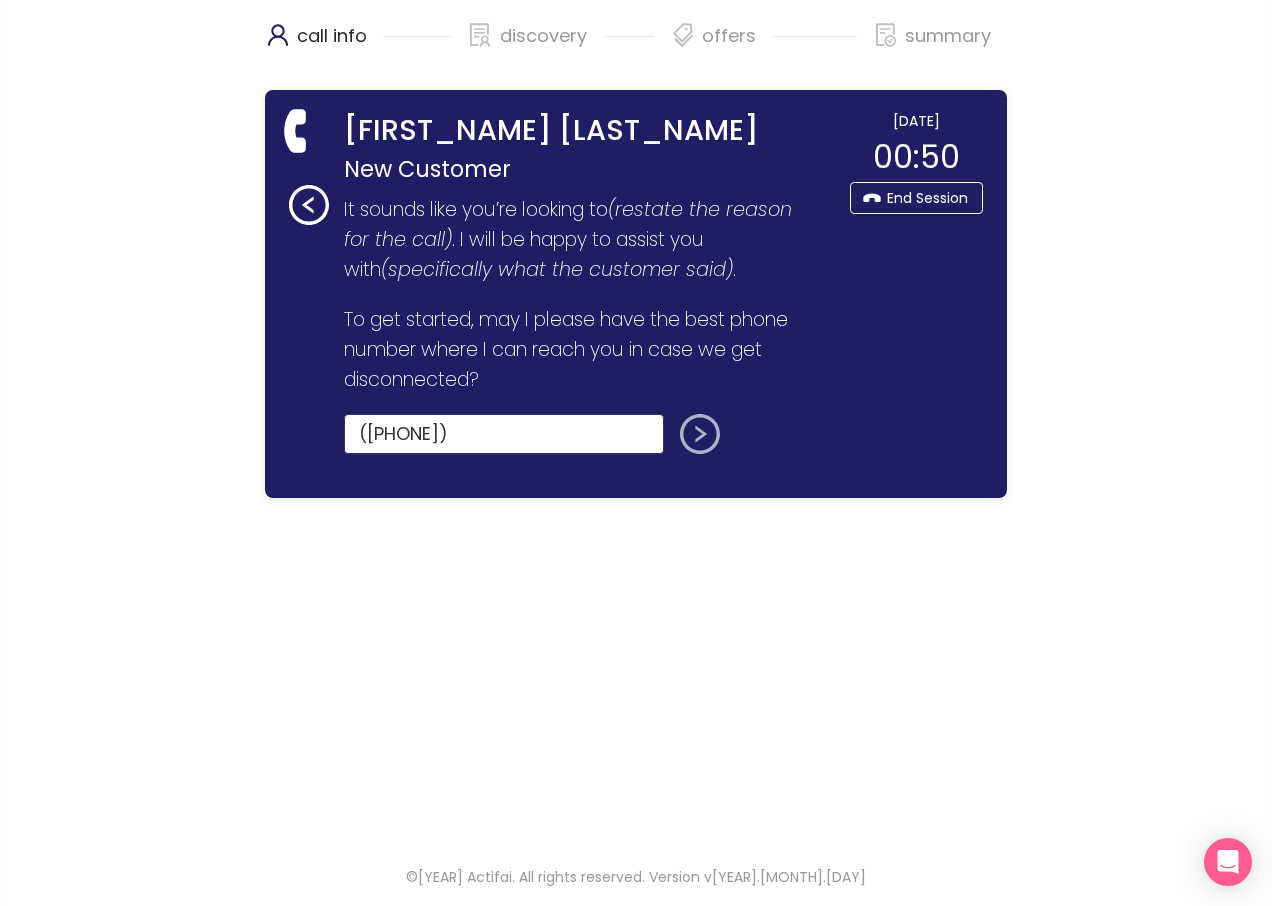 type on "([PHONE])" 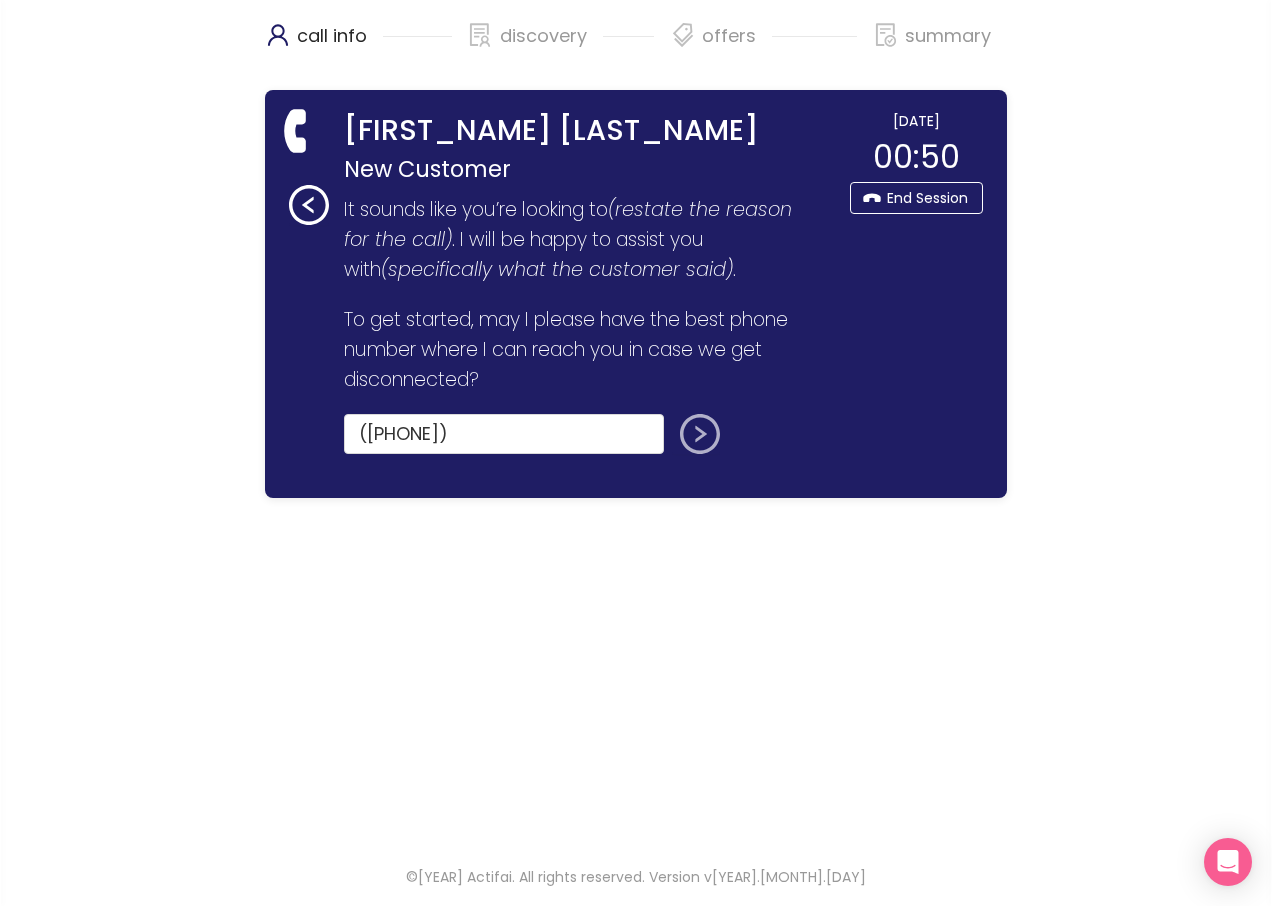 click 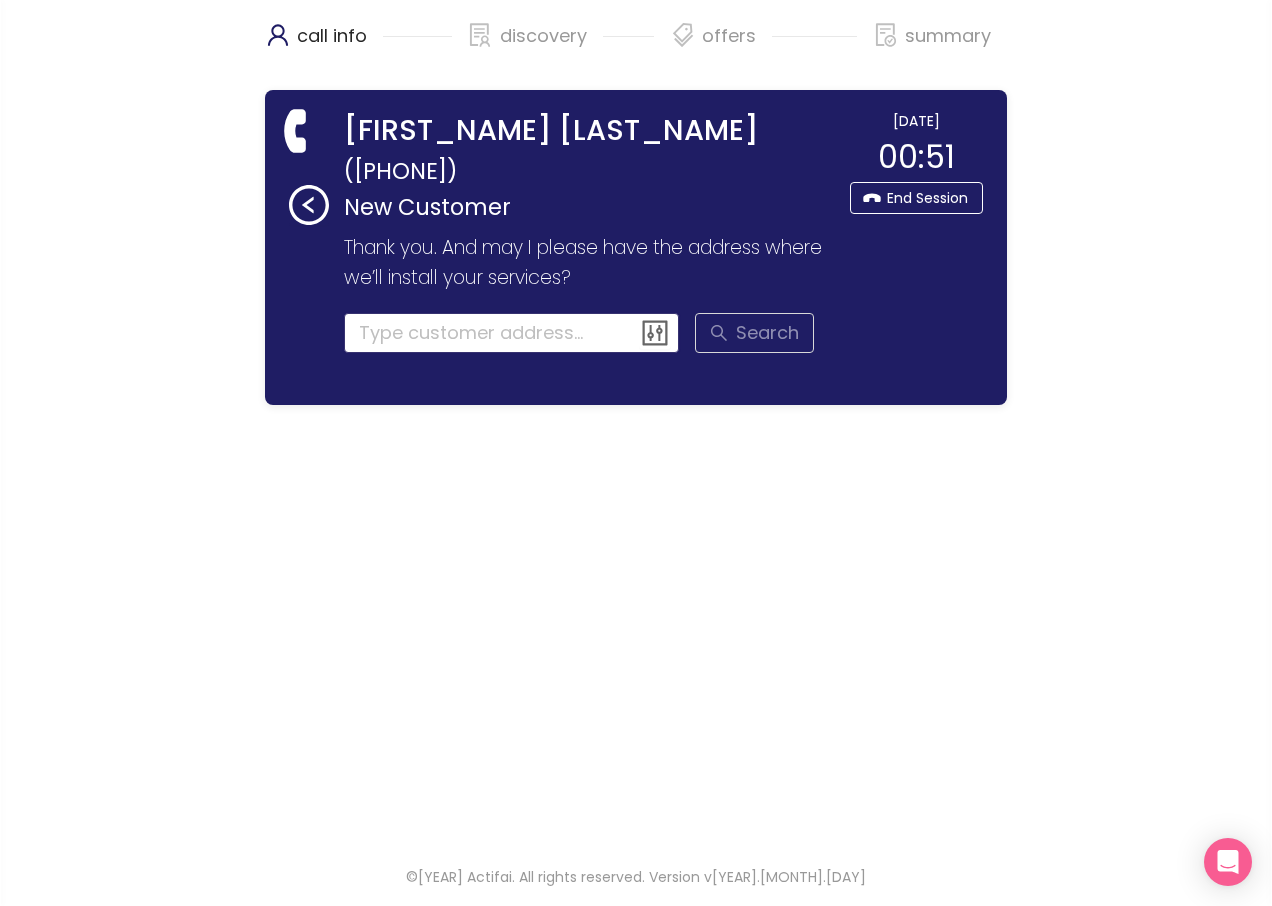 click at bounding box center (512, 333) 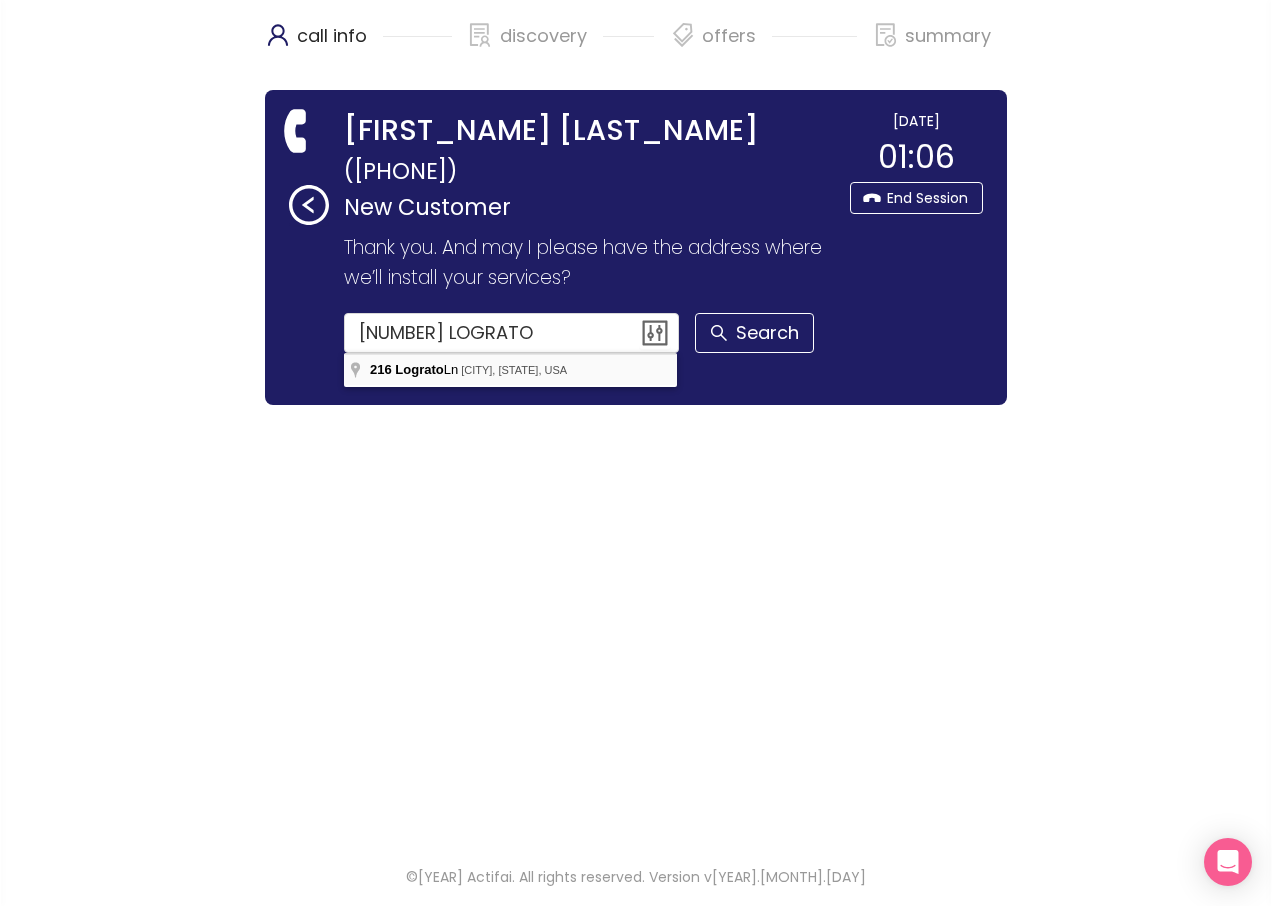 type on "[NUMBER] [STREET], [CITY], [STATE], [COUNTRY]" 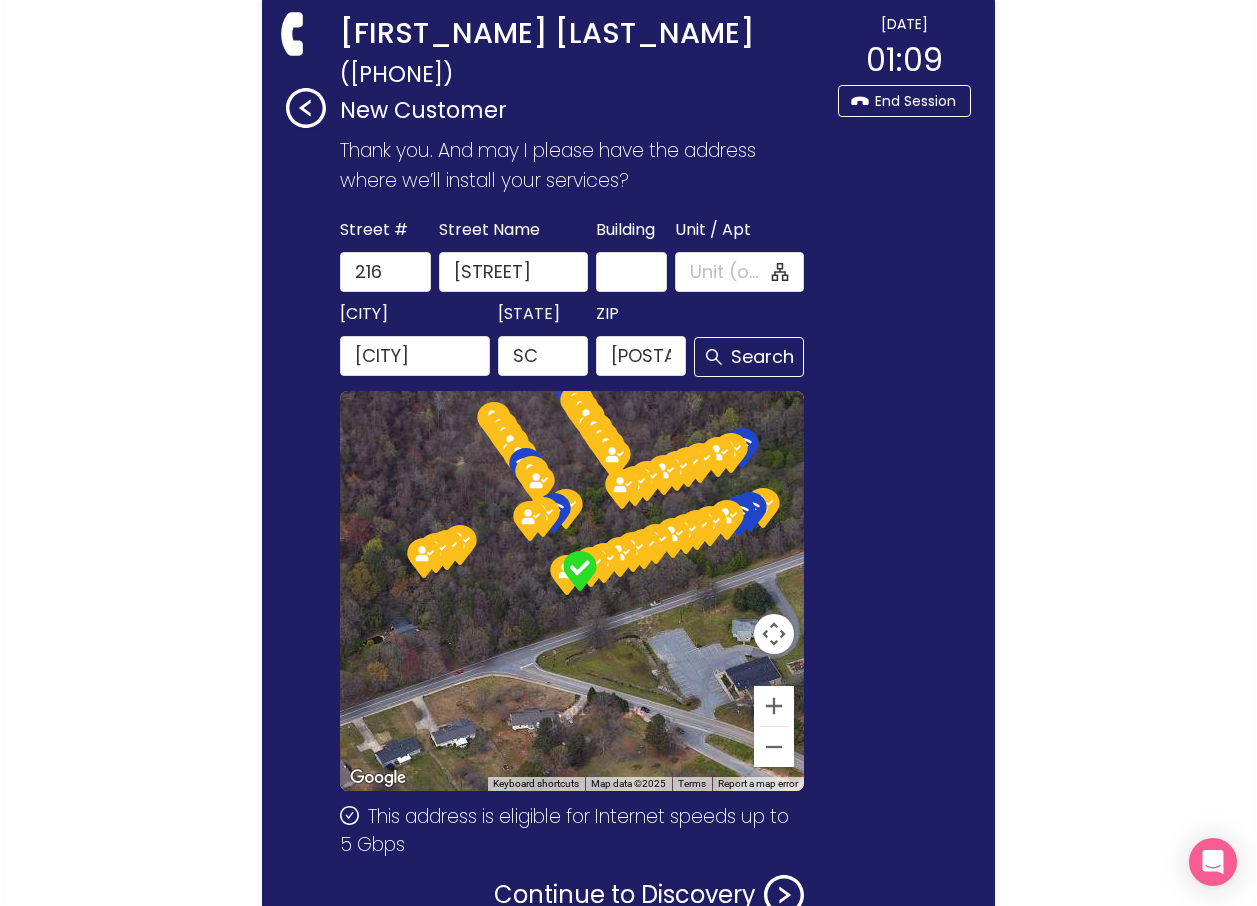 scroll, scrollTop: 230, scrollLeft: 0, axis: vertical 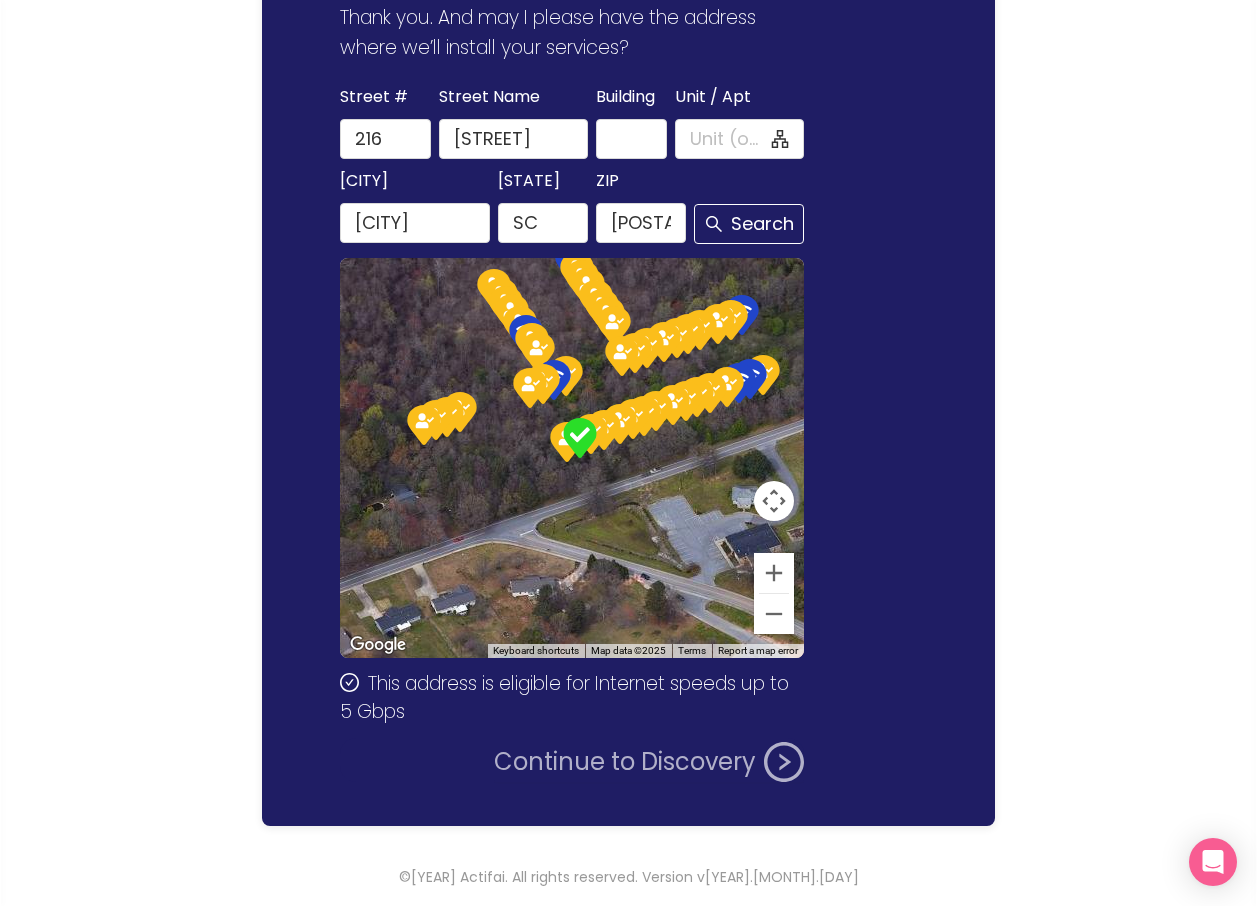 click on "Continue to Discovery" 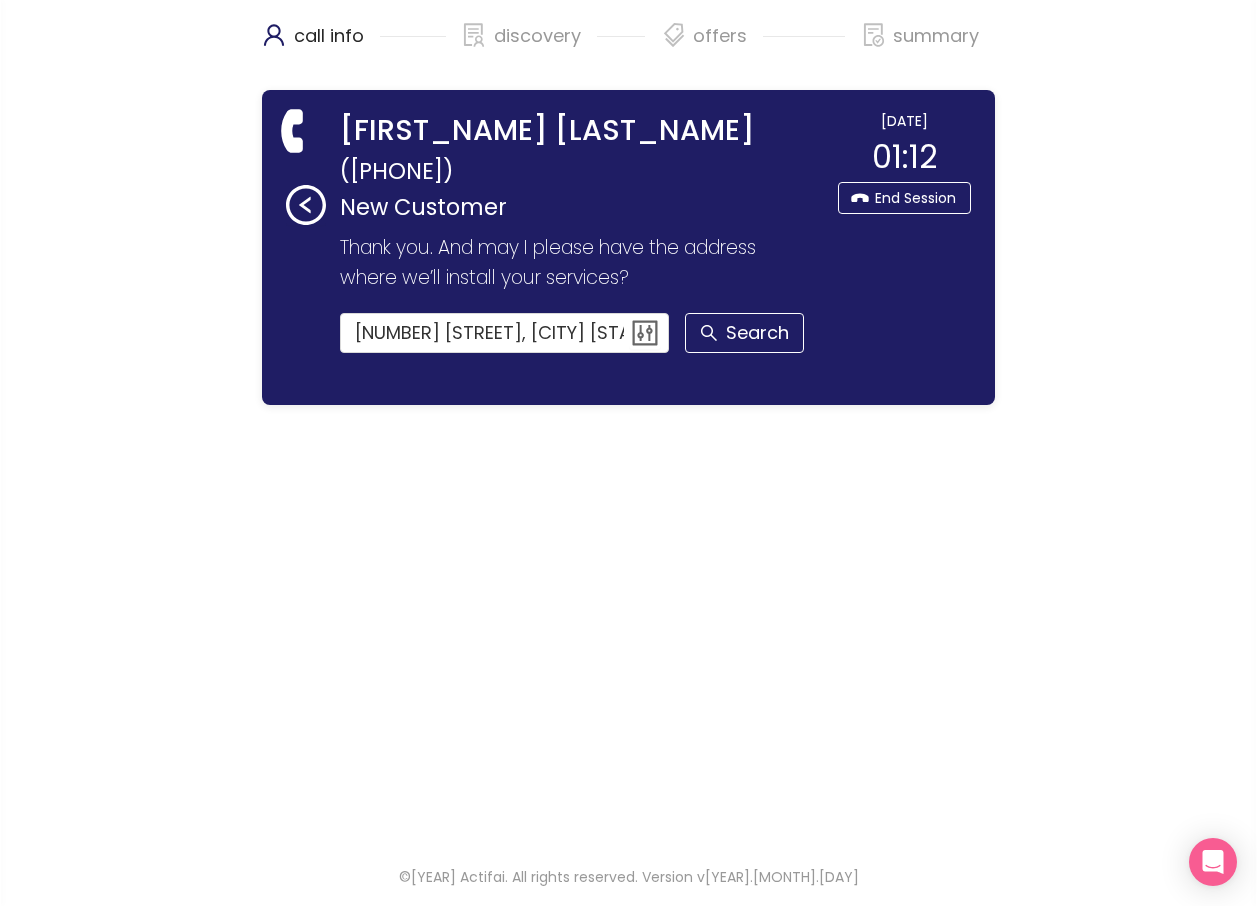 scroll, scrollTop: 0, scrollLeft: 0, axis: both 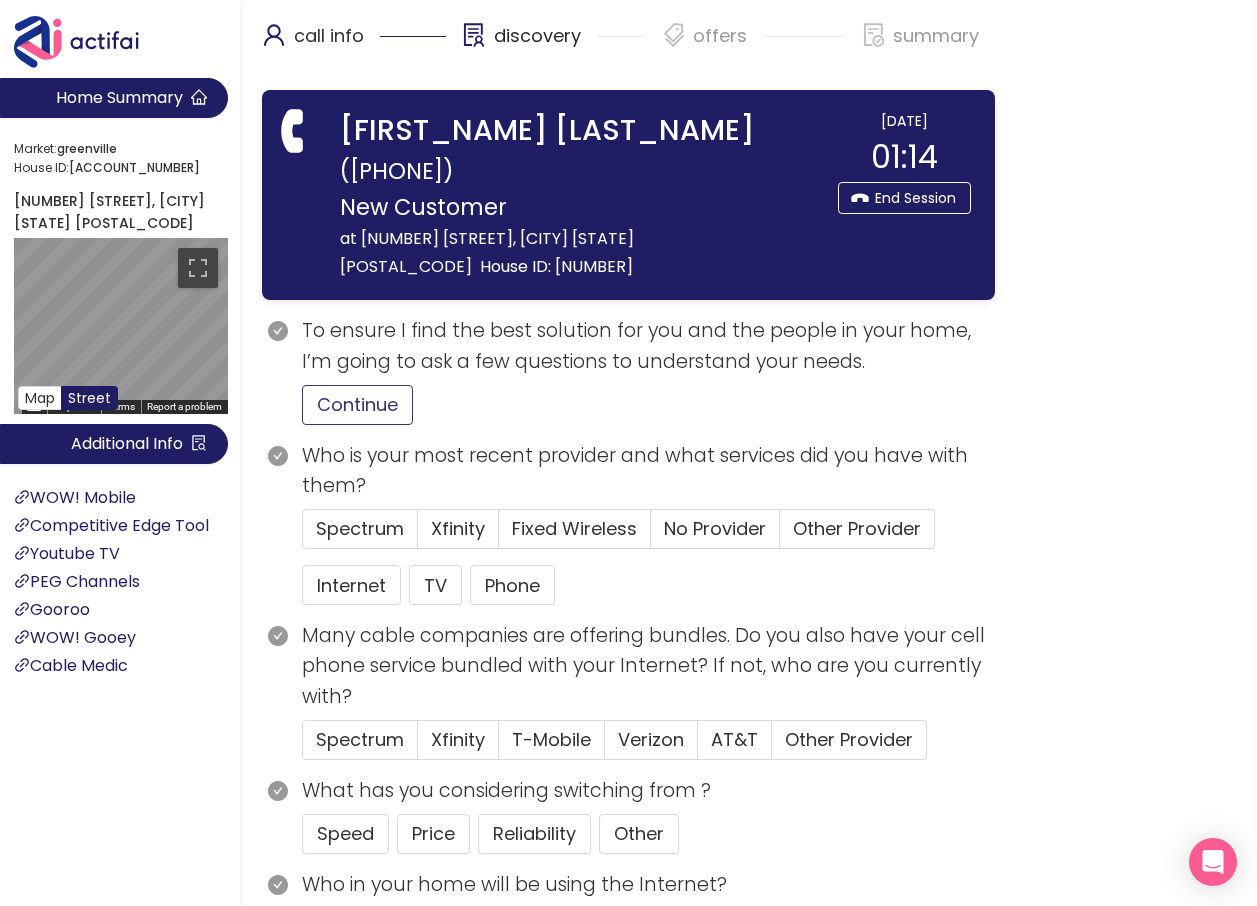 click on "Continue" at bounding box center [357, 405] 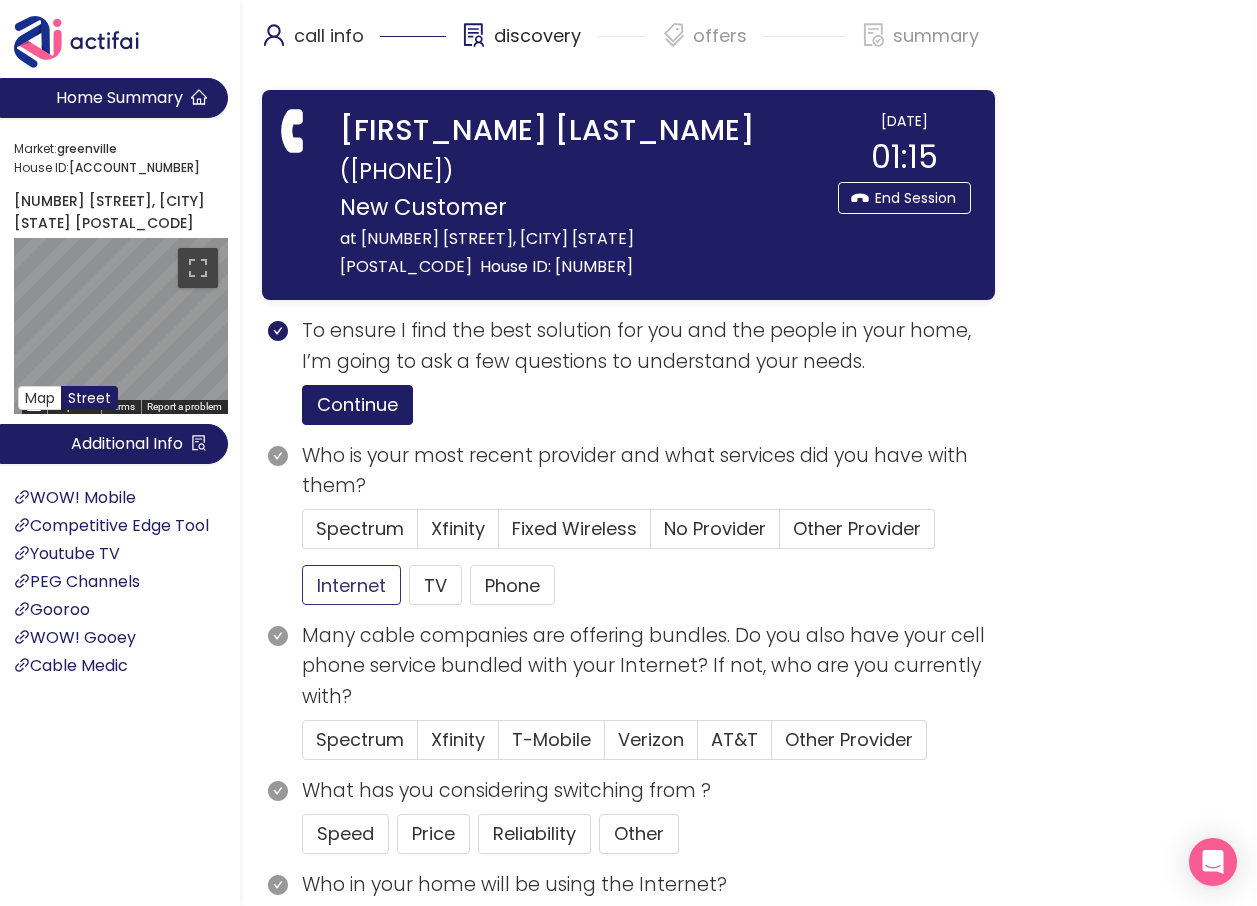 drag, startPoint x: 344, startPoint y: 550, endPoint x: 582, endPoint y: 627, distance: 250.14595 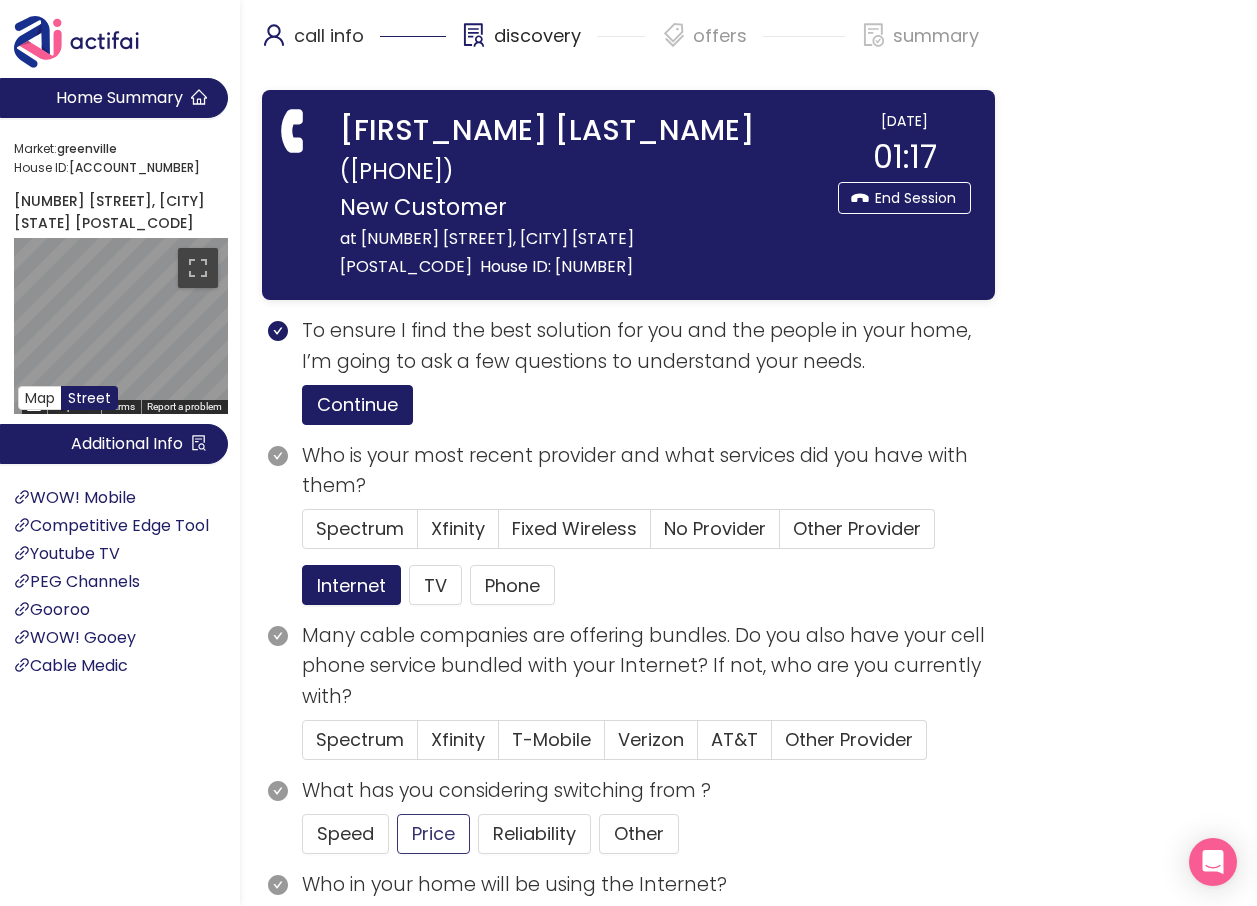 click on "Price" 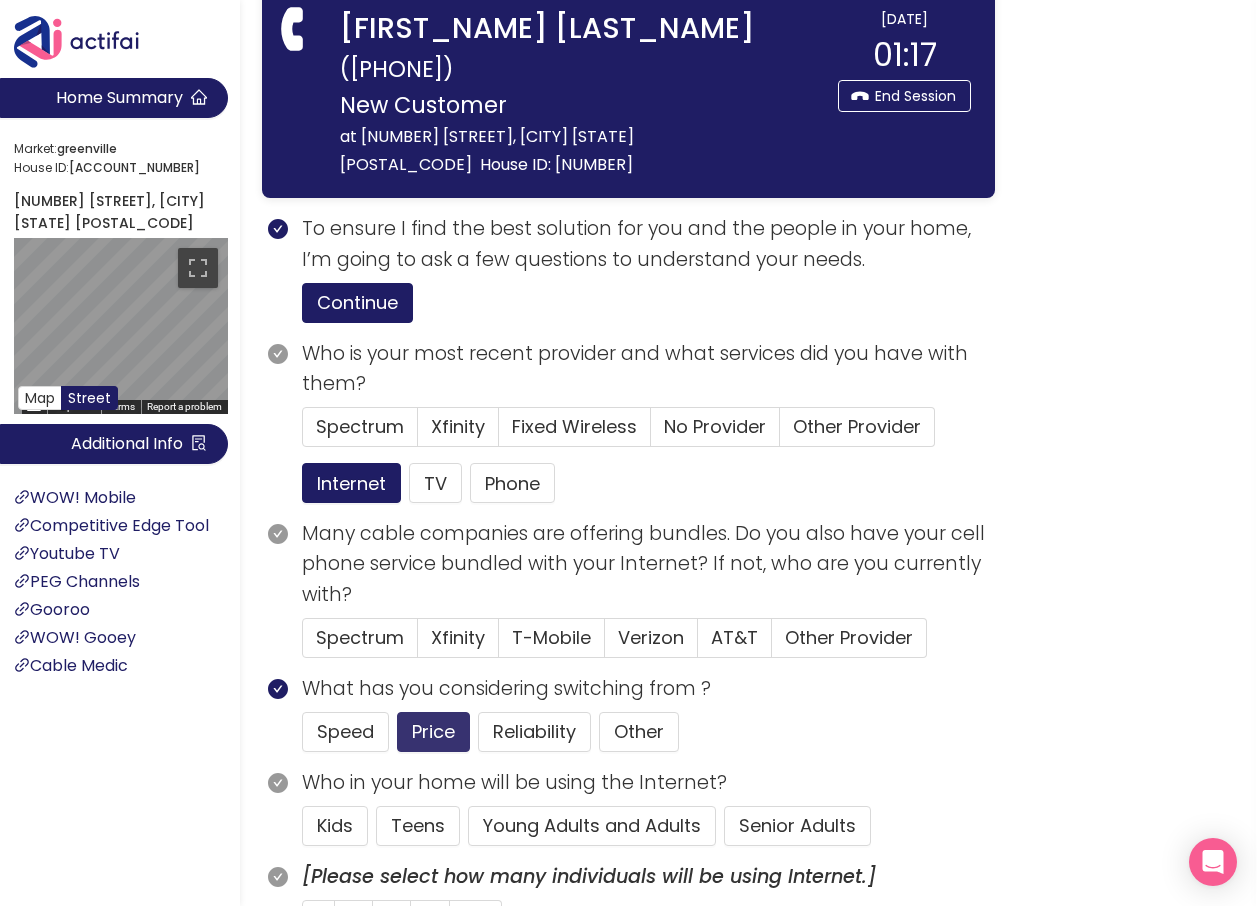 scroll, scrollTop: 200, scrollLeft: 0, axis: vertical 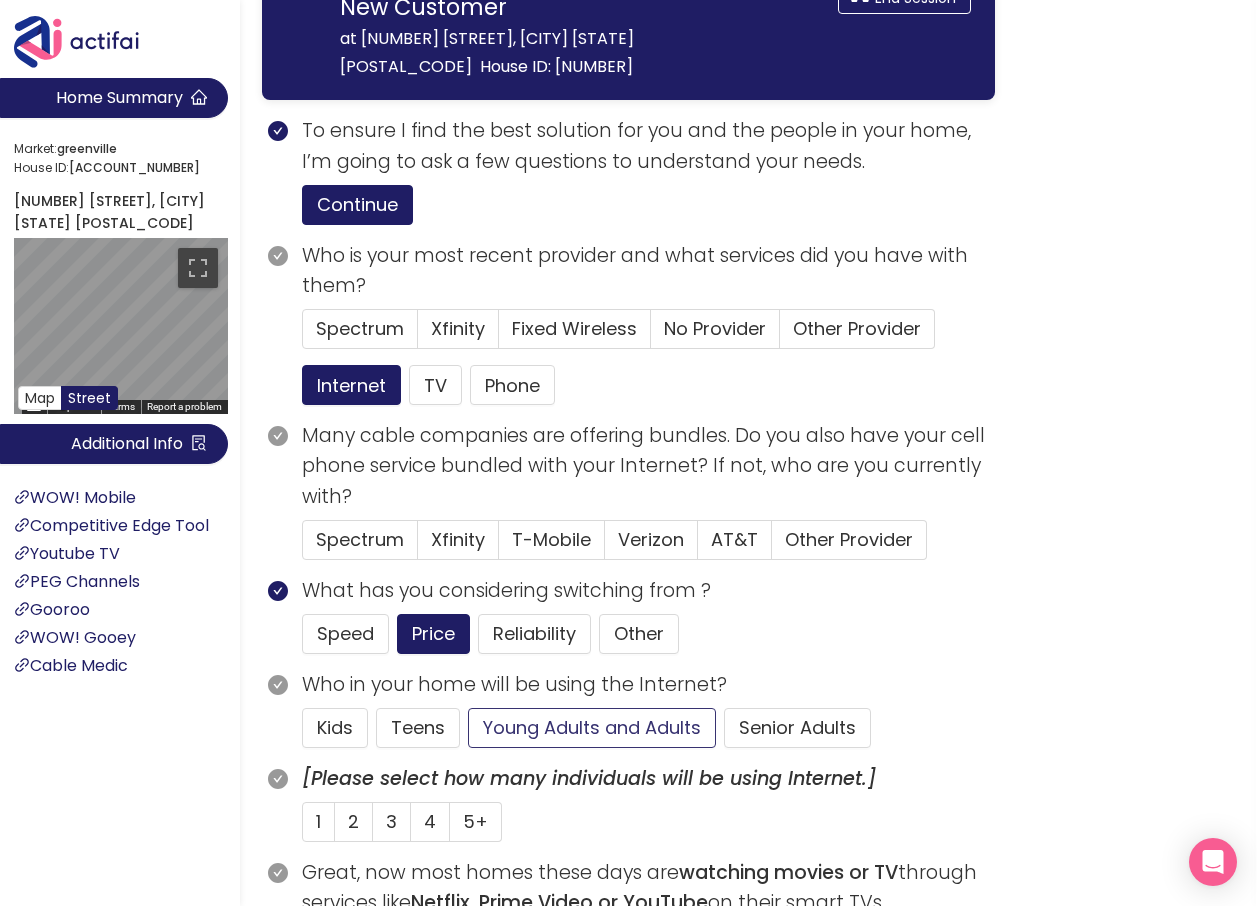 click on "Young Adults and Adults" 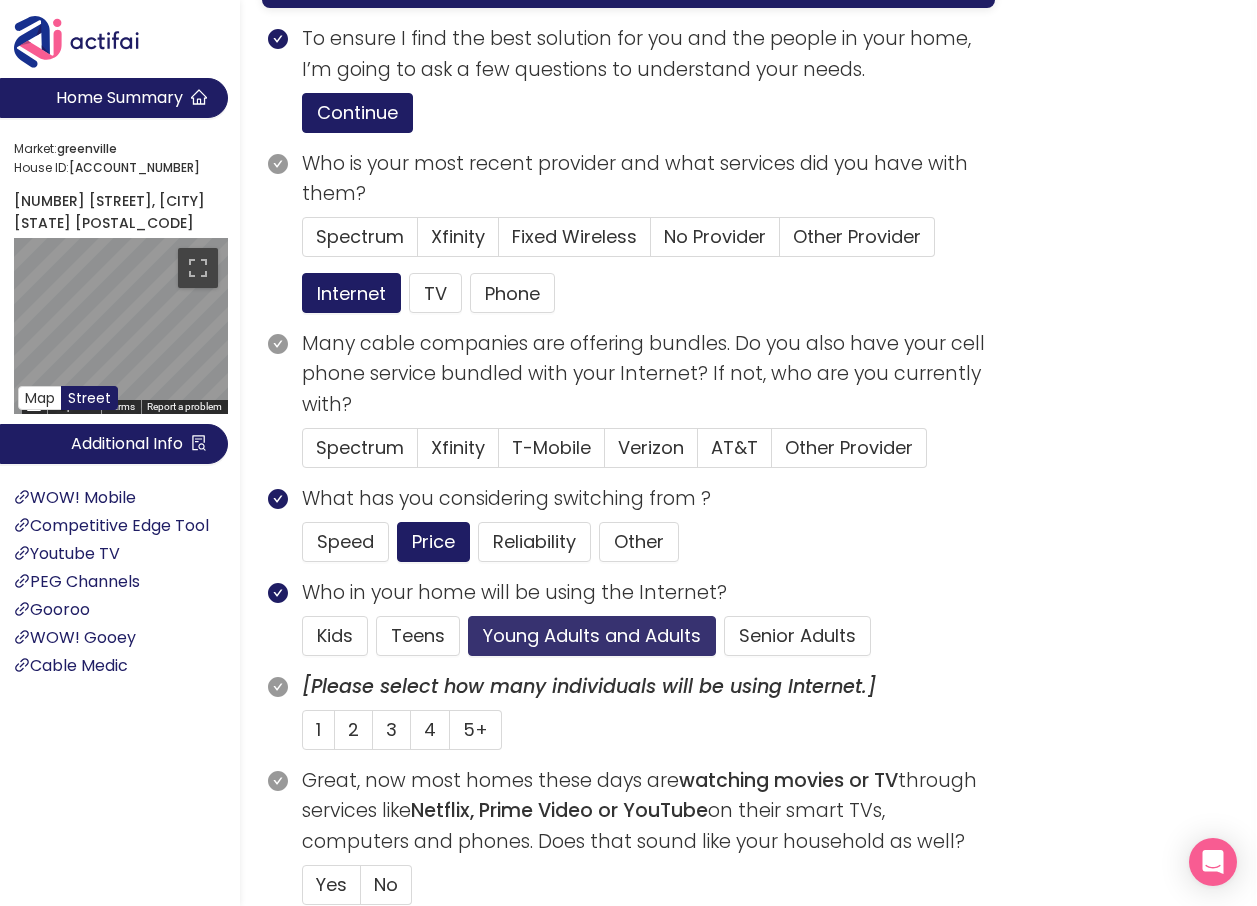 scroll, scrollTop: 300, scrollLeft: 0, axis: vertical 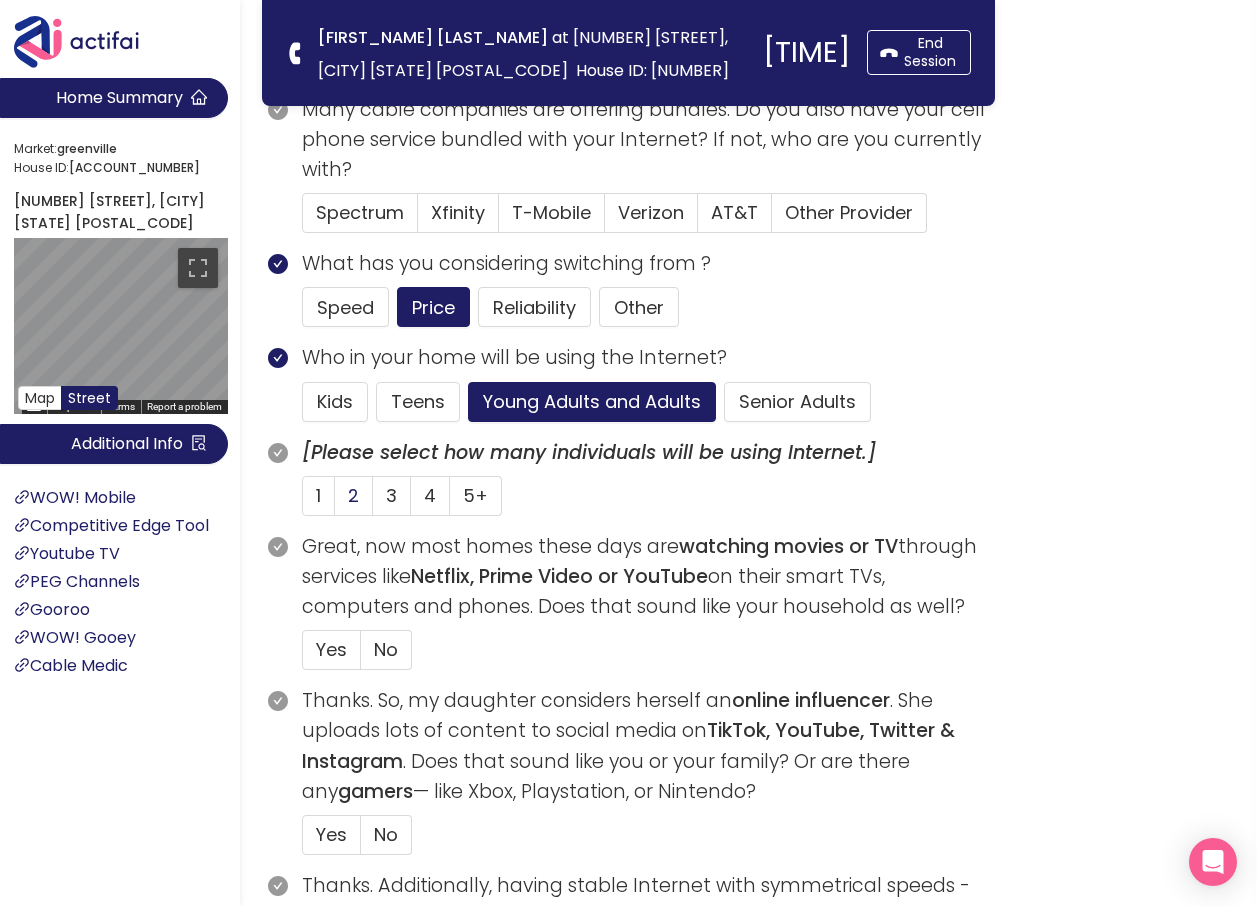 click on "2" at bounding box center (353, 495) 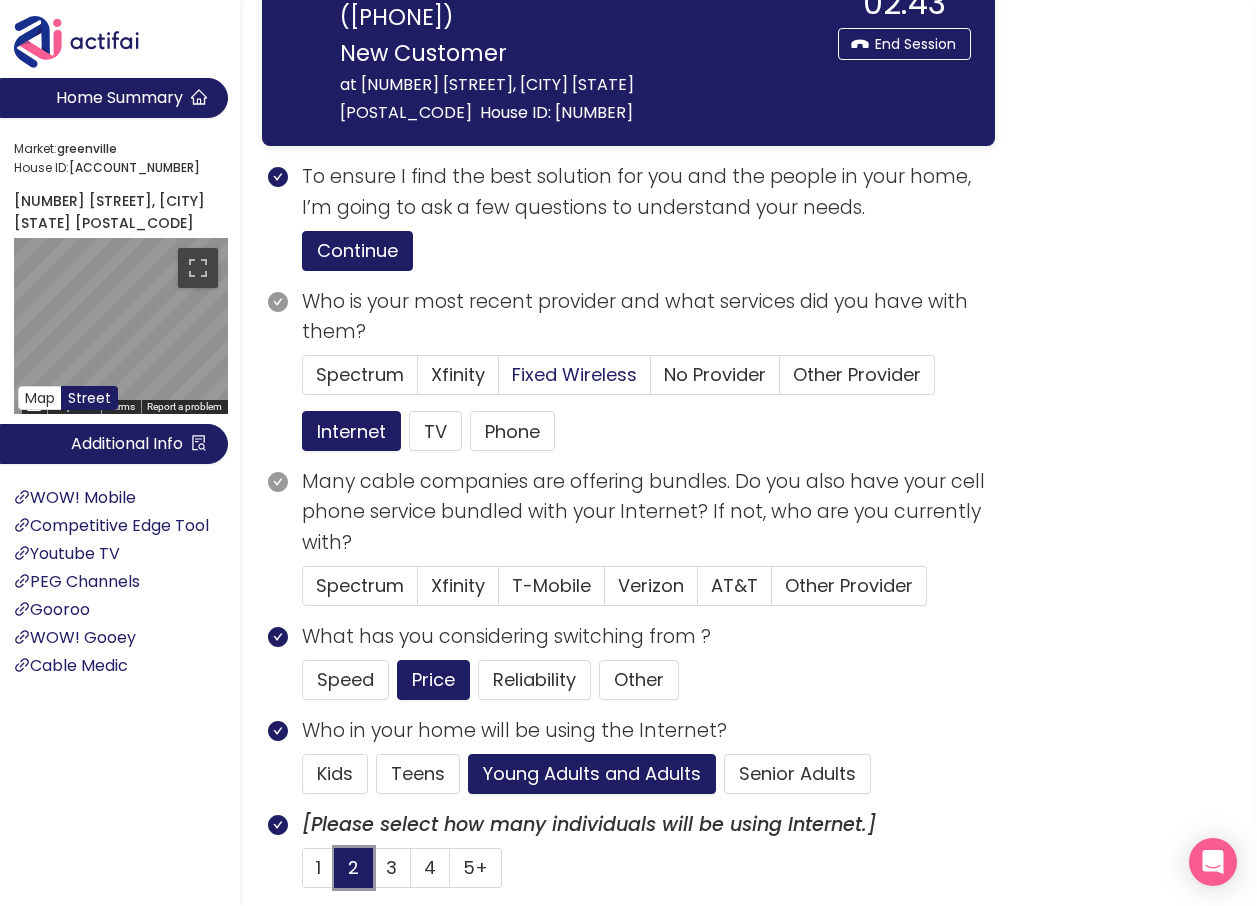 scroll, scrollTop: 0, scrollLeft: 0, axis: both 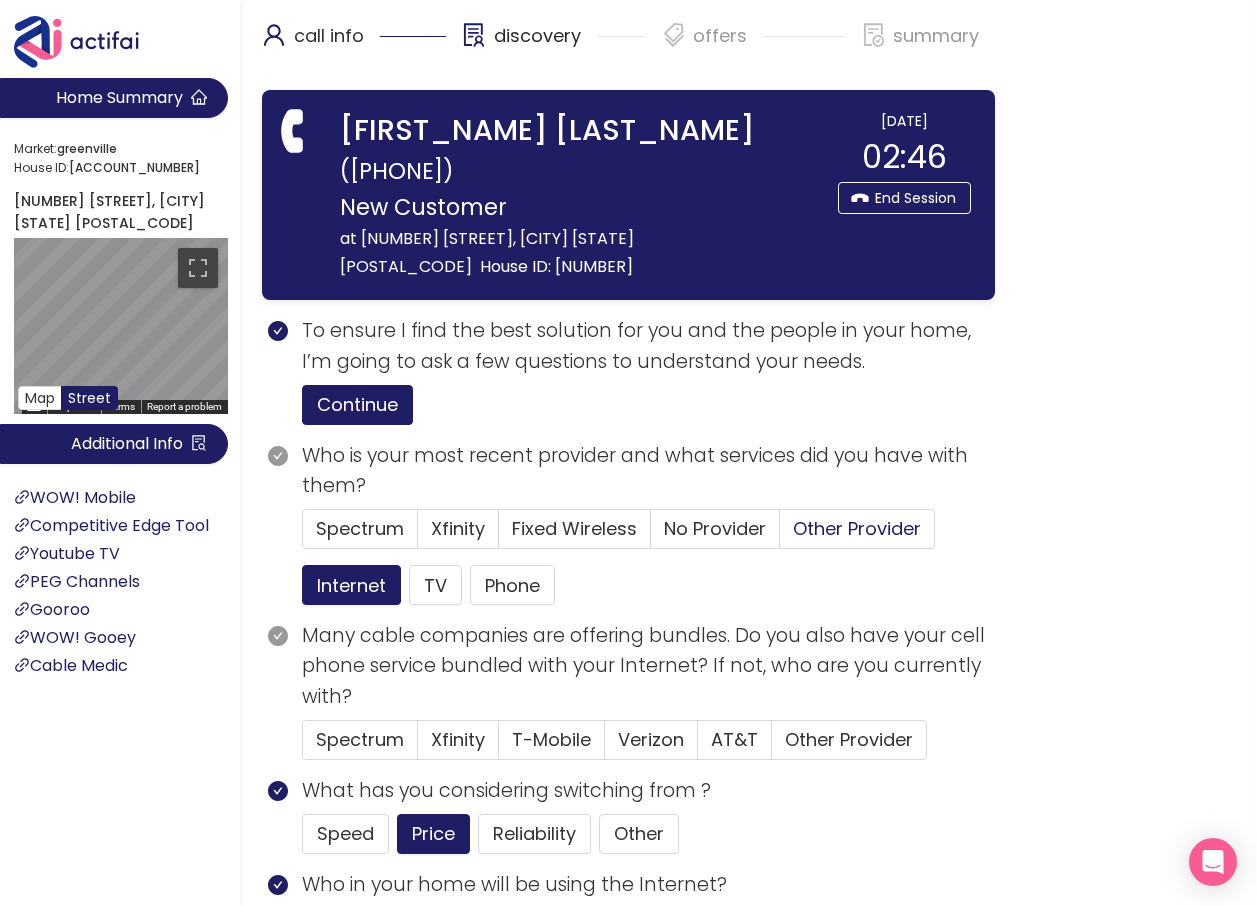 click on "Other Provider" at bounding box center (857, 528) 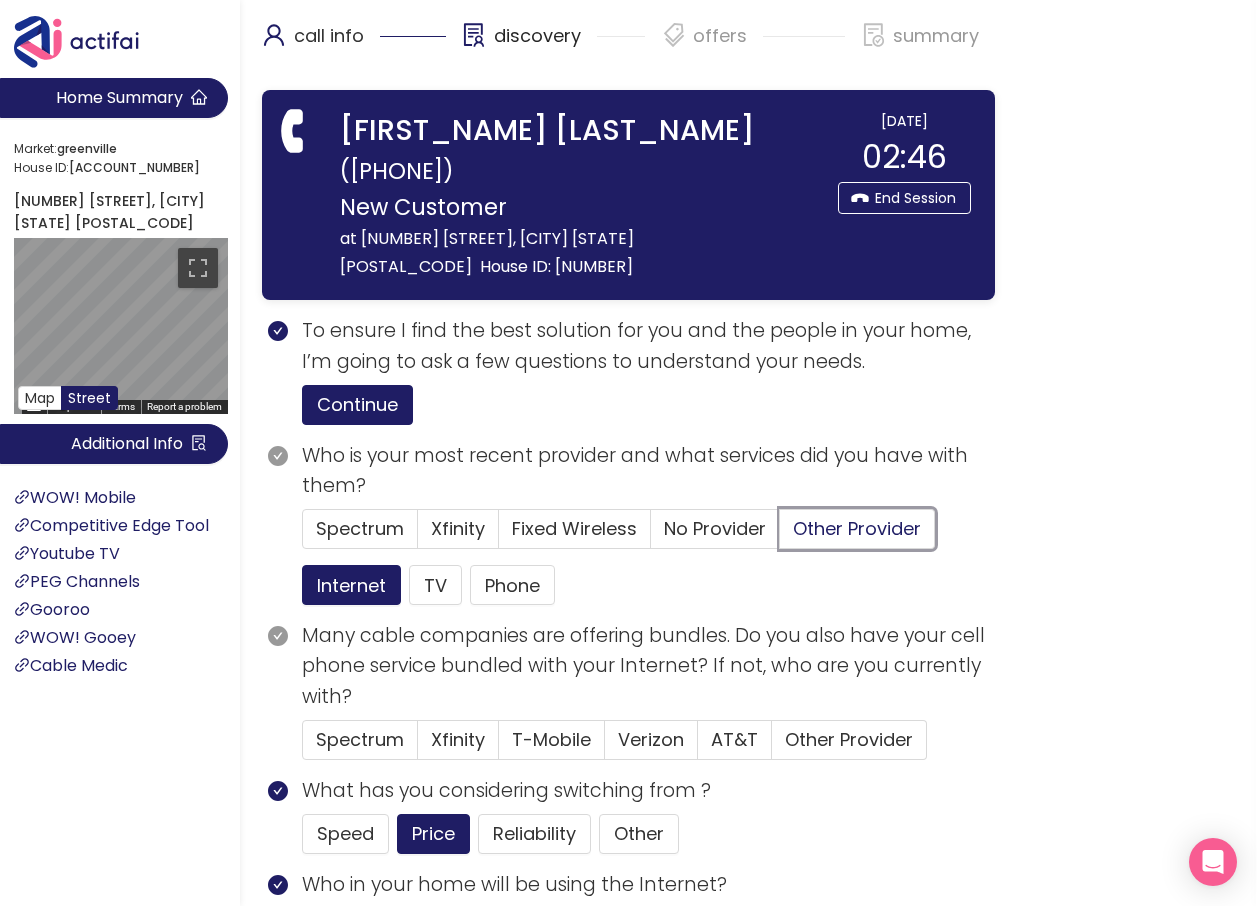 click on "Other Provider" at bounding box center [780, 535] 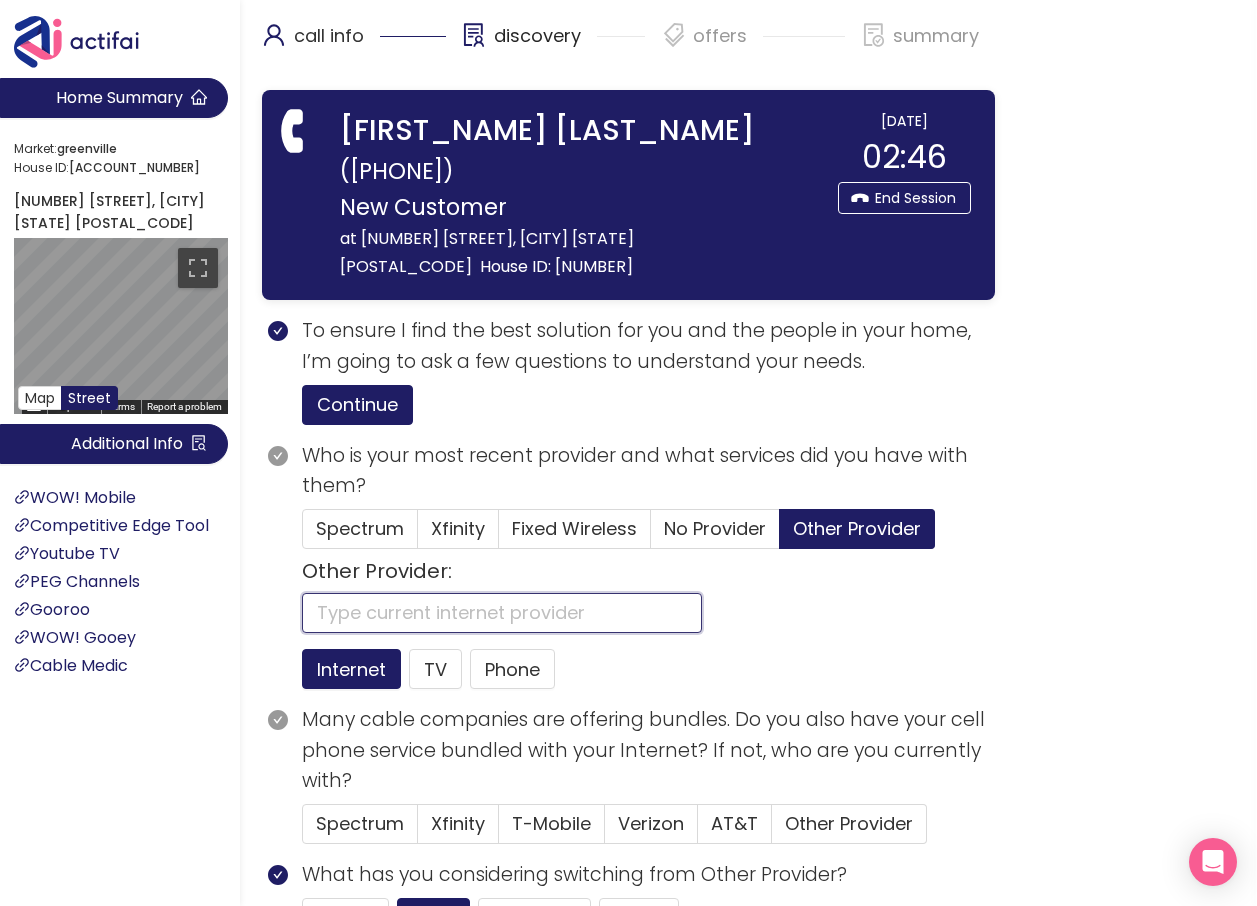 click 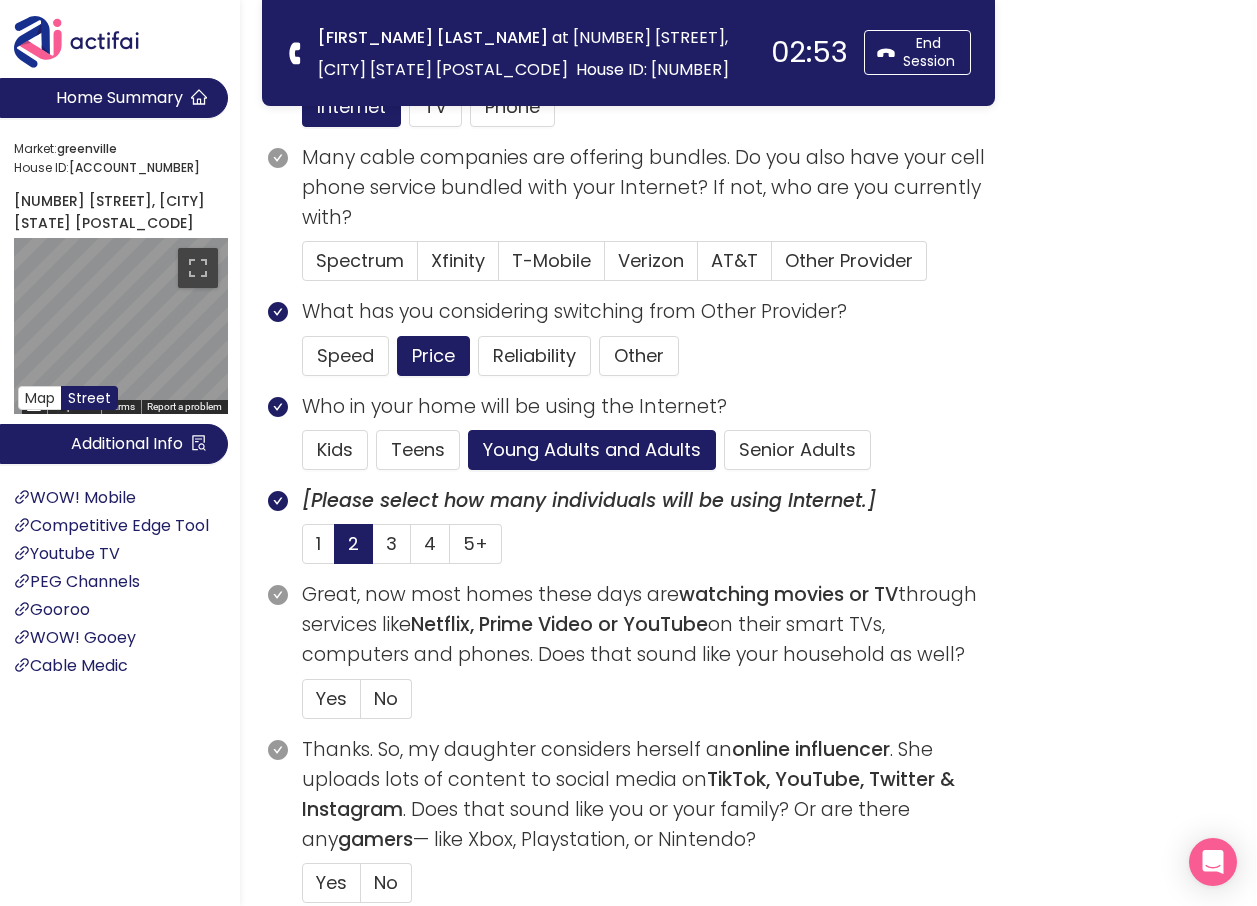 scroll, scrollTop: 300, scrollLeft: 0, axis: vertical 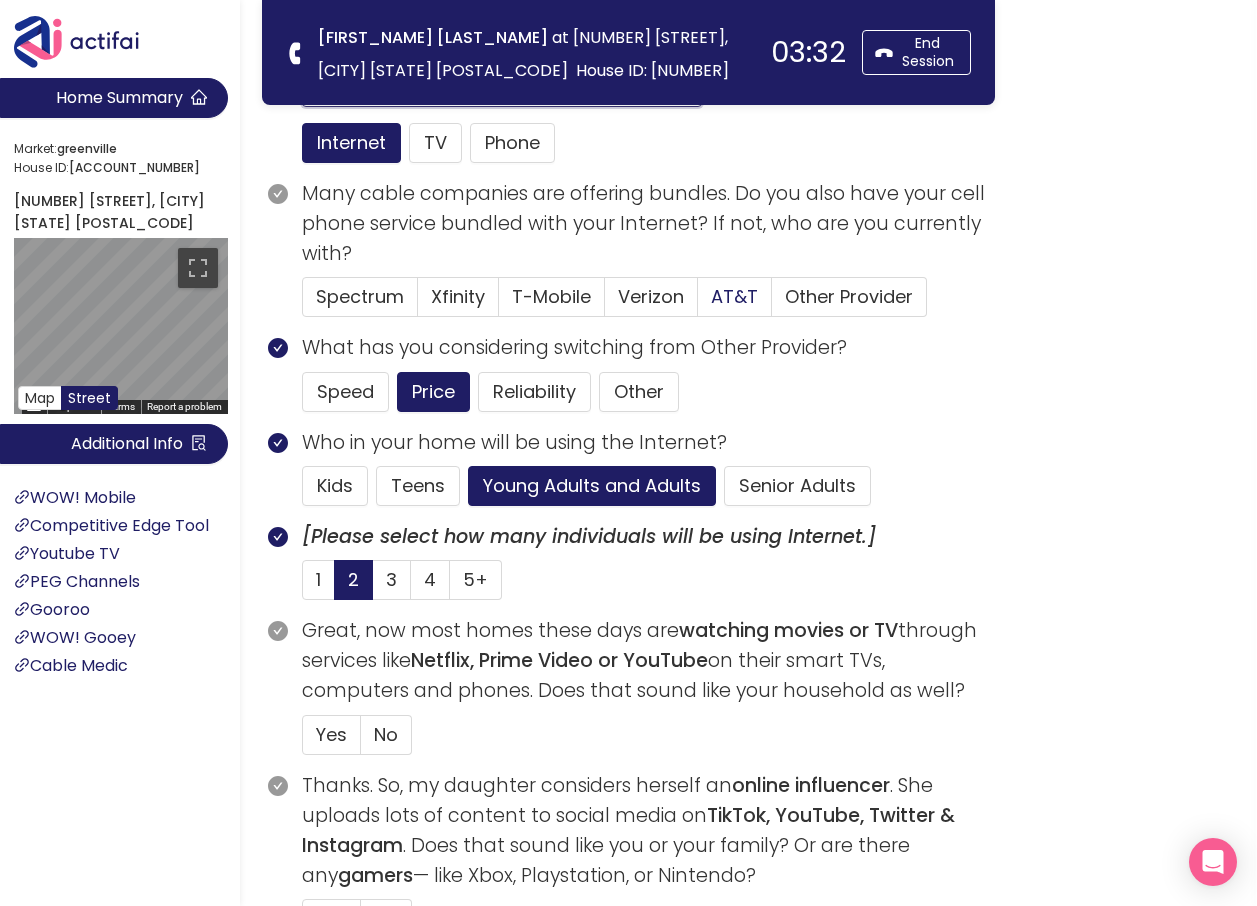 type on "VERIZON" 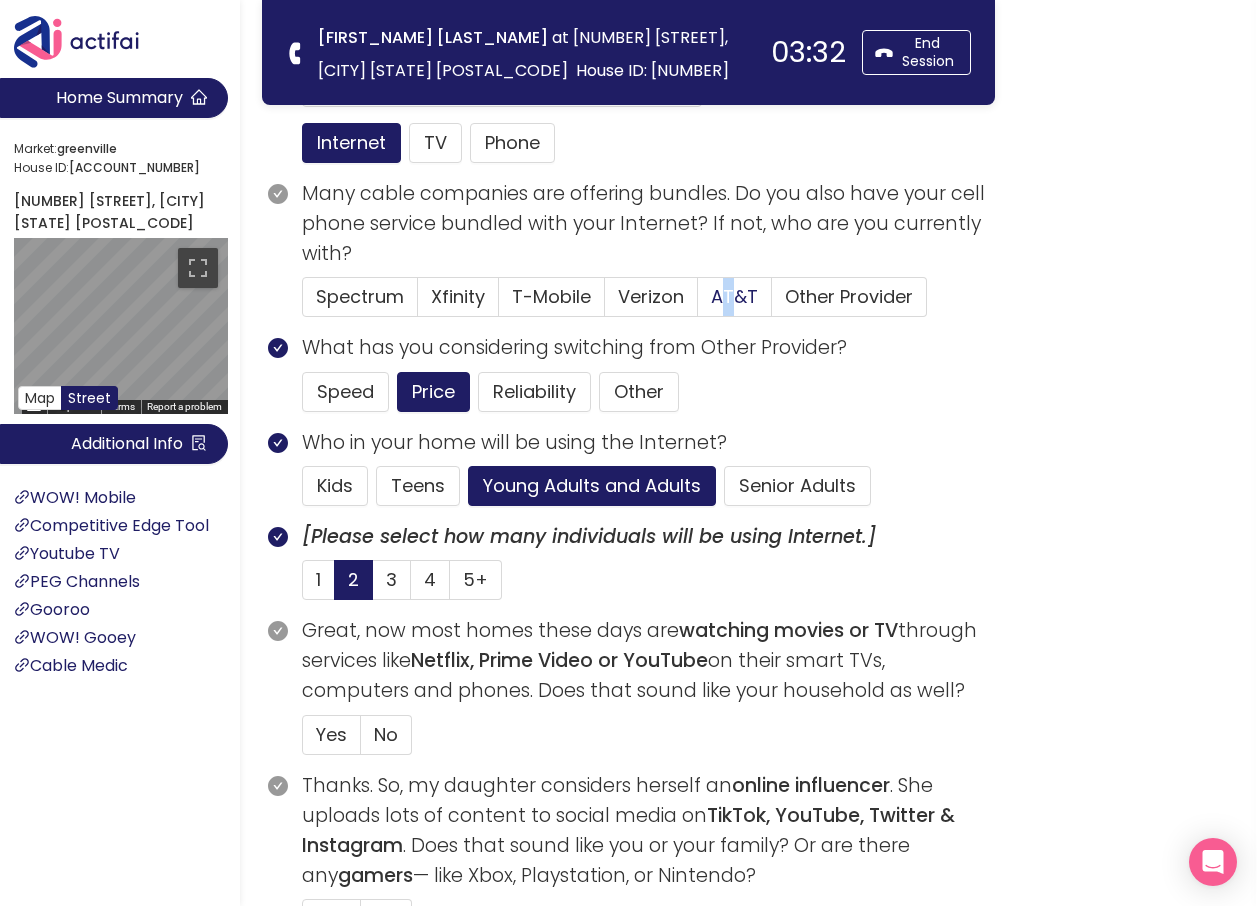 click on "AT&T" at bounding box center (734, 296) 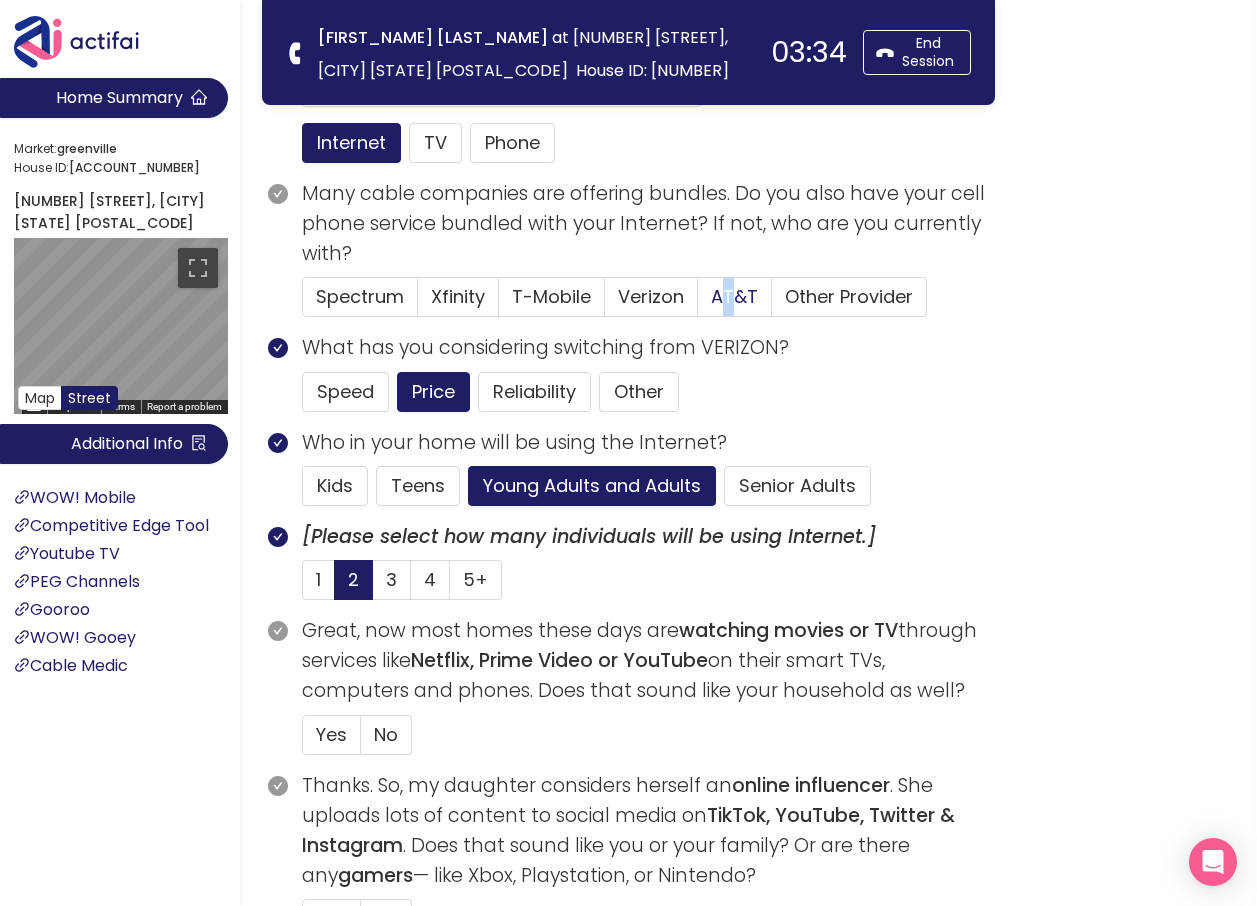 click on "AT&T" at bounding box center (734, 296) 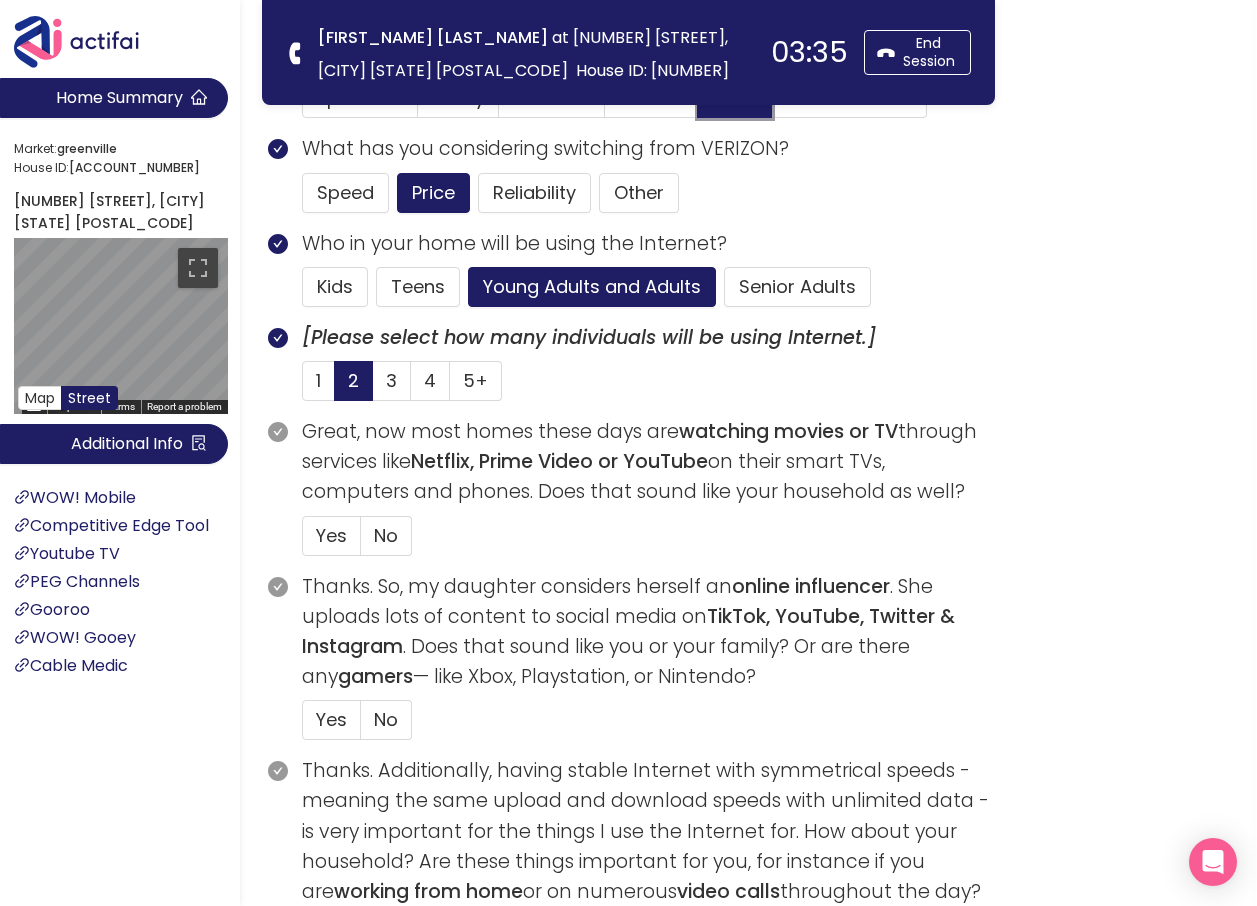 scroll, scrollTop: 500, scrollLeft: 0, axis: vertical 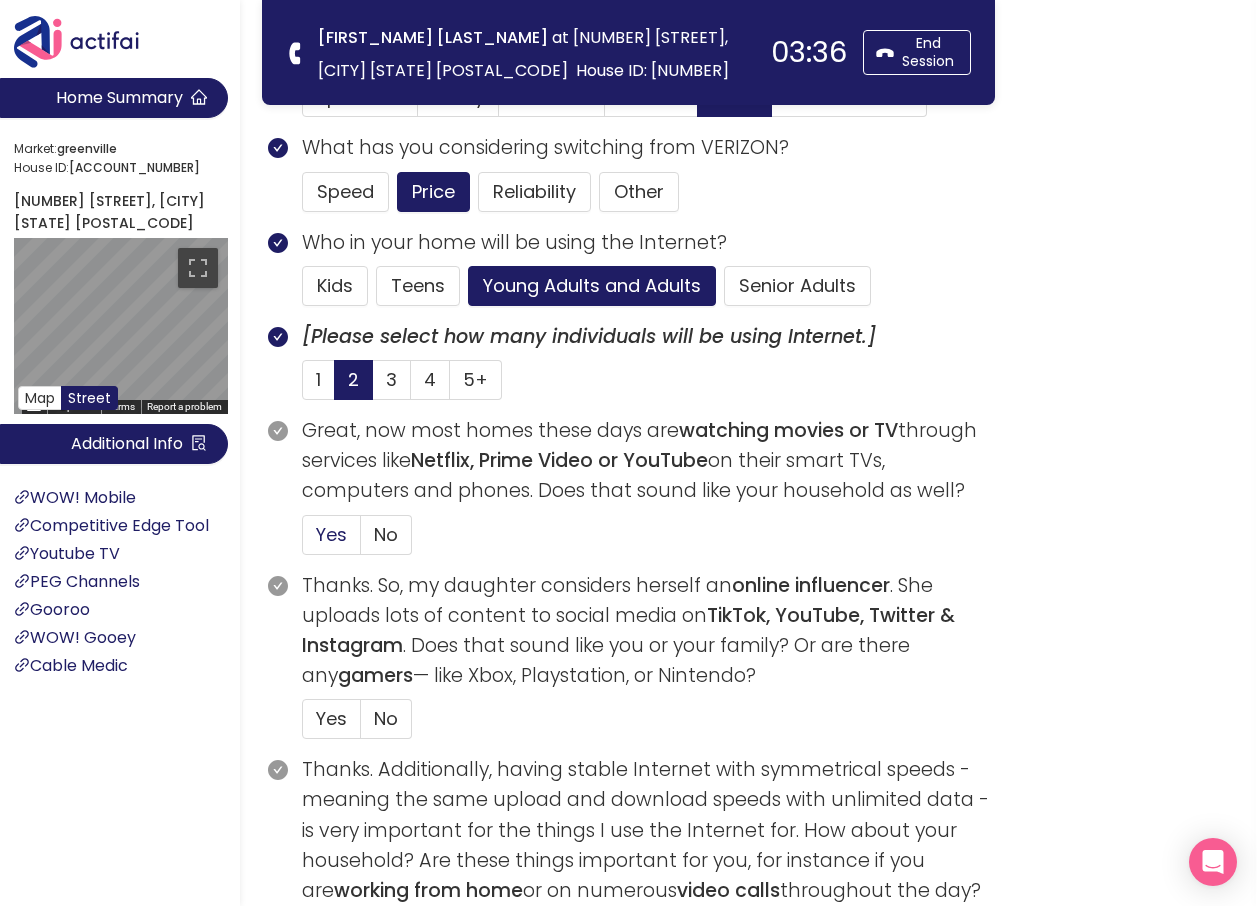 click on "Yes" 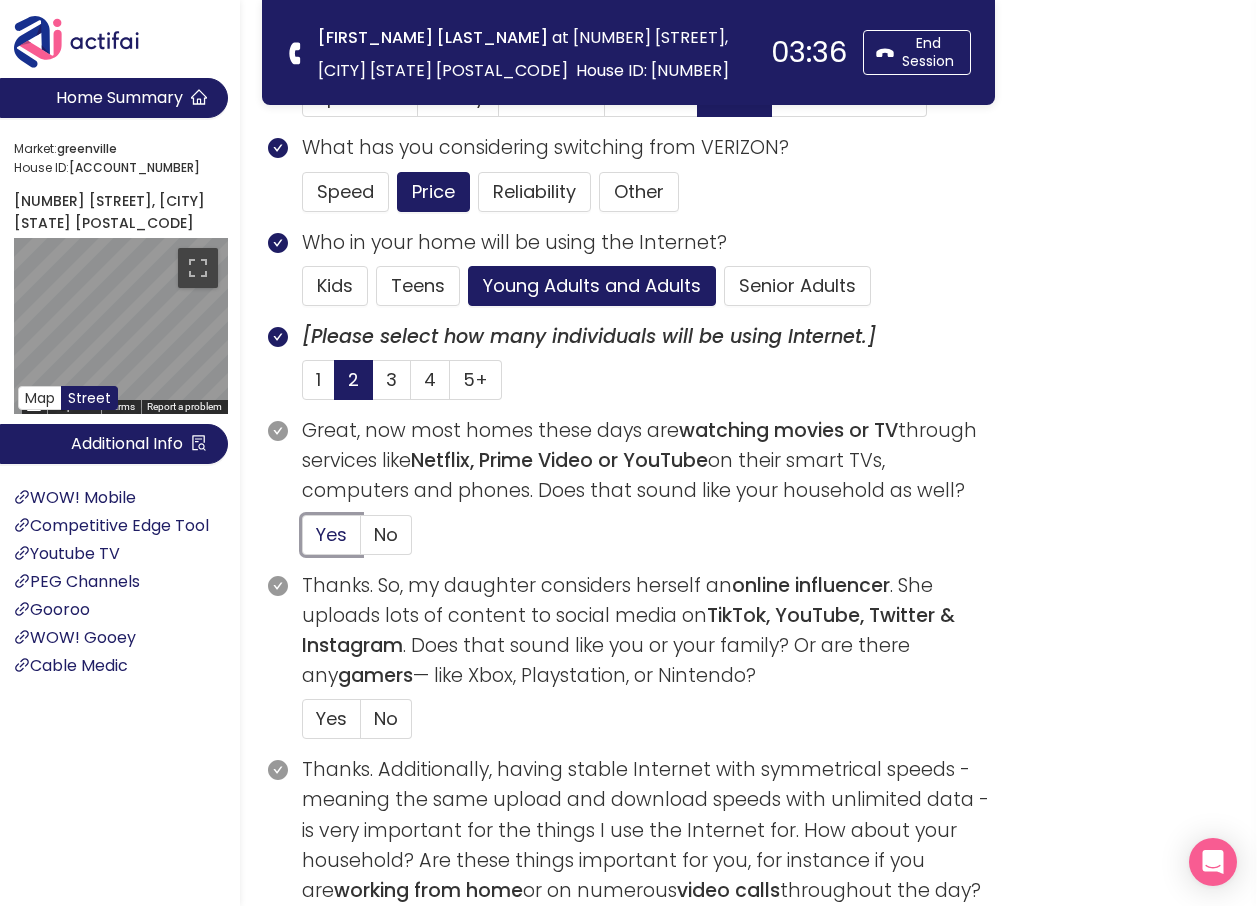 click on "Yes" at bounding box center (303, 541) 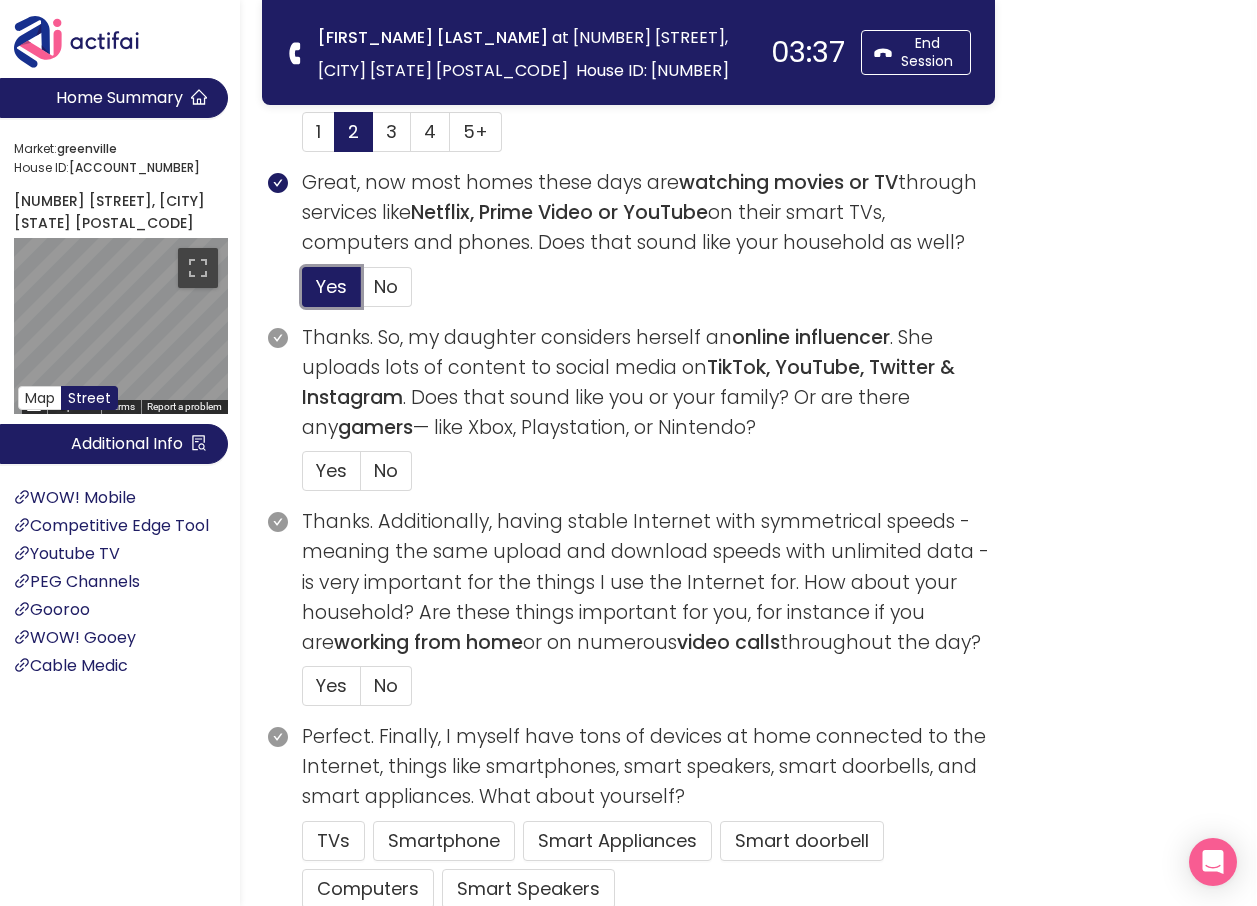 scroll, scrollTop: 800, scrollLeft: 0, axis: vertical 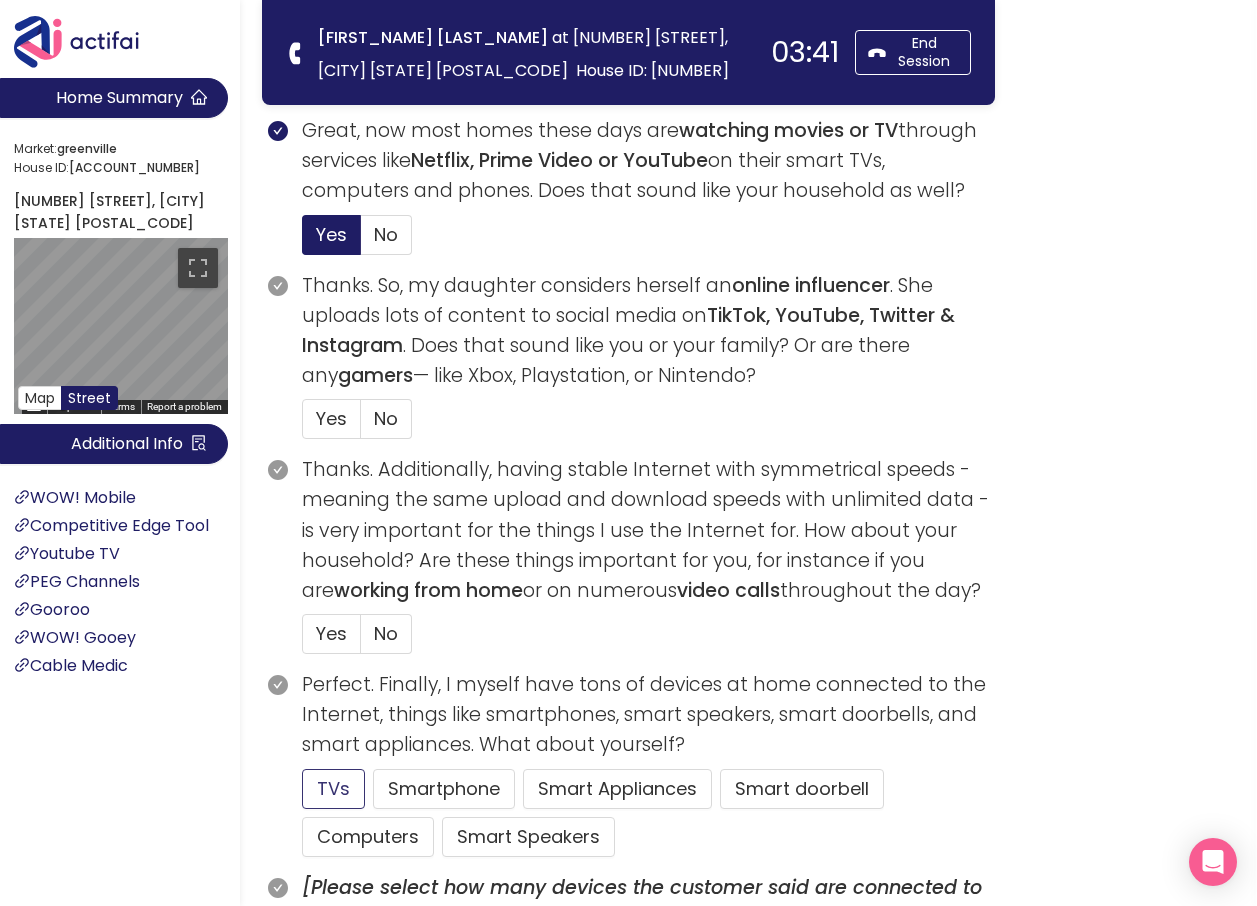 click on "TVs" 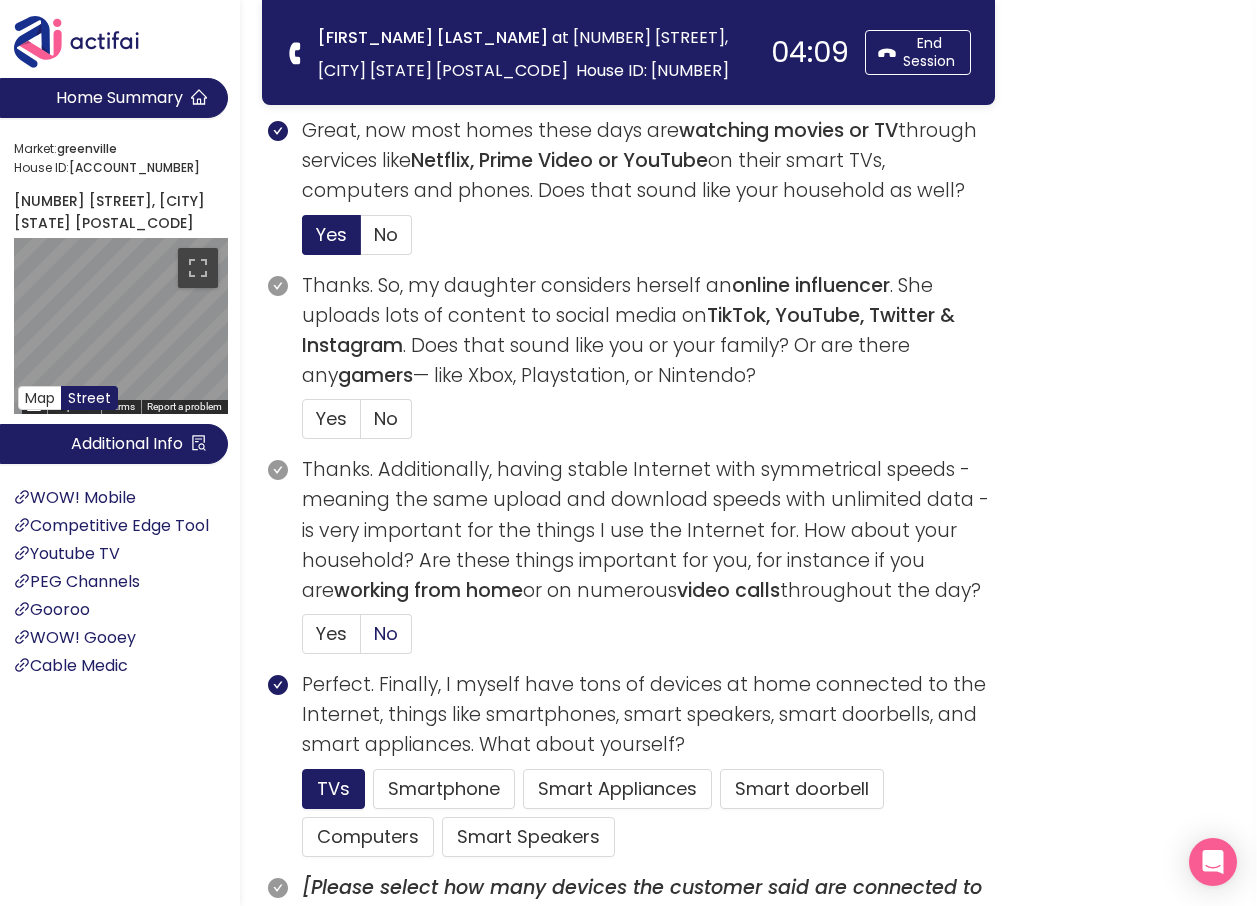 click on "No" at bounding box center (386, 633) 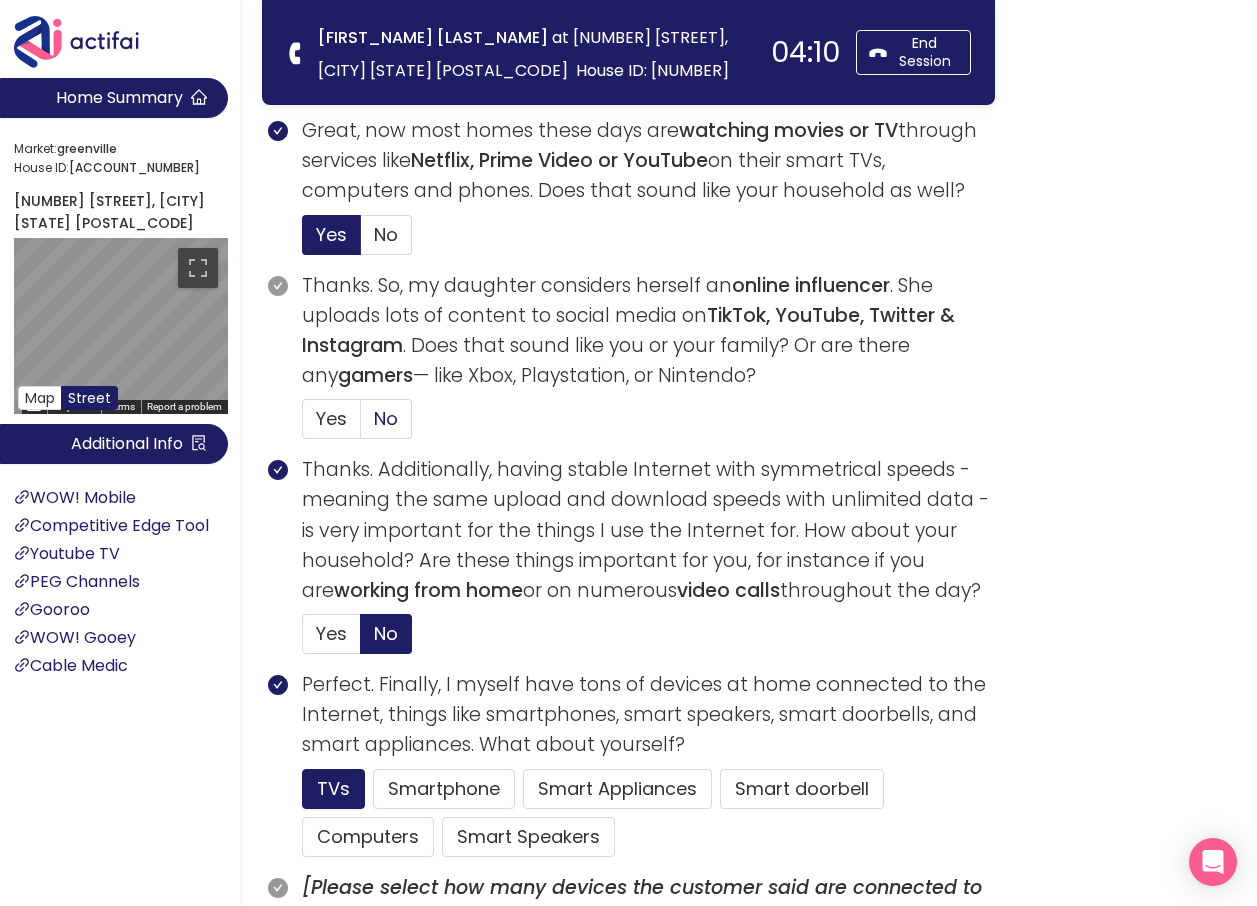 click on "No" at bounding box center (386, 418) 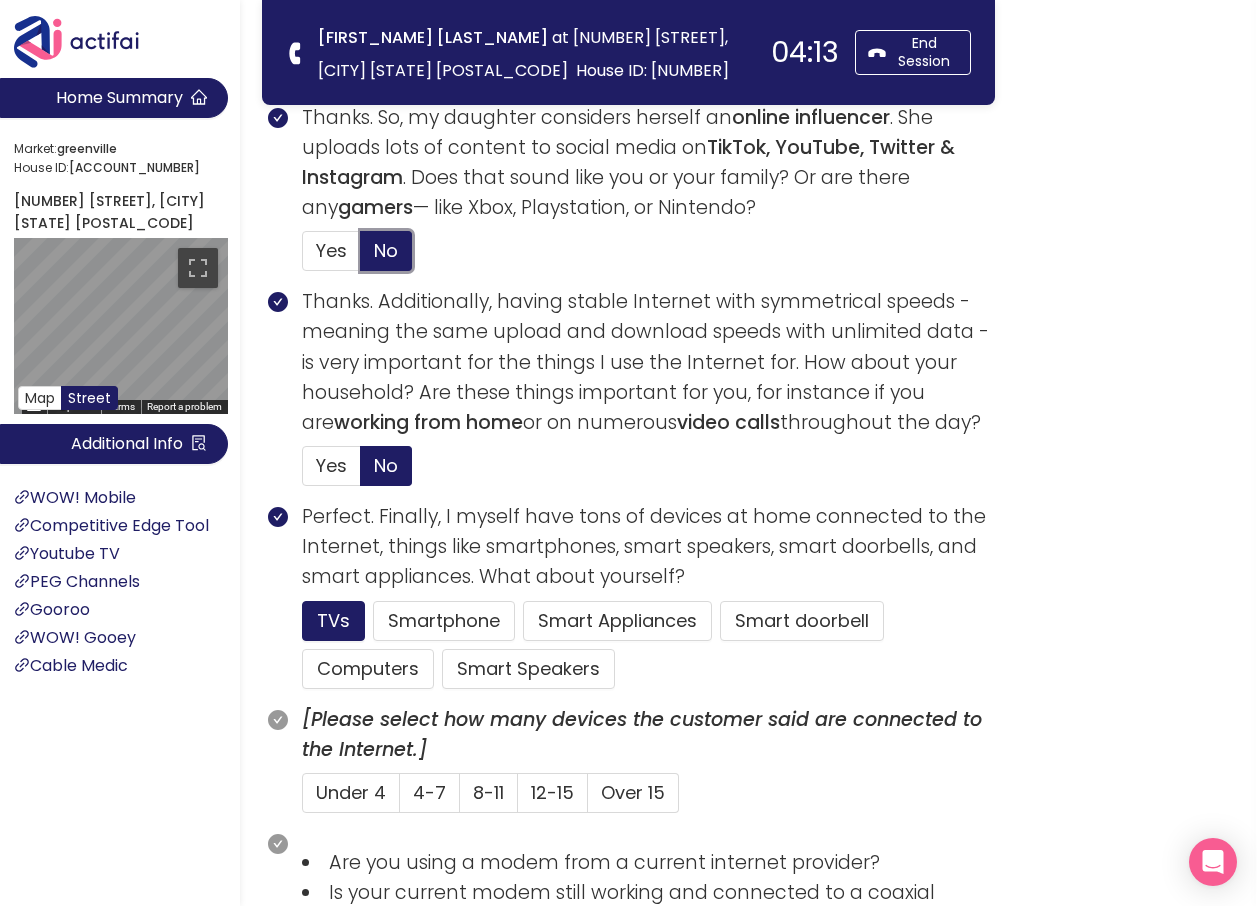 scroll, scrollTop: 1000, scrollLeft: 0, axis: vertical 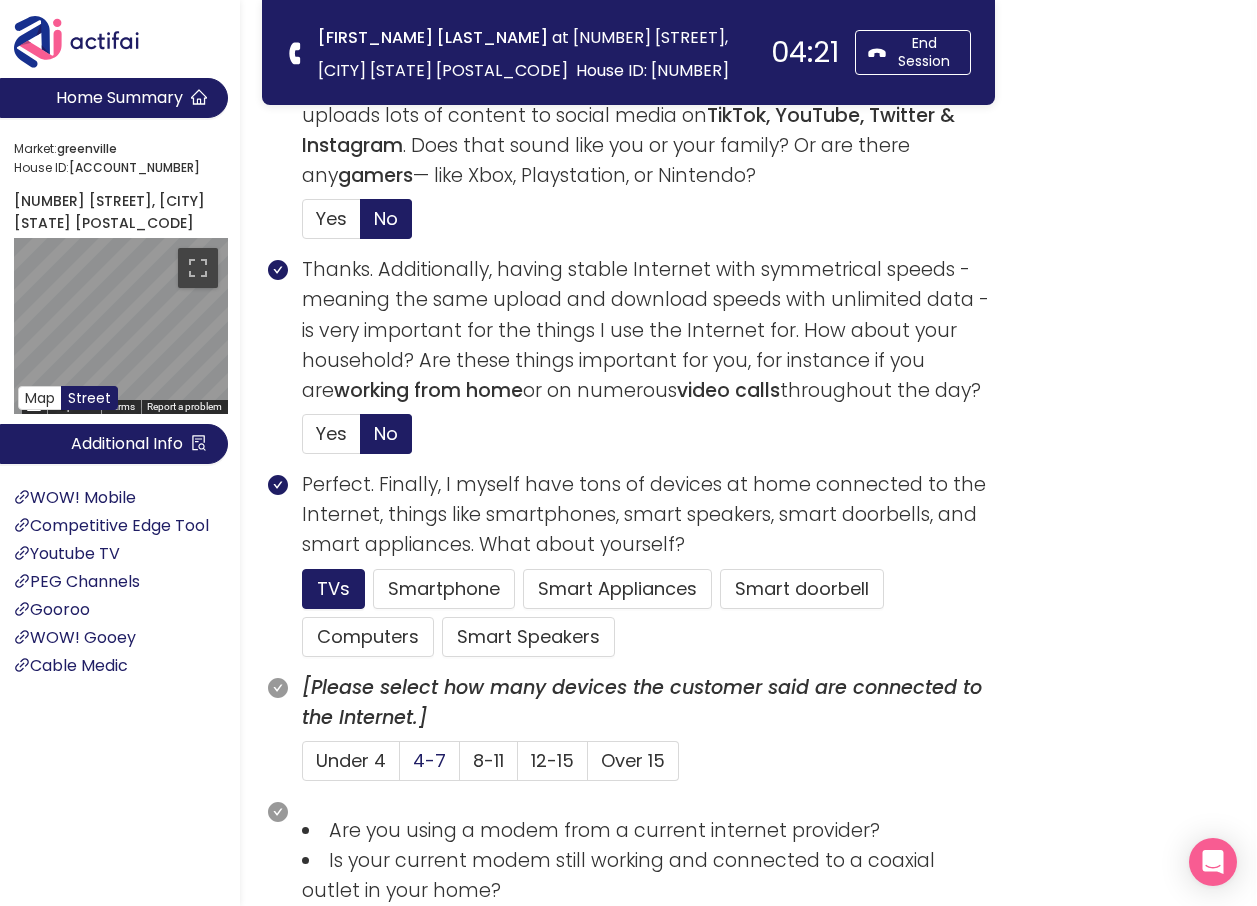 click on "4-7" at bounding box center [429, 760] 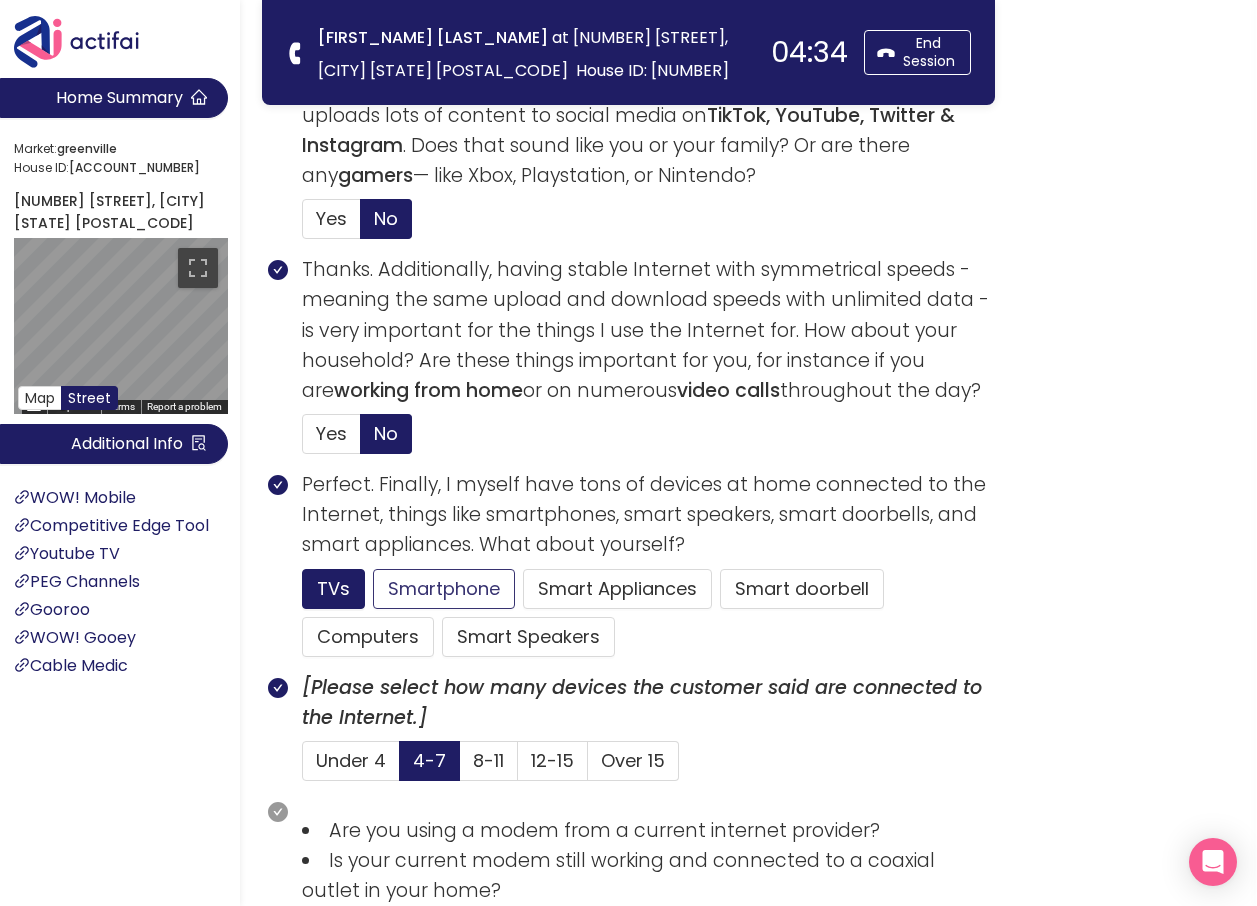 click on "Smartphone" 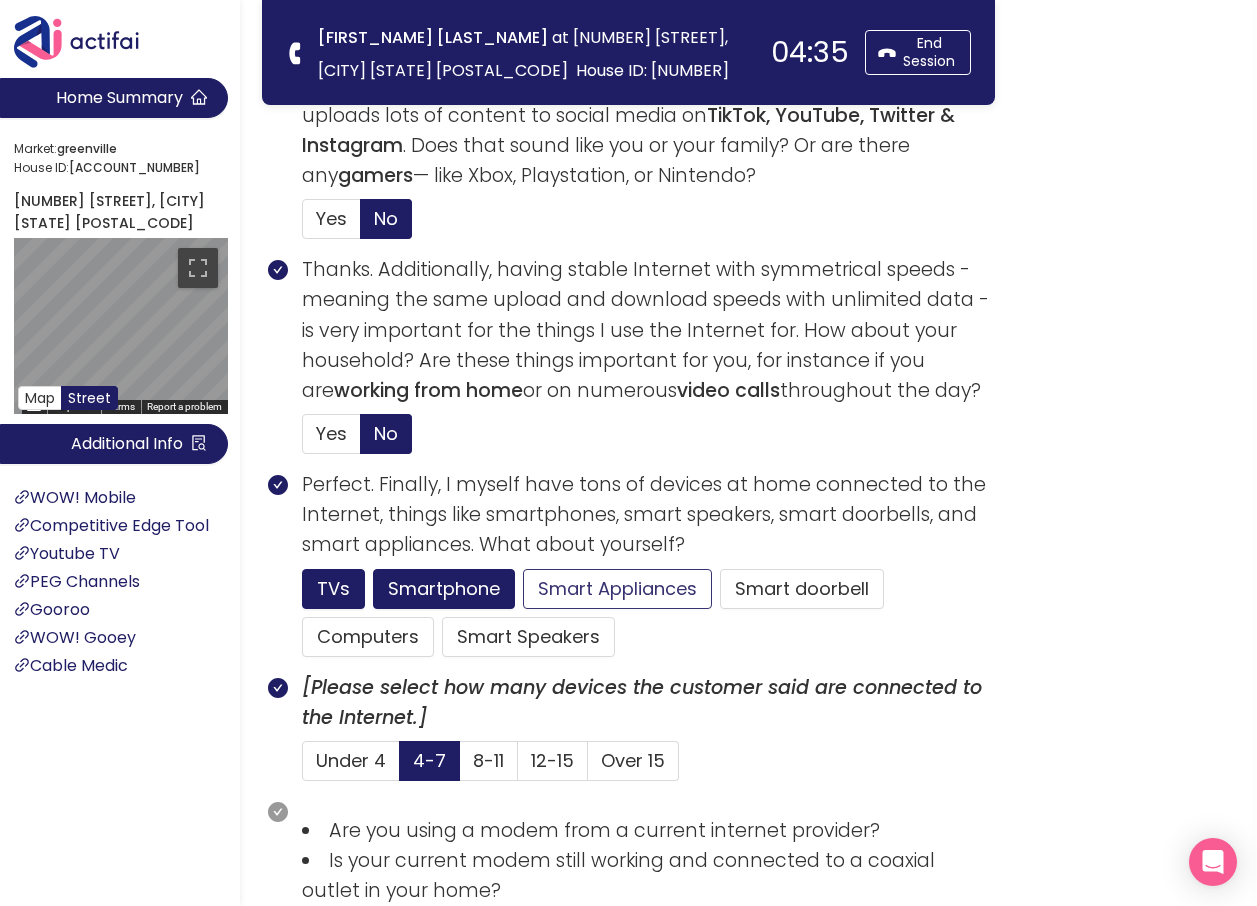 click on "Smart Appliances" 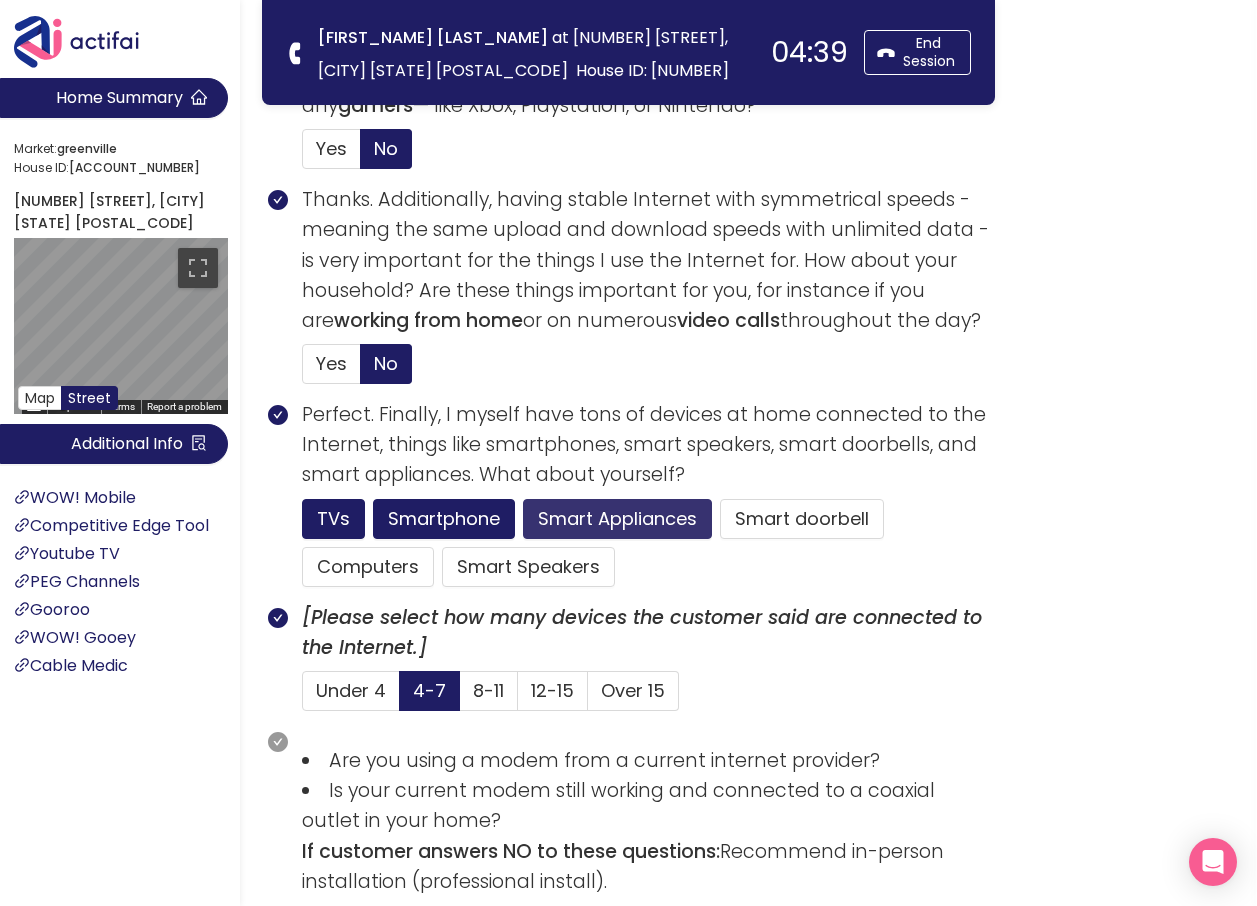 scroll, scrollTop: 1100, scrollLeft: 0, axis: vertical 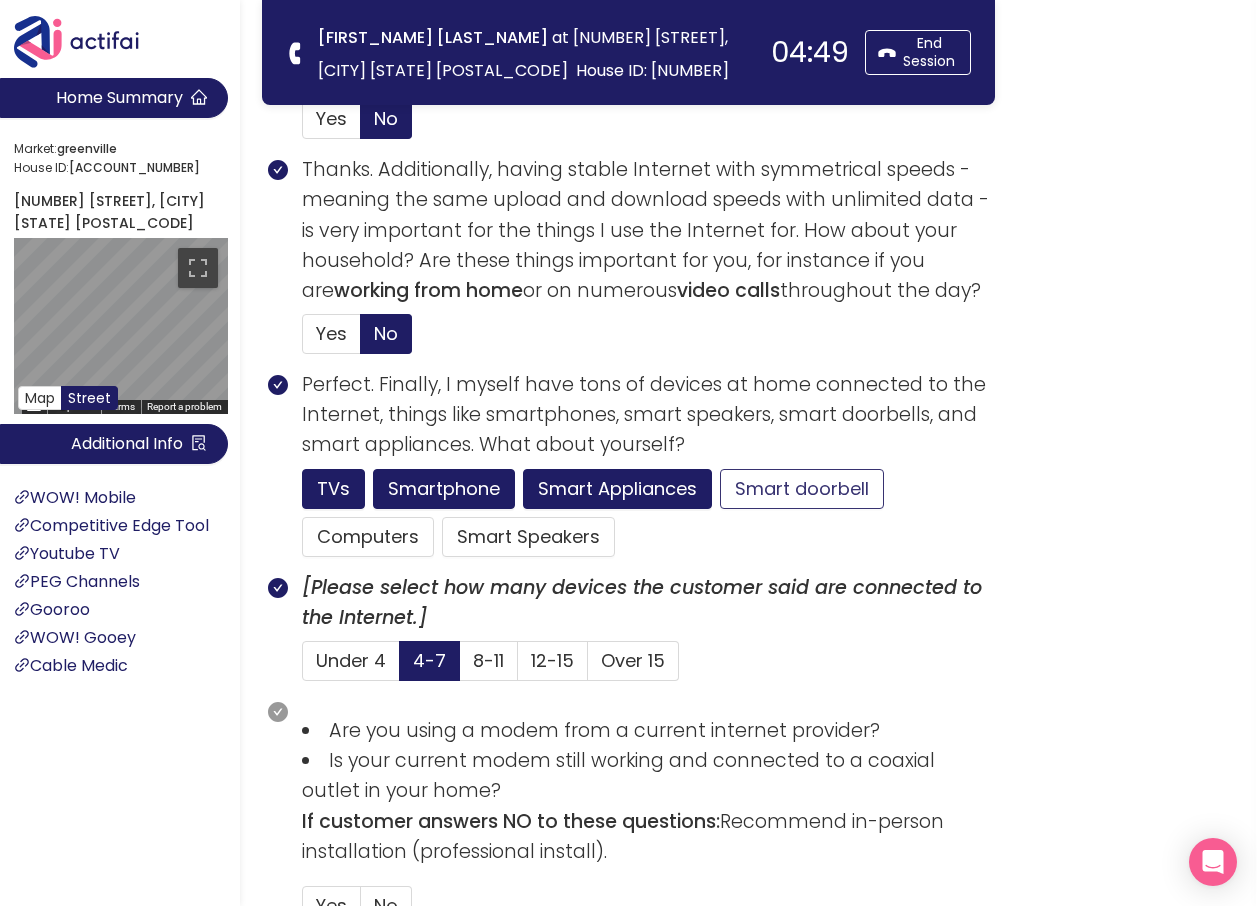 click on "Smart doorbell" 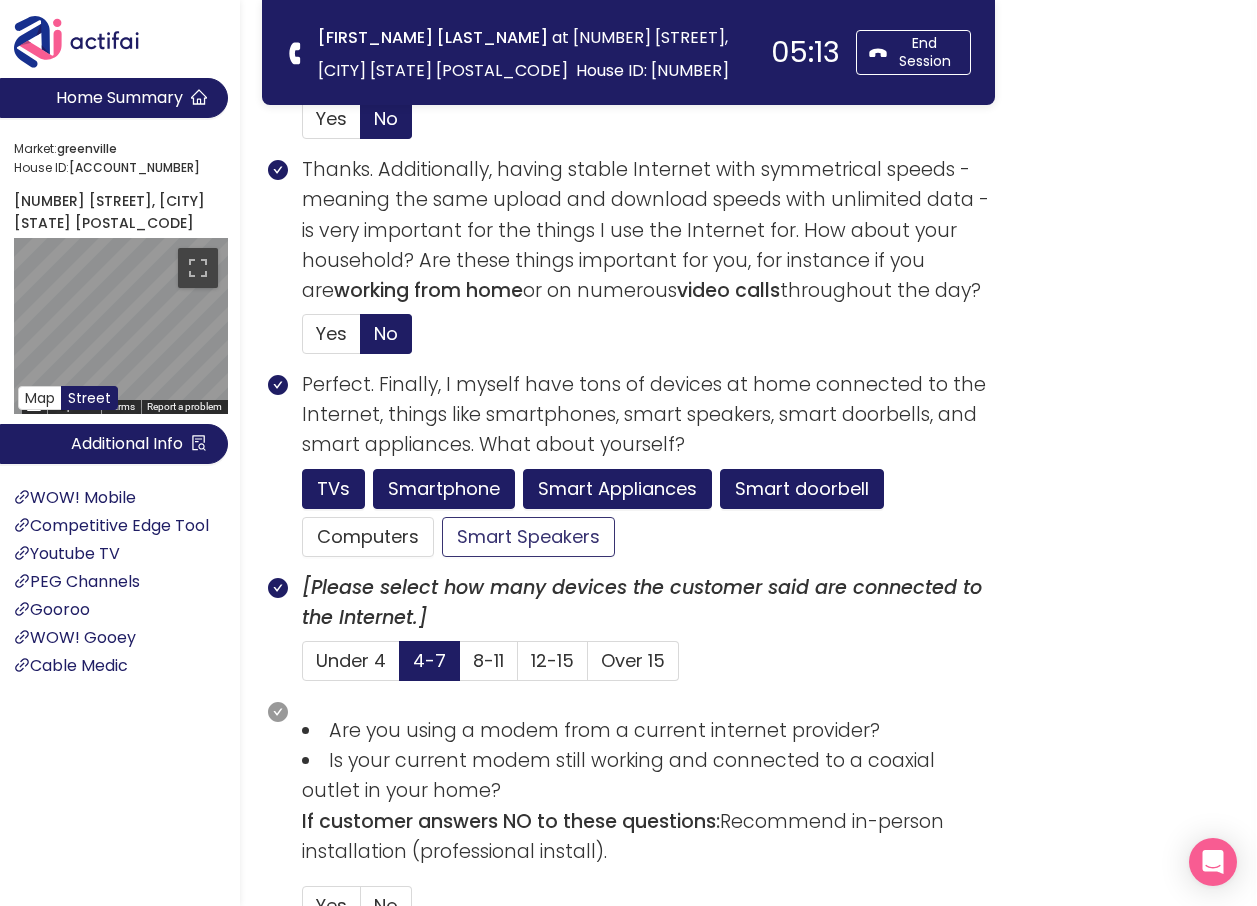 click on "Smart Speakers" 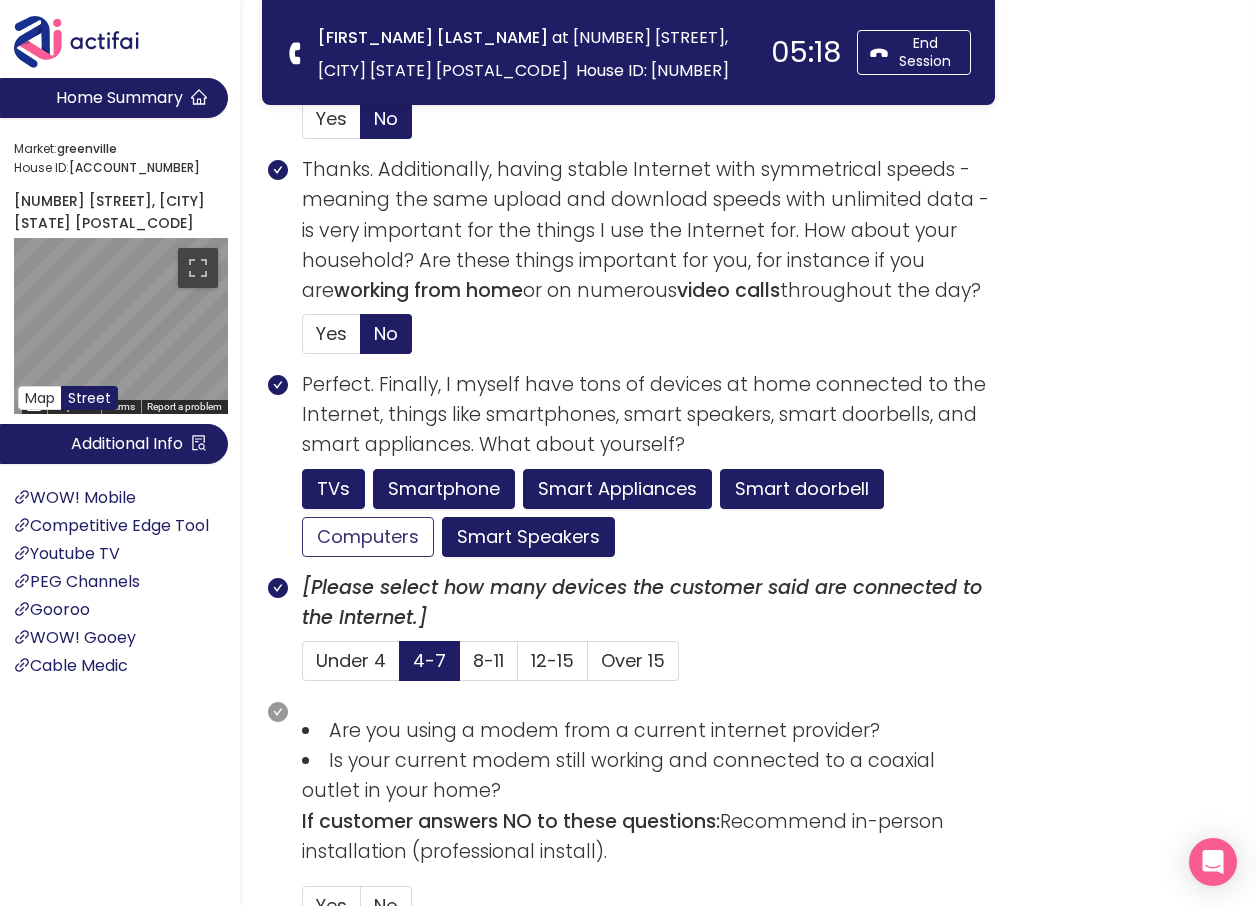 click on "Computers" 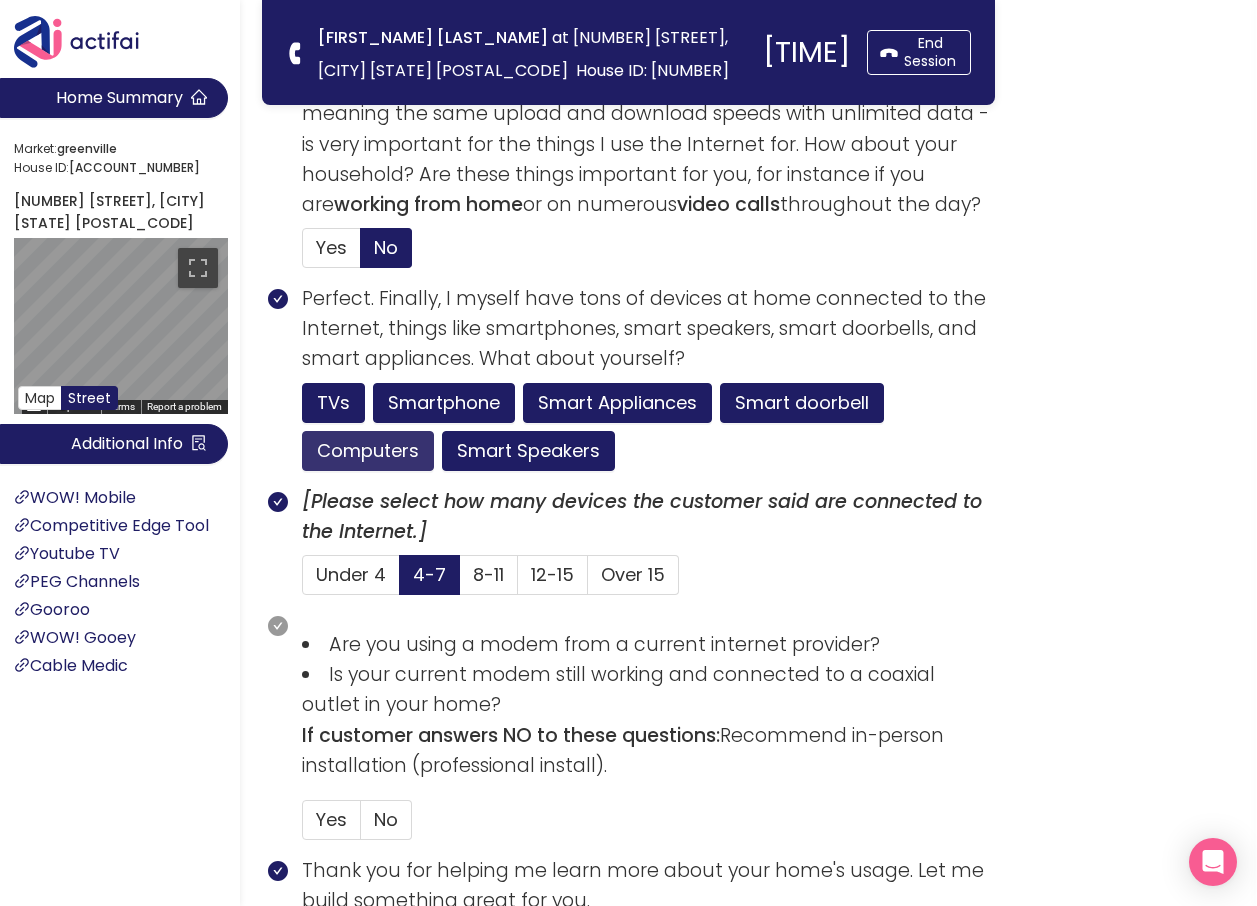 scroll, scrollTop: 1400, scrollLeft: 0, axis: vertical 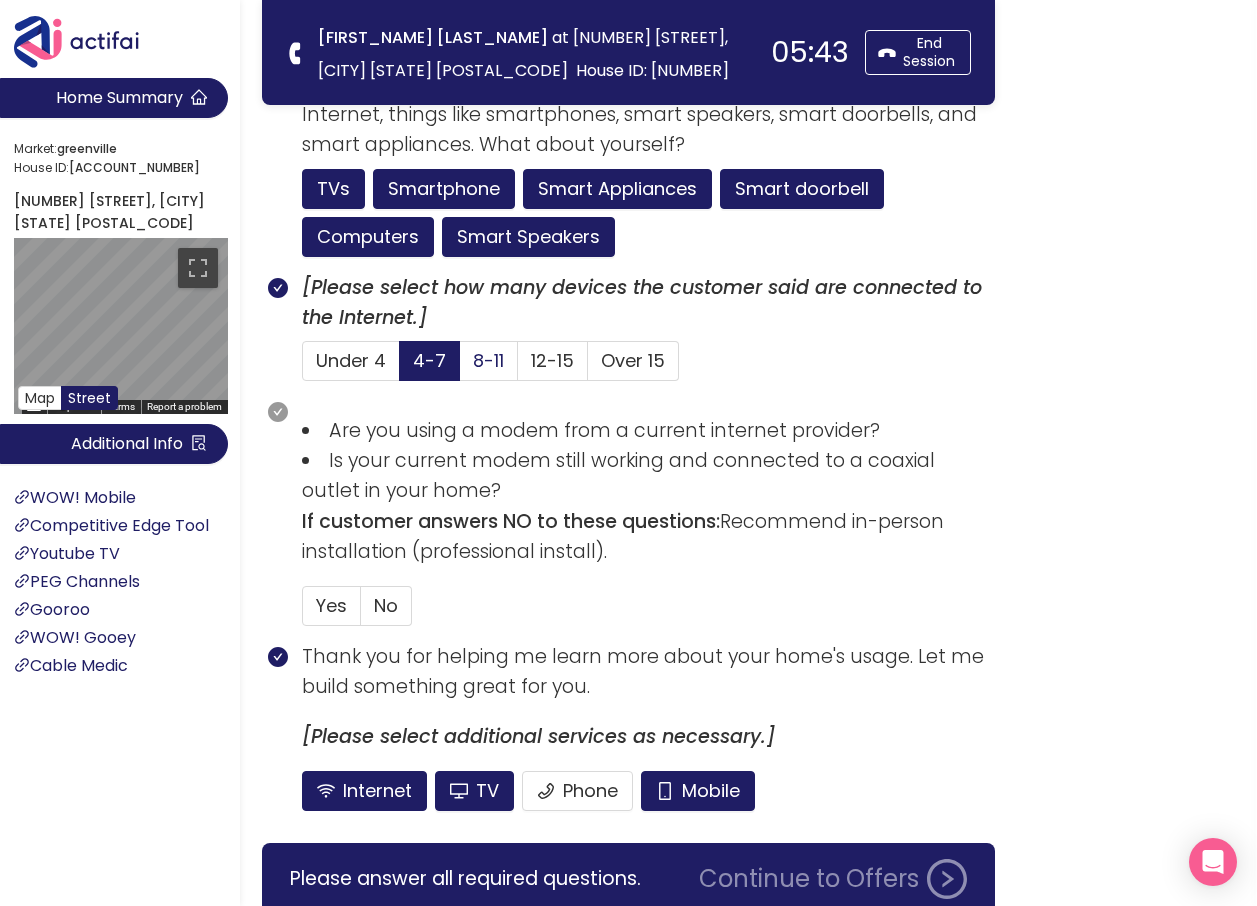 click on "8-11" at bounding box center [488, 360] 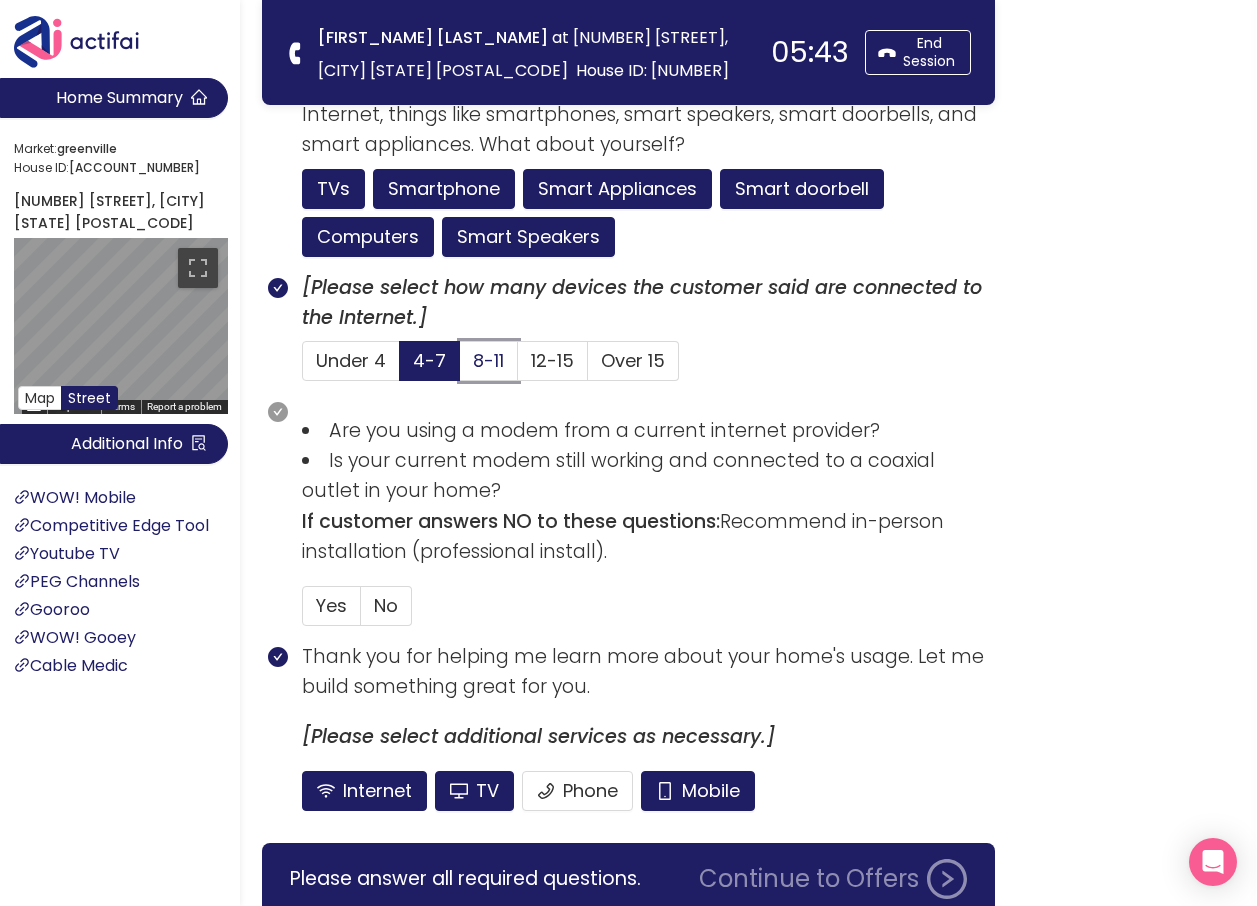 click on "8-11" at bounding box center (460, 367) 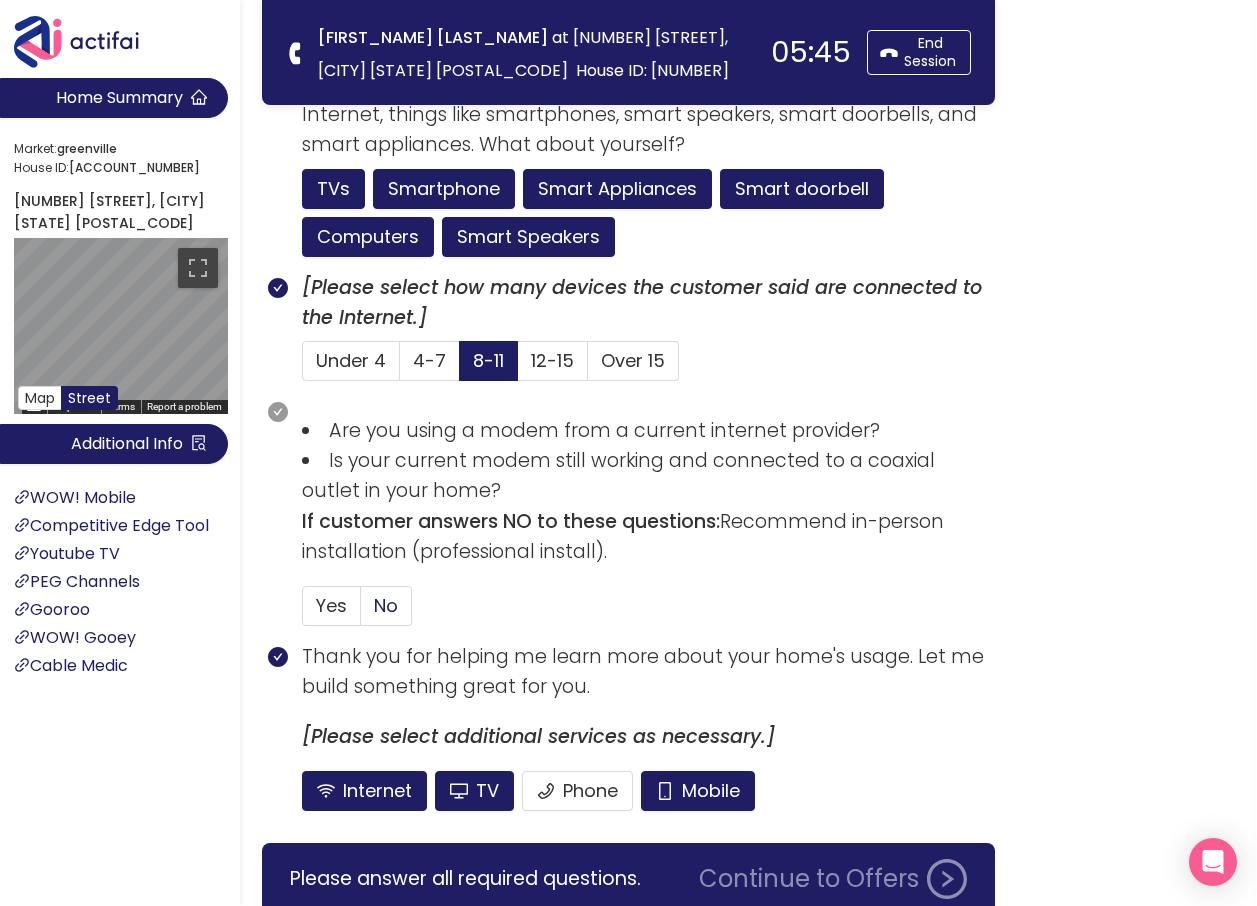 click on "No" 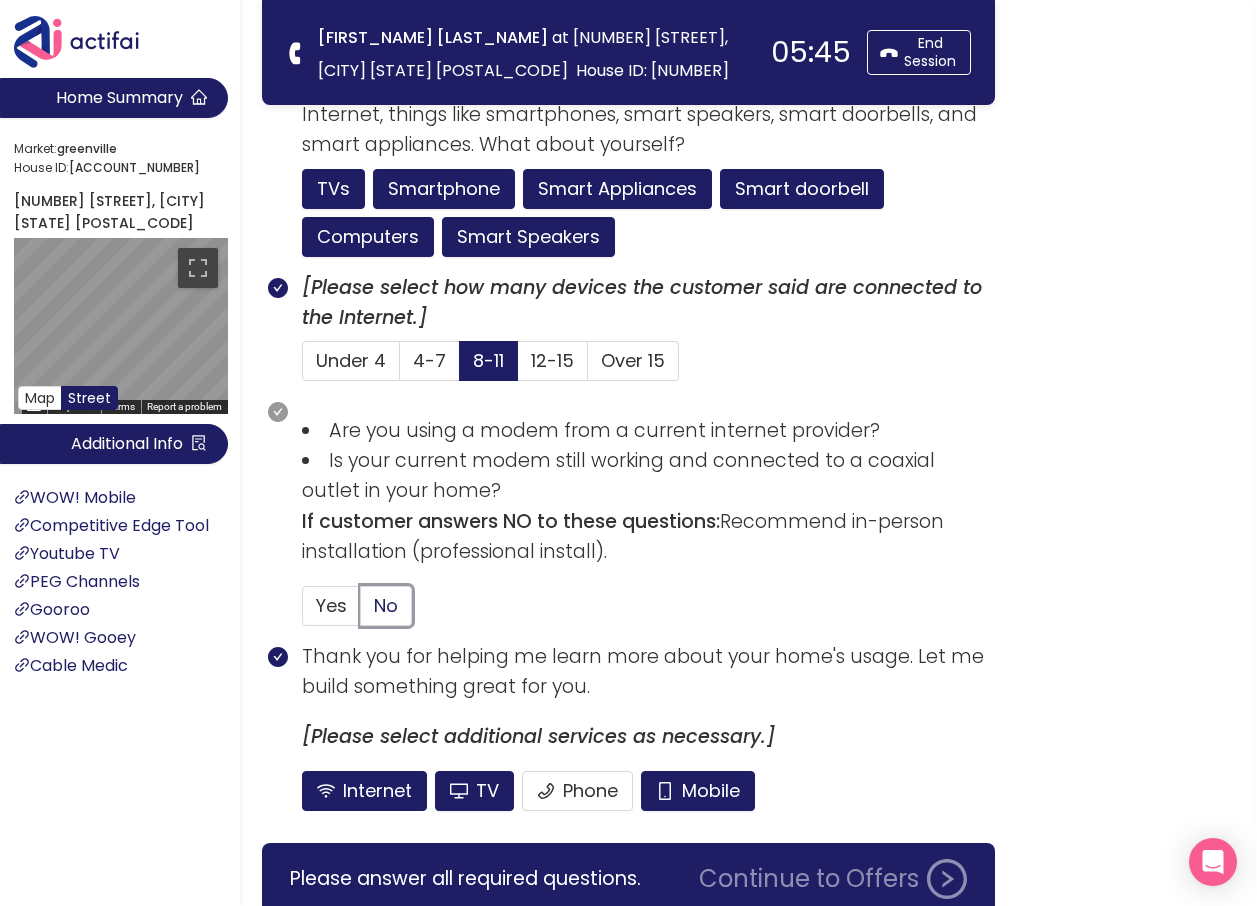 click on "No" at bounding box center [361, 612] 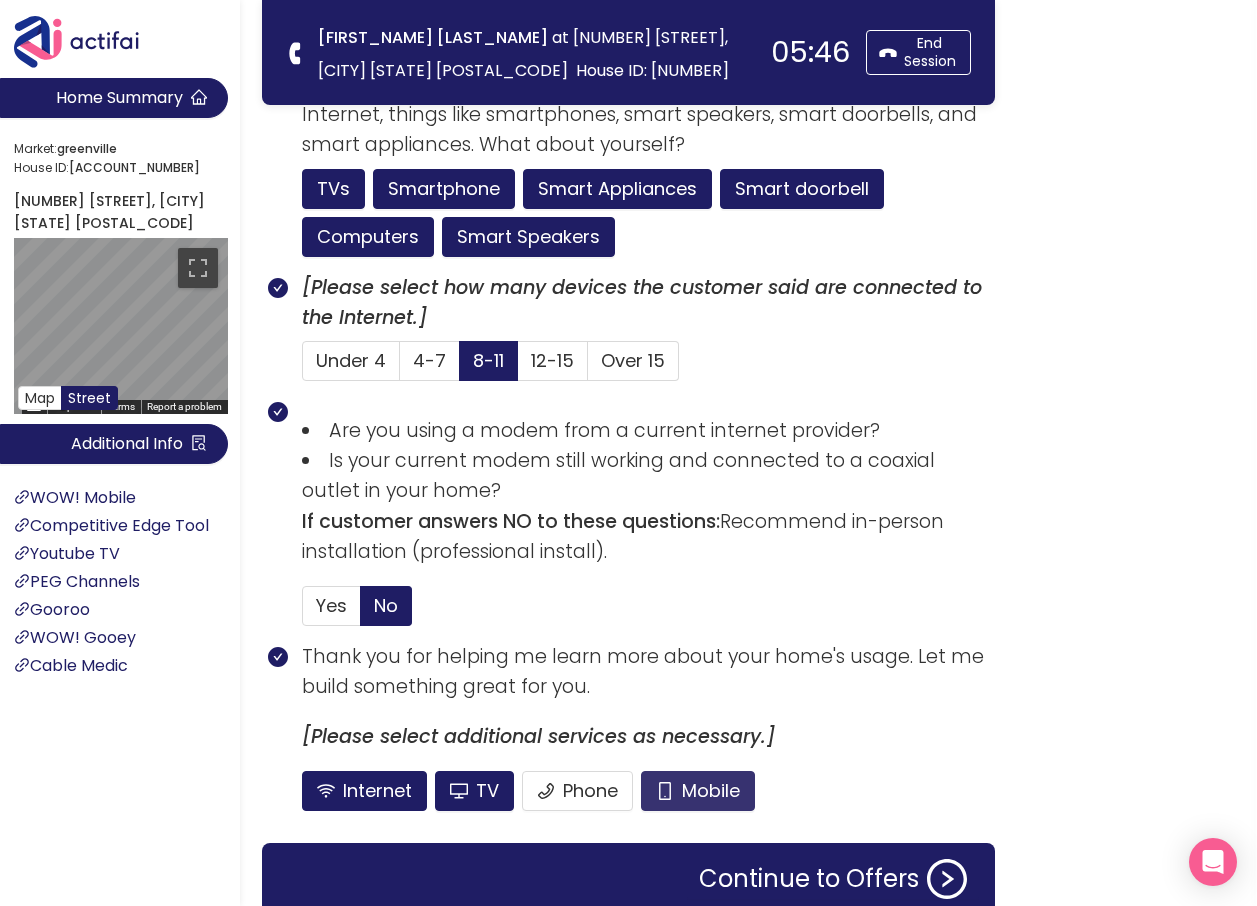 click on "Mobile" 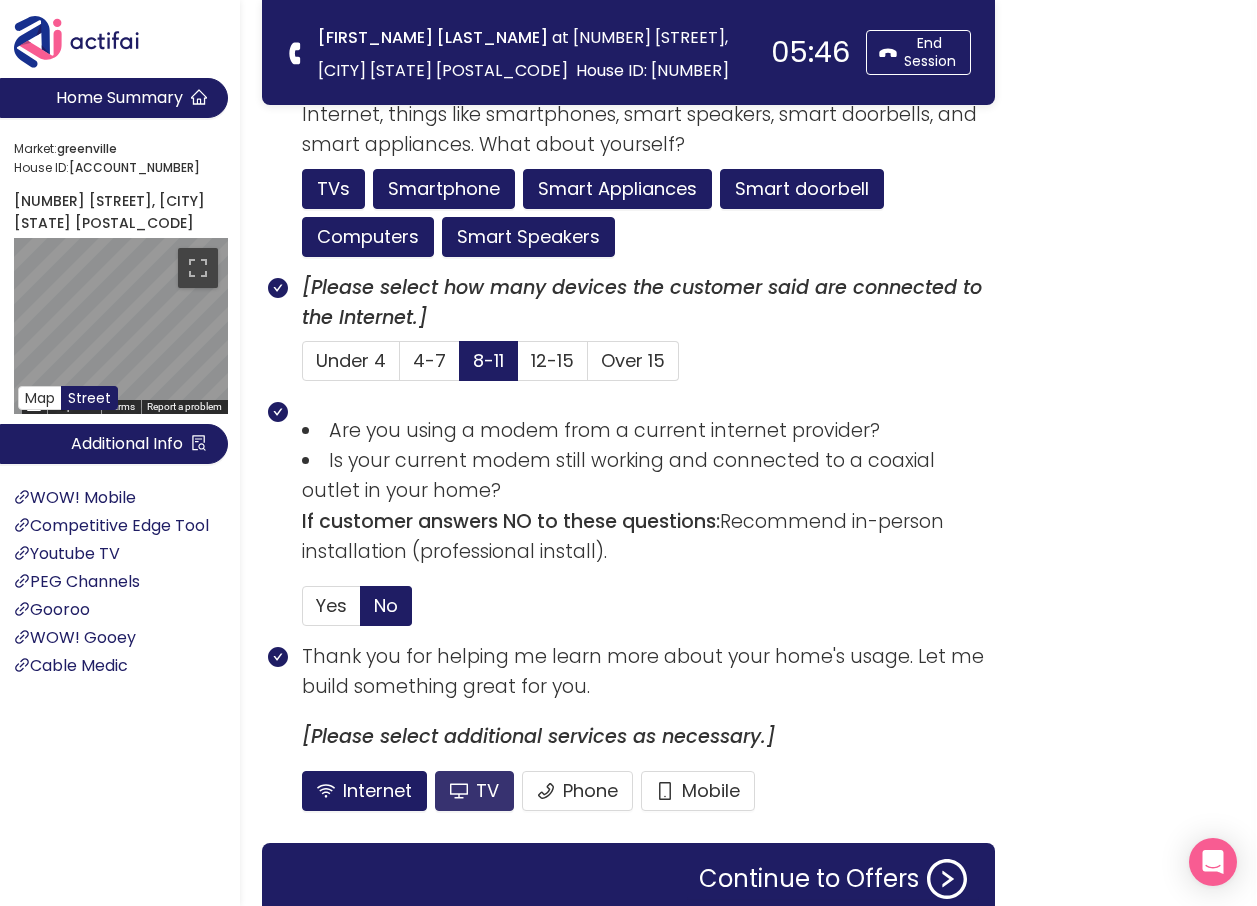 click on "TV" 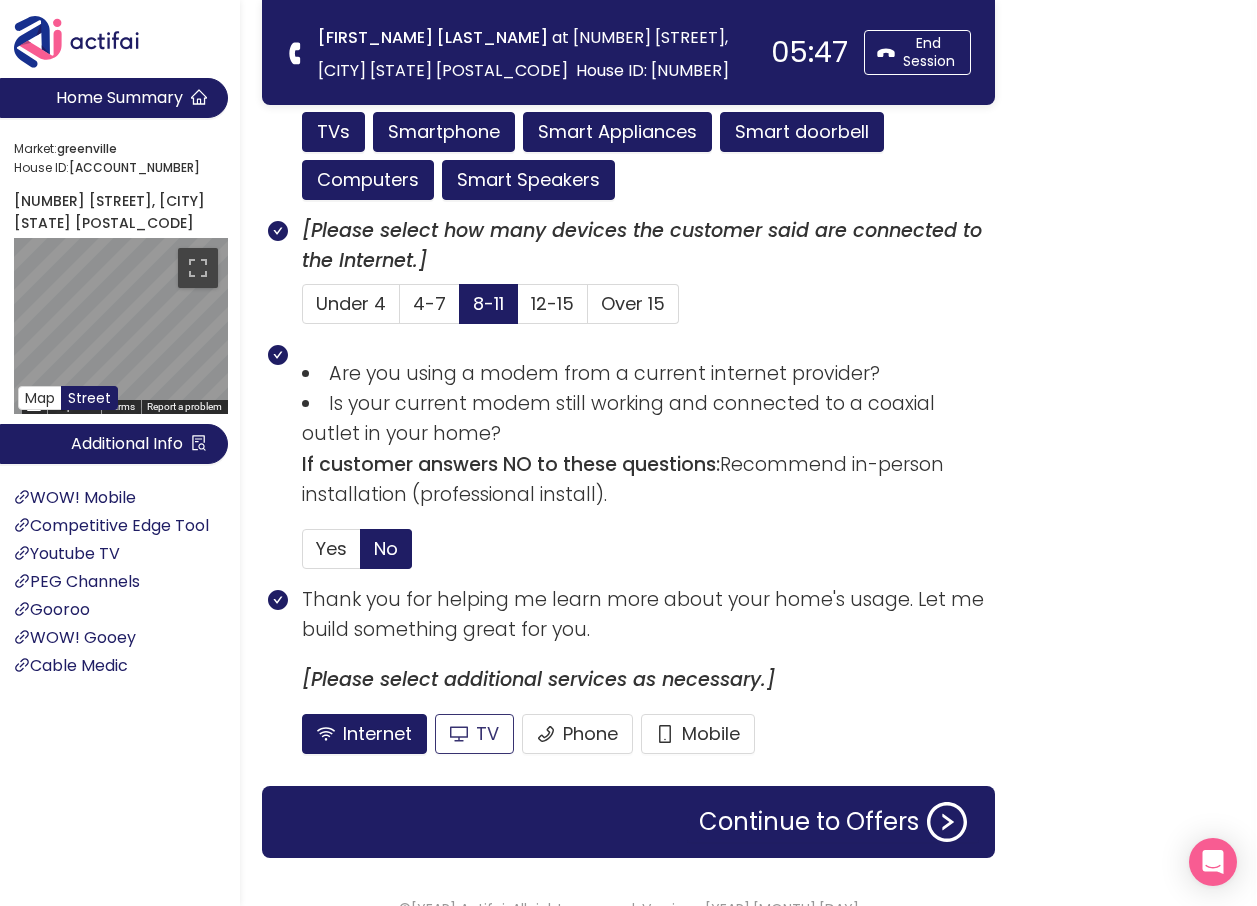 scroll, scrollTop: 1489, scrollLeft: 0, axis: vertical 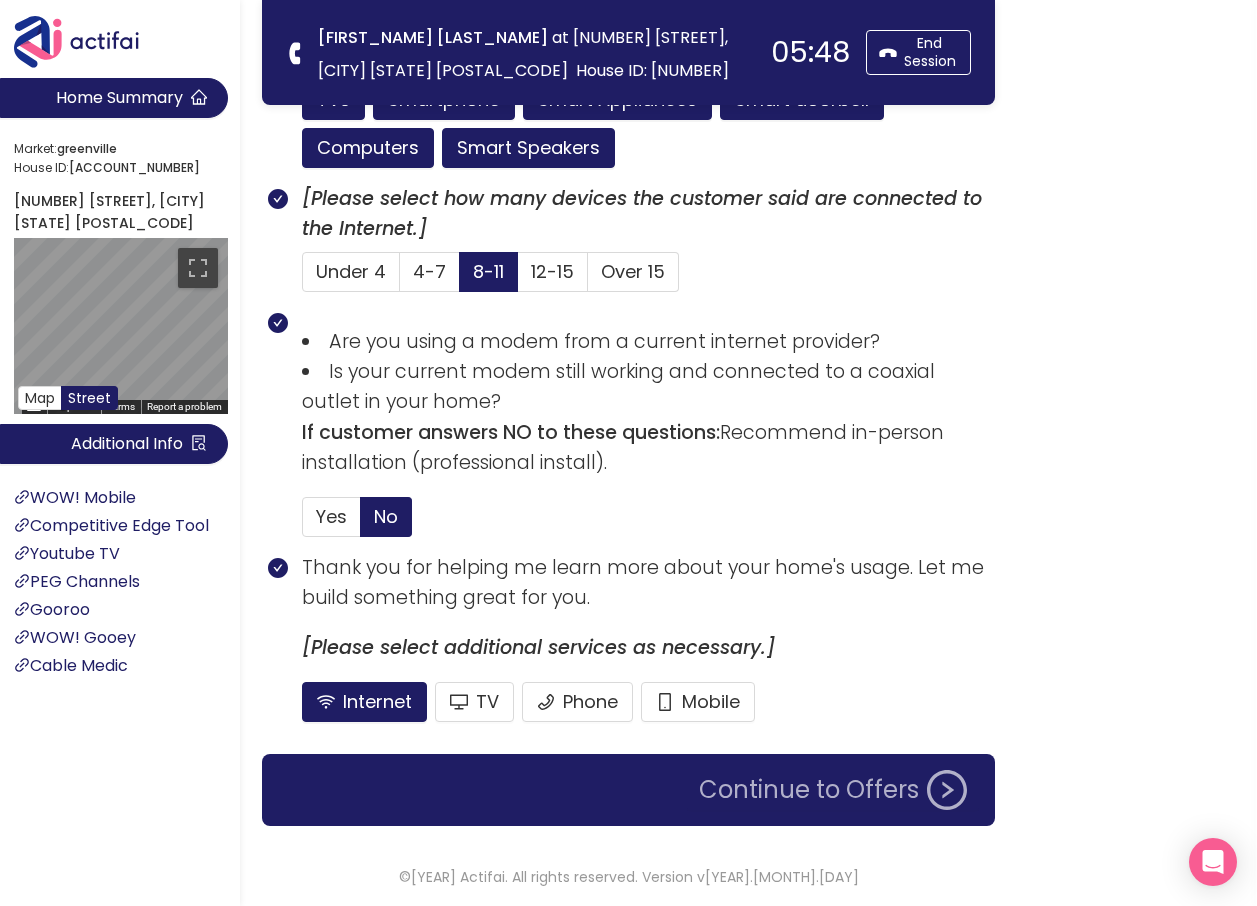 click on "Continue to Offers" 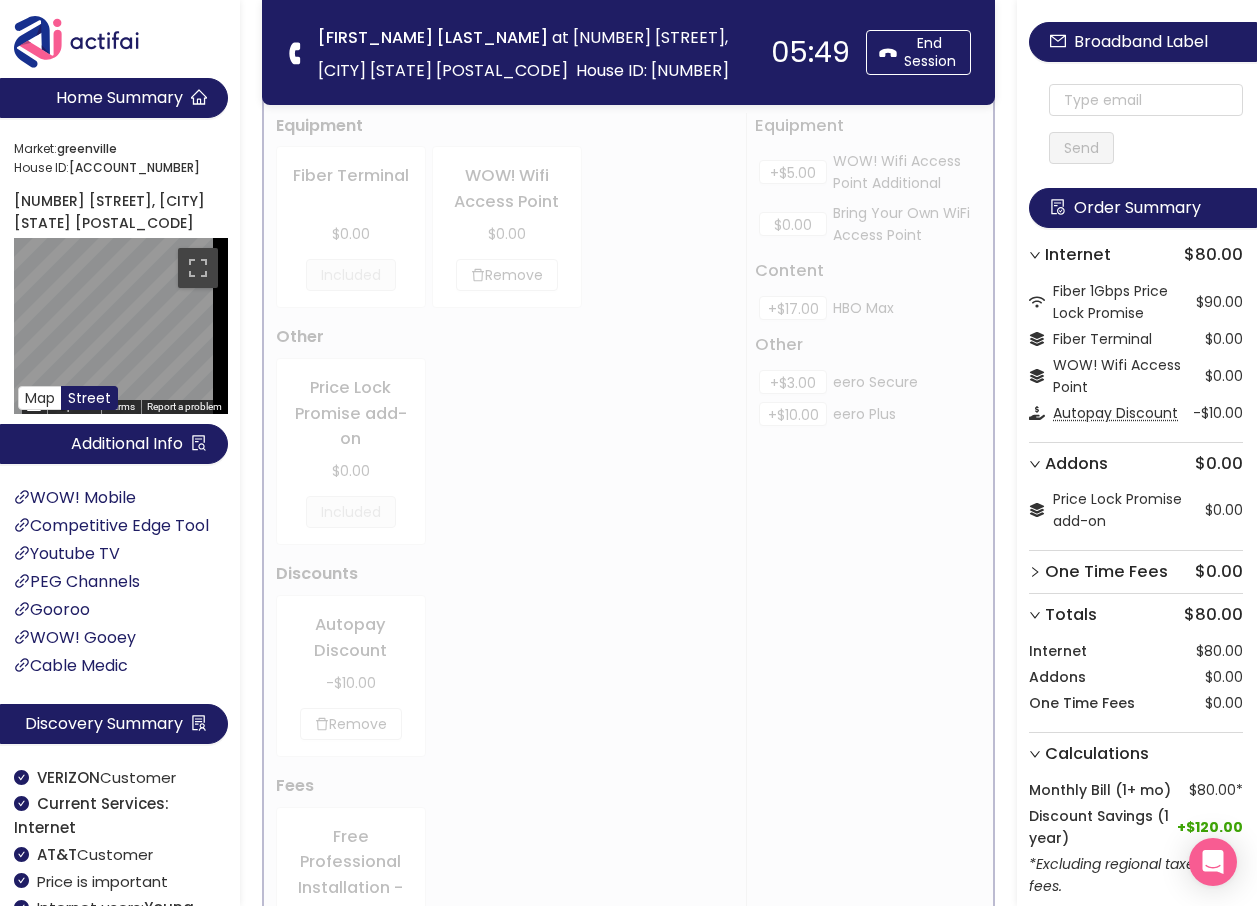 scroll, scrollTop: 0, scrollLeft: 0, axis: both 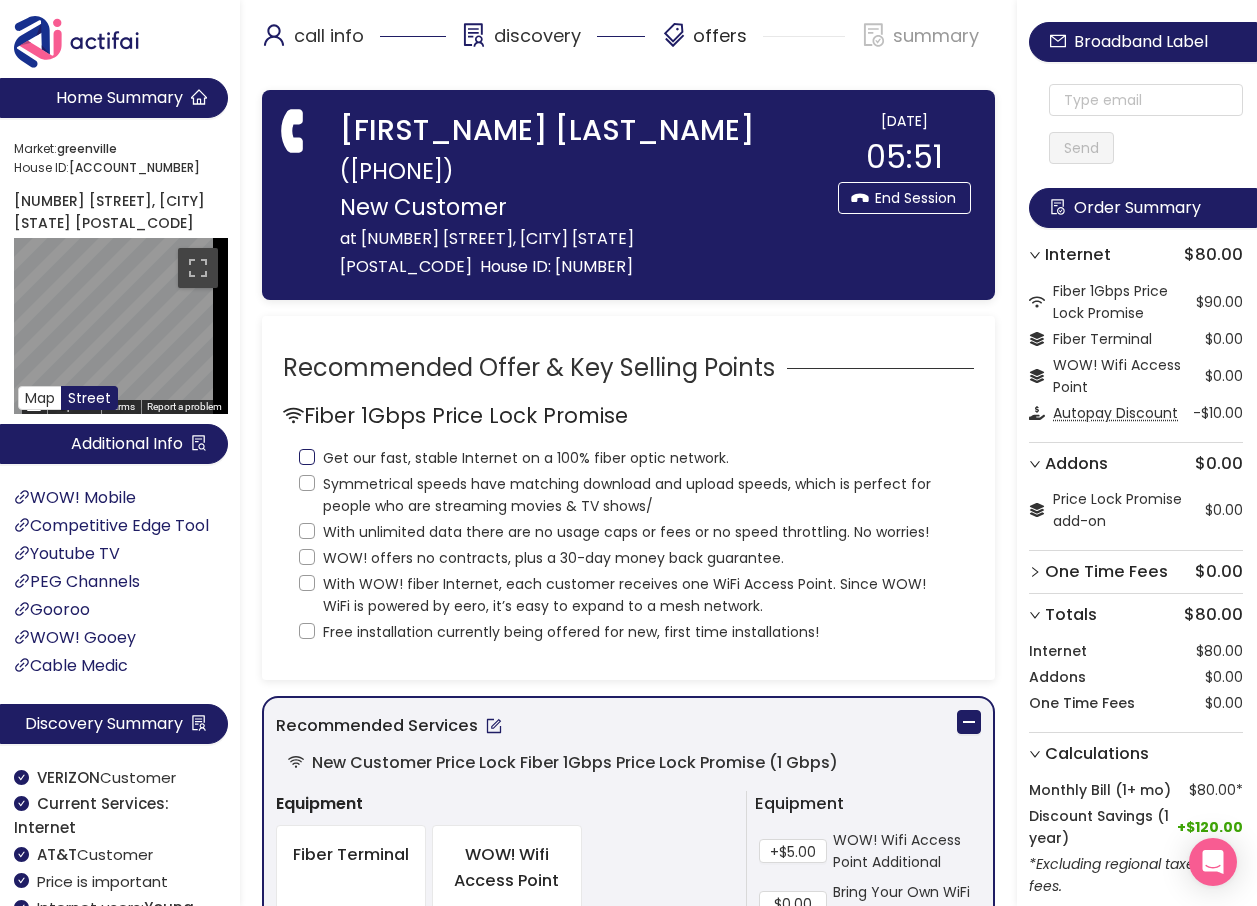 click on "Get our fast, stable Internet on a 100% fiber optic network." at bounding box center [307, 457] 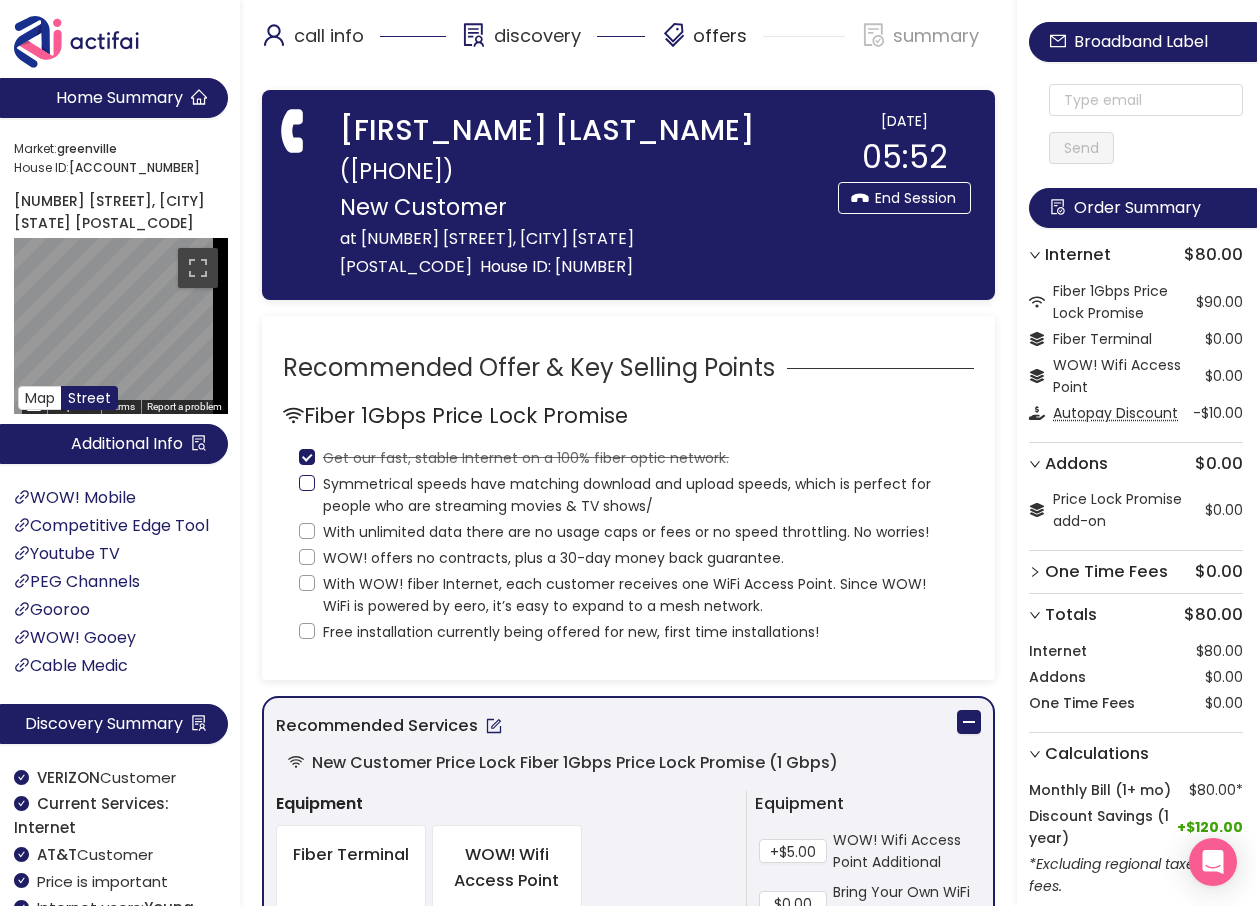 click on "Symmetrical speeds have matching download and upload speeds, which is perfect for people who are streaming movies & TV shows/" at bounding box center (307, 483) 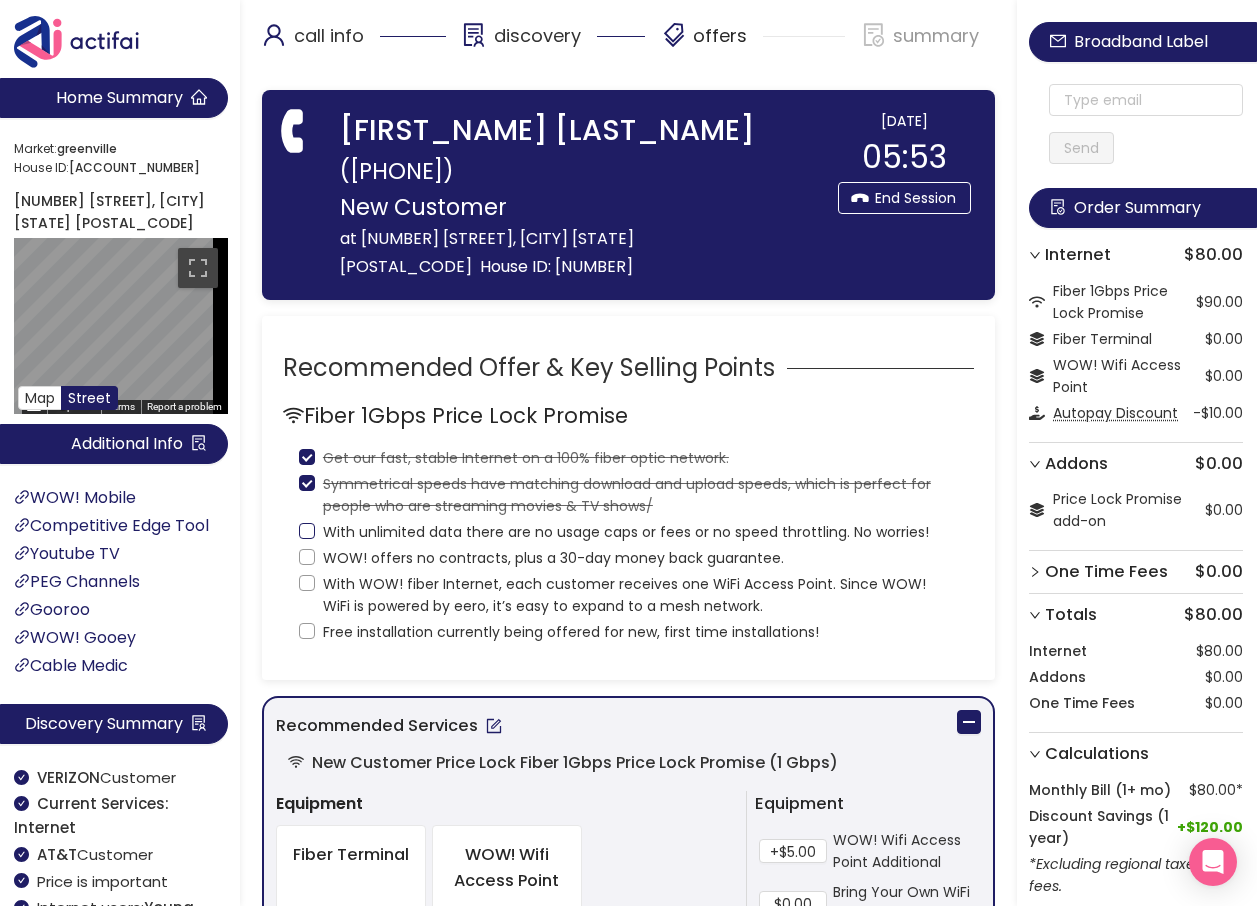 click on "With unlimited data there are no usage caps or fees or no speed throttling. No worries!" at bounding box center (307, 531) 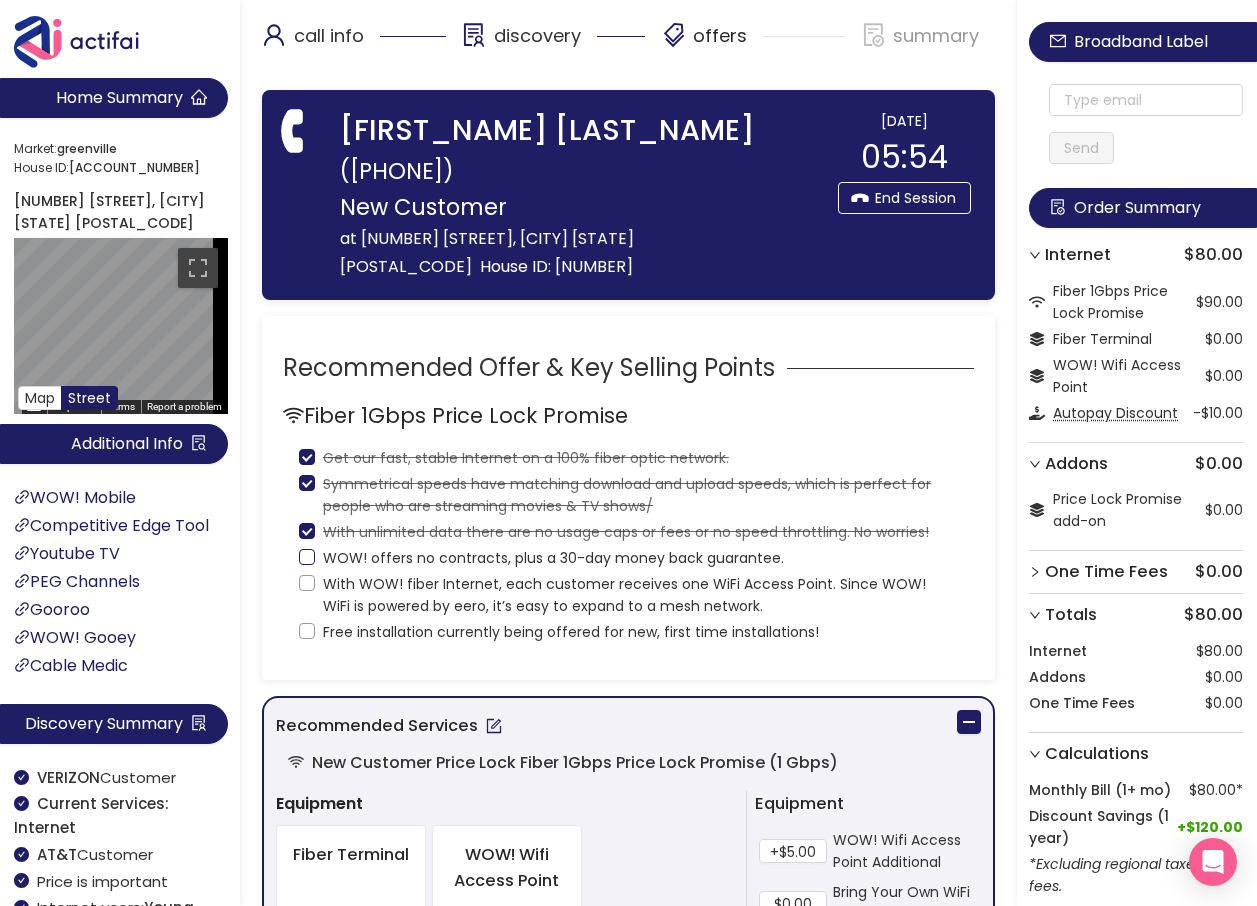 click on "WOW! offers no contracts, plus a 30-day money back guarantee." at bounding box center (307, 557) 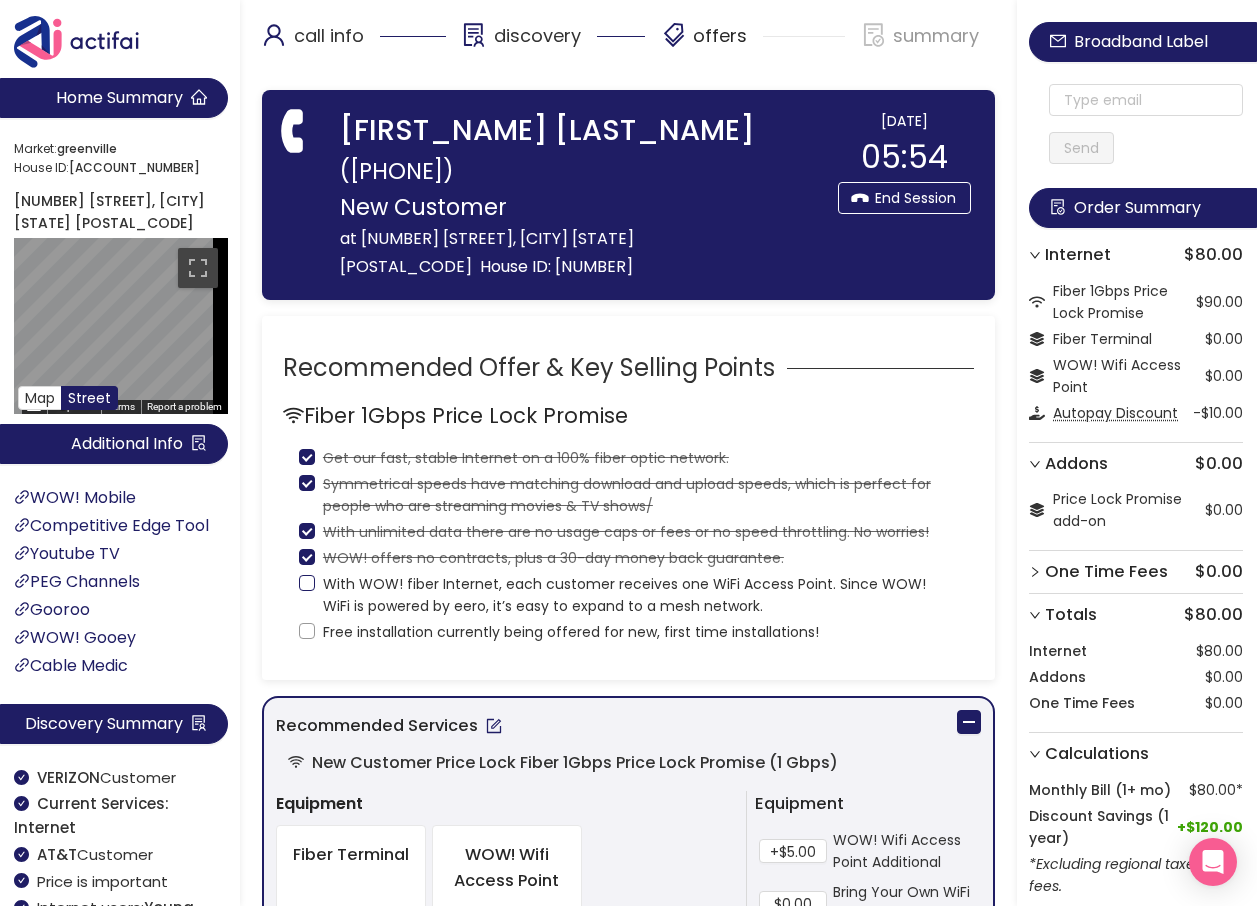 click on "With WOW! fiber Internet, each customer receives one WiFi Access Point. Since WOW! WiFi is powered by eero, it’s easy to expand to a mesh network." at bounding box center [307, 583] 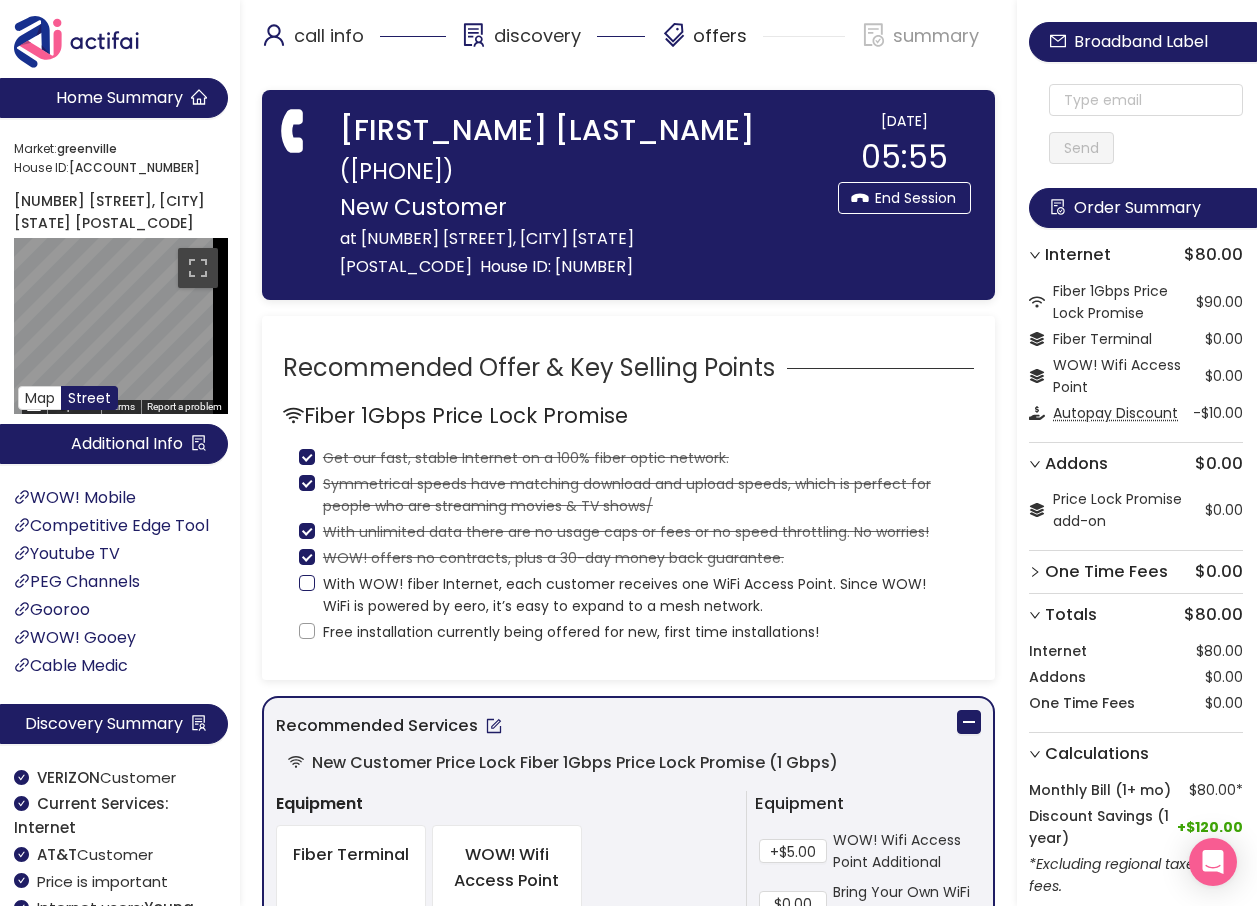 checkbox on "true" 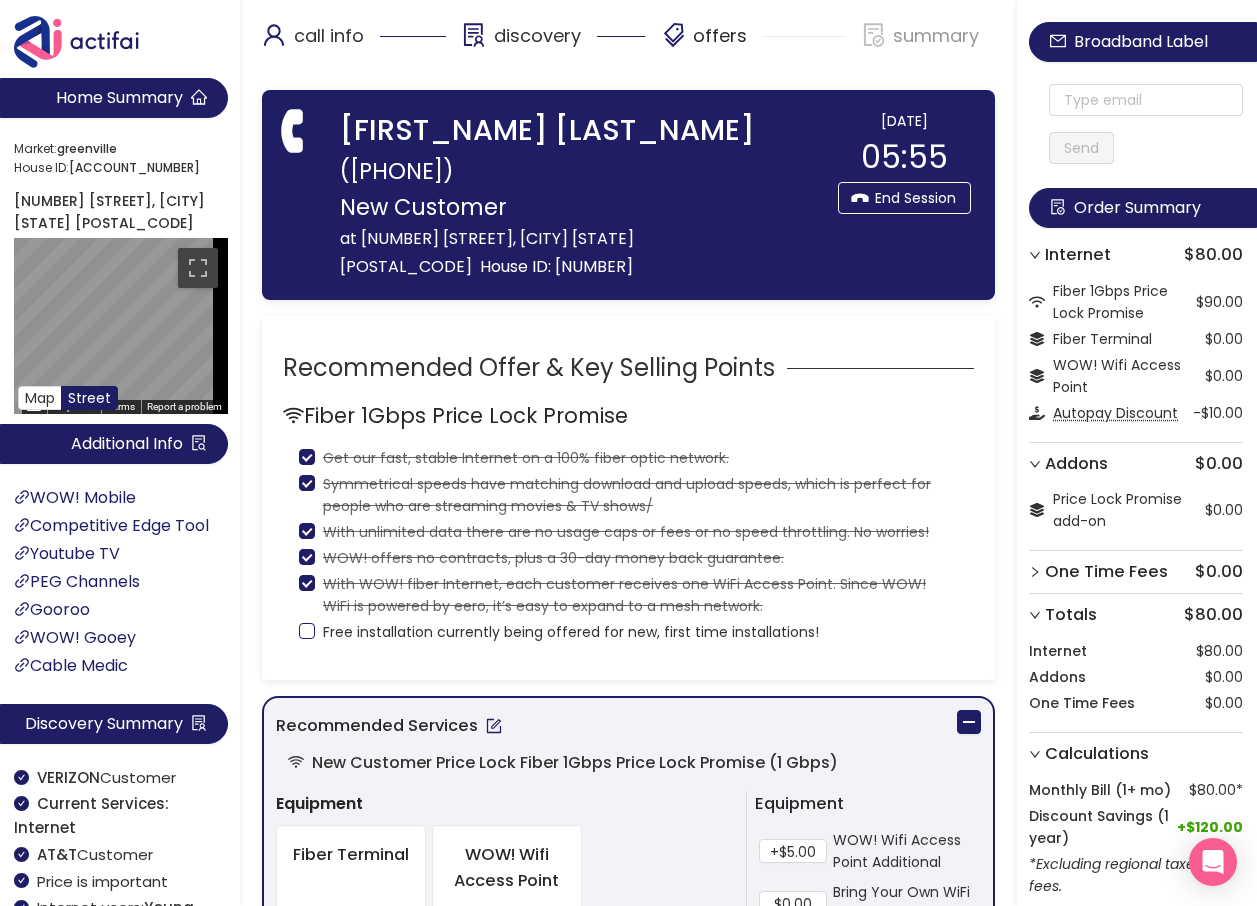 click on "Free installation currently being offered for new, first time installations!" at bounding box center [307, 631] 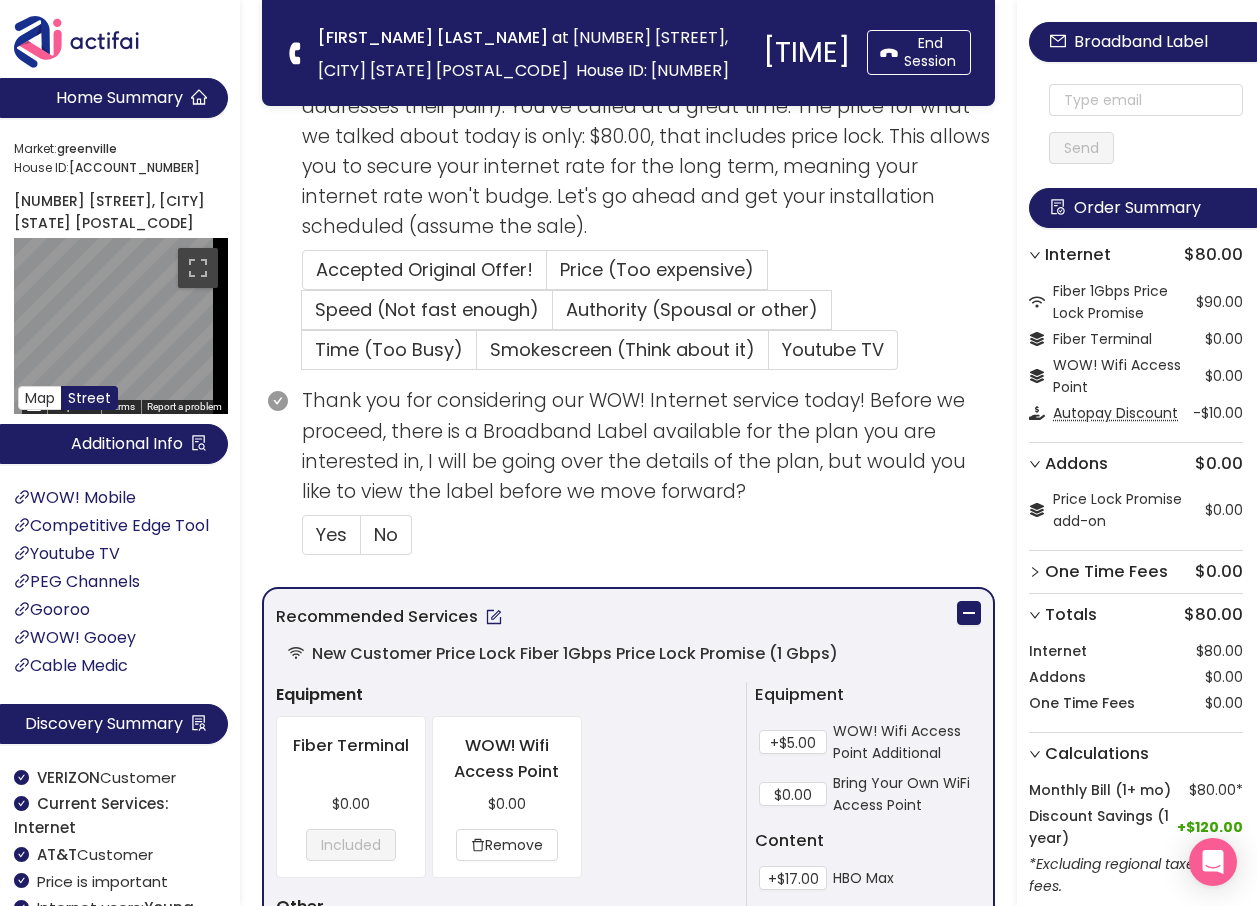 scroll, scrollTop: 500, scrollLeft: 0, axis: vertical 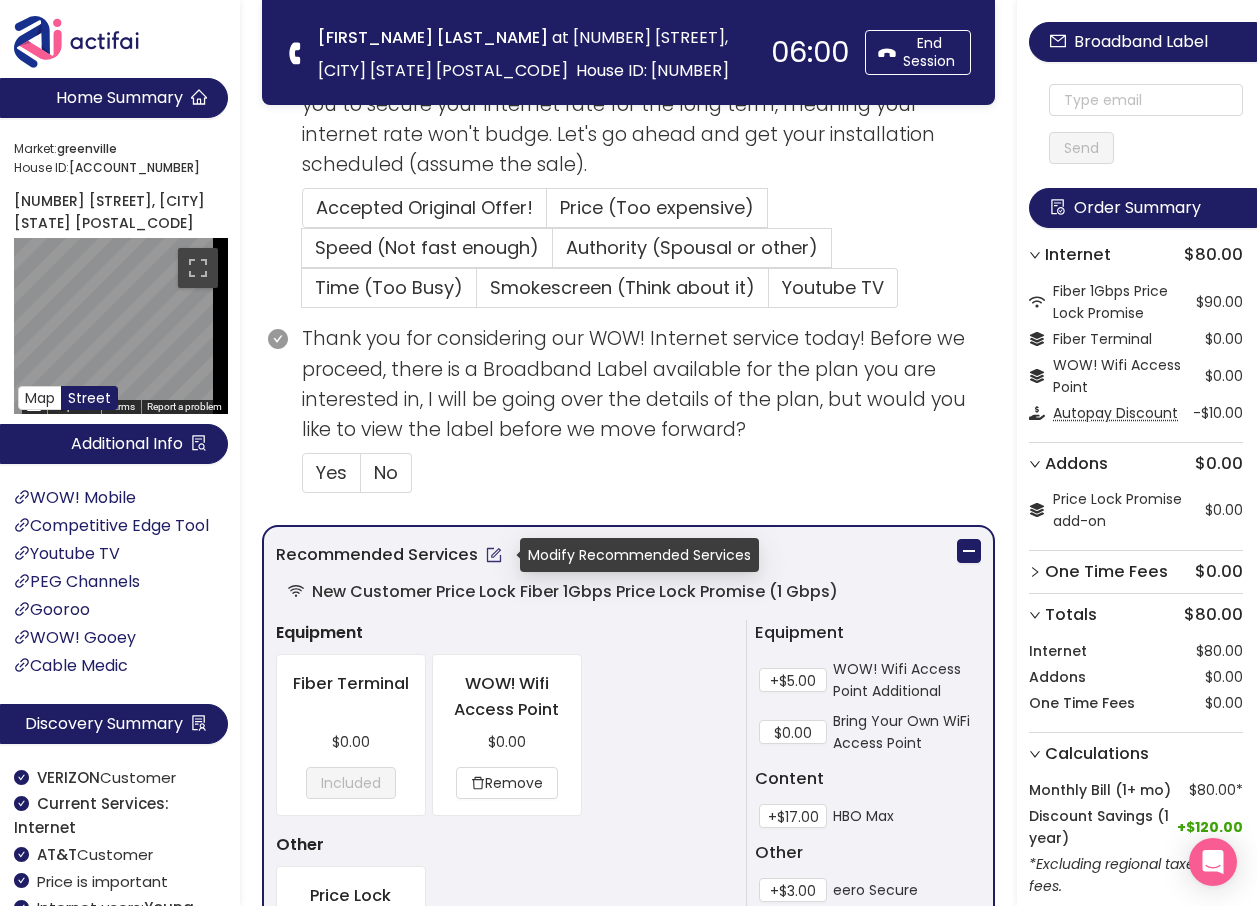 click 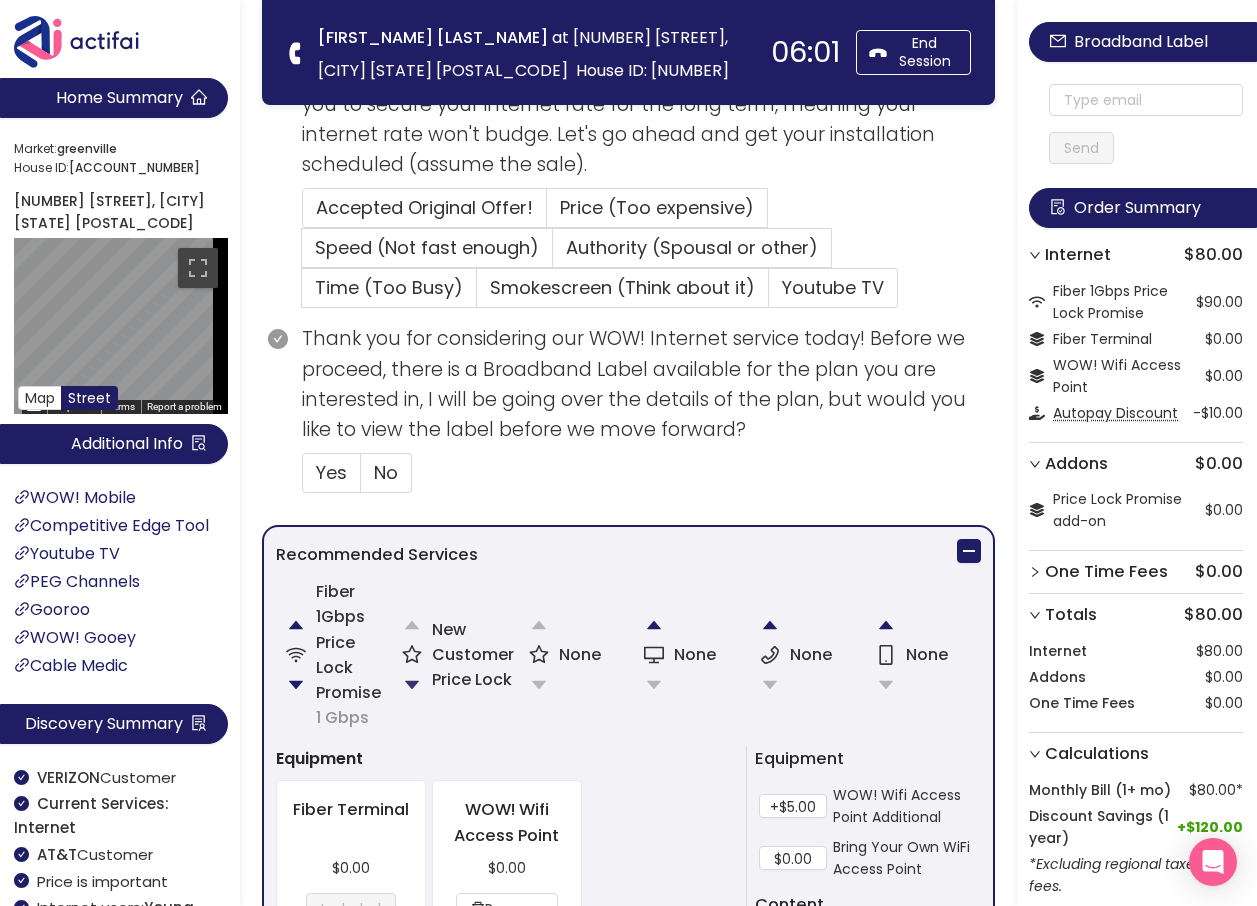 click 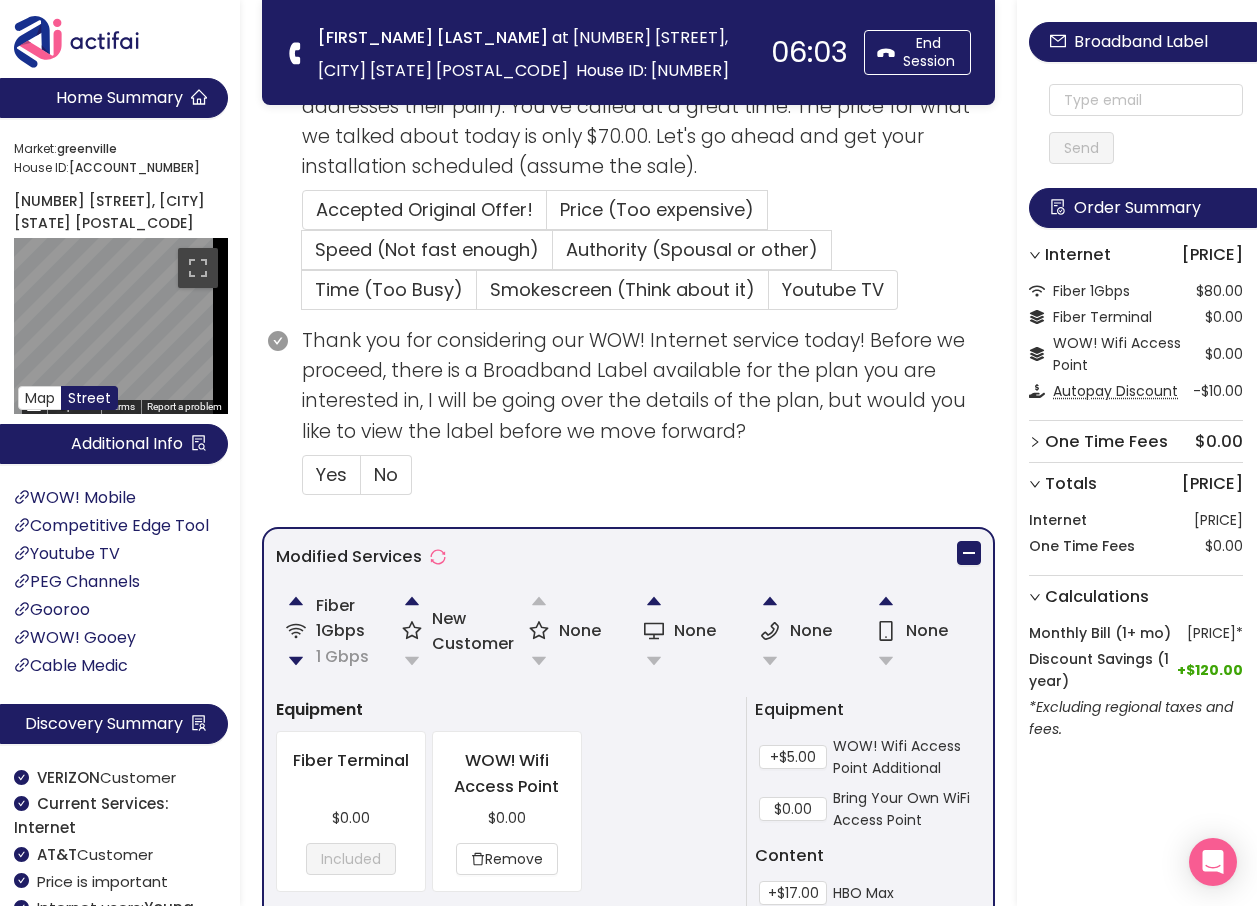 scroll, scrollTop: 440, scrollLeft: 0, axis: vertical 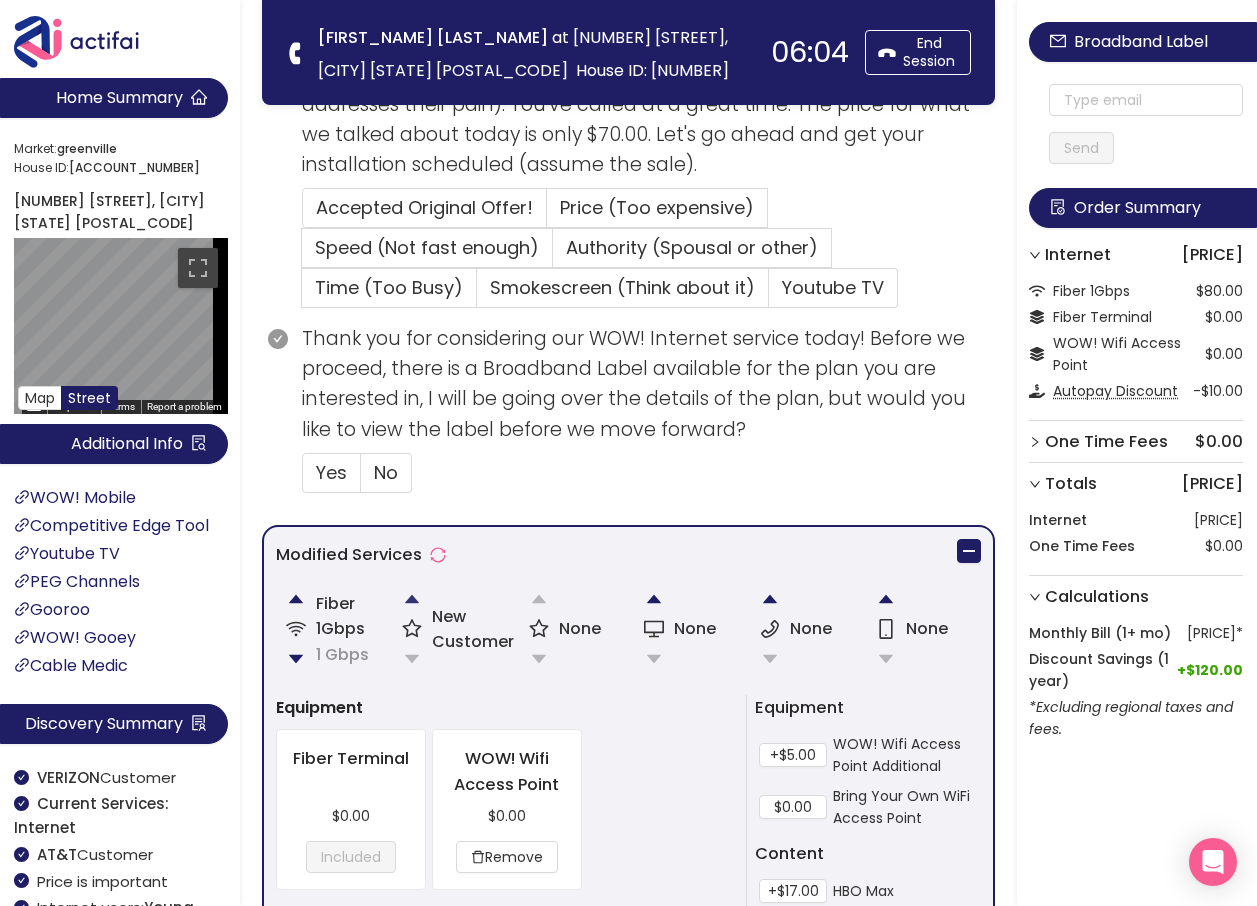 click 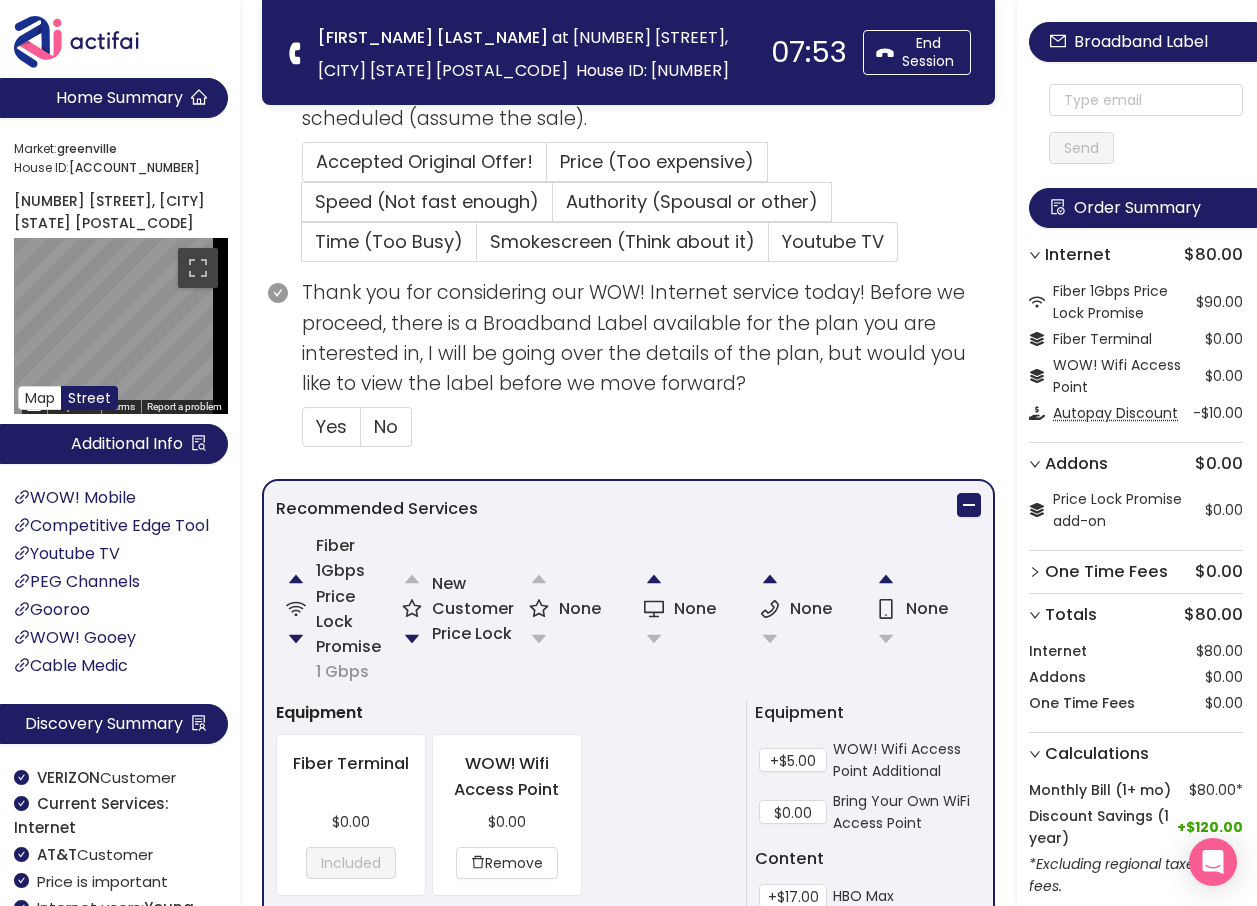 scroll, scrollTop: 700, scrollLeft: 0, axis: vertical 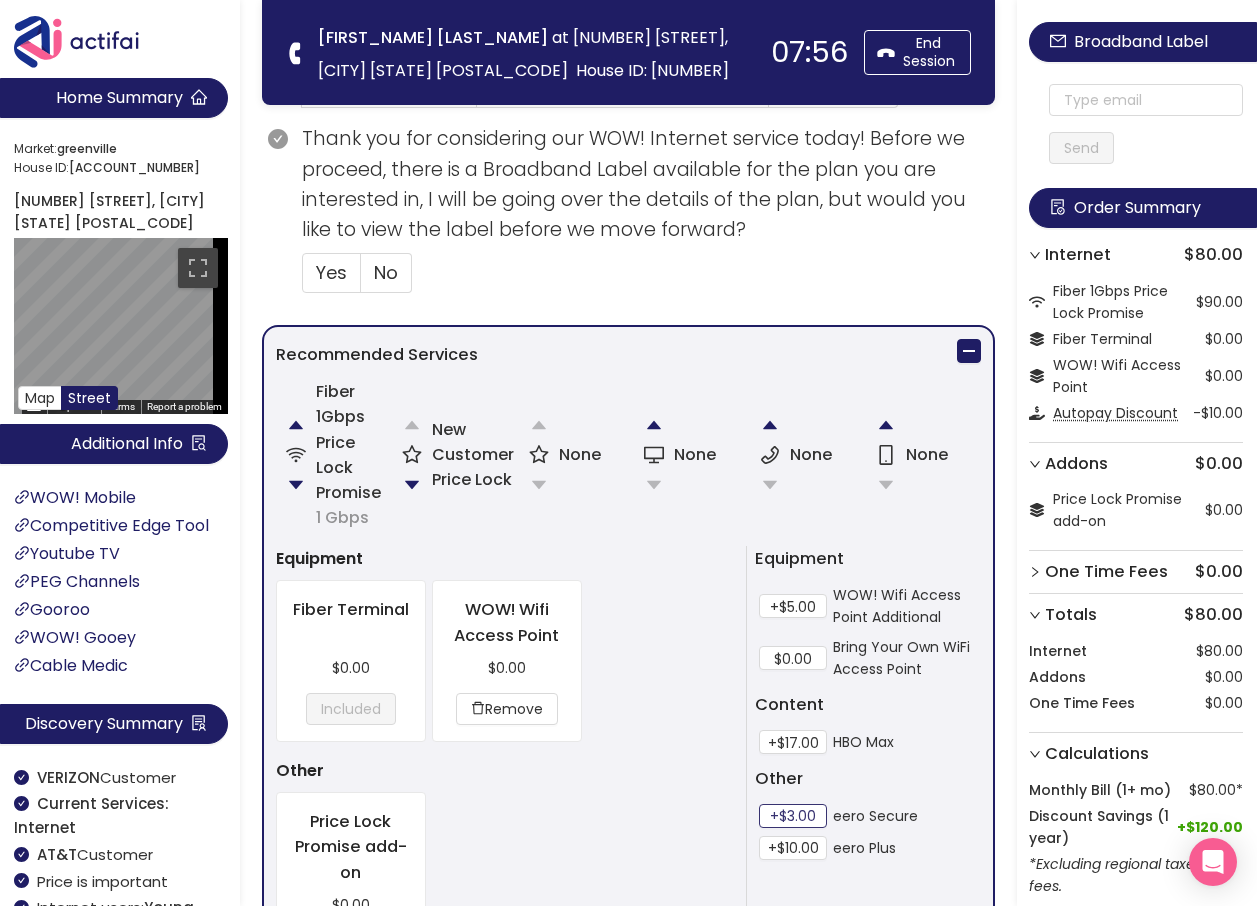 click on "+$3.00" at bounding box center (793, 816) 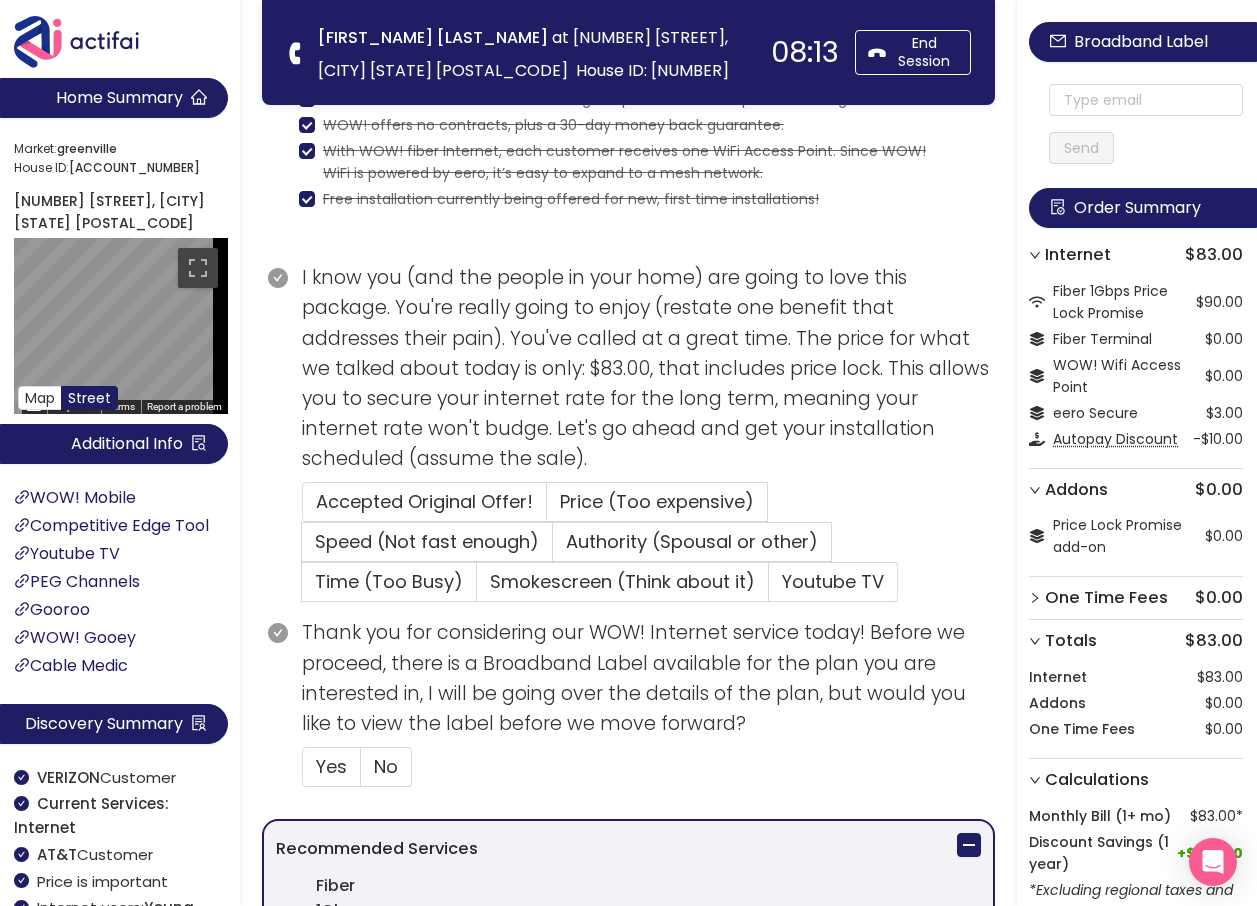 scroll, scrollTop: 200, scrollLeft: 0, axis: vertical 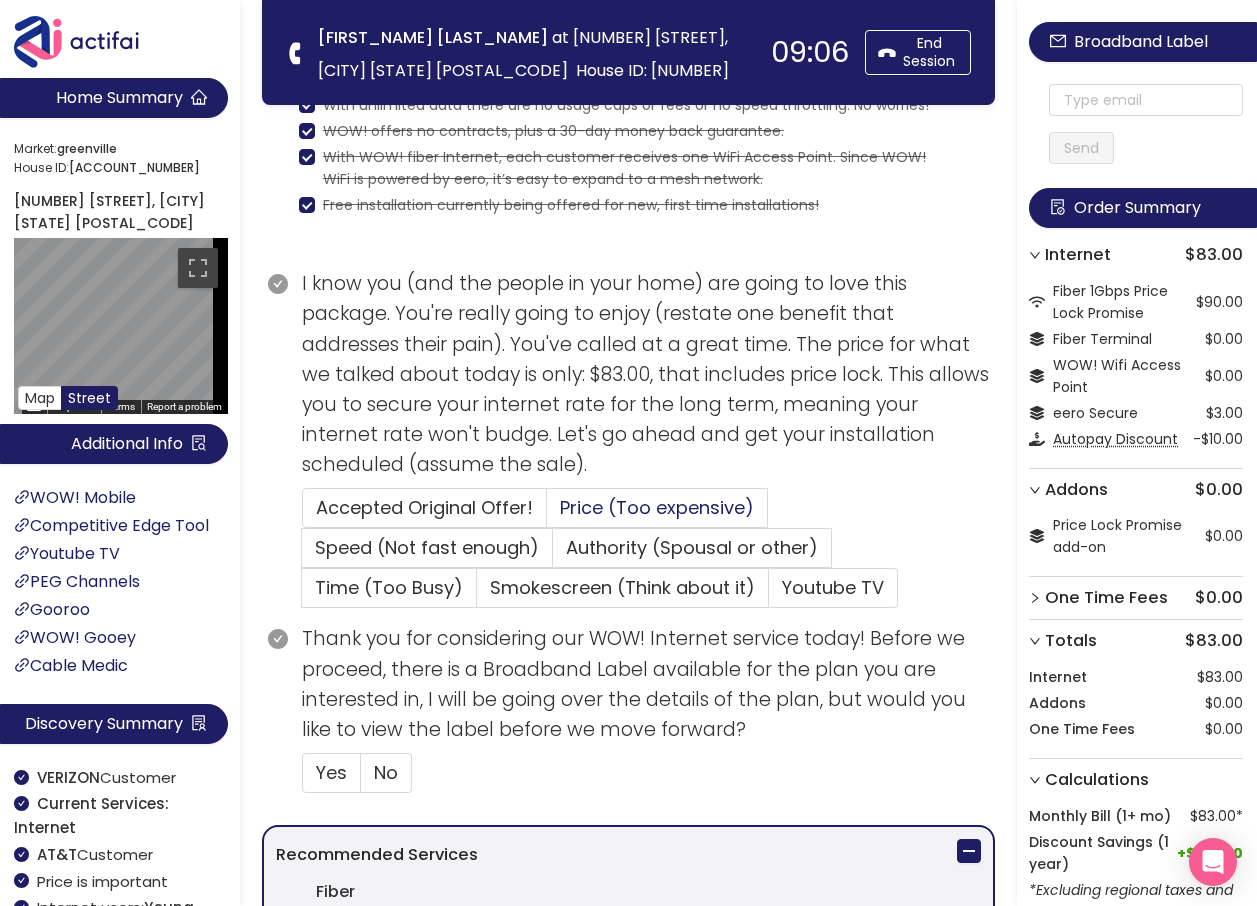 click on "Price (Too expensive)" at bounding box center (657, 507) 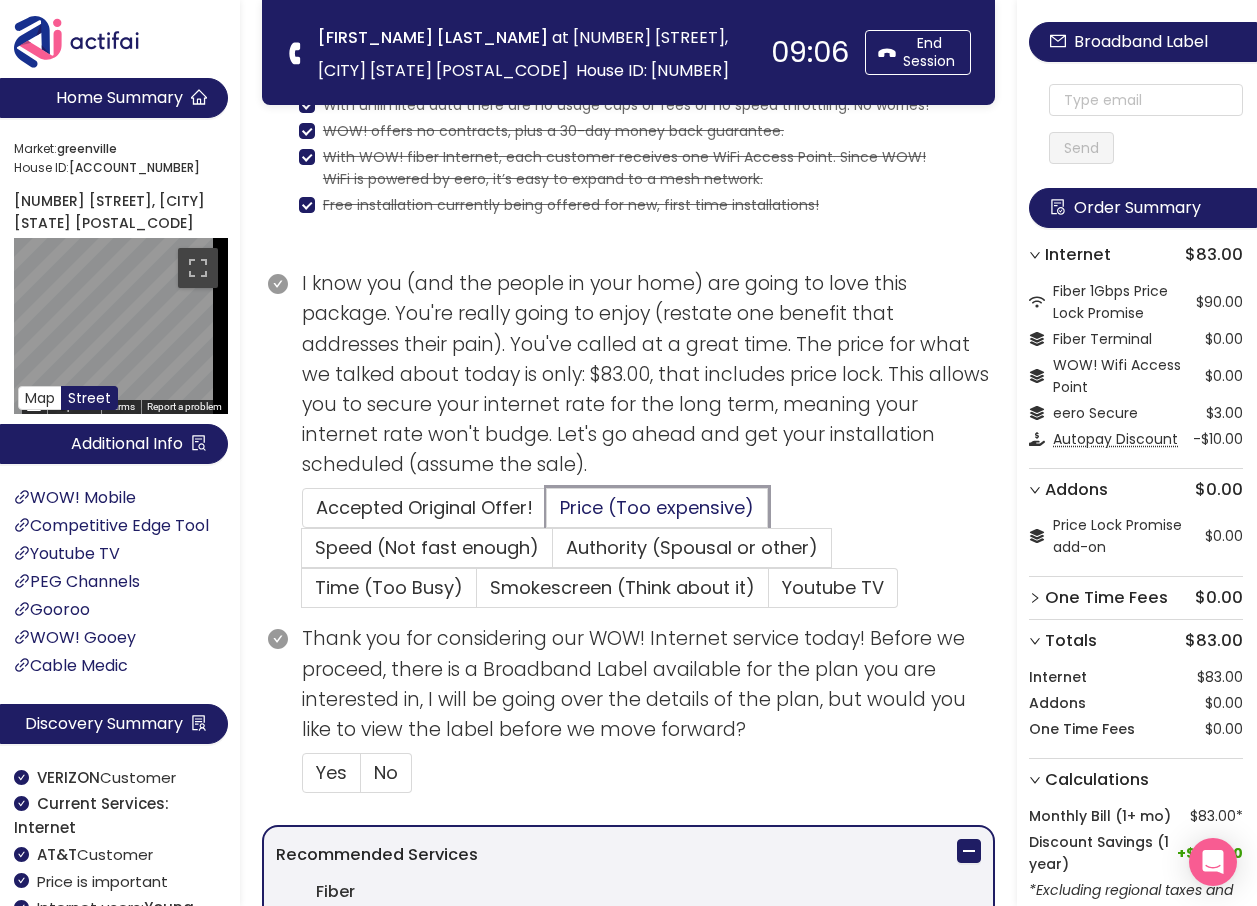click on "Price (Too expensive)" at bounding box center (547, 514) 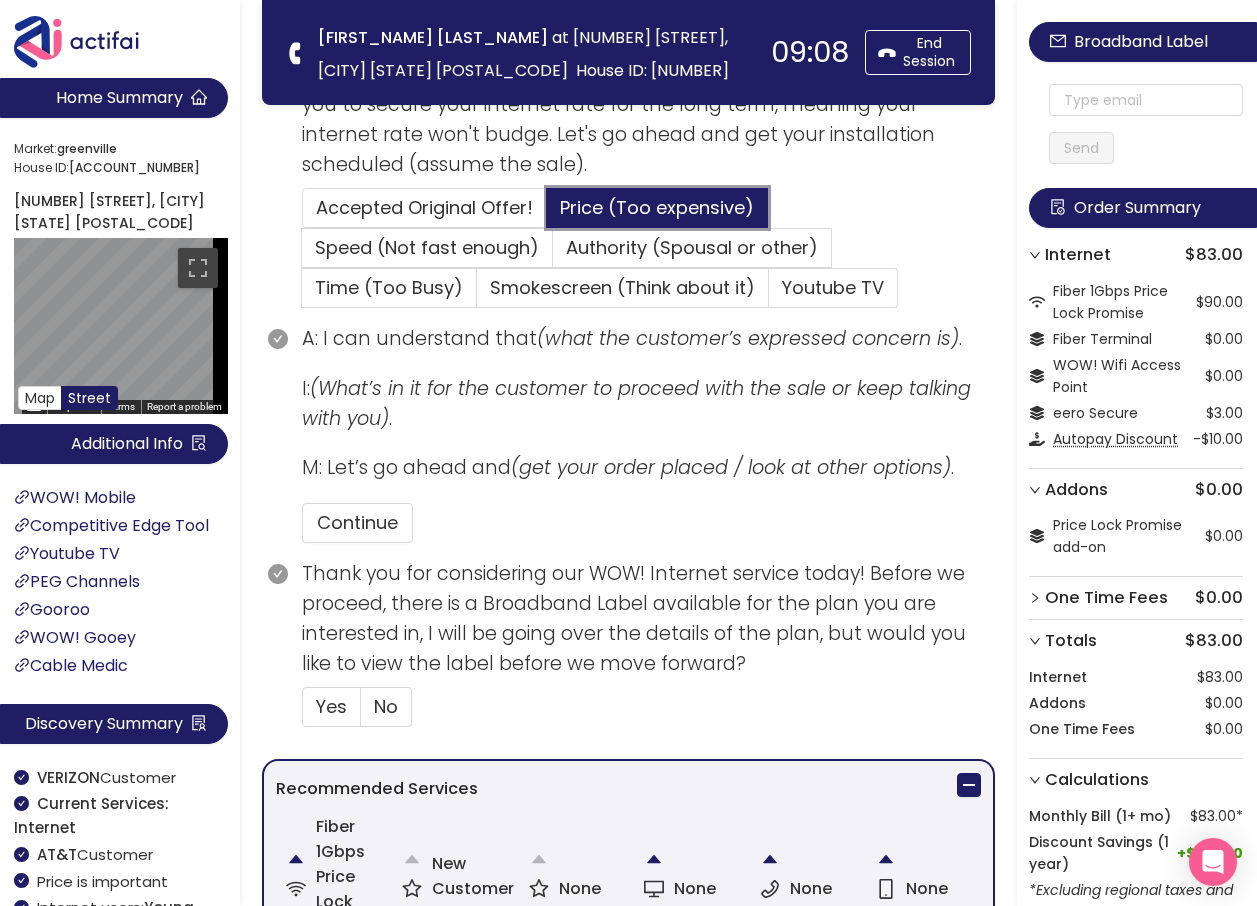 scroll, scrollTop: 700, scrollLeft: 0, axis: vertical 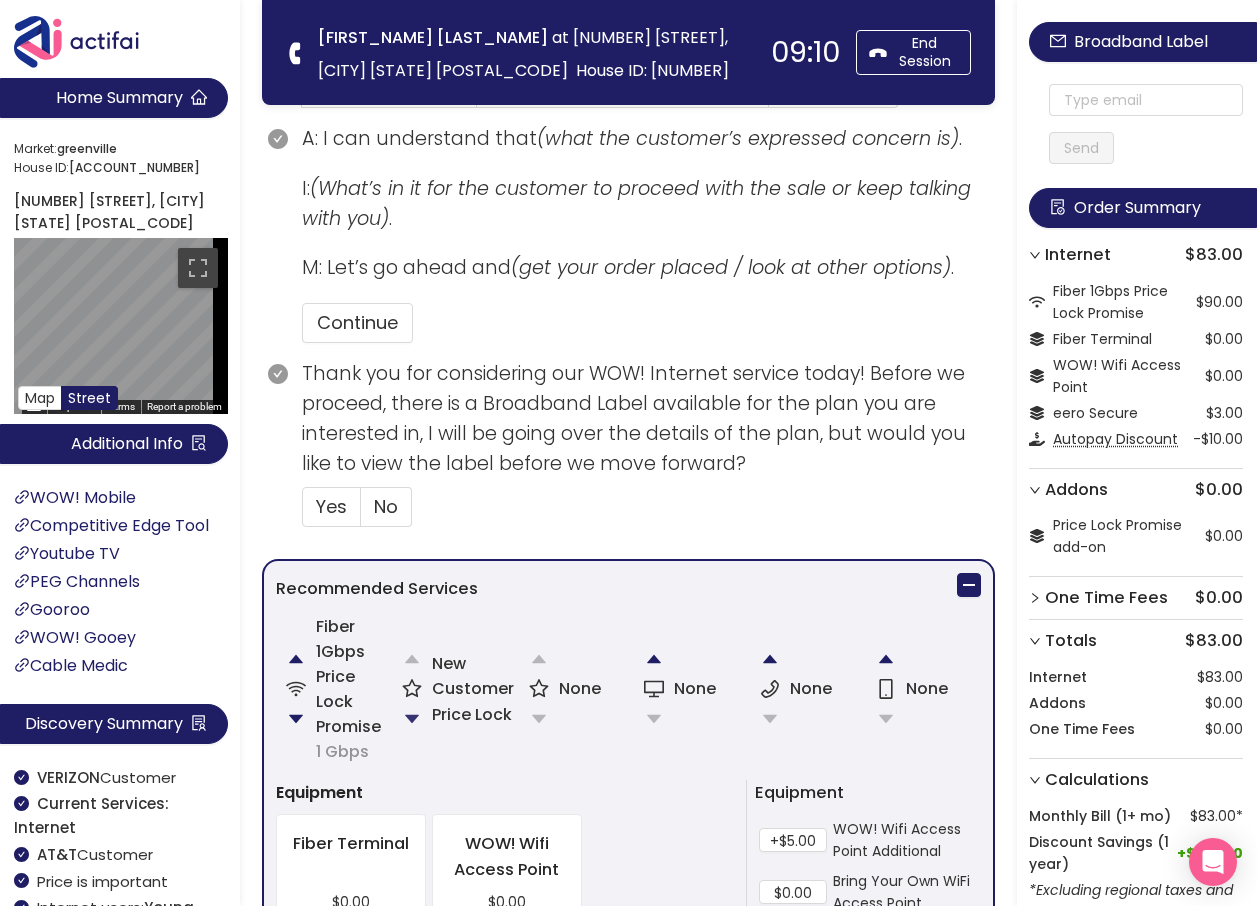 click 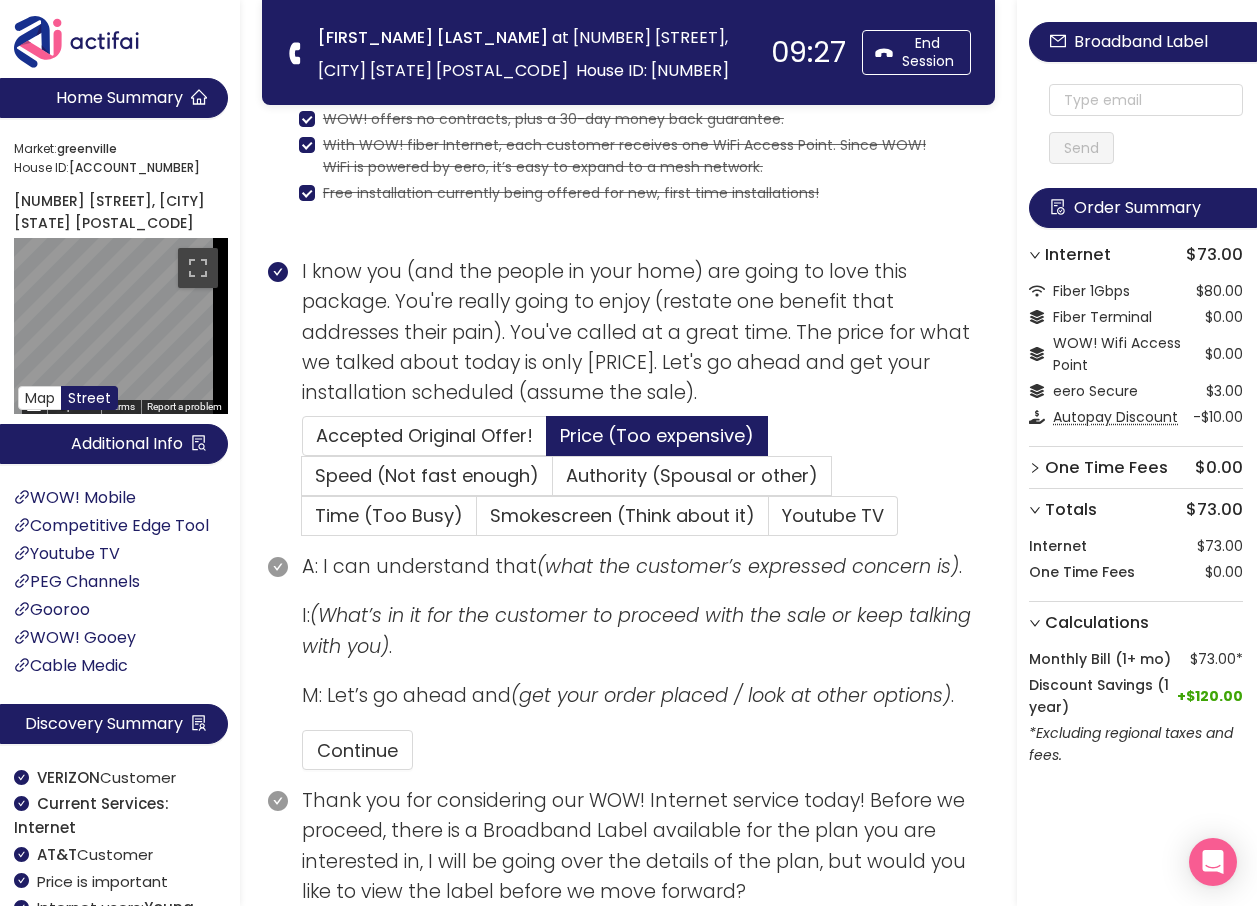 scroll, scrollTop: 140, scrollLeft: 0, axis: vertical 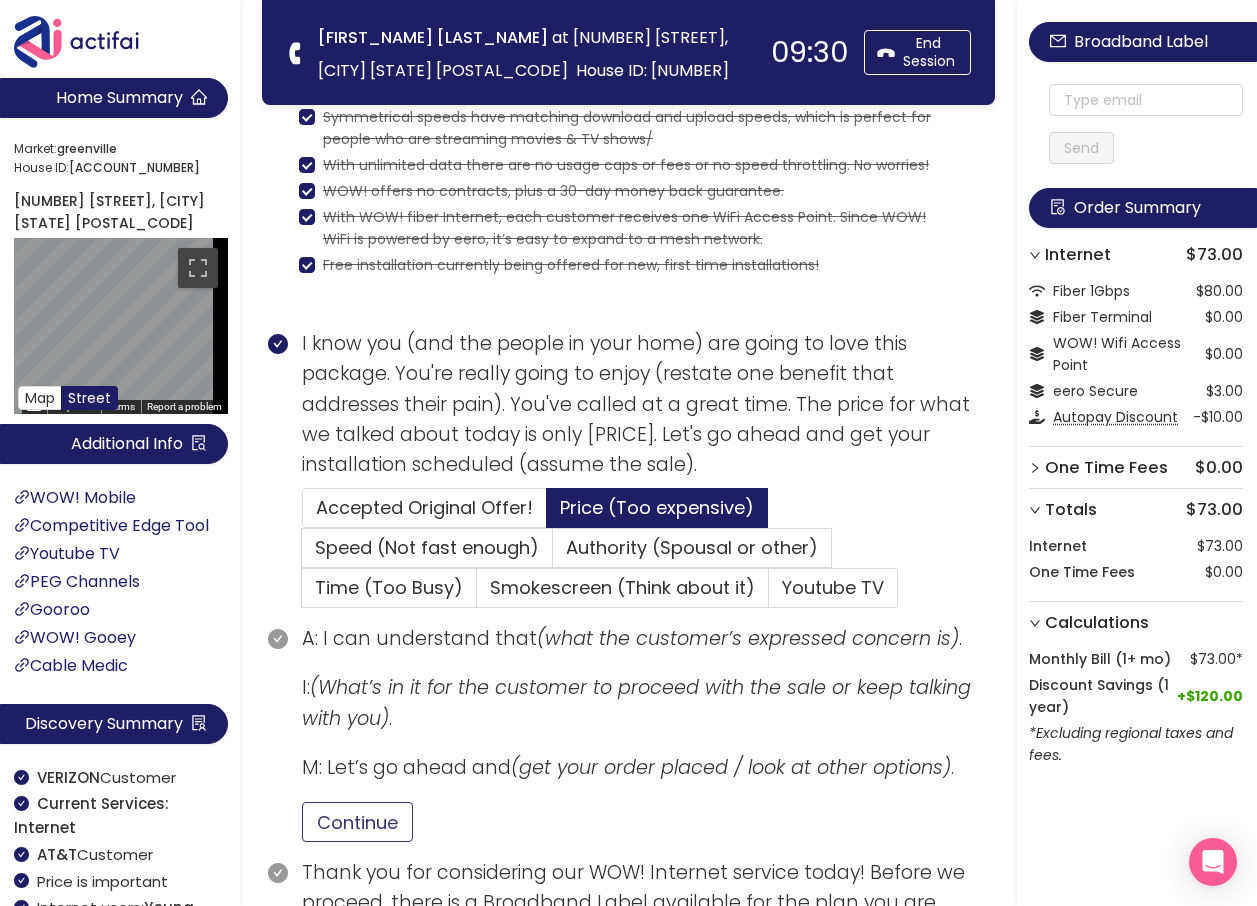 click on "Continue" at bounding box center [357, 822] 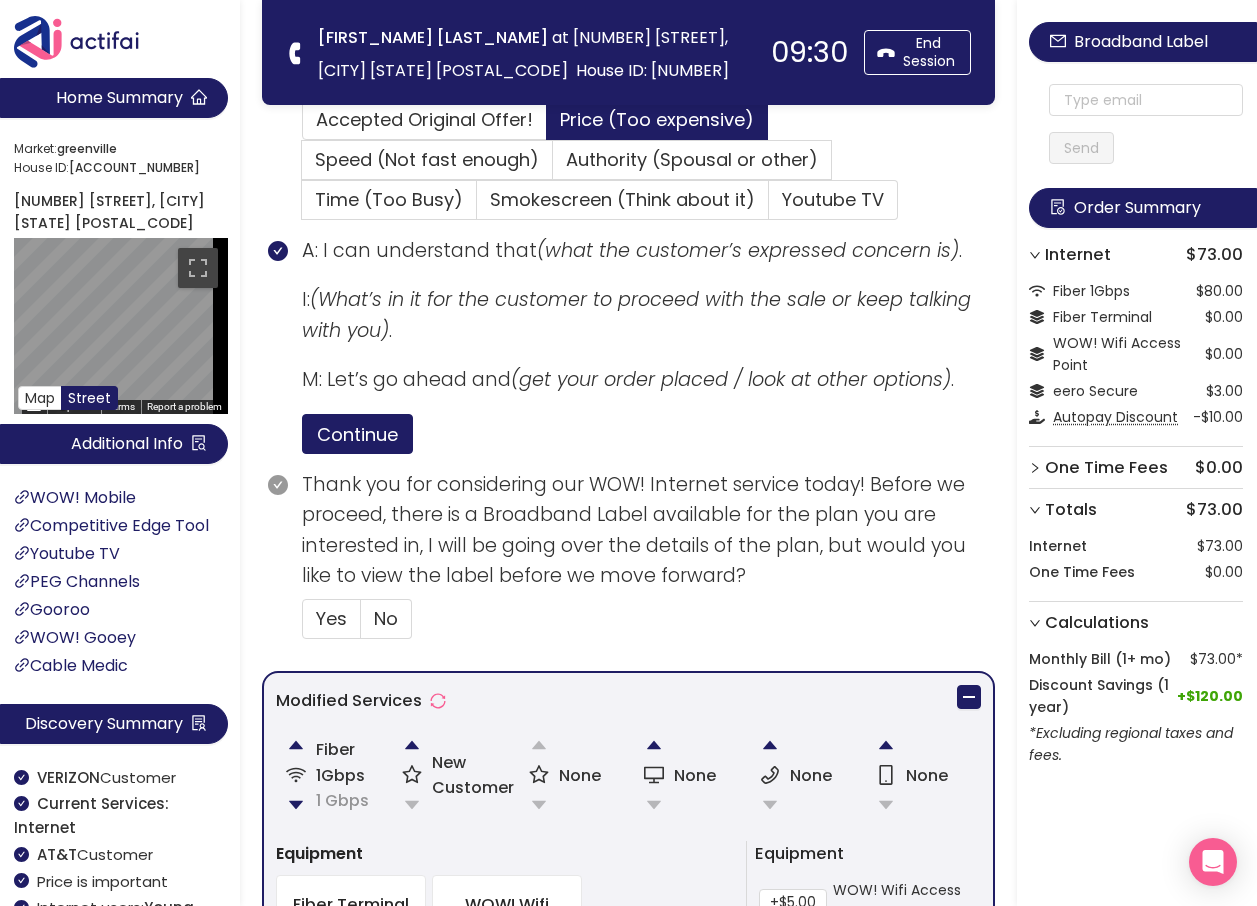 scroll, scrollTop: 540, scrollLeft: 0, axis: vertical 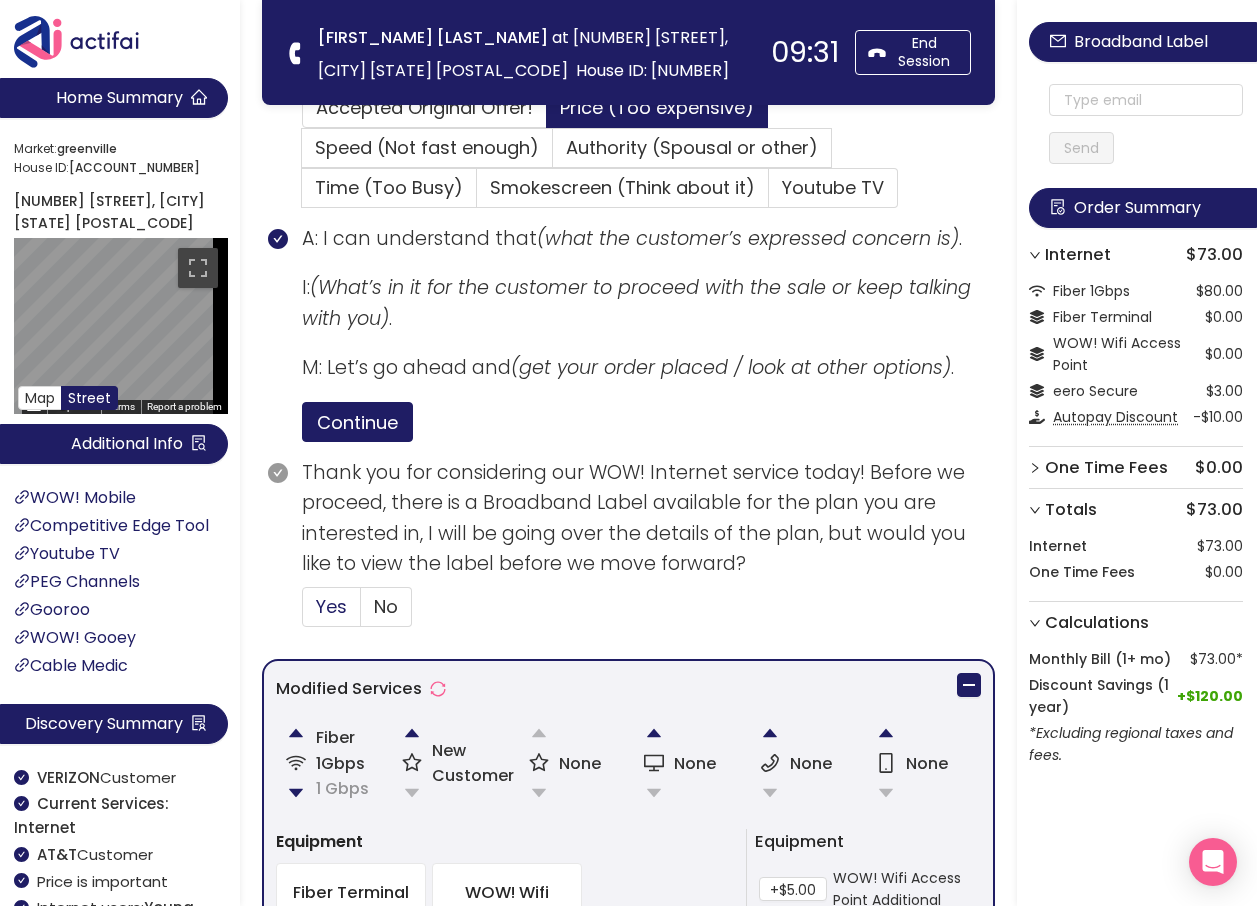 click on "Yes" at bounding box center (331, 606) 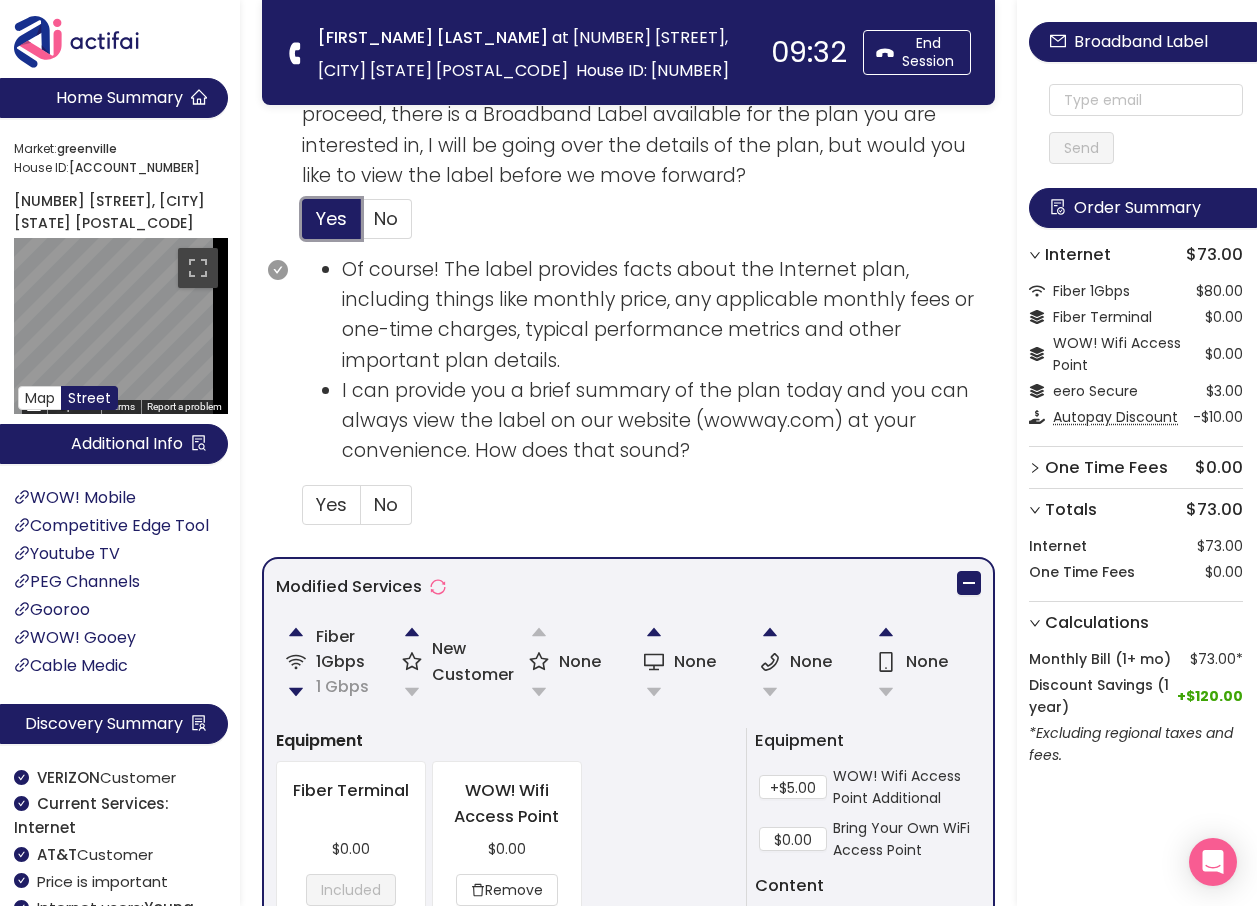 scroll, scrollTop: 940, scrollLeft: 0, axis: vertical 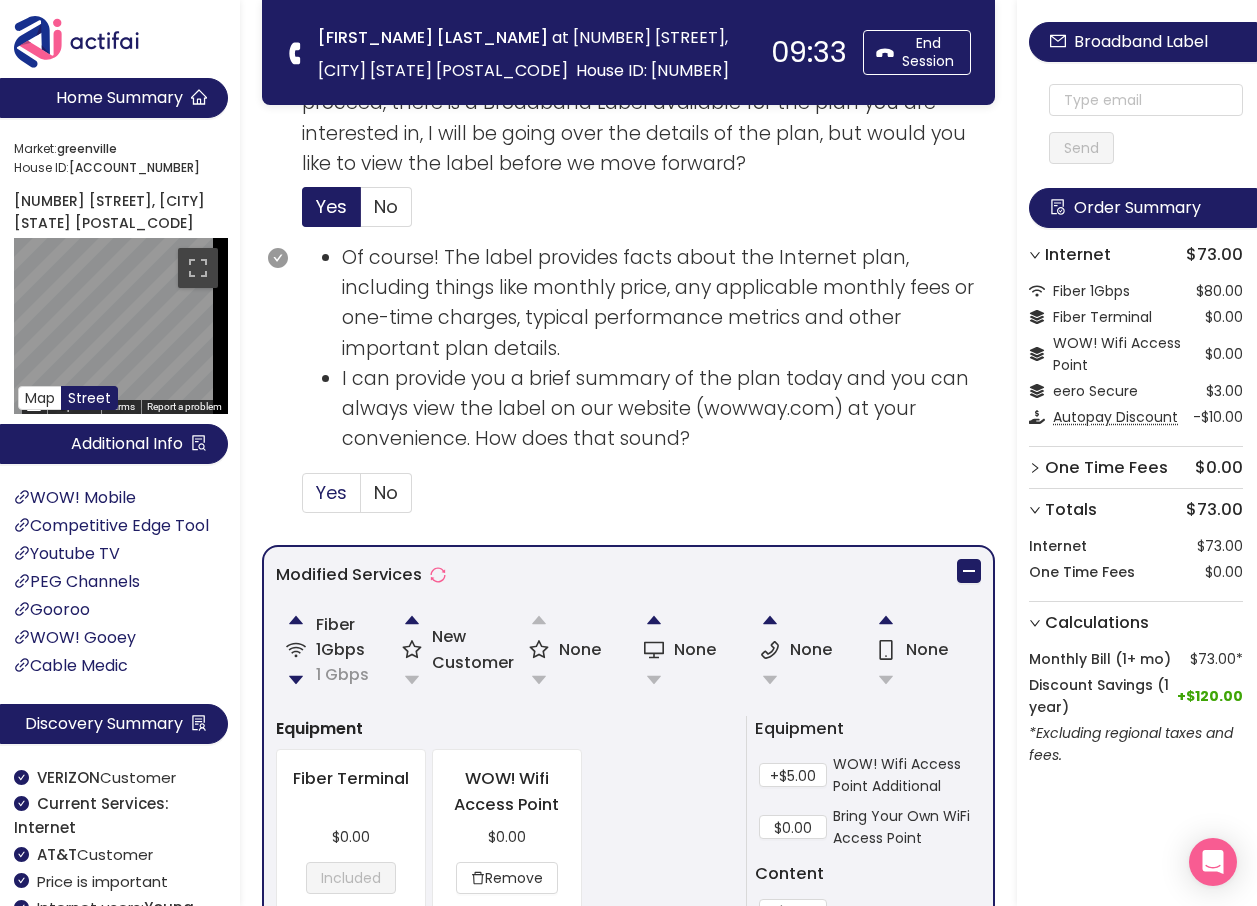click on "Yes" at bounding box center [331, 492] 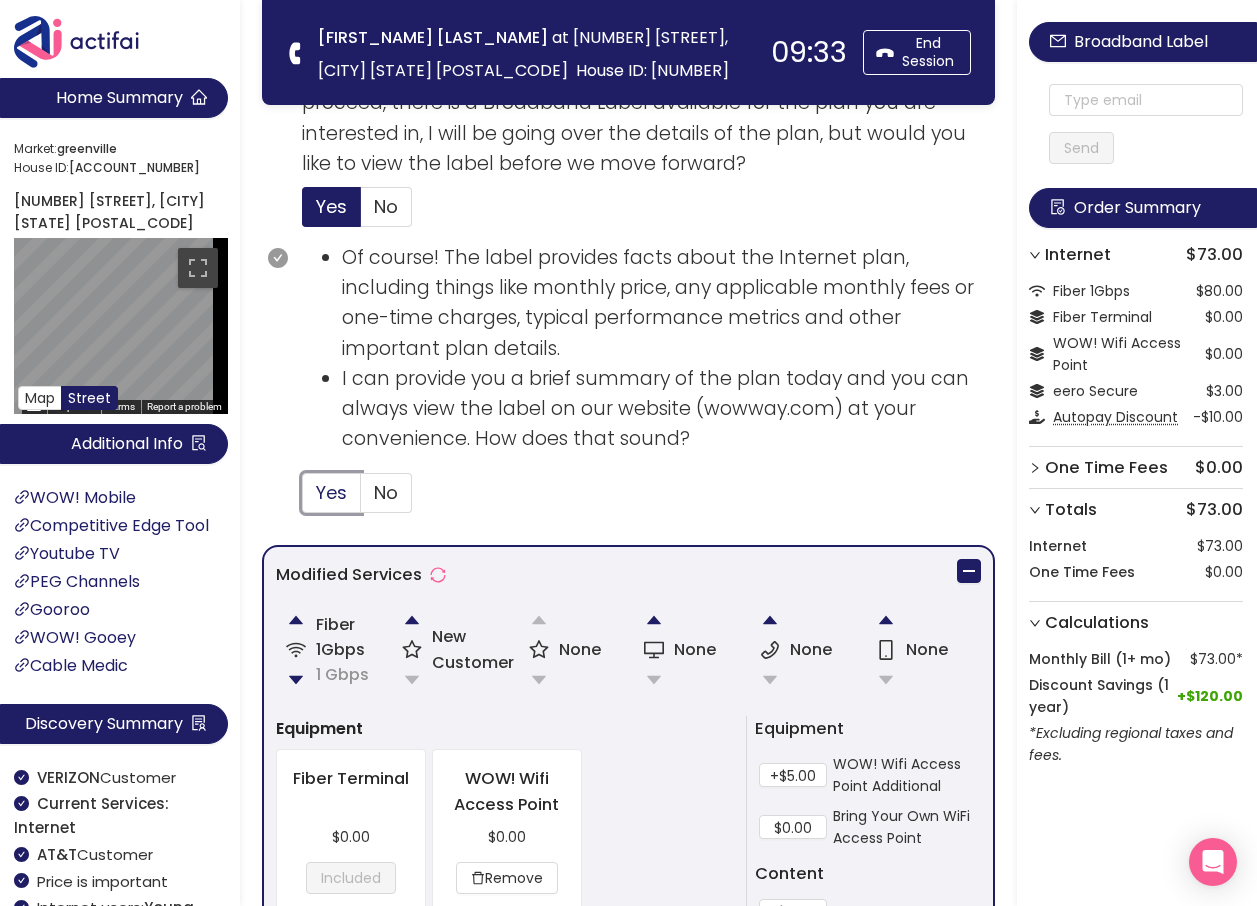 click on "Yes" at bounding box center [303, 499] 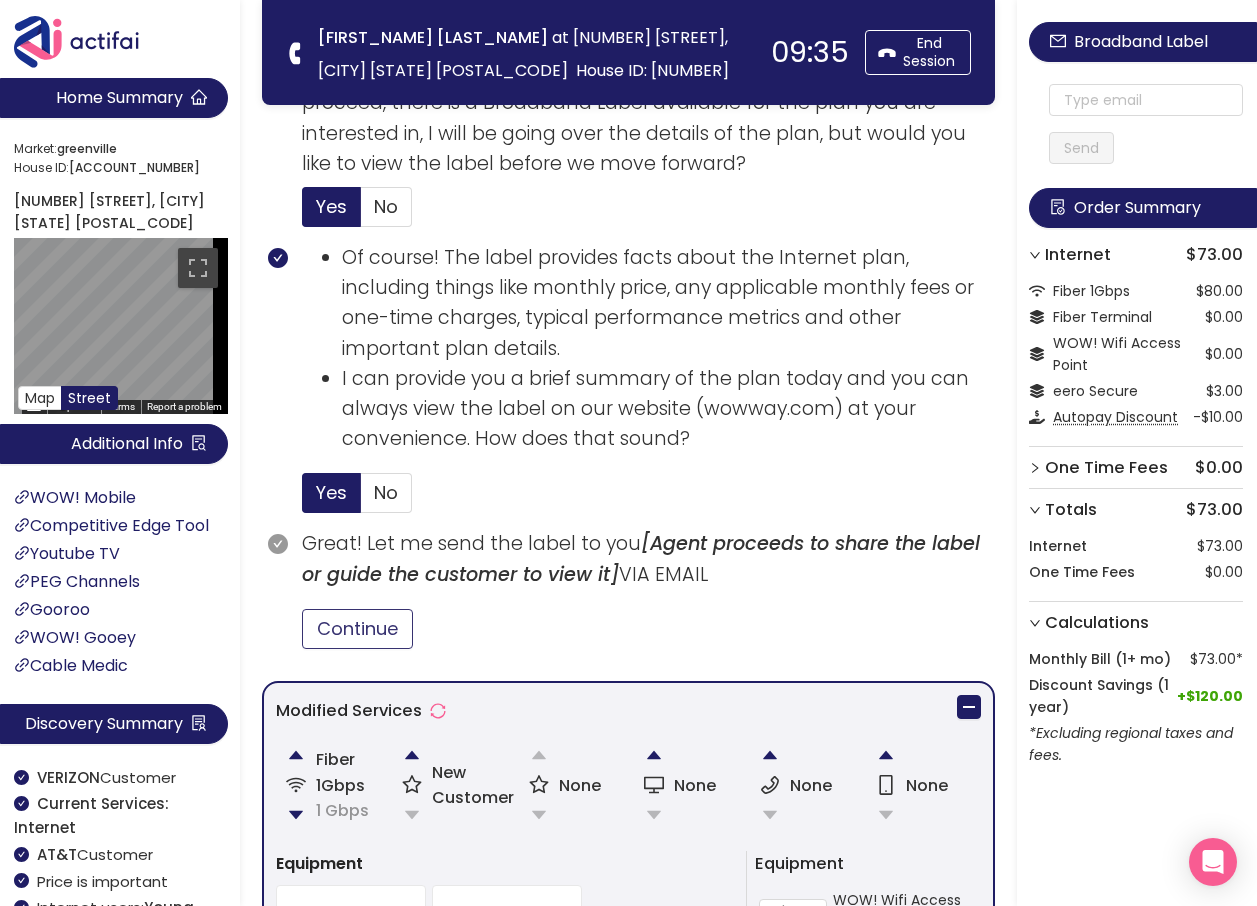 drag, startPoint x: 370, startPoint y: 628, endPoint x: 401, endPoint y: 632, distance: 31.257 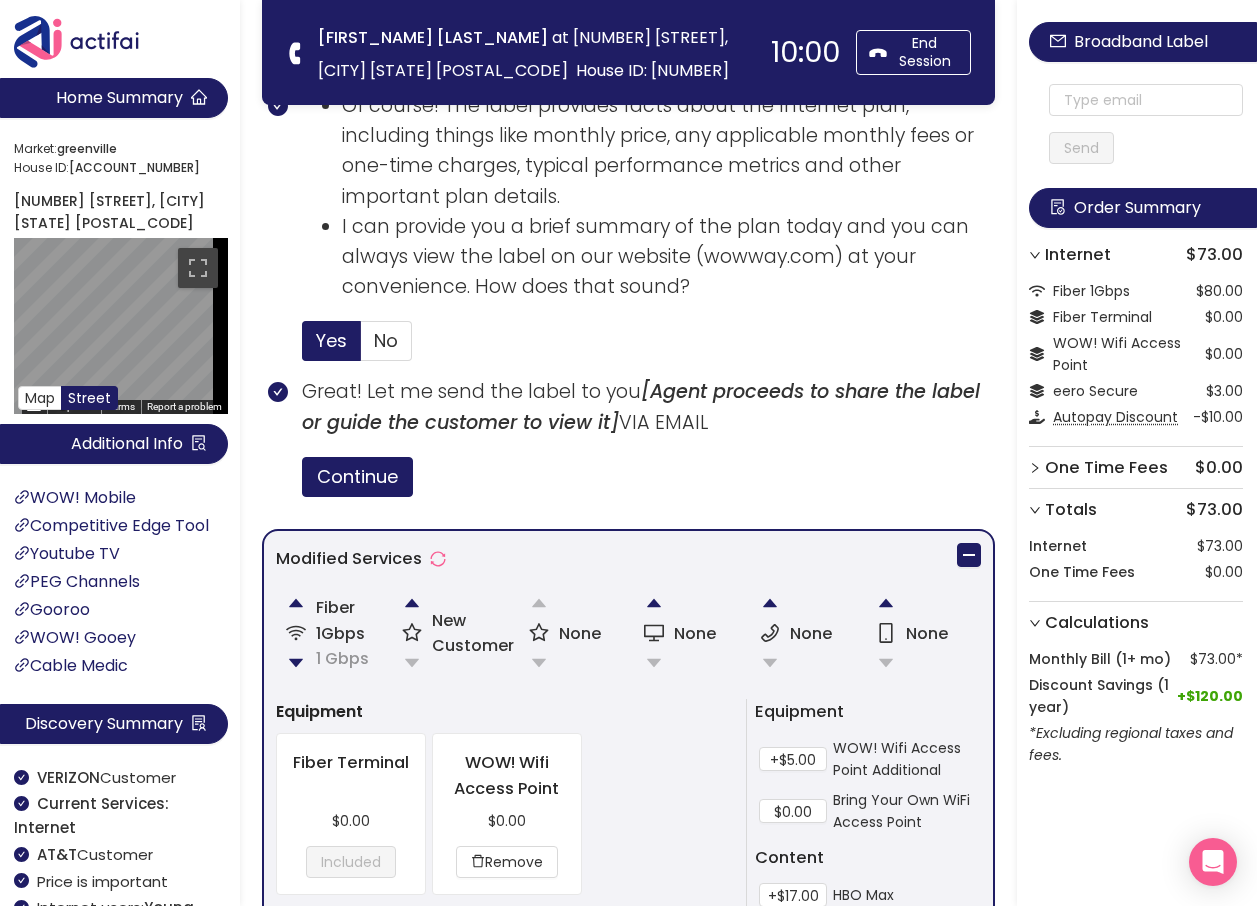 scroll, scrollTop: 823, scrollLeft: 0, axis: vertical 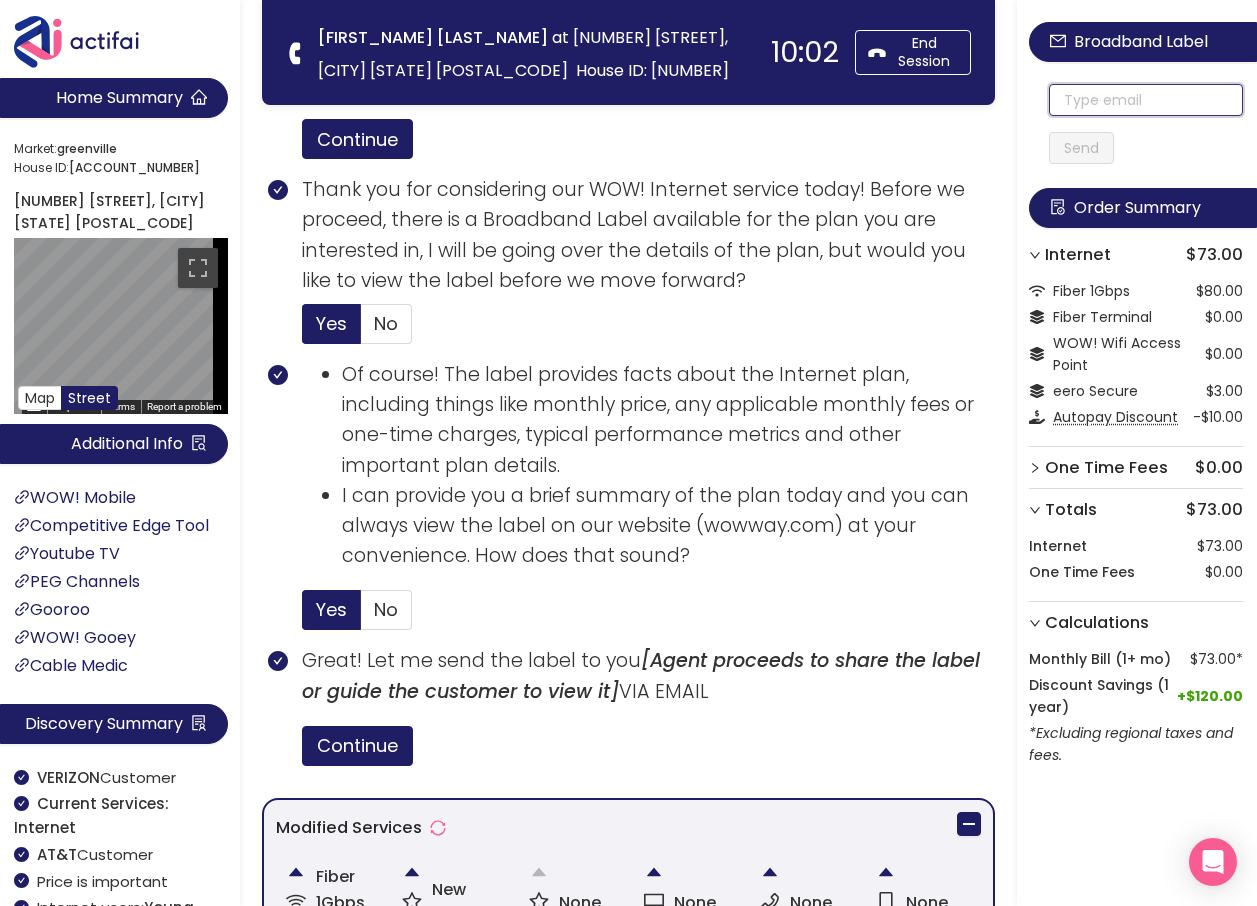 click 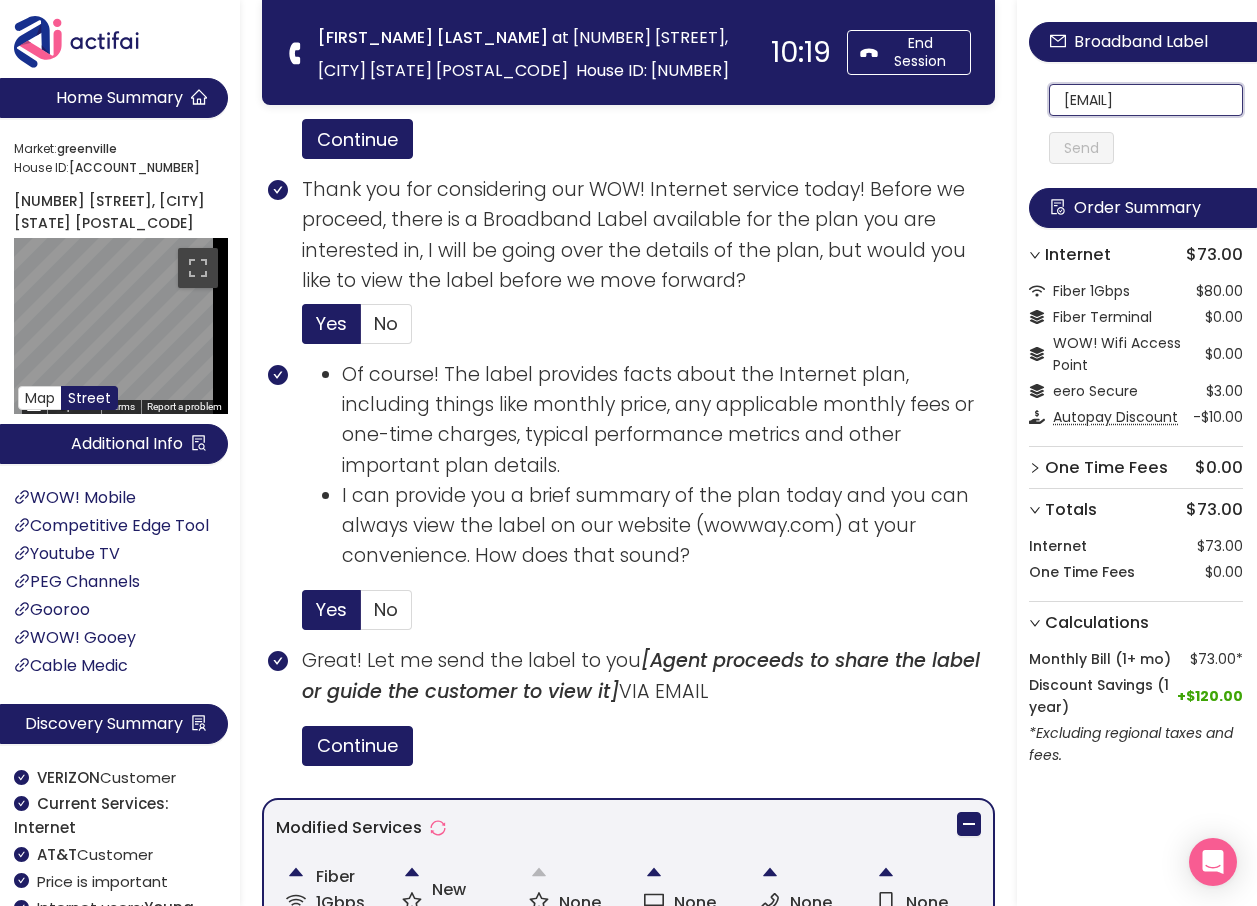 scroll, scrollTop: 0, scrollLeft: 32, axis: horizontal 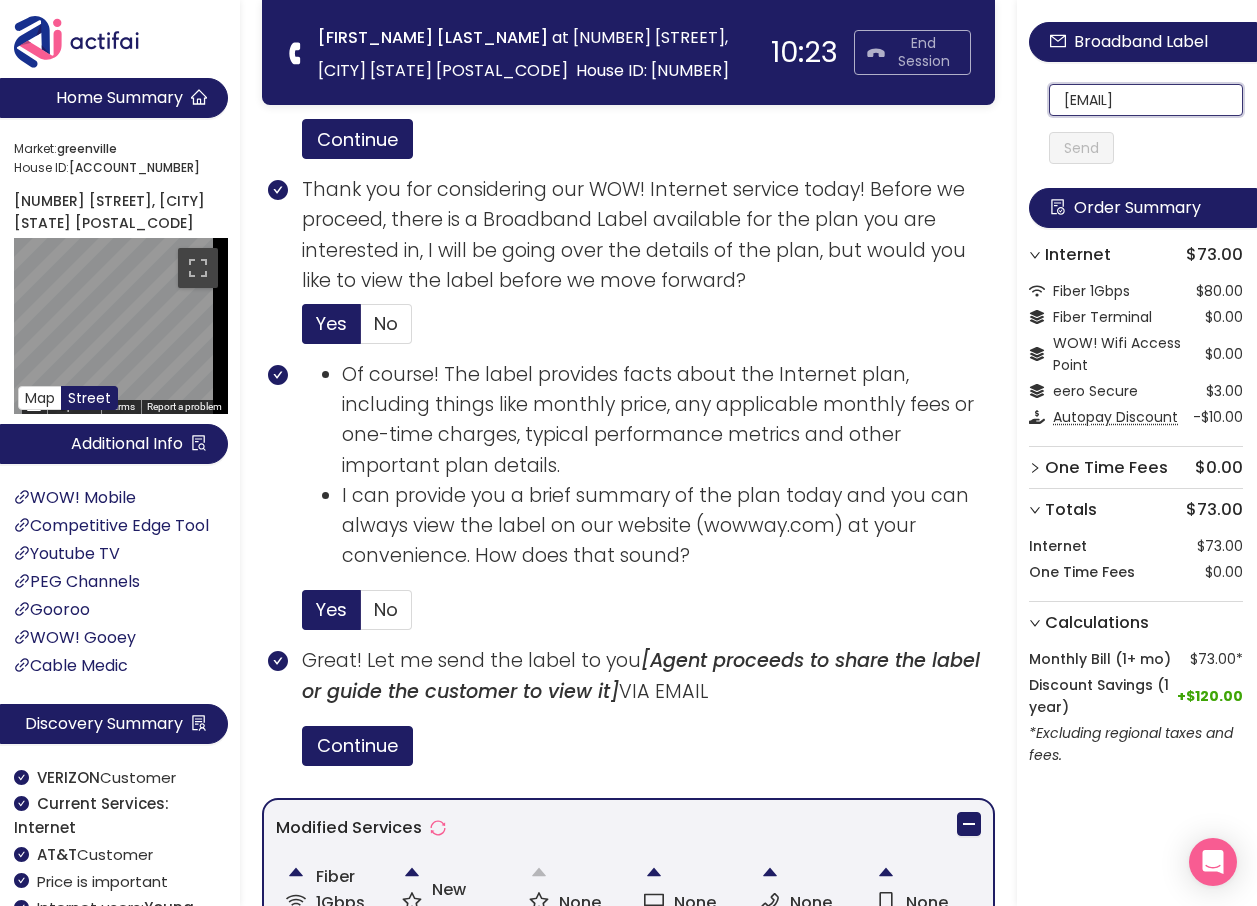 drag, startPoint x: 1148, startPoint y: 99, endPoint x: 899, endPoint y: 71, distance: 250.56935 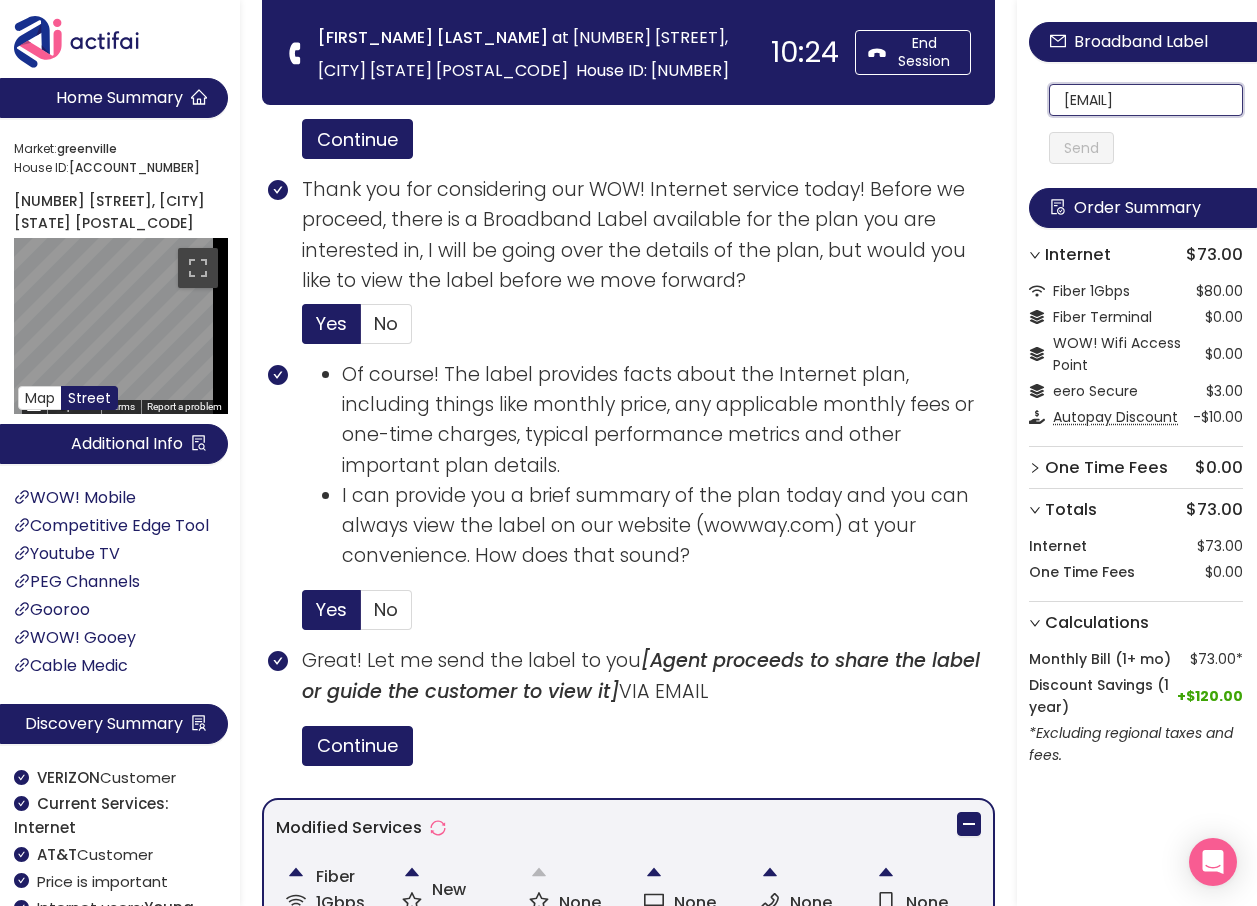 click on "[EMAIL]" 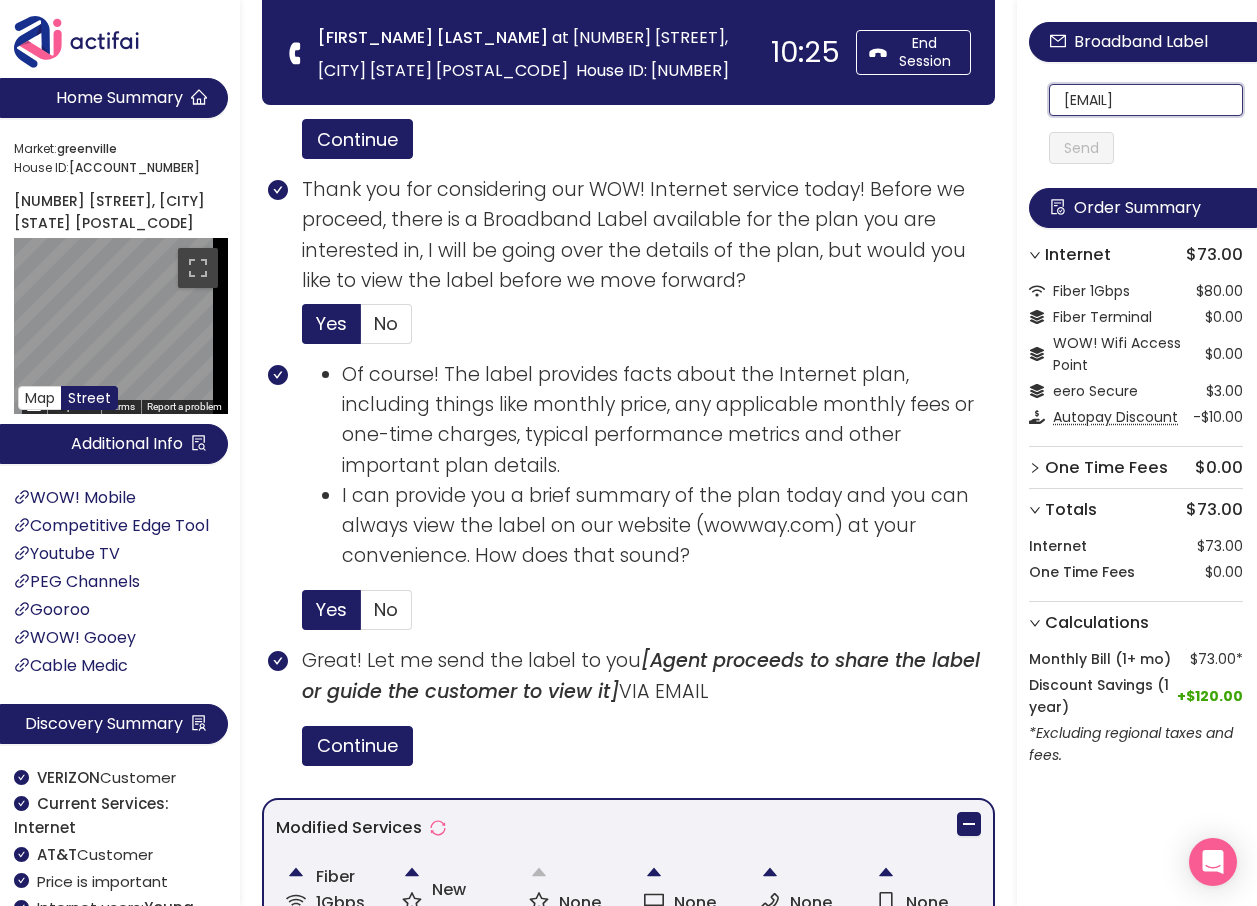 click on "[EMAIL]" 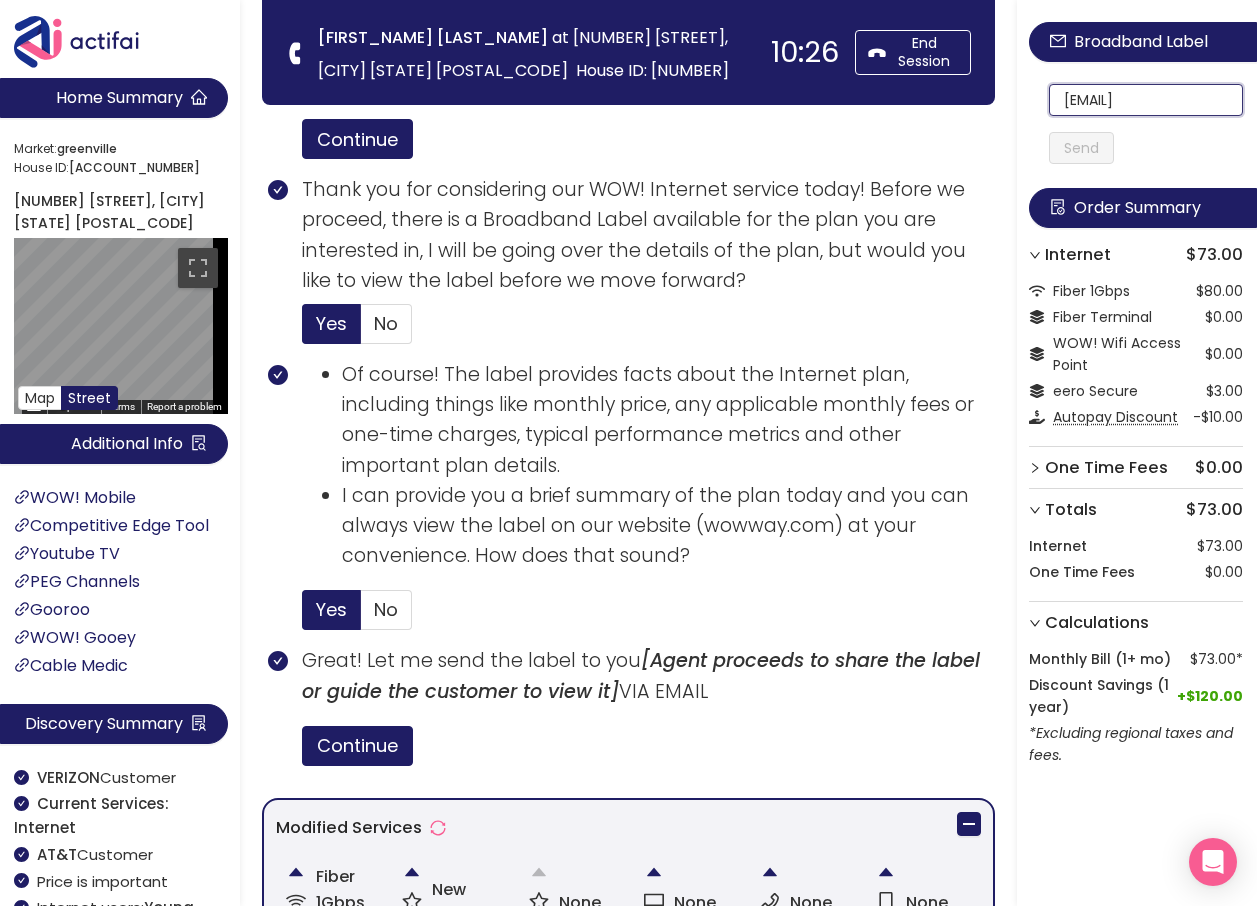 scroll, scrollTop: 0, scrollLeft: 32, axis: horizontal 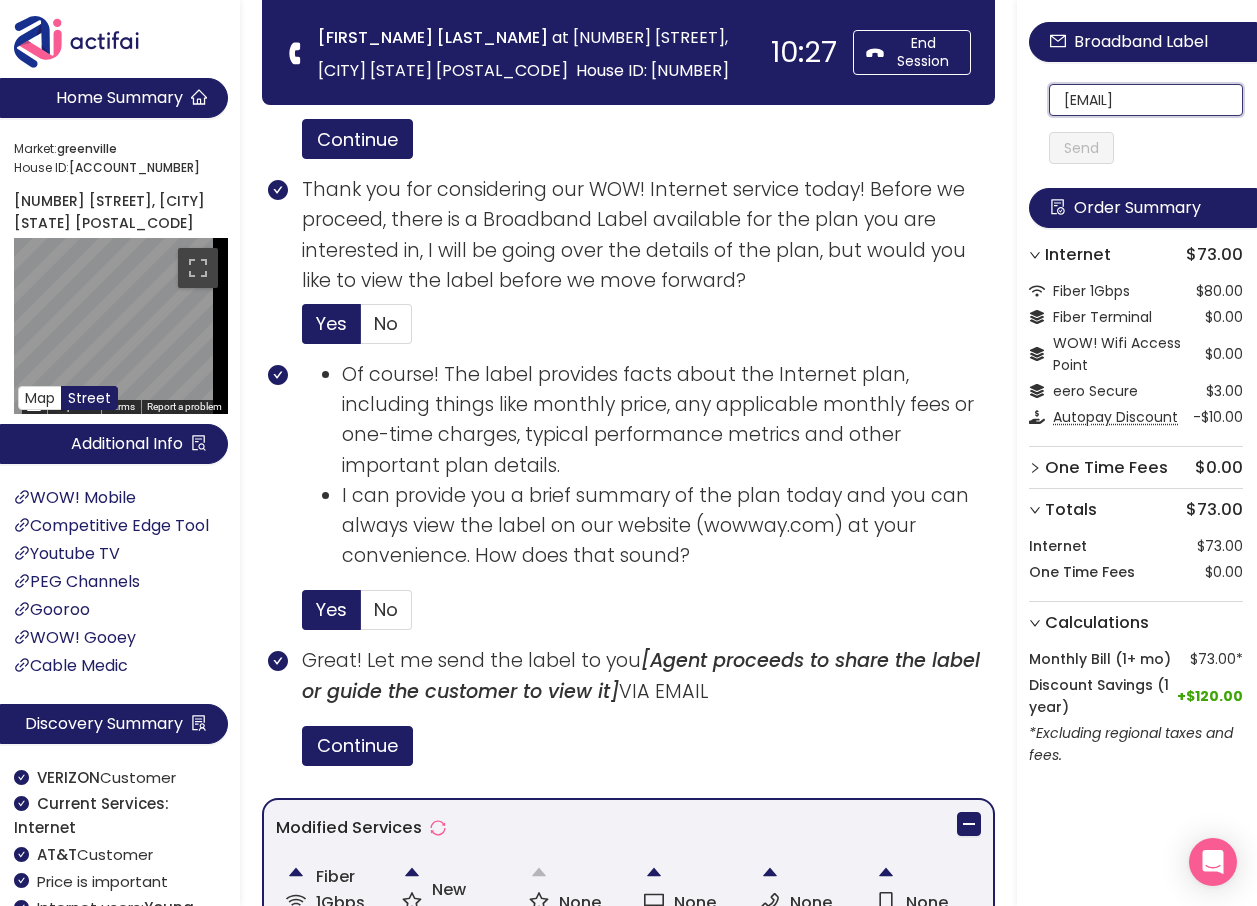 drag, startPoint x: 1059, startPoint y: 97, endPoint x: 1225, endPoint y: 96, distance: 166.003 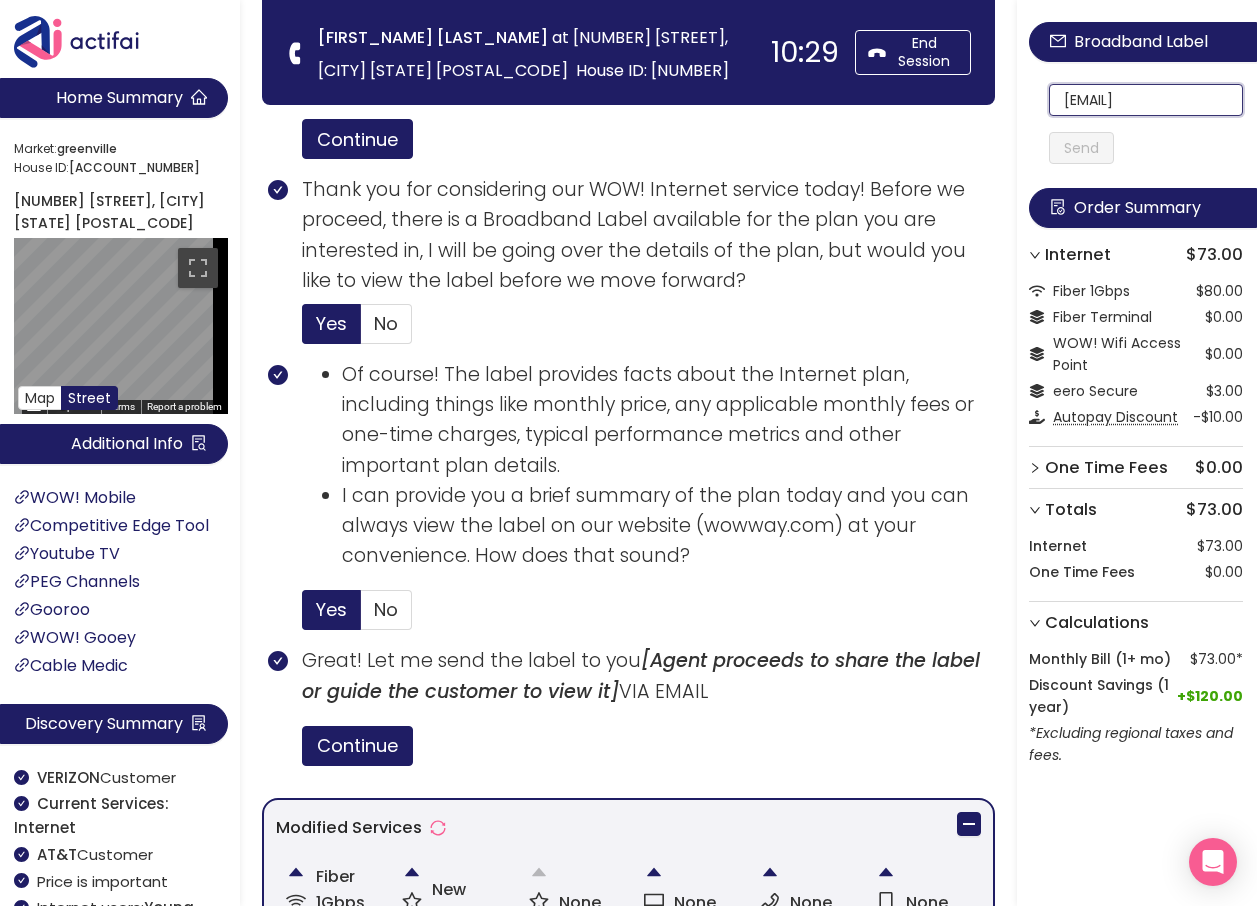type on "[EMAIL]" 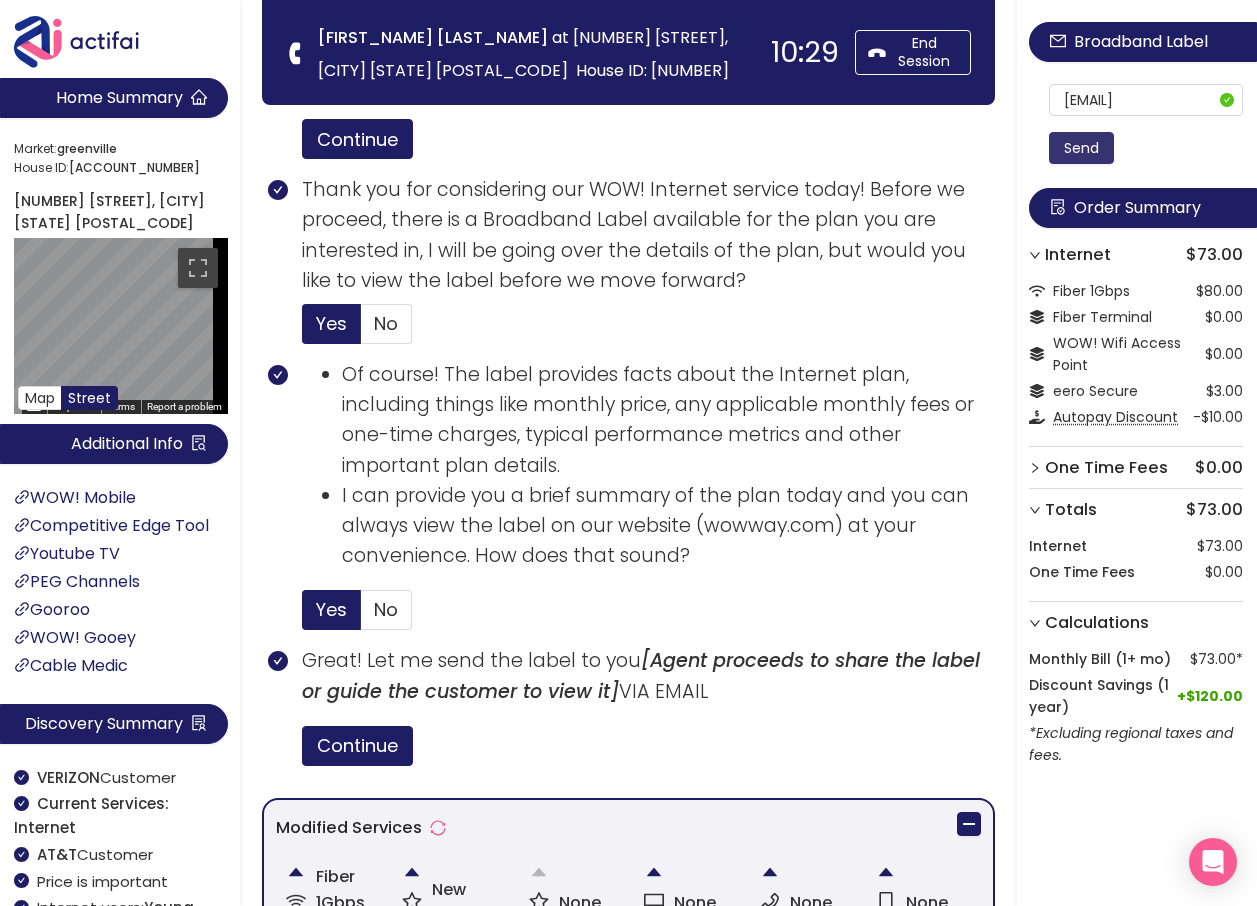 scroll, scrollTop: 0, scrollLeft: 0, axis: both 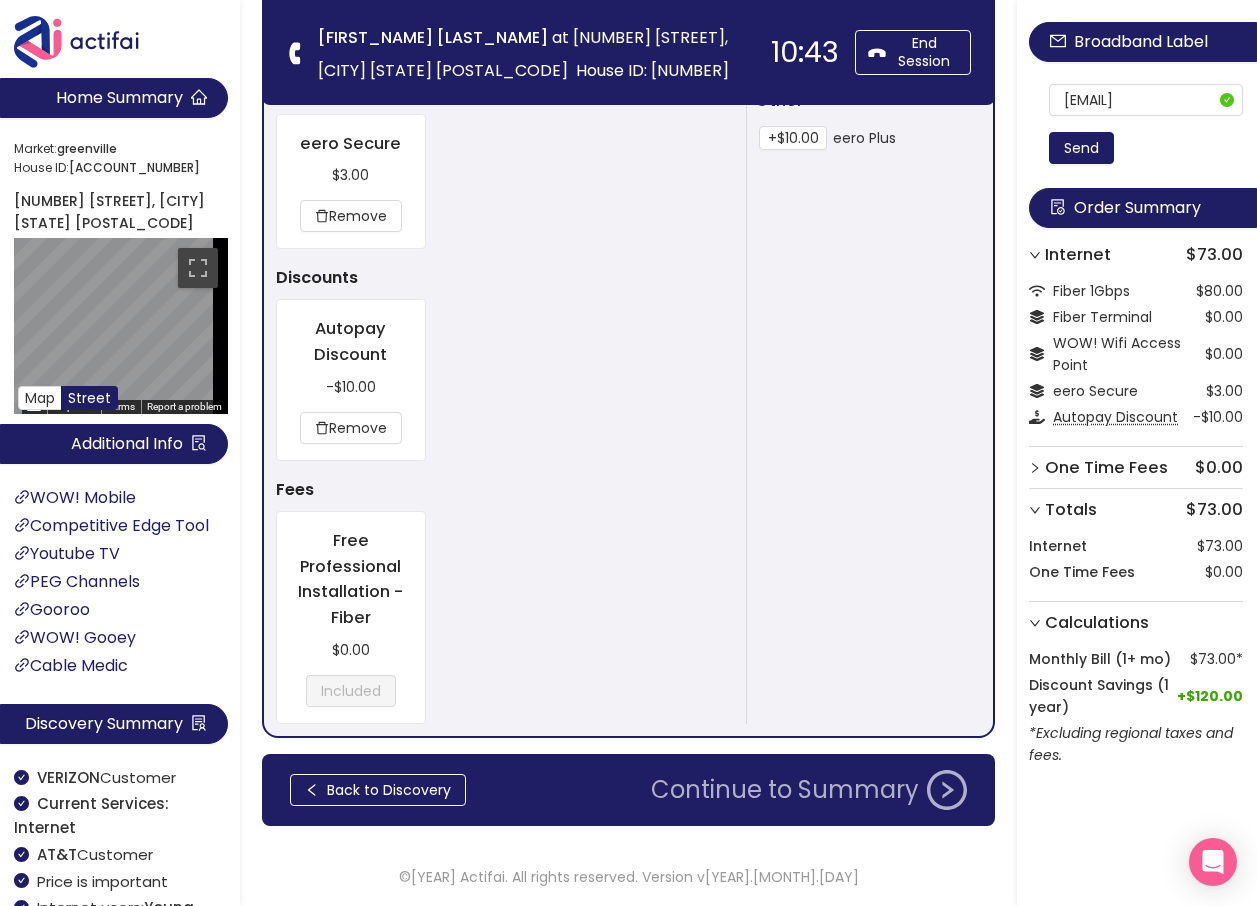 drag, startPoint x: 770, startPoint y: 803, endPoint x: 783, endPoint y: 803, distance: 13 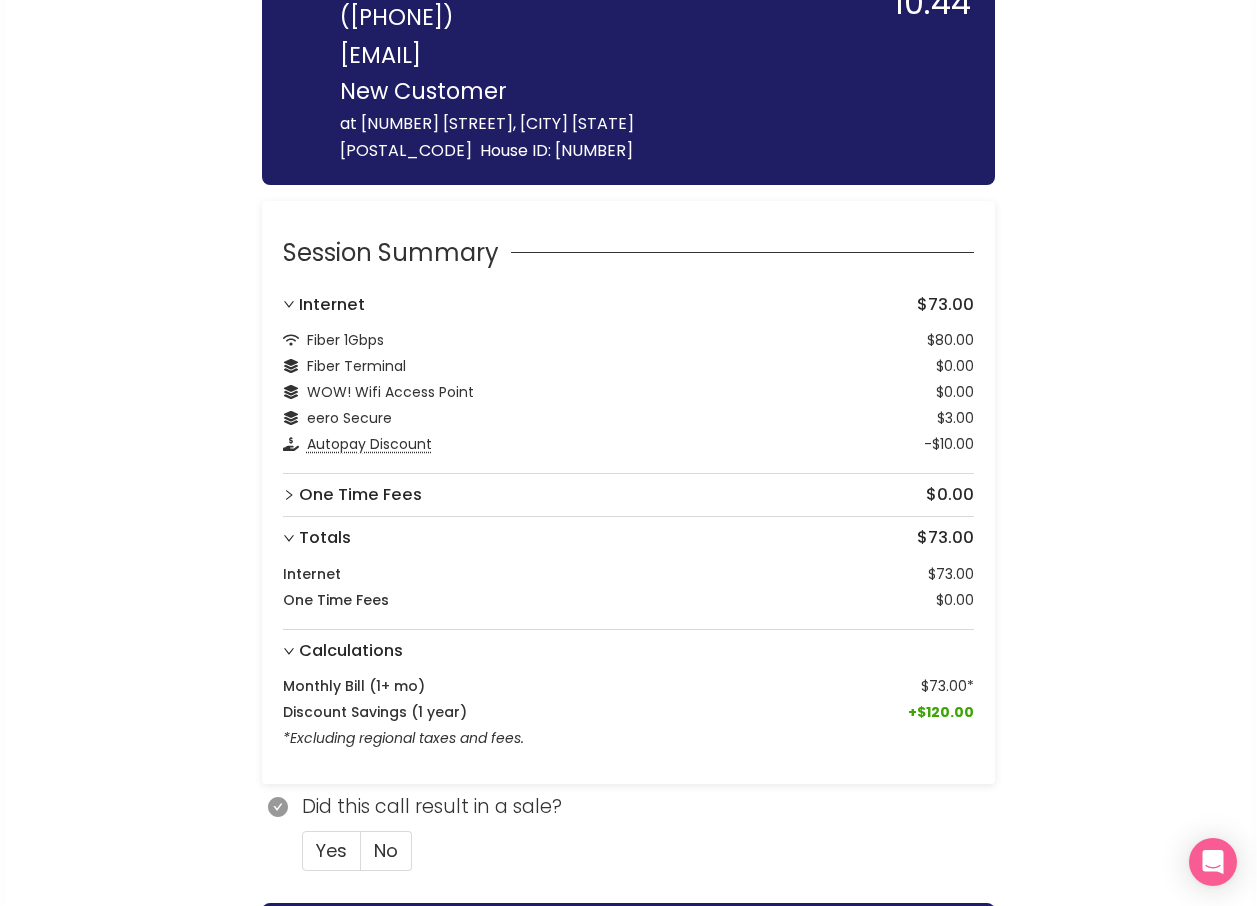 scroll, scrollTop: 275, scrollLeft: 0, axis: vertical 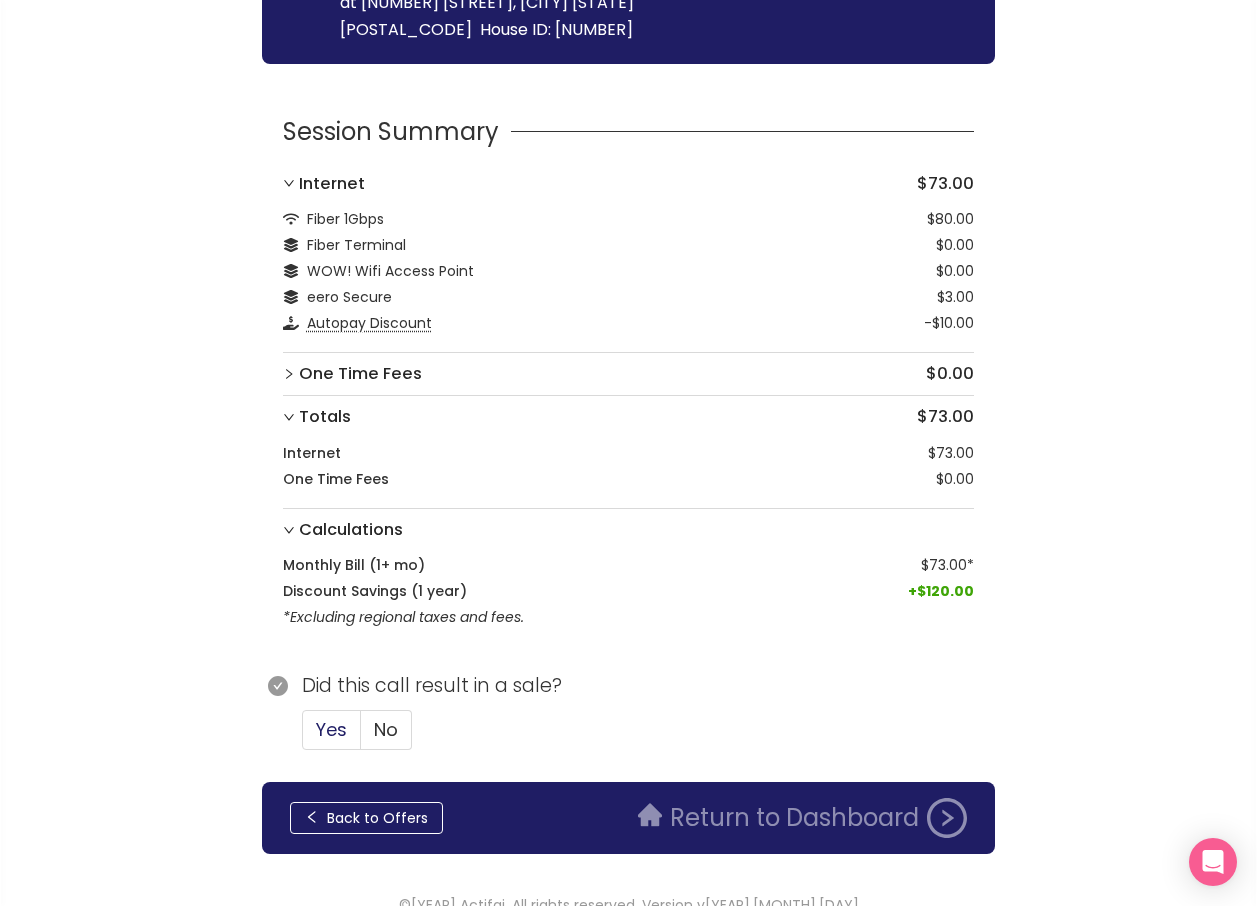 click on "Yes" at bounding box center (331, 729) 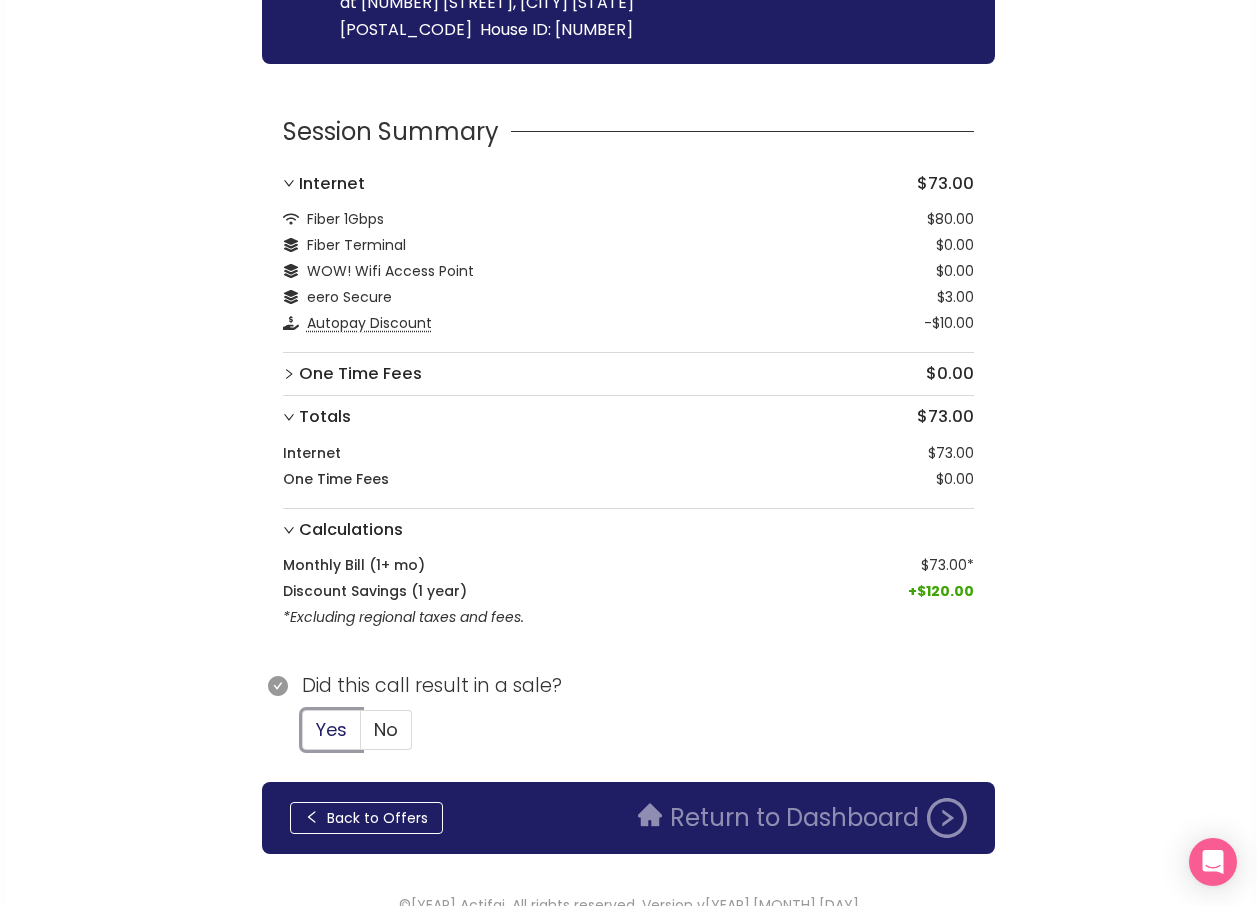 click on "Yes" at bounding box center [303, 736] 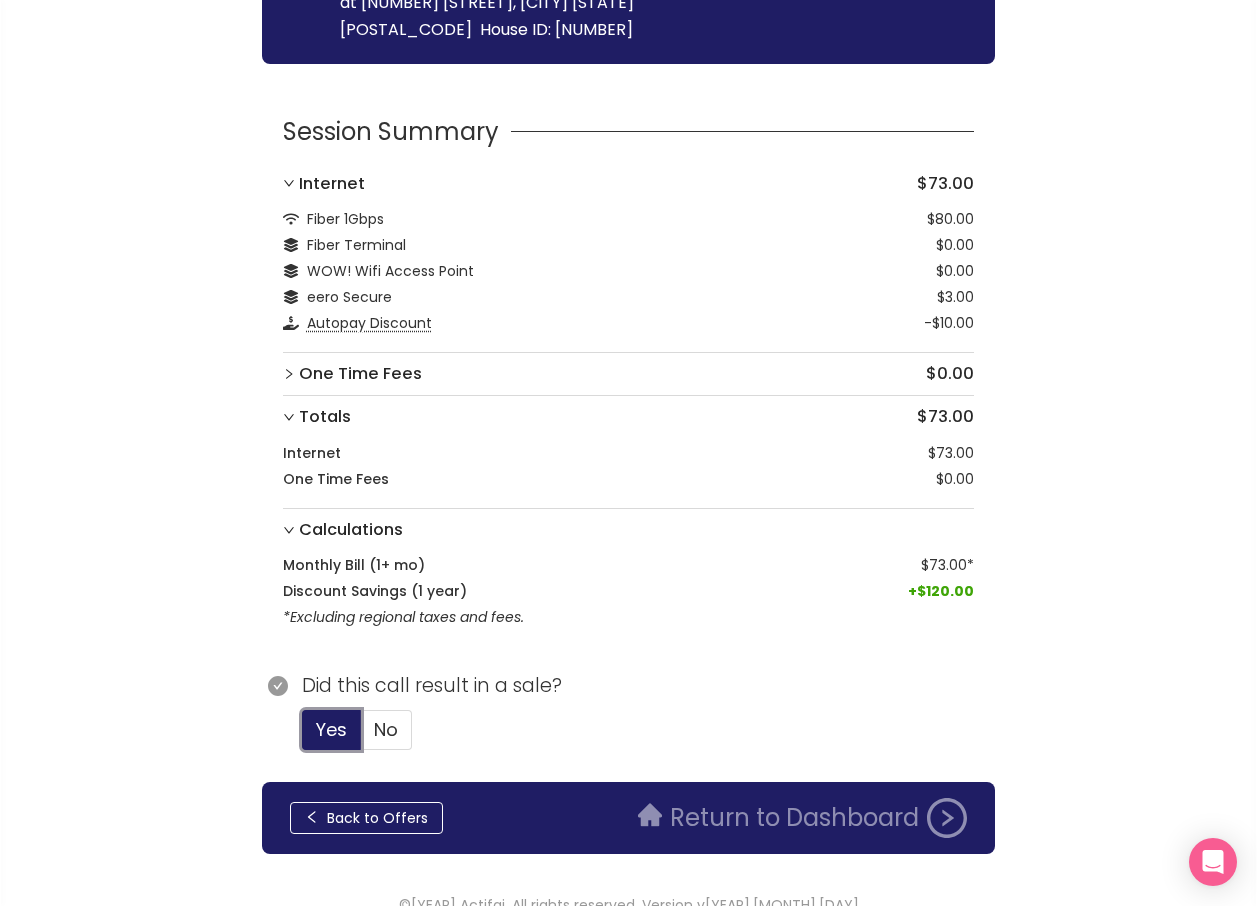 type 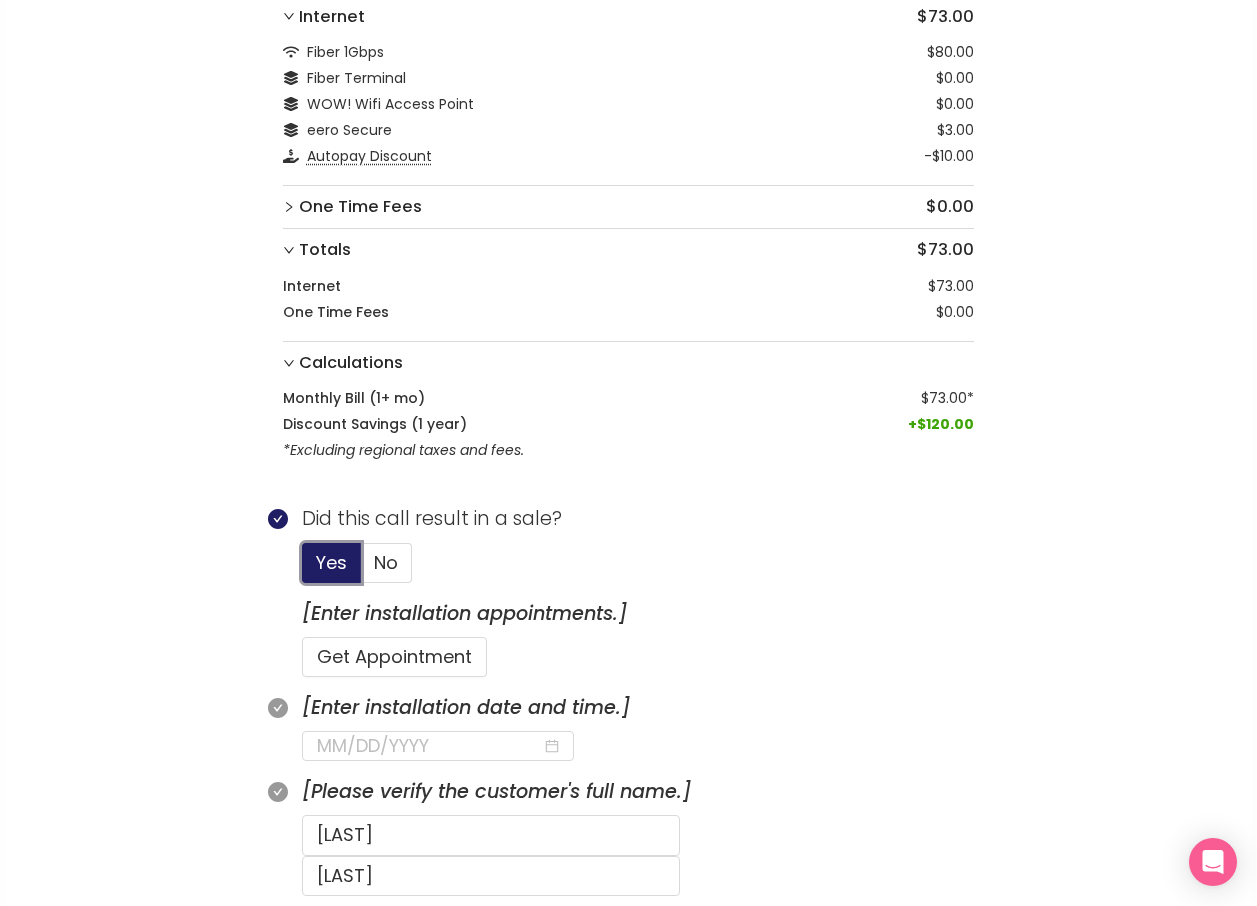 scroll, scrollTop: 775, scrollLeft: 0, axis: vertical 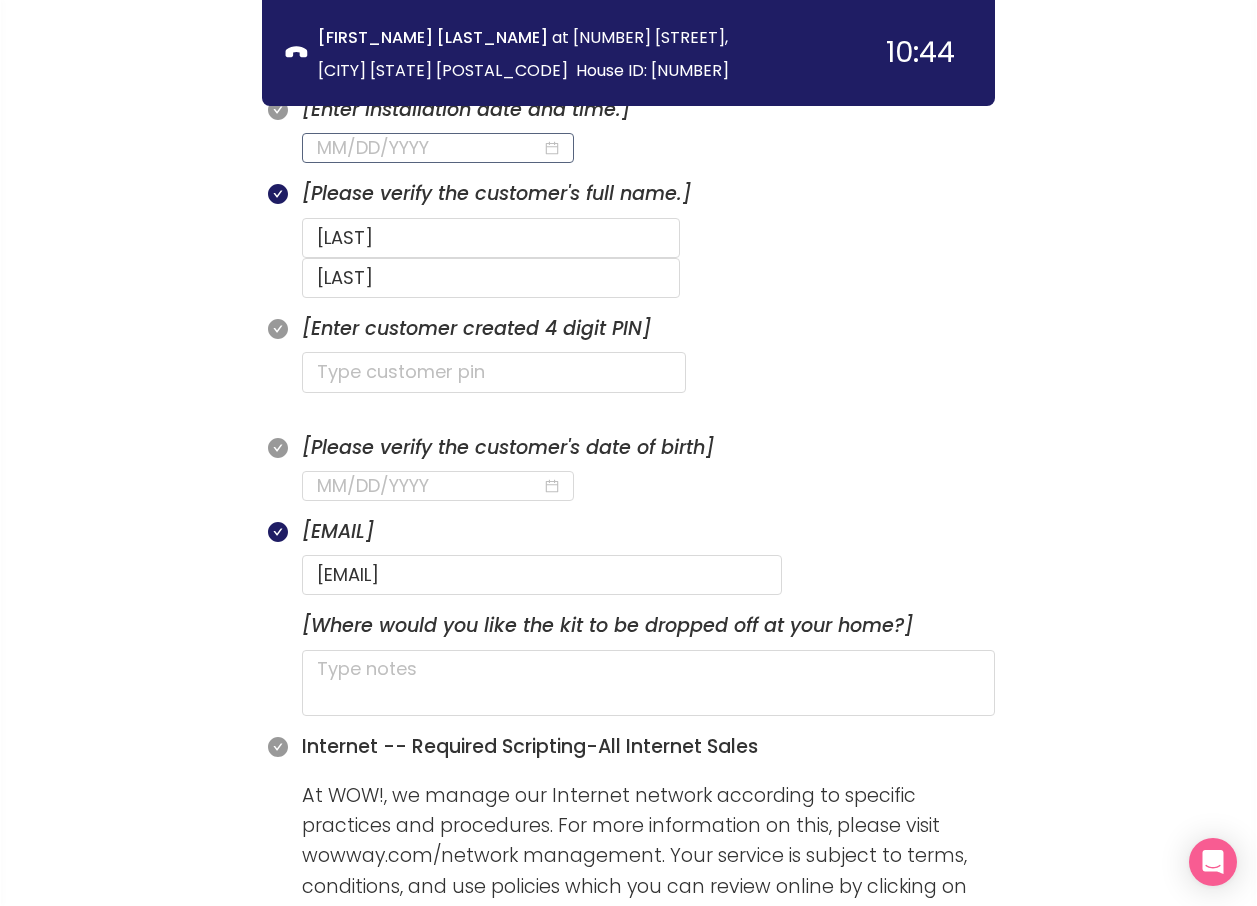 click at bounding box center [429, 148] 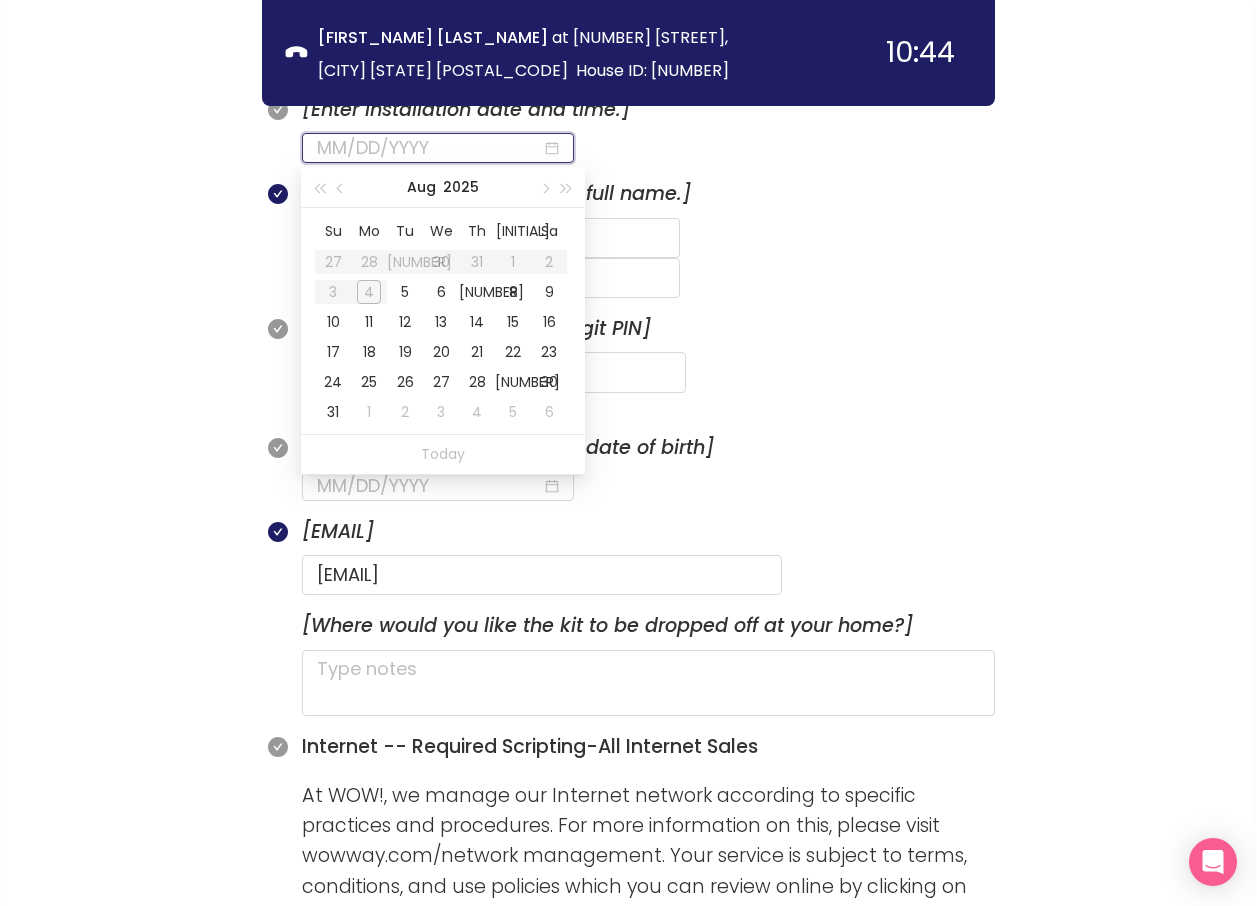 type on "08/05/2025" 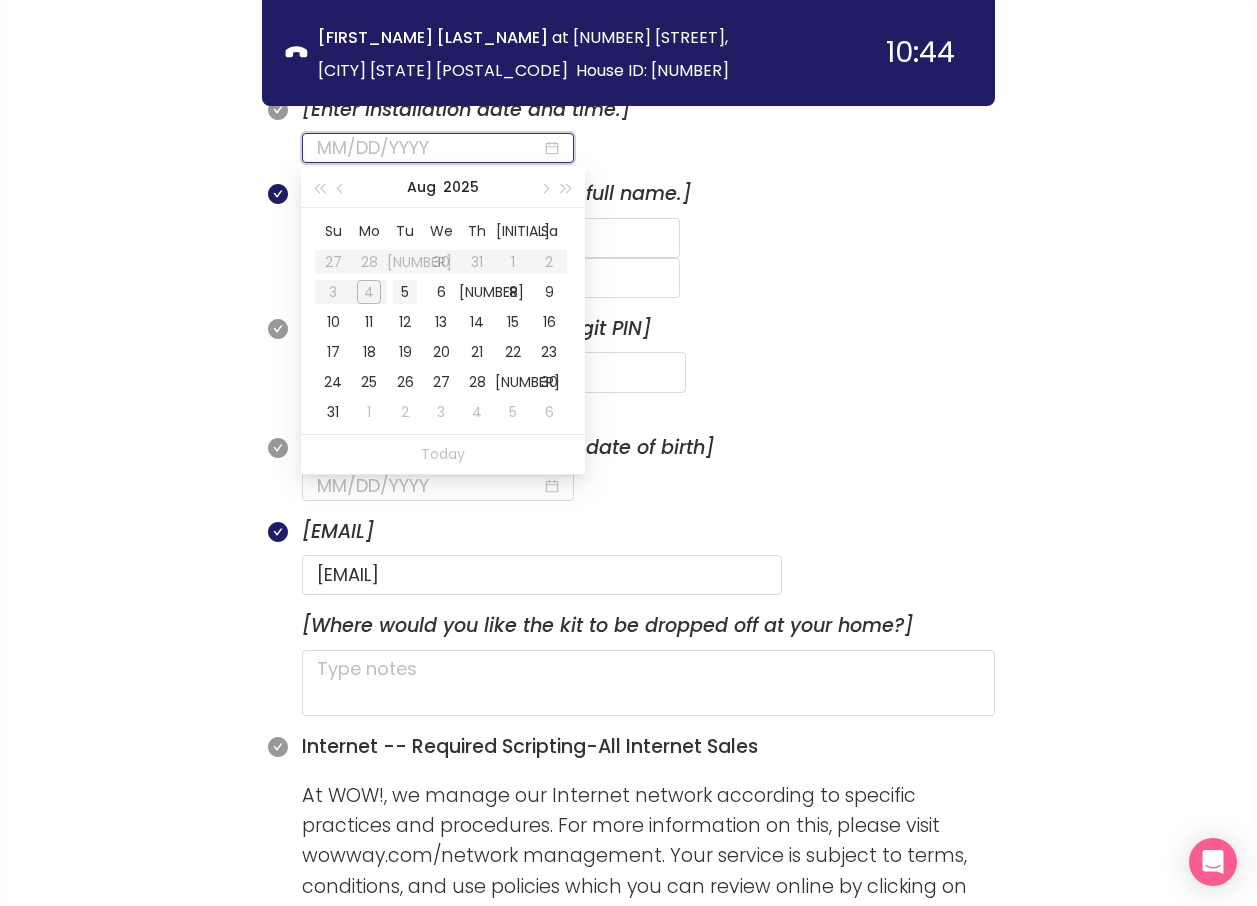 type on "08/05/2025" 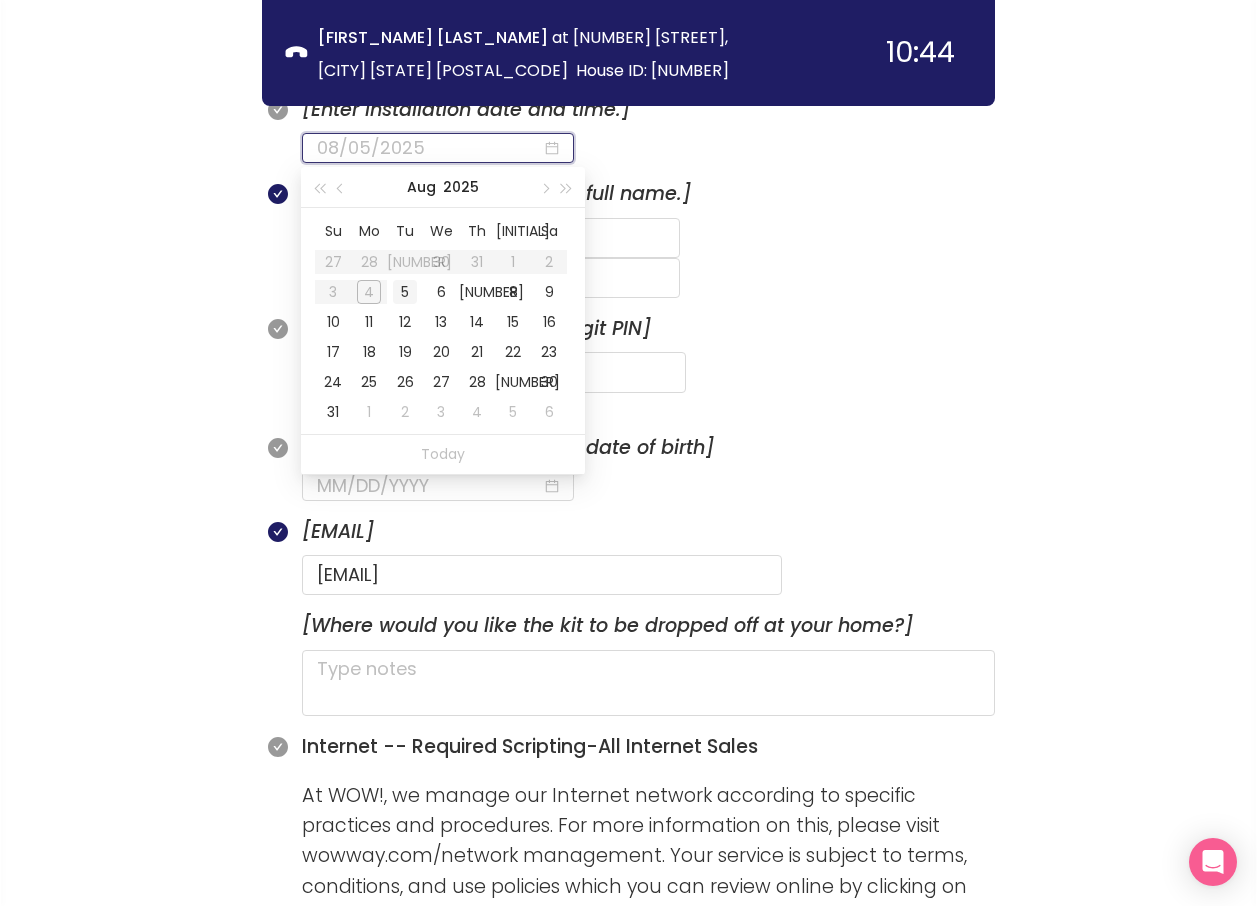 click on "5" at bounding box center (405, 292) 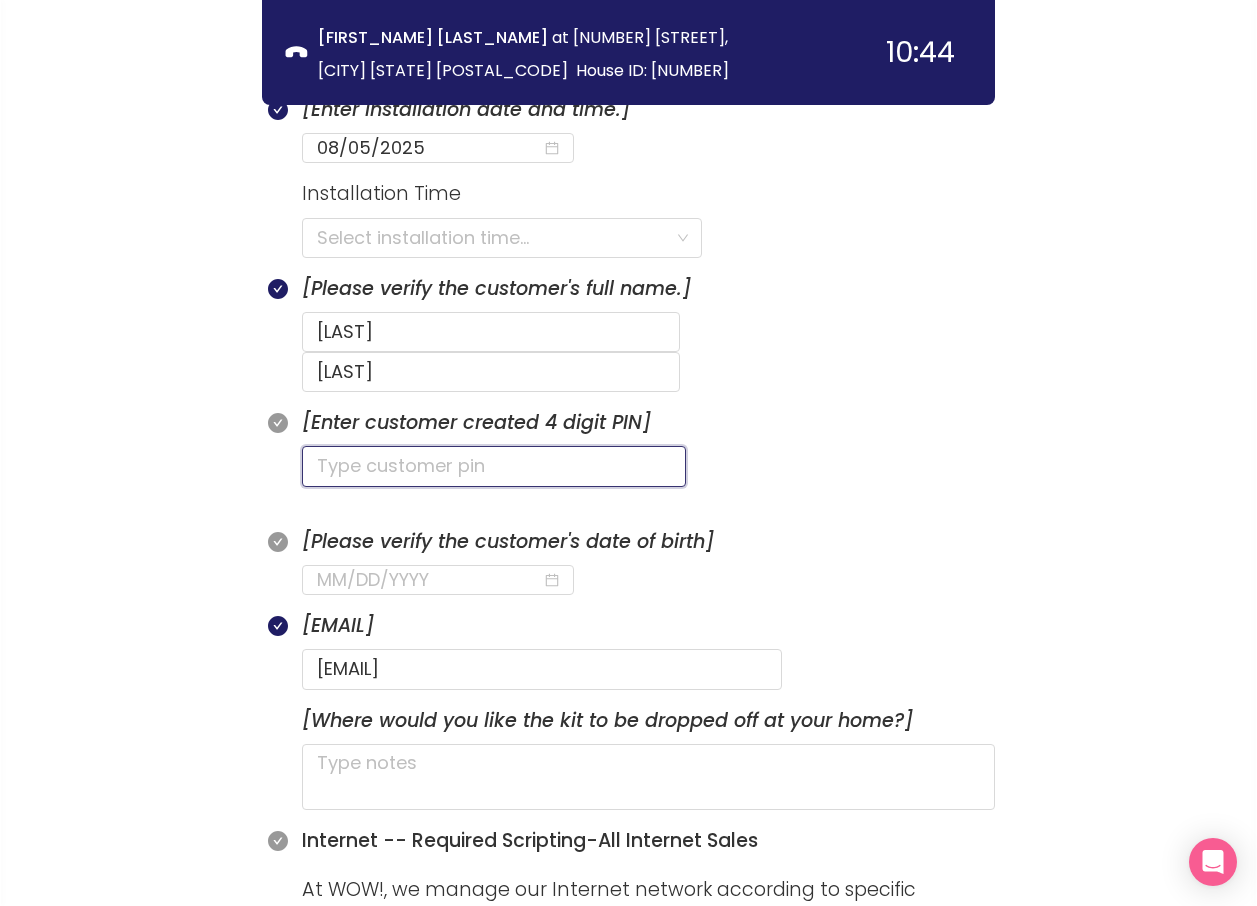 click 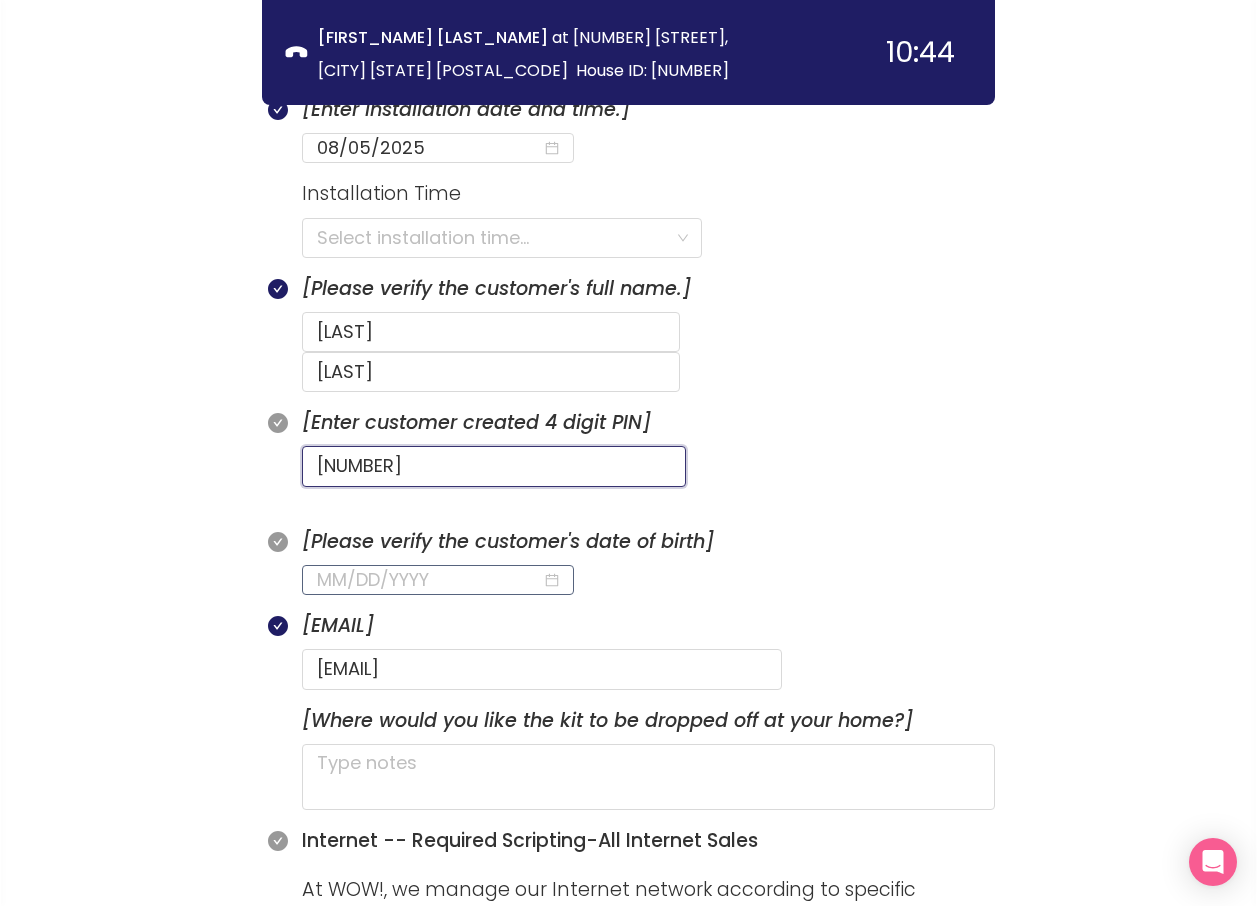 type on "[NUMBER]" 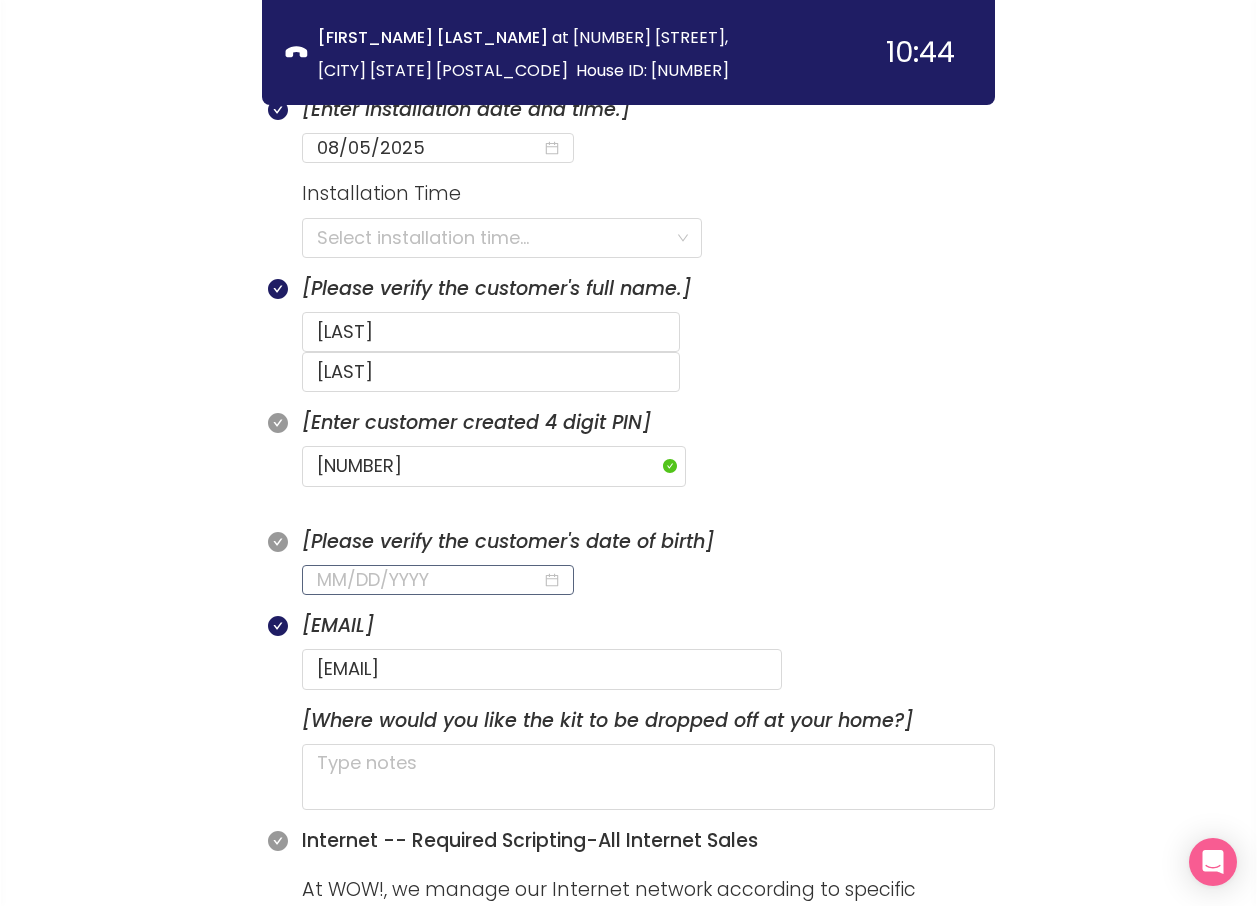 click 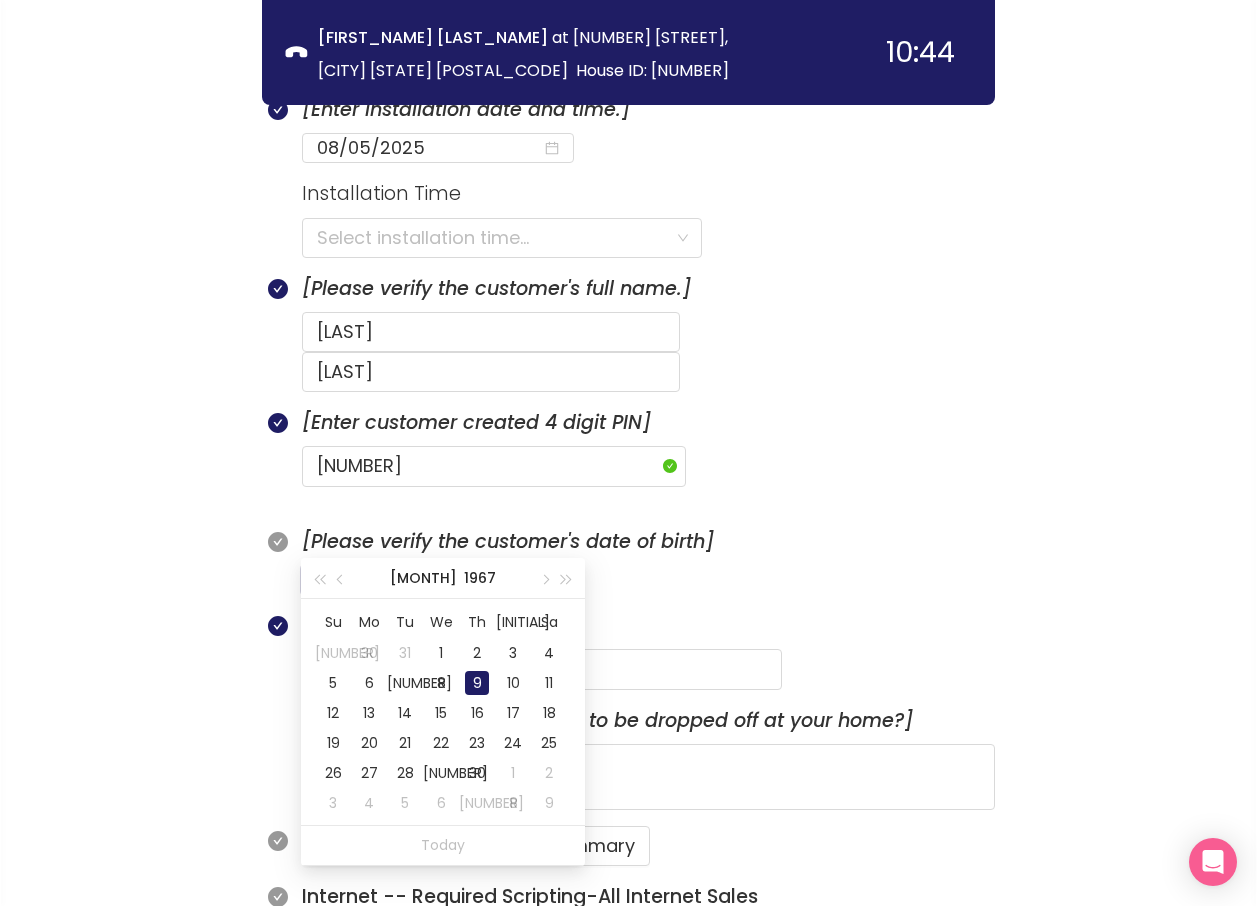 click on "9" 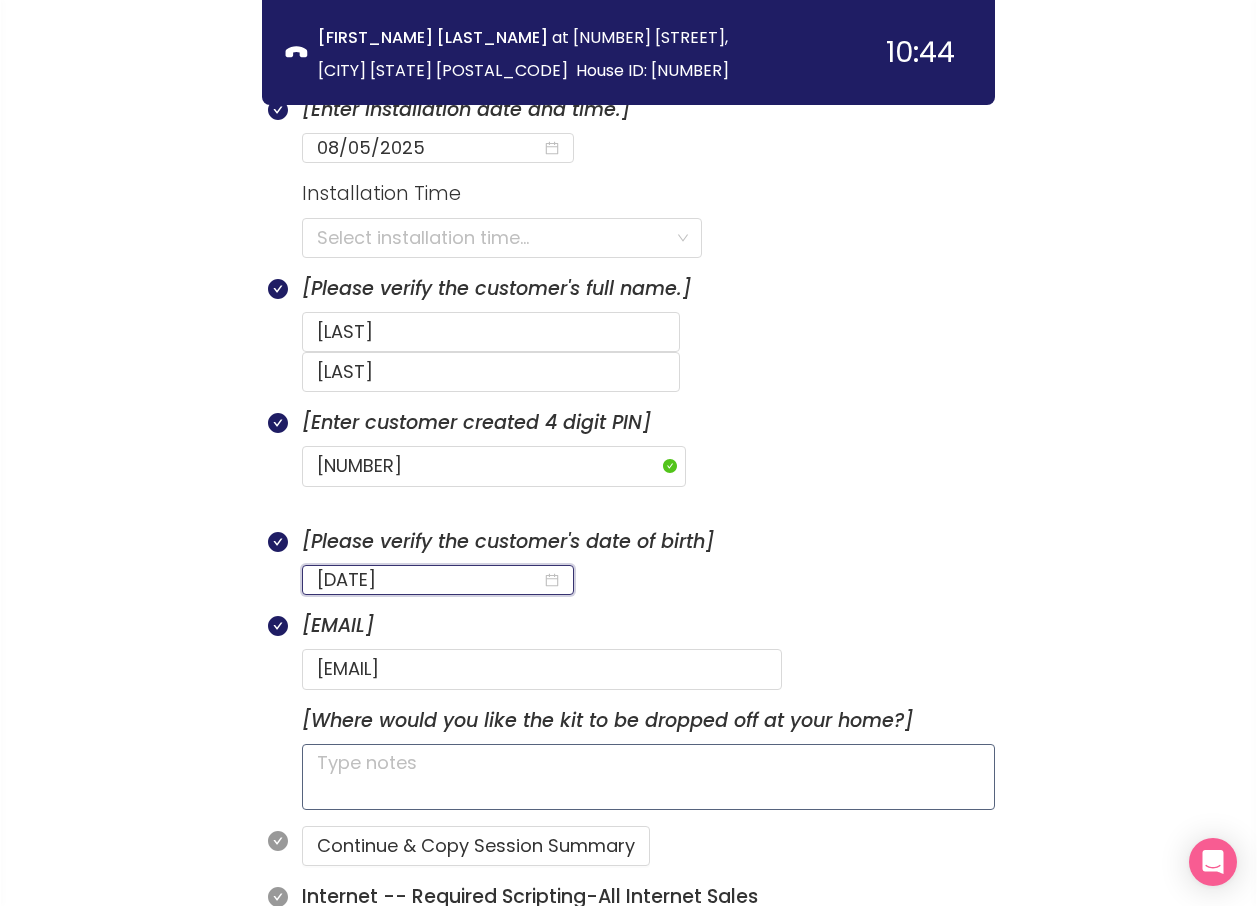 type on "[DATE]" 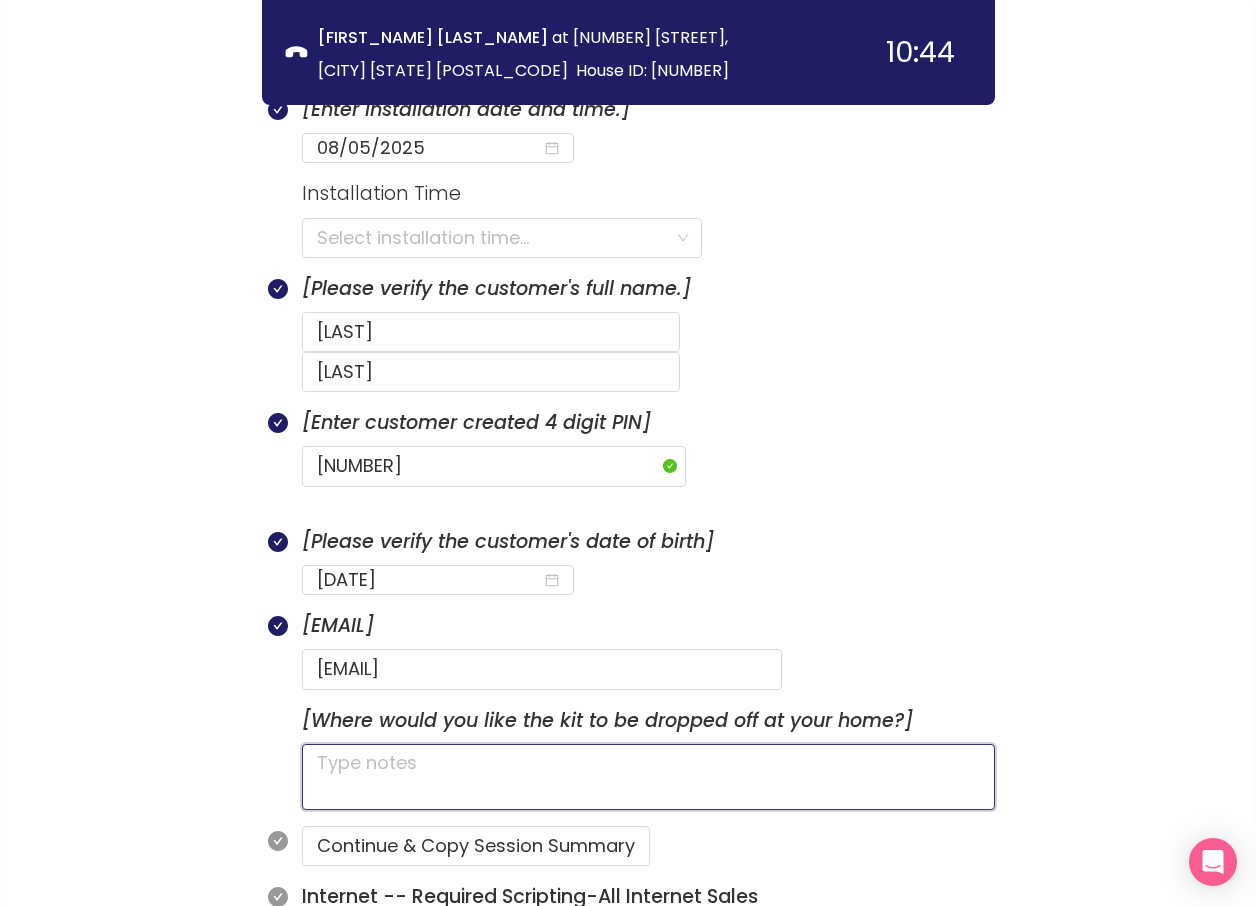 click 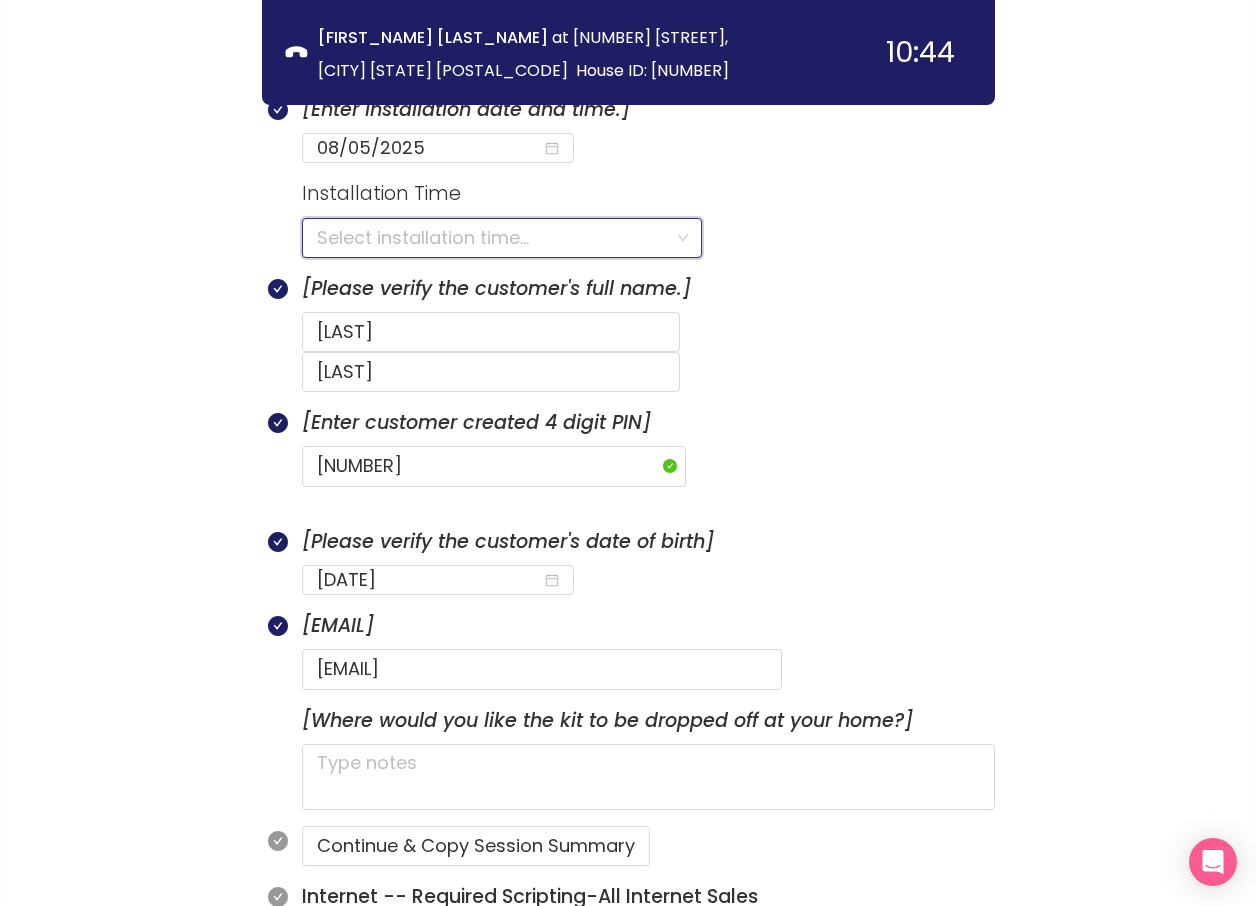 click at bounding box center [495, 238] 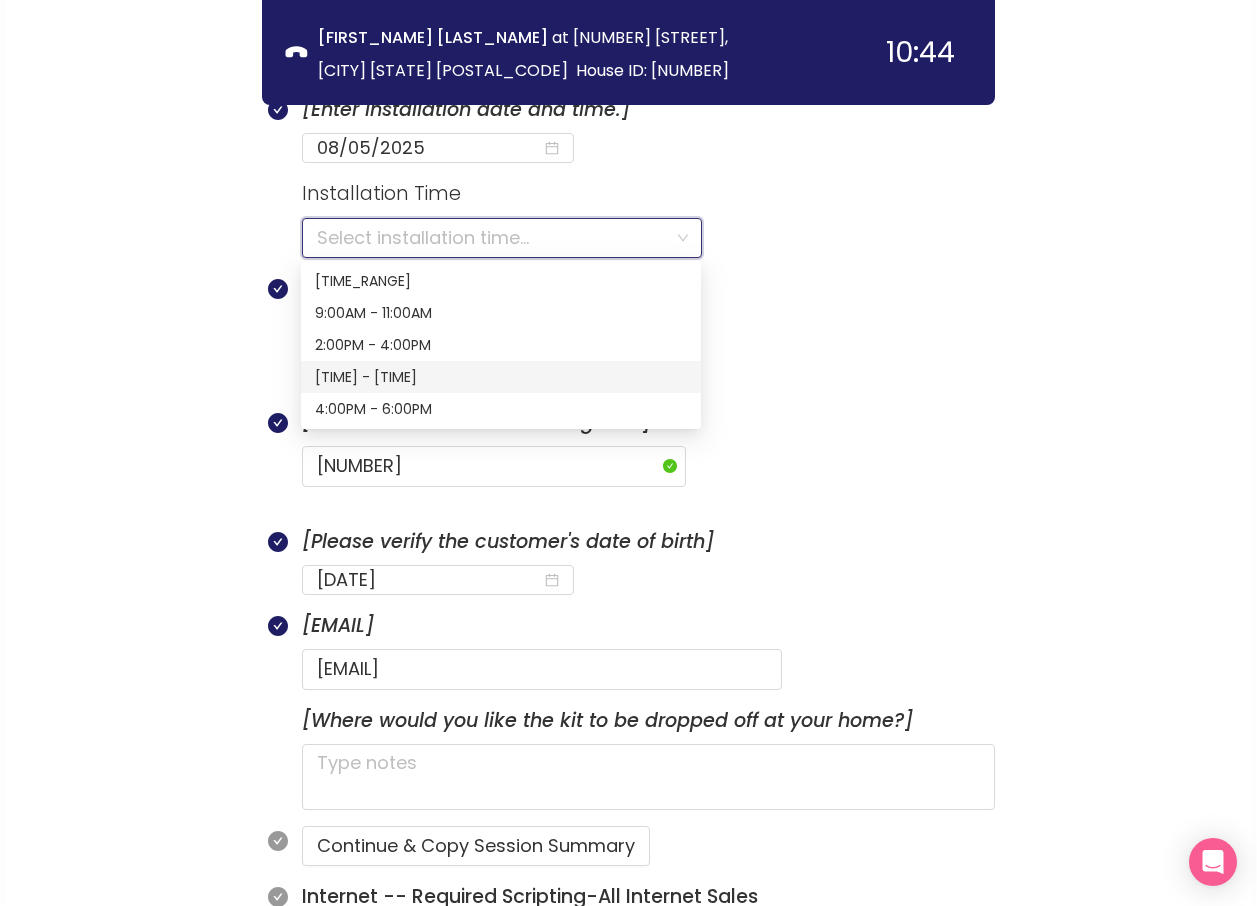 click on "[TIME] - [TIME]" at bounding box center (501, 377) 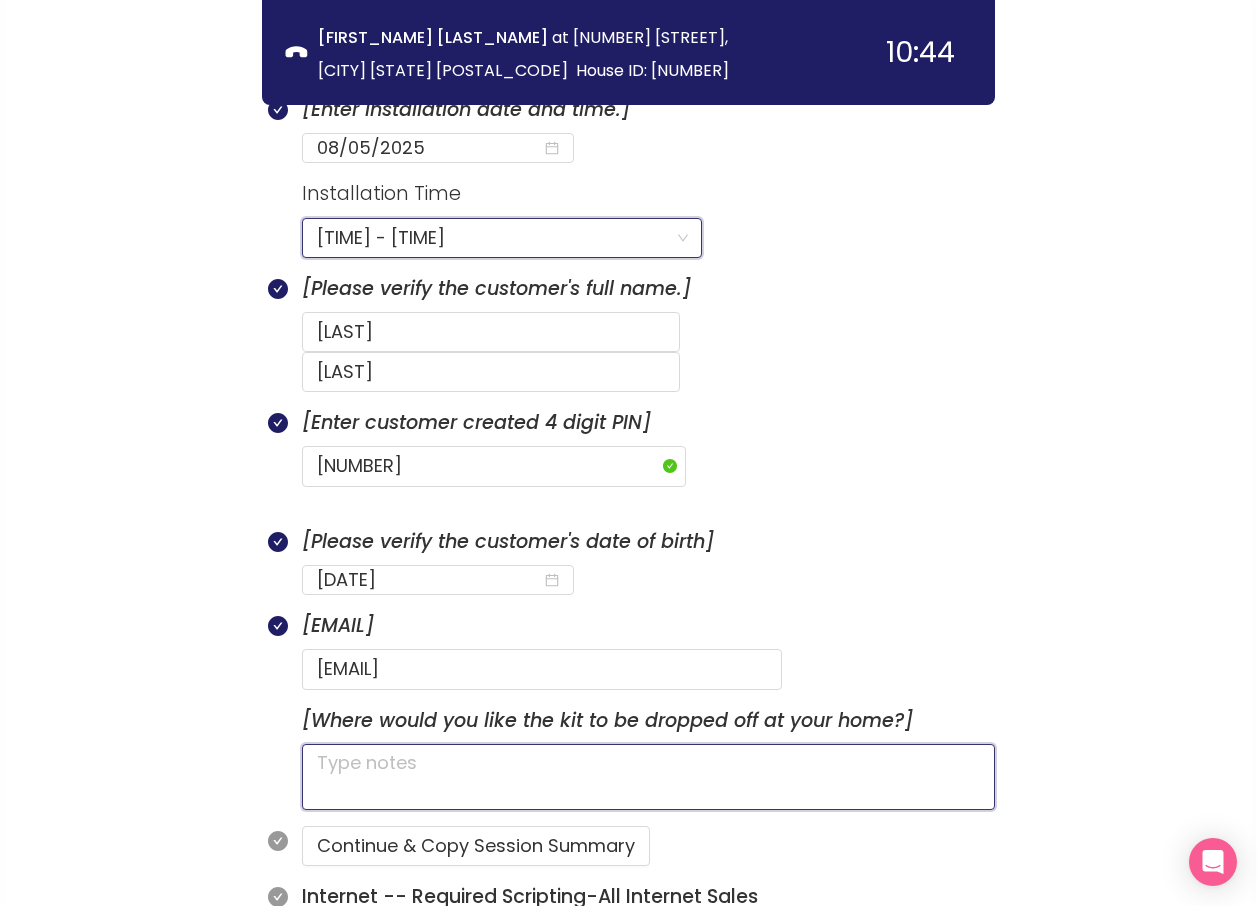click 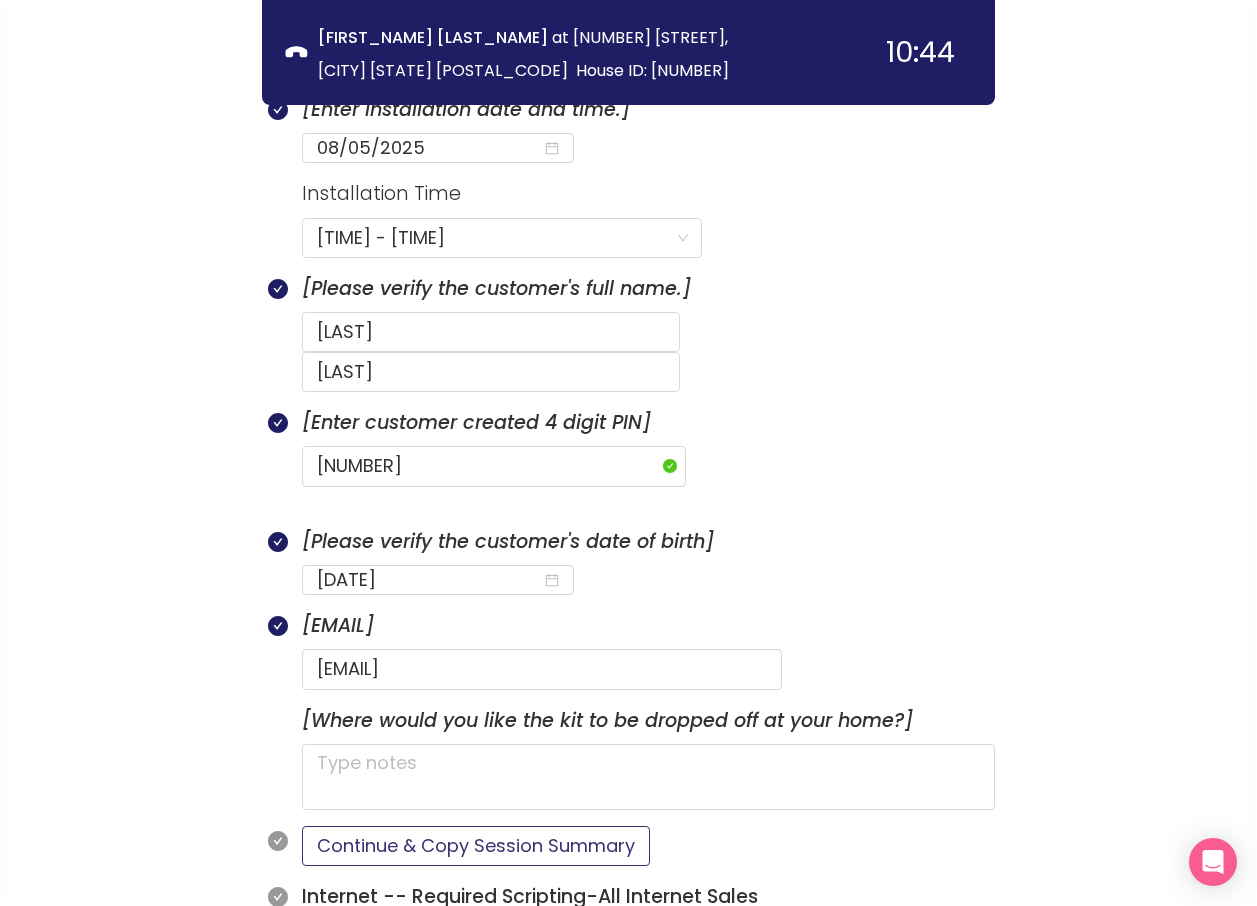 drag, startPoint x: 447, startPoint y: 802, endPoint x: 453, endPoint y: 791, distance: 12.529964 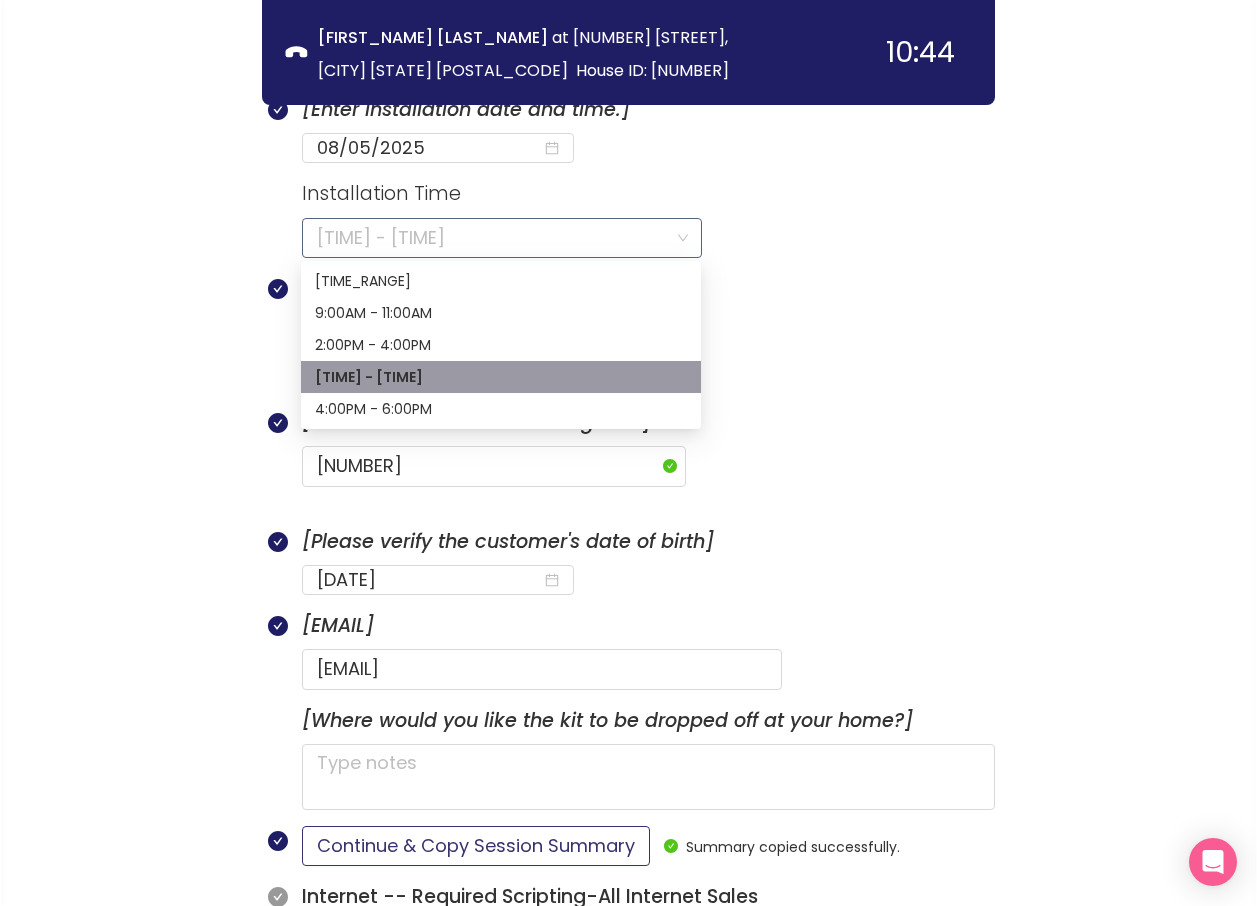 click on "[TIME] - [TIME]" 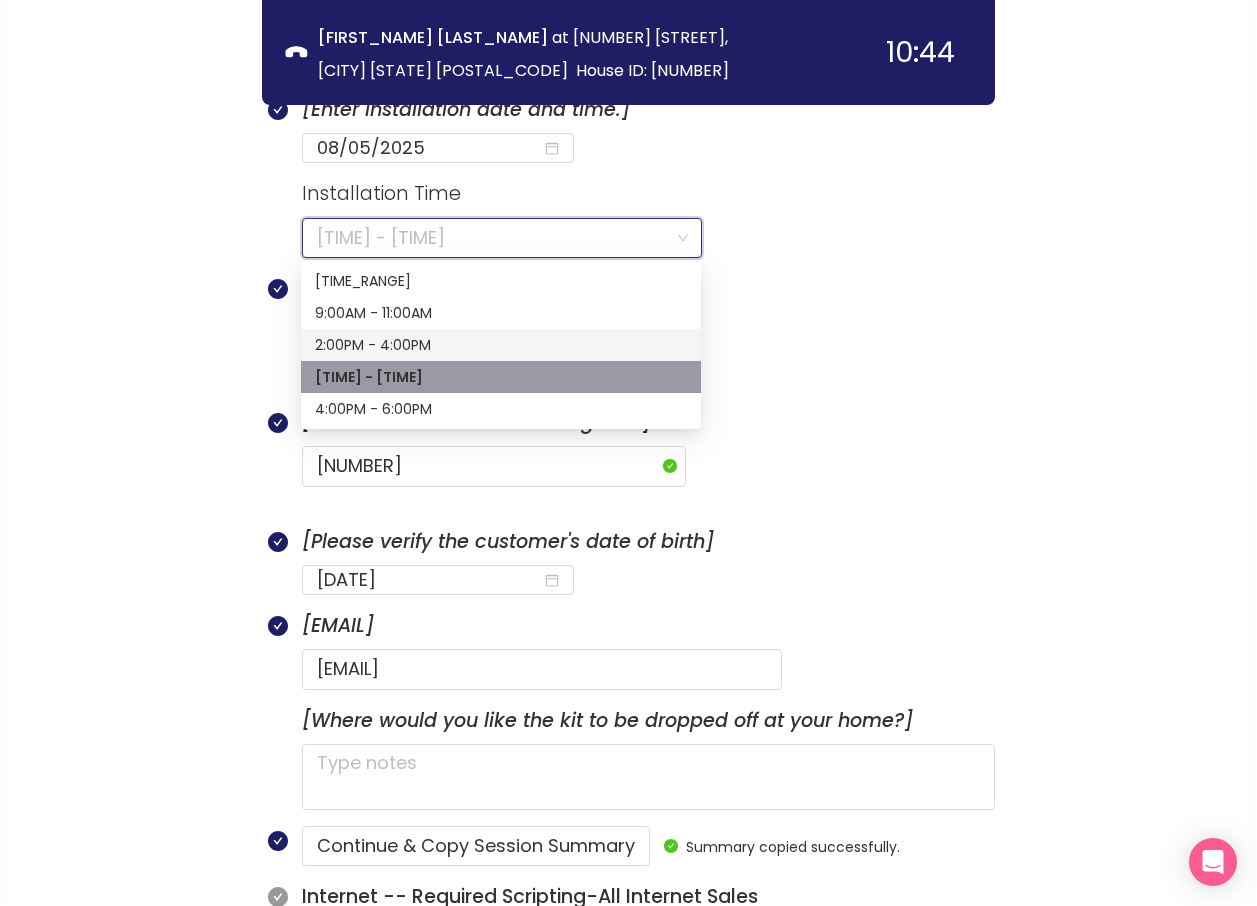 click on "2:00PM - 4:00PM" at bounding box center (501, 345) 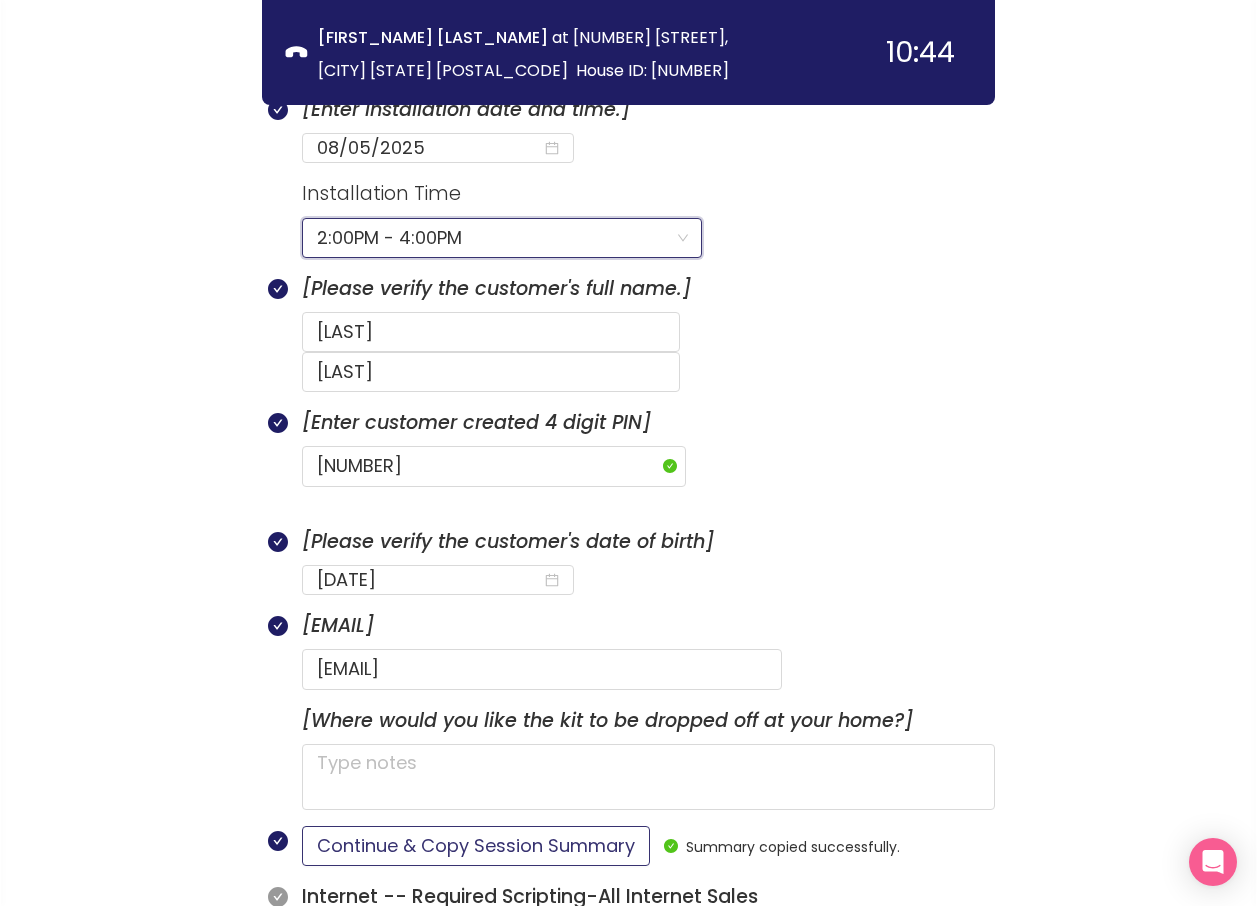 click on "Continue & Copy Session Summary" at bounding box center (476, 846) 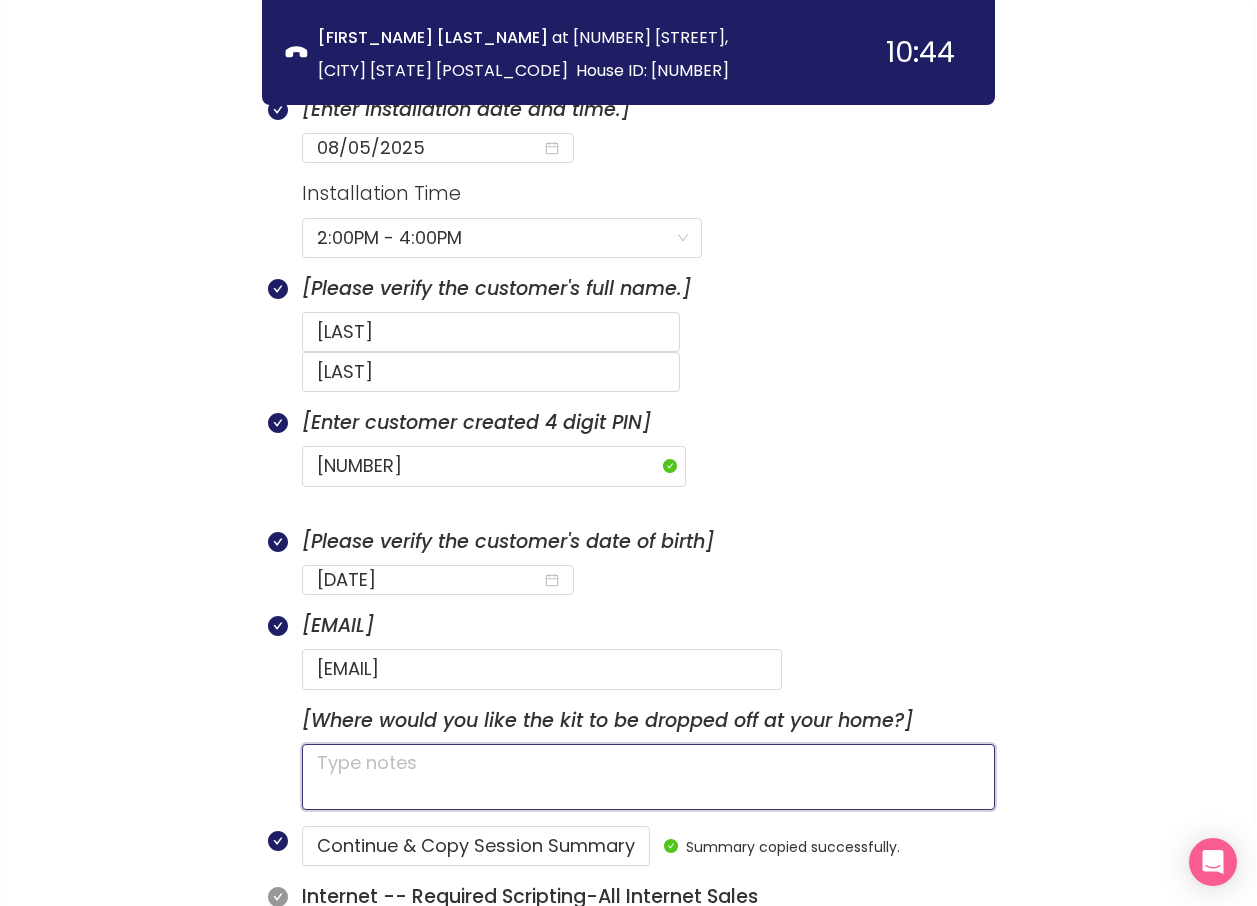 click 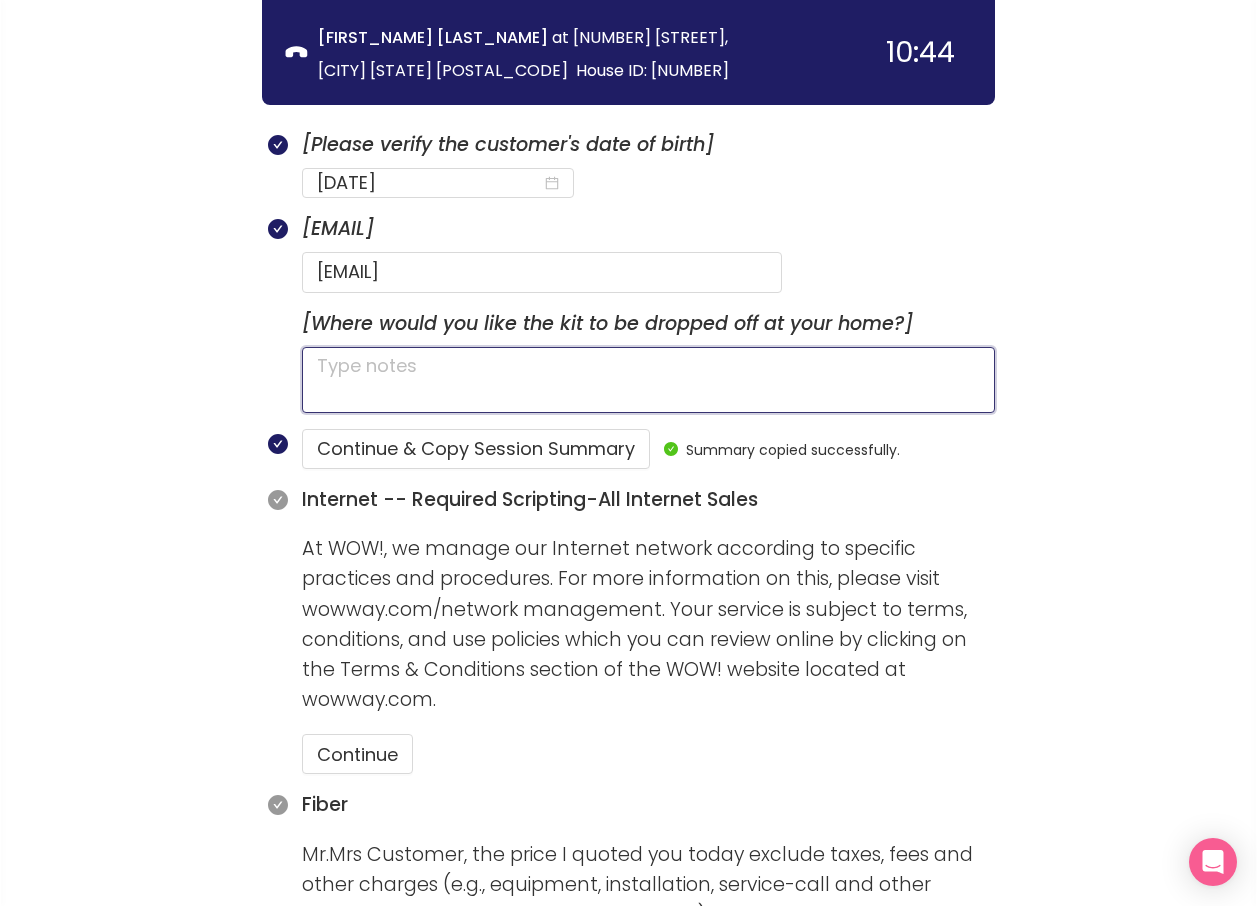 scroll, scrollTop: 1175, scrollLeft: 0, axis: vertical 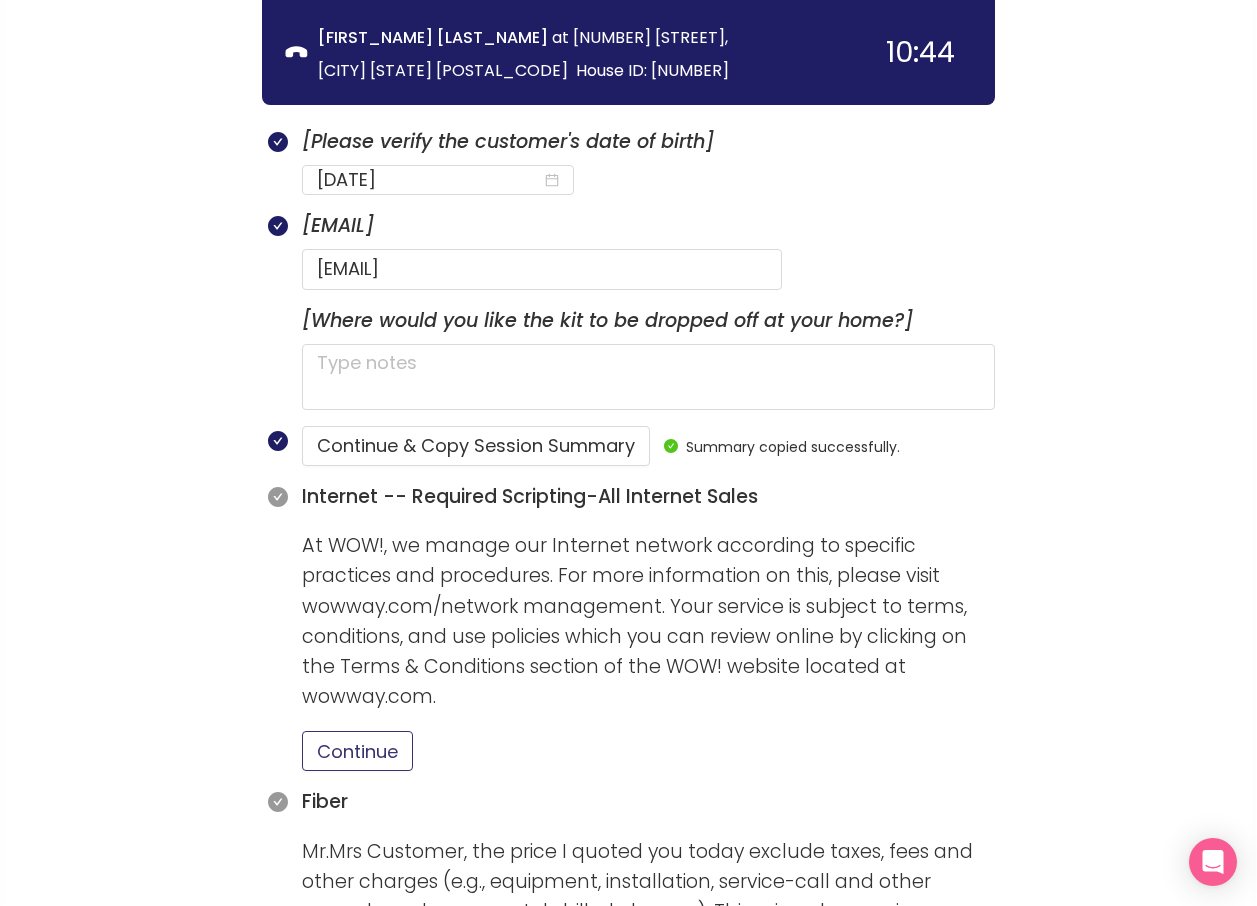 click on "Continue" at bounding box center [357, 751] 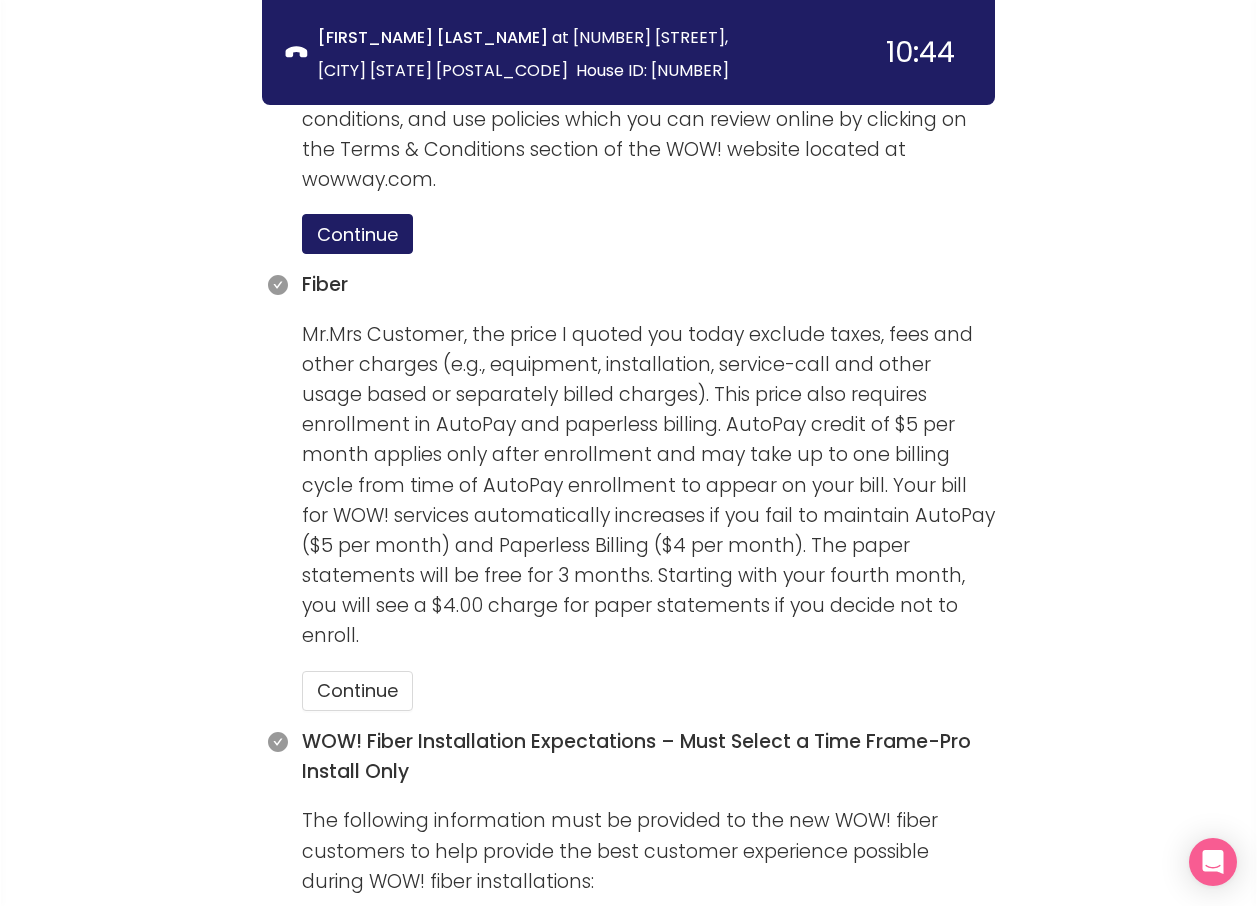 scroll, scrollTop: 1775, scrollLeft: 0, axis: vertical 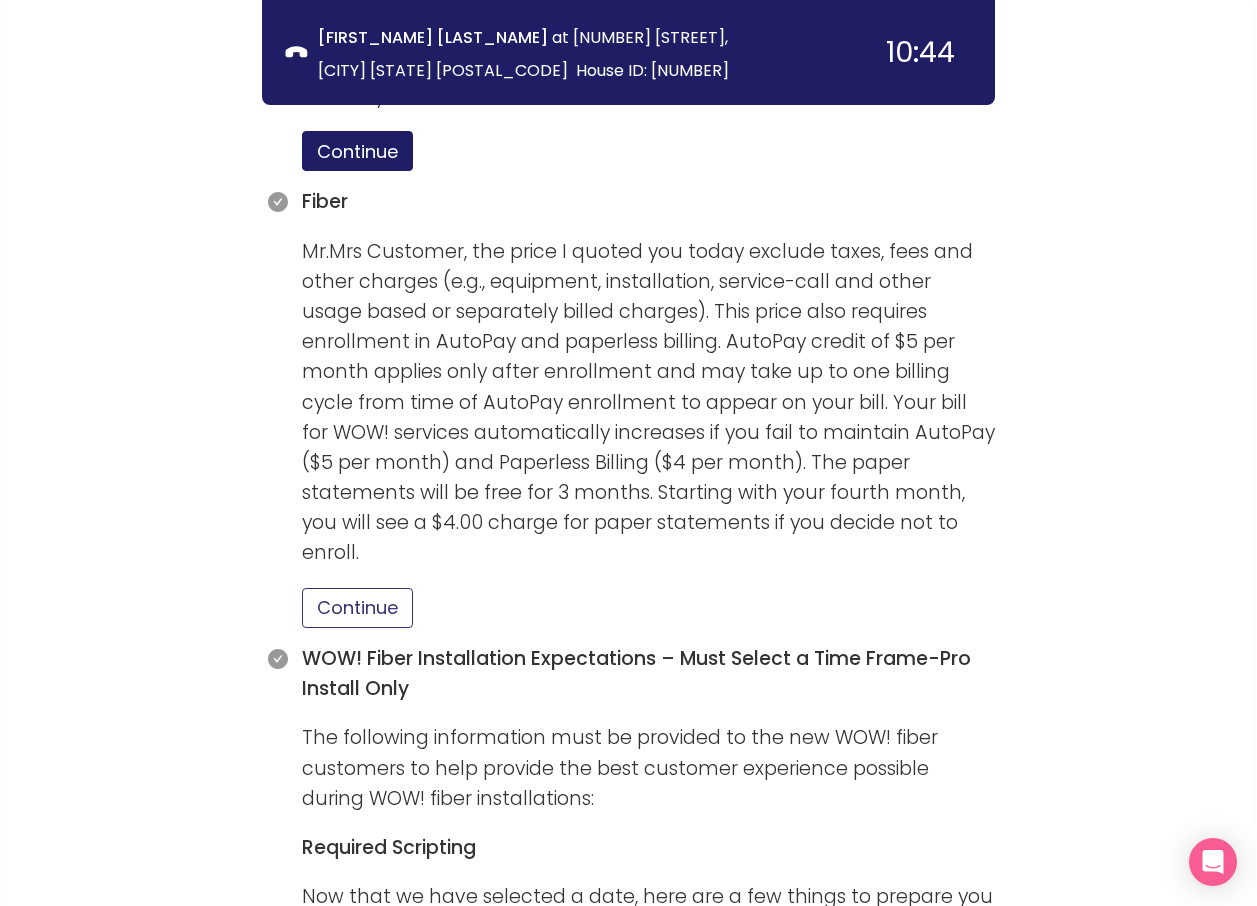 click on "Continue" at bounding box center [357, 608] 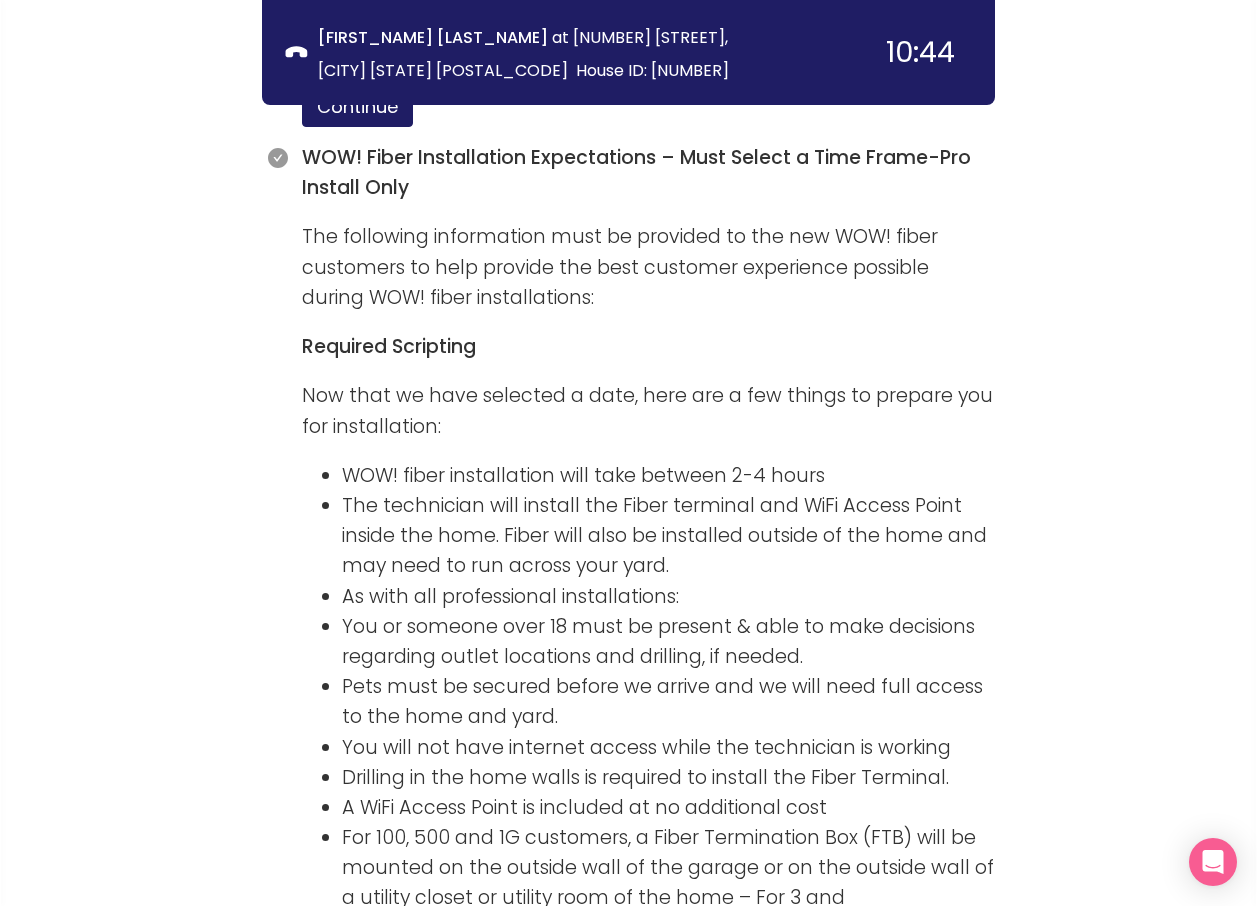 scroll, scrollTop: 2575, scrollLeft: 0, axis: vertical 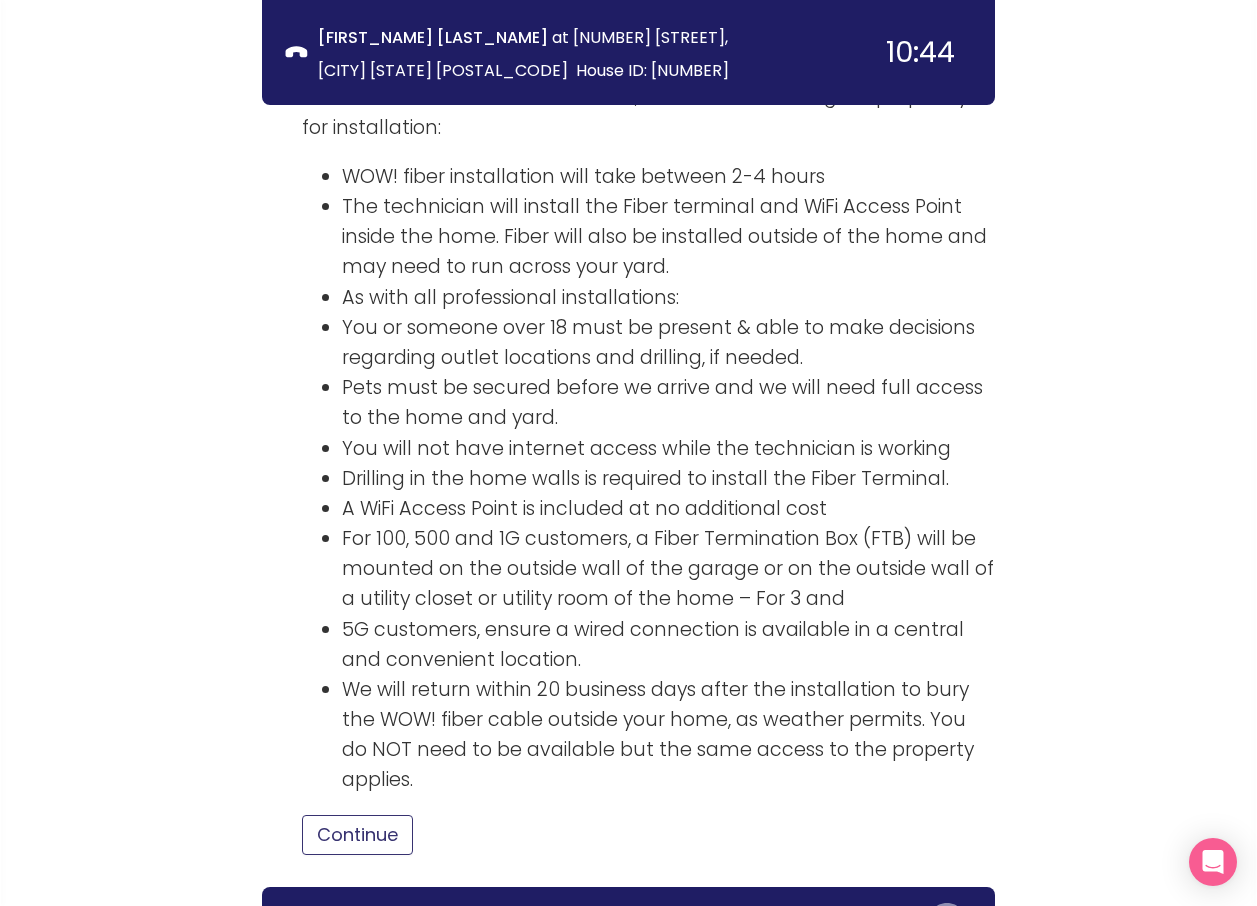 drag, startPoint x: 368, startPoint y: 774, endPoint x: 469, endPoint y: 742, distance: 105.9481 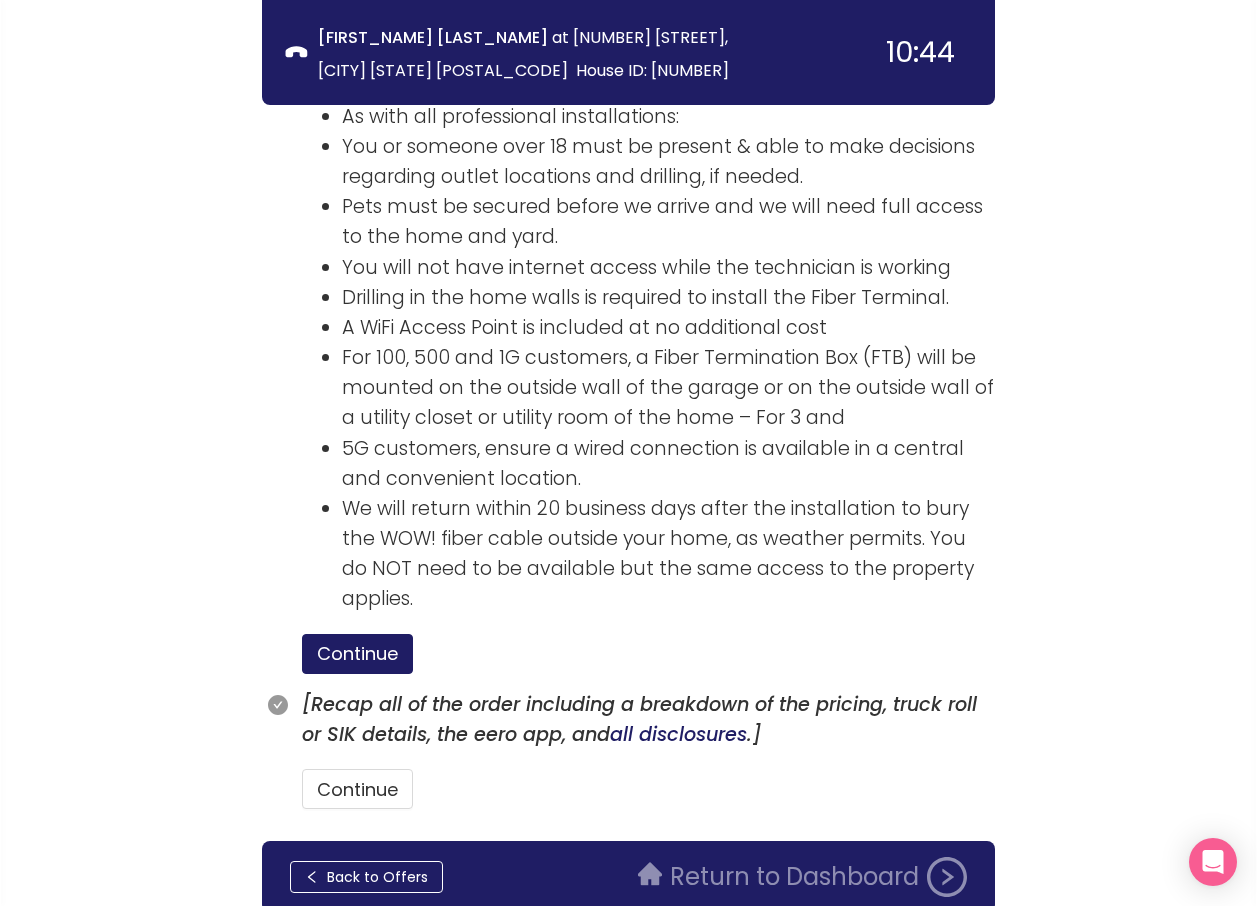 scroll, scrollTop: 2773, scrollLeft: 0, axis: vertical 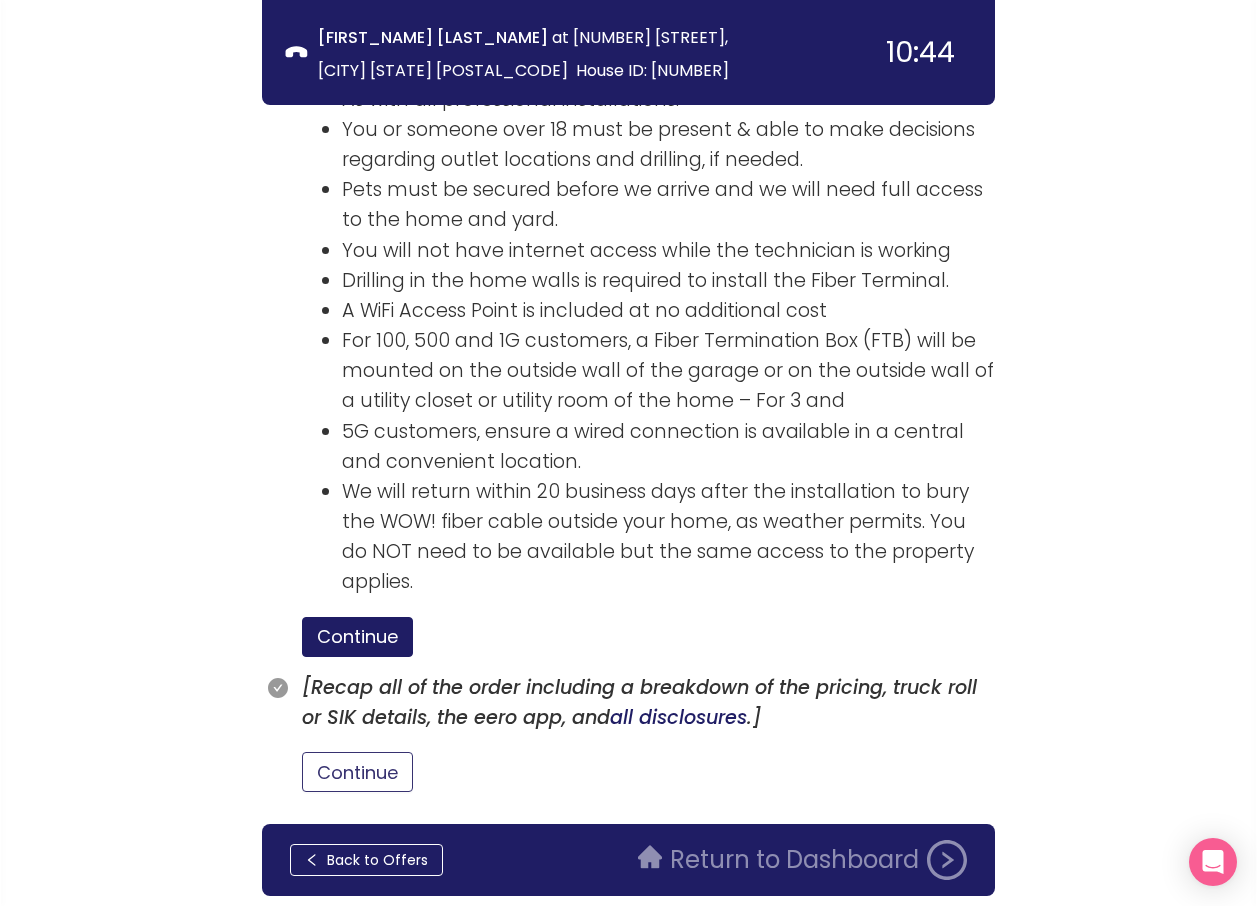 drag, startPoint x: 349, startPoint y: 697, endPoint x: 461, endPoint y: 697, distance: 112 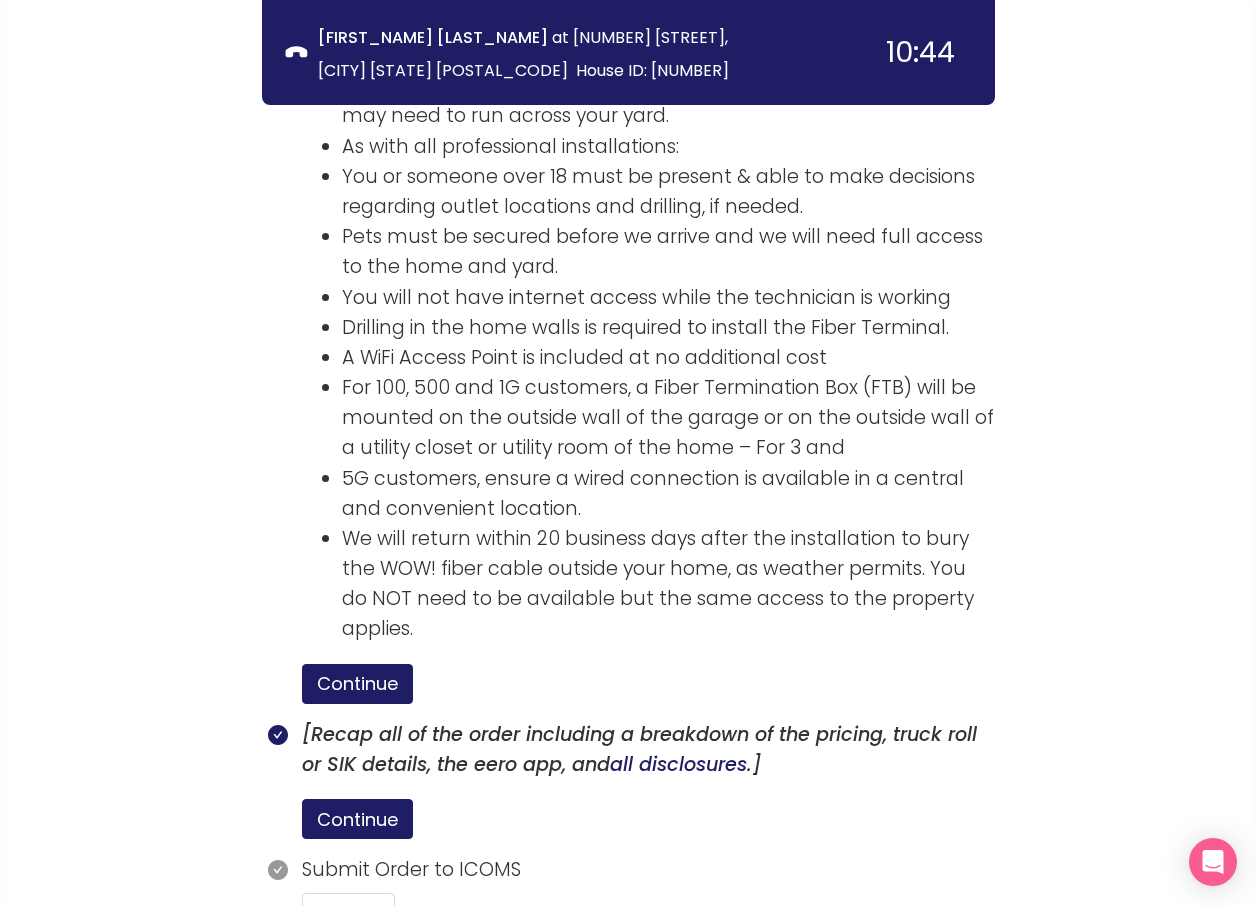 scroll, scrollTop: 2867, scrollLeft: 0, axis: vertical 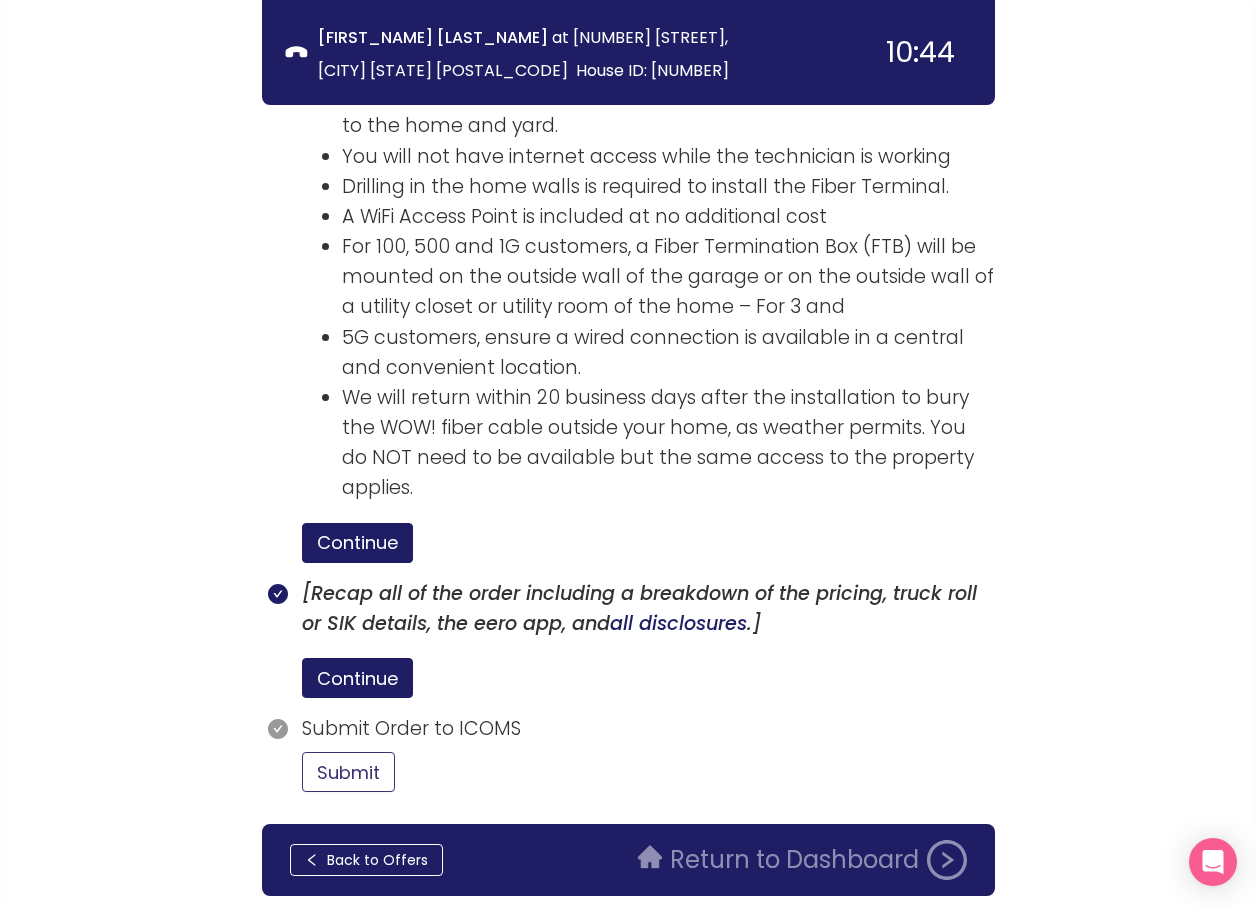 click on "Submit" at bounding box center [348, 772] 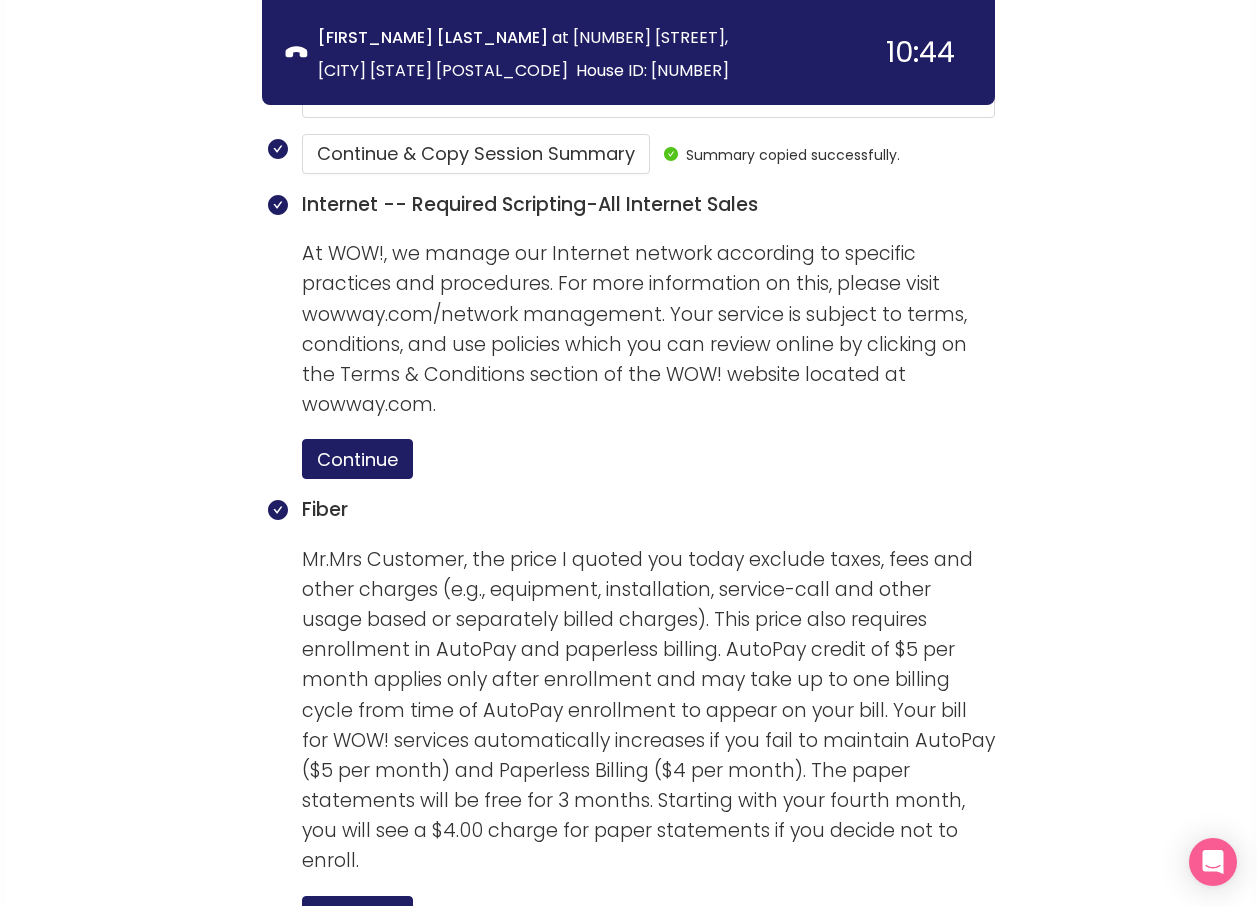 scroll, scrollTop: 1067, scrollLeft: 0, axis: vertical 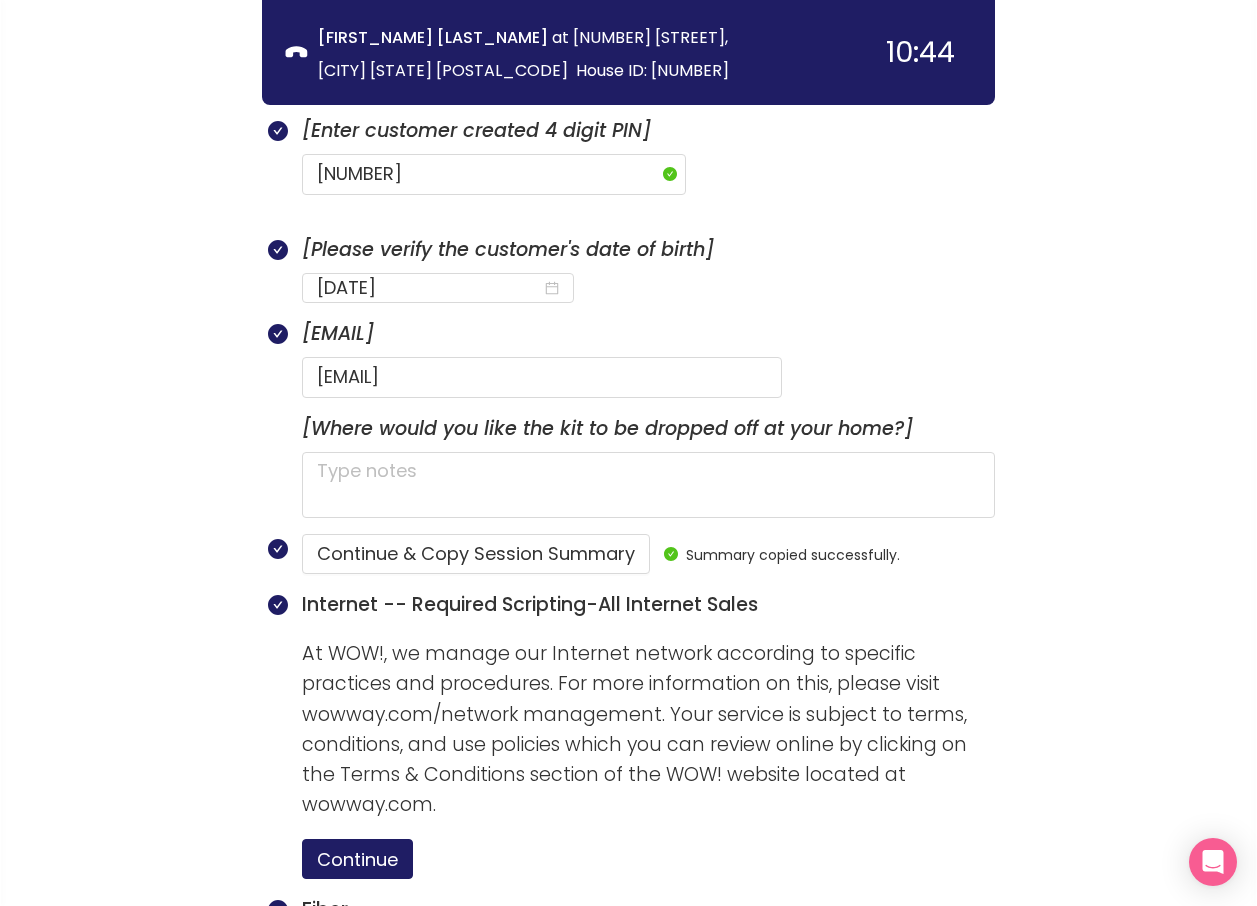 click on "call info discovery offers summary [FIRST_NAME] [LAST_NAME] at [NUMBER] [STREET], [CITY] [STATE] [POSTAL_CODE] [TIME] Session Summary  Internet  $[PRICE] [SERVICE] $[PRICE]  [SERVICE] $[PRICE]  WOW! Wifi Access Point $[PRICE]  eero Secure $[PRICE]  Autopay Discount -$[PRICE]  One Time Fees  $[PRICE] Totals  $[PRICE] Internet $[PRICE] One Time Fees $[PRICE] Calculations Monthly Bill ([NUMBER]+ mo) $[PRICE] * Discount Savings ([NUMBER] year) $[PRICE] *Excluding regional taxes and fees. Did this call result in a sale?   Yes  No [Enter installation appointments.] Get Appointment [Enter installation date and time.] [MM]/[DD]/[YEAR] Installation Time  [TIME]-[TIME] [Please verify the customer's full name.] [FIRST_NAME] [LAST_NAME] [Enter customer created [NUMBER] digit PIN] [NUMBER] [Please verify the customer's date of birth] [MM]/[DD]/[YEAR] [Enter customer email.] [EMAIL] [Where would you like the kit to be dropped off at your home?] Continue & Copy Session Summary Summary copied successfully. Internet -- Required Scripting-All Internet Sales Continue [SERVICE] .]" at bounding box center [628, 915] 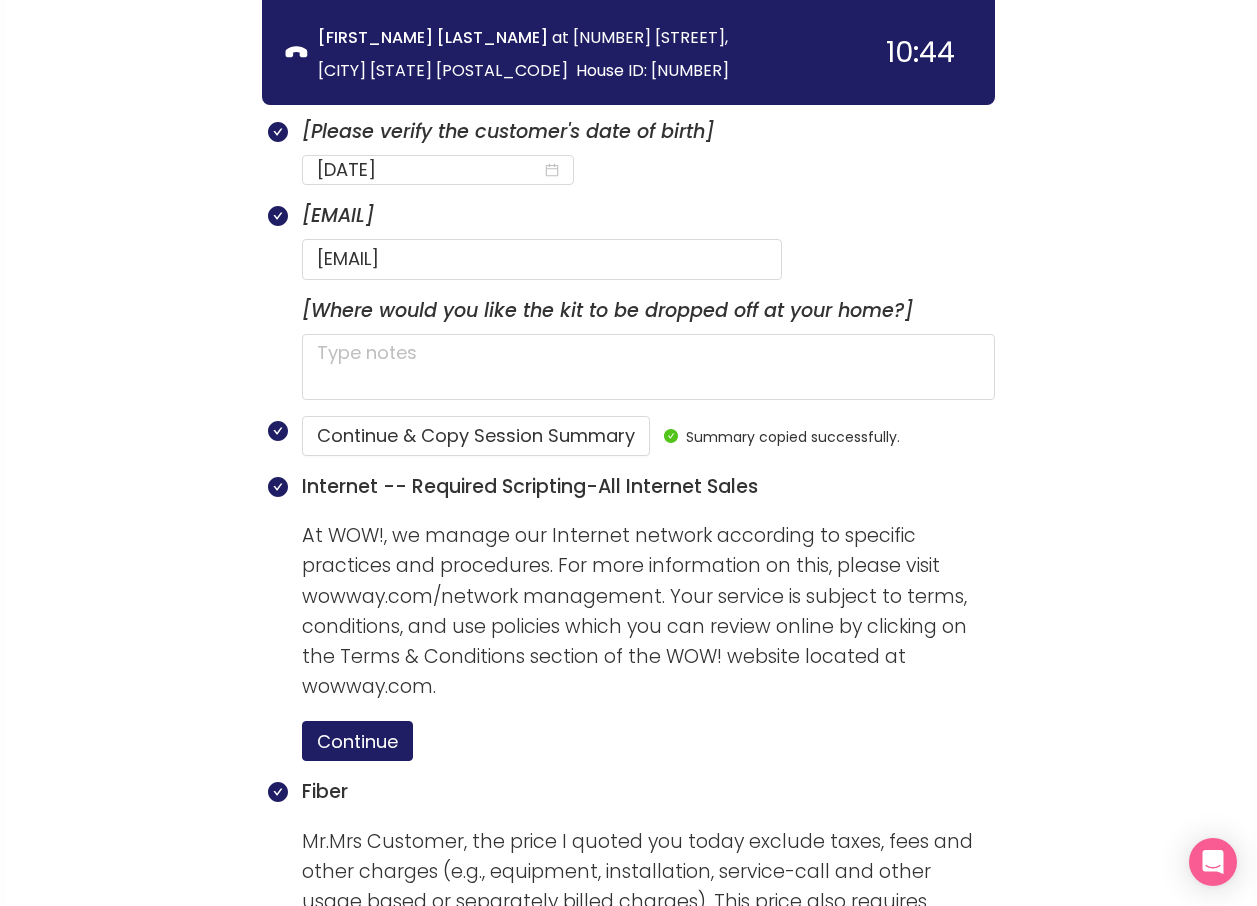 scroll, scrollTop: 867, scrollLeft: 0, axis: vertical 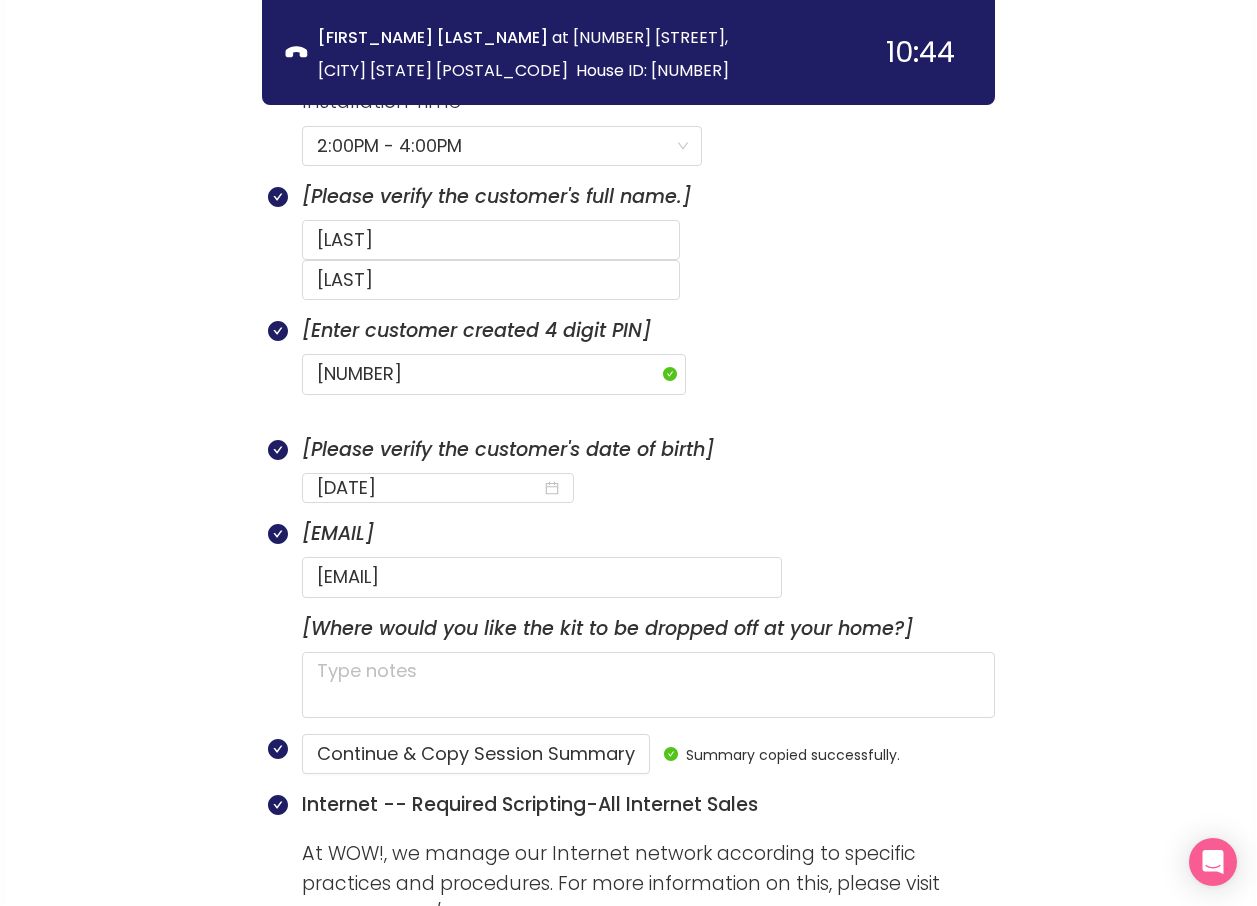 click on "[Please verify the customer's date of birth] 11/09/[YEAR]" 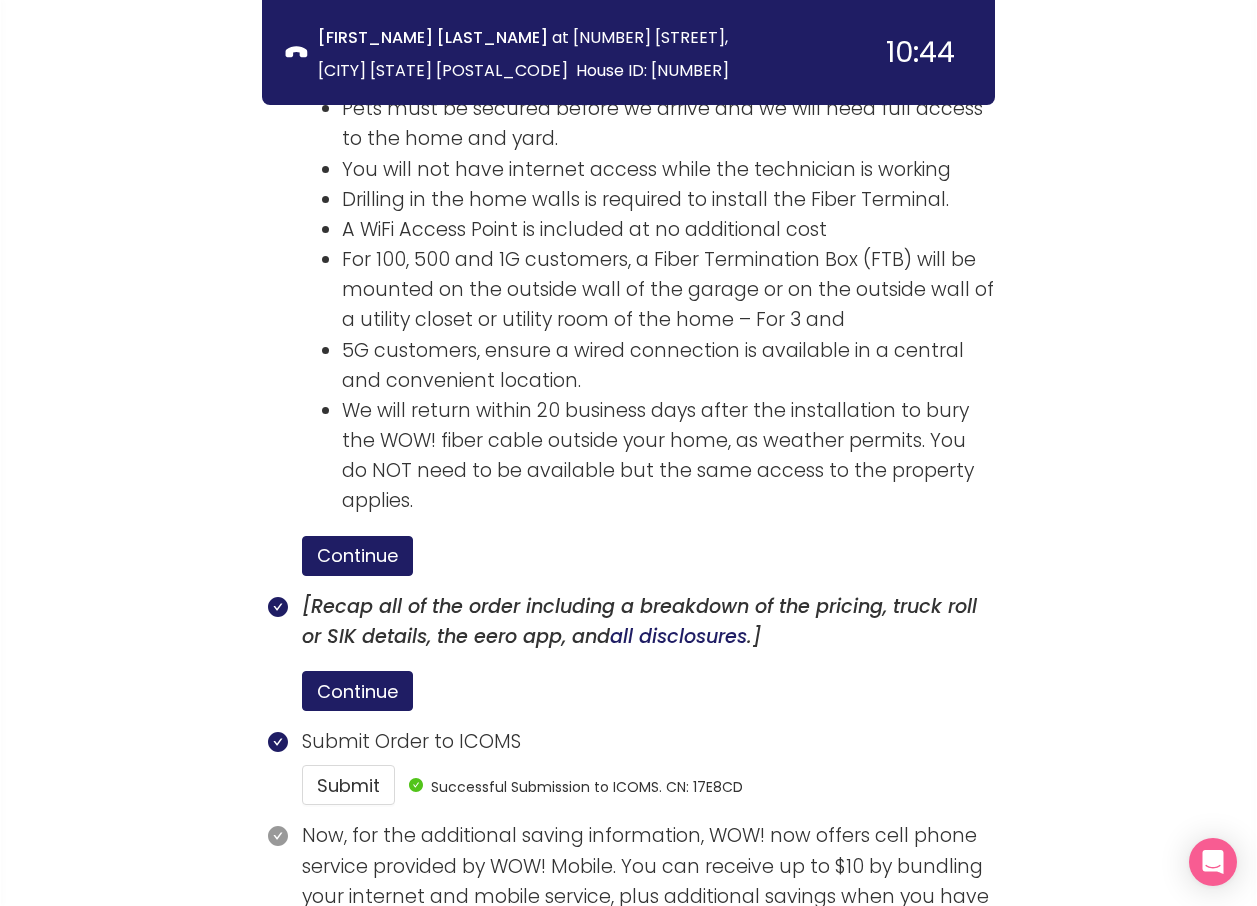 scroll, scrollTop: 3052, scrollLeft: 0, axis: vertical 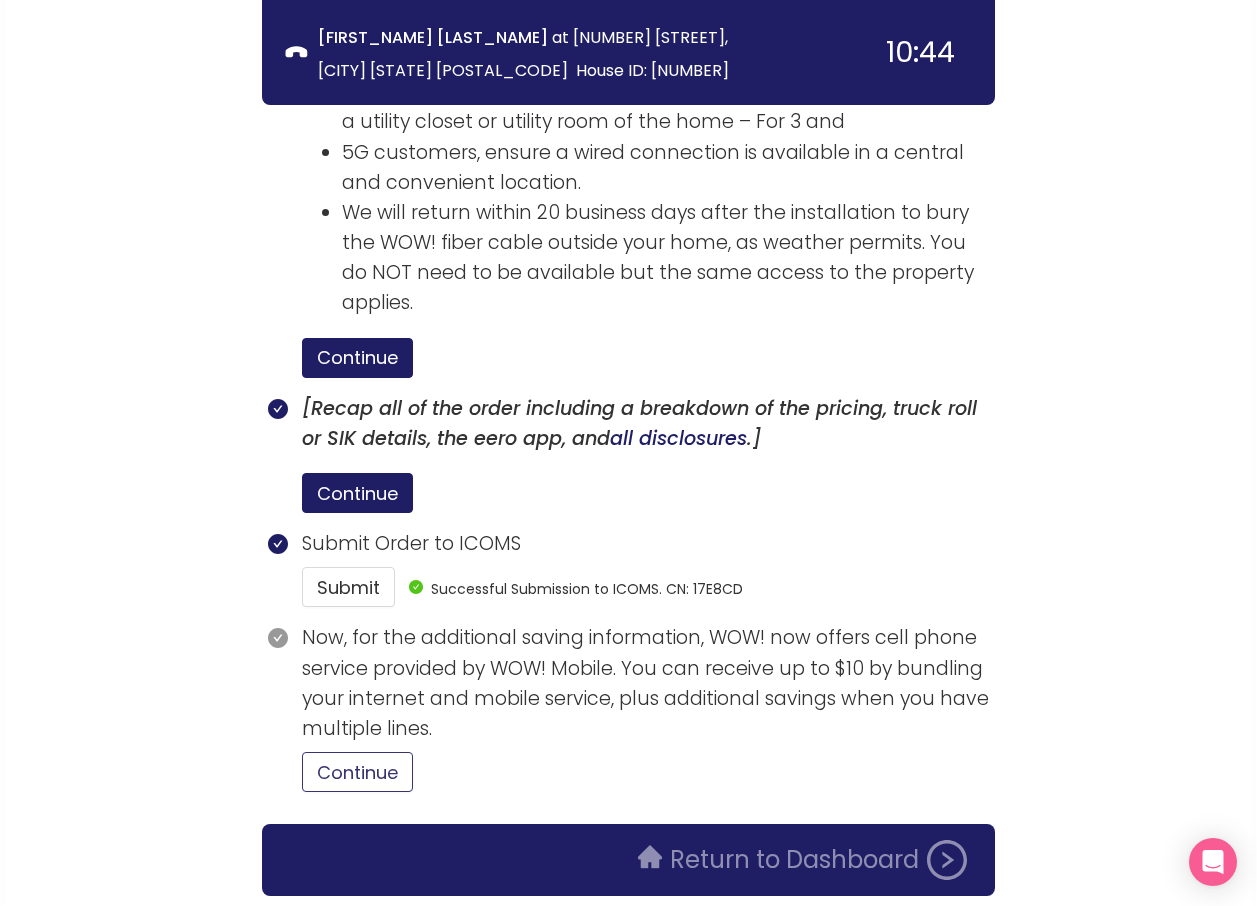 click on "Continue" at bounding box center [357, 772] 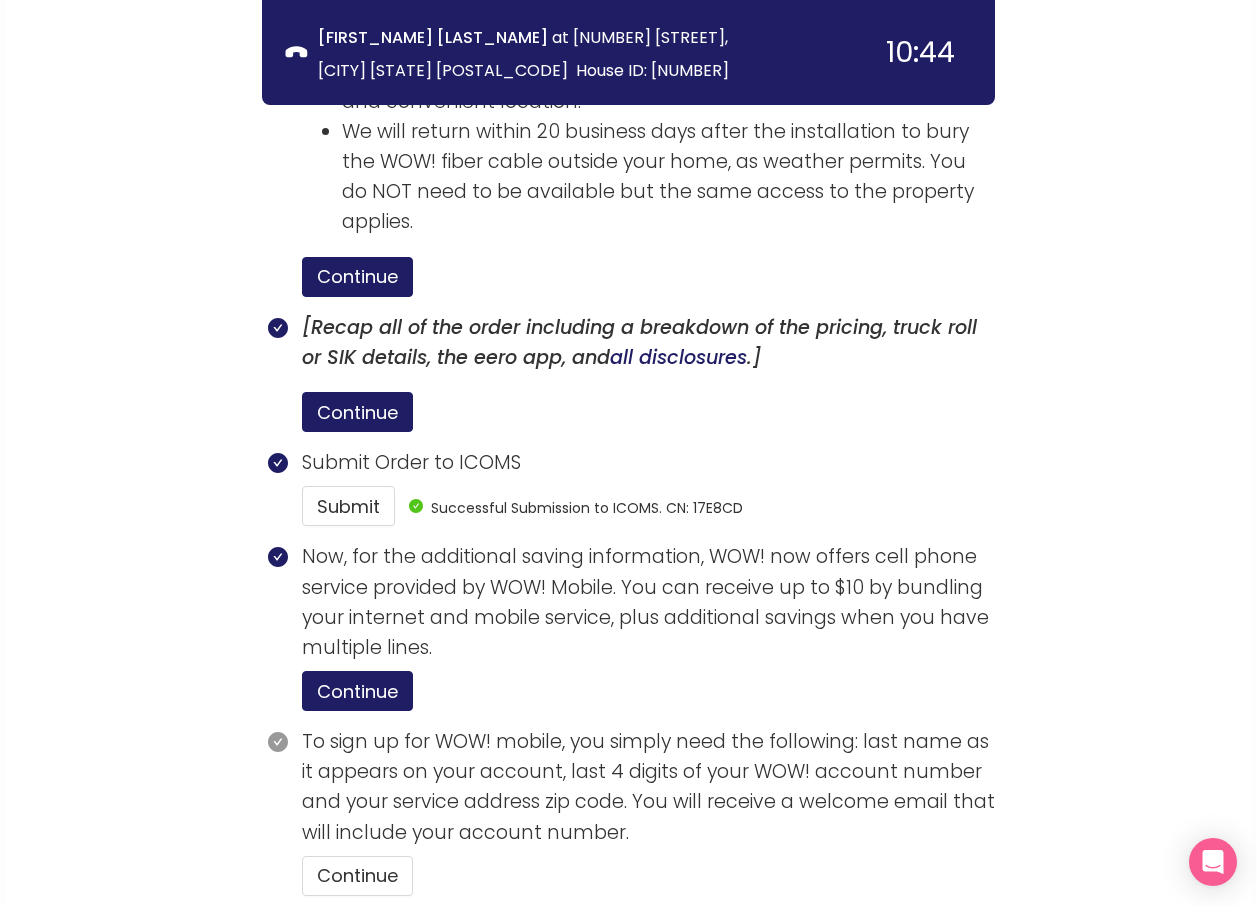 scroll, scrollTop: 3236, scrollLeft: 0, axis: vertical 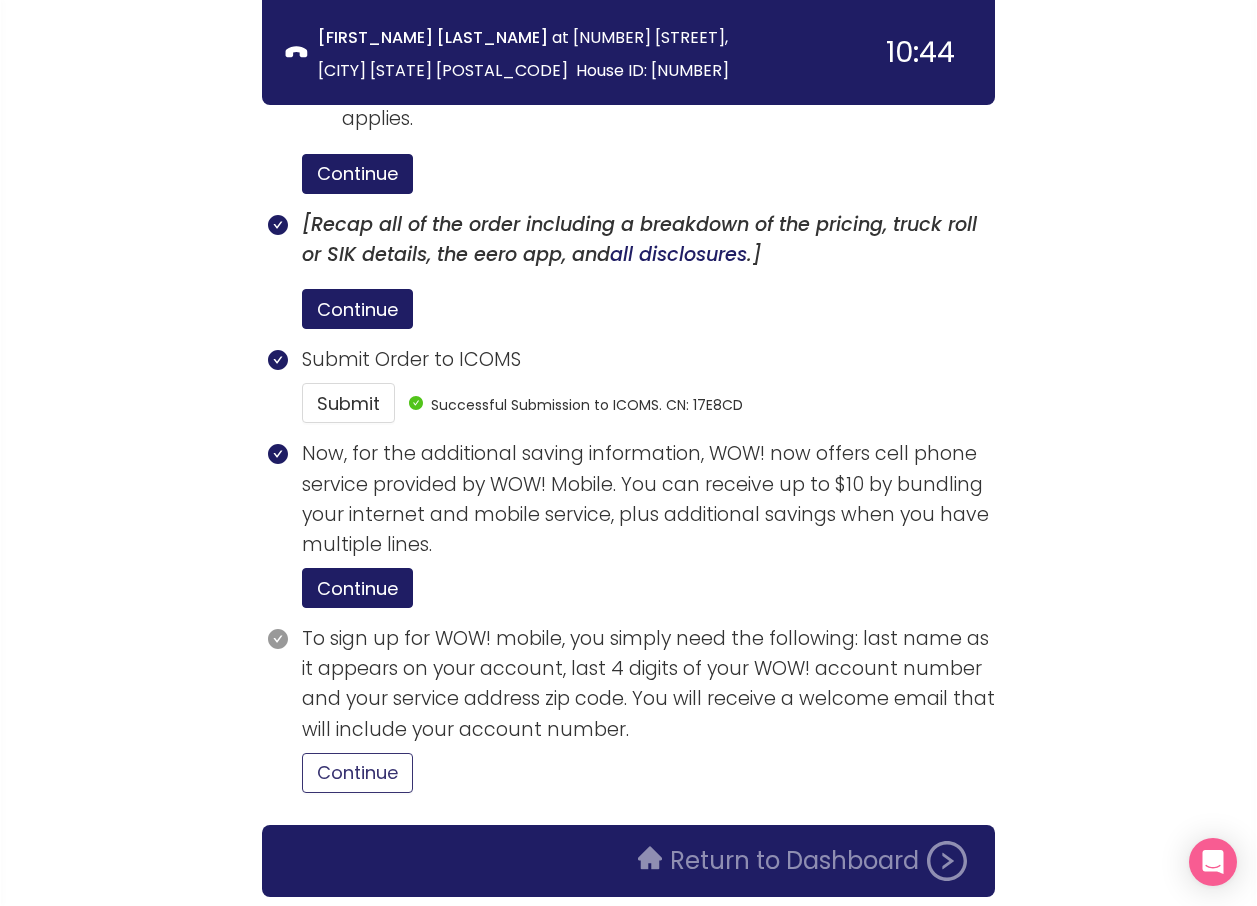 click on "Continue" at bounding box center (357, 773) 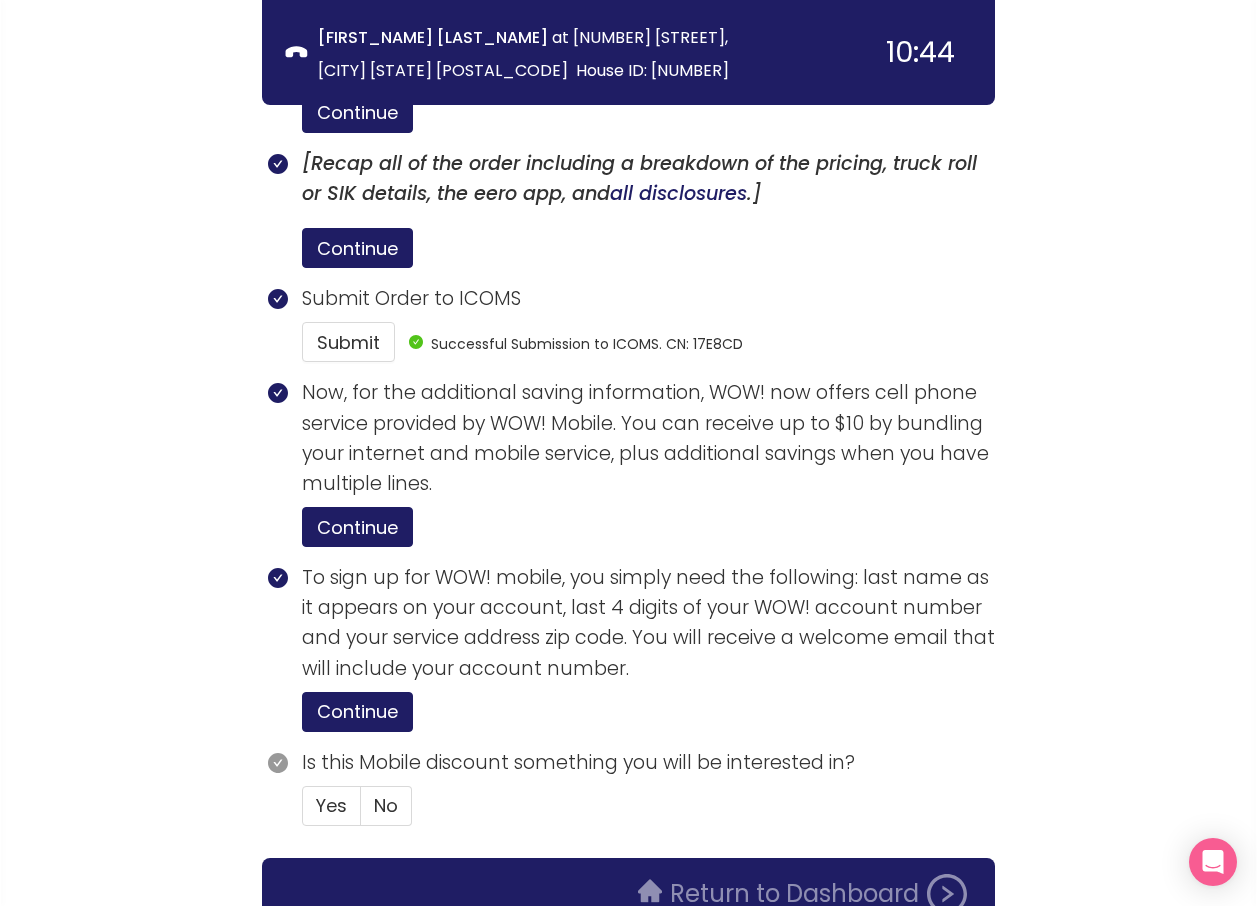 scroll, scrollTop: 3331, scrollLeft: 0, axis: vertical 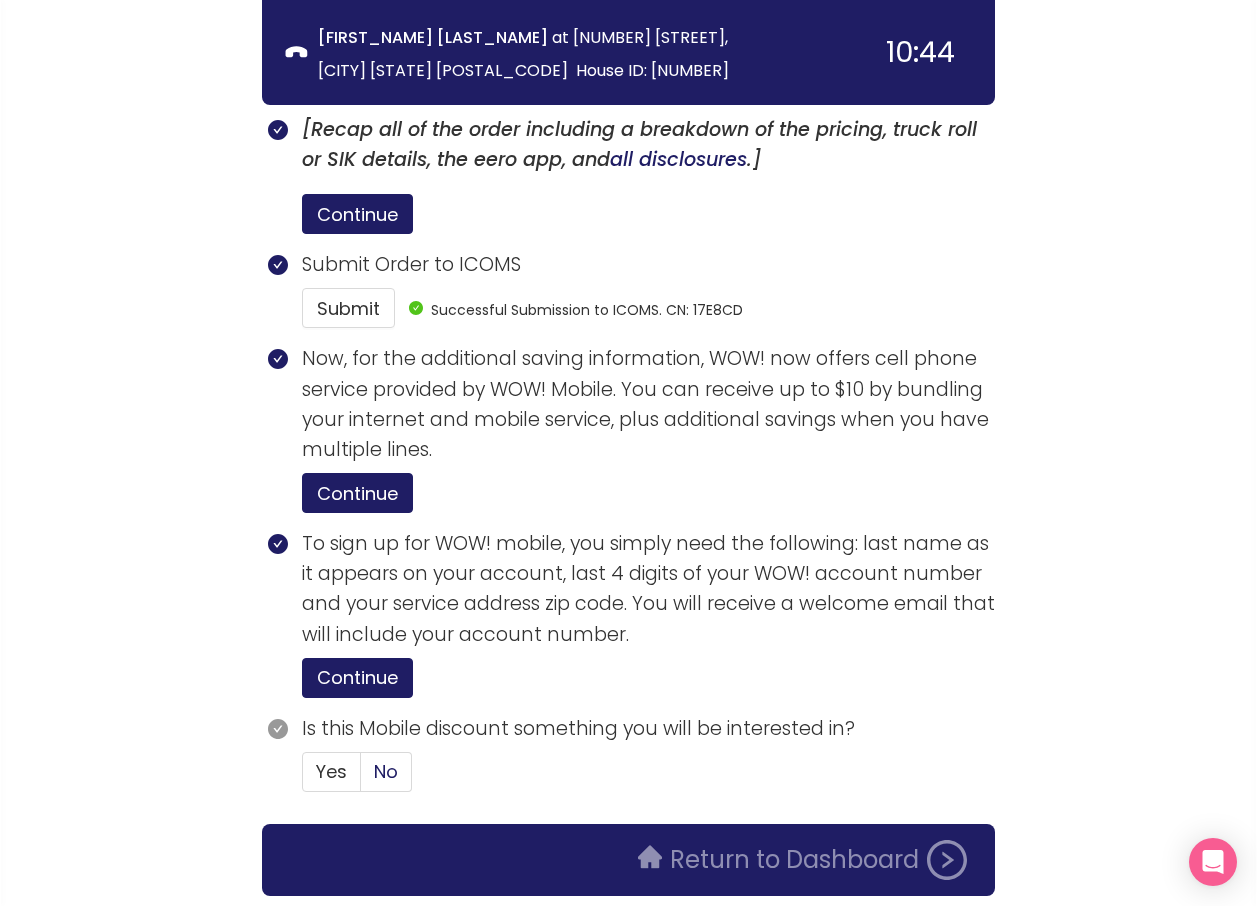 click on "No" at bounding box center [386, 771] 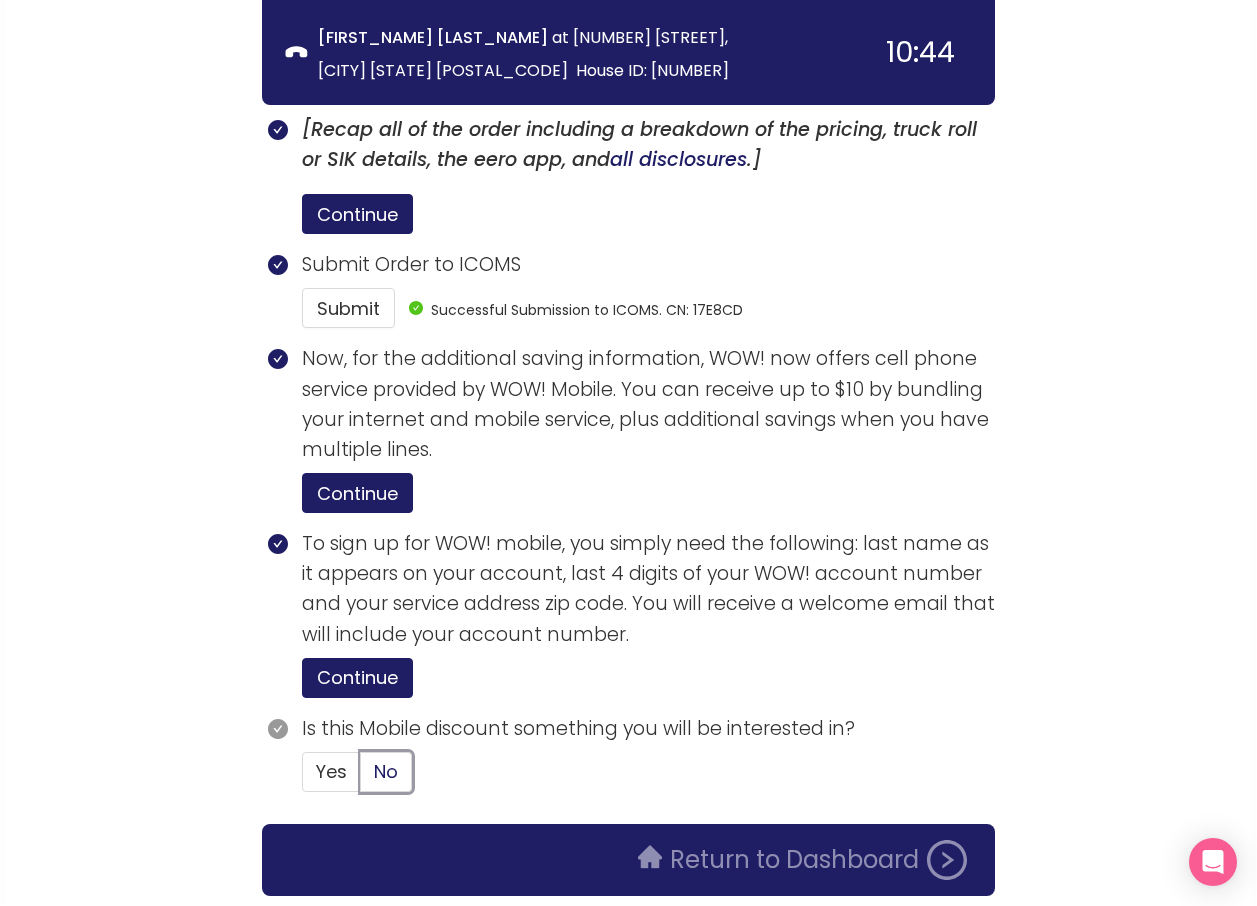 click on "No" at bounding box center [361, 778] 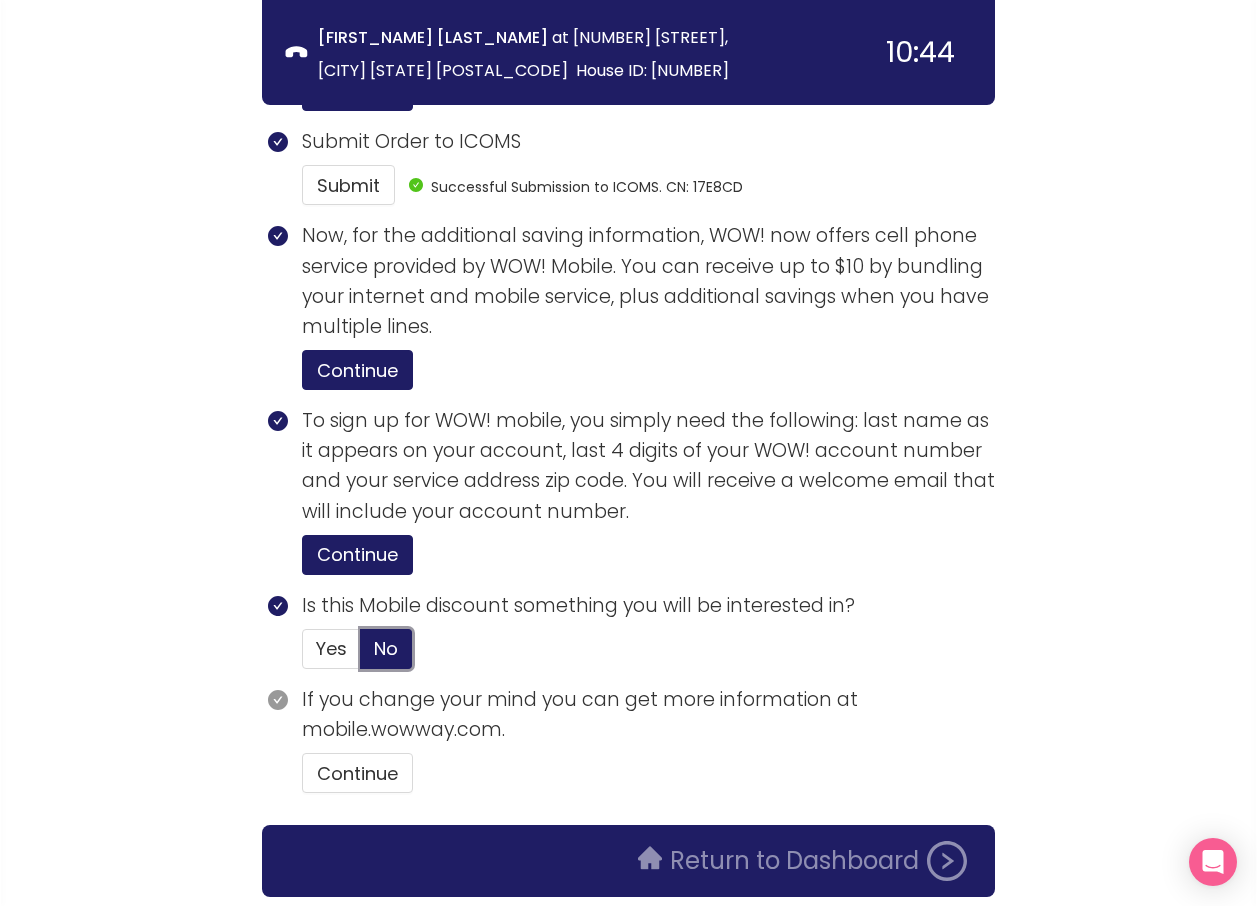 scroll, scrollTop: 3455, scrollLeft: 0, axis: vertical 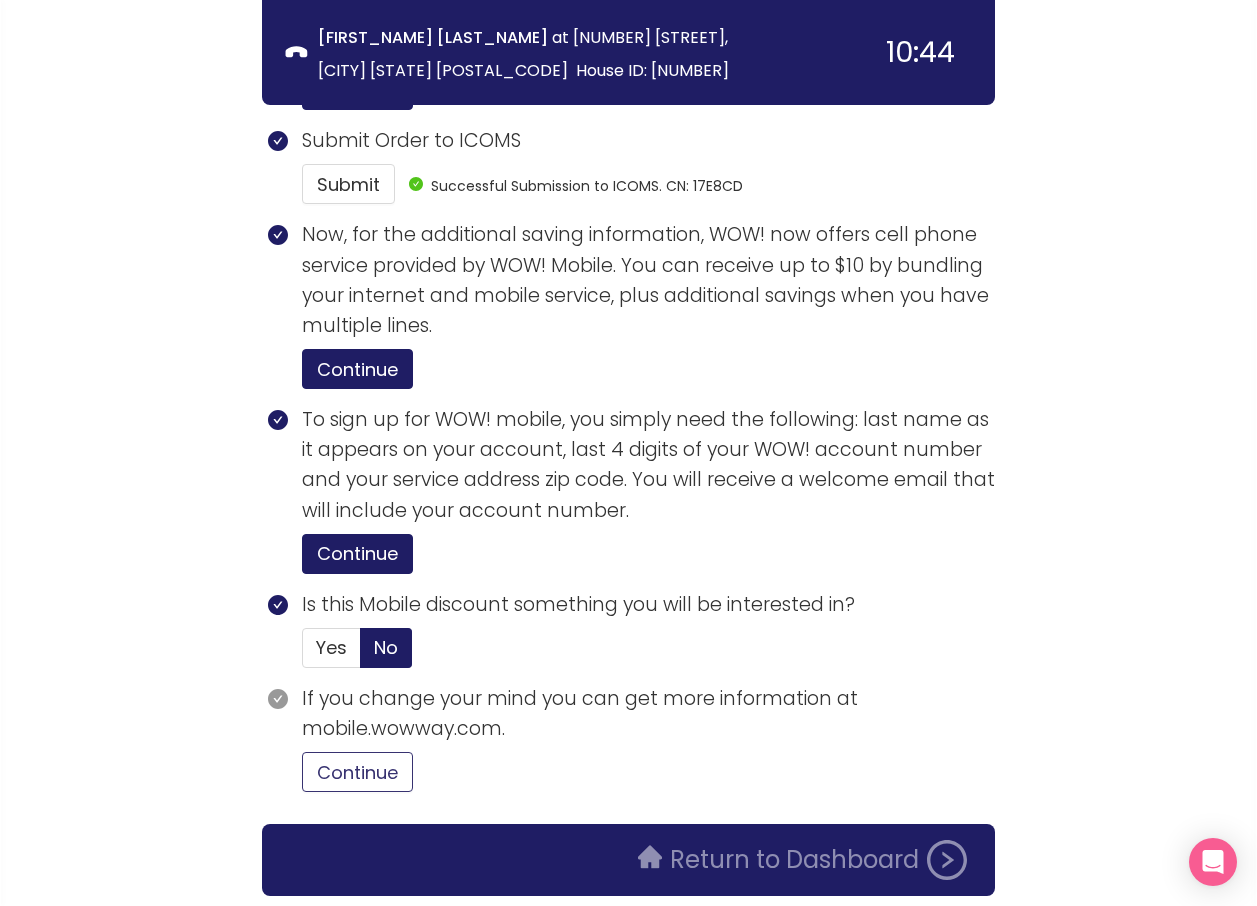 click on "Continue" at bounding box center (357, 772) 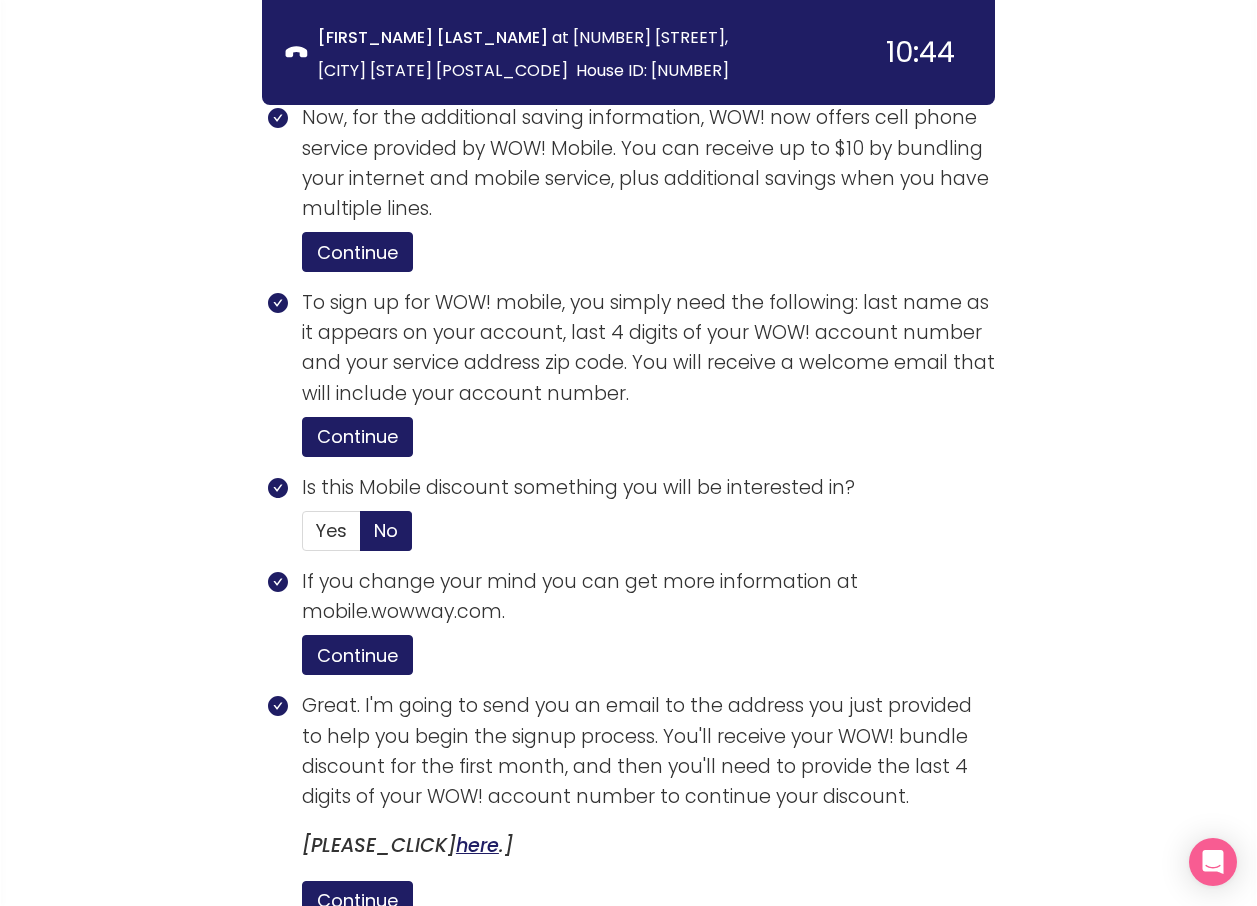 scroll, scrollTop: 3836, scrollLeft: 0, axis: vertical 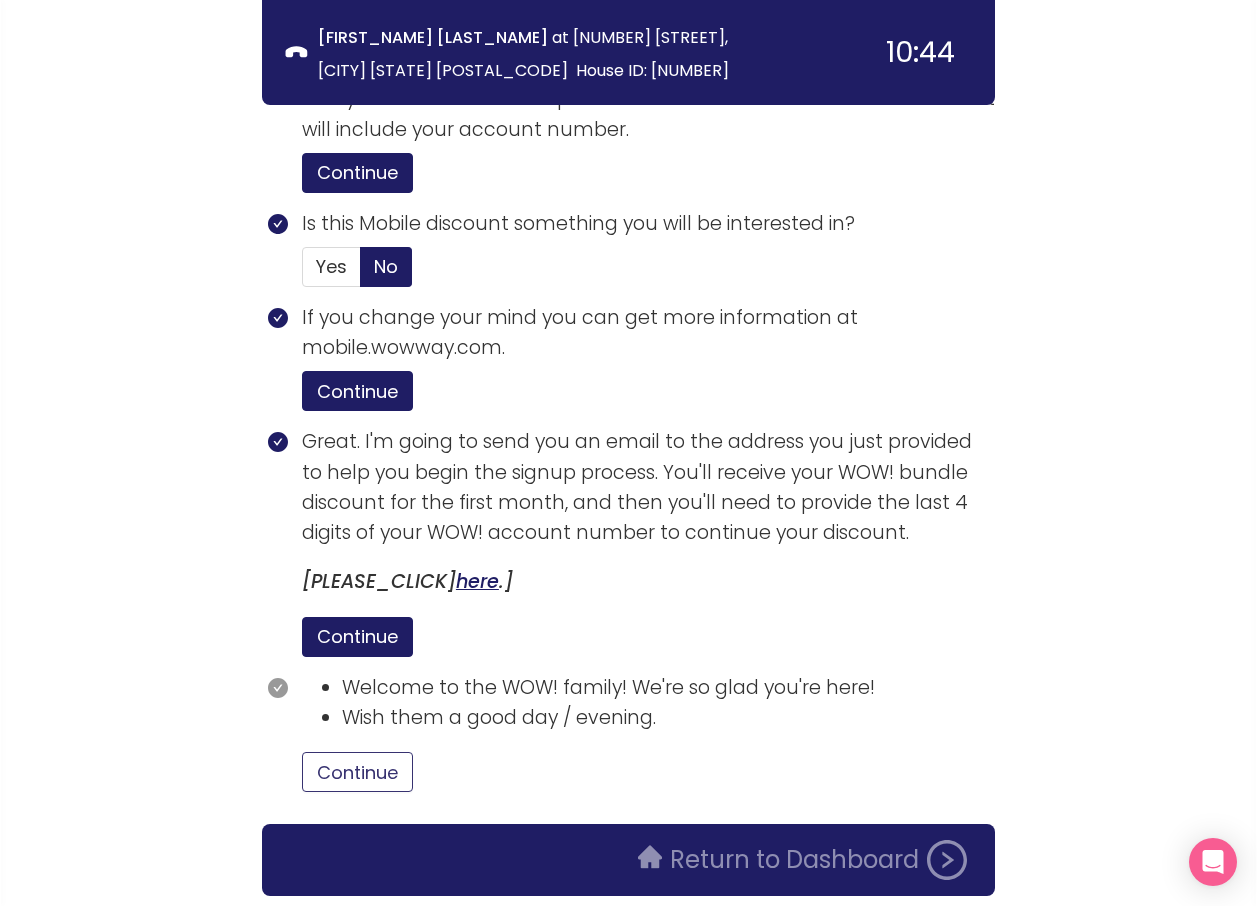 click on "Continue" at bounding box center (357, 772) 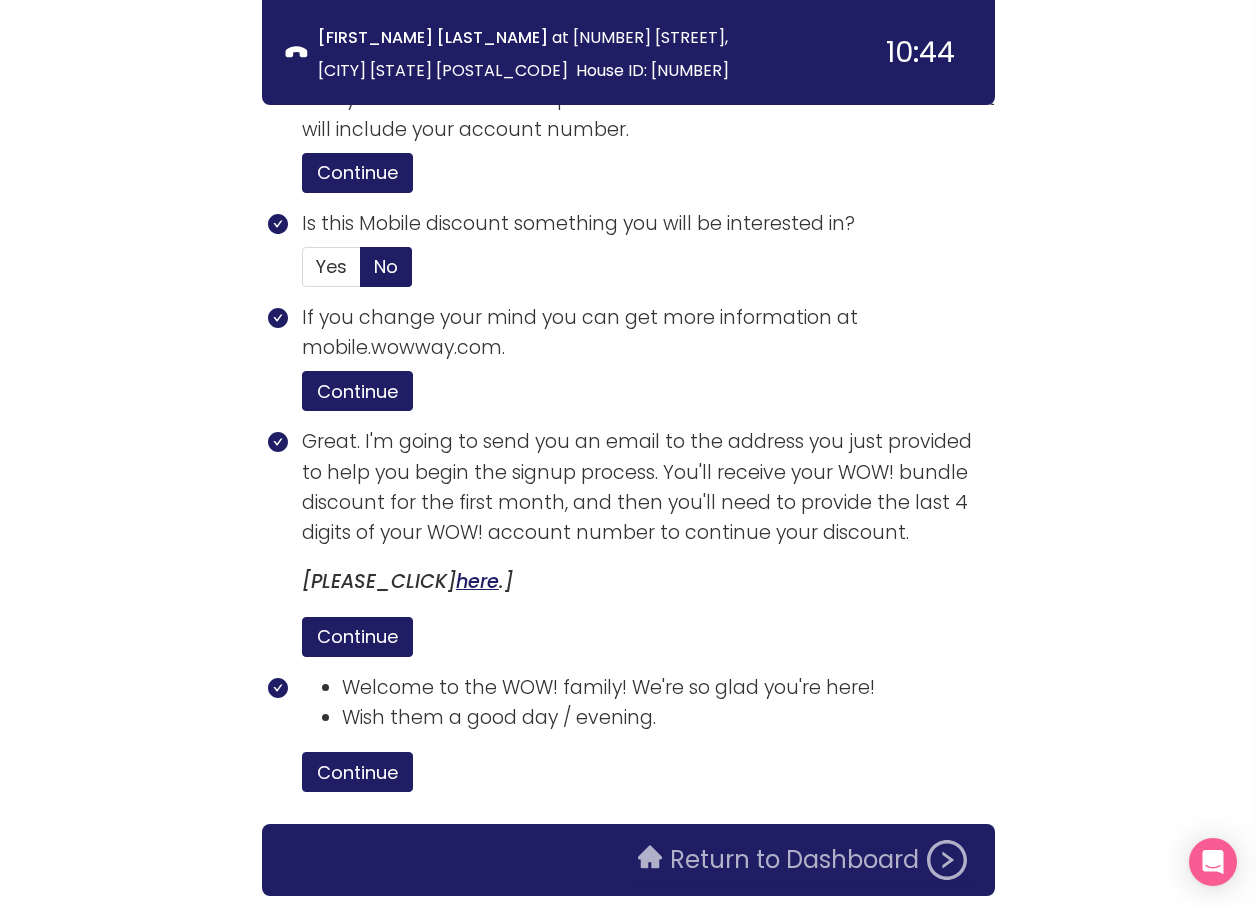 click on "Return to Dashboard" 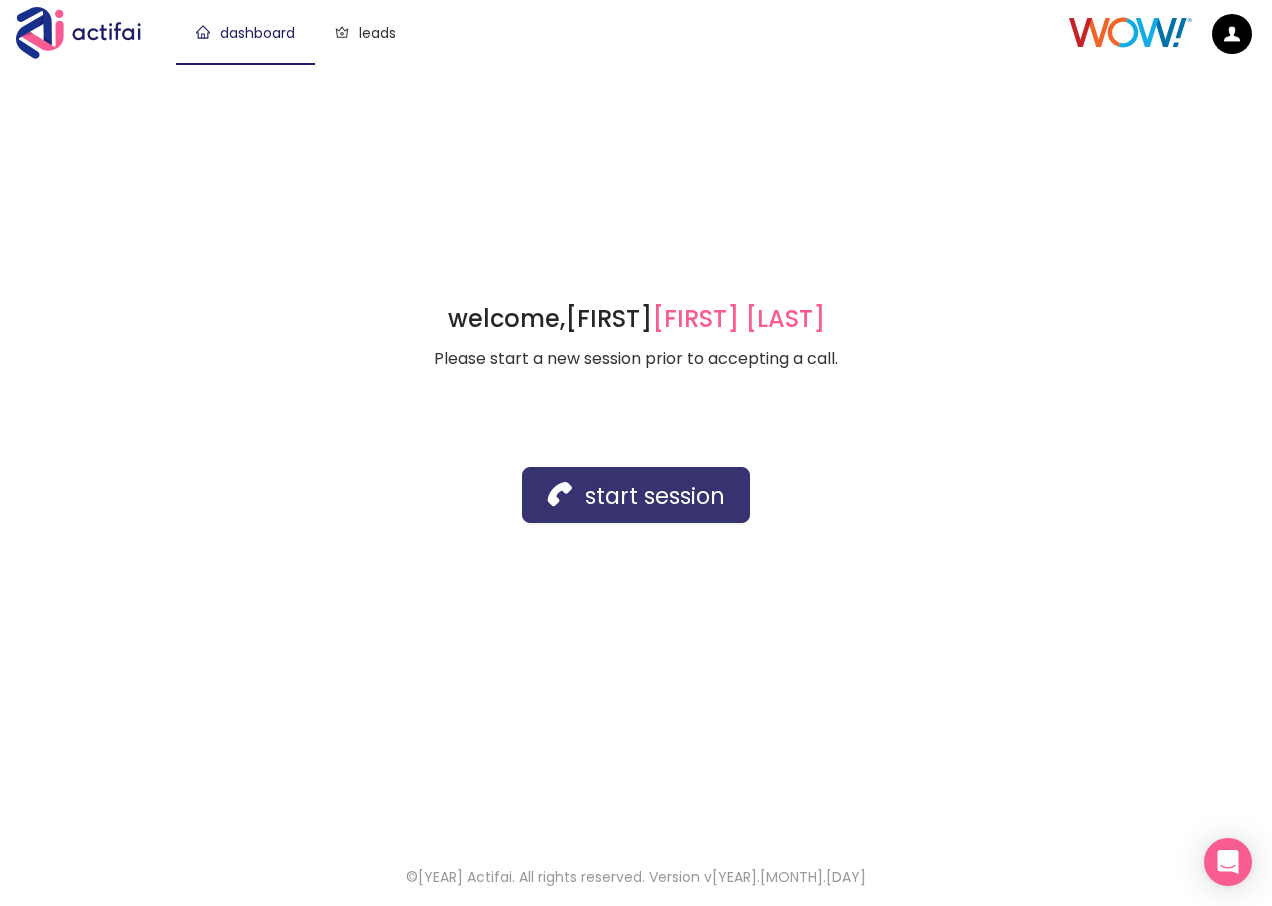 click on "start session" at bounding box center [636, 495] 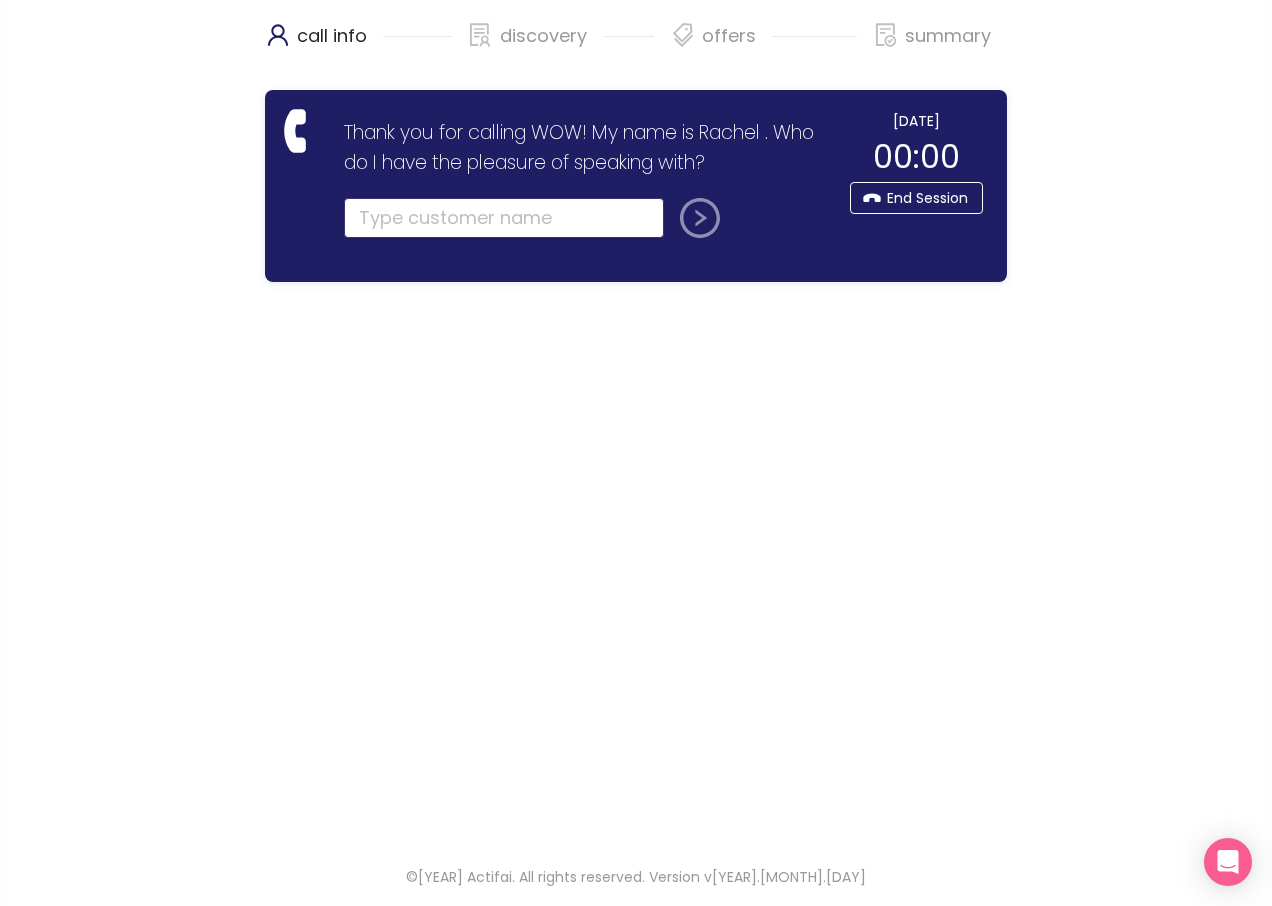 click 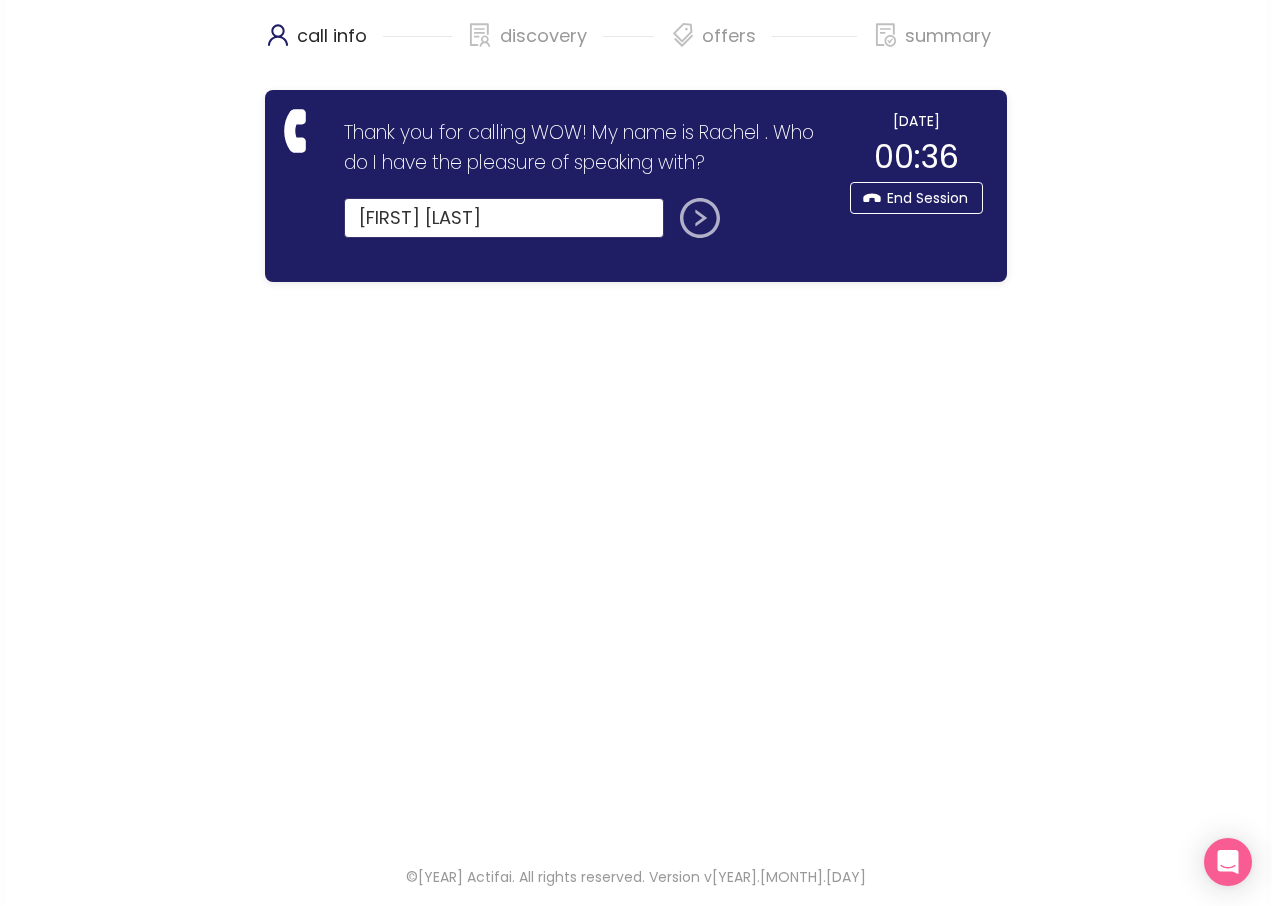 type on "[FIRST] [LAST]" 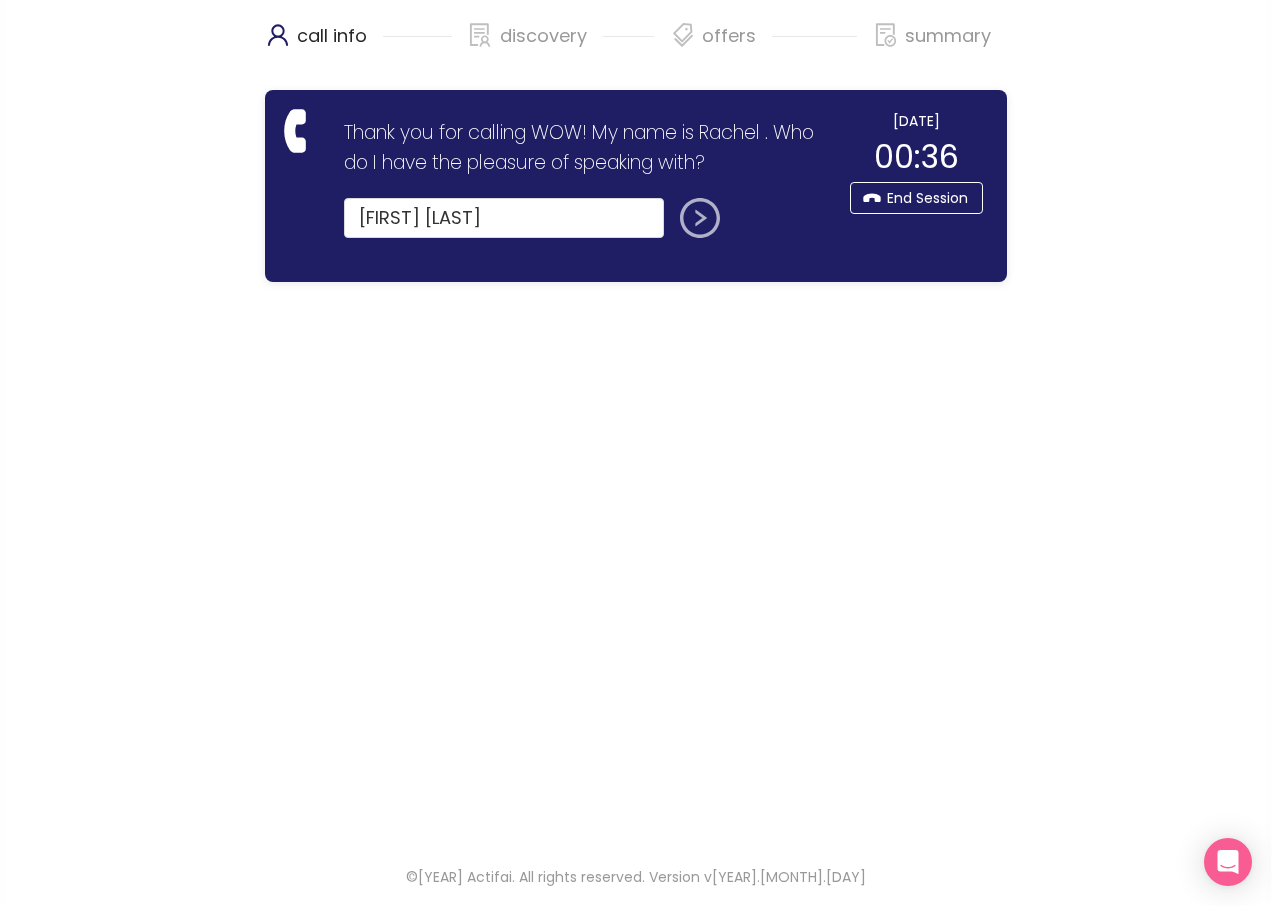 click 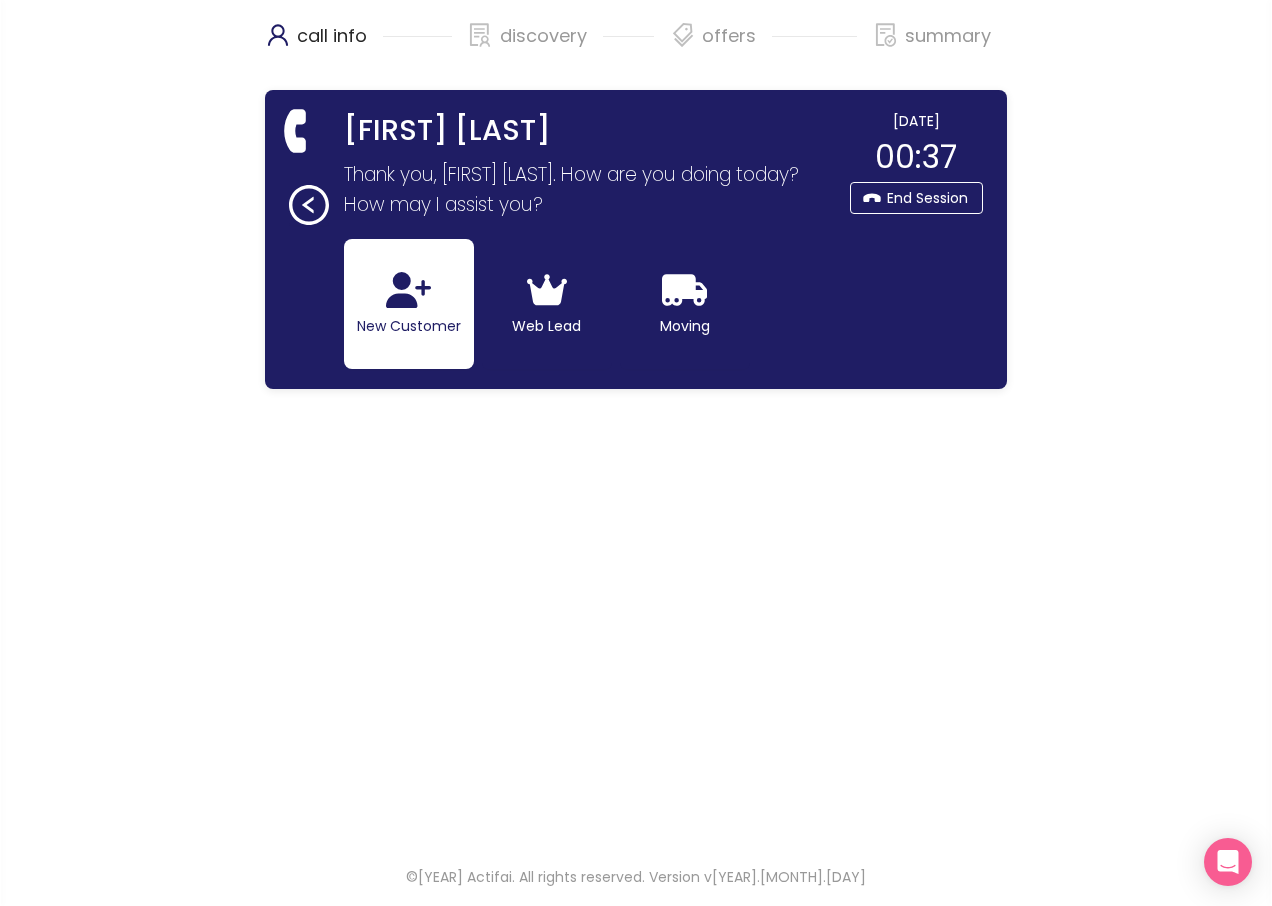 click 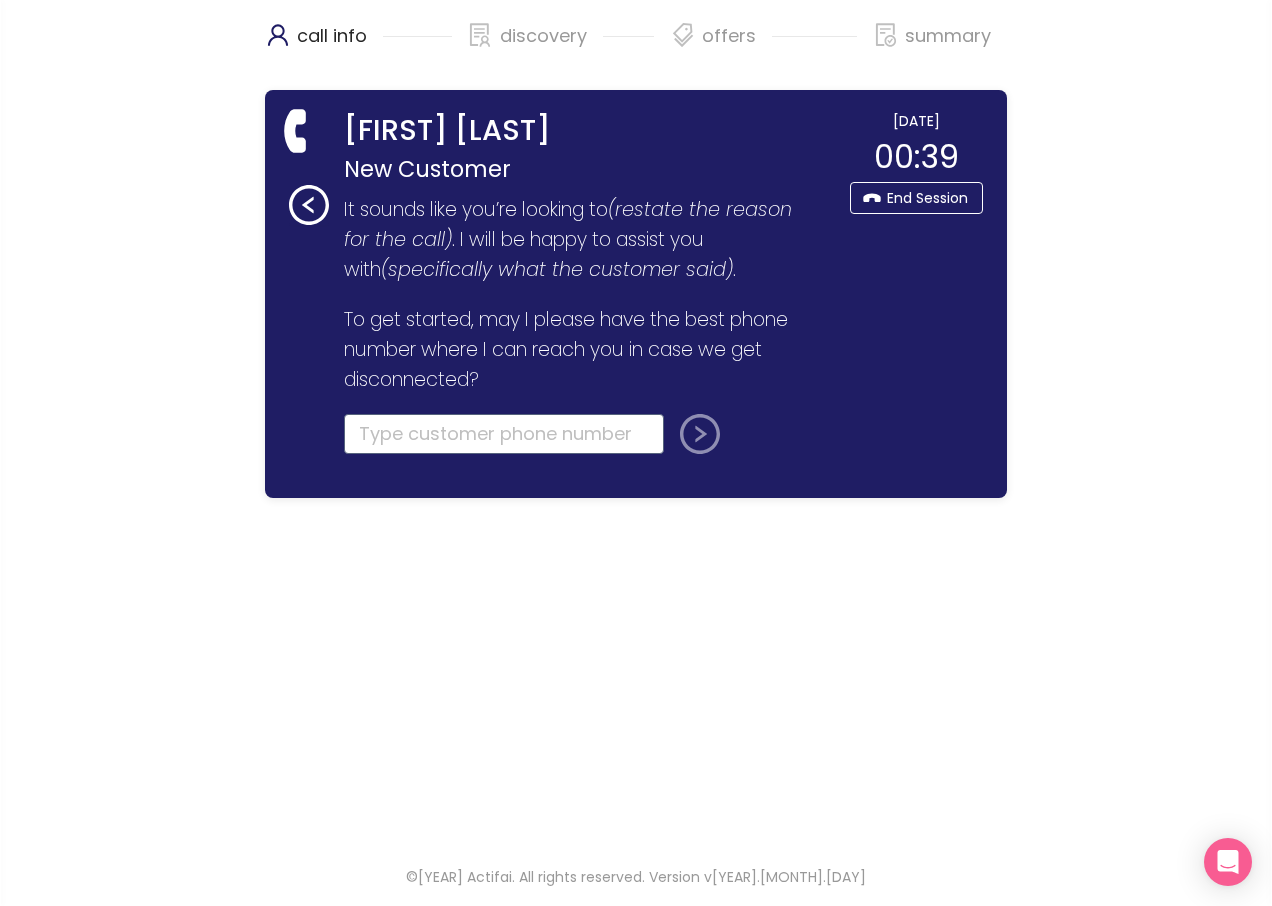 click 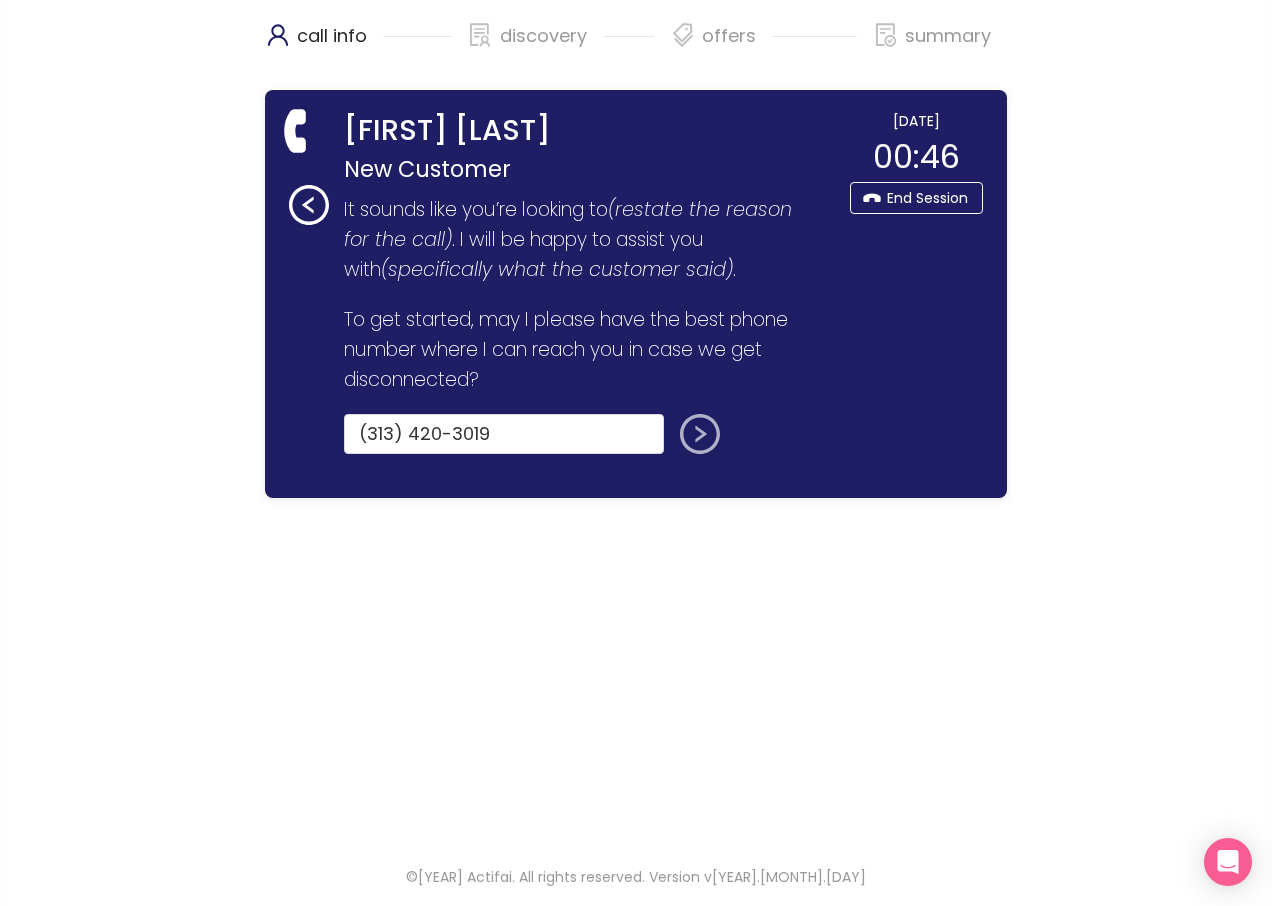 type on "(313) 420-3019" 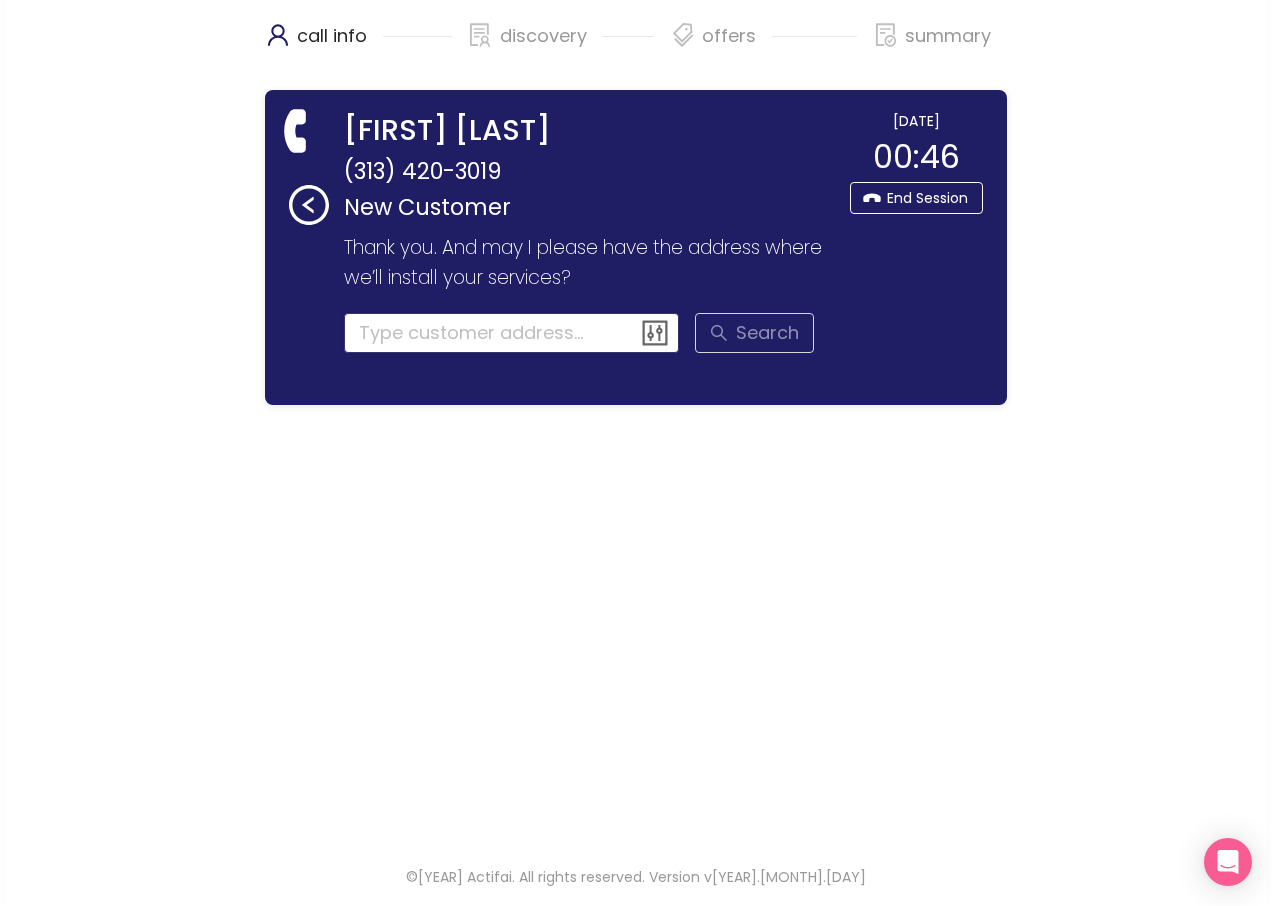 click at bounding box center [512, 333] 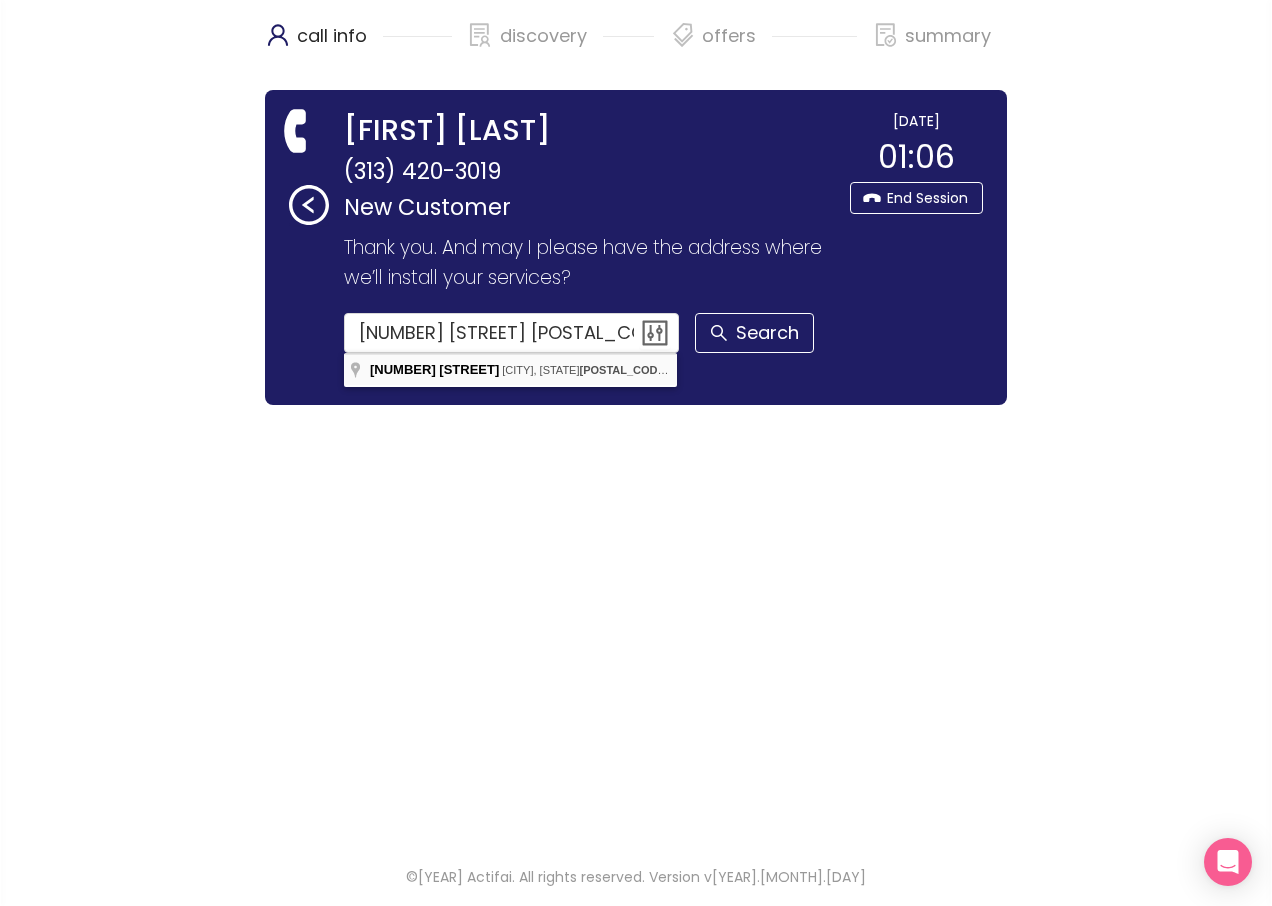 type on "[NUMBER] [STREET], [CITY], [STATE] [POSTAL_CODE], USA" 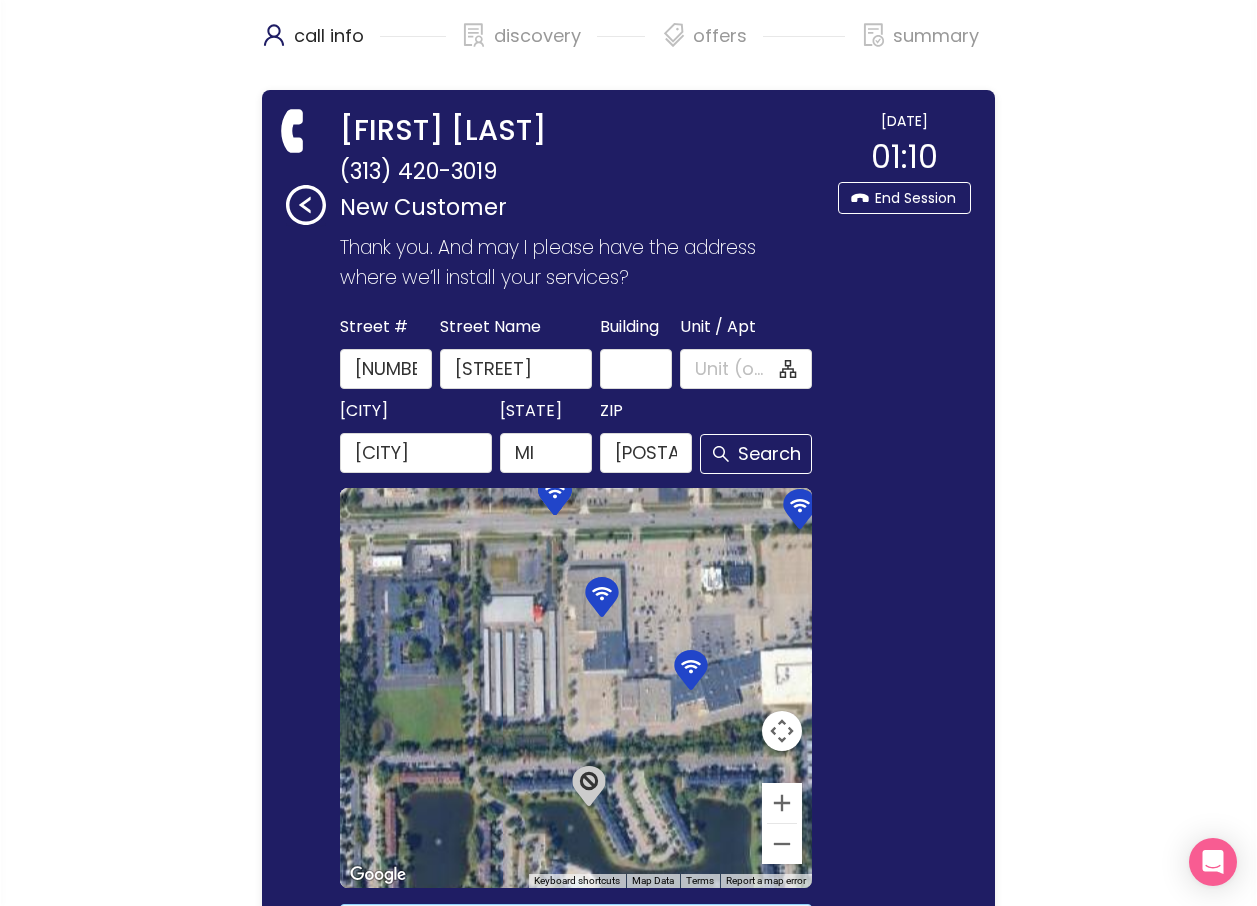 scroll, scrollTop: 100, scrollLeft: 0, axis: vertical 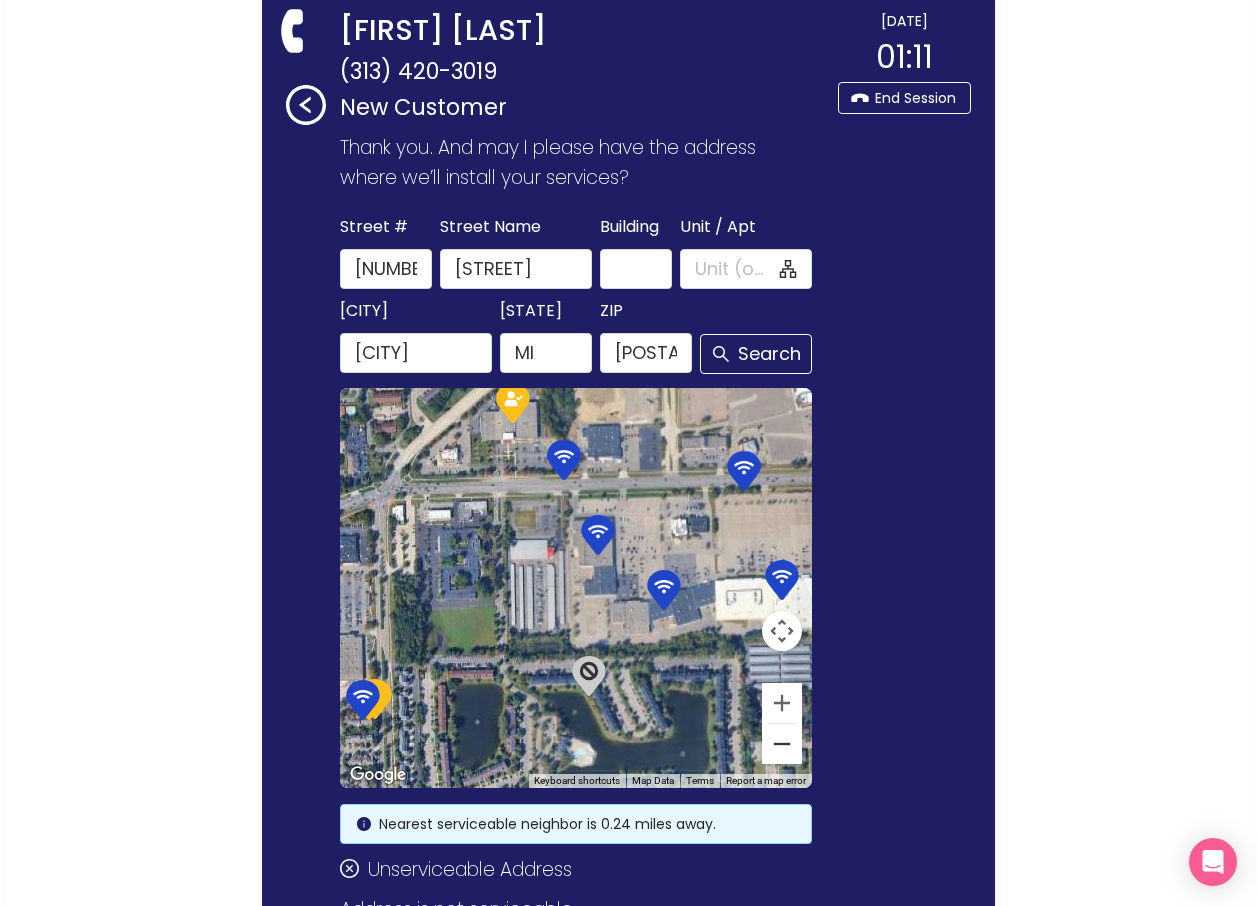click at bounding box center [782, 744] 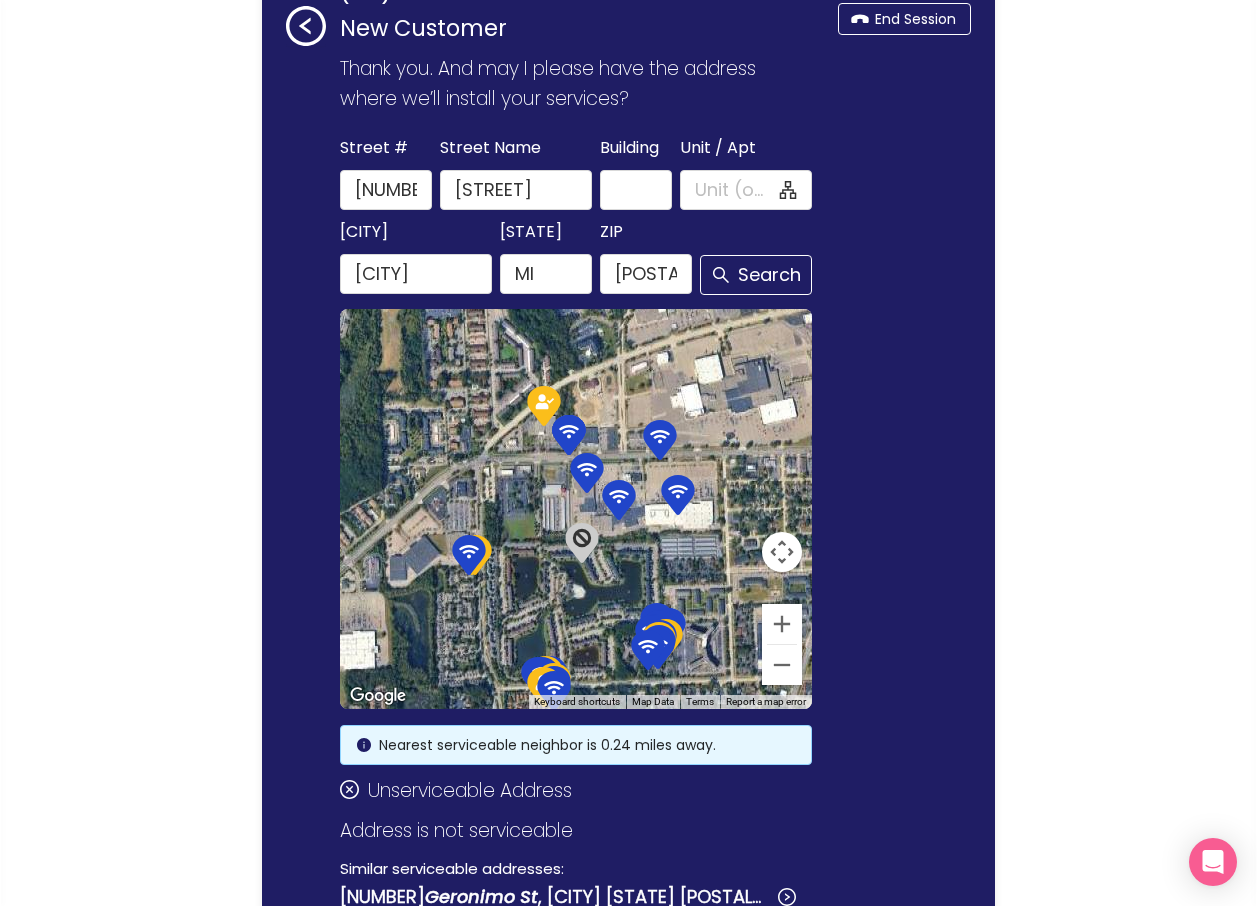 scroll, scrollTop: 0, scrollLeft: 0, axis: both 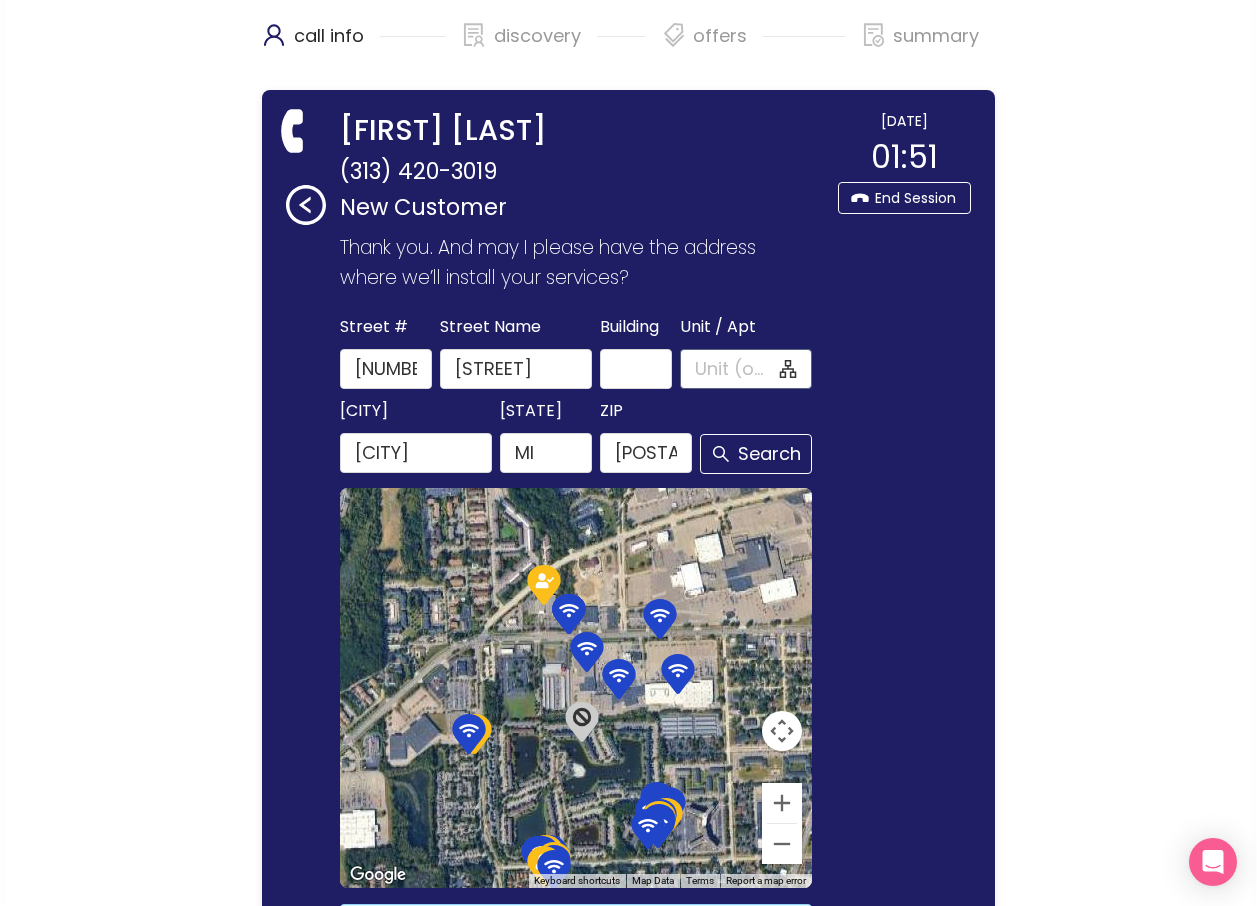 click on "Unit / Apt" at bounding box center (735, 369) 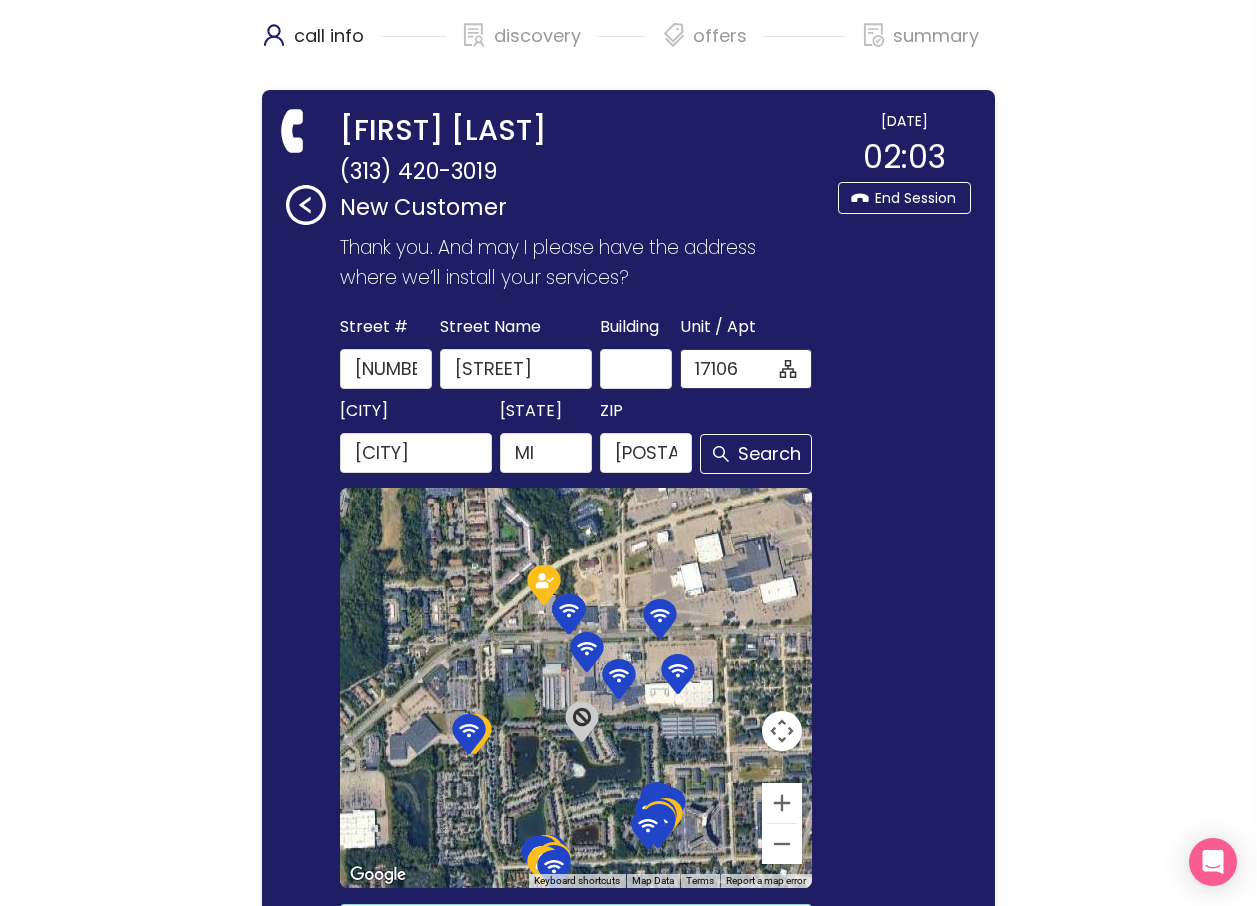 type on "17106" 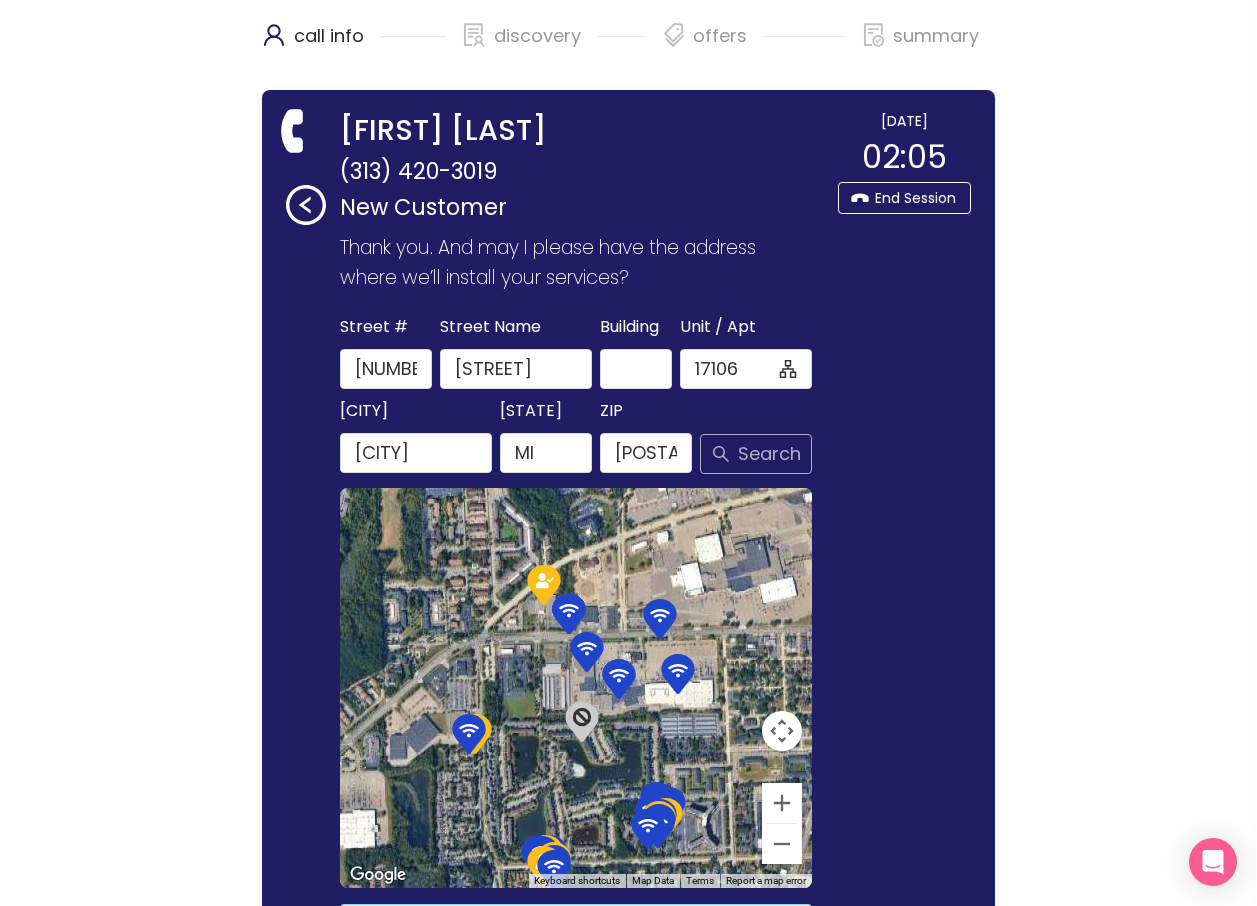 click on "Search" 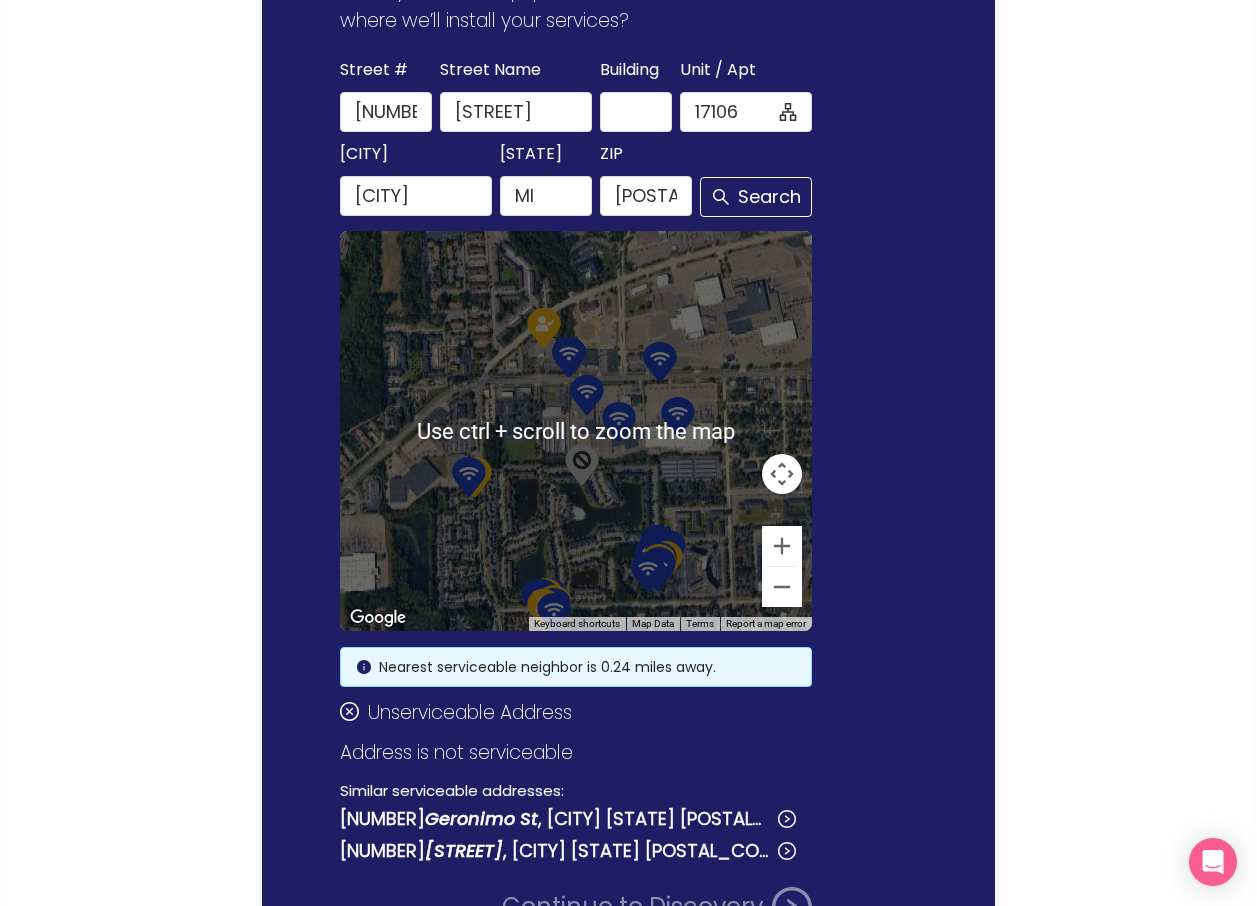 scroll, scrollTop: 300, scrollLeft: 0, axis: vertical 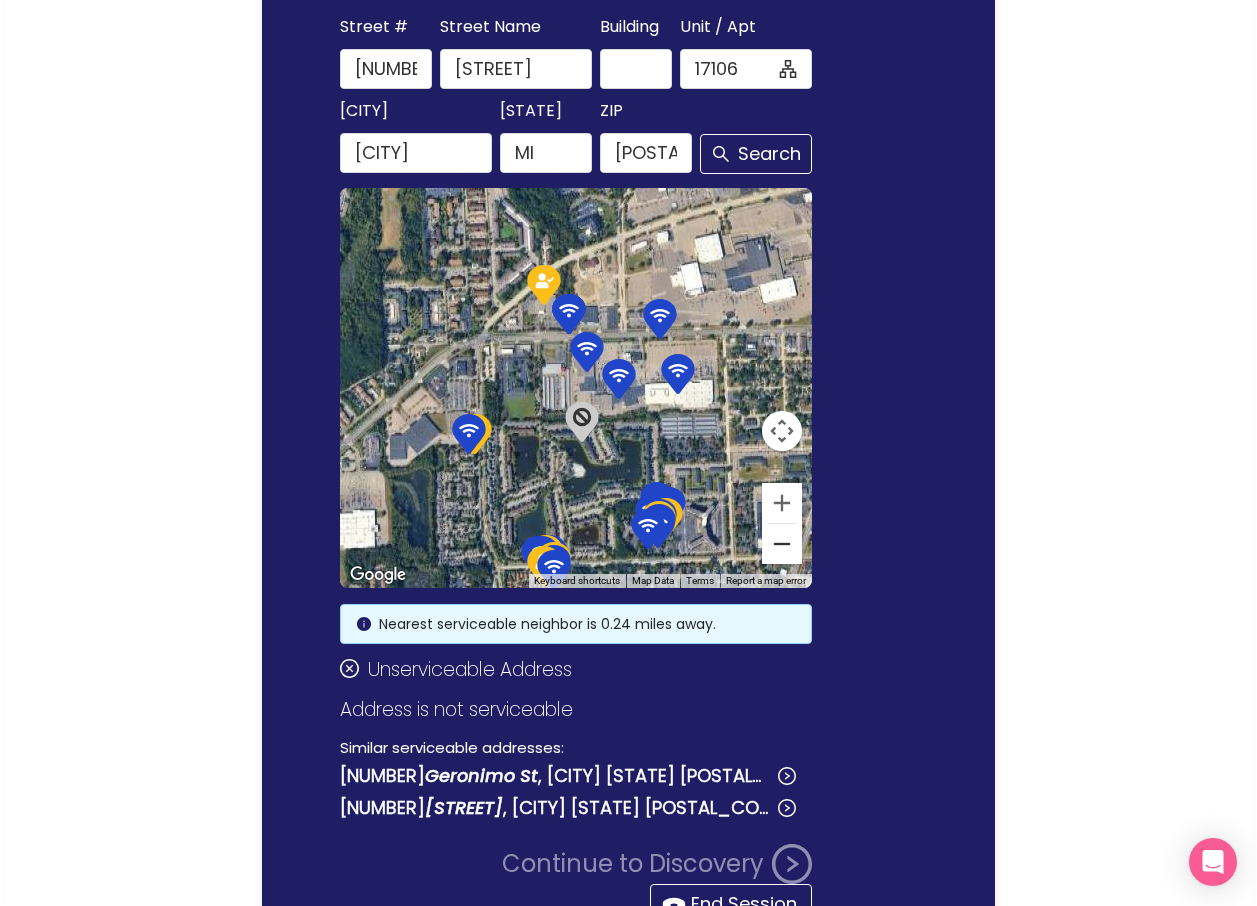 click at bounding box center (782, 544) 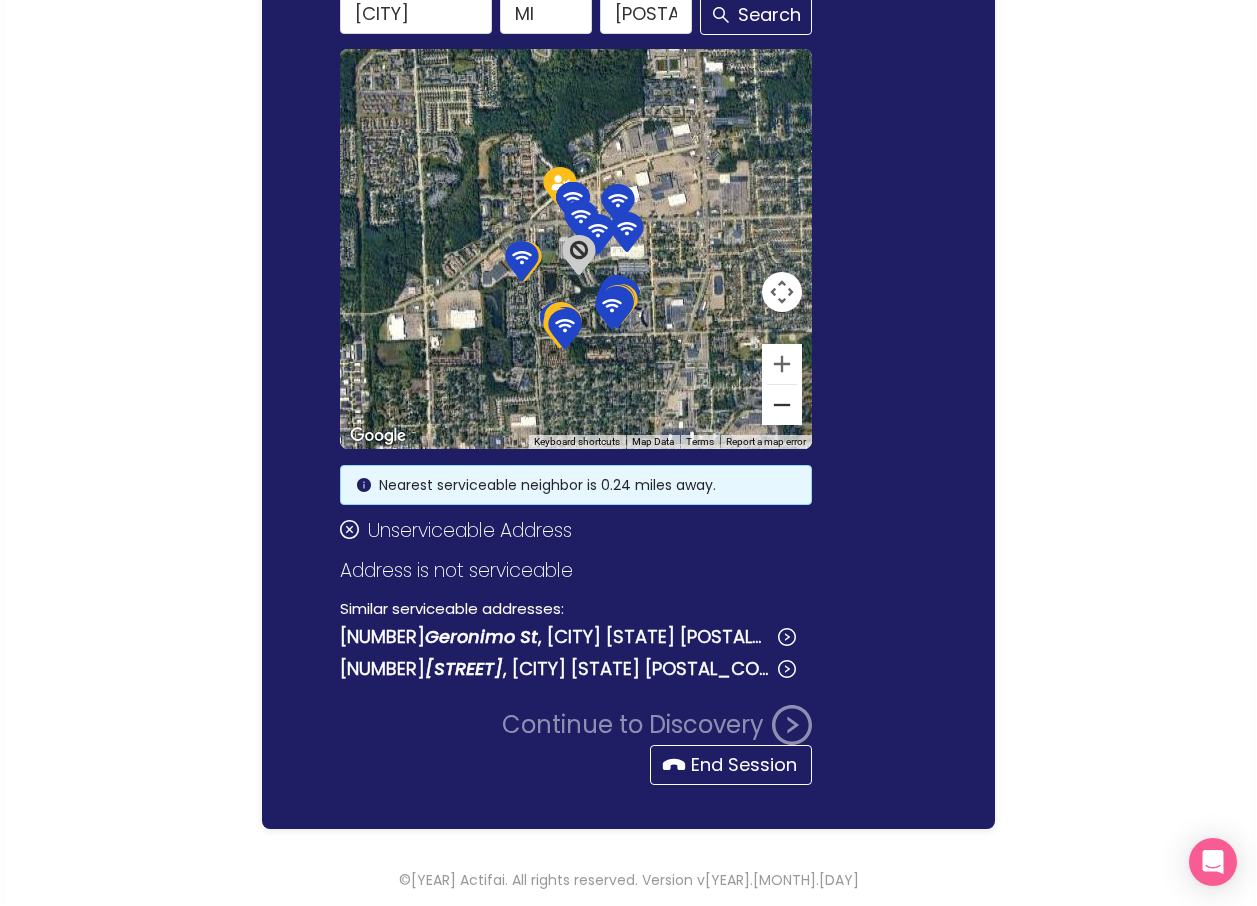scroll, scrollTop: 442, scrollLeft: 0, axis: vertical 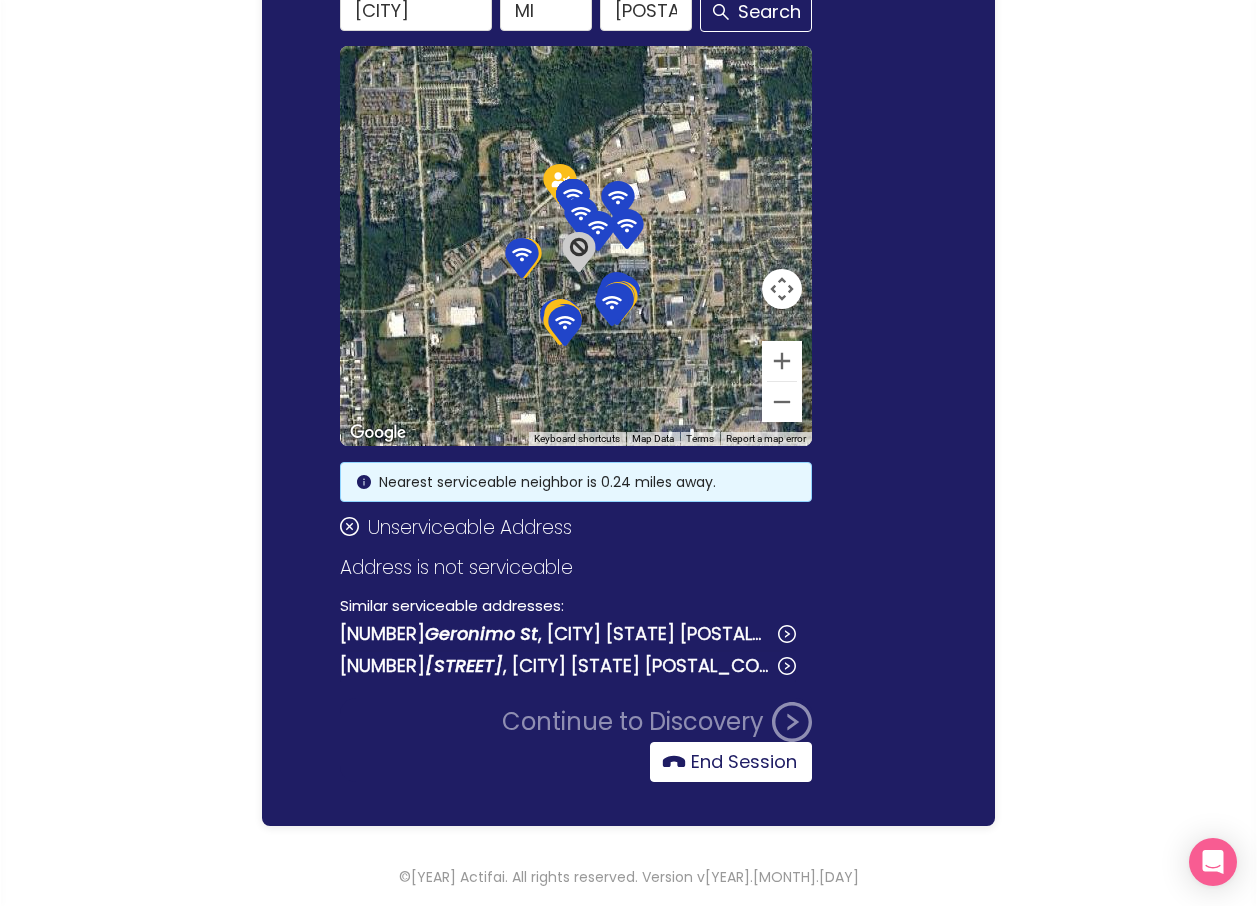 click on "End Session" 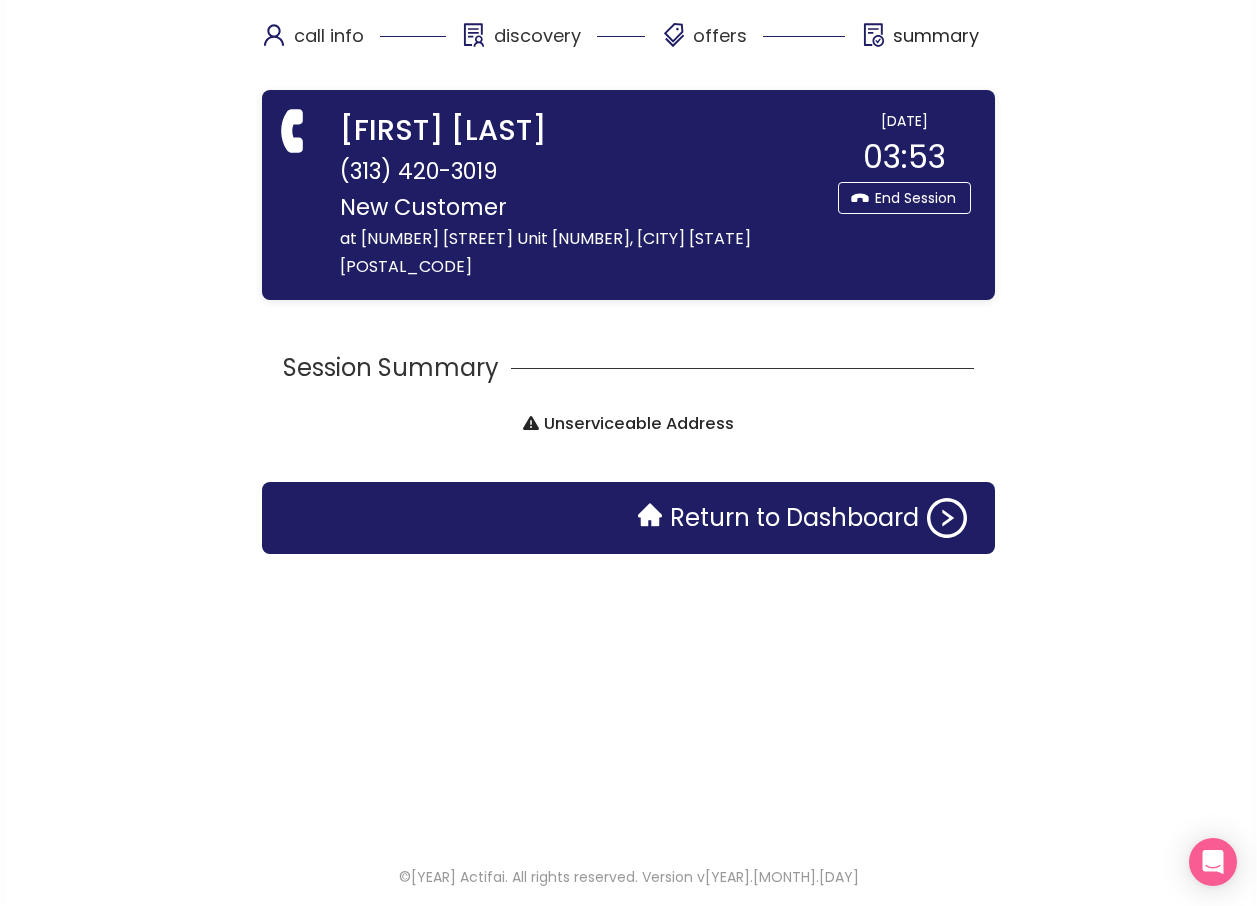 scroll, scrollTop: 0, scrollLeft: 0, axis: both 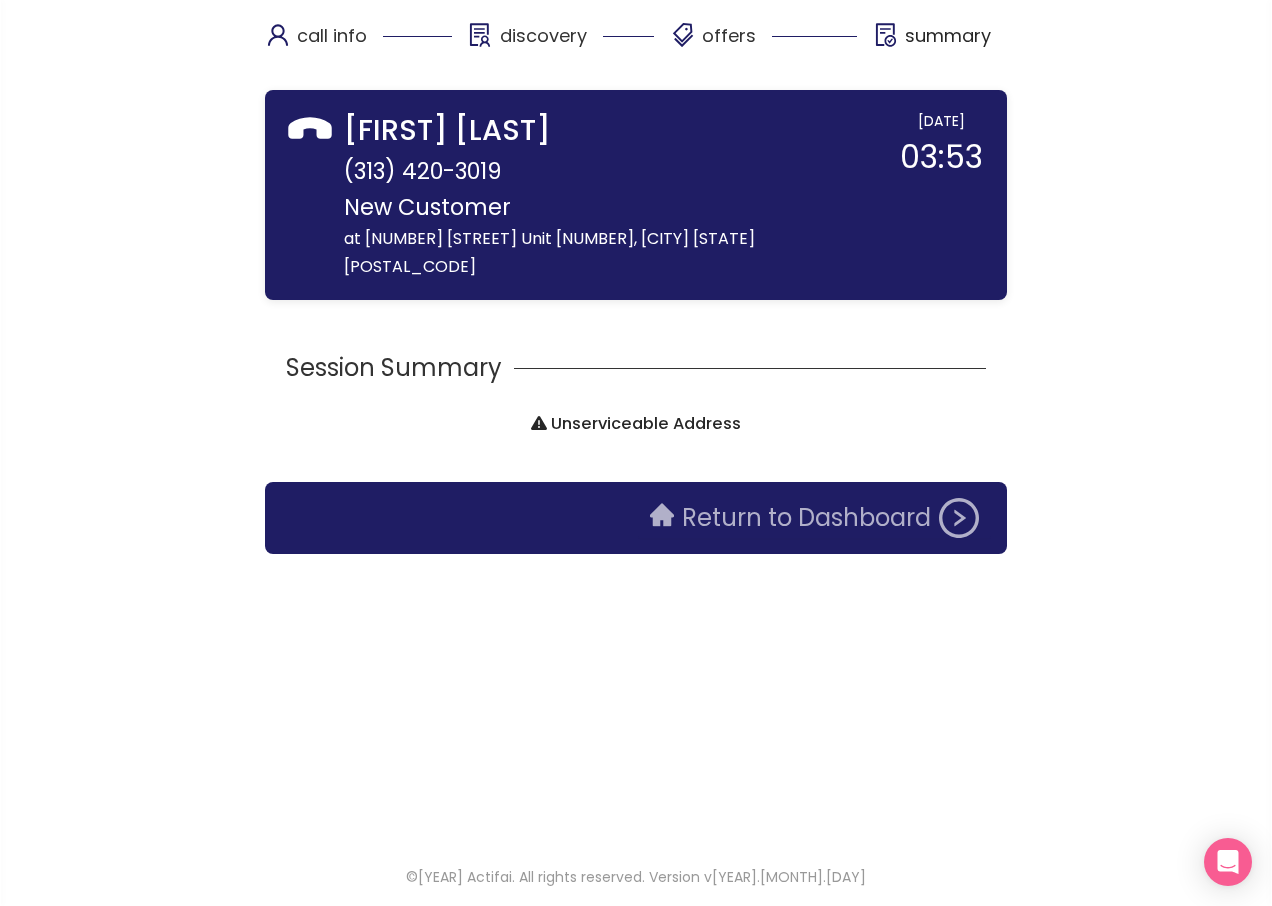 click on "Return to Dashboard" 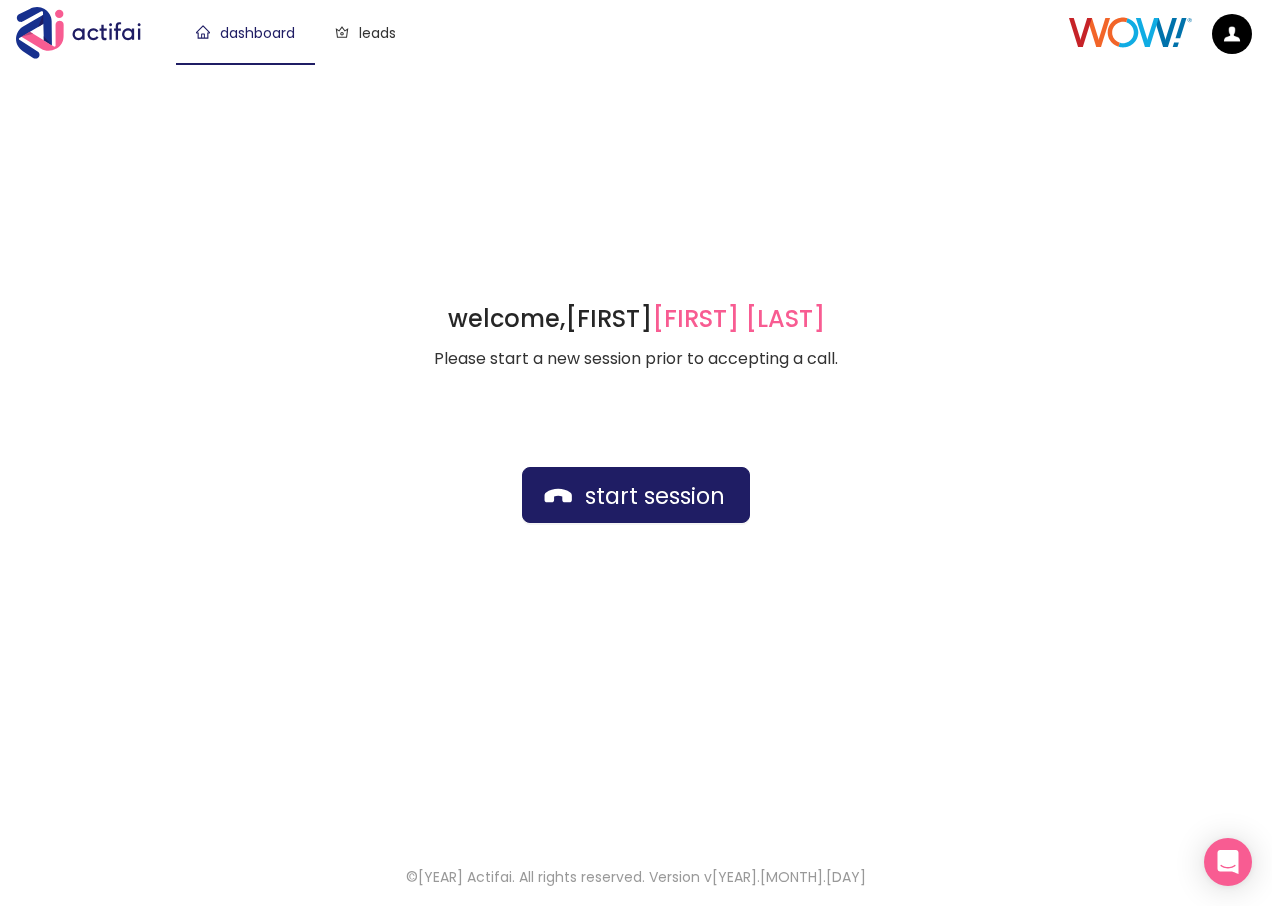 drag, startPoint x: 414, startPoint y: 534, endPoint x: 435, endPoint y: 546, distance: 24.186773 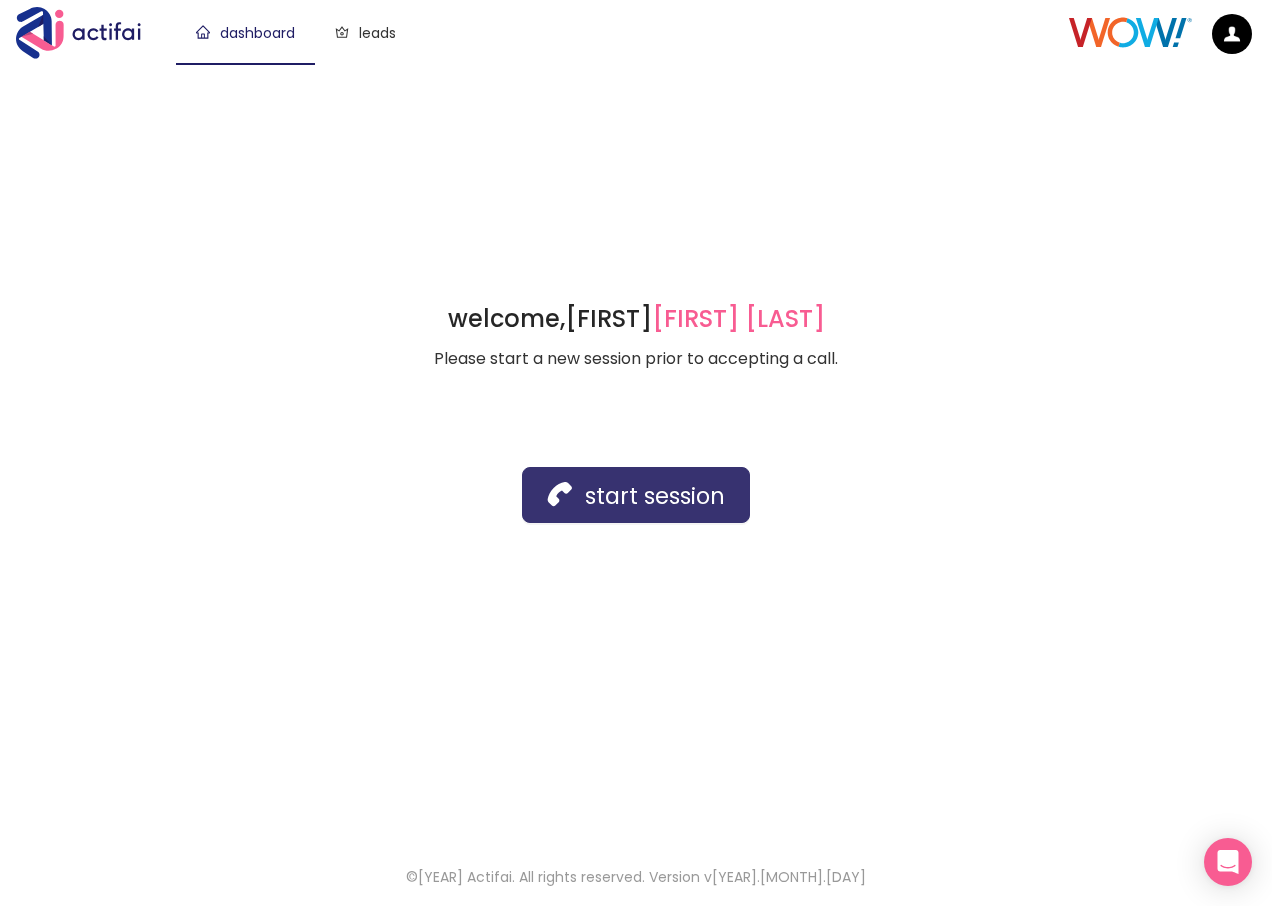 click on "start session" at bounding box center (636, 495) 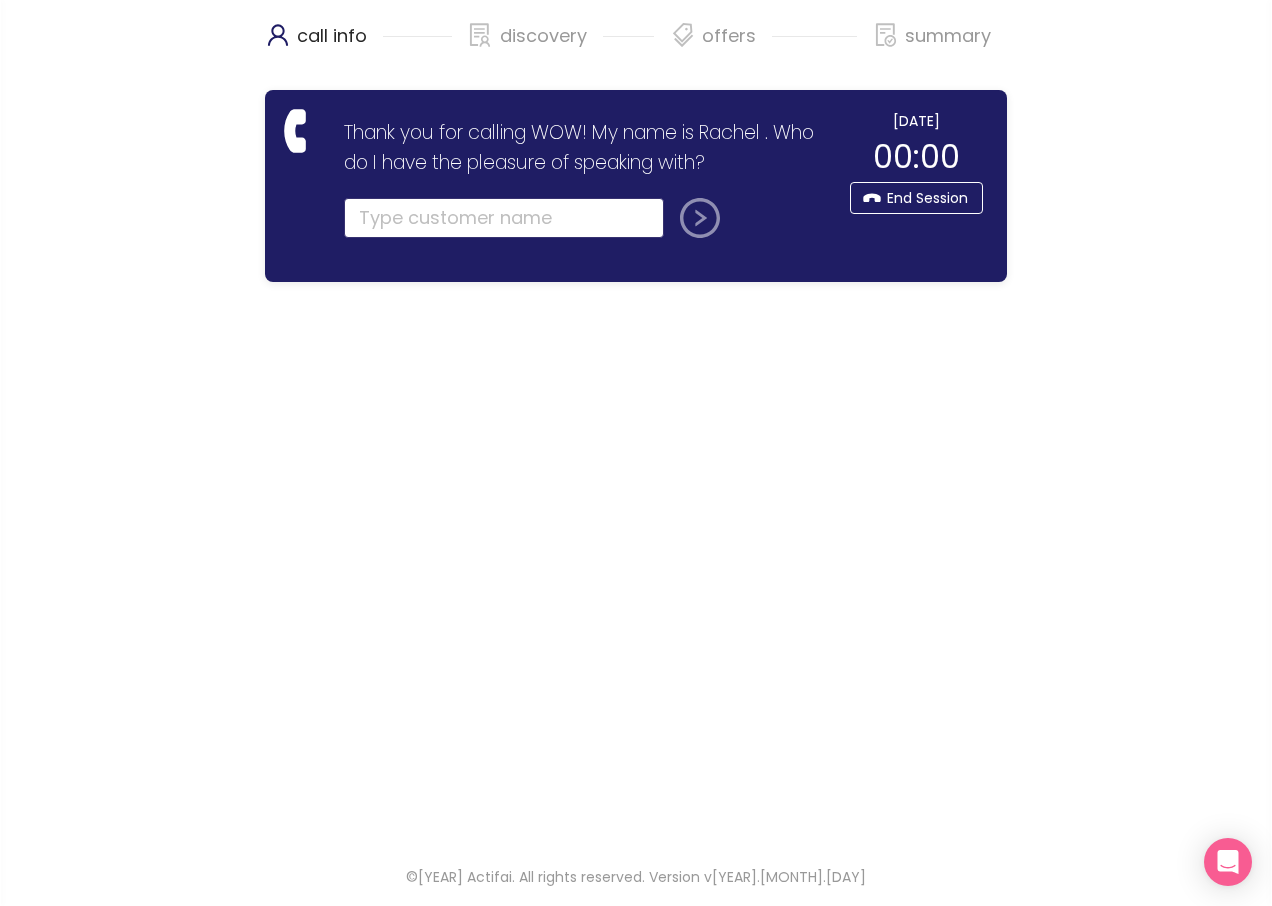 click 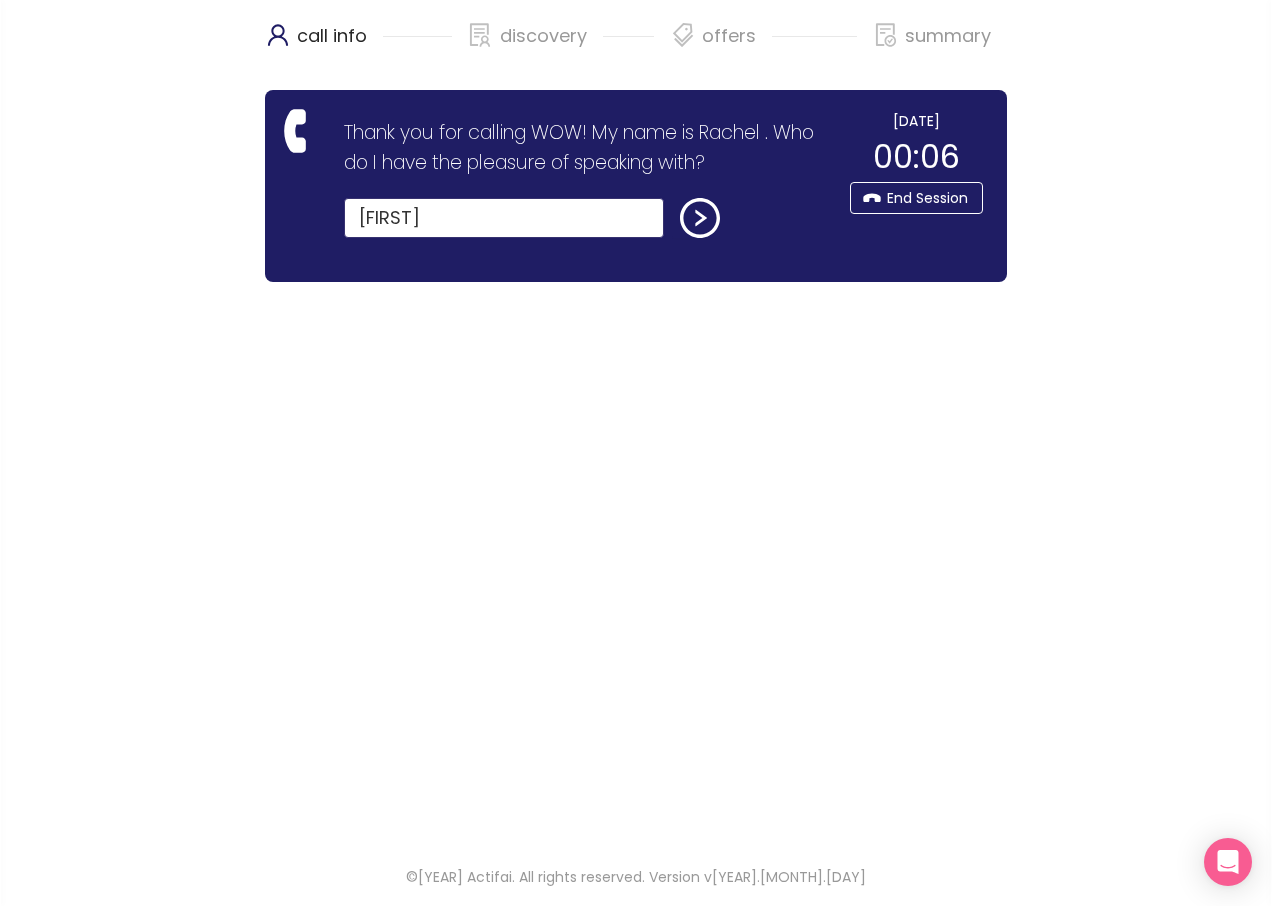 type on "[FIRST]" 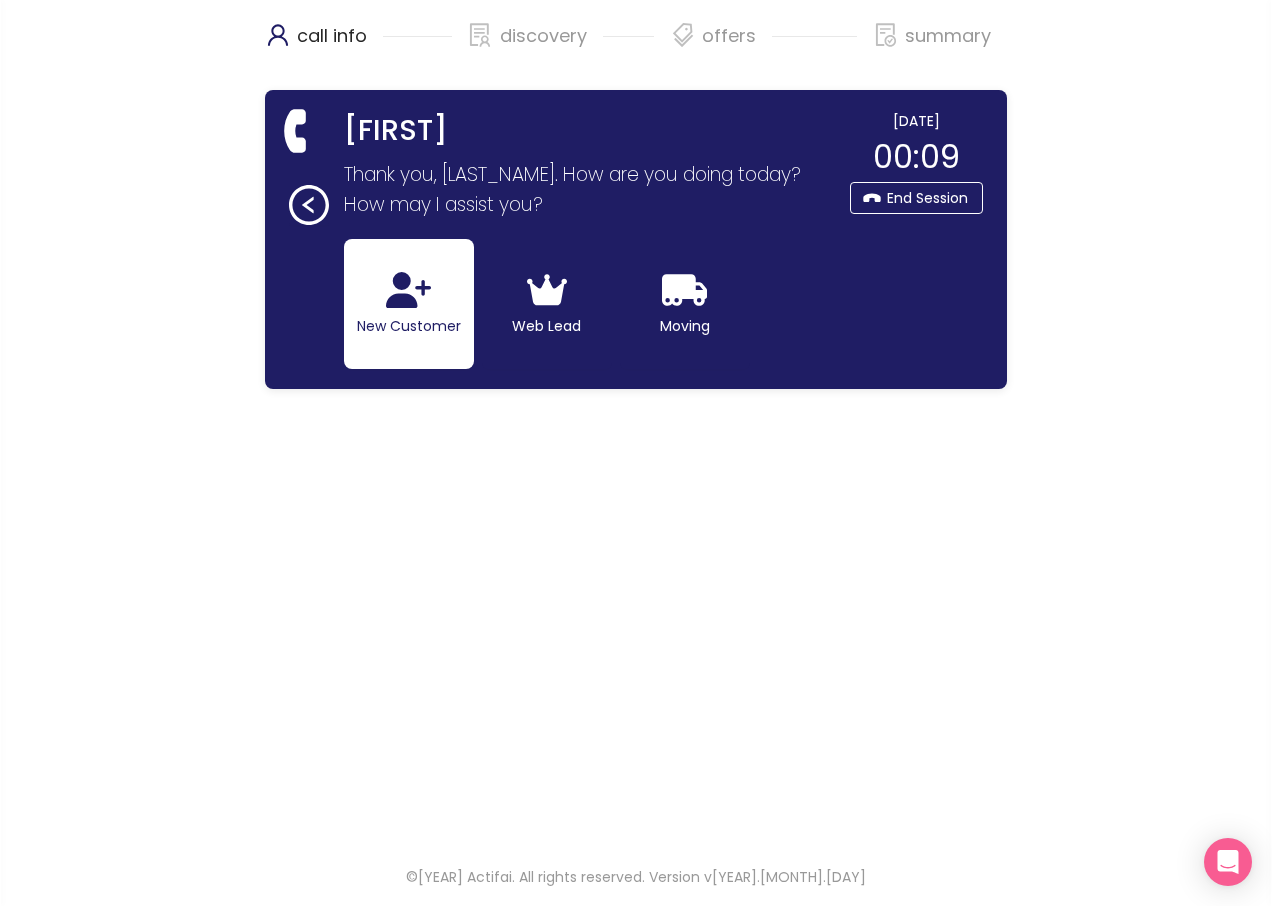 click on "New Customer" 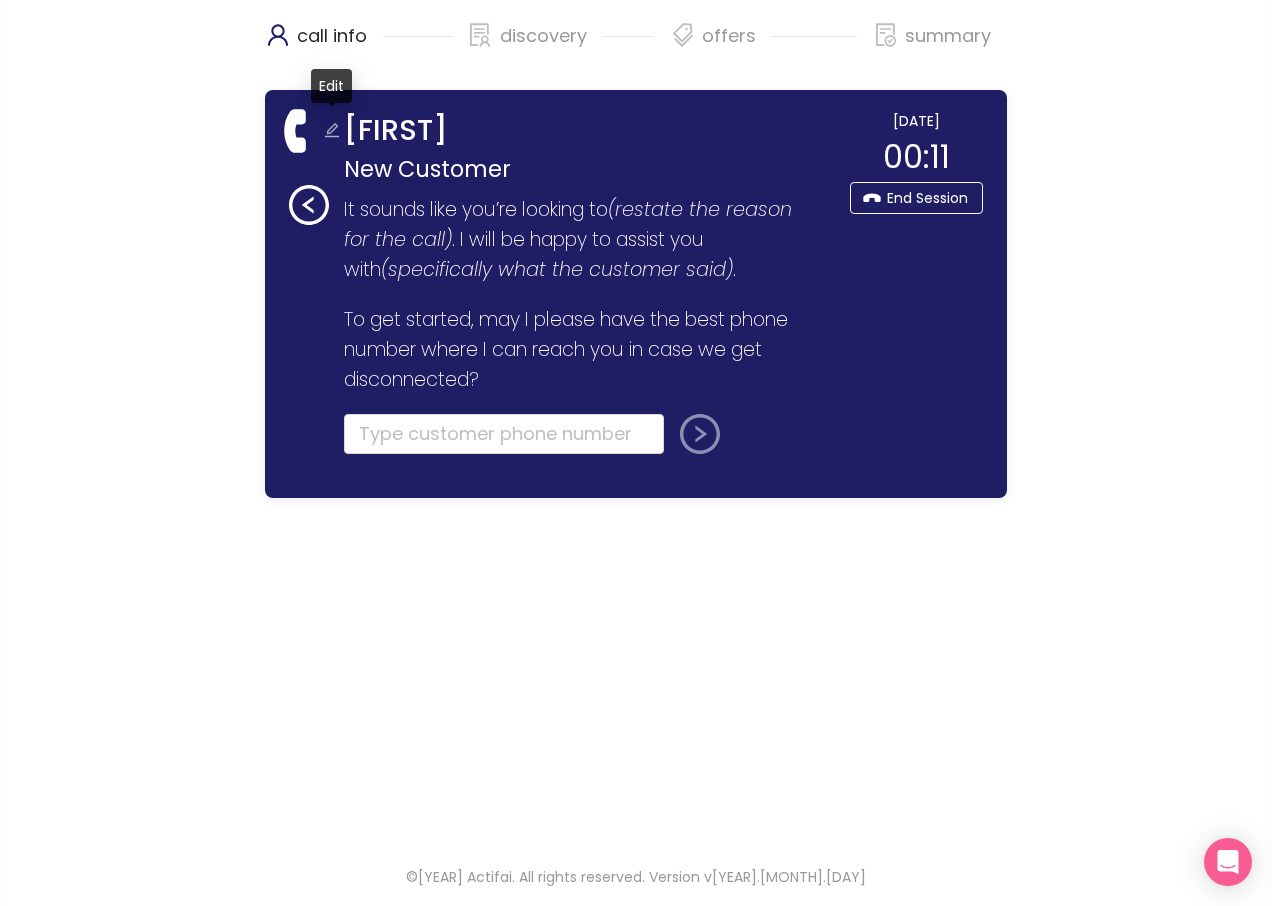 click 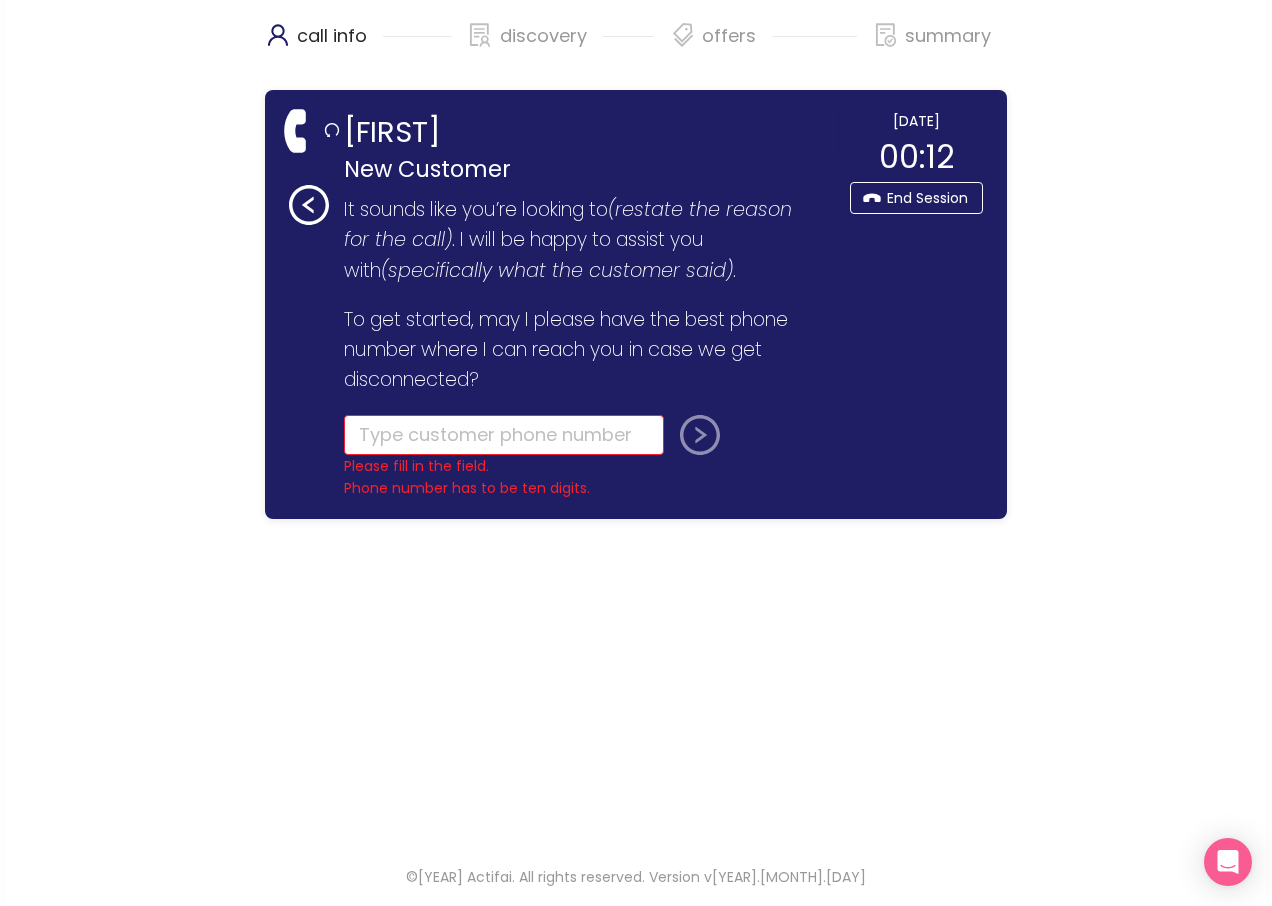 click on "[FIRST]" at bounding box center (591, 132) 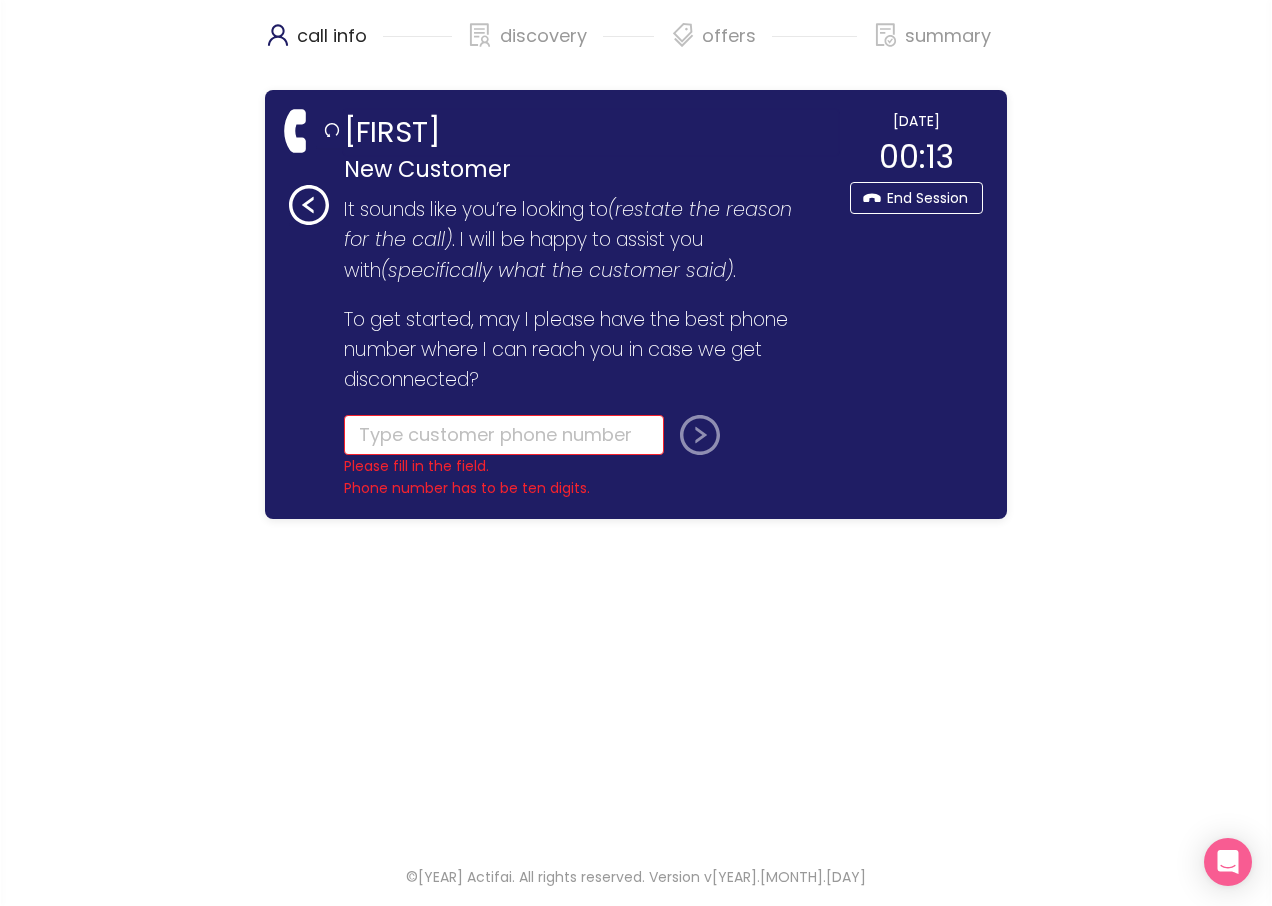 click on "[FIRST]" at bounding box center [591, 132] 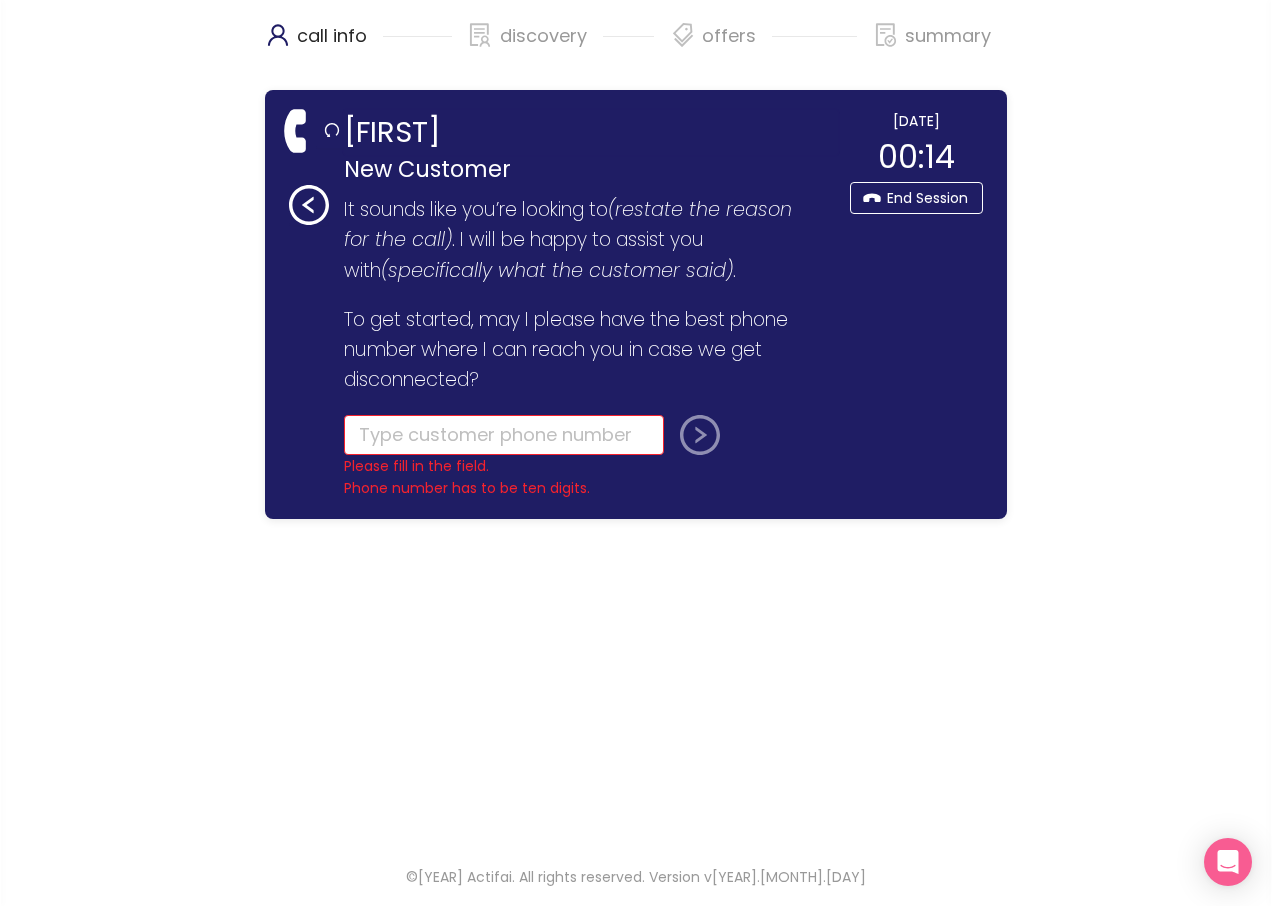 click on "[FIRST]" at bounding box center (591, 132) 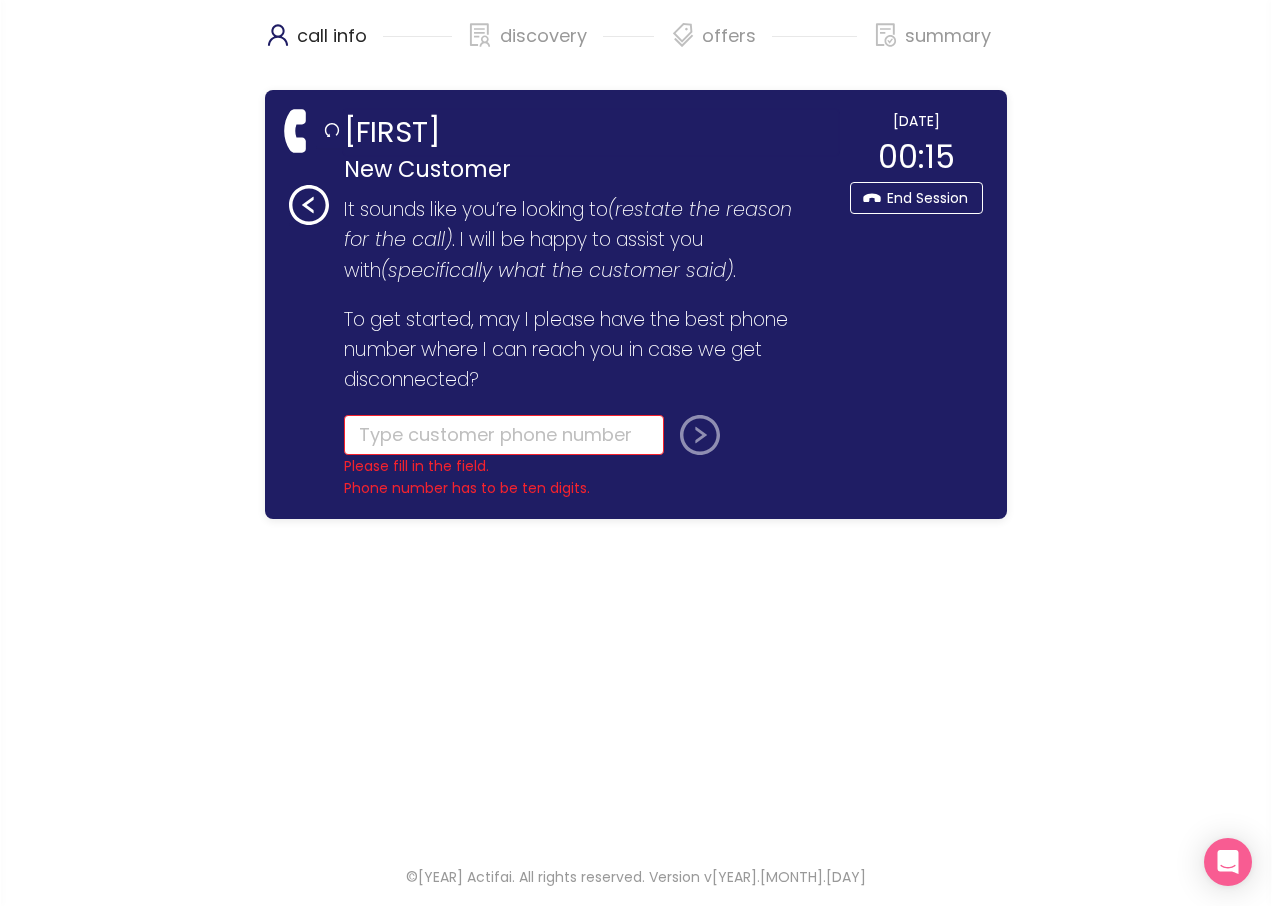 click on "[FIRST]" at bounding box center (591, 132) 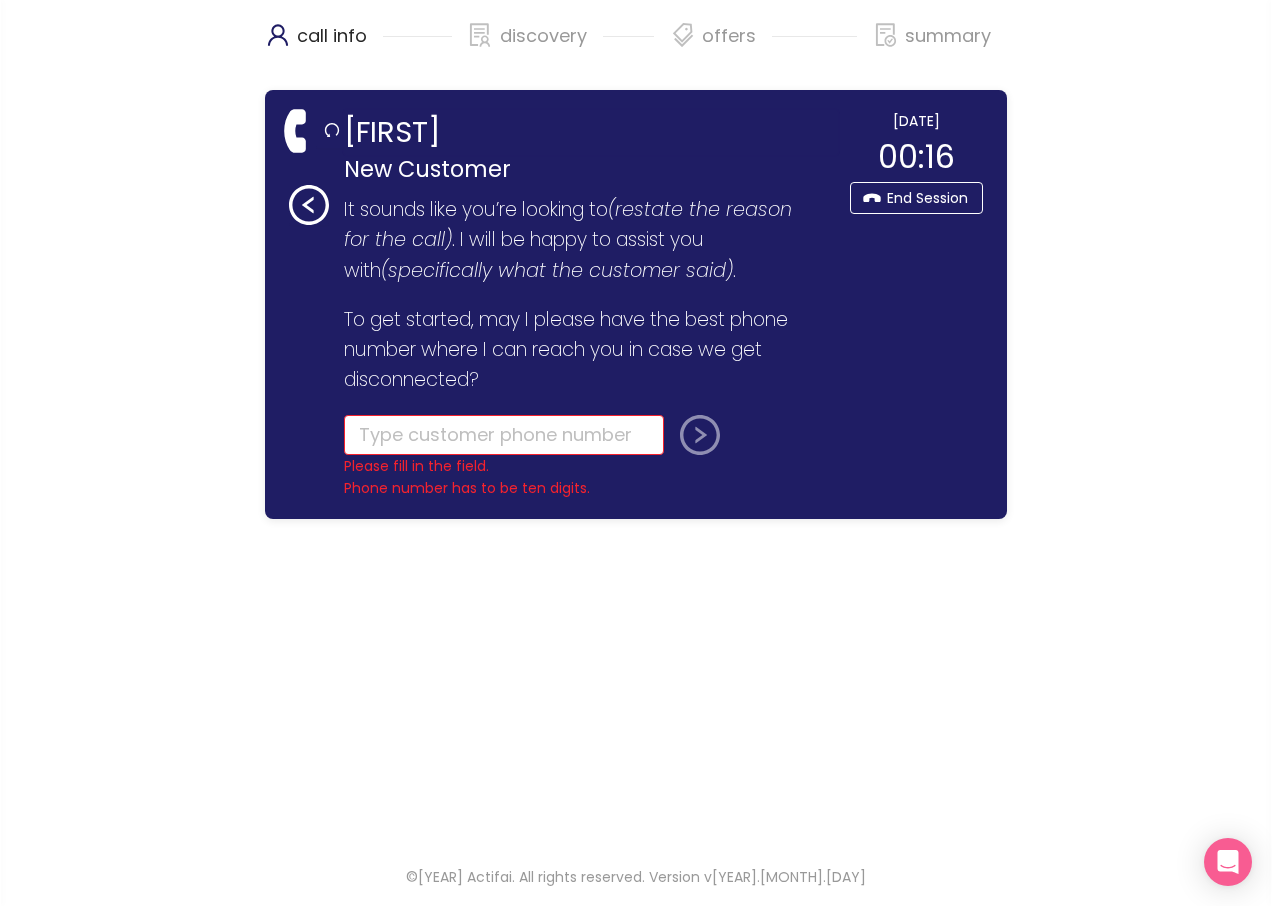 click on "[FIRST]" at bounding box center [591, 132] 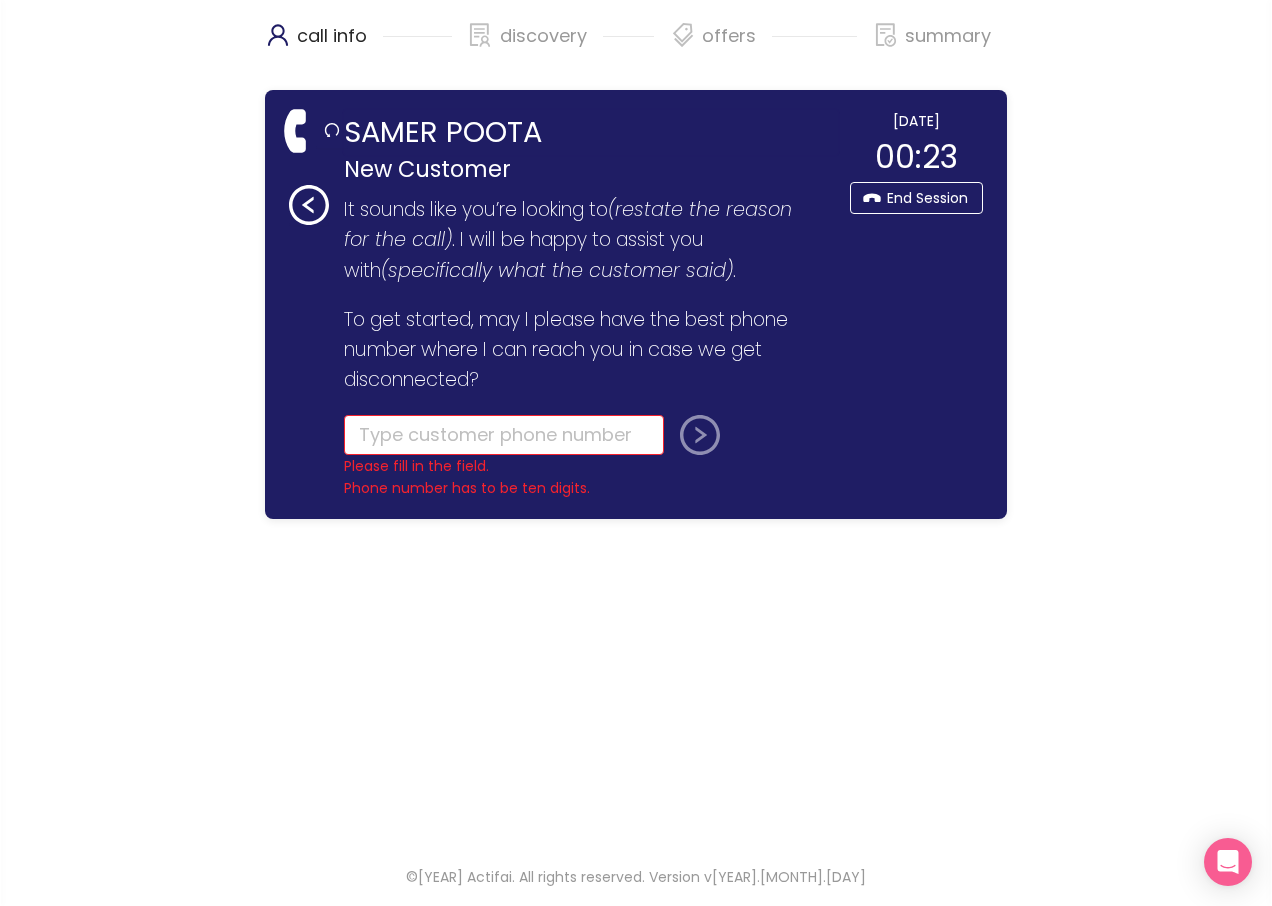 type on "SAMER POOTA" 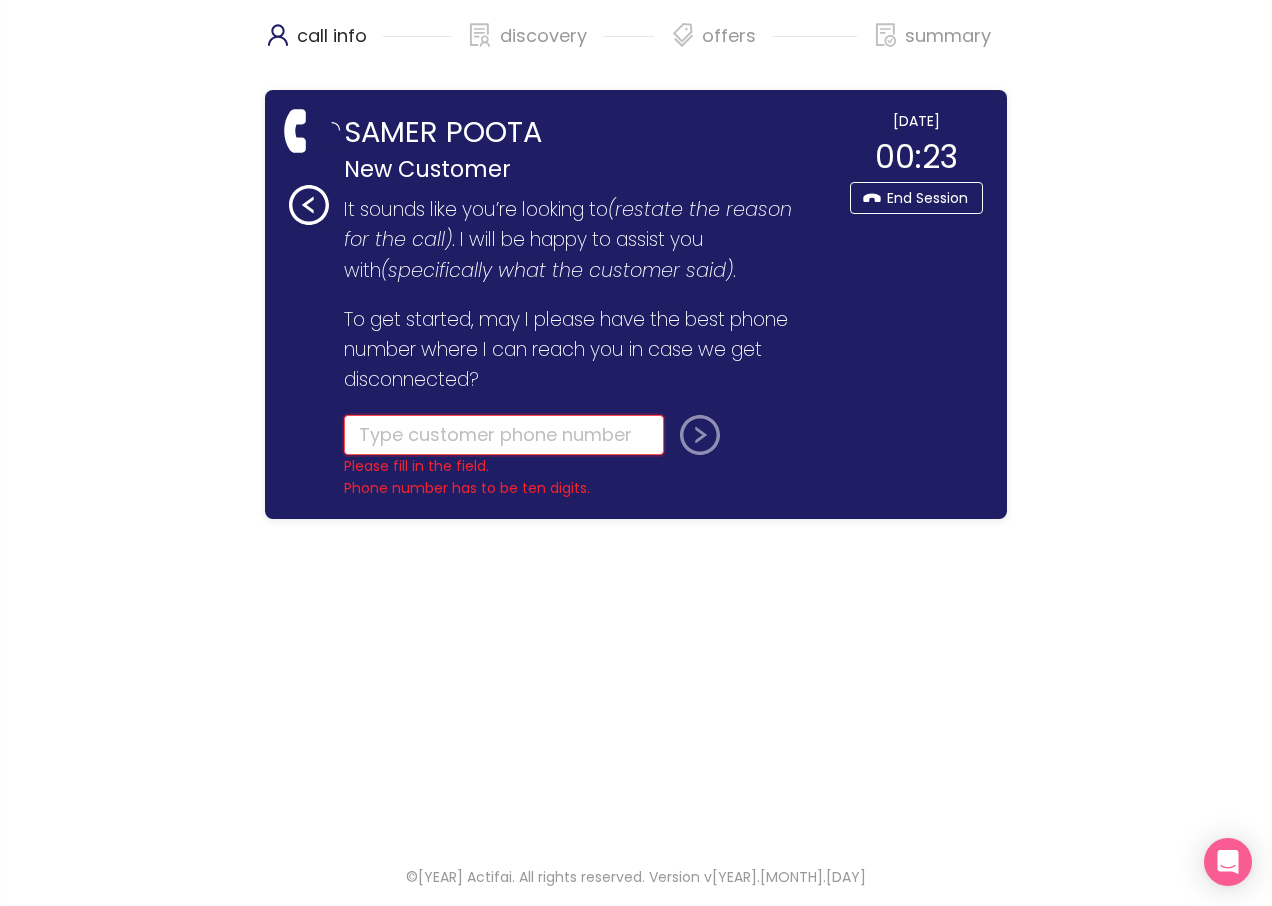 click 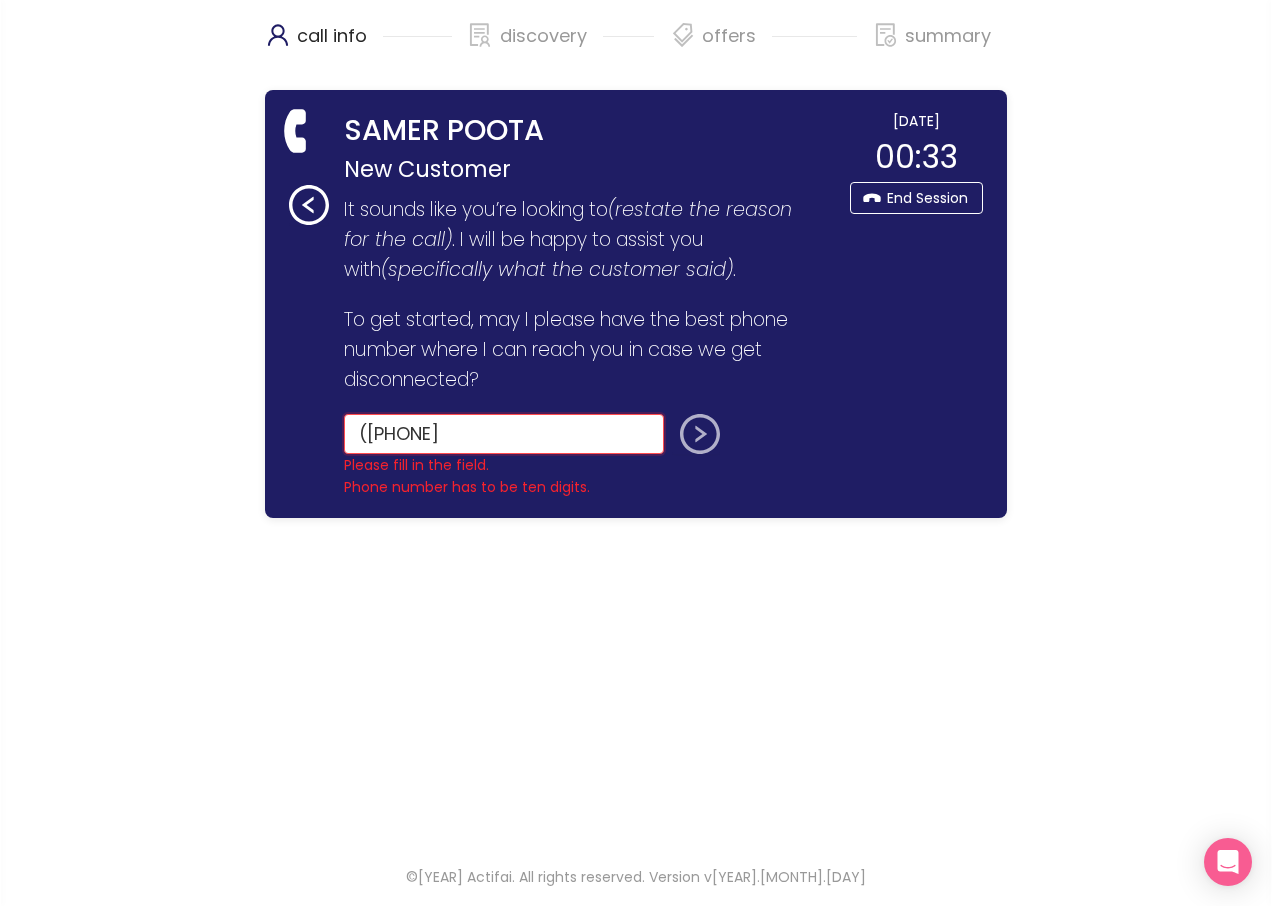 type on "([PHONE]" 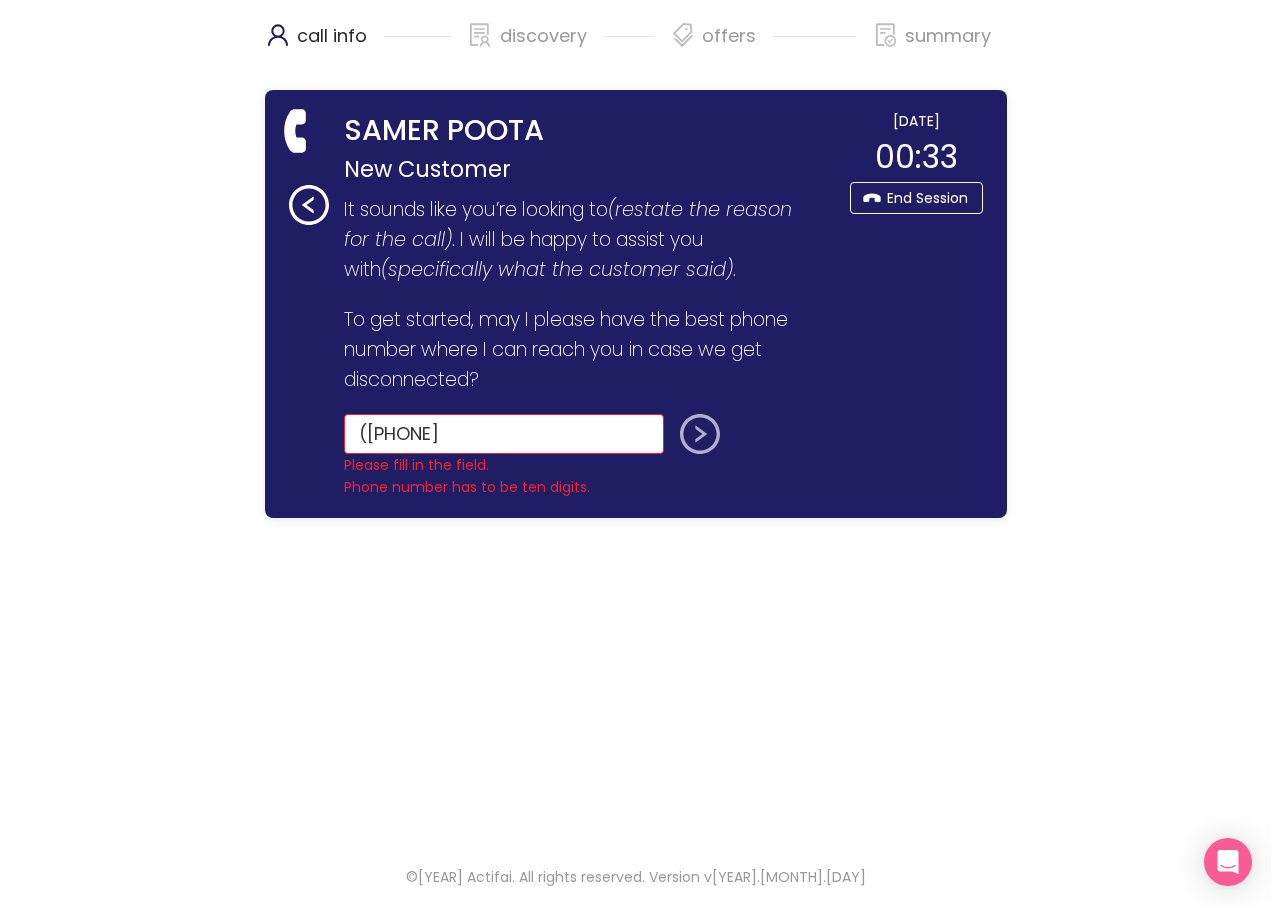 click 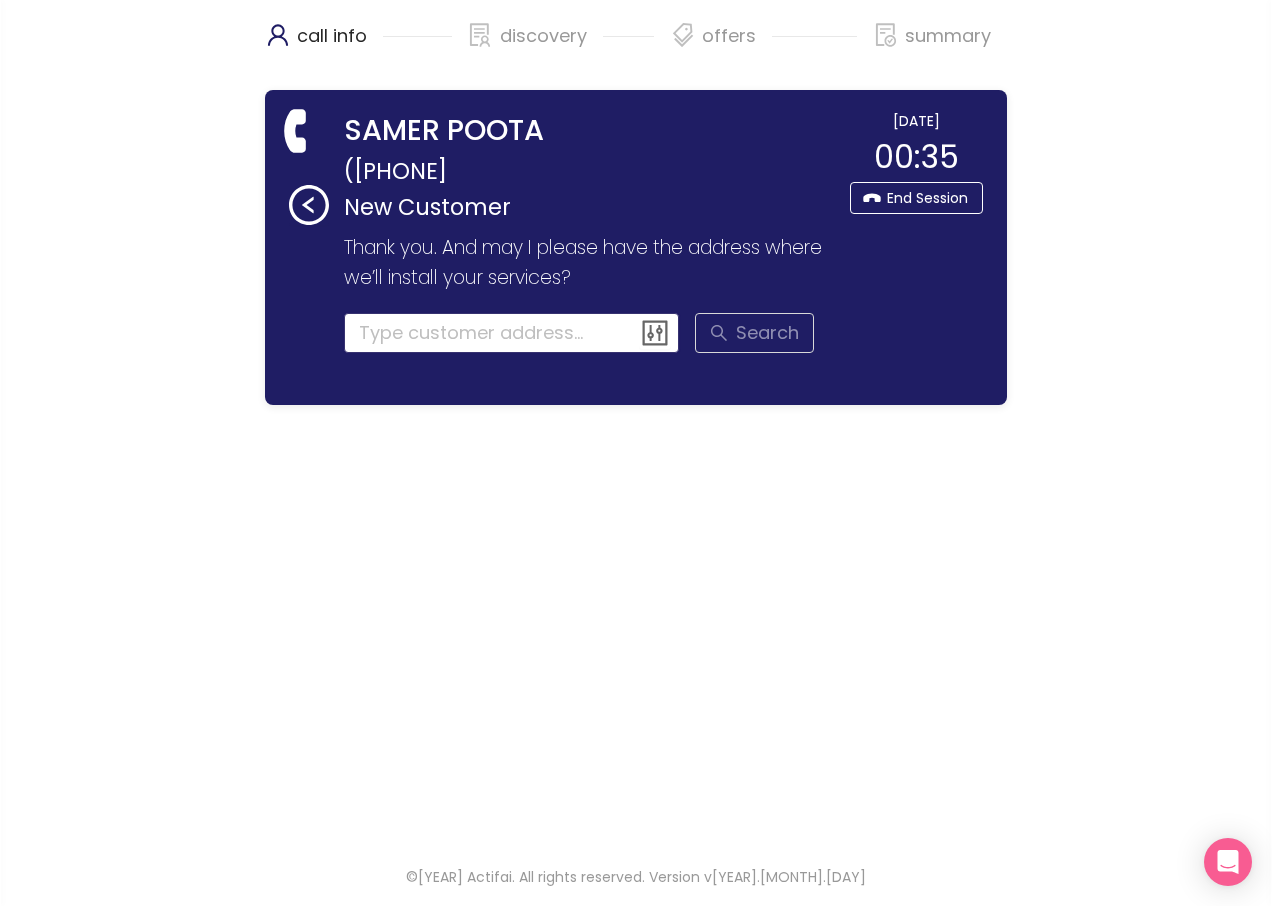 click at bounding box center (512, 333) 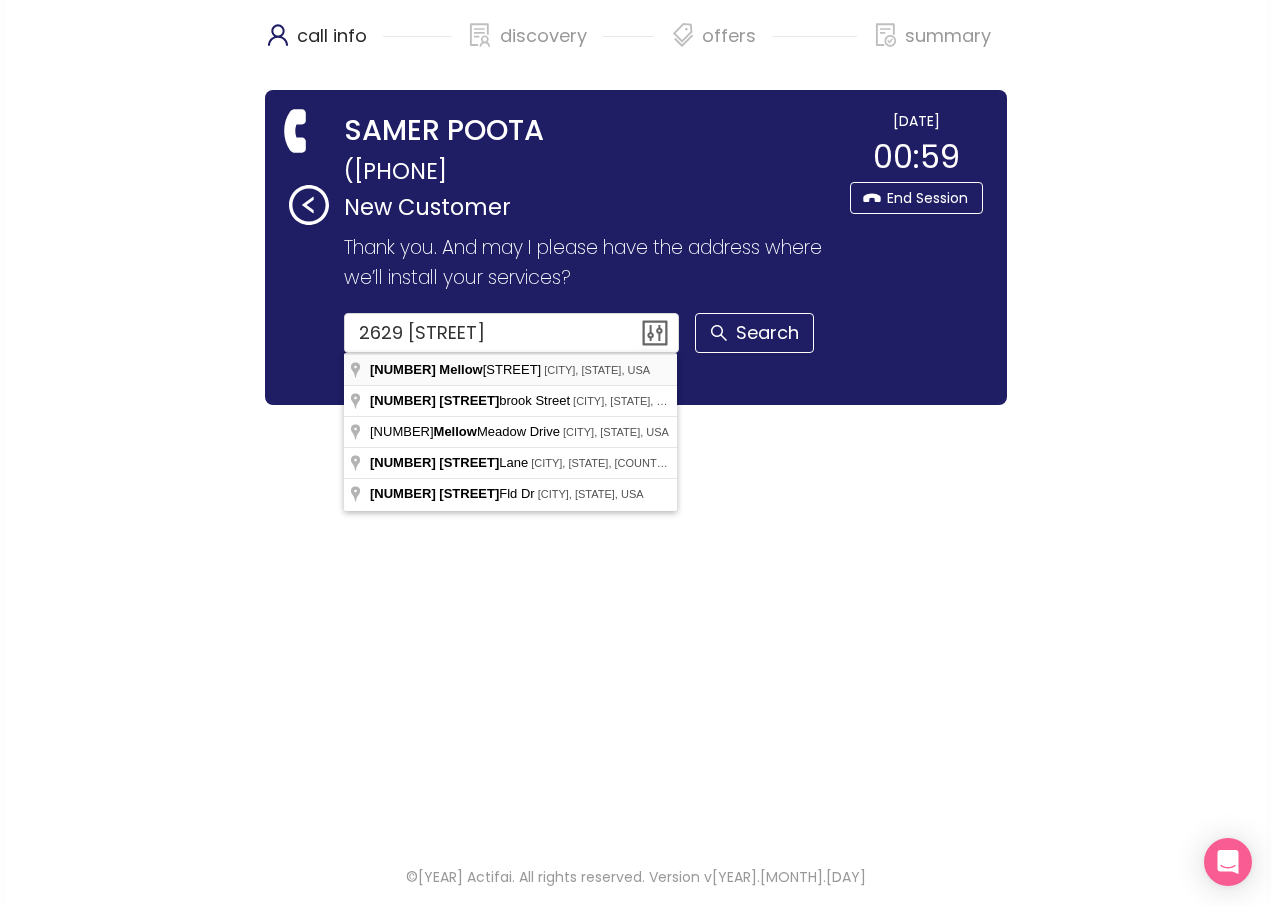 type on "2629 Mellowood Drive, Sterling Heights, MI, USA" 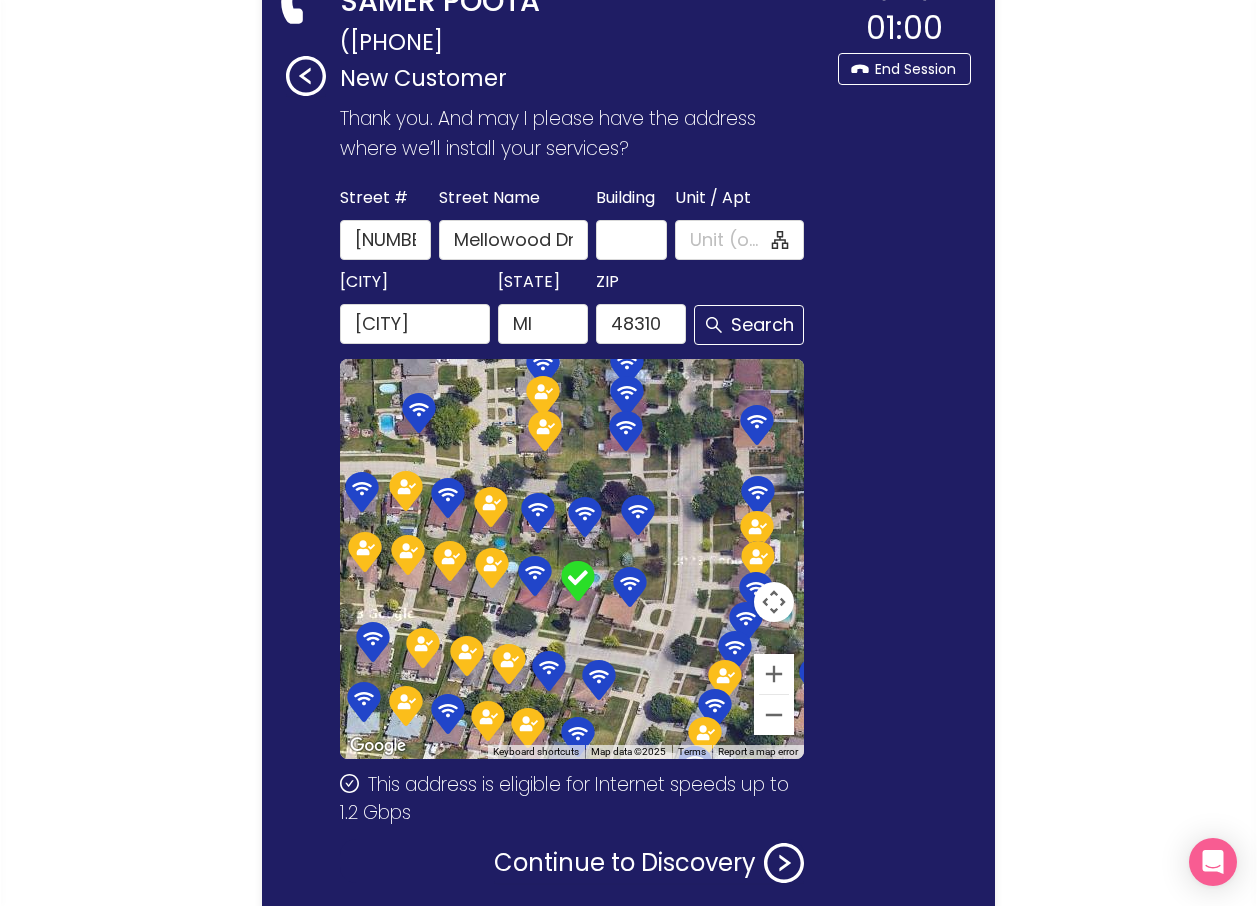 scroll, scrollTop: 230, scrollLeft: 0, axis: vertical 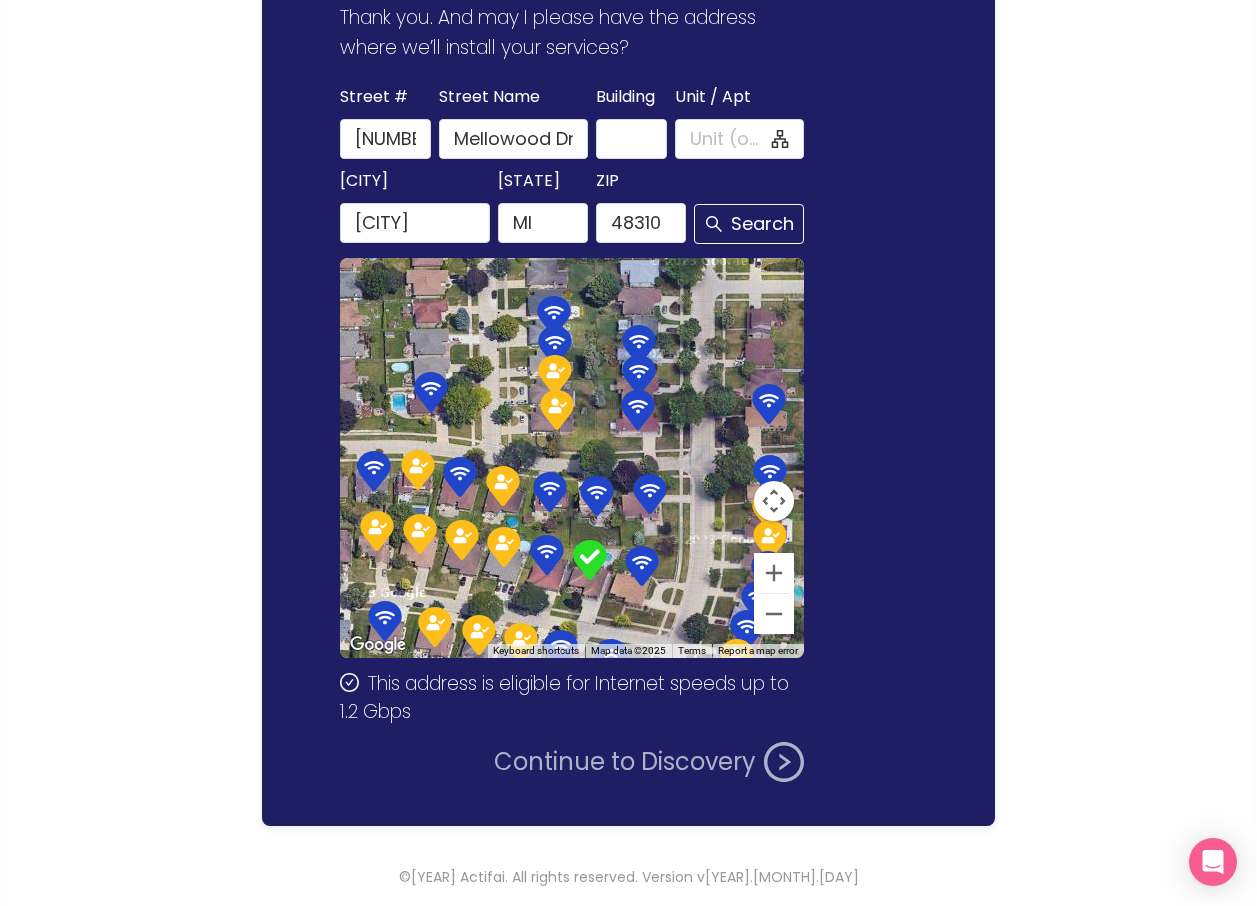 click on "Continue to Discovery" 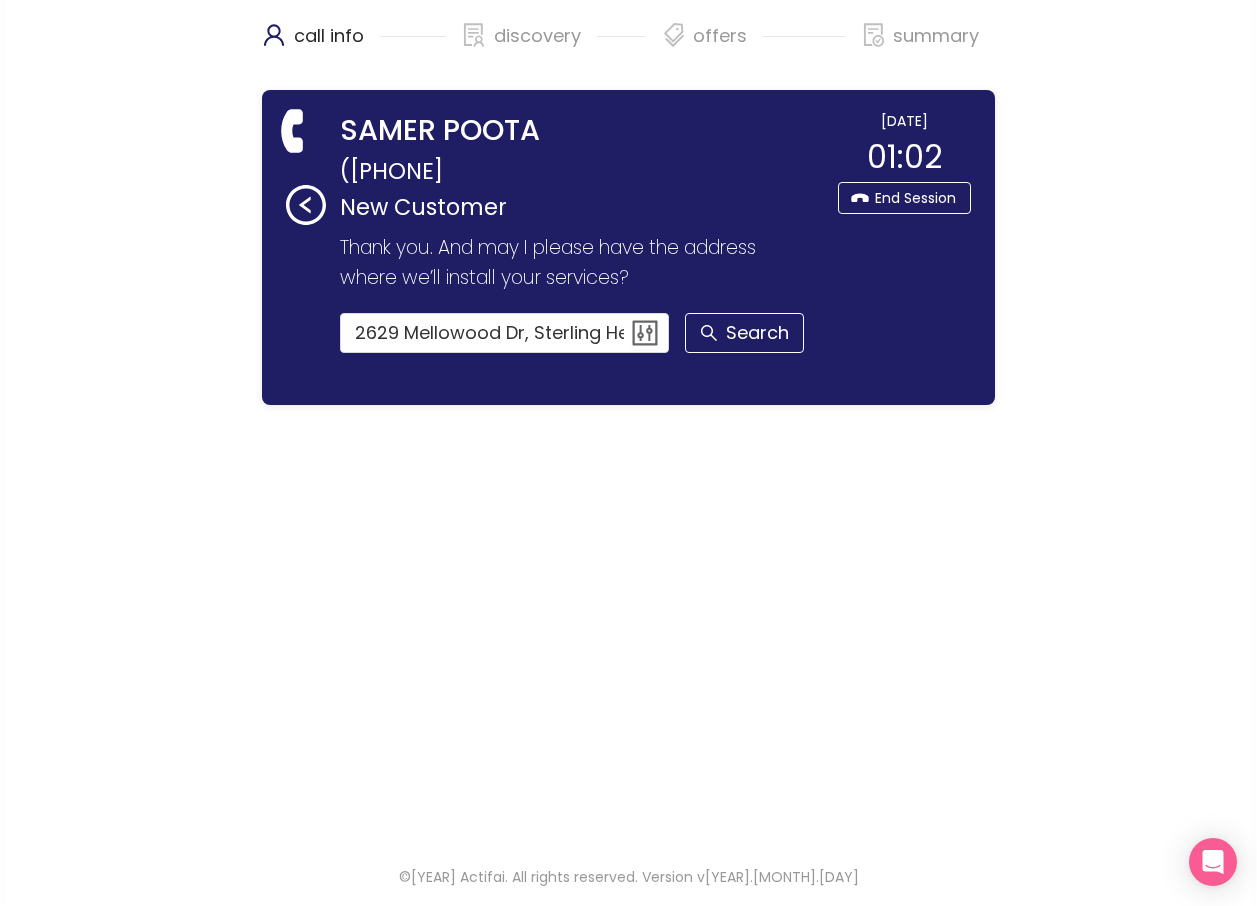scroll, scrollTop: 0, scrollLeft: 0, axis: both 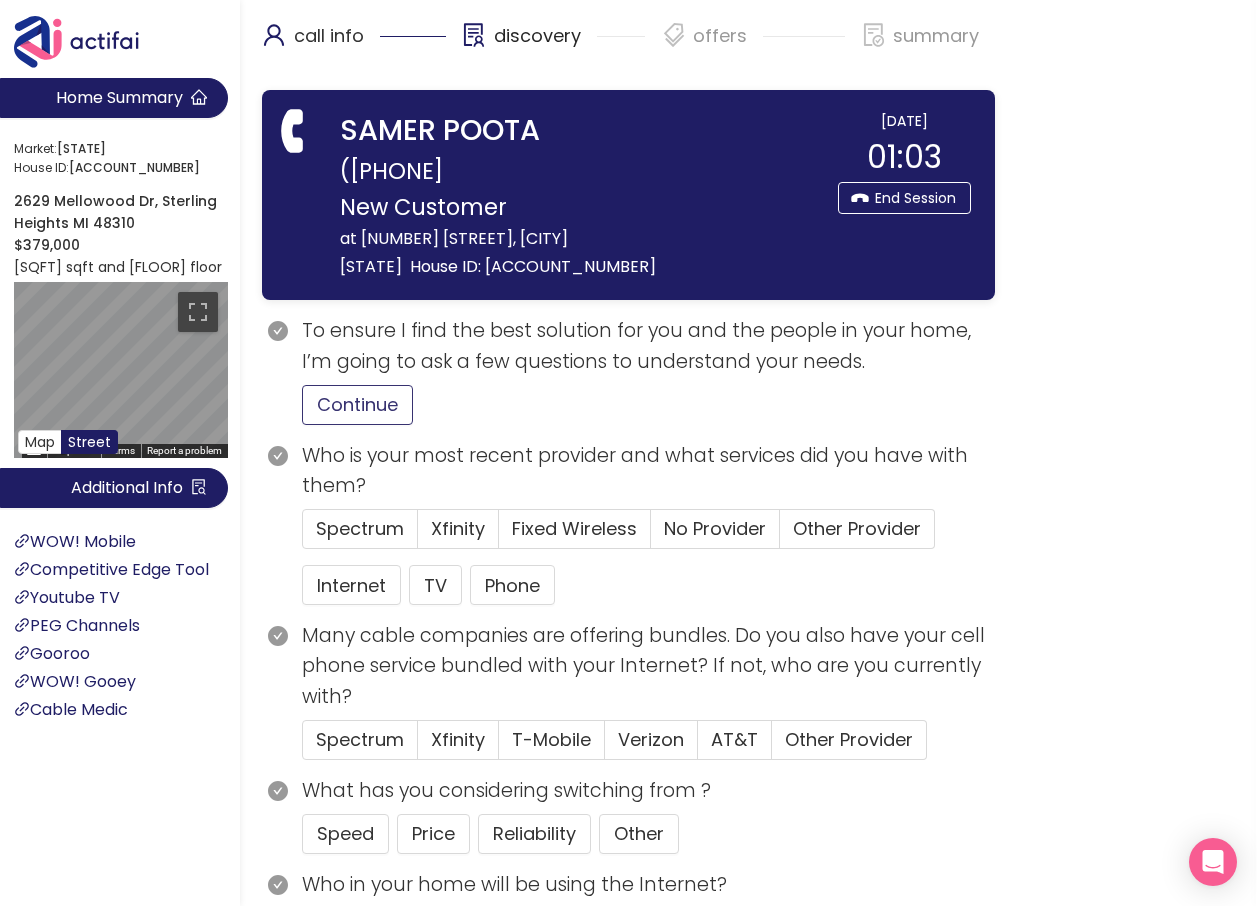 click on "Continue" at bounding box center [357, 405] 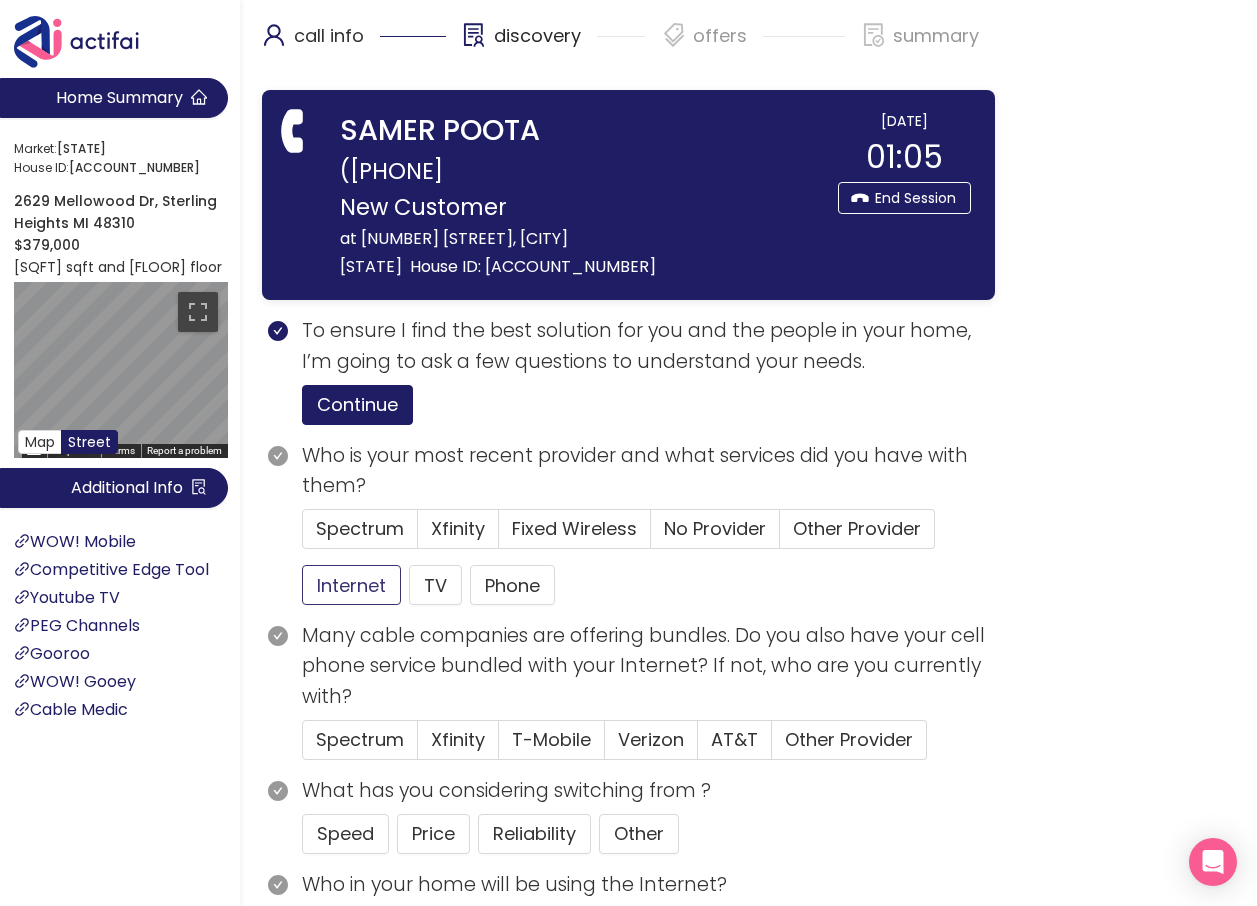 click on "Internet" 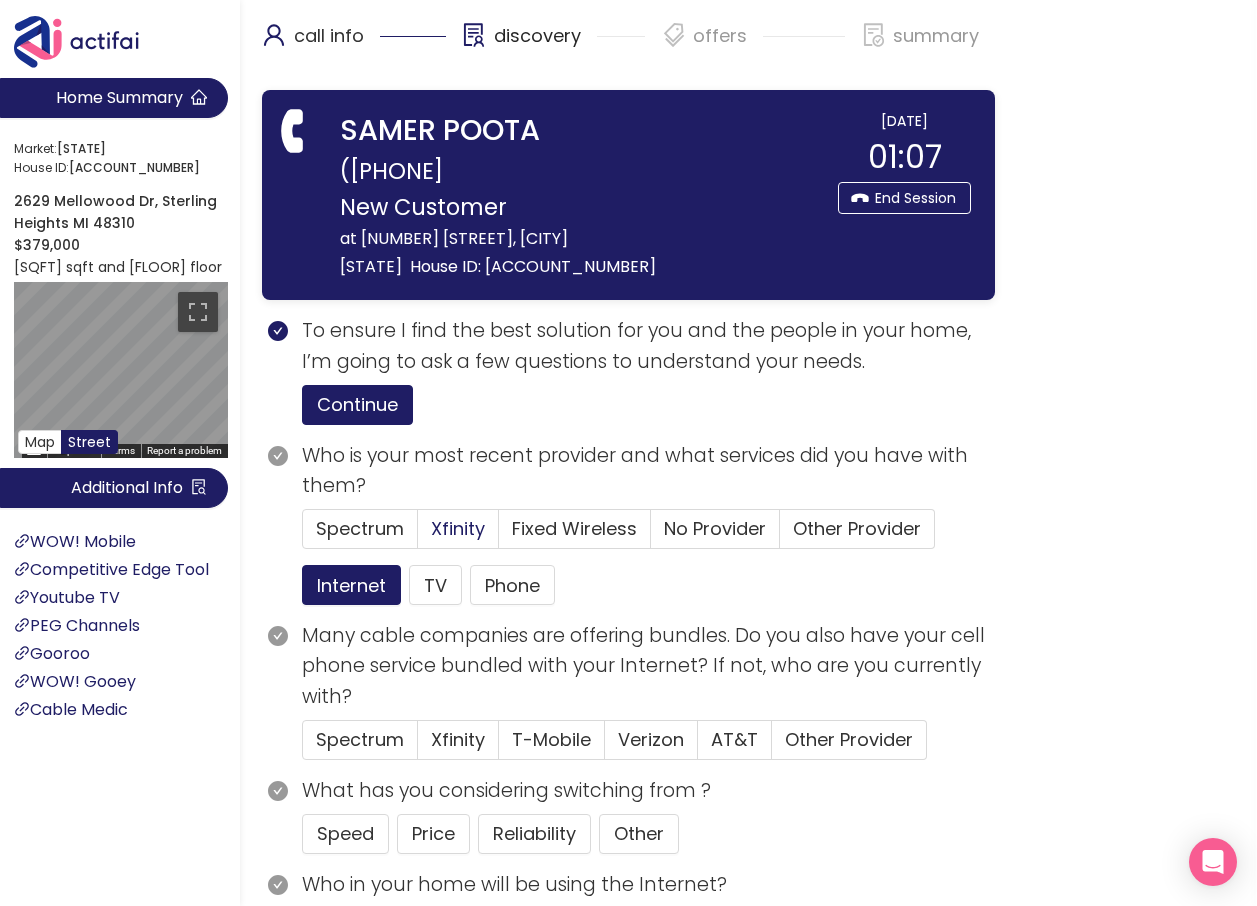 click on "Xfinity" at bounding box center [458, 528] 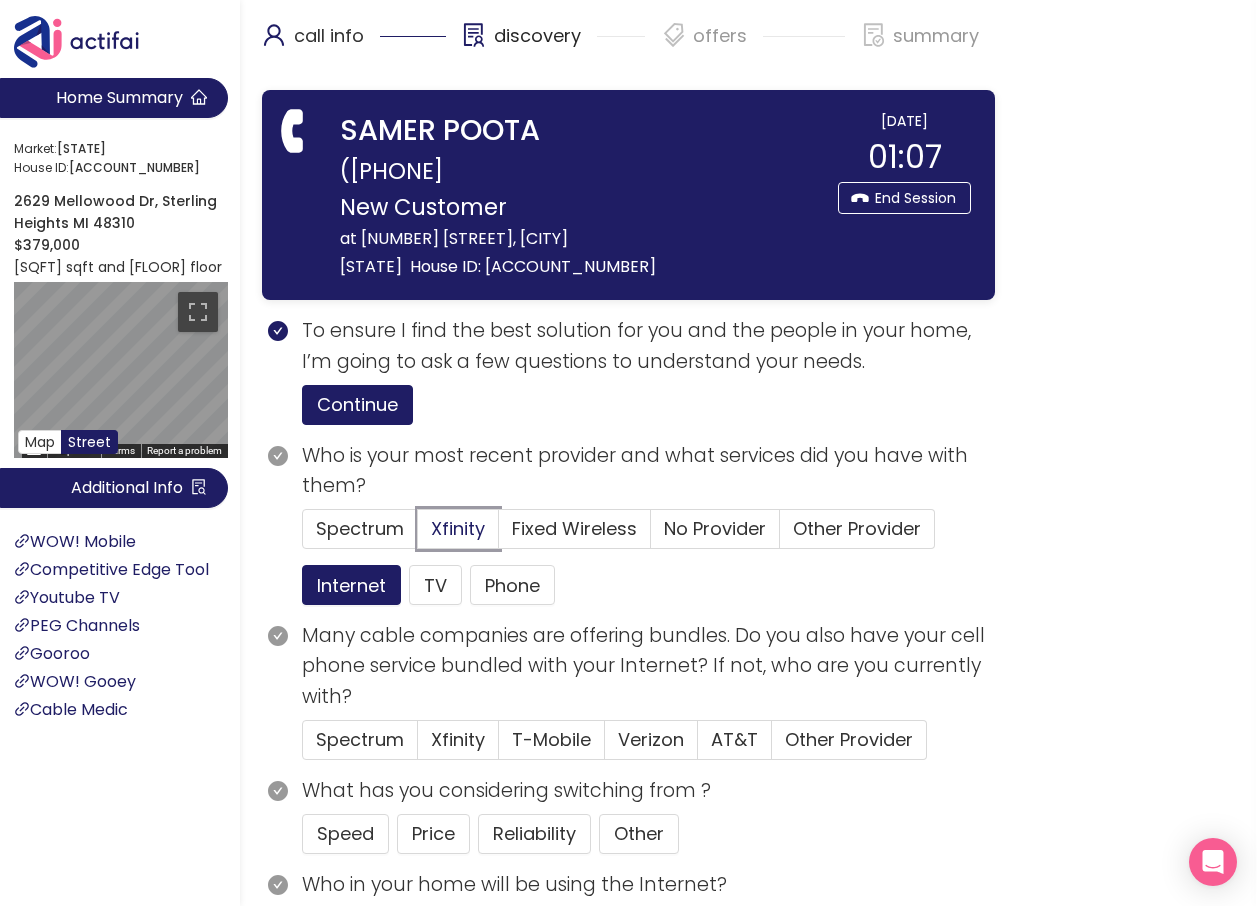 click on "Xfinity" at bounding box center [418, 535] 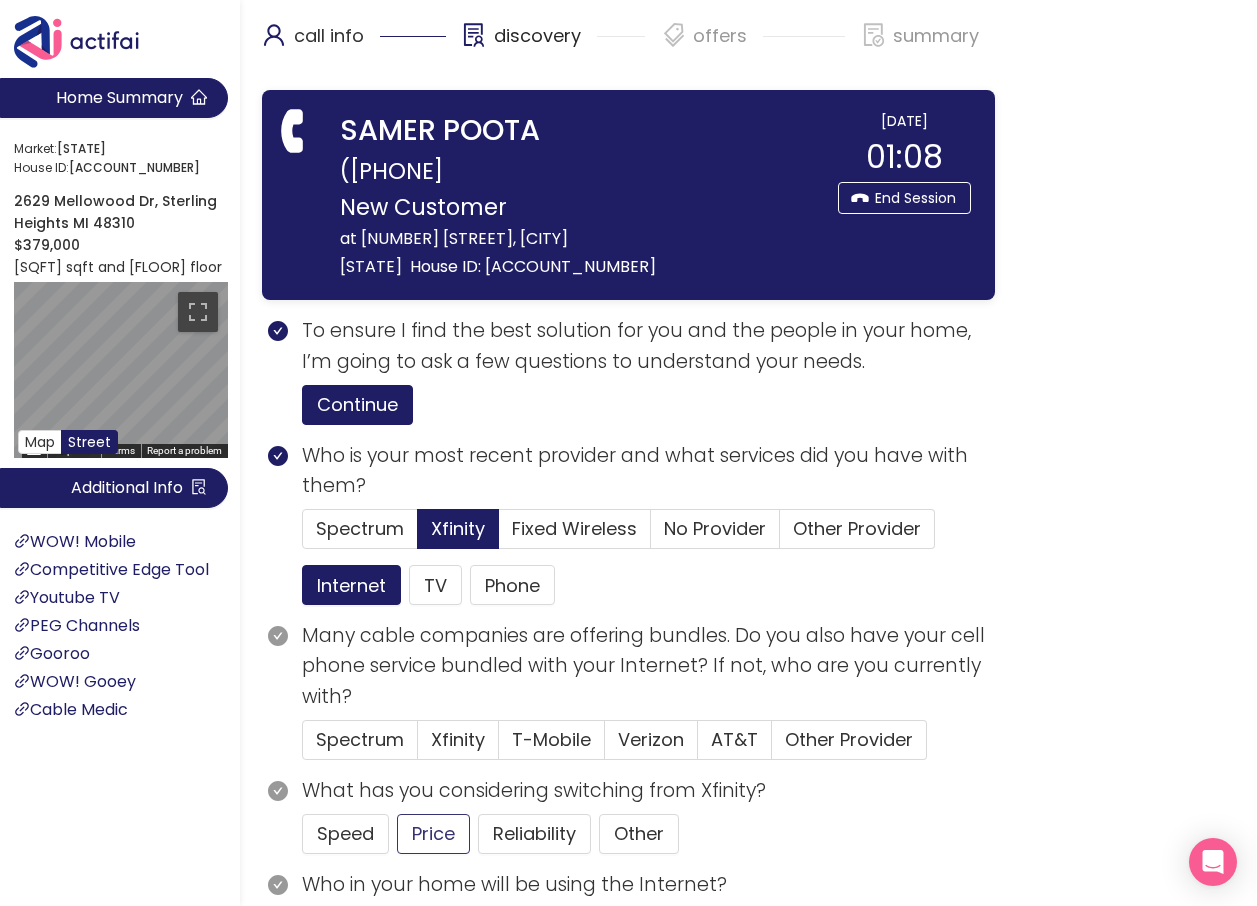 click on "Price" 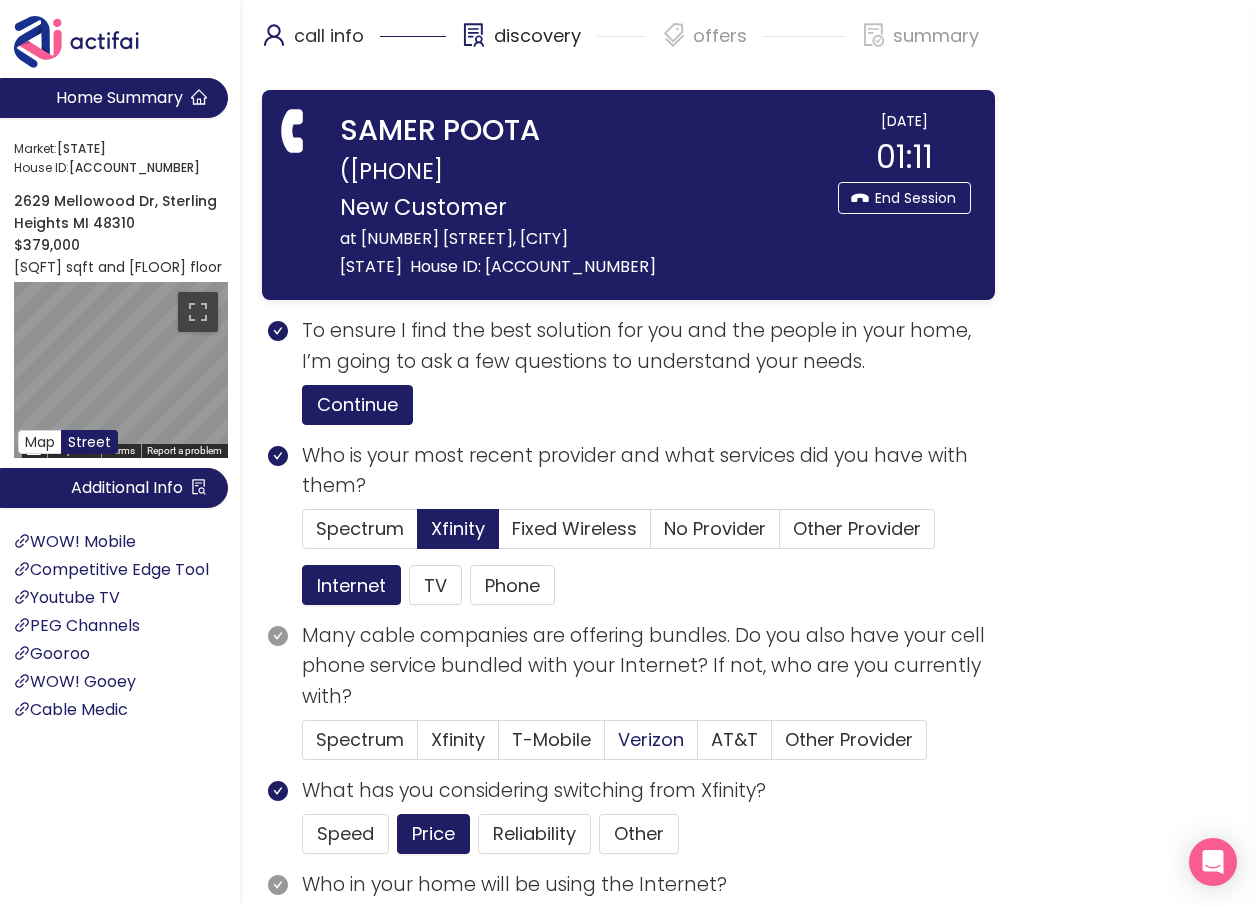 click on "Verizon" at bounding box center [651, 739] 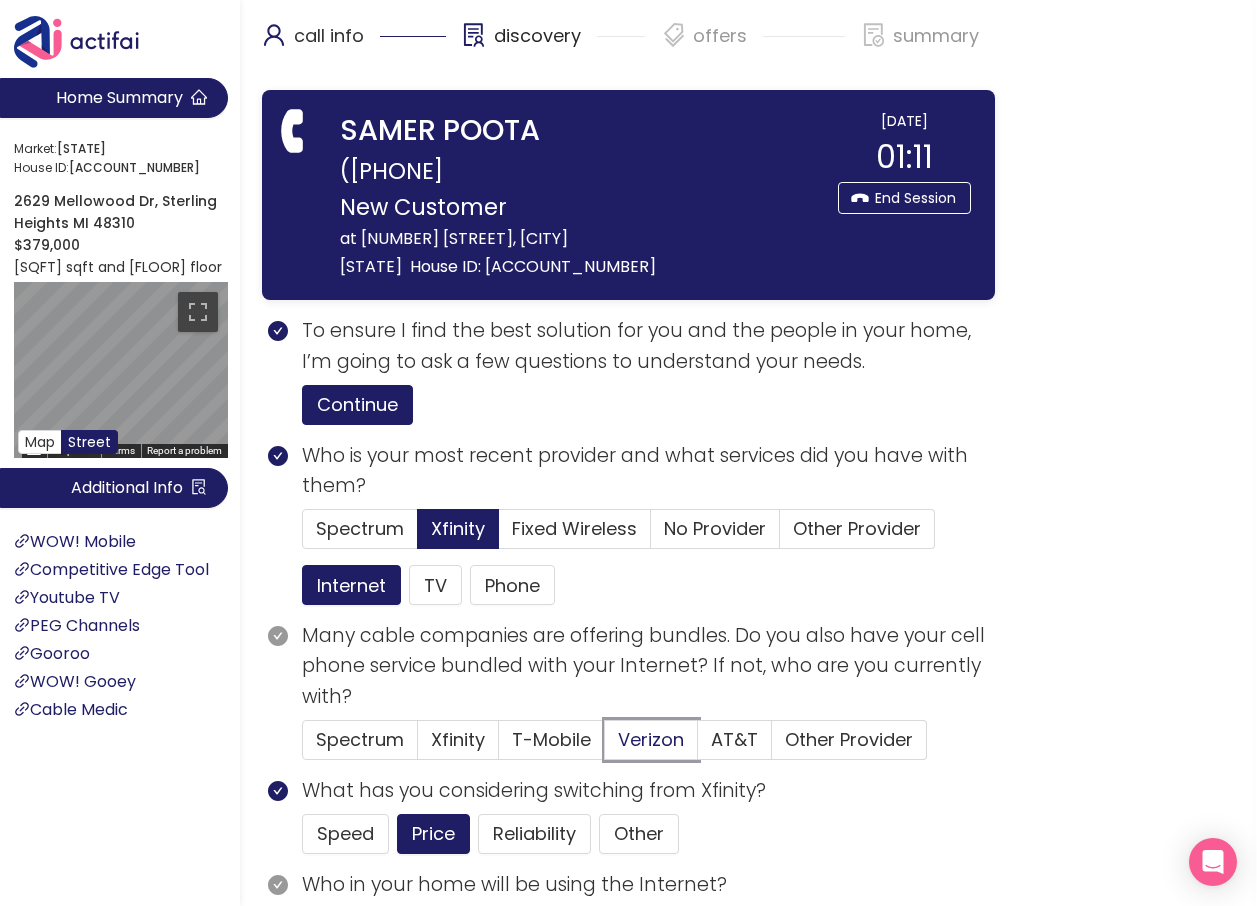 click on "Verizon" at bounding box center (605, 746) 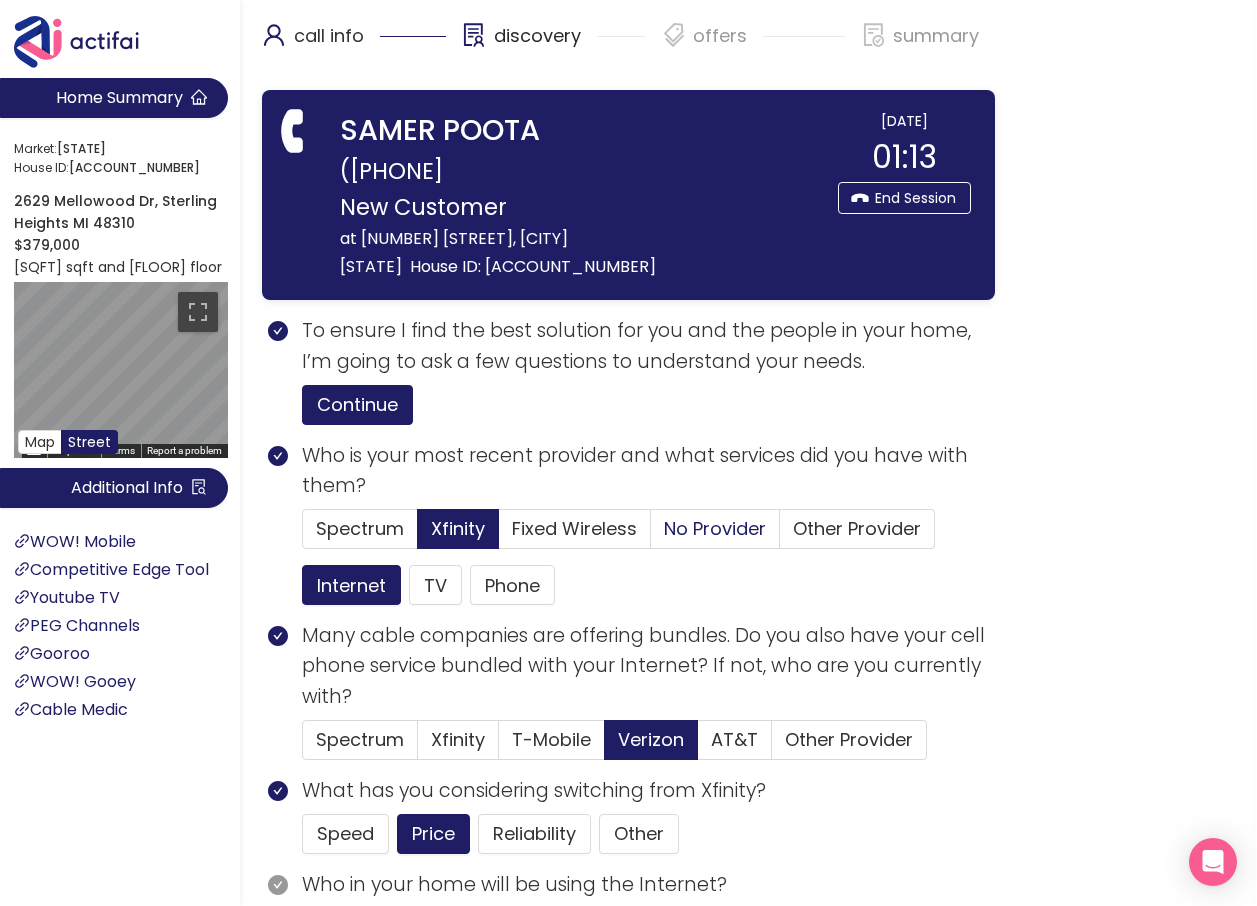 click on "No Provider" at bounding box center (715, 528) 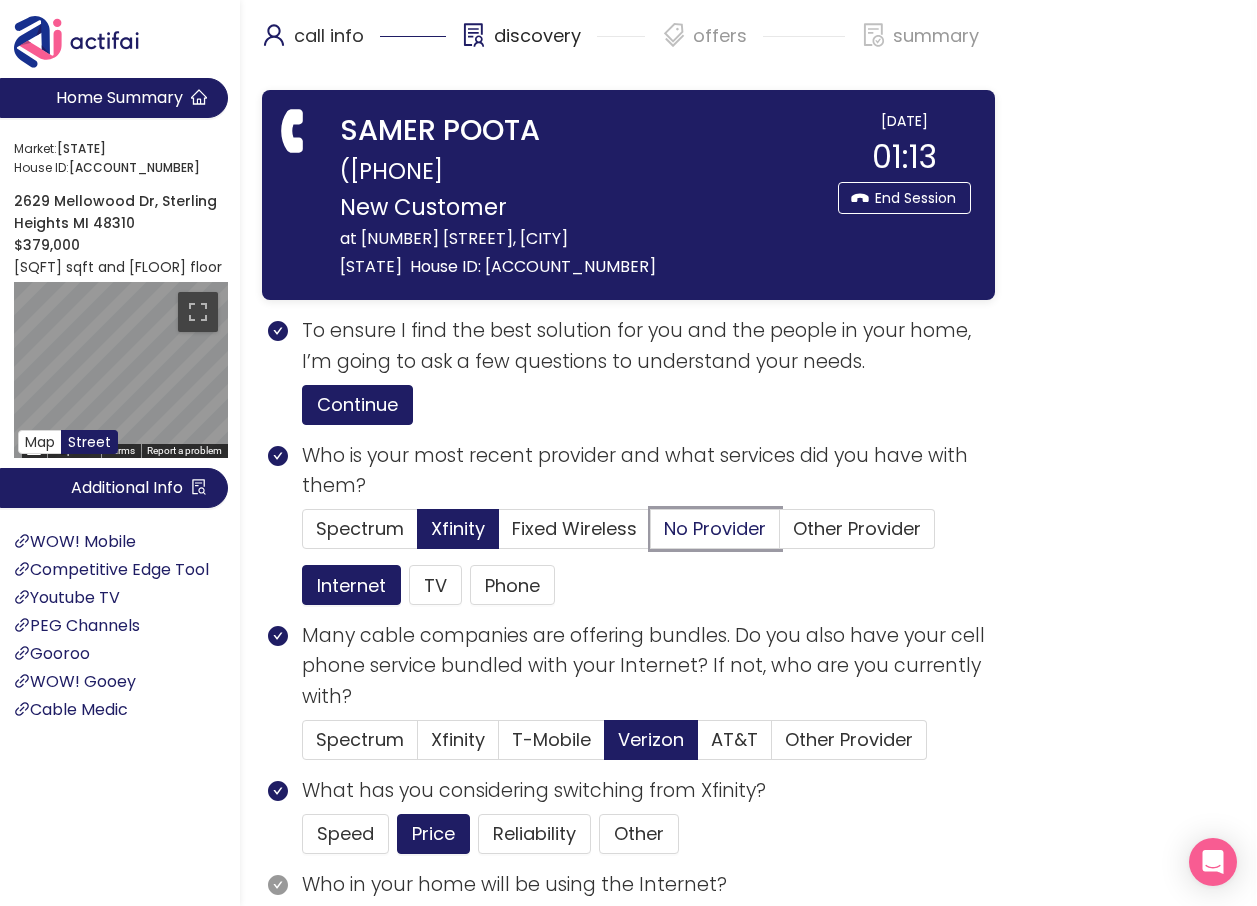 click on "No Provider" at bounding box center [651, 535] 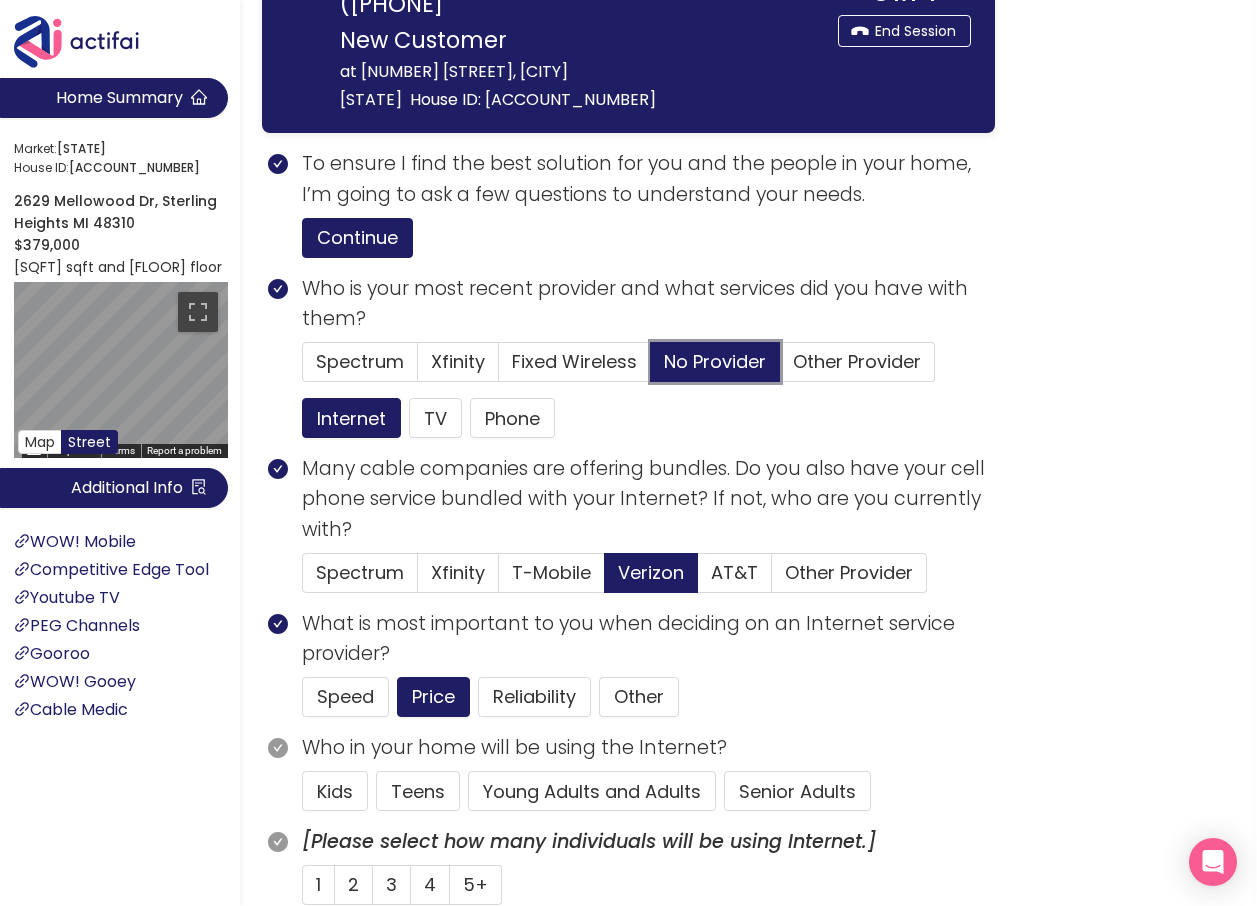 scroll, scrollTop: 300, scrollLeft: 0, axis: vertical 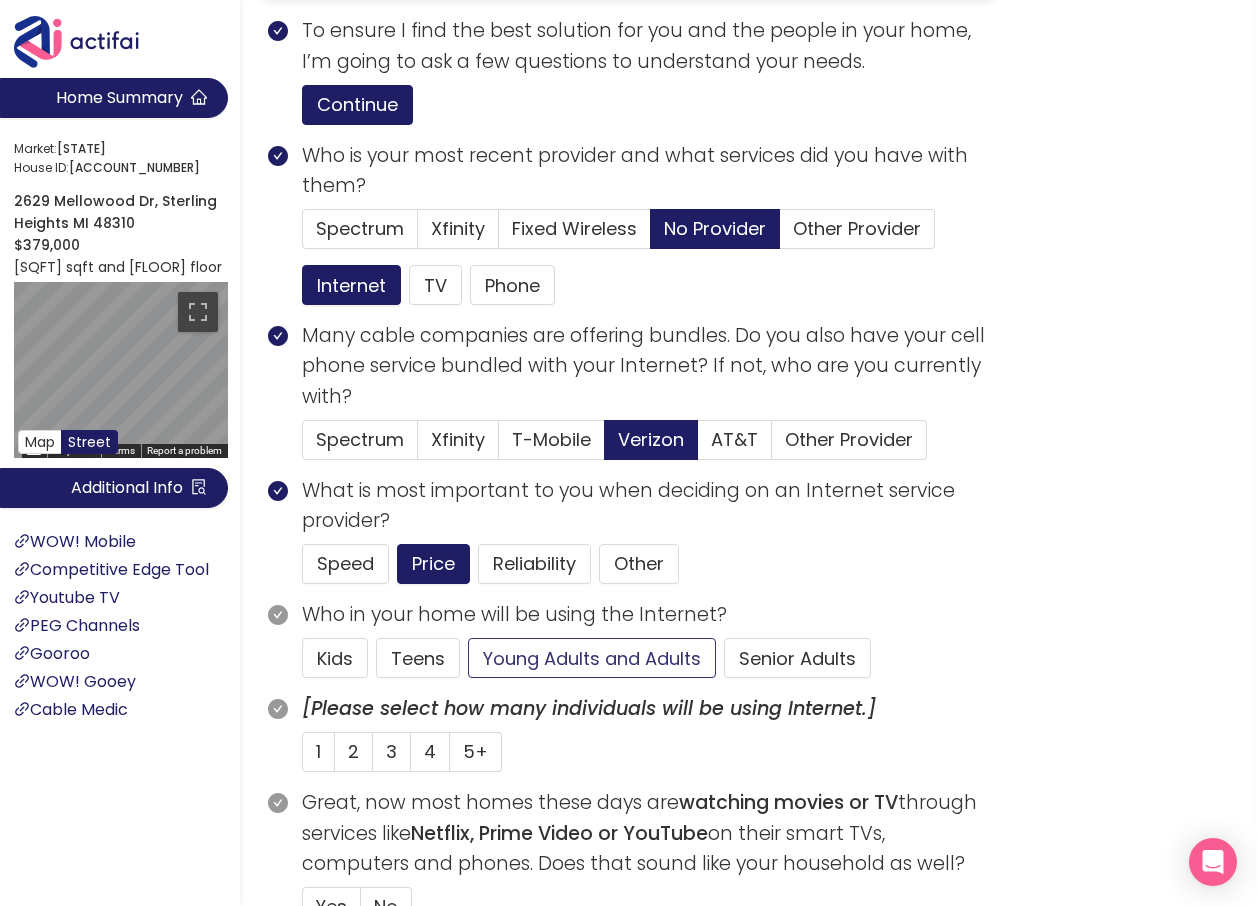 click on "Young Adults and Adults" 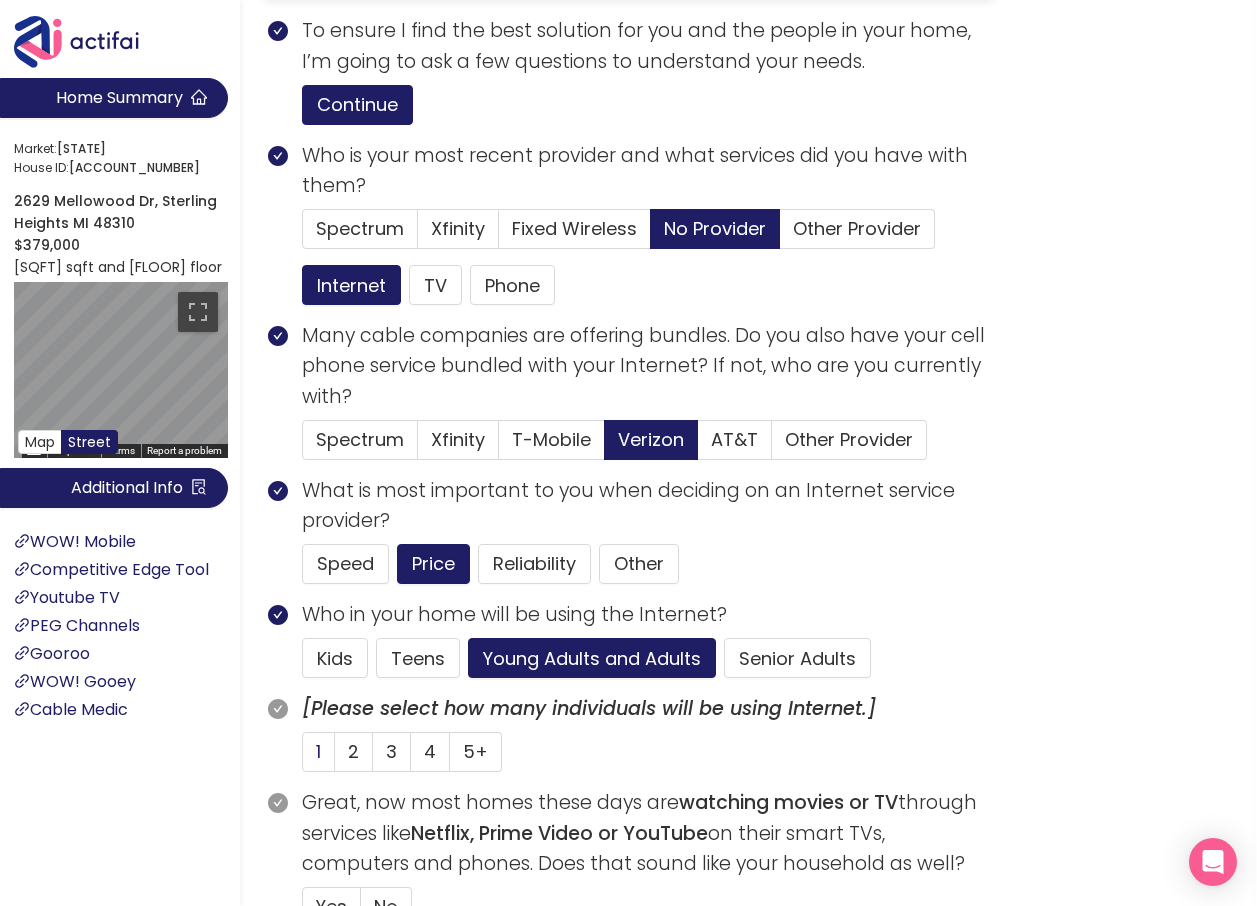 click on "1" 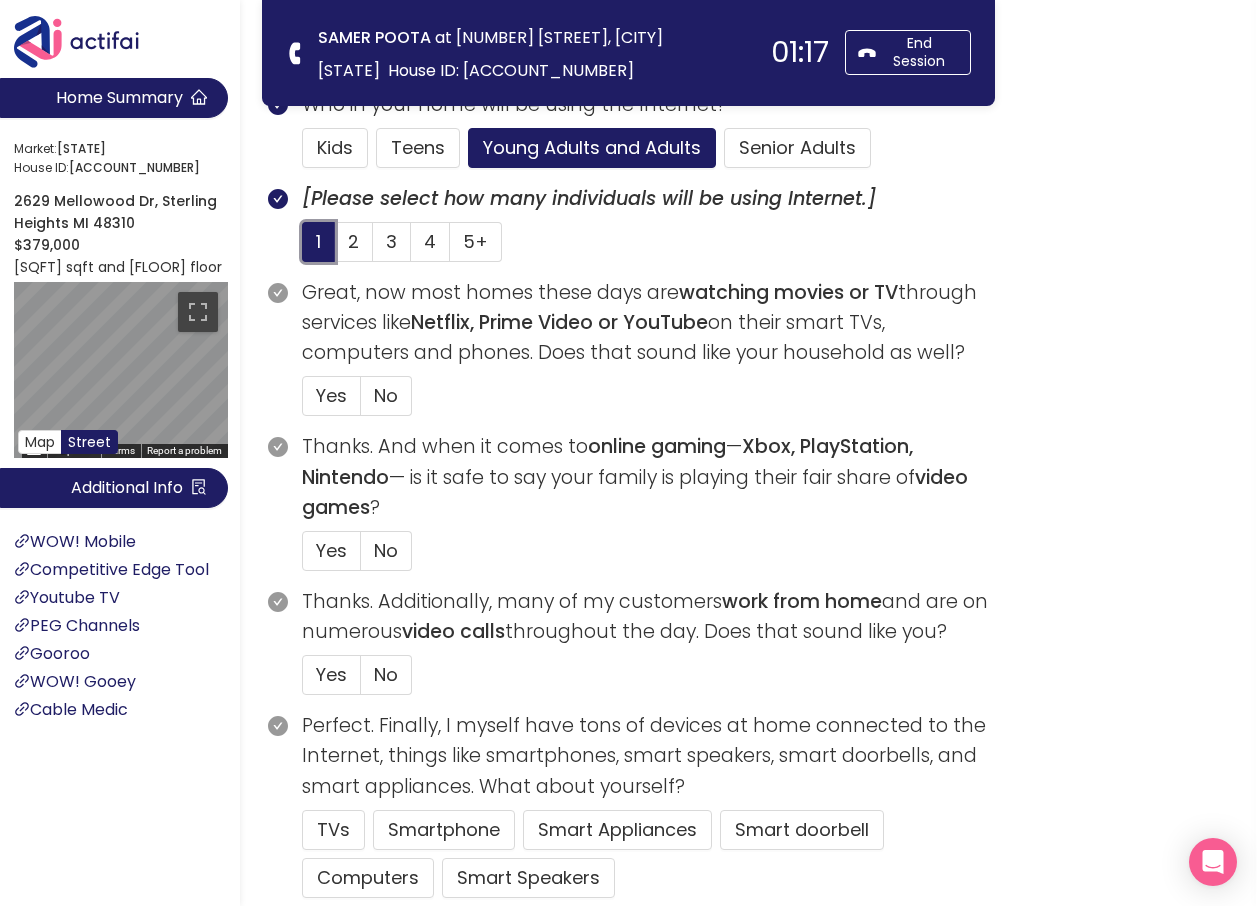 scroll, scrollTop: 700, scrollLeft: 0, axis: vertical 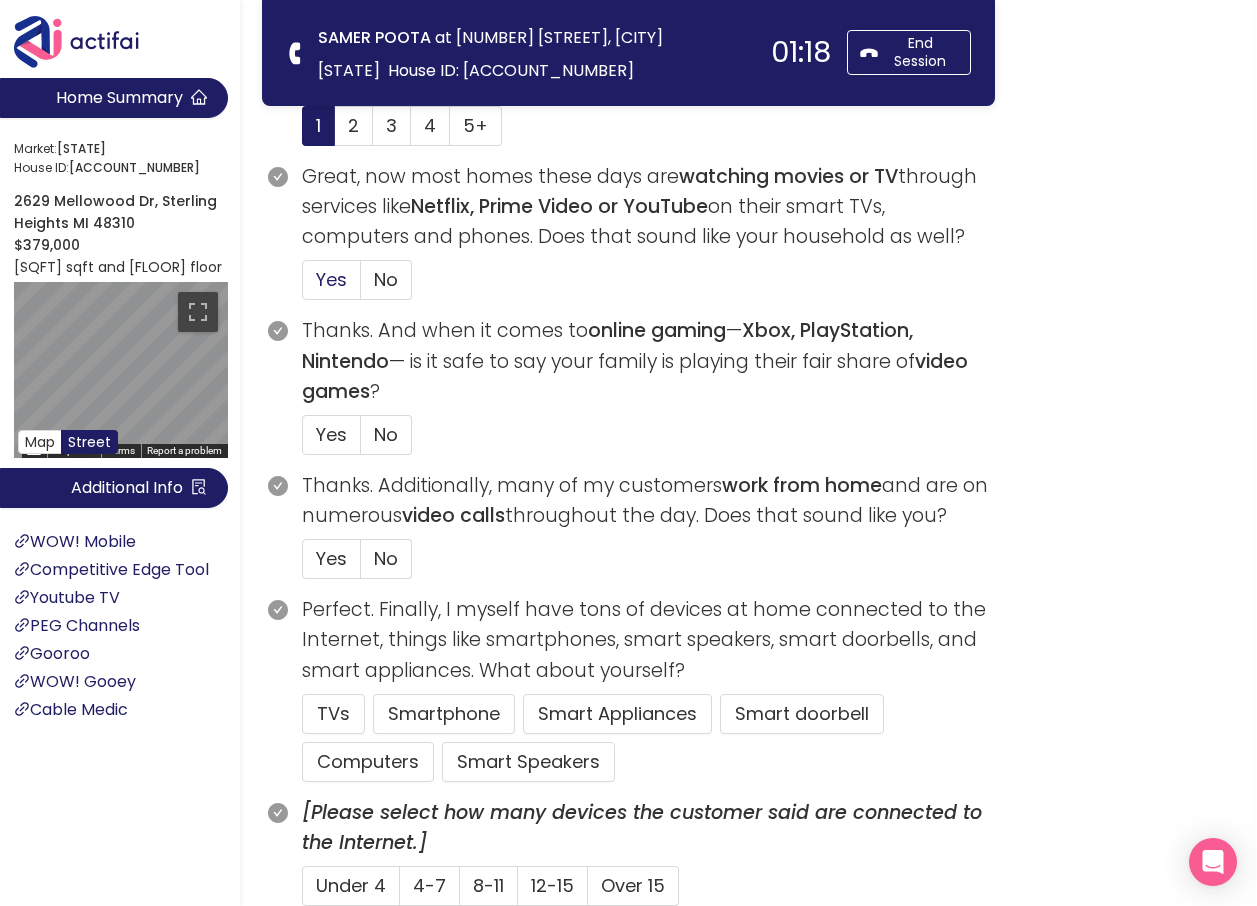 click on "Yes" at bounding box center [331, 279] 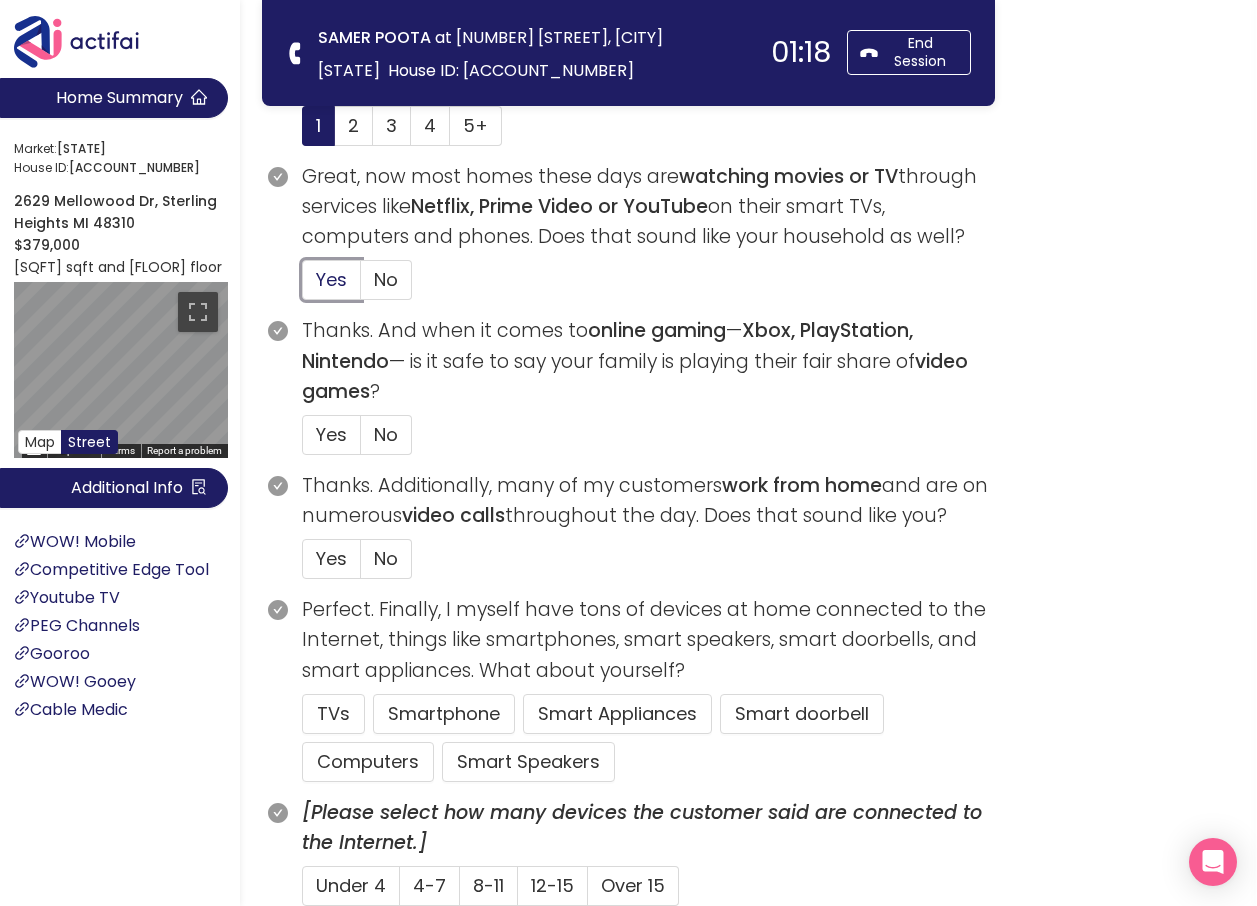 click on "Yes" at bounding box center [303, 286] 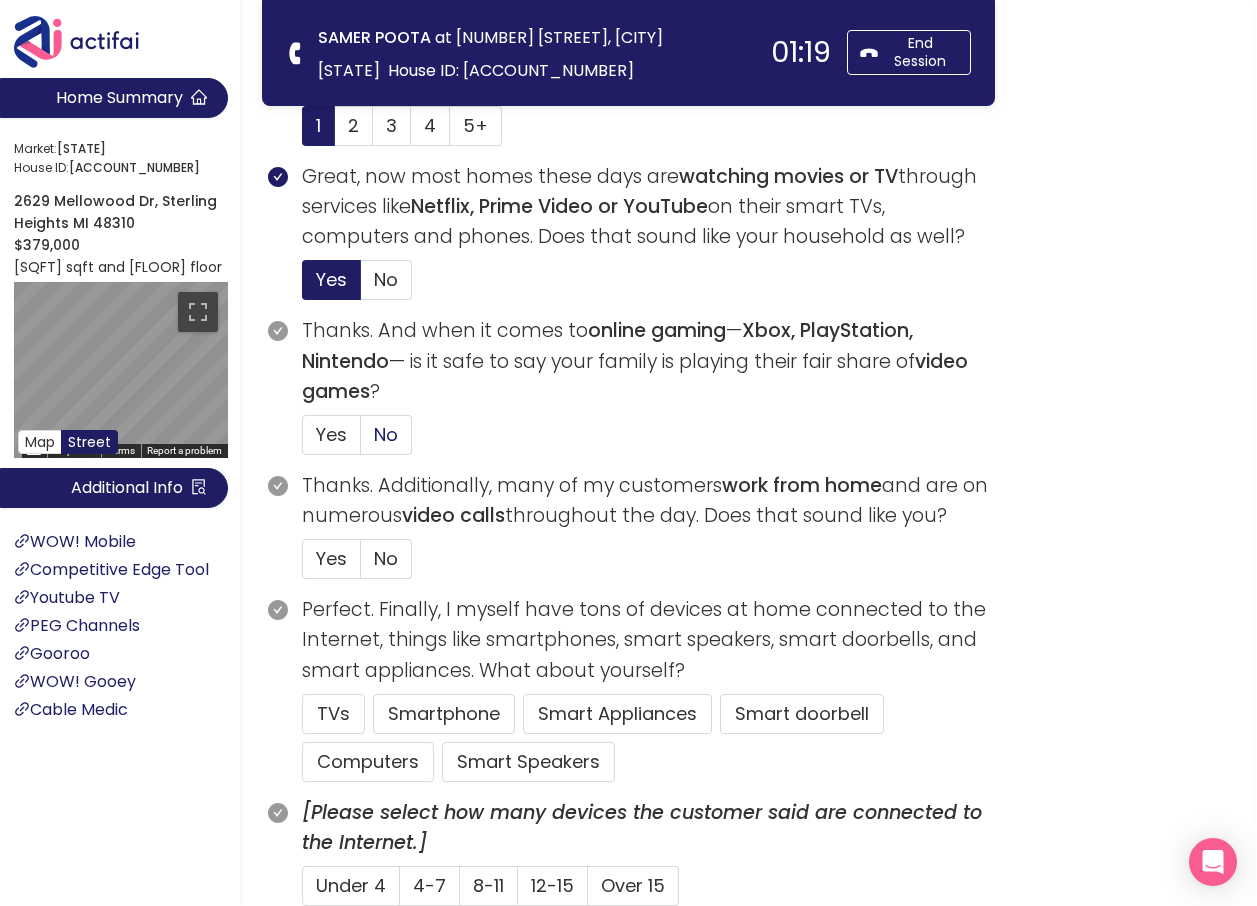 click on "No" at bounding box center [386, 434] 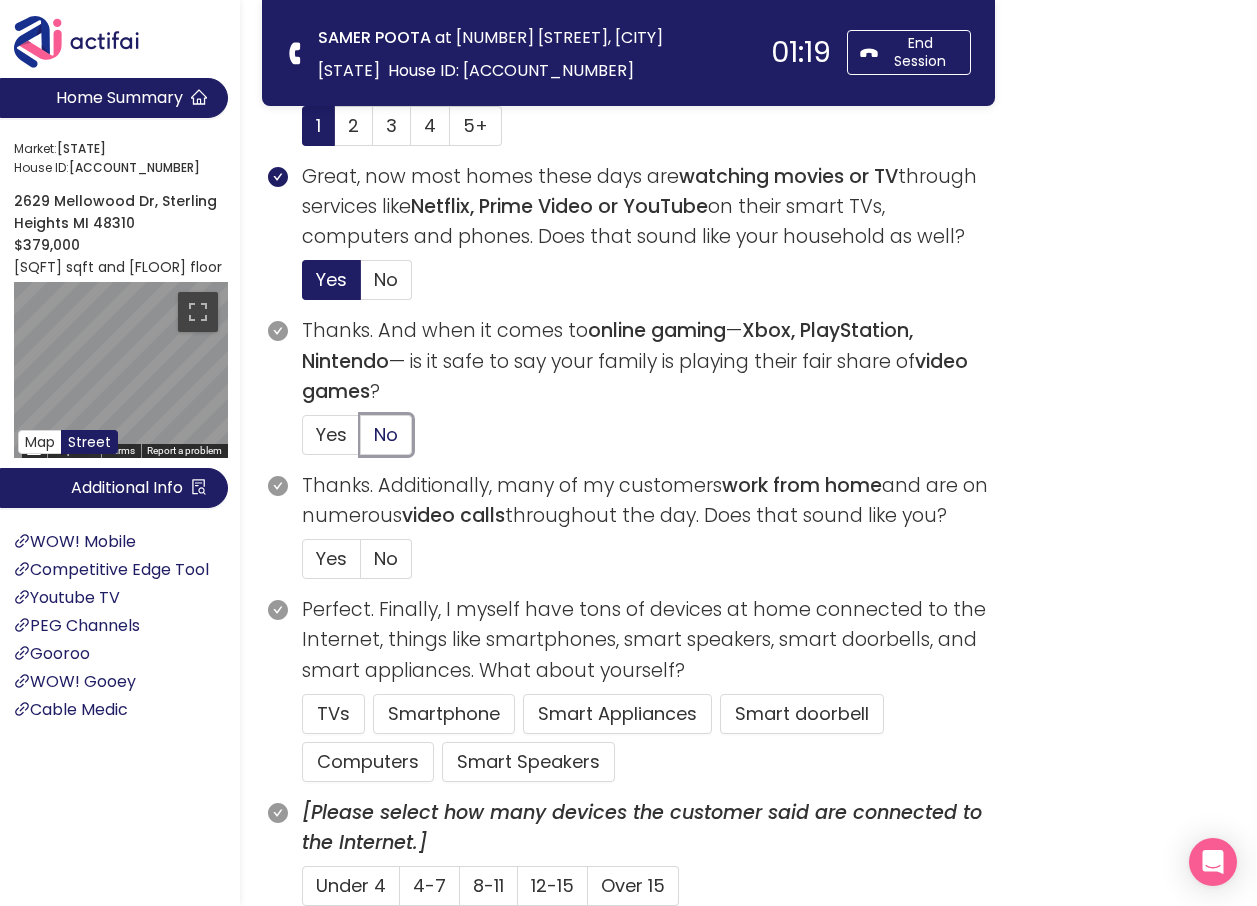 click on "No" at bounding box center (361, 441) 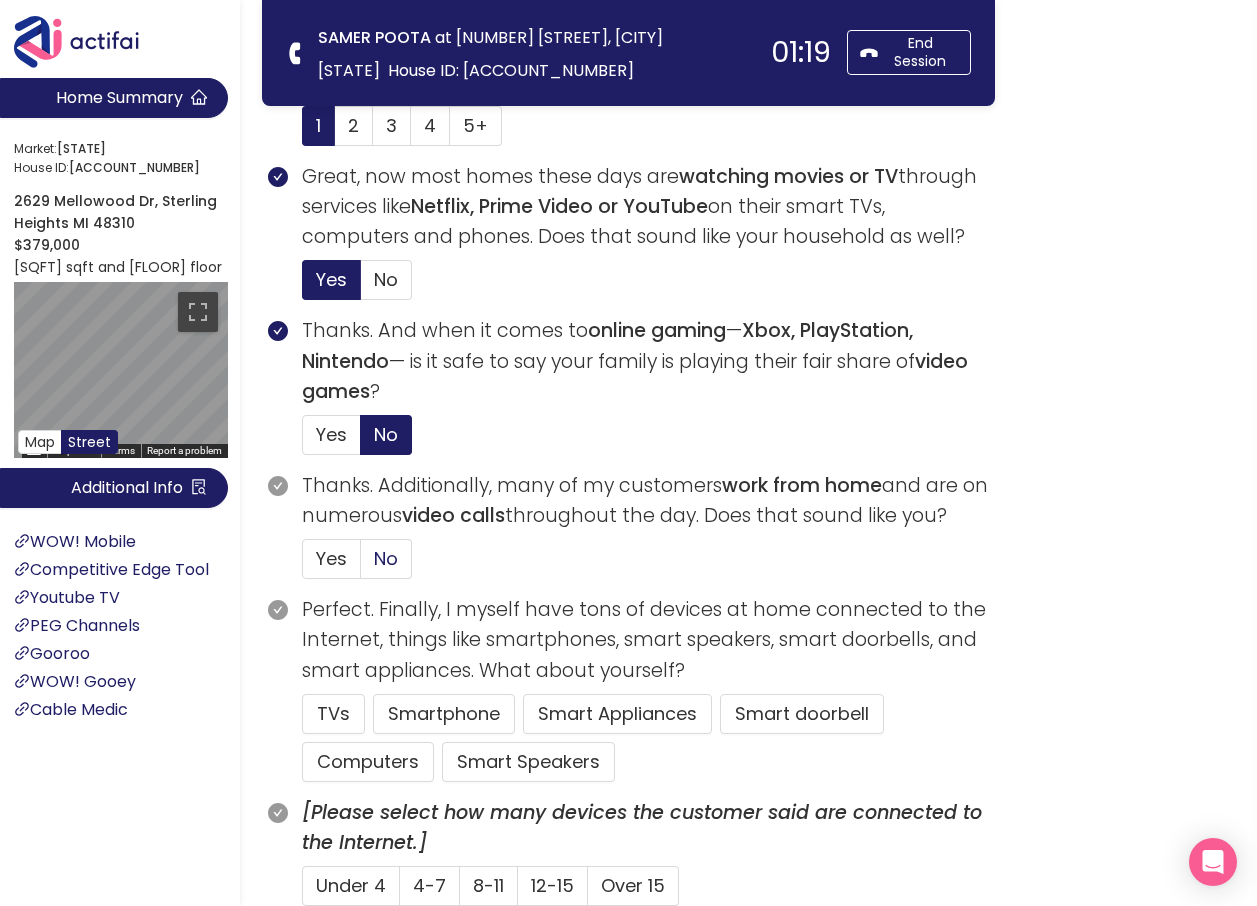 click on "No" at bounding box center (386, 558) 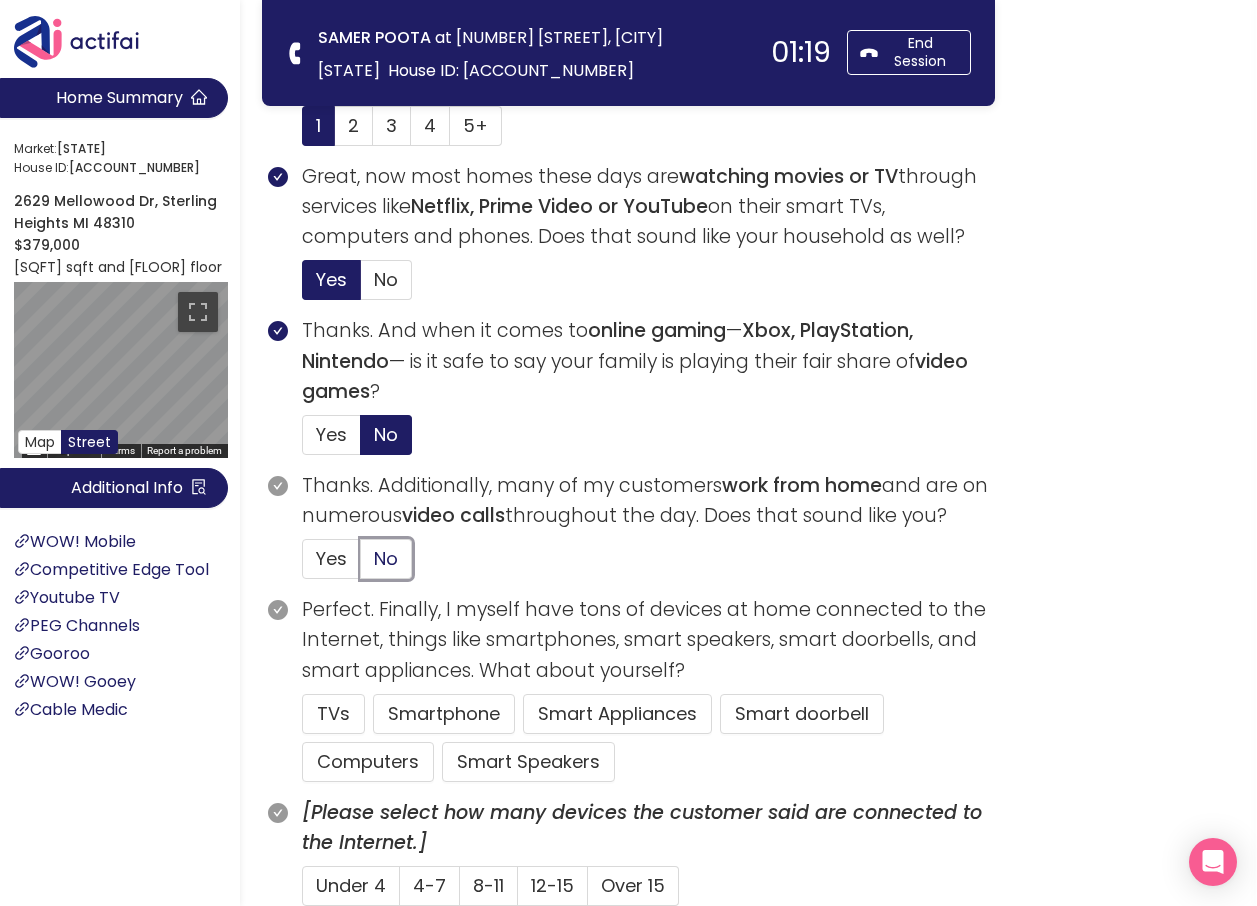 click on "No" at bounding box center [361, 565] 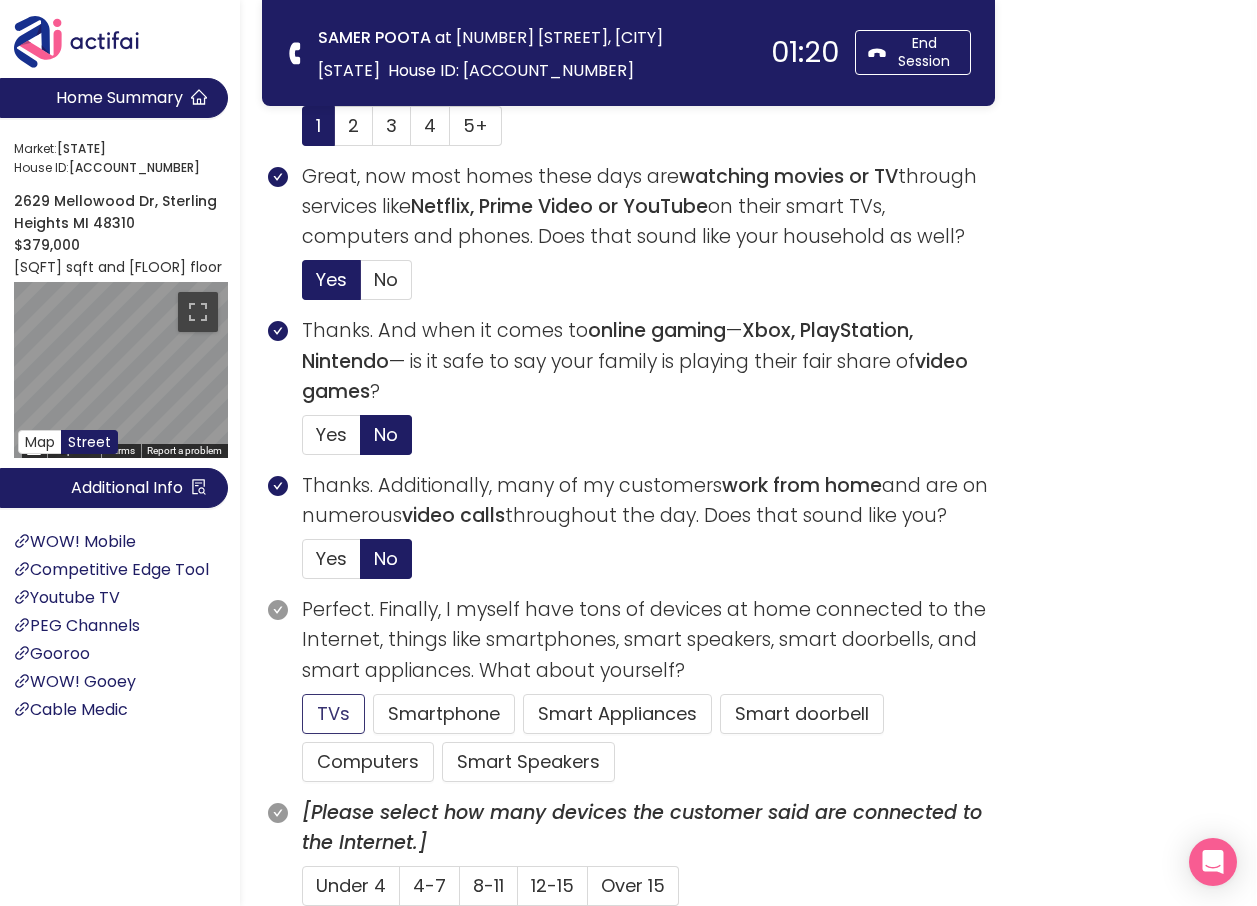 click on "TVs" 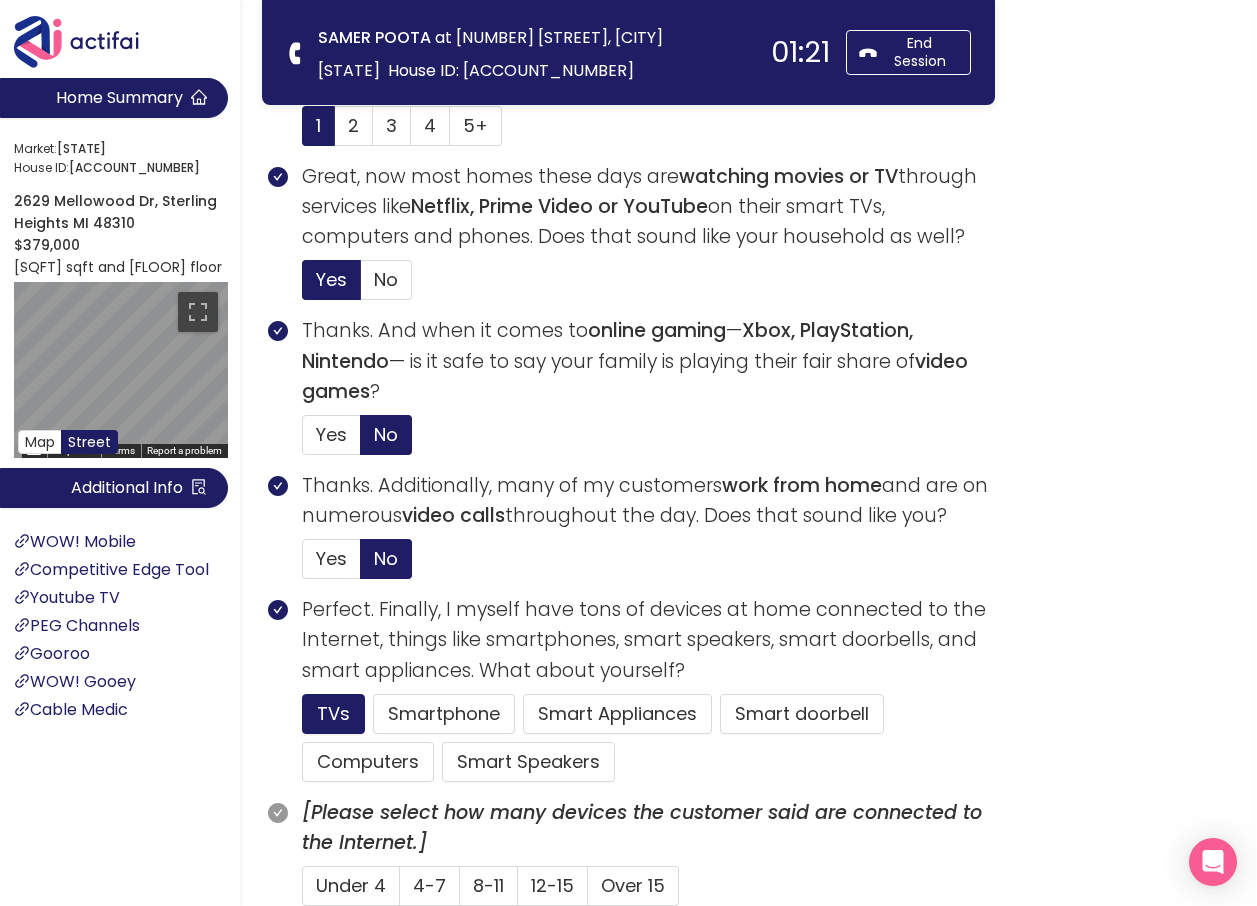 click on "Perfect. Finally, I myself have tons of devices at home connected to the Internet, things like smartphones, smart speakers, smart doorbells, and smart appliances. What about yourself?  TVs Smartphone Smart Appliances Smart doorbell Computers Smart Speakers" 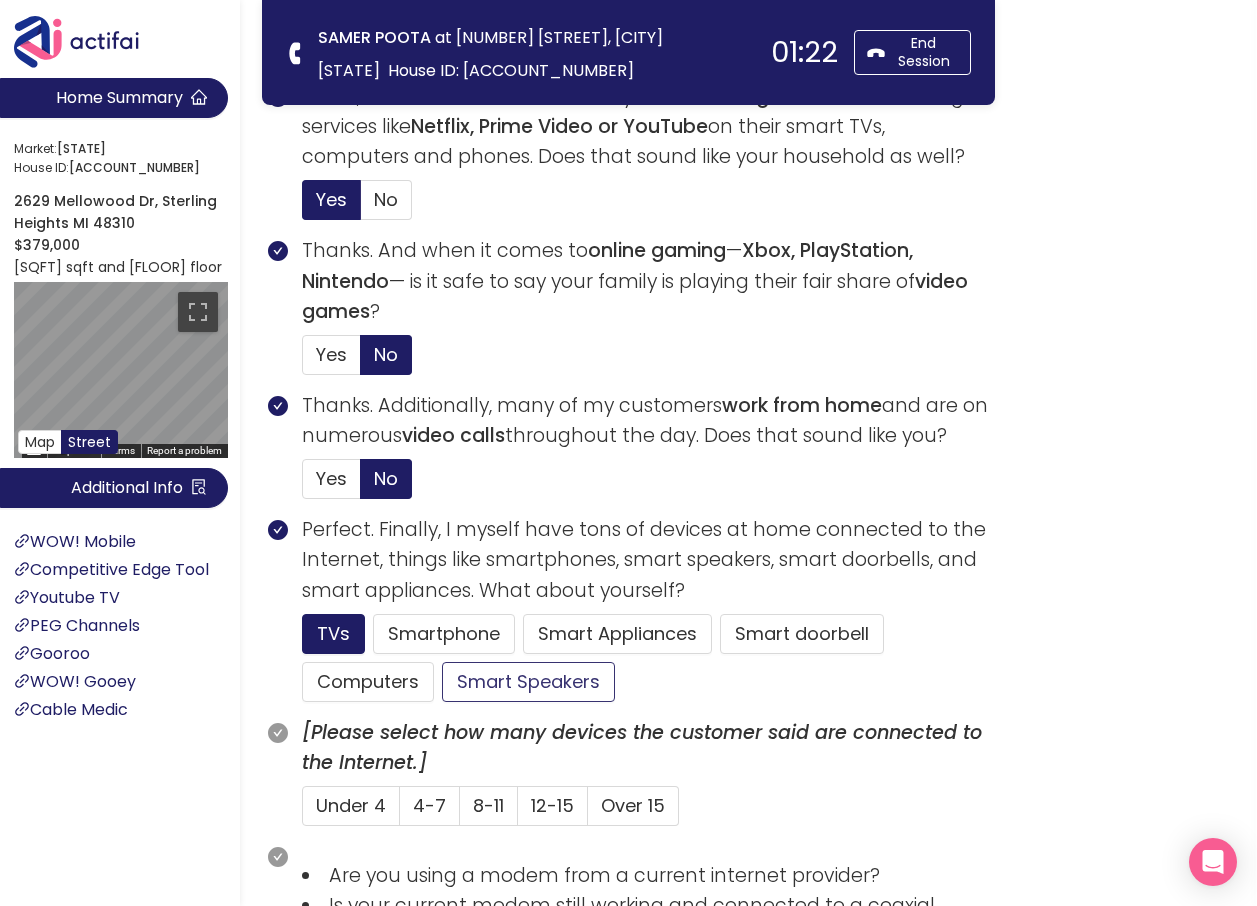 scroll, scrollTop: 900, scrollLeft: 0, axis: vertical 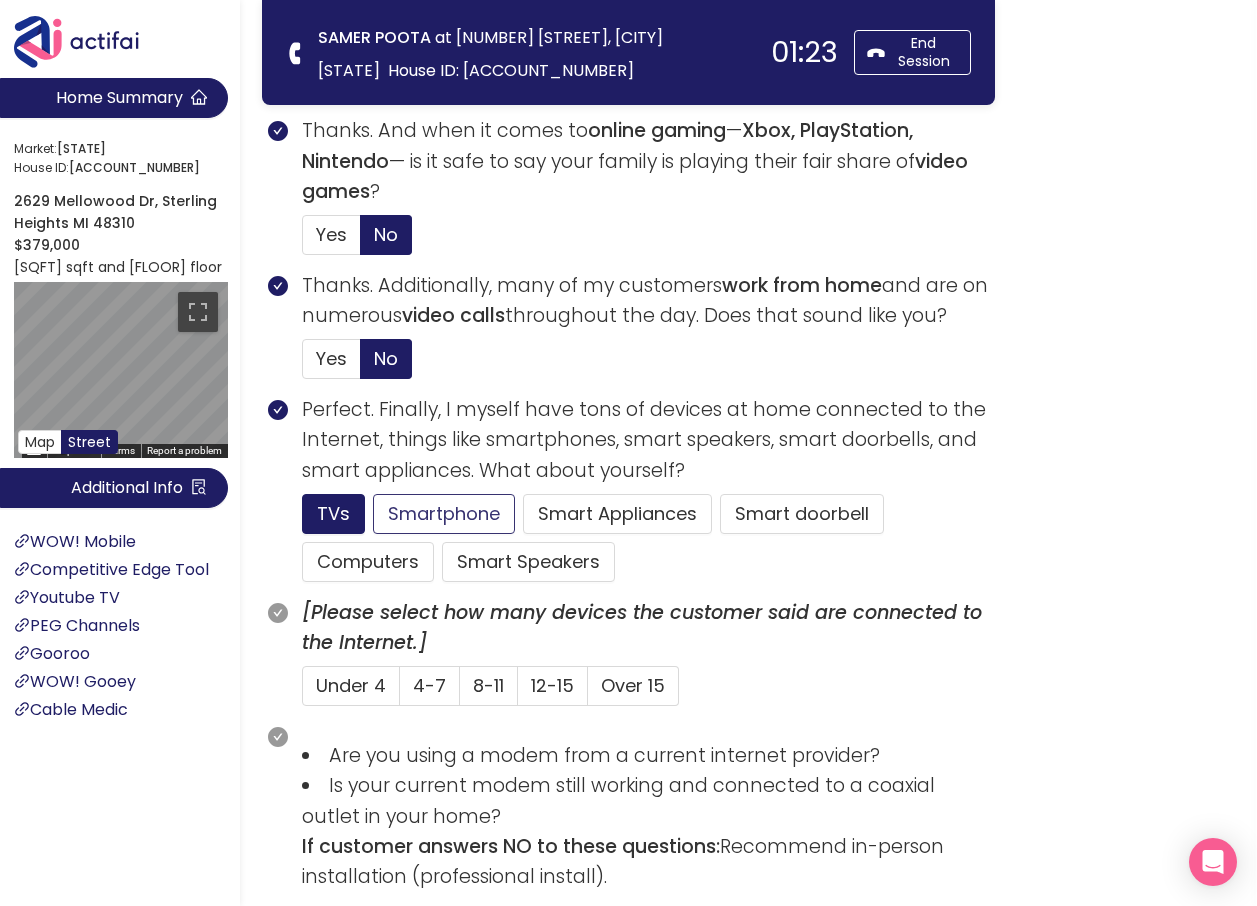 click on "Smartphone" 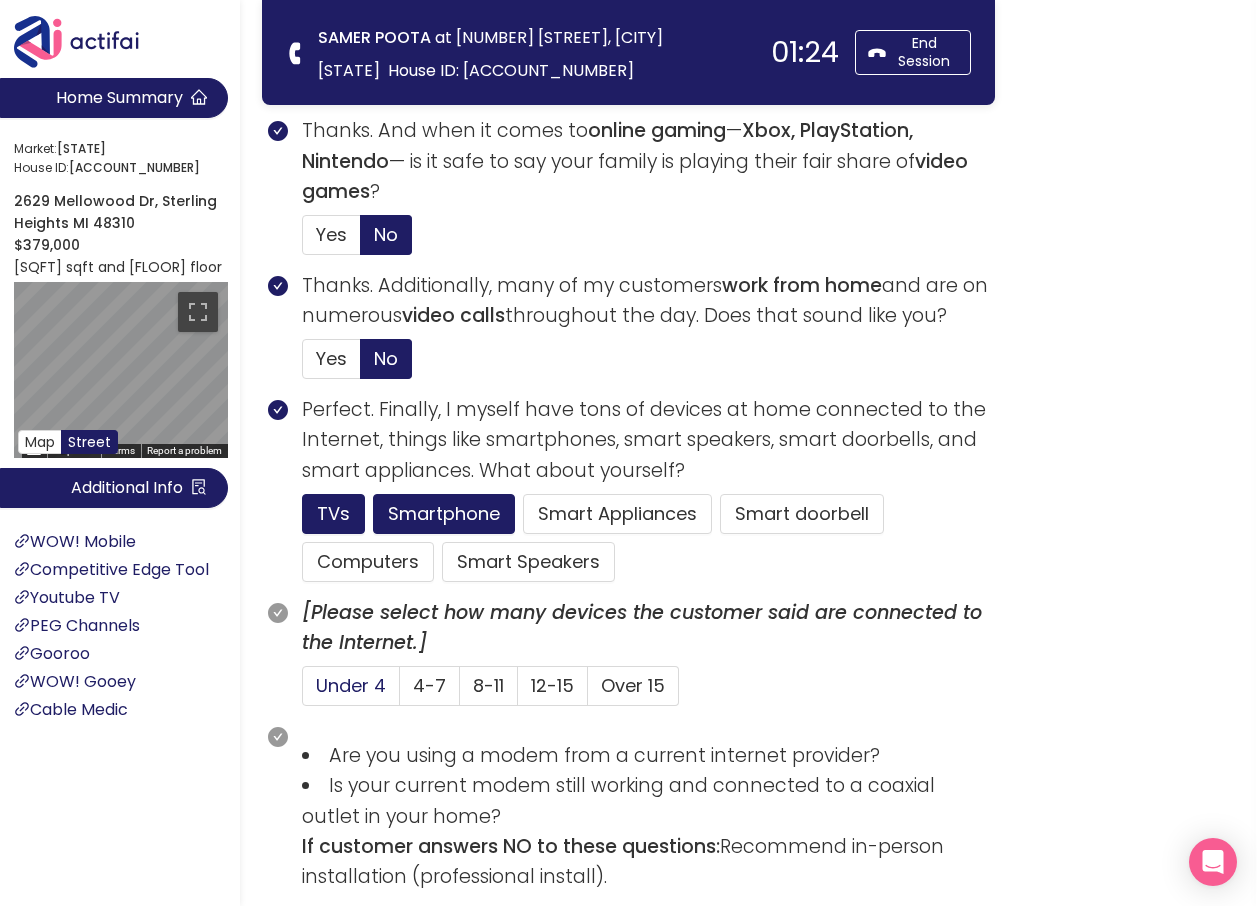 click on "Under 4" at bounding box center [351, 685] 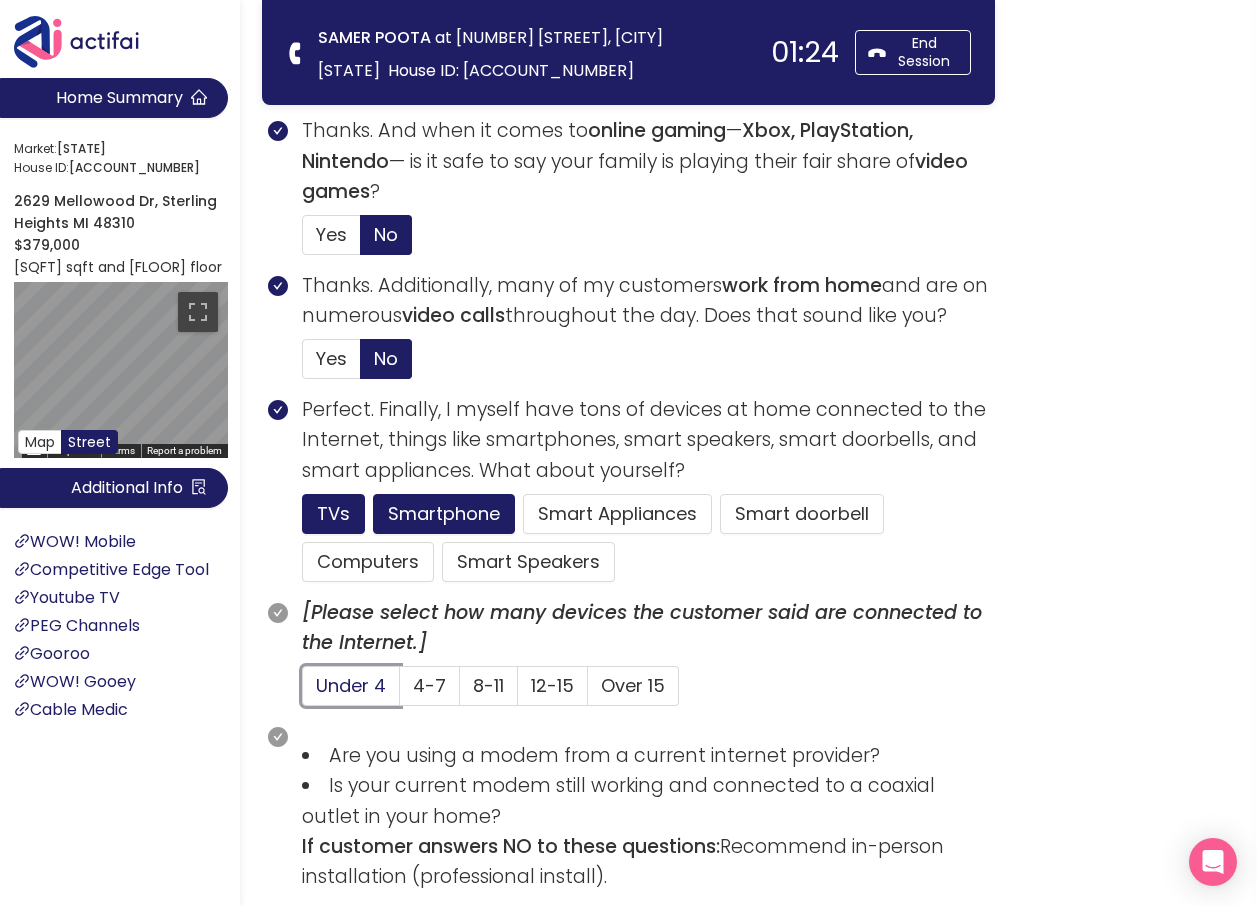 click on "Under 4" at bounding box center (303, 692) 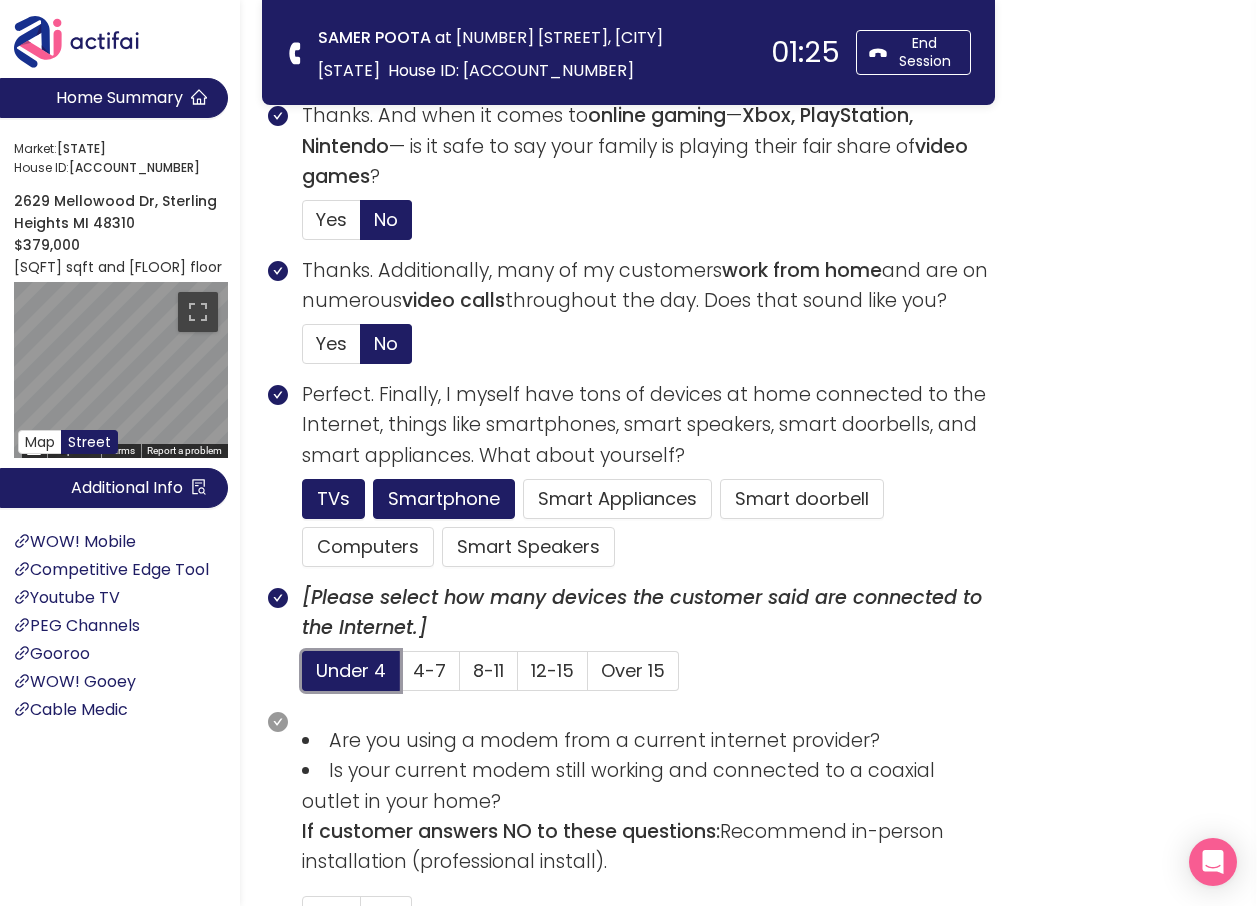 scroll, scrollTop: 1314, scrollLeft: 0, axis: vertical 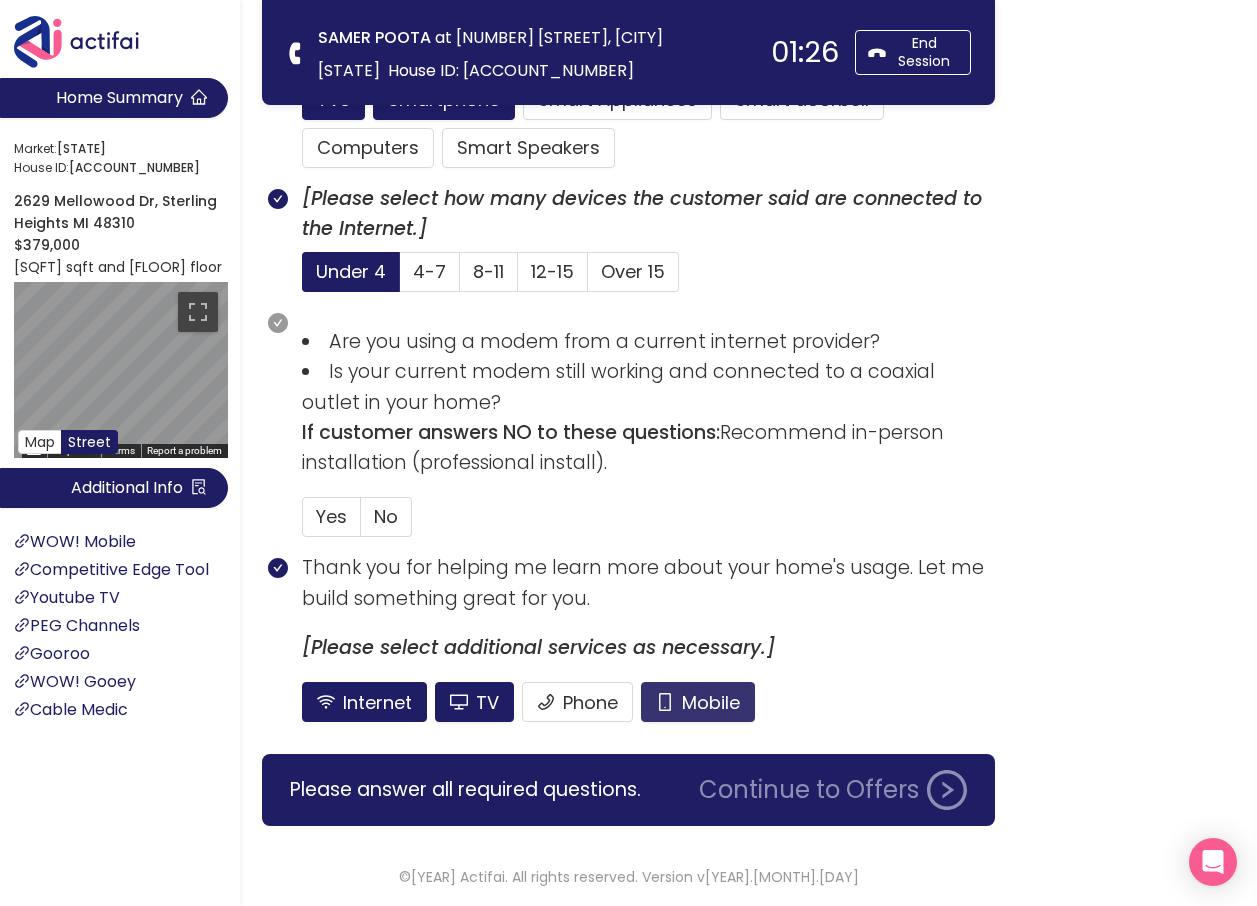 click on "Mobile" 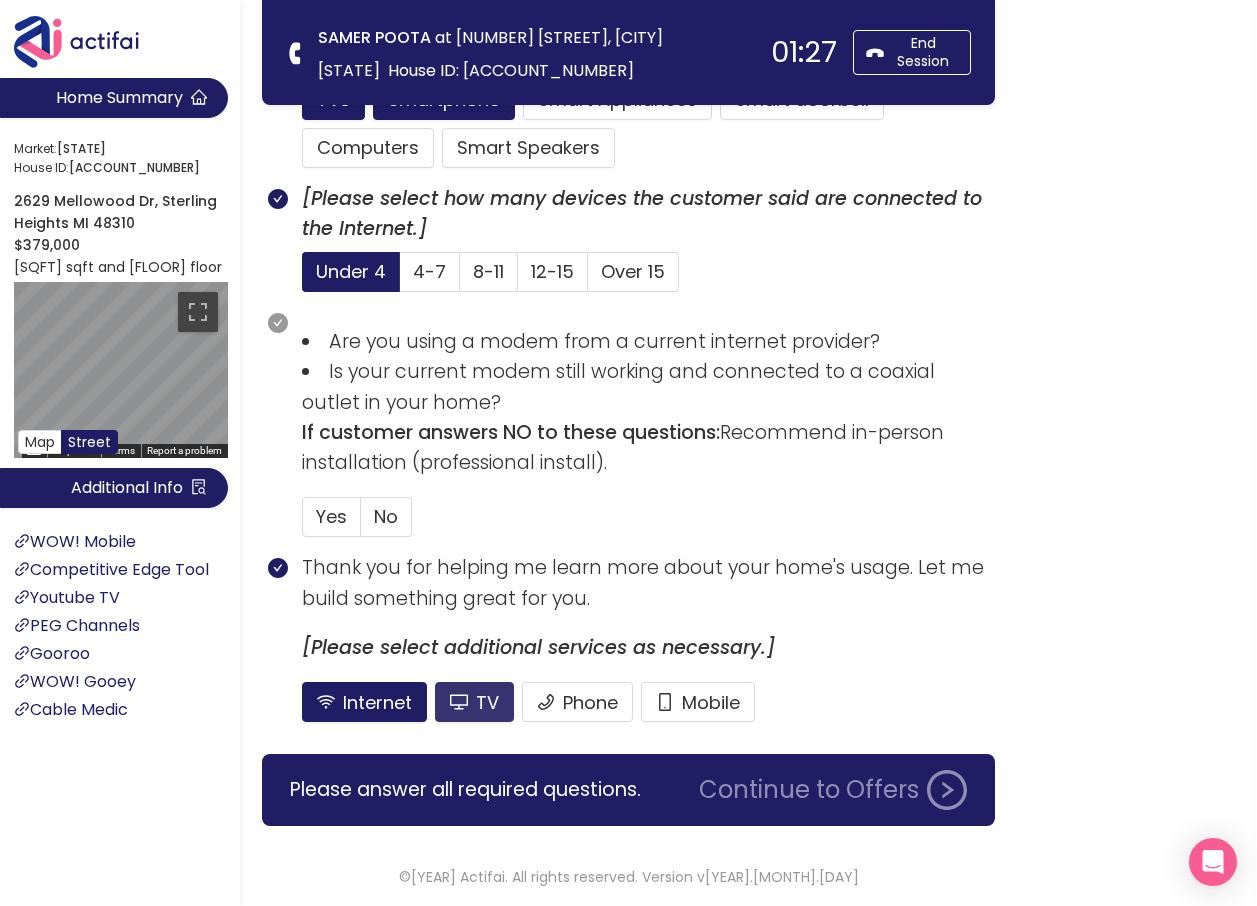 click on "TV" 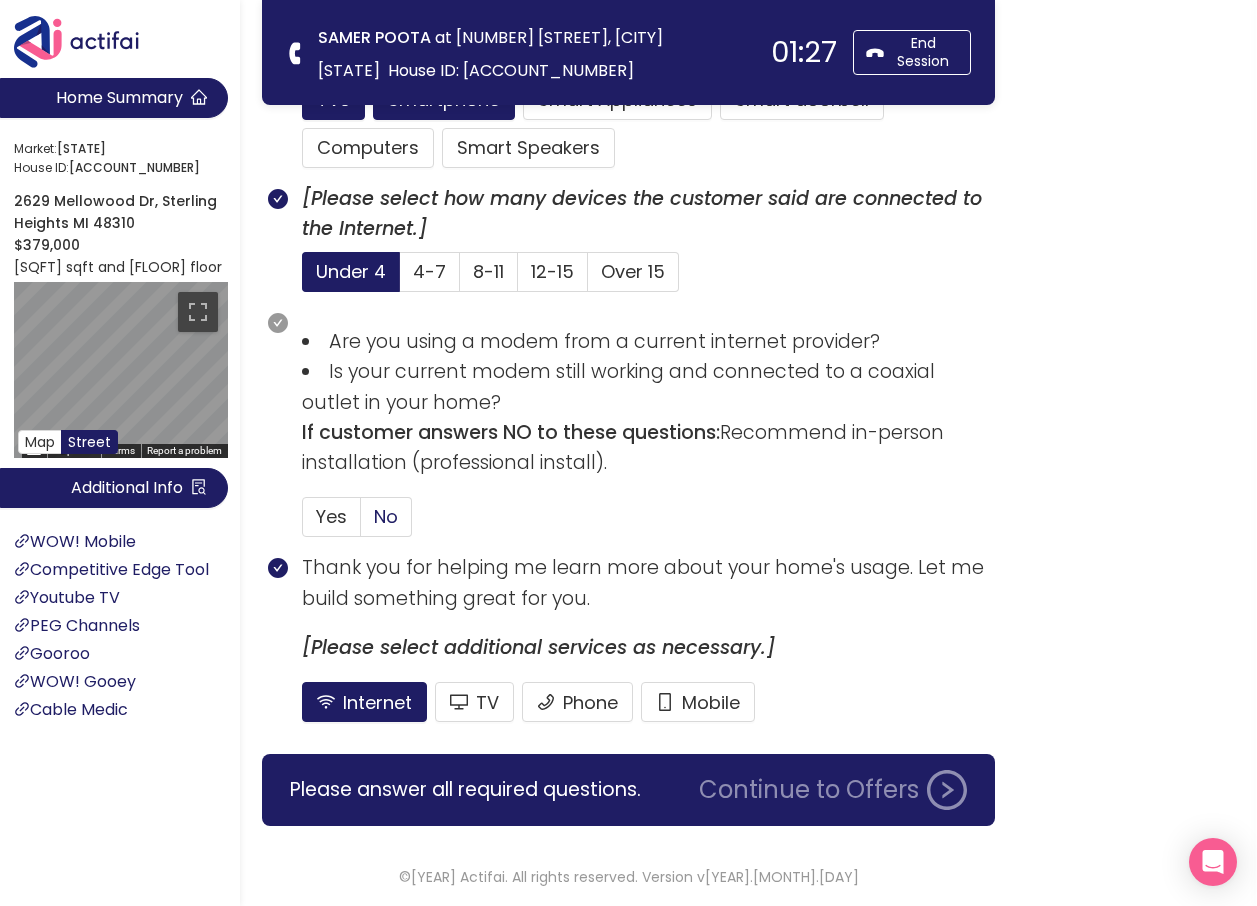 click on "No" at bounding box center [386, 516] 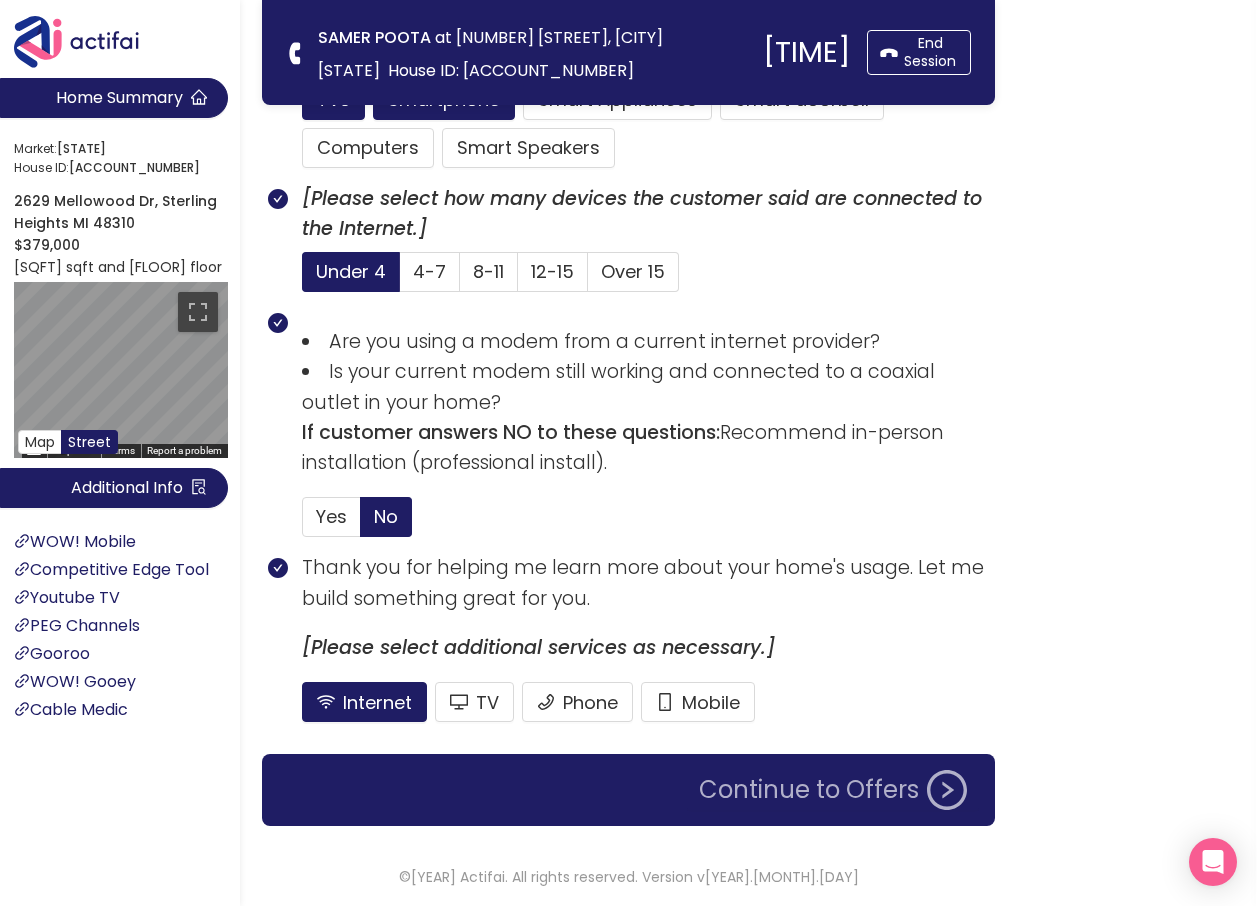 click on "Continue to Offers" 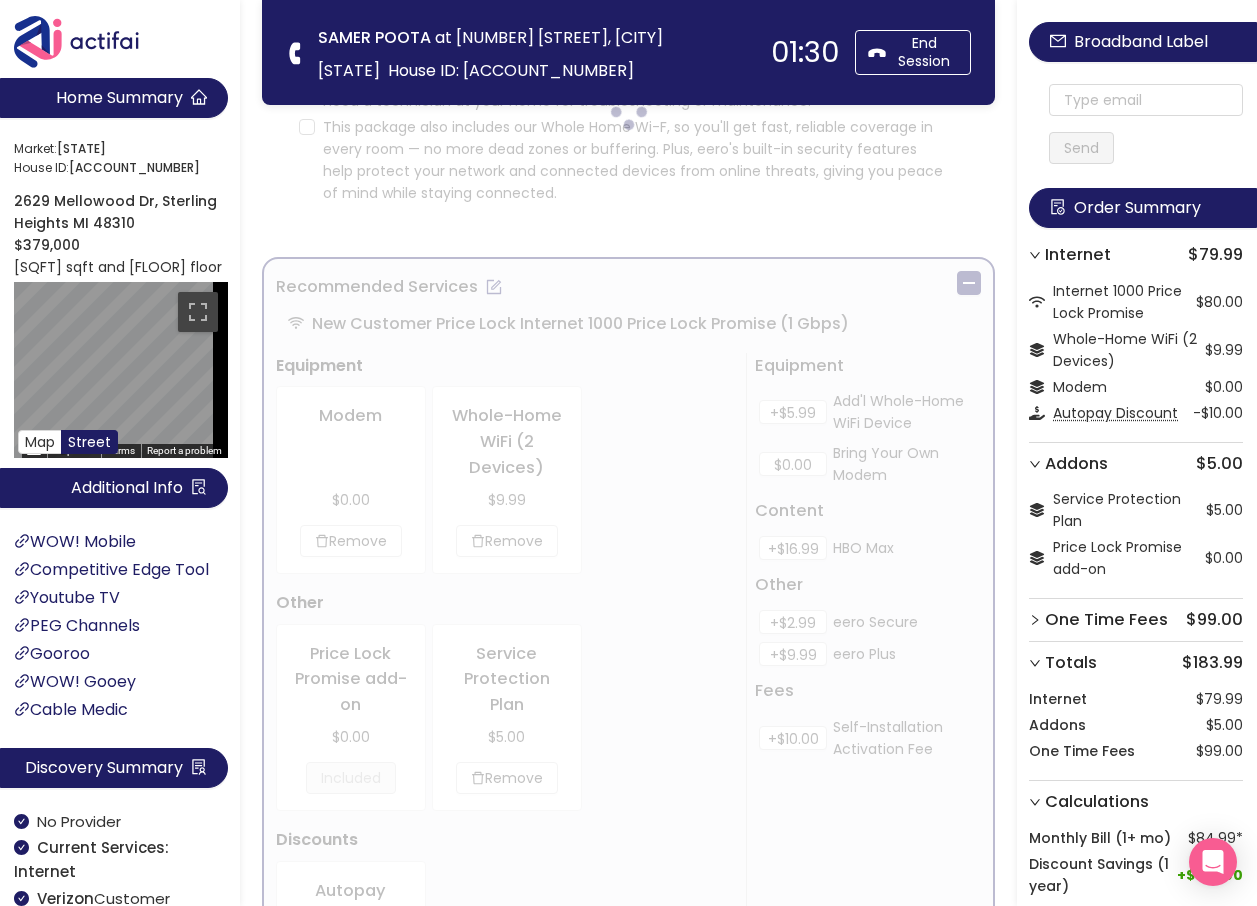 scroll, scrollTop: 0, scrollLeft: 0, axis: both 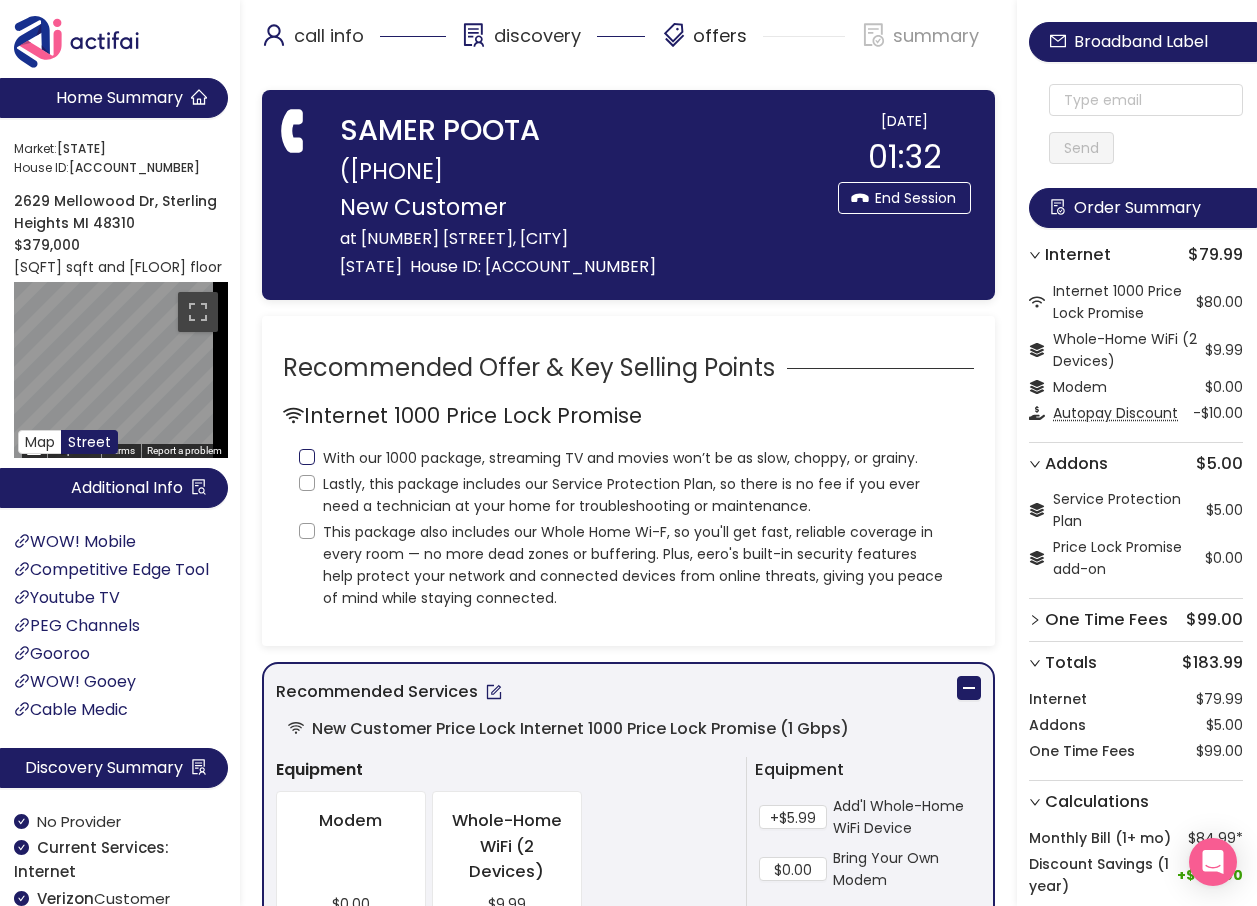 click on "With our 1000 package, streaming TV and movies won’t be as slow, choppy, or grainy." at bounding box center [307, 457] 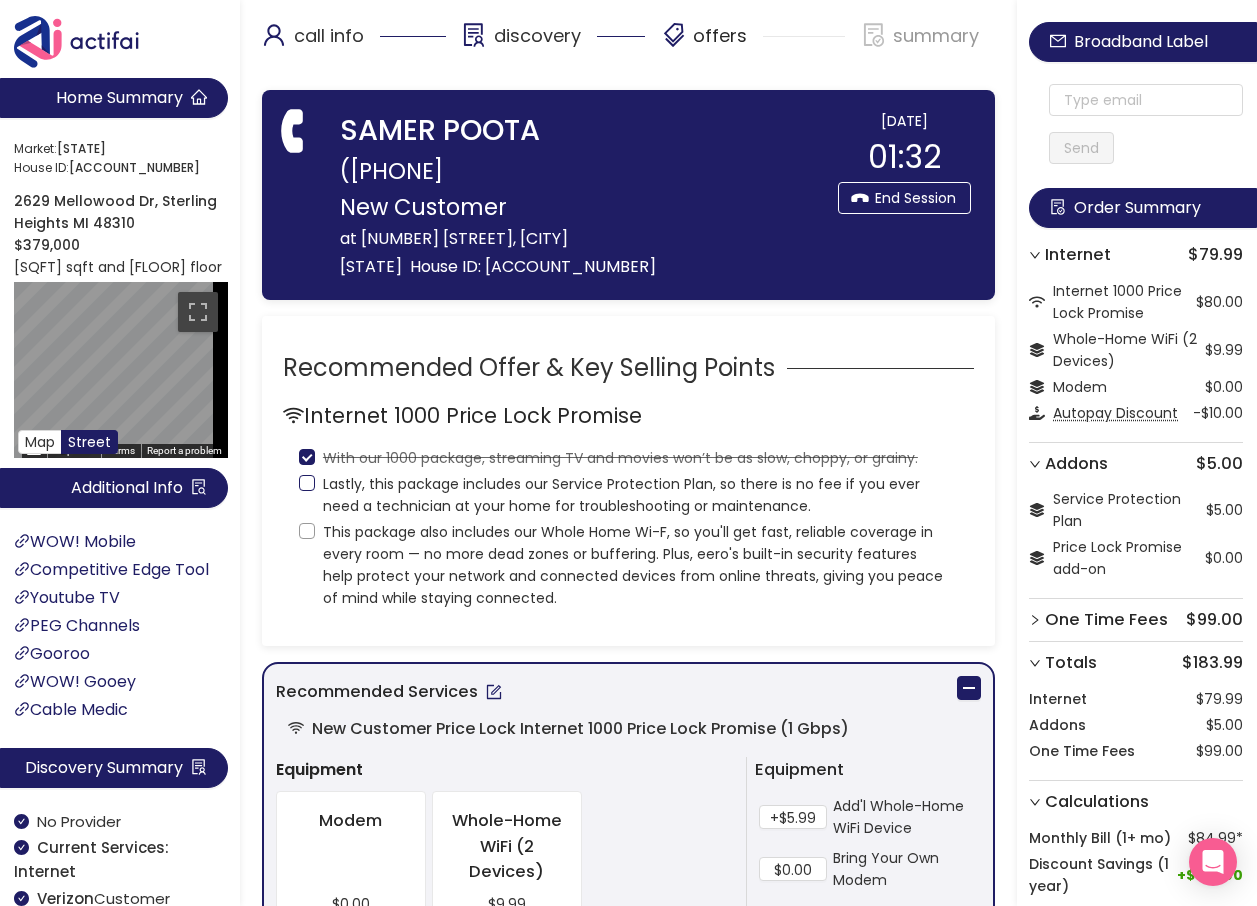 click on "Lastly, this package includes our Service Protection Plan, so there is no fee if you ever need a technician at your home for troubleshooting or maintenance." at bounding box center [307, 483] 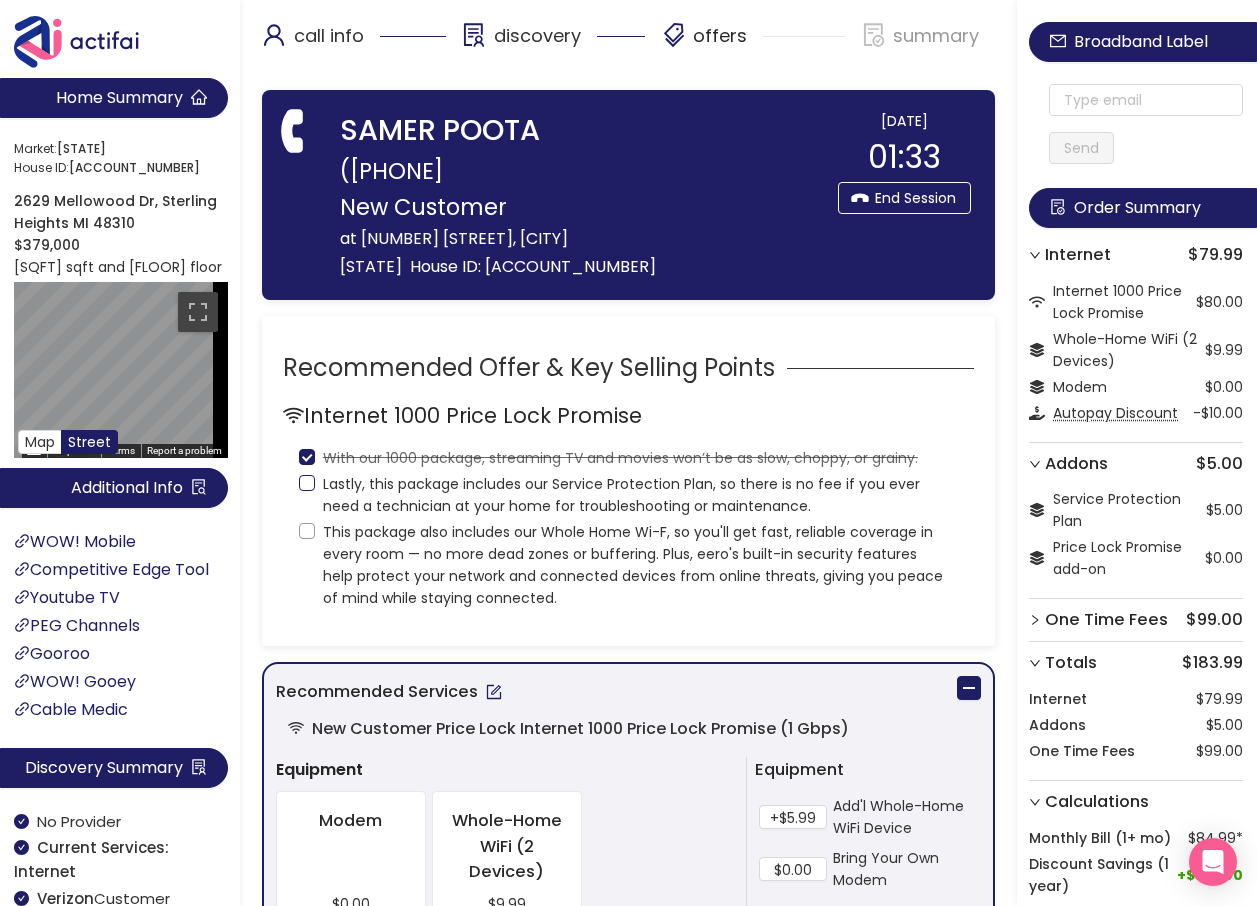 checkbox on "true" 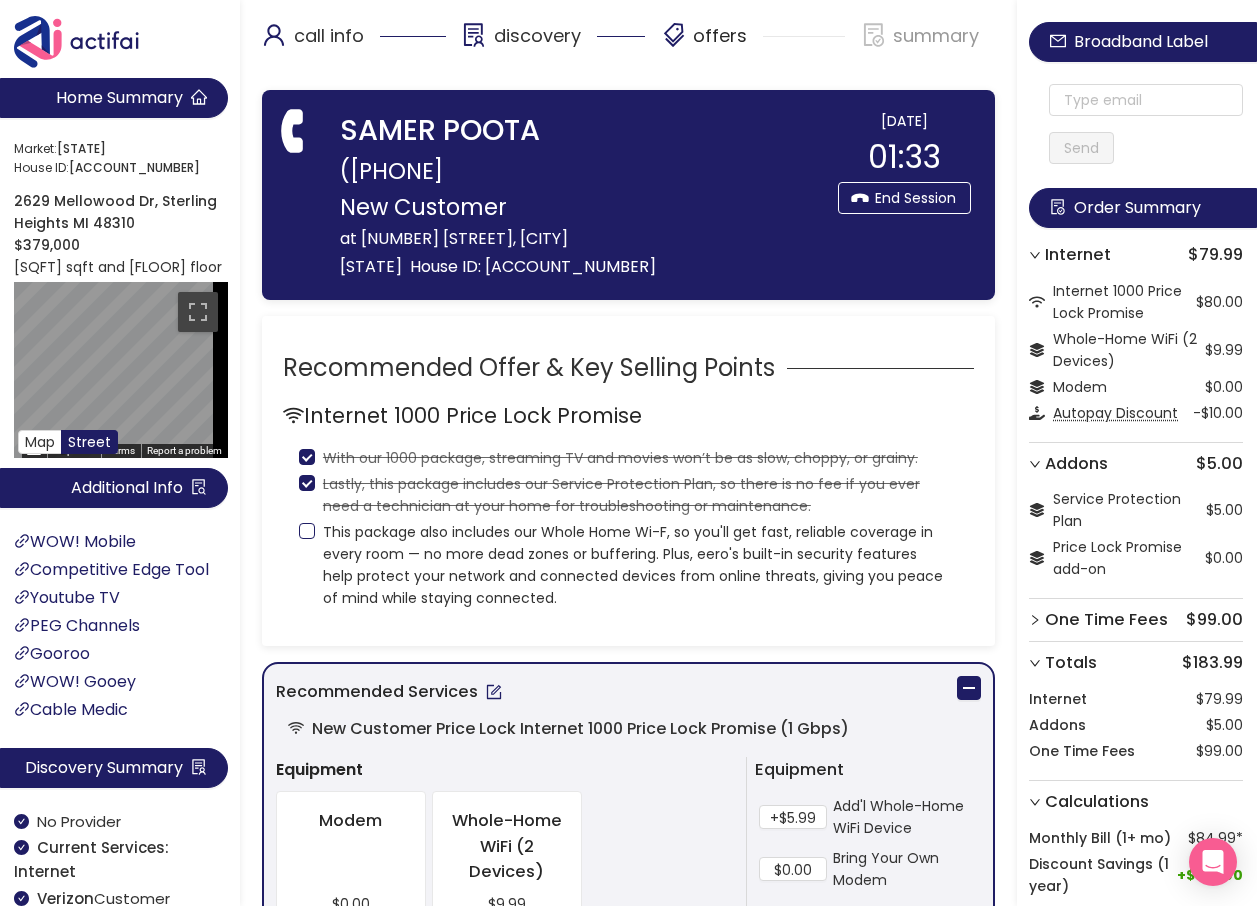 click on "This package also includes our Whole Home Wi-F, so you'll get fast, reliable coverage in every room — no more dead zones or buffering. Plus, eero's built-in security features help protect your network and connected devices from online threats, giving you peace of mind while staying connected." at bounding box center [307, 531] 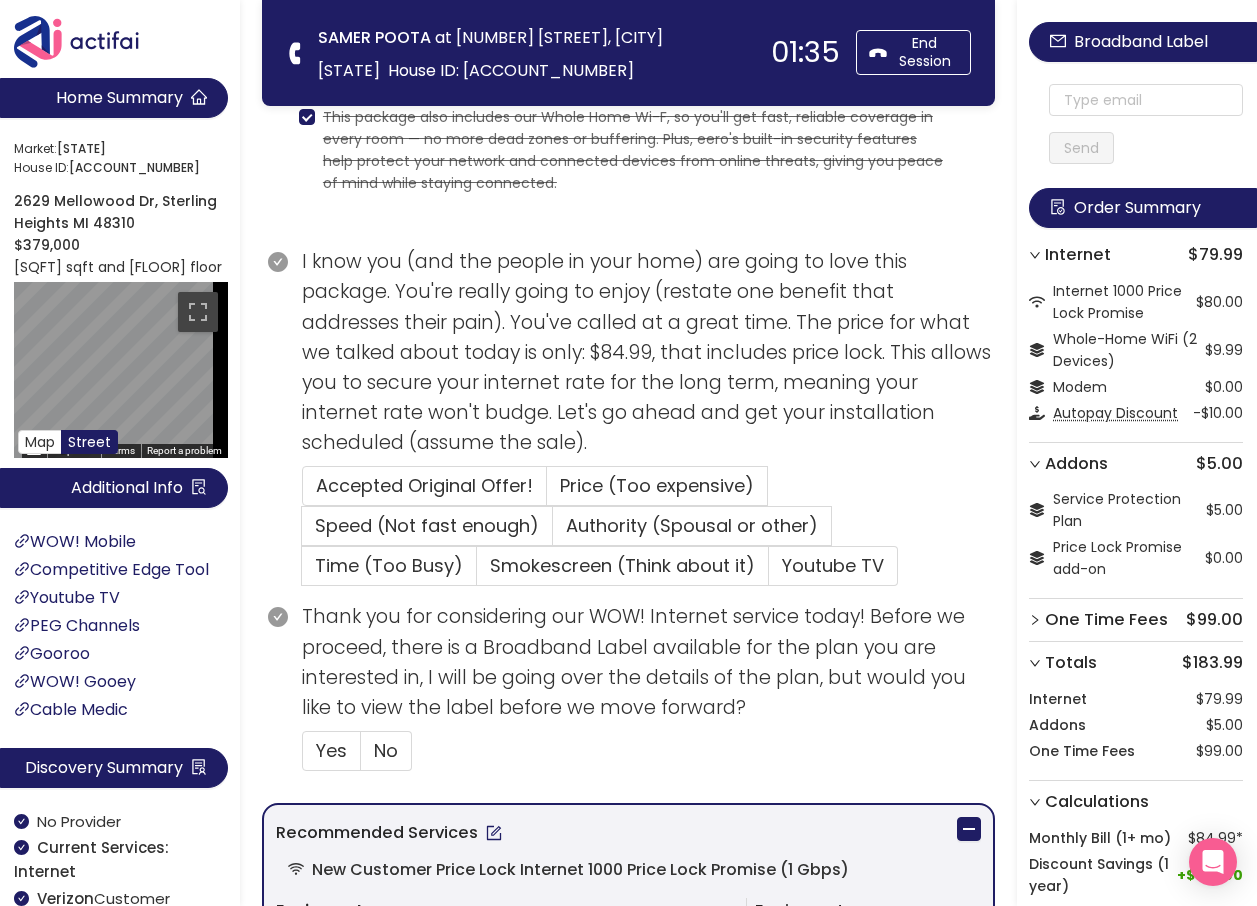 scroll, scrollTop: 500, scrollLeft: 0, axis: vertical 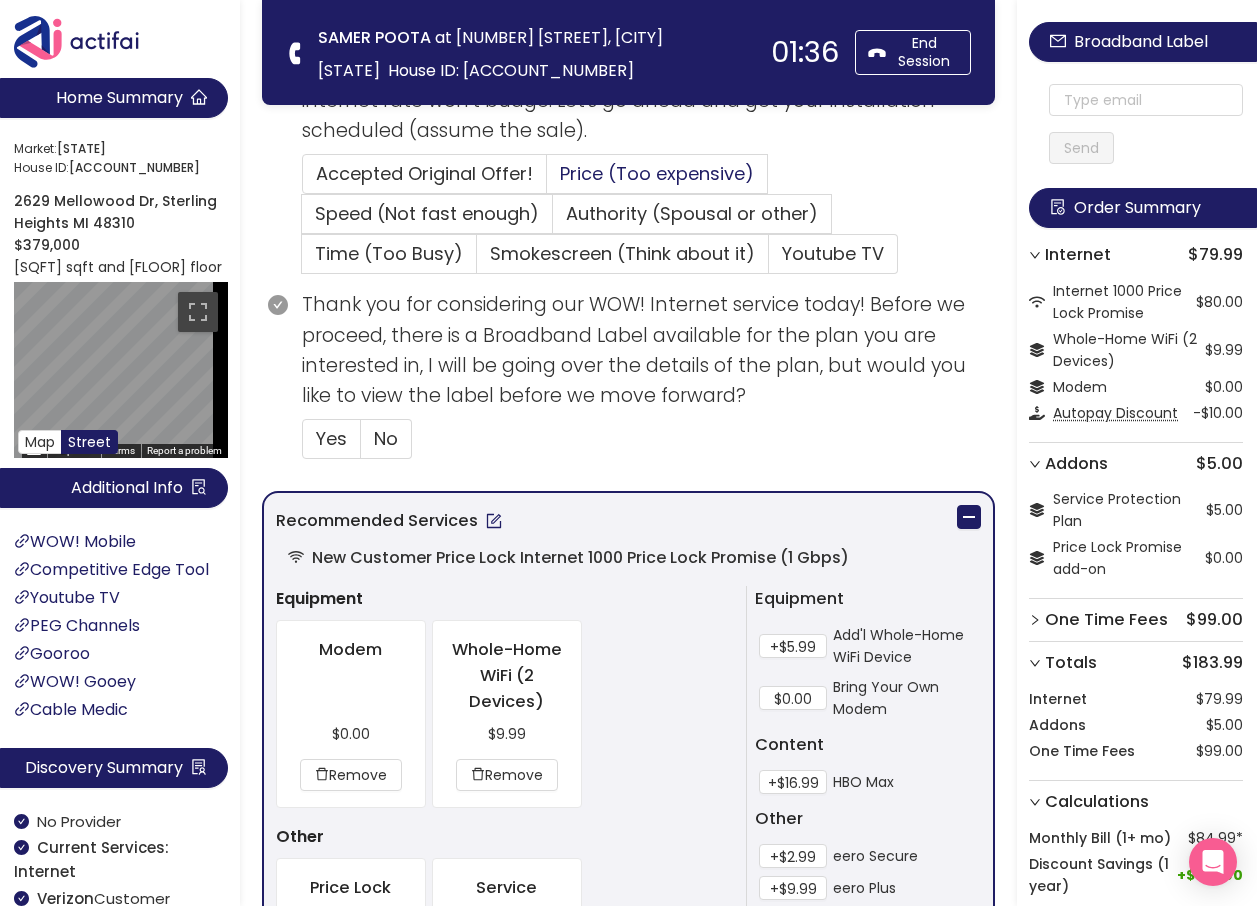 click on "Price (Too expensive)" at bounding box center [657, 173] 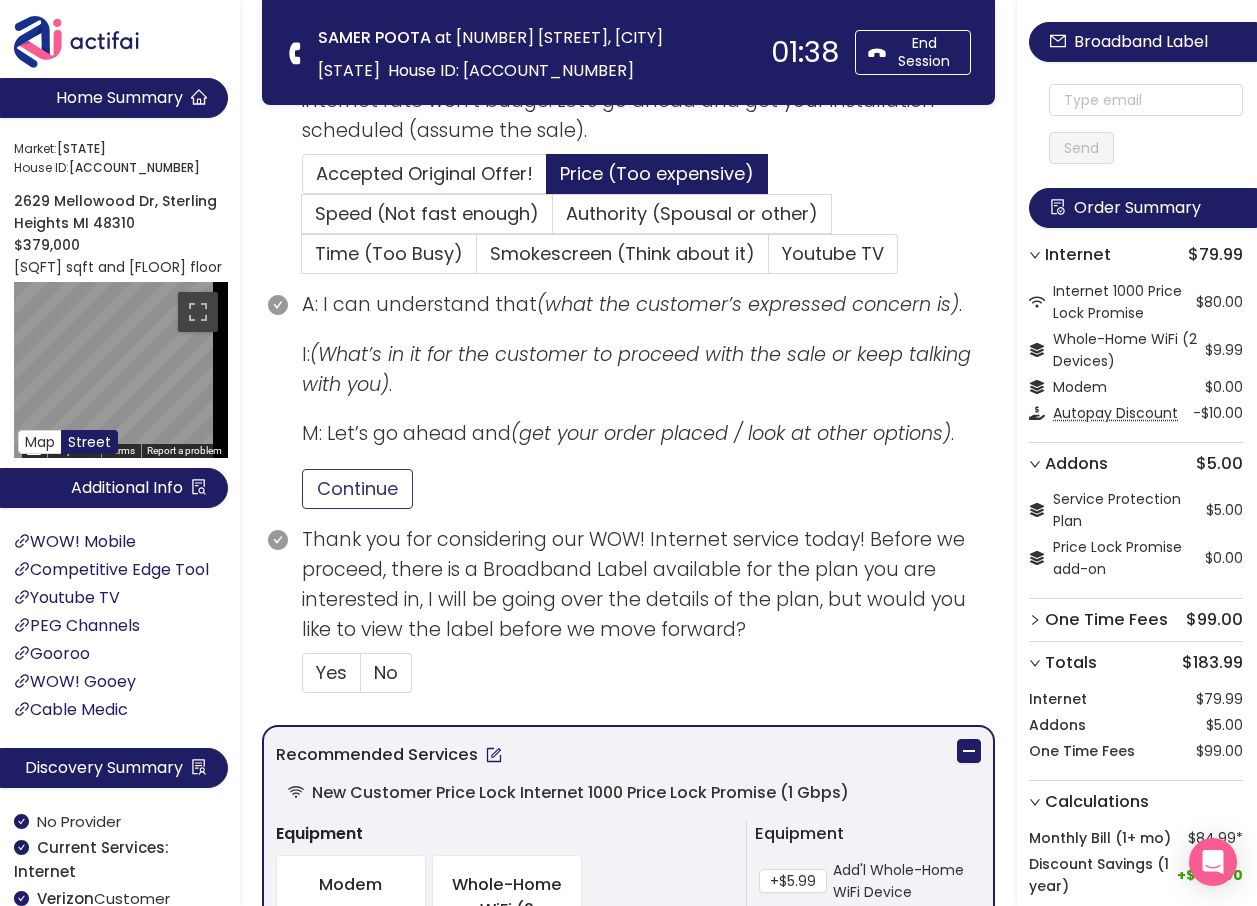 click on "Continue" at bounding box center [357, 489] 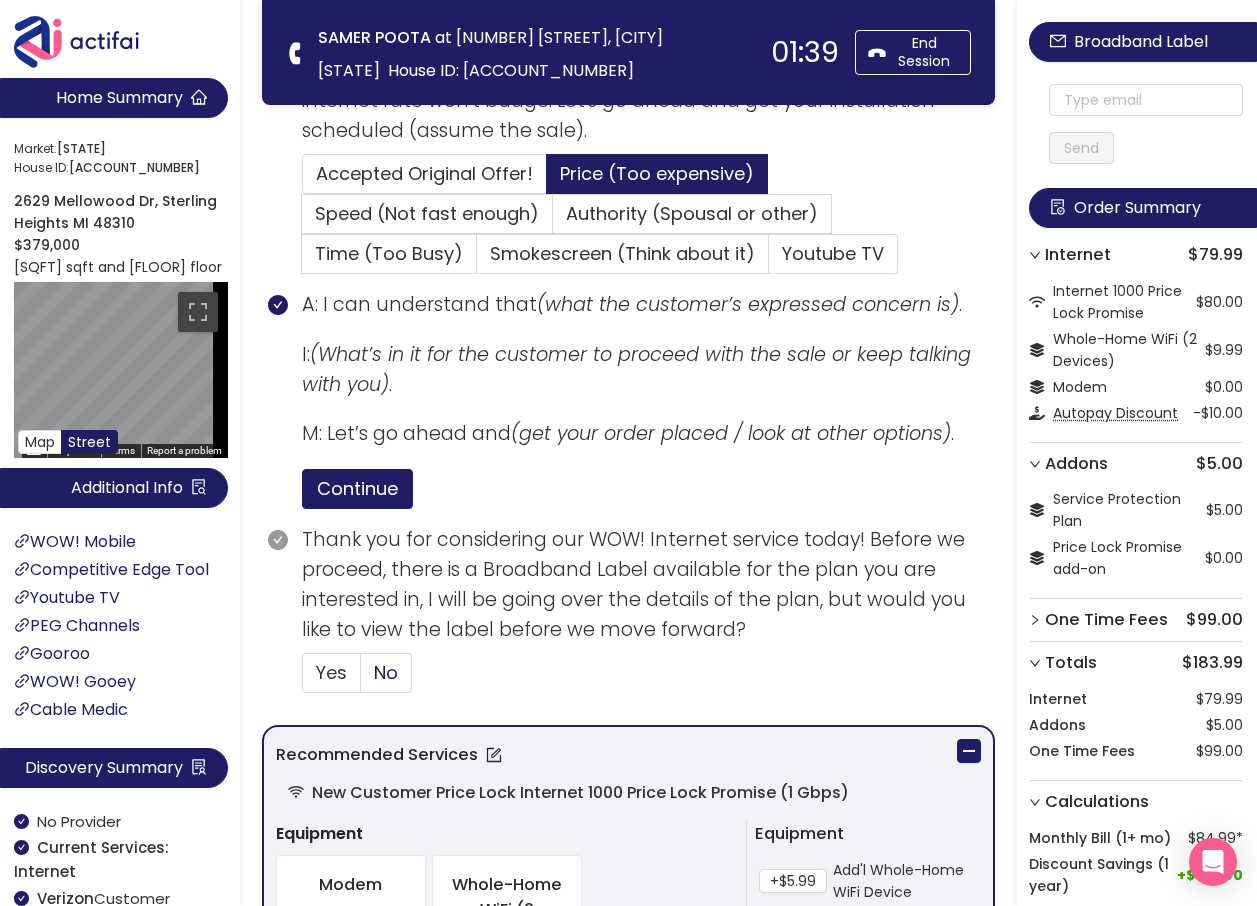 click on "No" at bounding box center (386, 672) 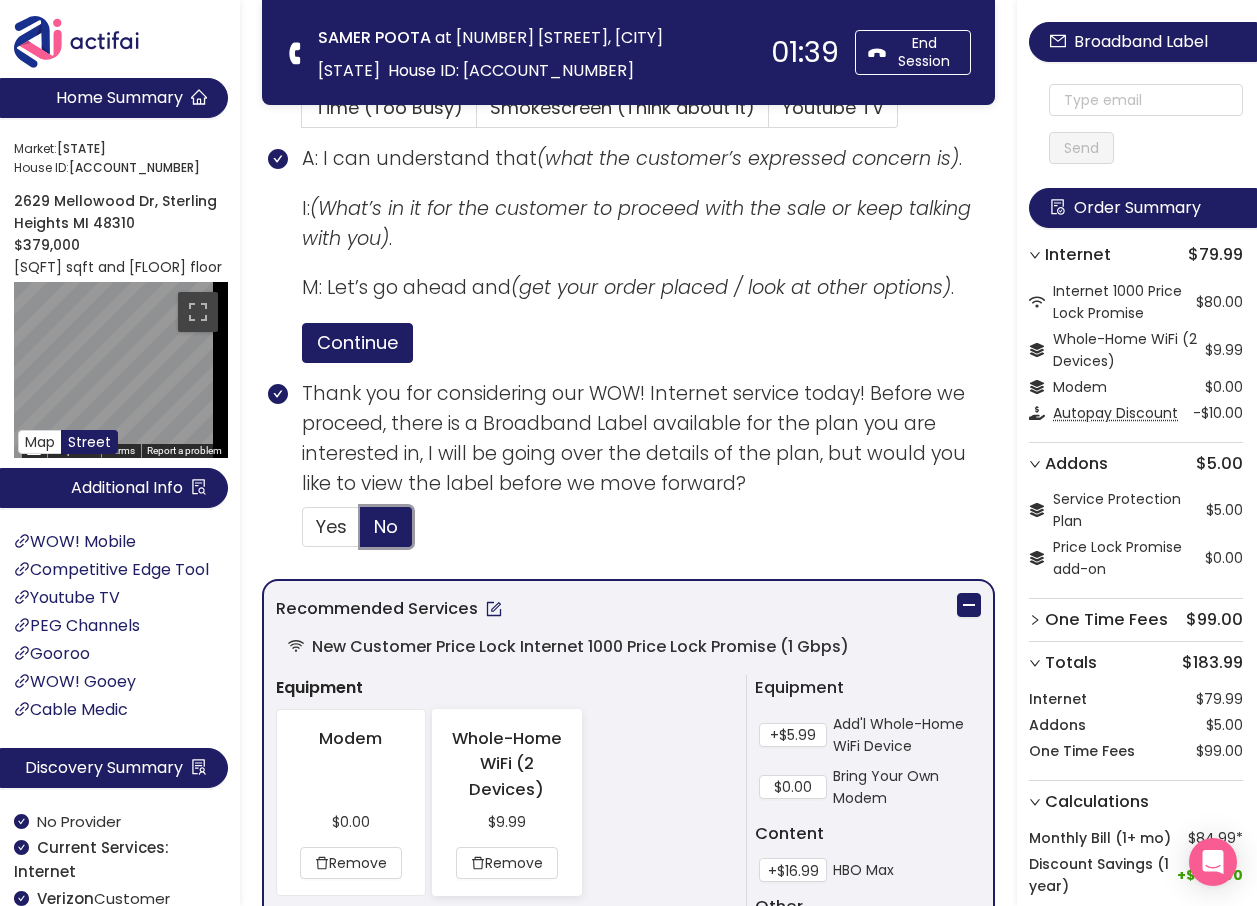 scroll, scrollTop: 900, scrollLeft: 0, axis: vertical 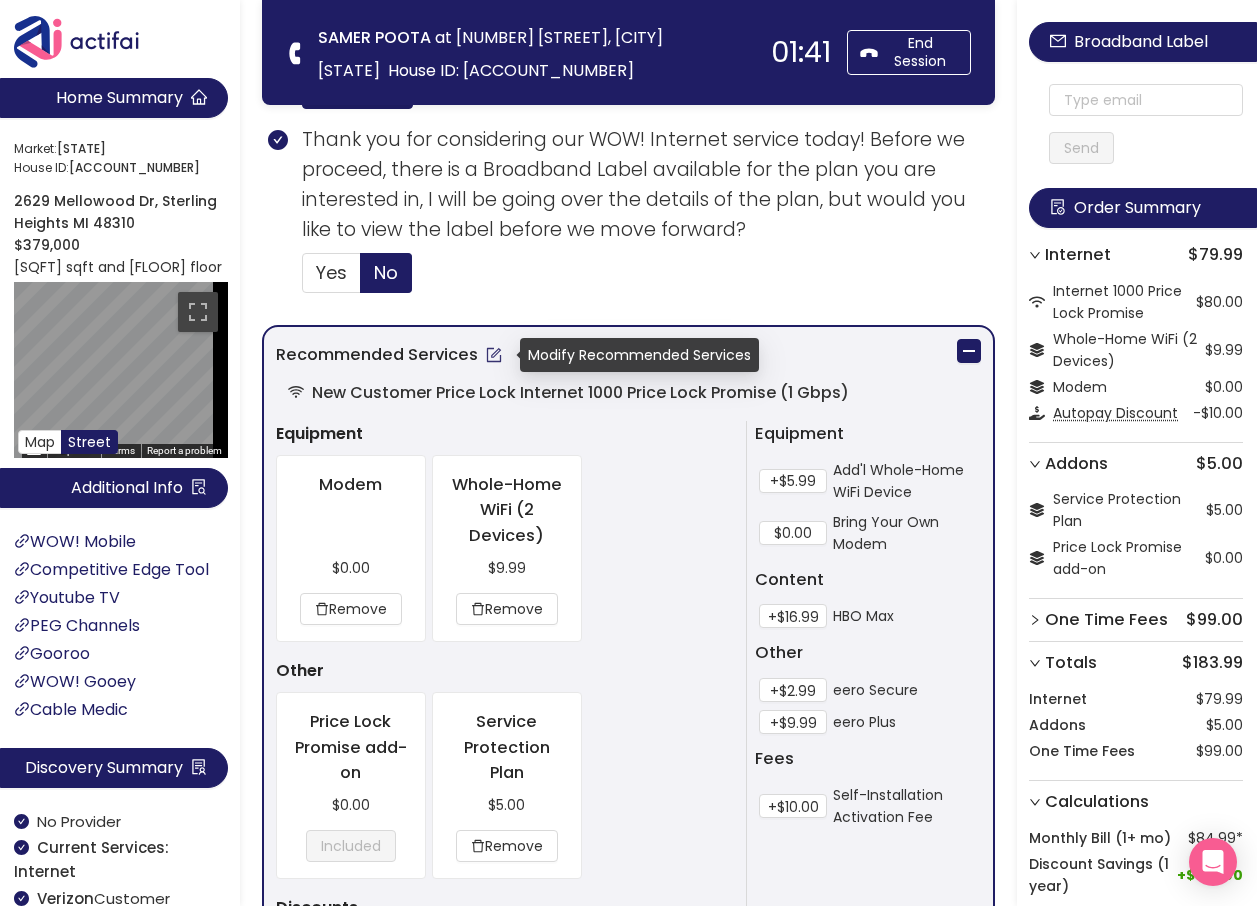 click 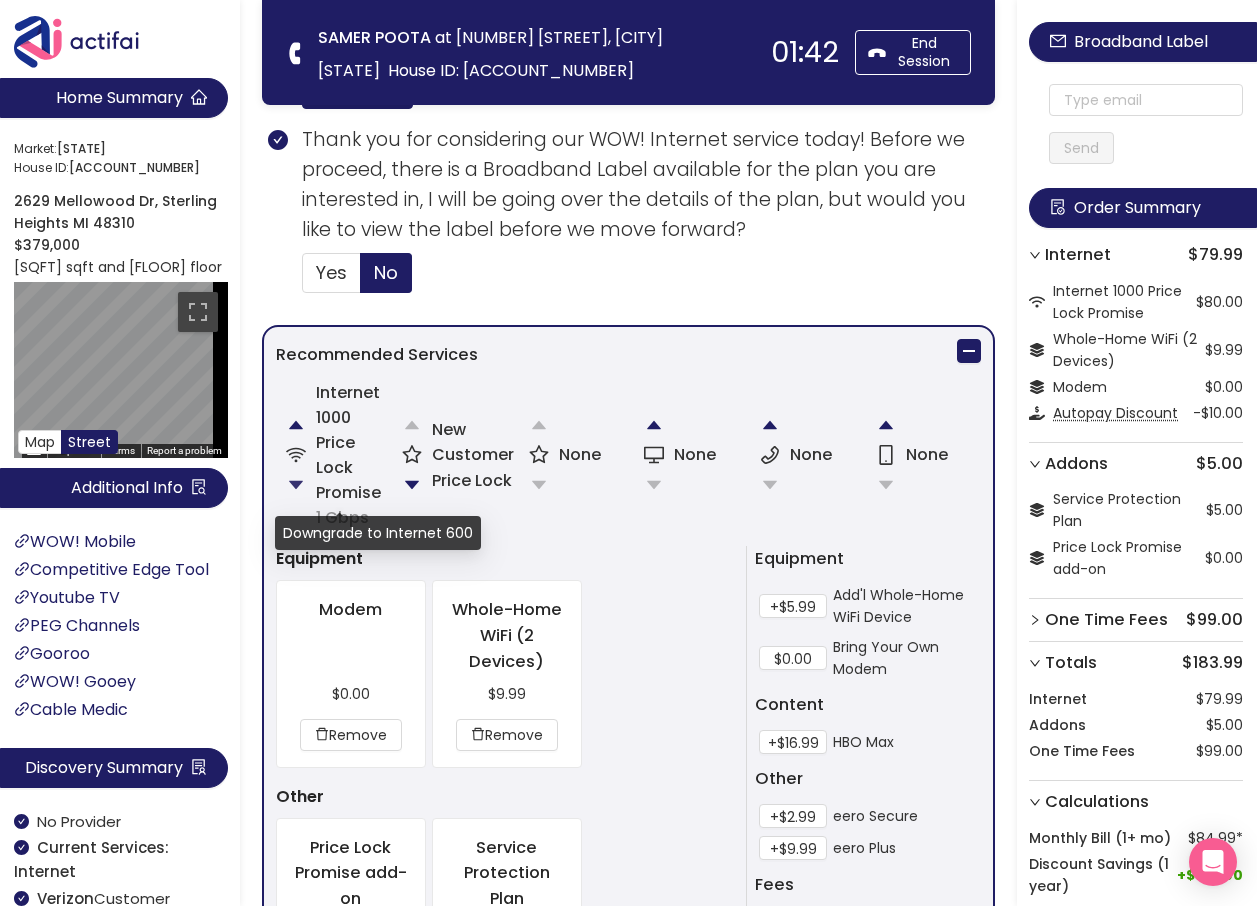 click 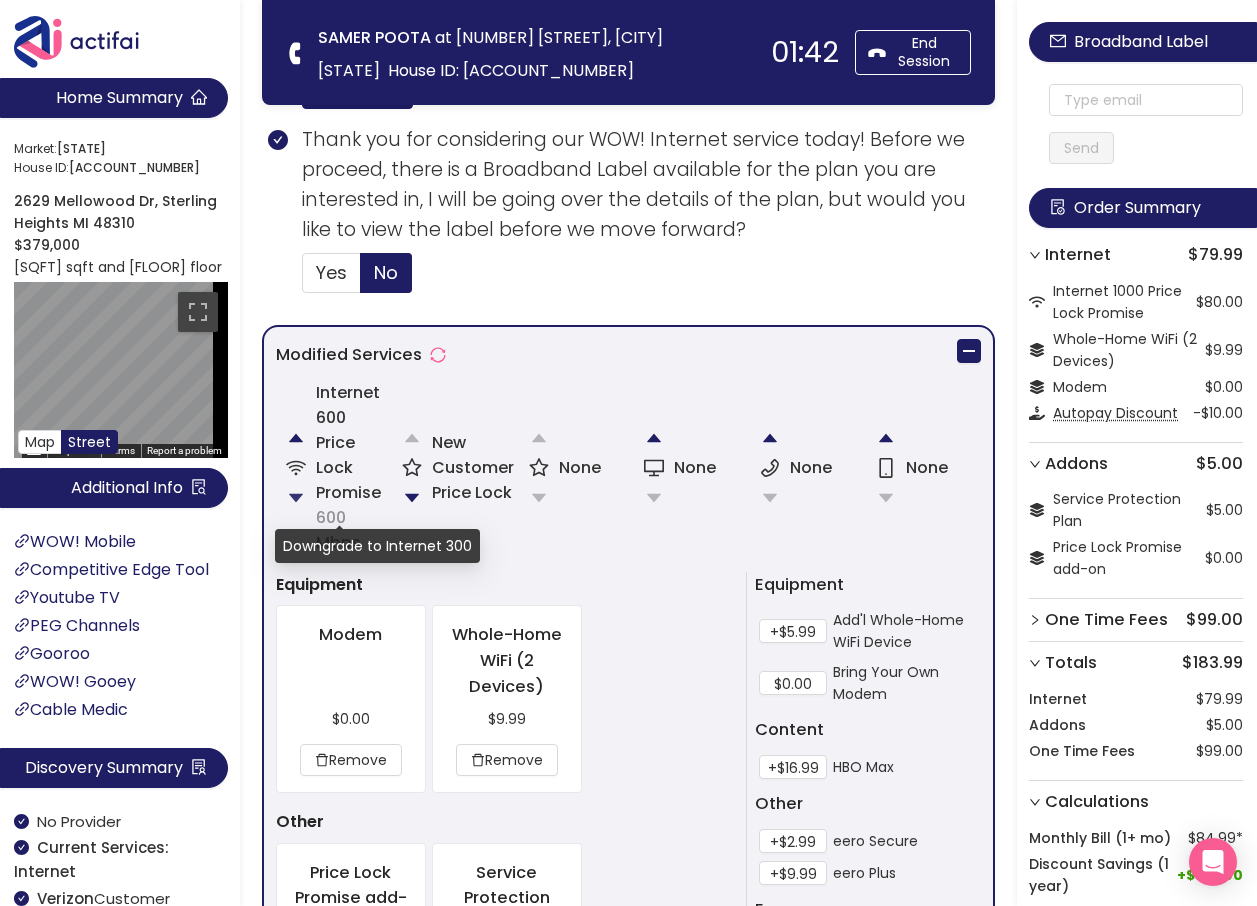 click 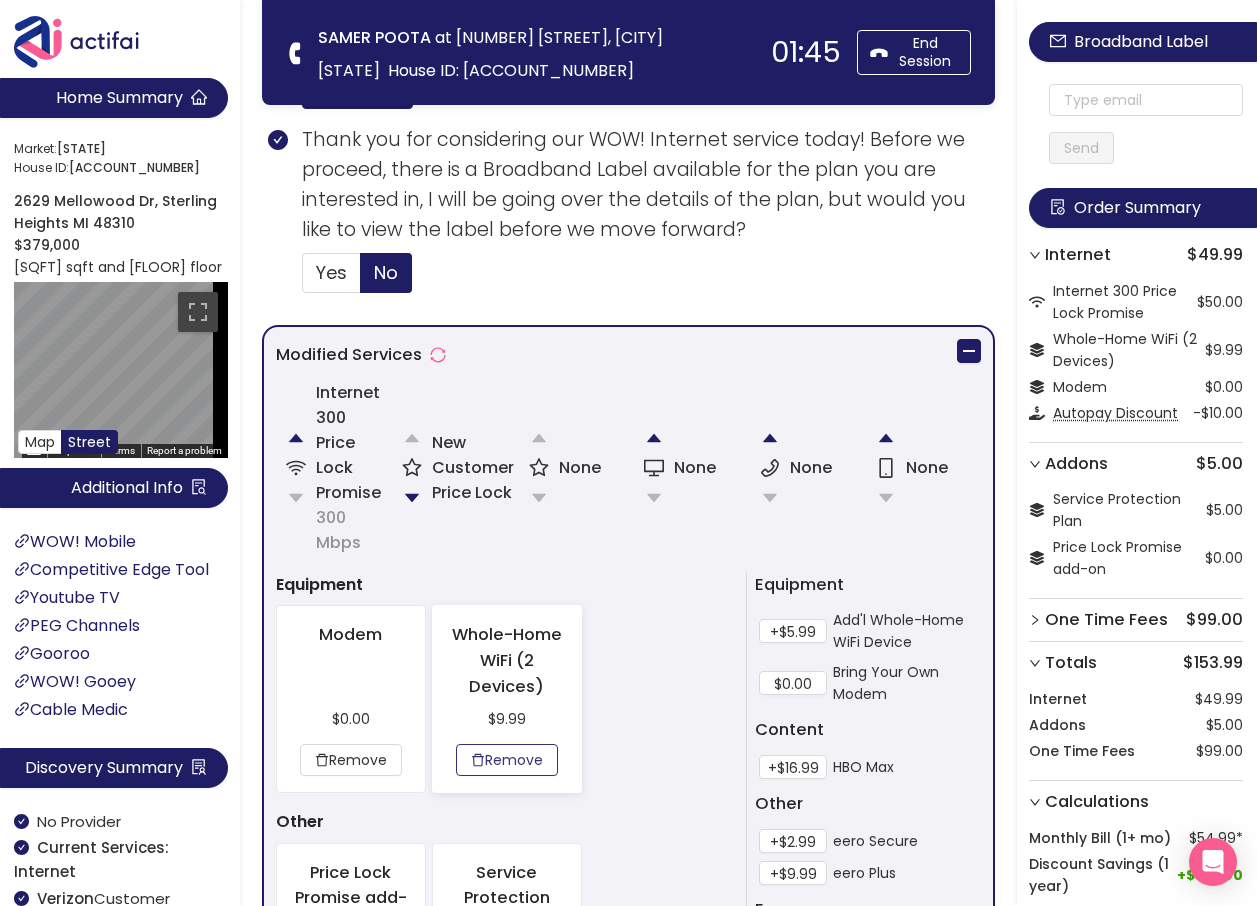 click on "Remove" at bounding box center [507, 760] 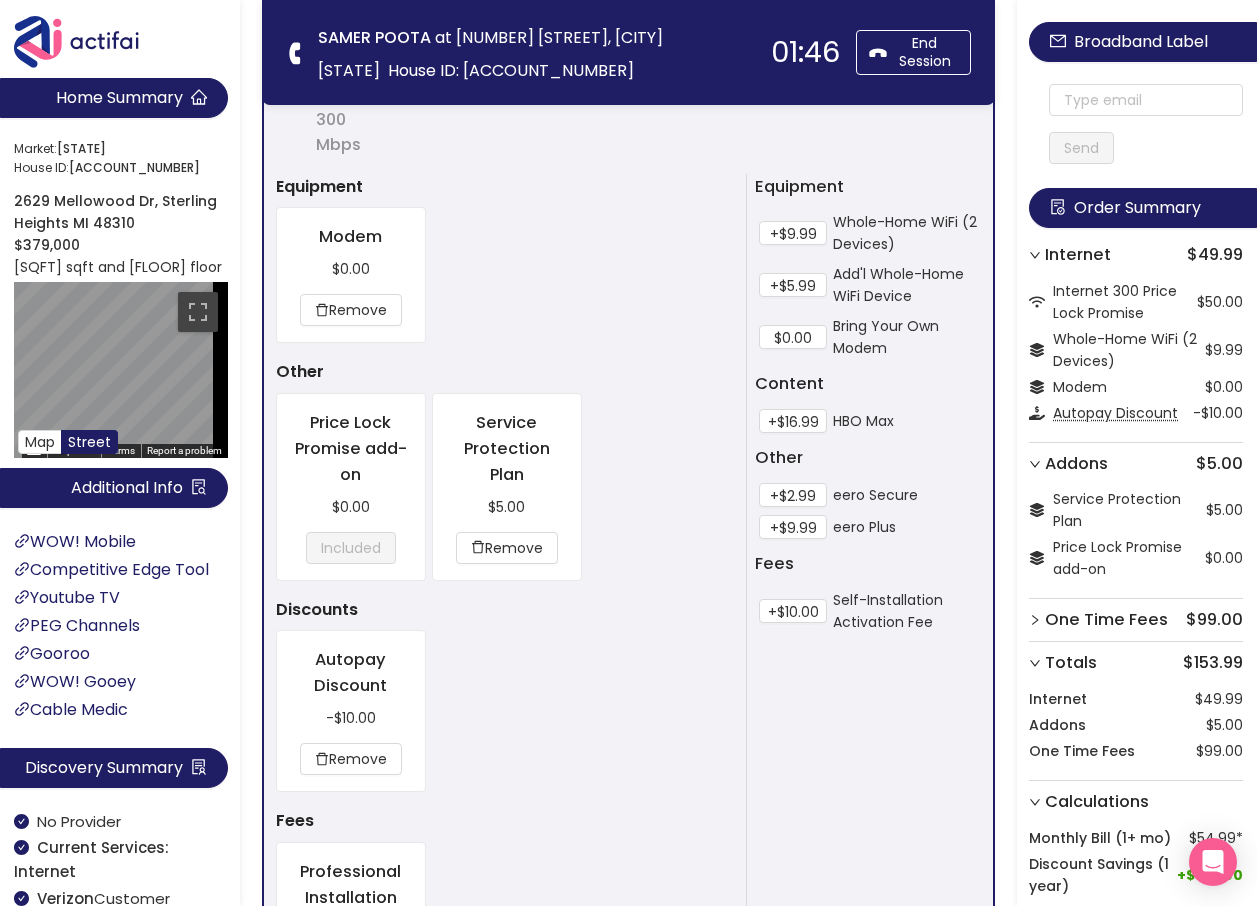 scroll, scrollTop: 1300, scrollLeft: 0, axis: vertical 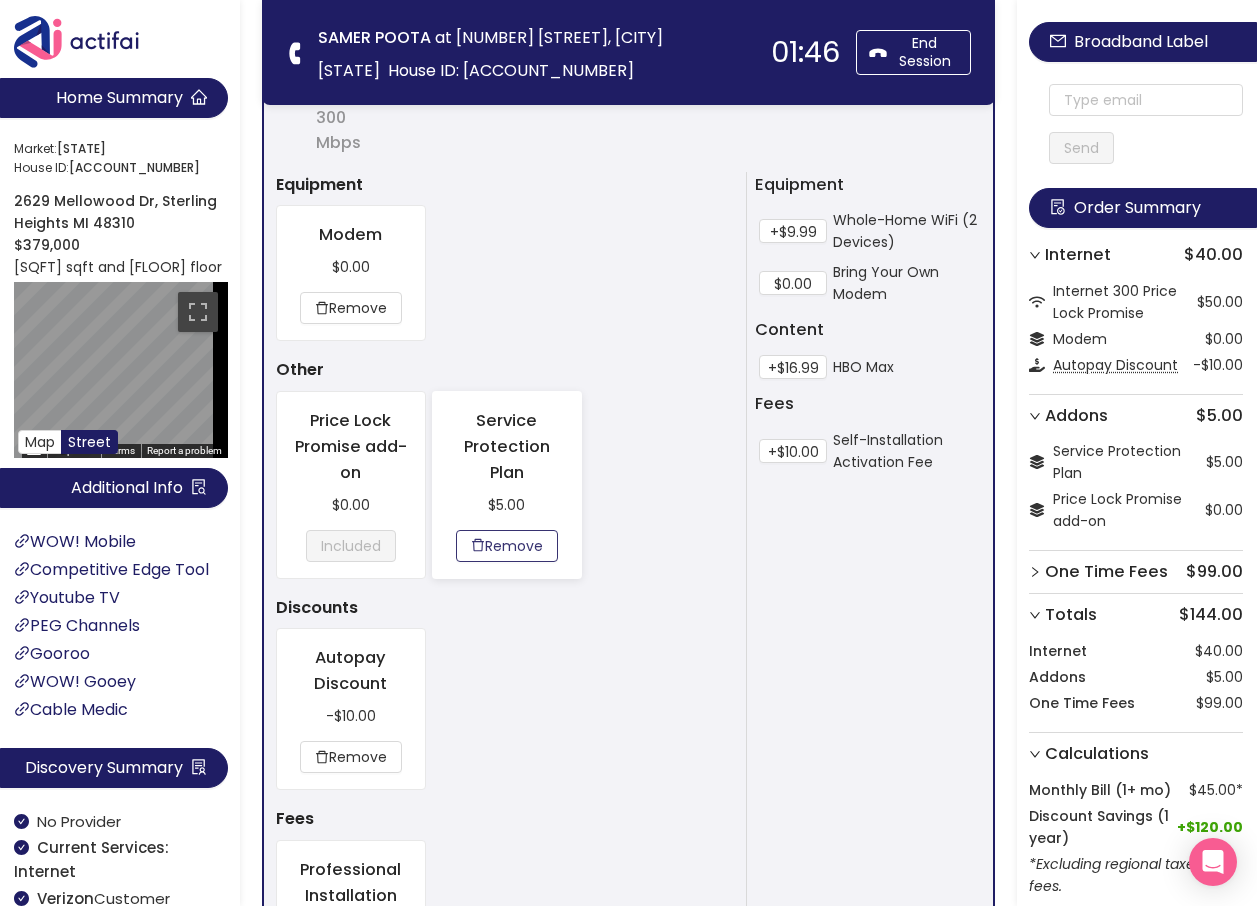 click on "Remove" at bounding box center [507, 546] 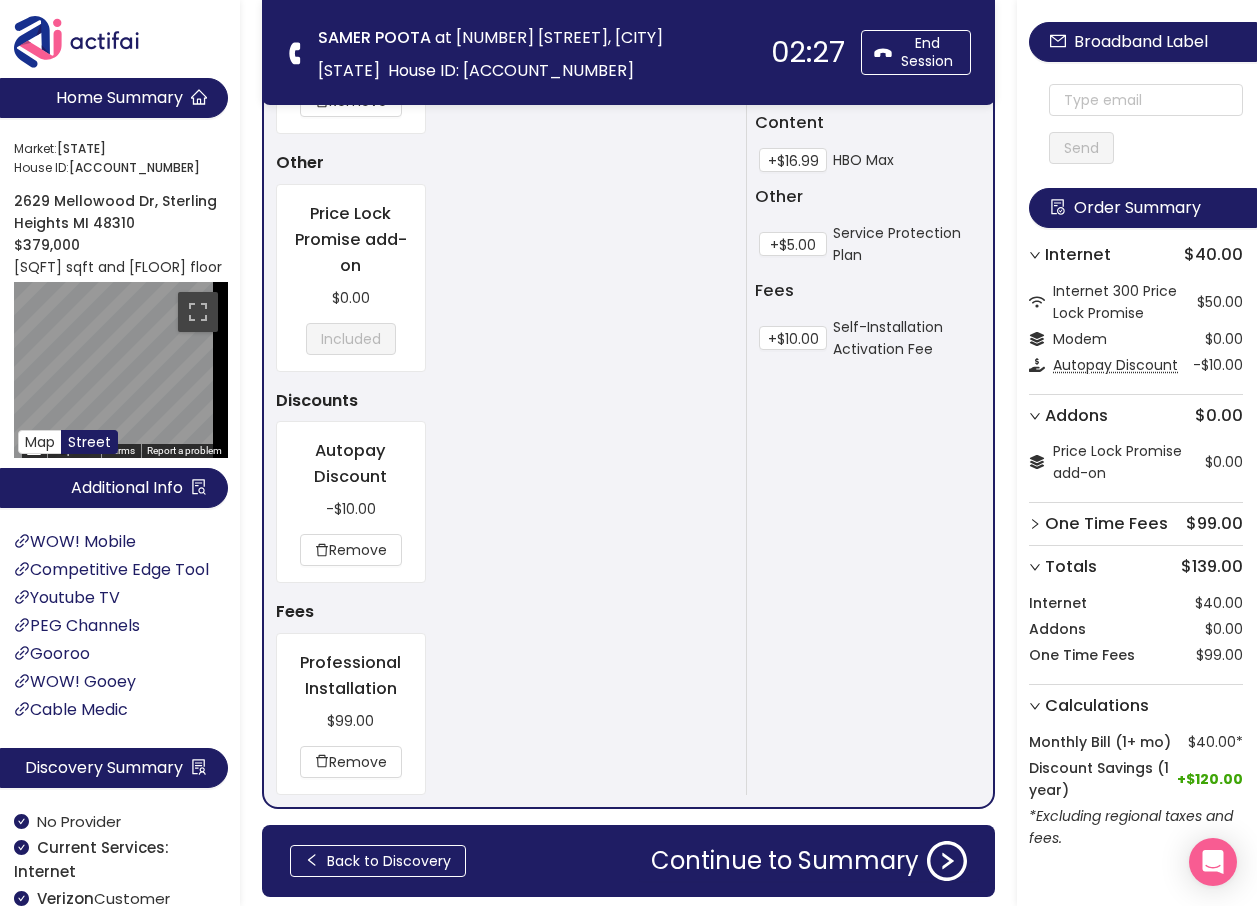 scroll, scrollTop: 1578, scrollLeft: 0, axis: vertical 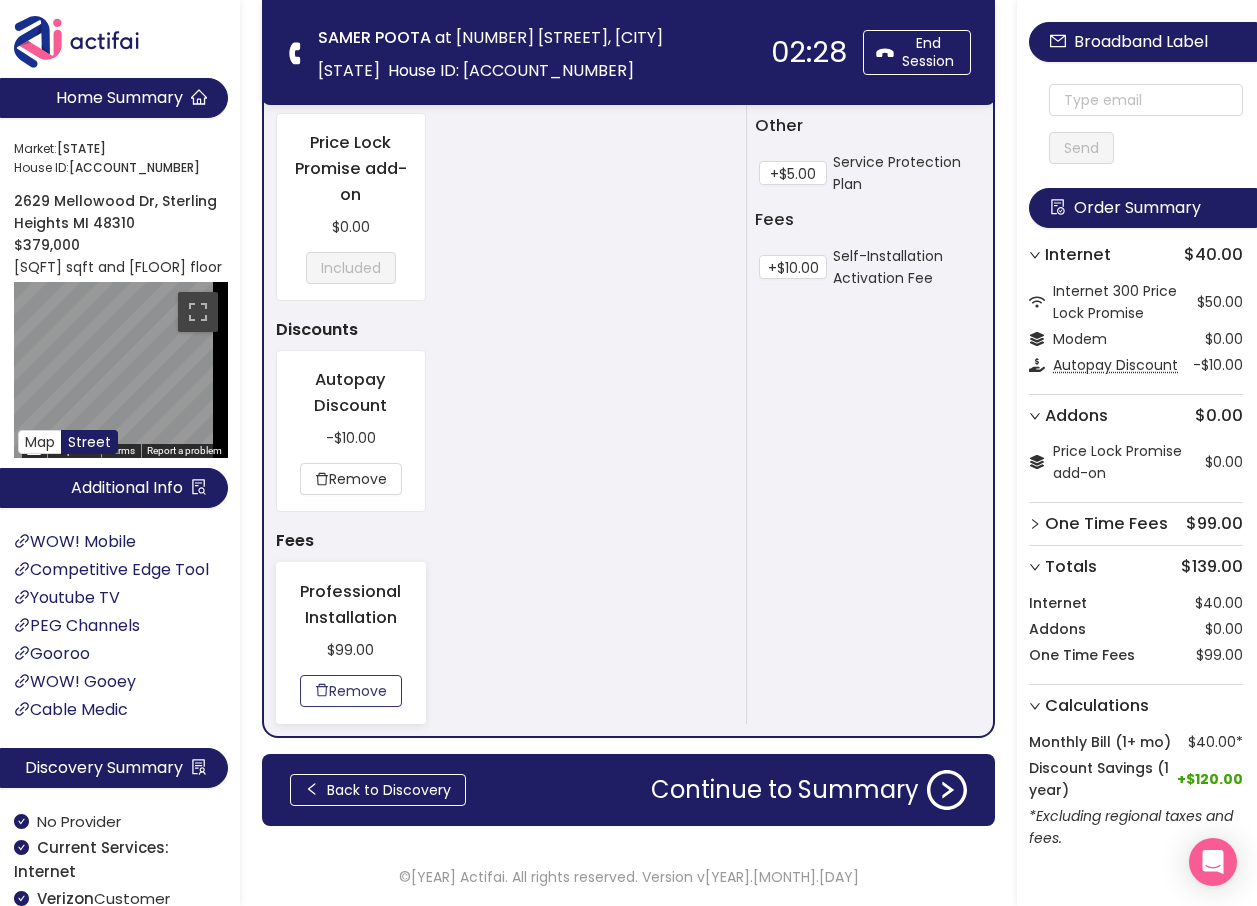 click on "Remove" at bounding box center (351, 691) 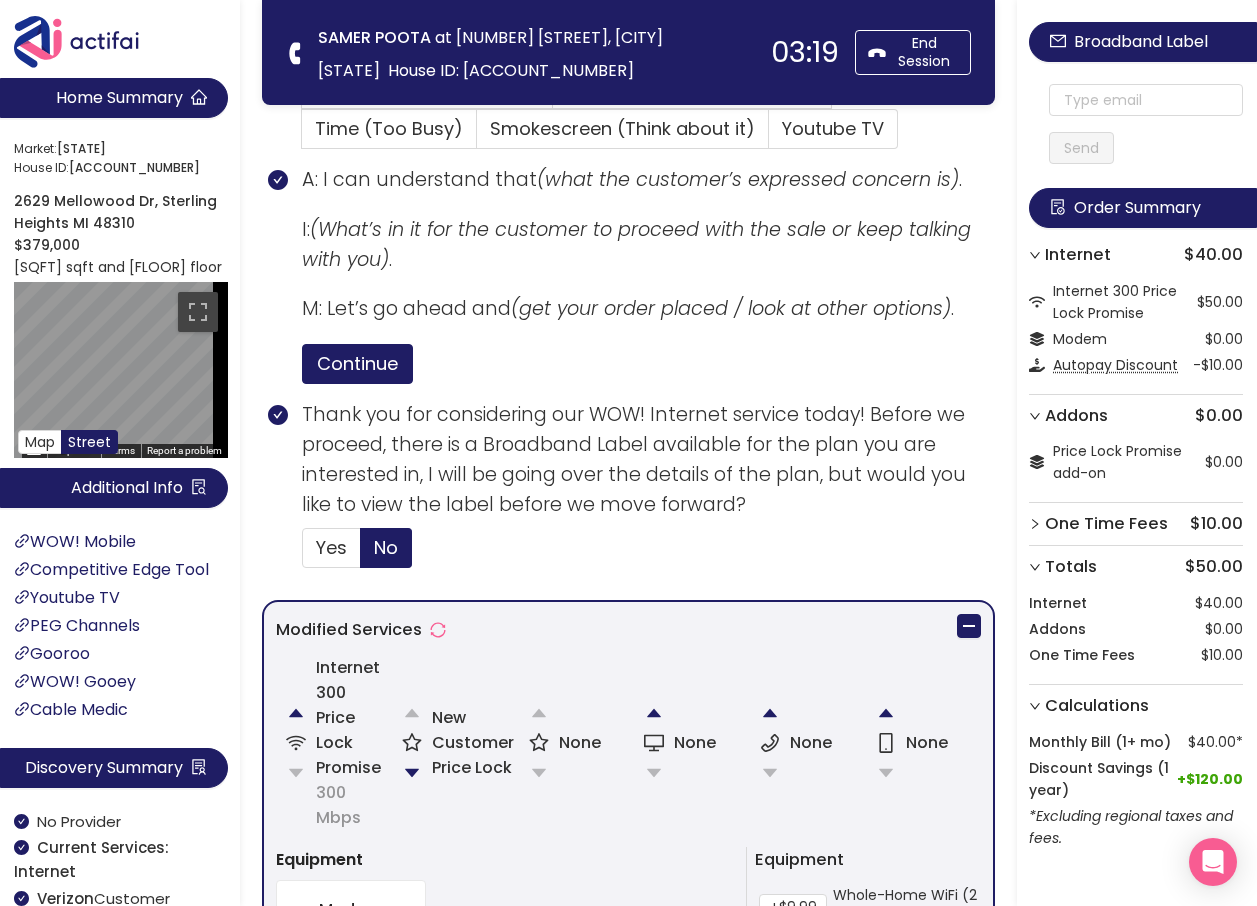 scroll, scrollTop: 700, scrollLeft: 0, axis: vertical 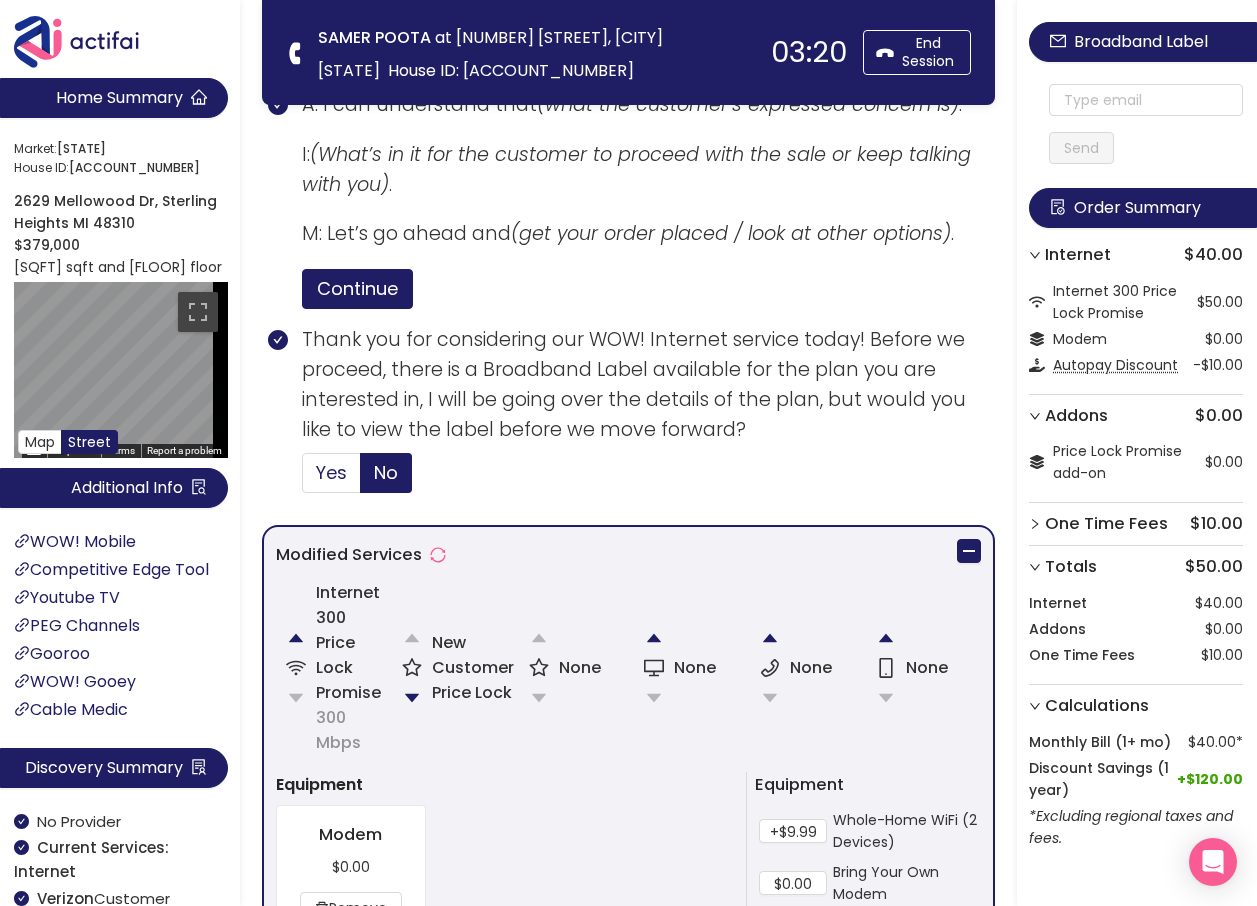 click on "Yes" at bounding box center [331, 472] 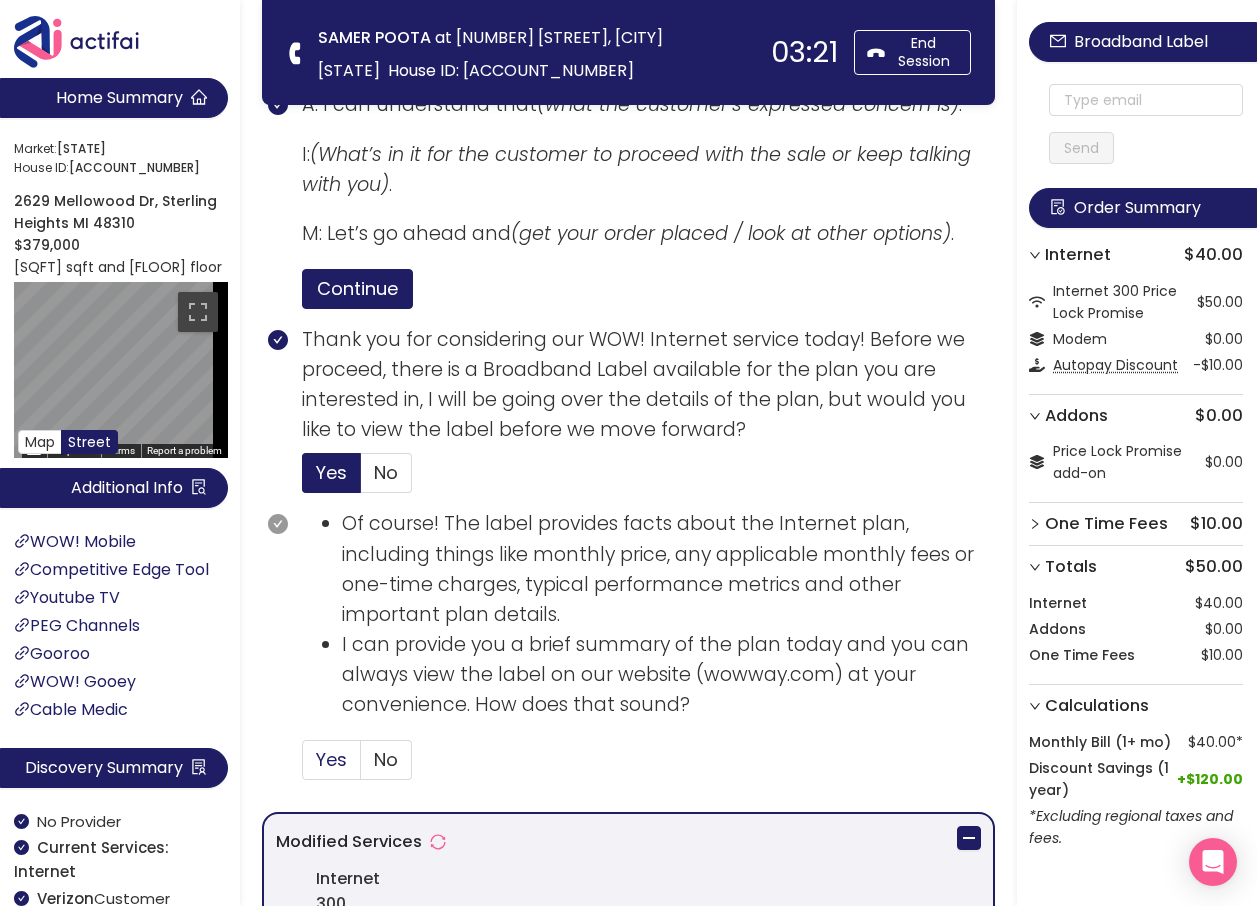 click on "Yes" at bounding box center [331, 759] 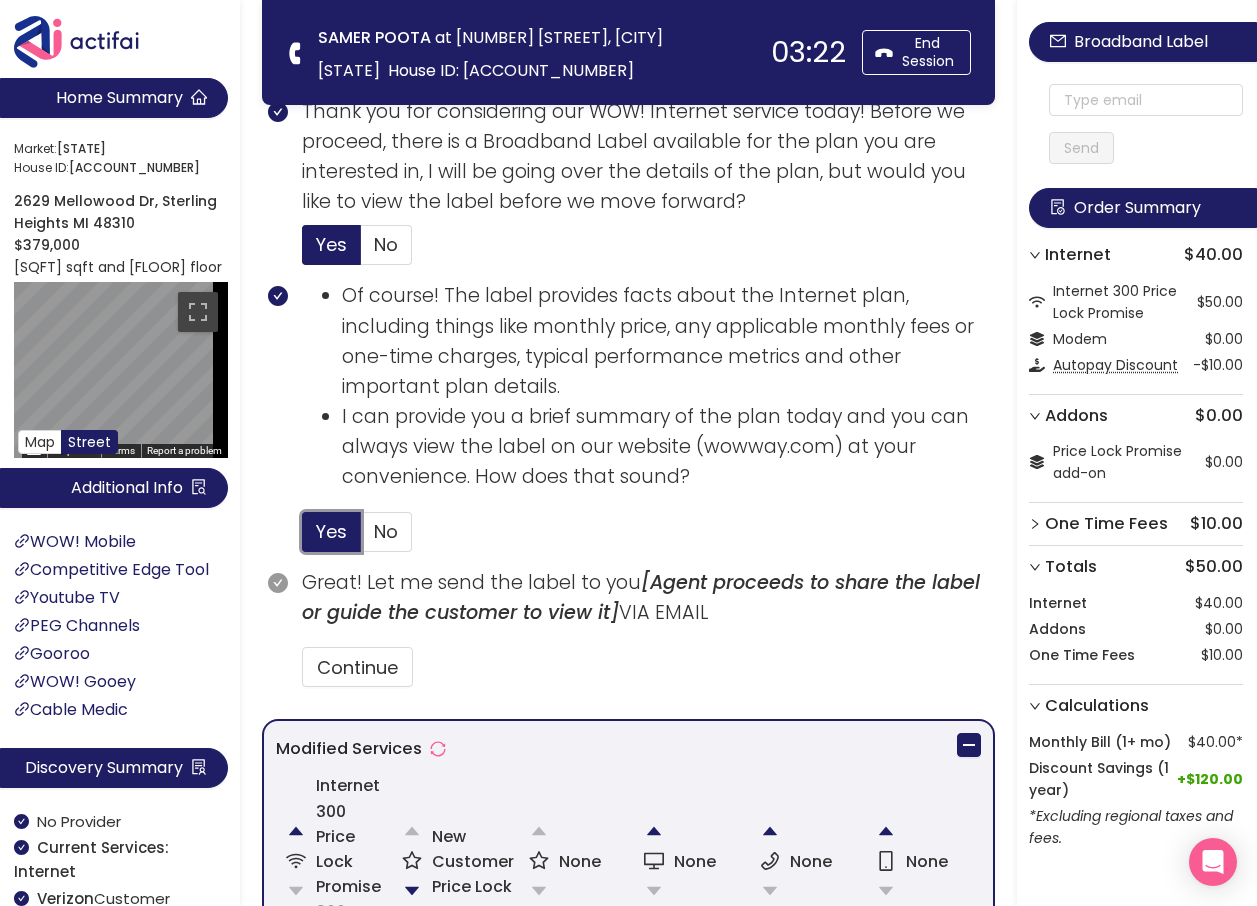 scroll, scrollTop: 1000, scrollLeft: 0, axis: vertical 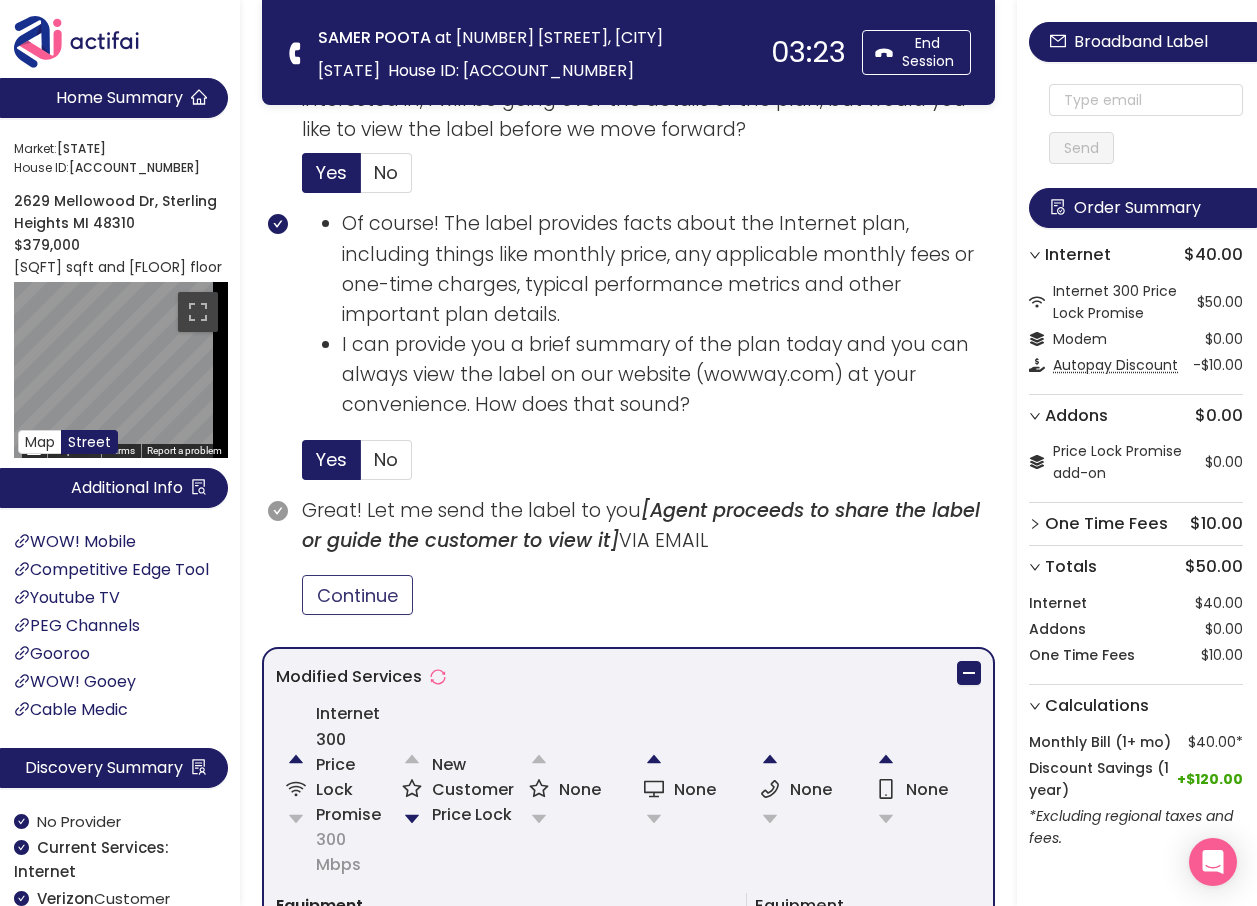 drag, startPoint x: 334, startPoint y: 591, endPoint x: 357, endPoint y: 596, distance: 23.537205 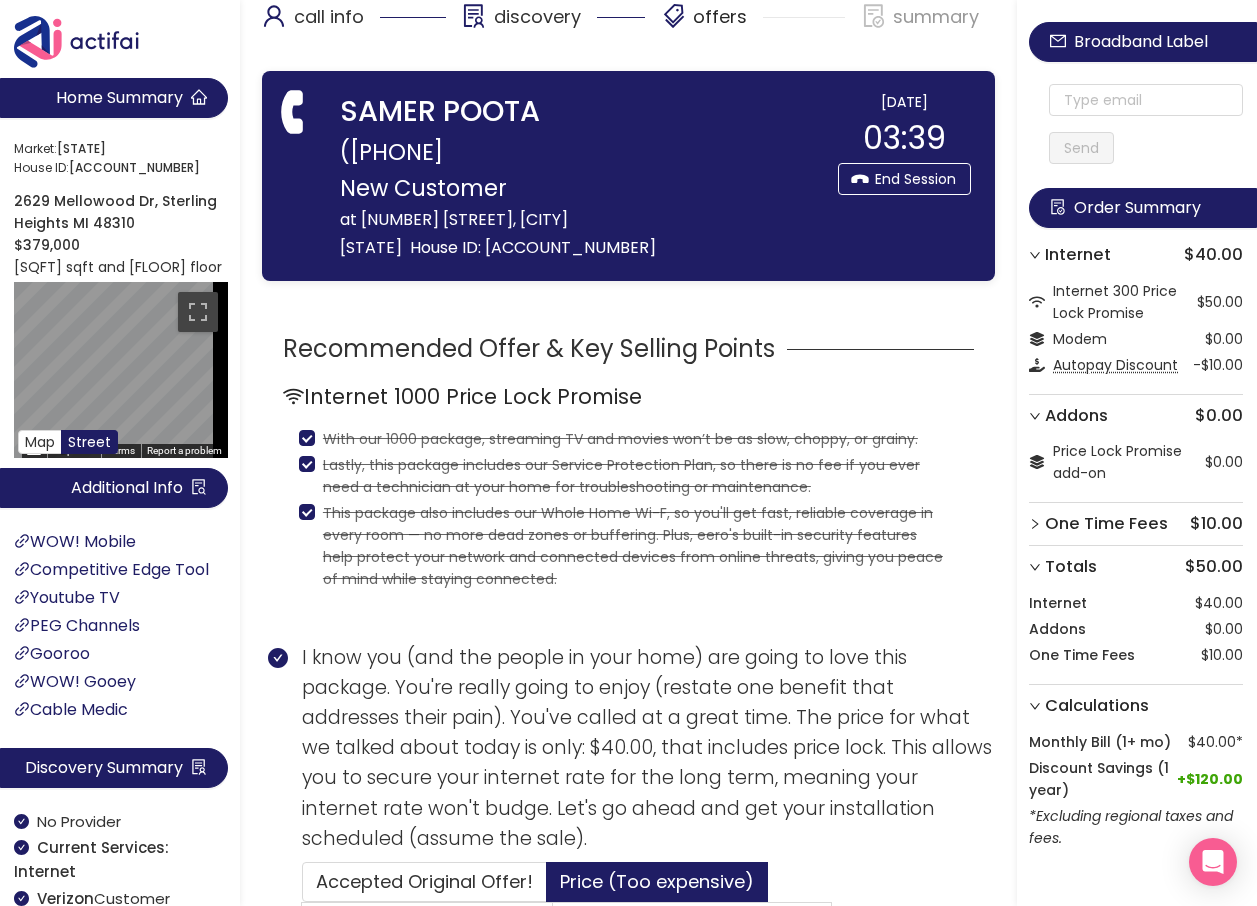 scroll, scrollTop: 0, scrollLeft: 0, axis: both 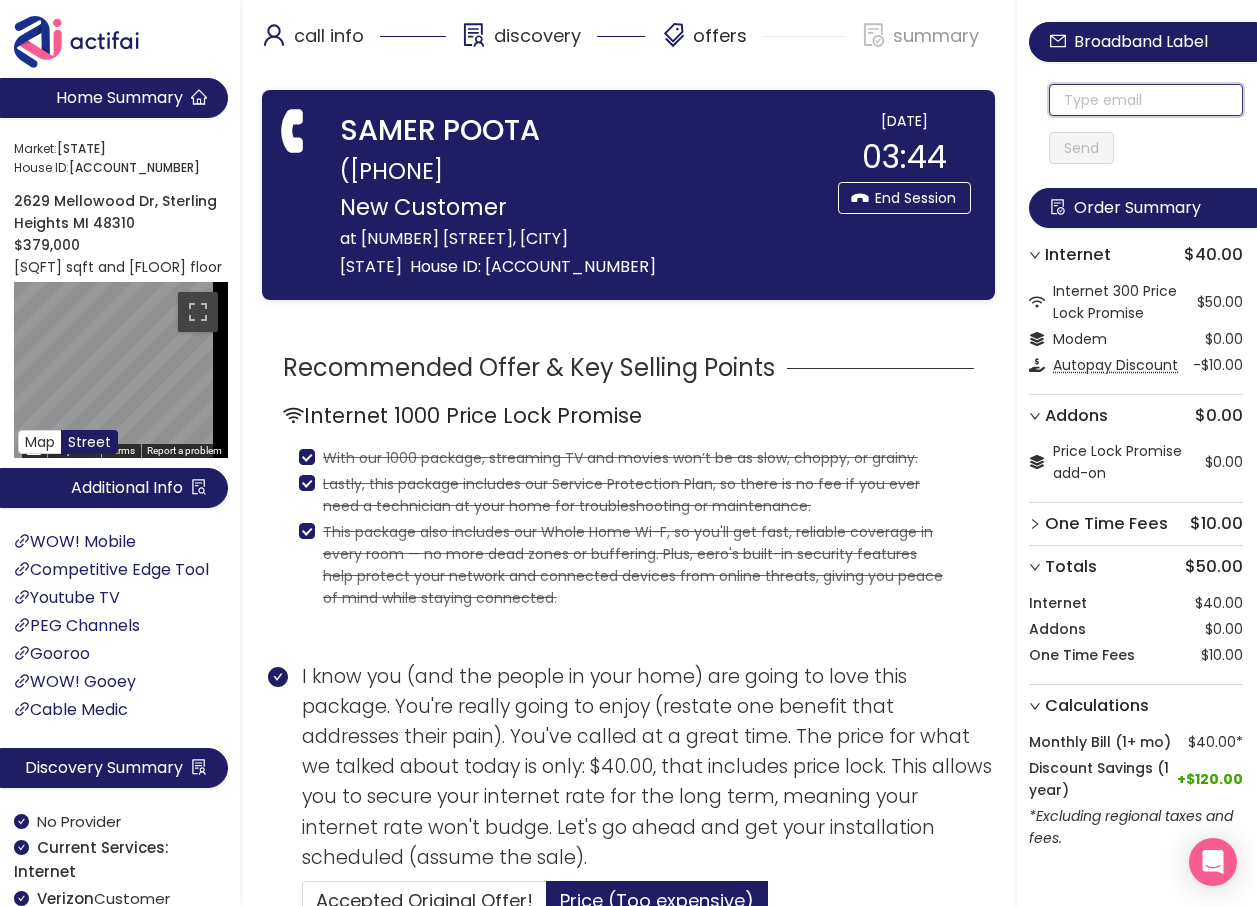 click 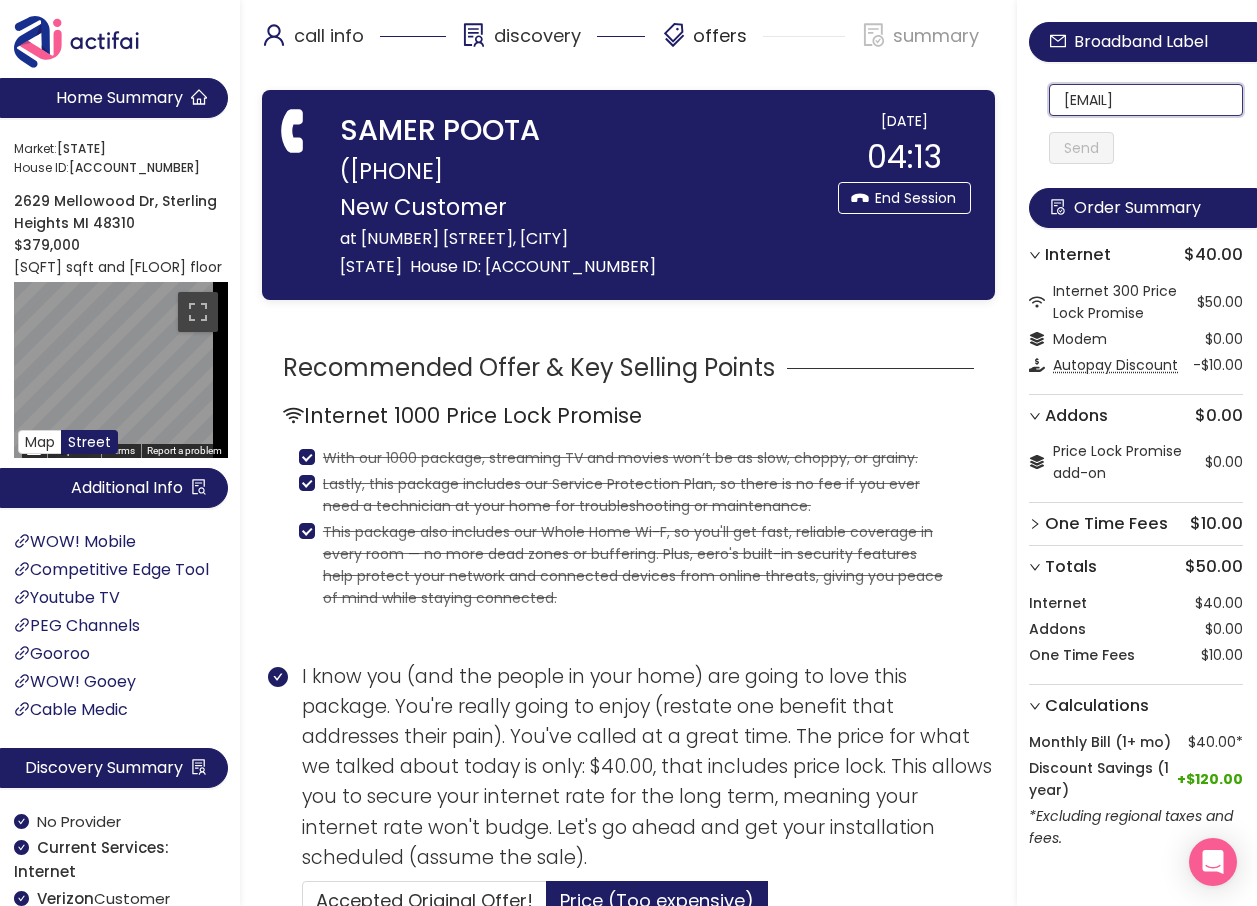 scroll, scrollTop: 0, scrollLeft: 28, axis: horizontal 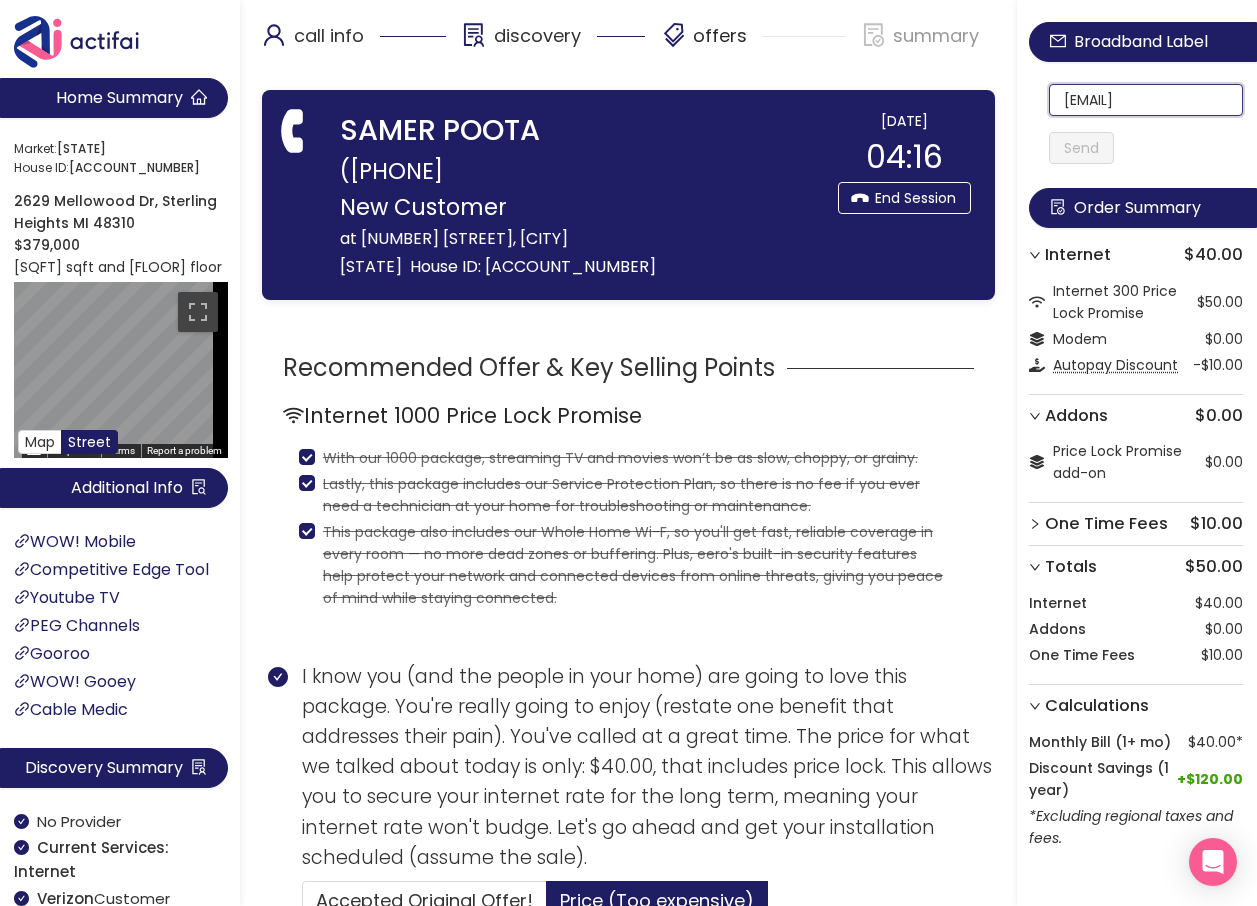 drag, startPoint x: 1173, startPoint y: 95, endPoint x: 997, endPoint y: 95, distance: 176 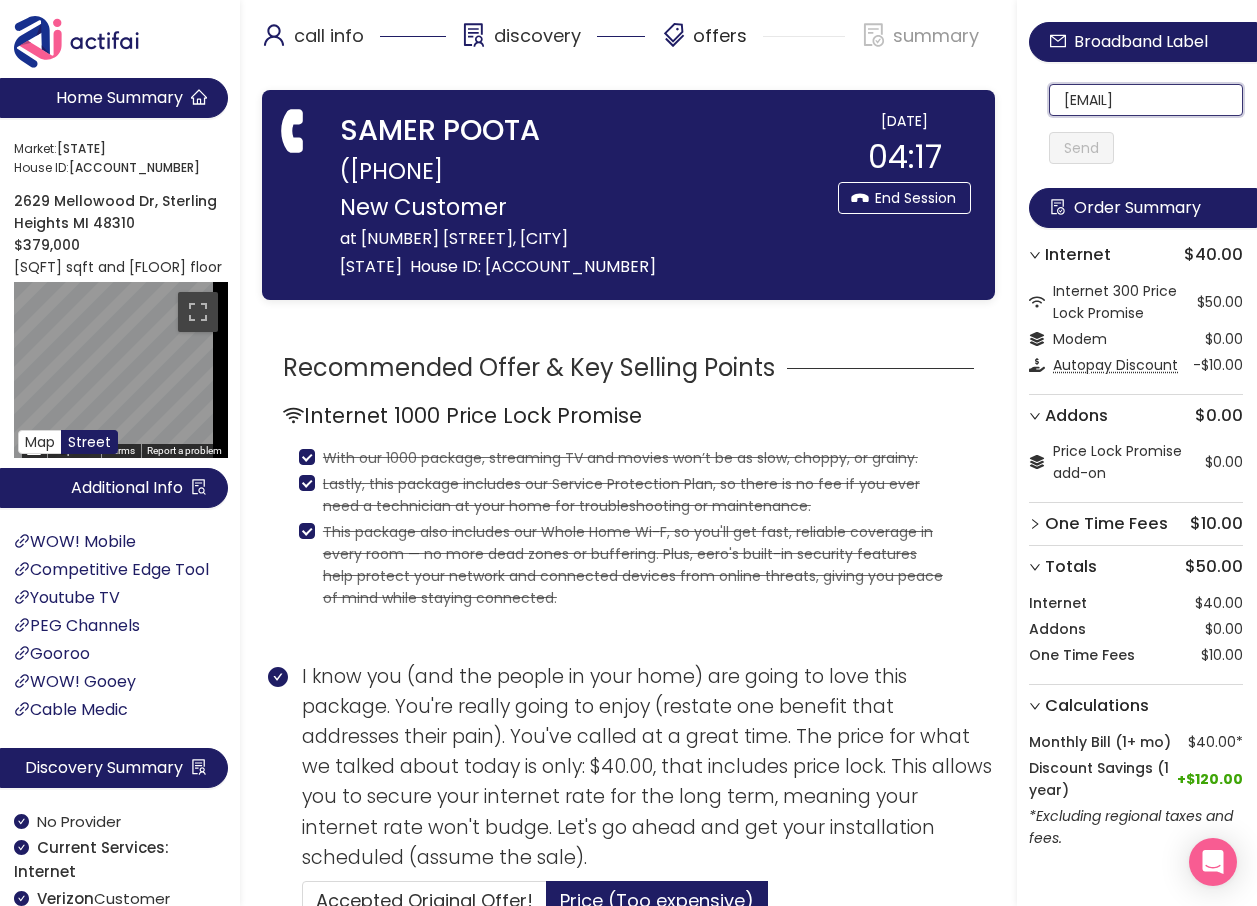 click on "[EMAIL]" 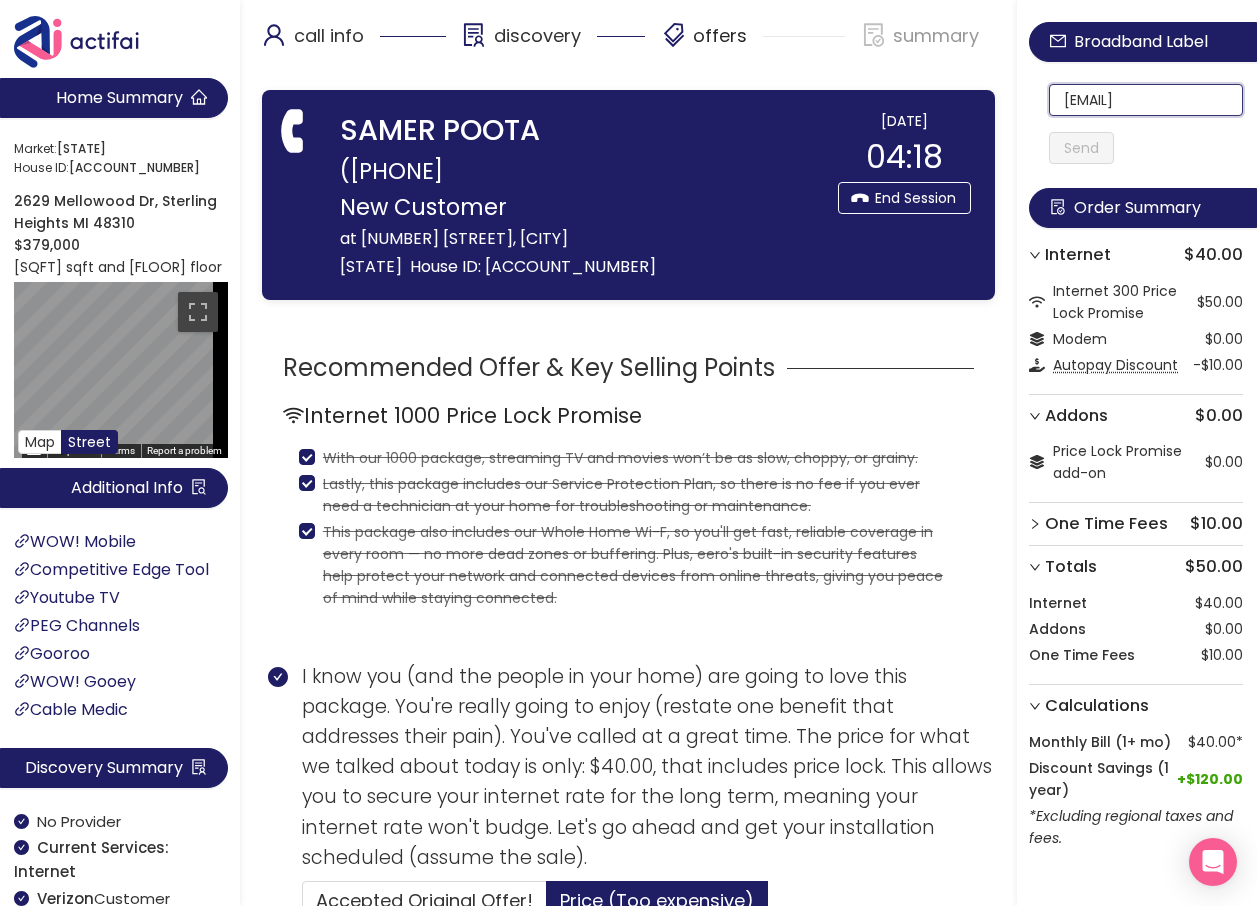 scroll, scrollTop: 0, scrollLeft: 28, axis: horizontal 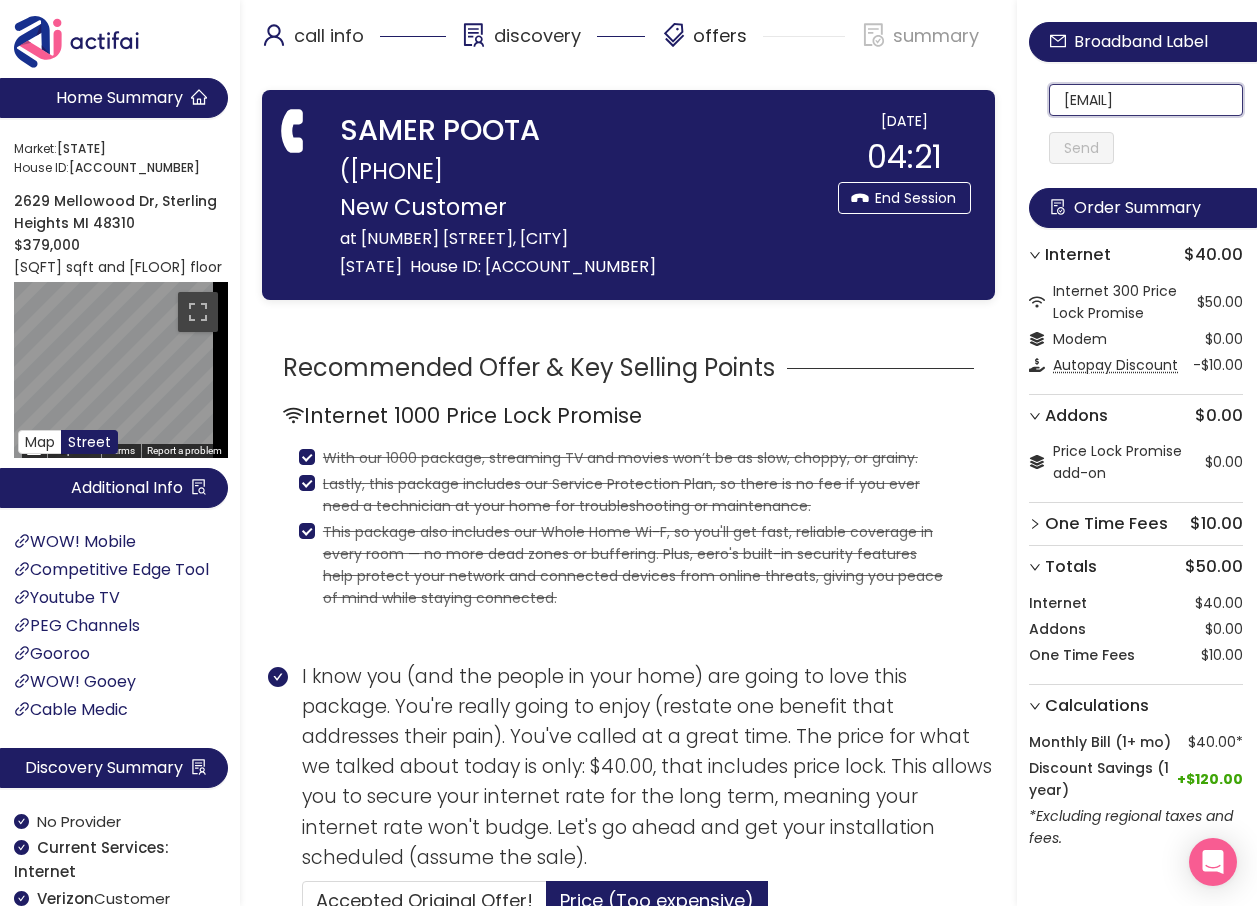 type on "[EMAIL]" 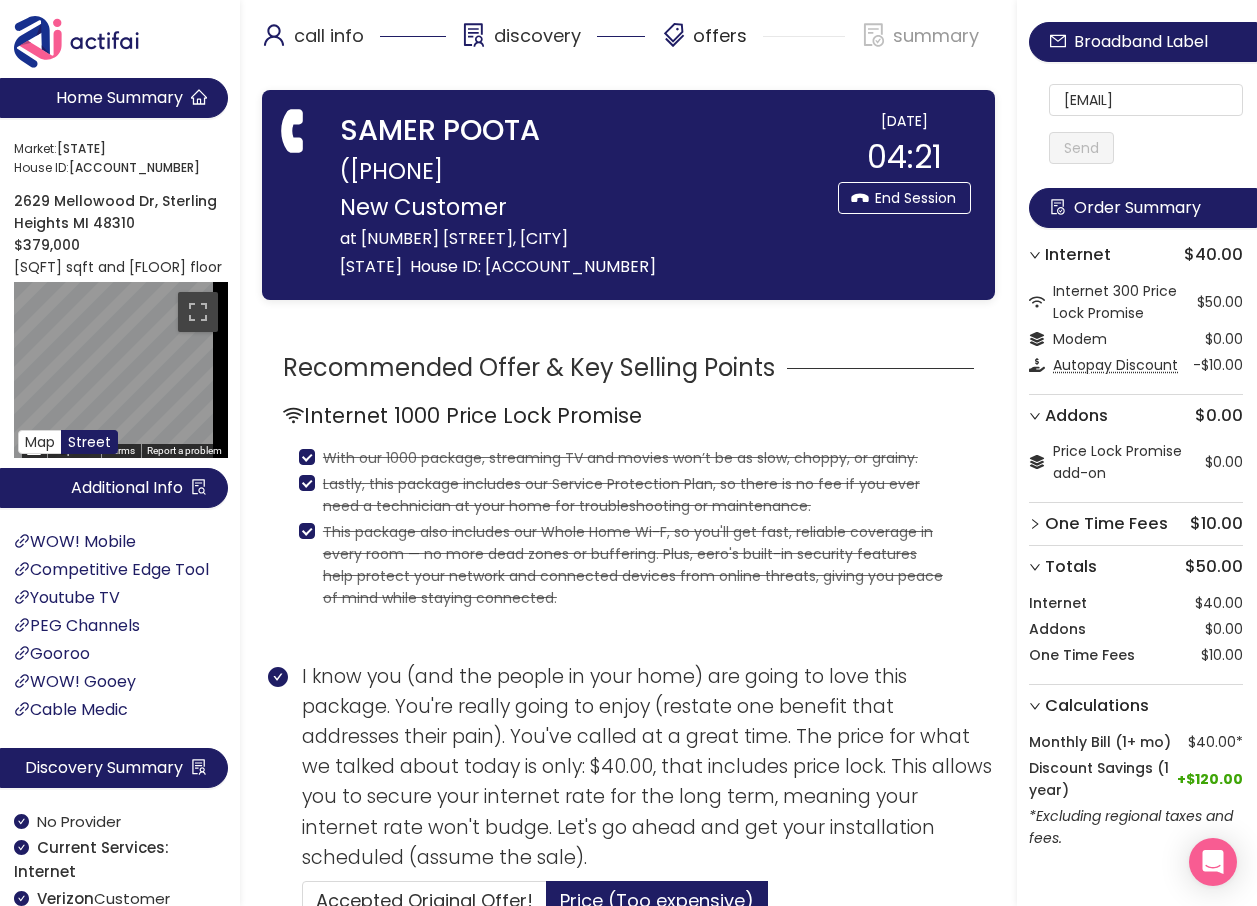 click on "Send" at bounding box center [1081, 148] 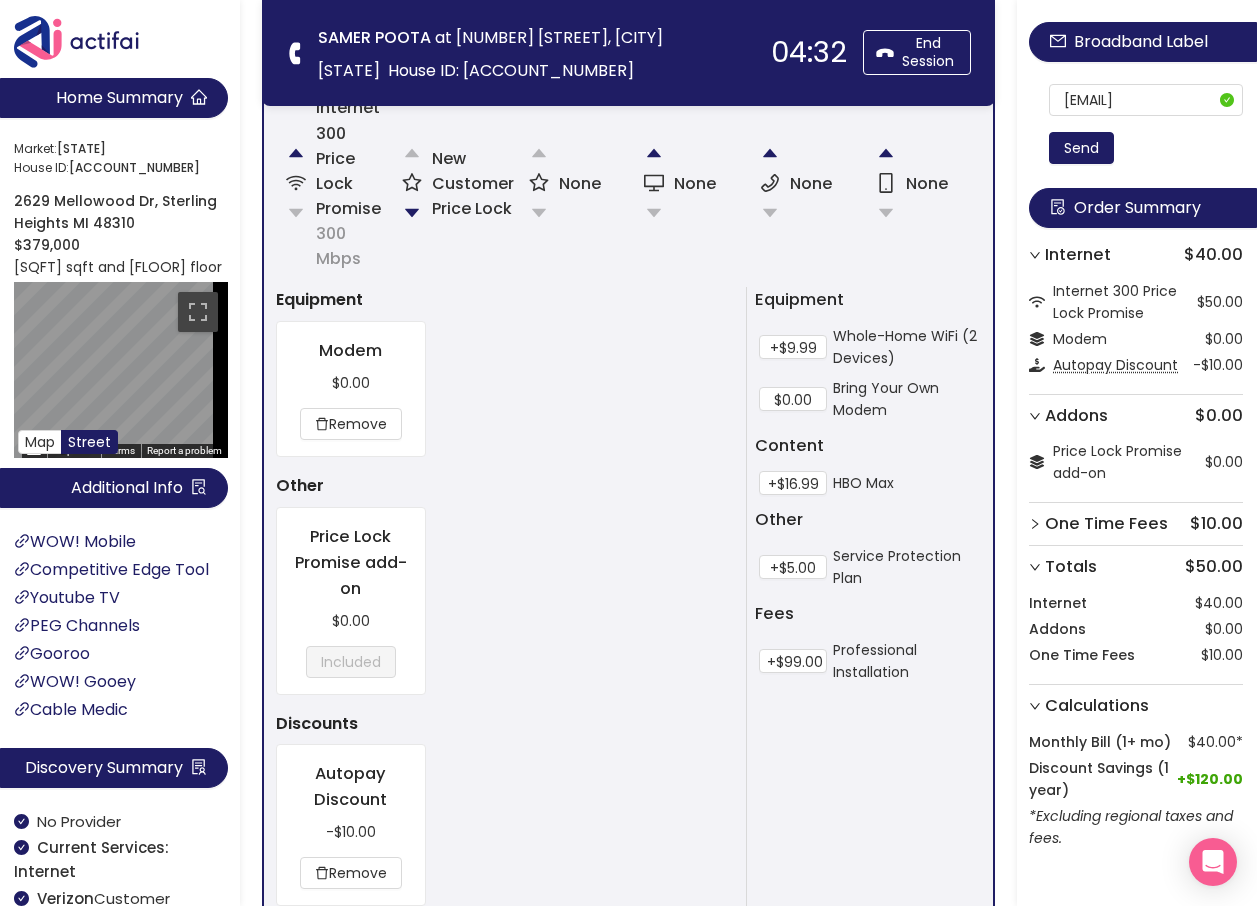scroll, scrollTop: 2051, scrollLeft: 0, axis: vertical 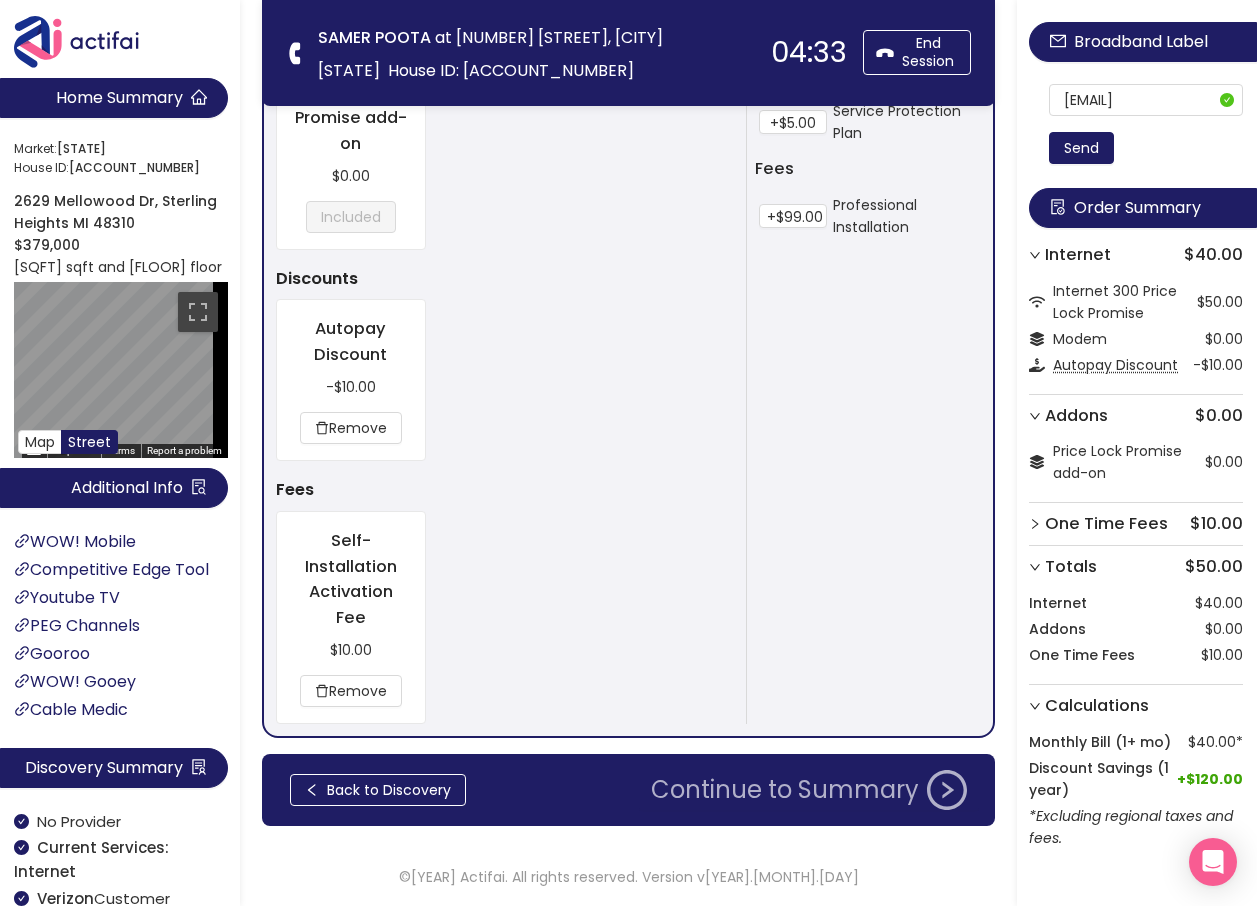 click on "Continue to Summary" 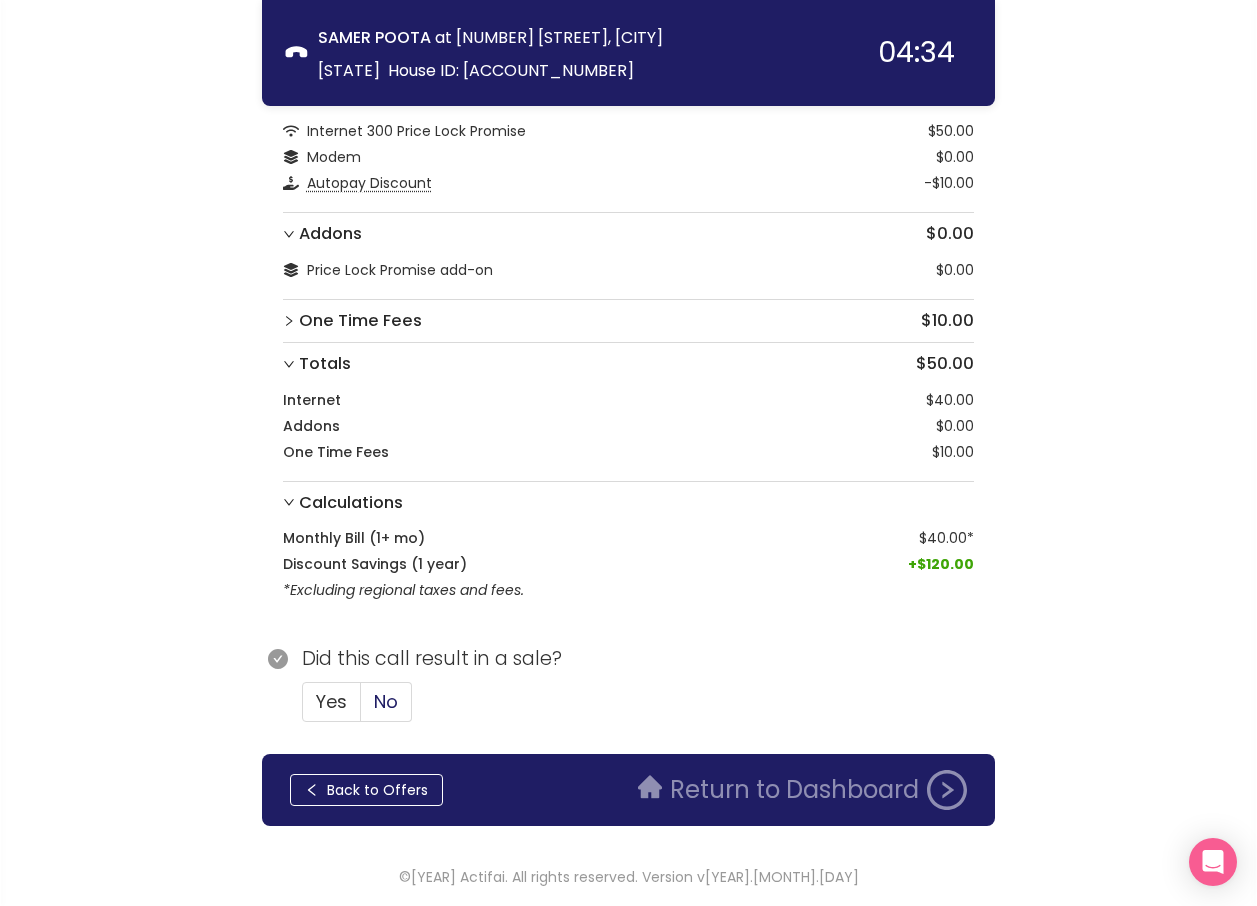 scroll, scrollTop: 98, scrollLeft: 0, axis: vertical 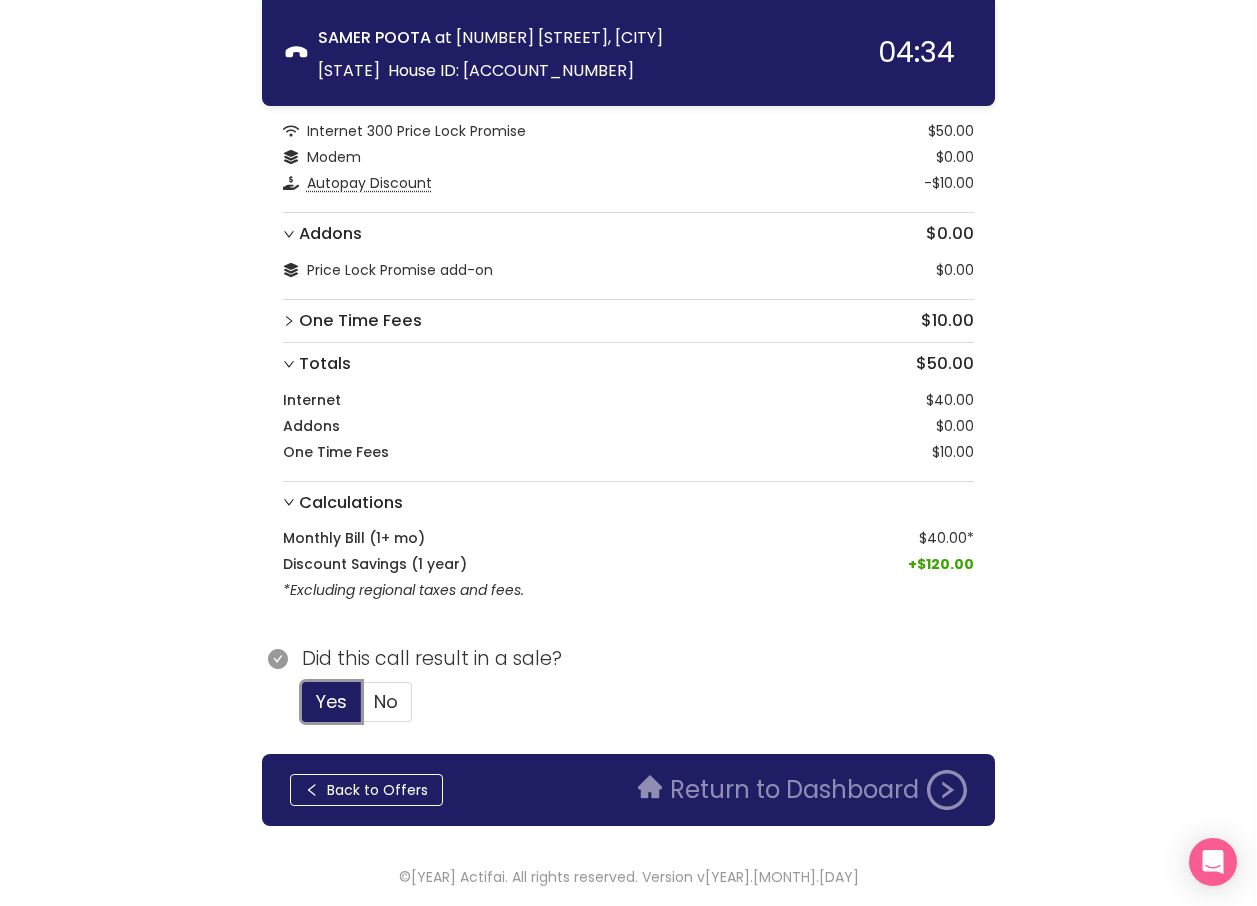 type 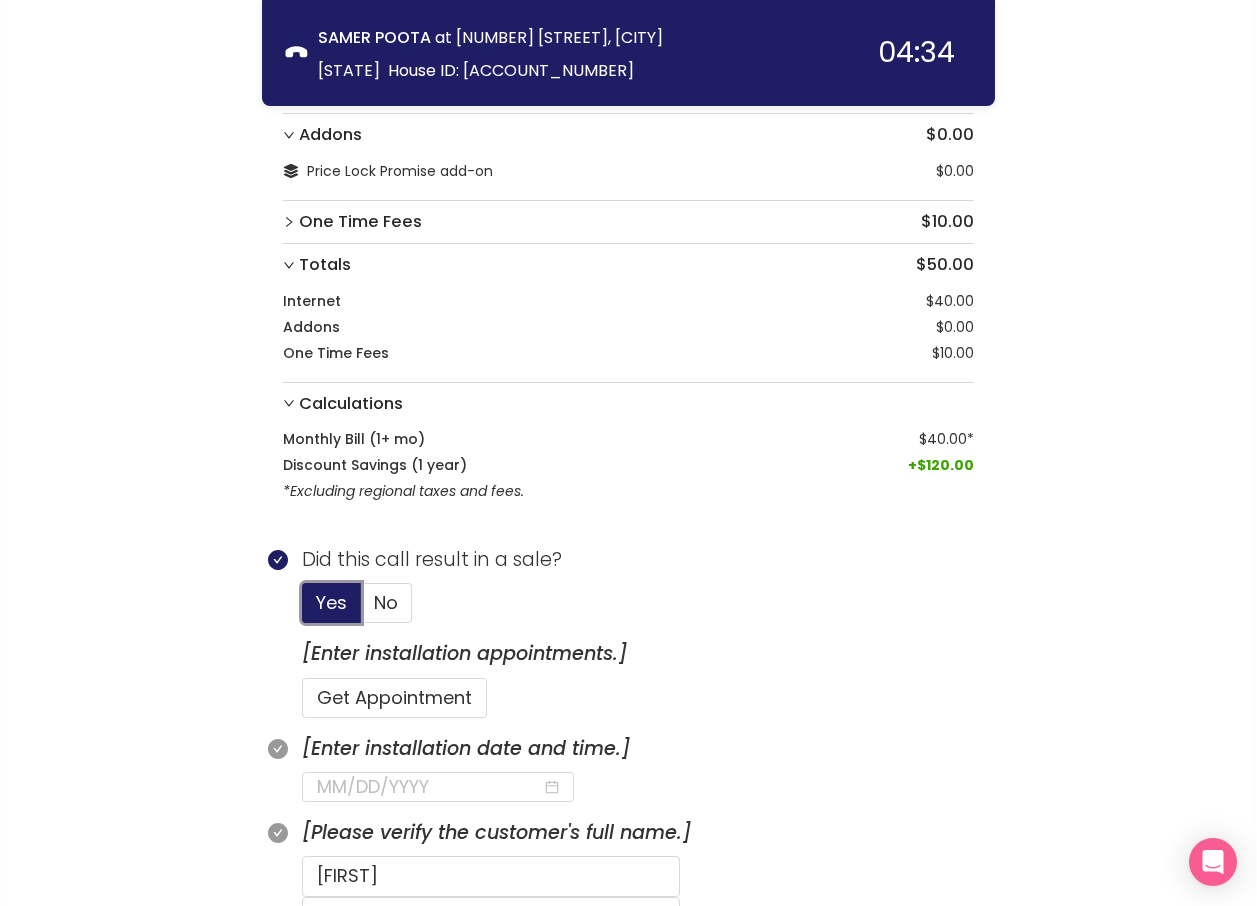scroll, scrollTop: 498, scrollLeft: 0, axis: vertical 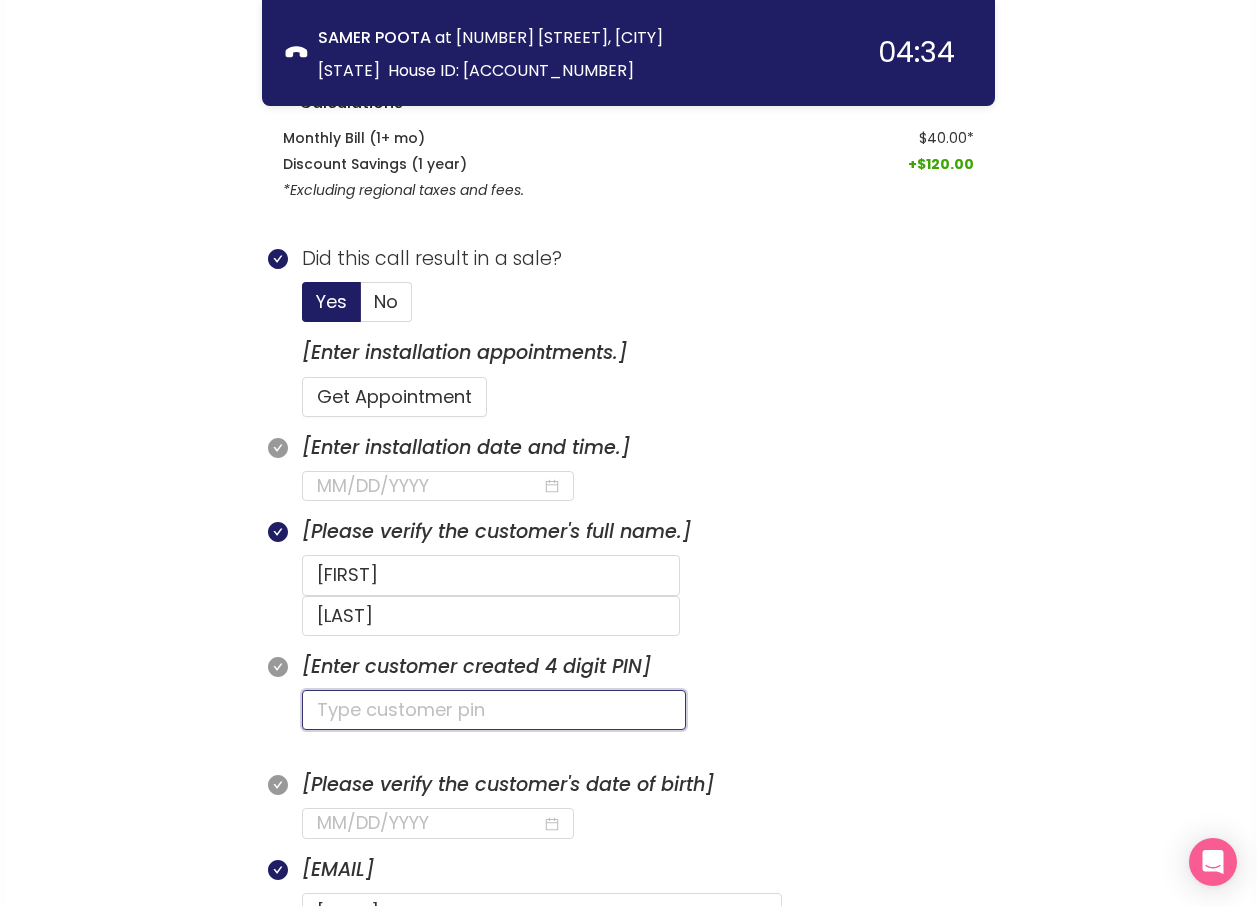 click 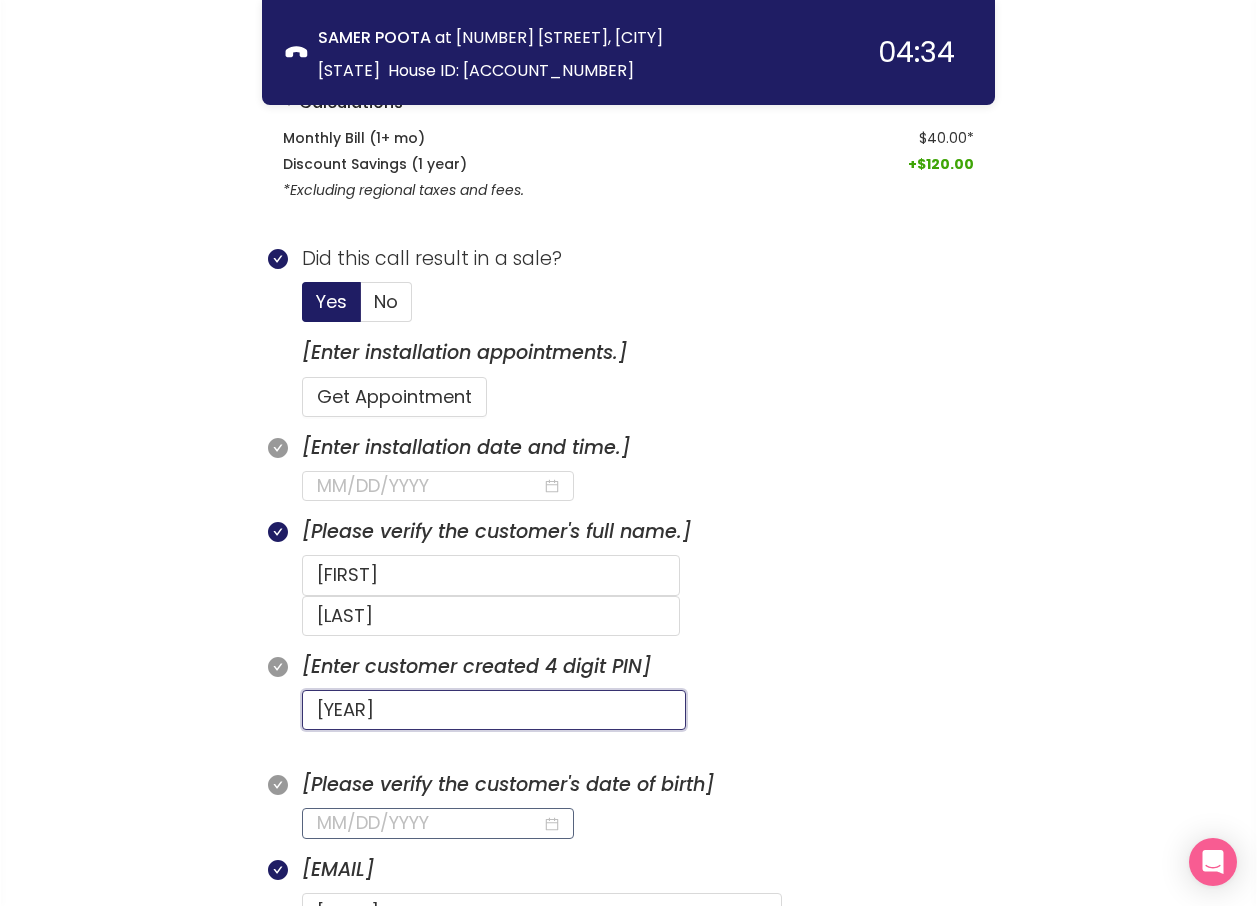 type on "[YEAR]" 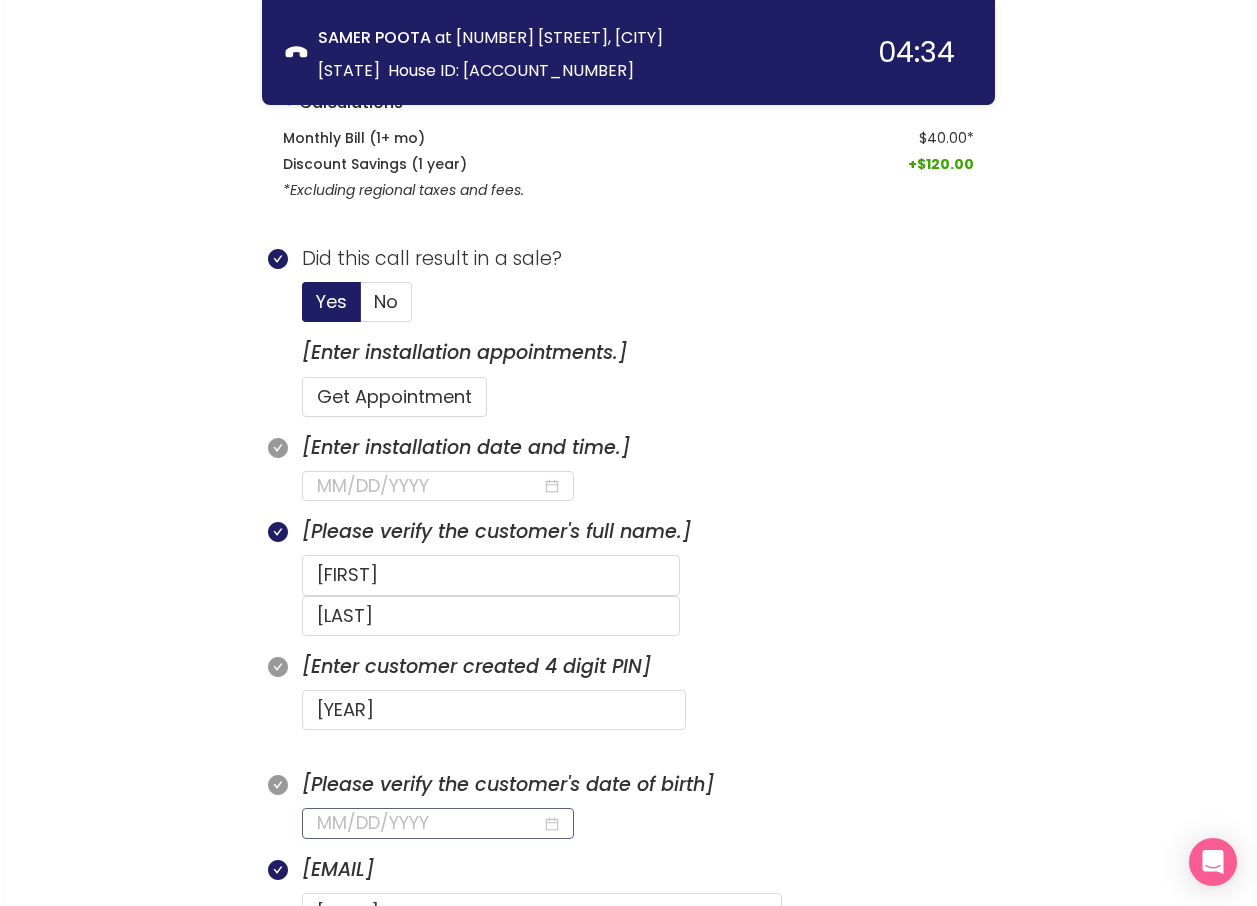 click at bounding box center [429, 823] 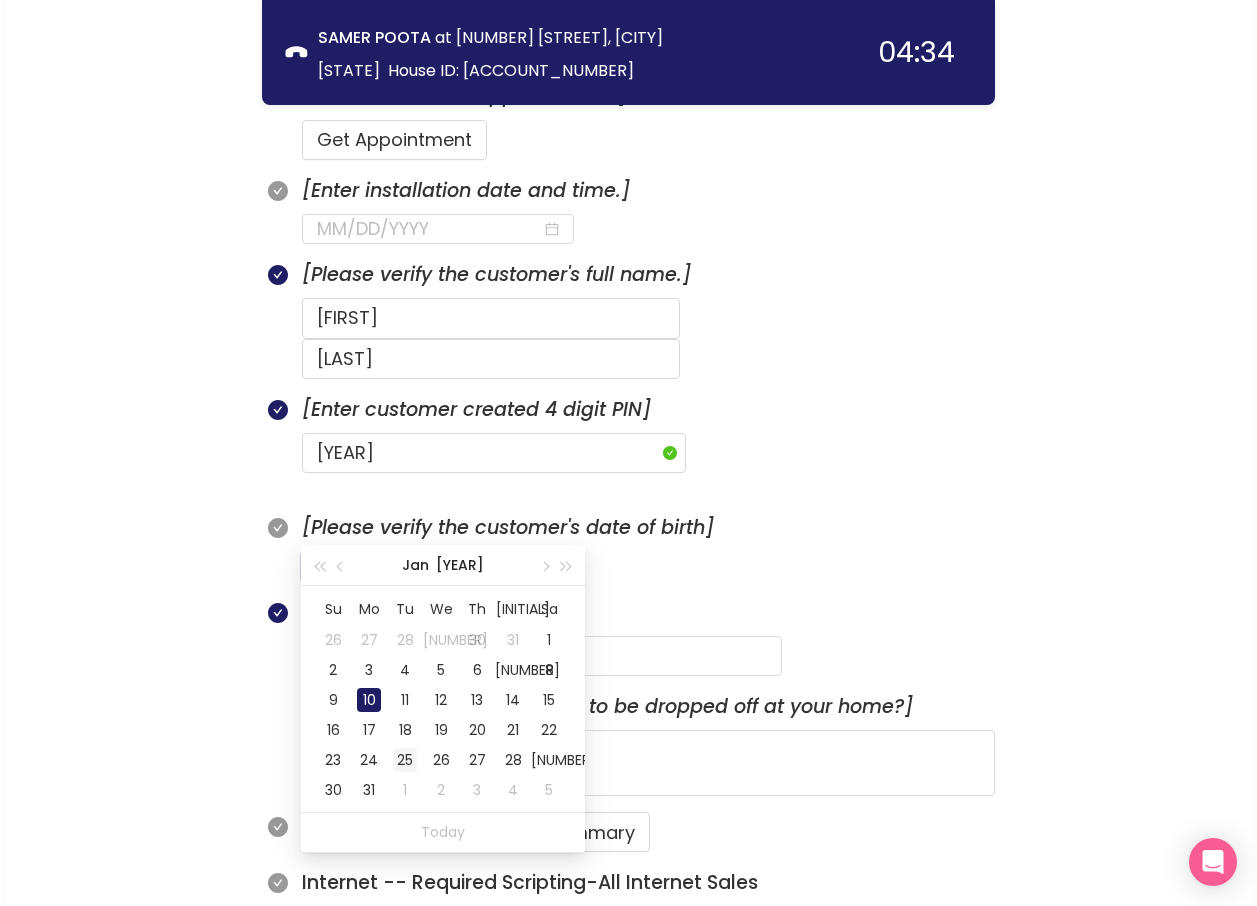 scroll, scrollTop: 798, scrollLeft: 0, axis: vertical 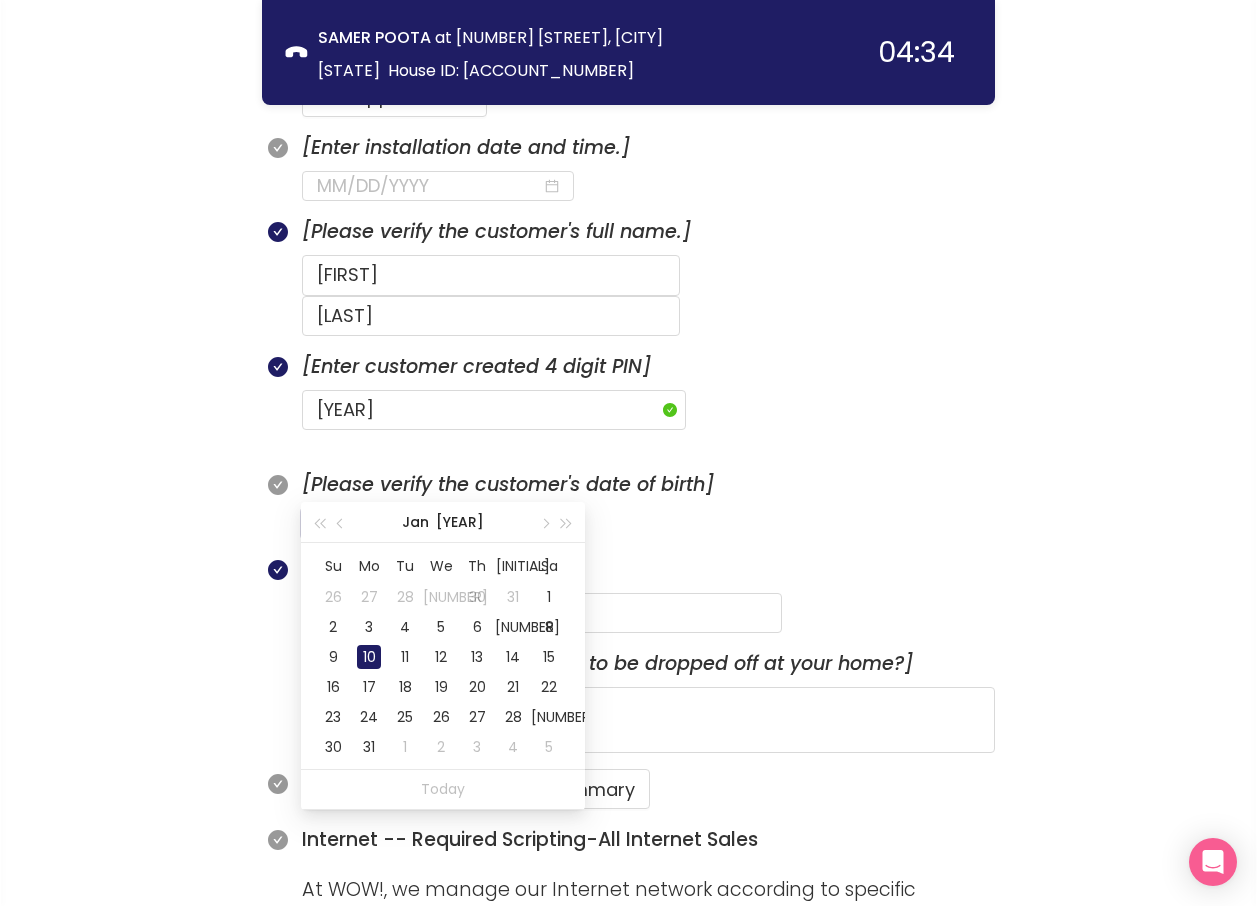 click on "10" at bounding box center (369, 657) 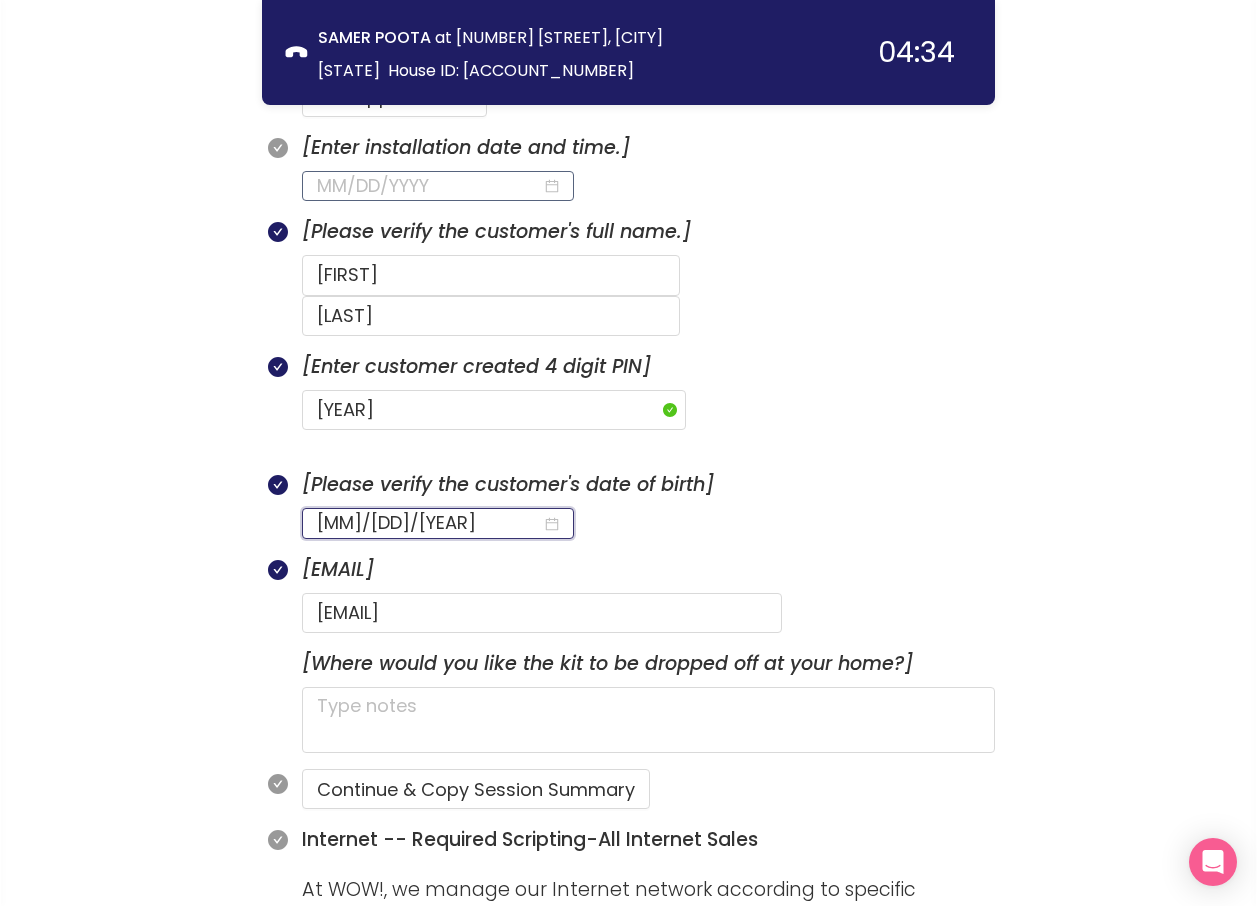 type on "[MM]/[DD]/[YEAR]" 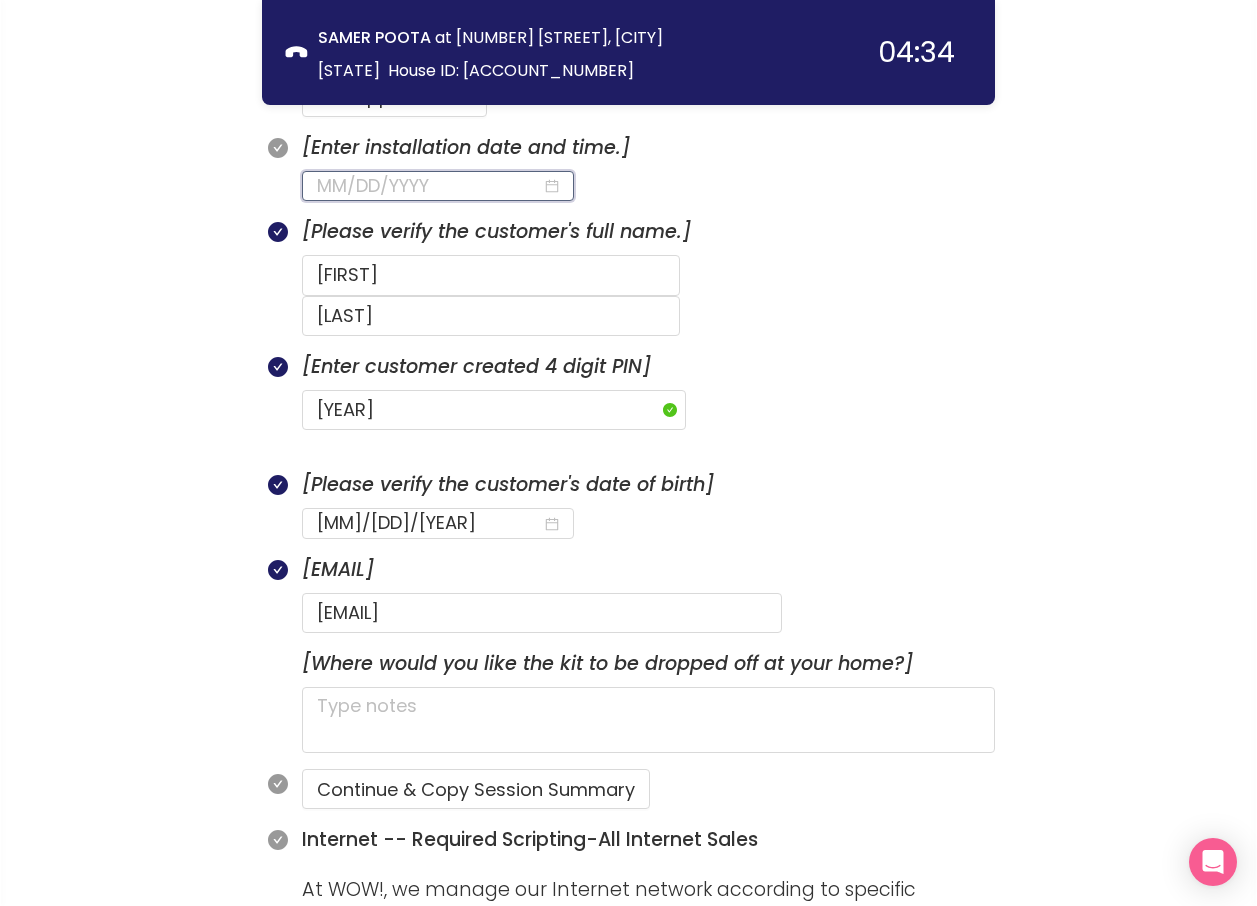click at bounding box center [429, 186] 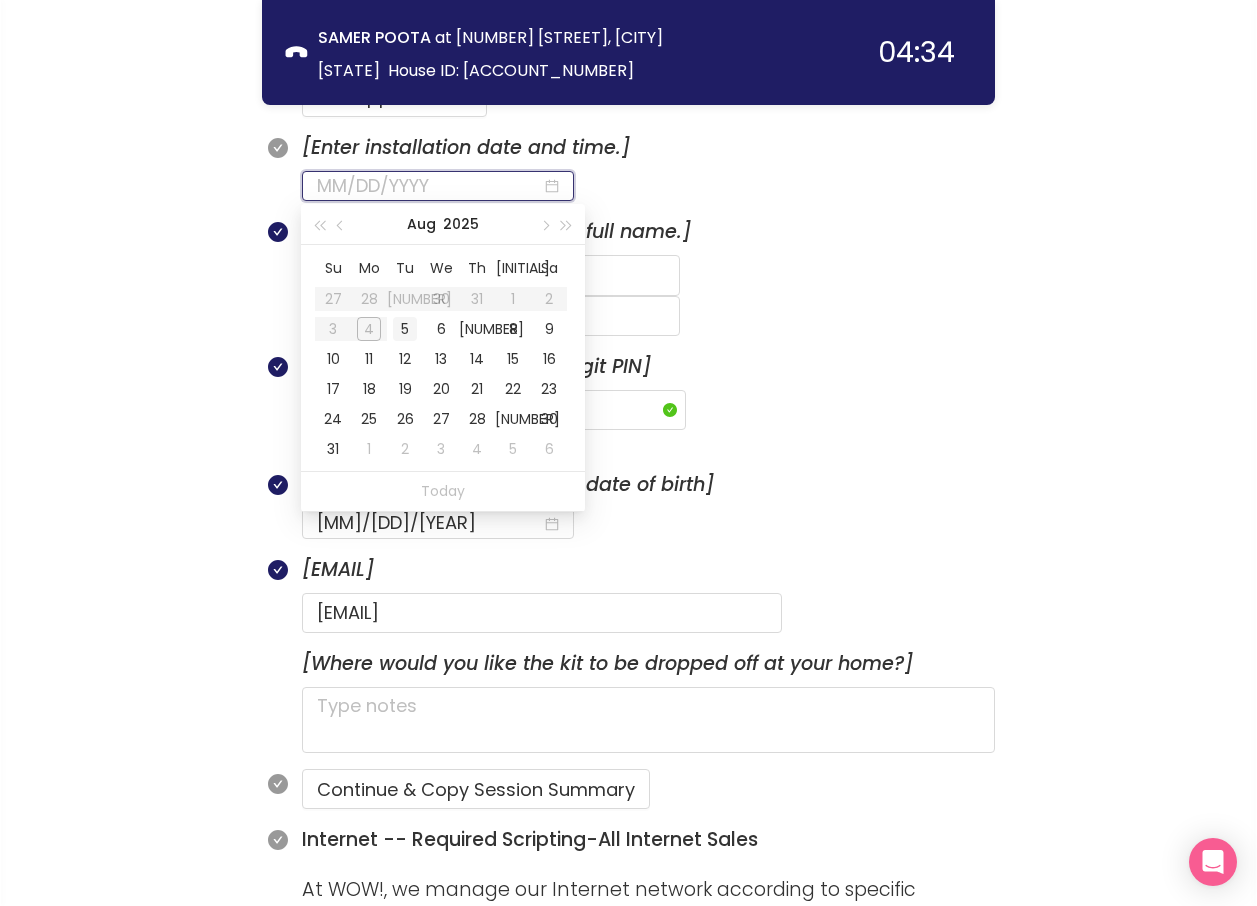 type on "08/05/2025" 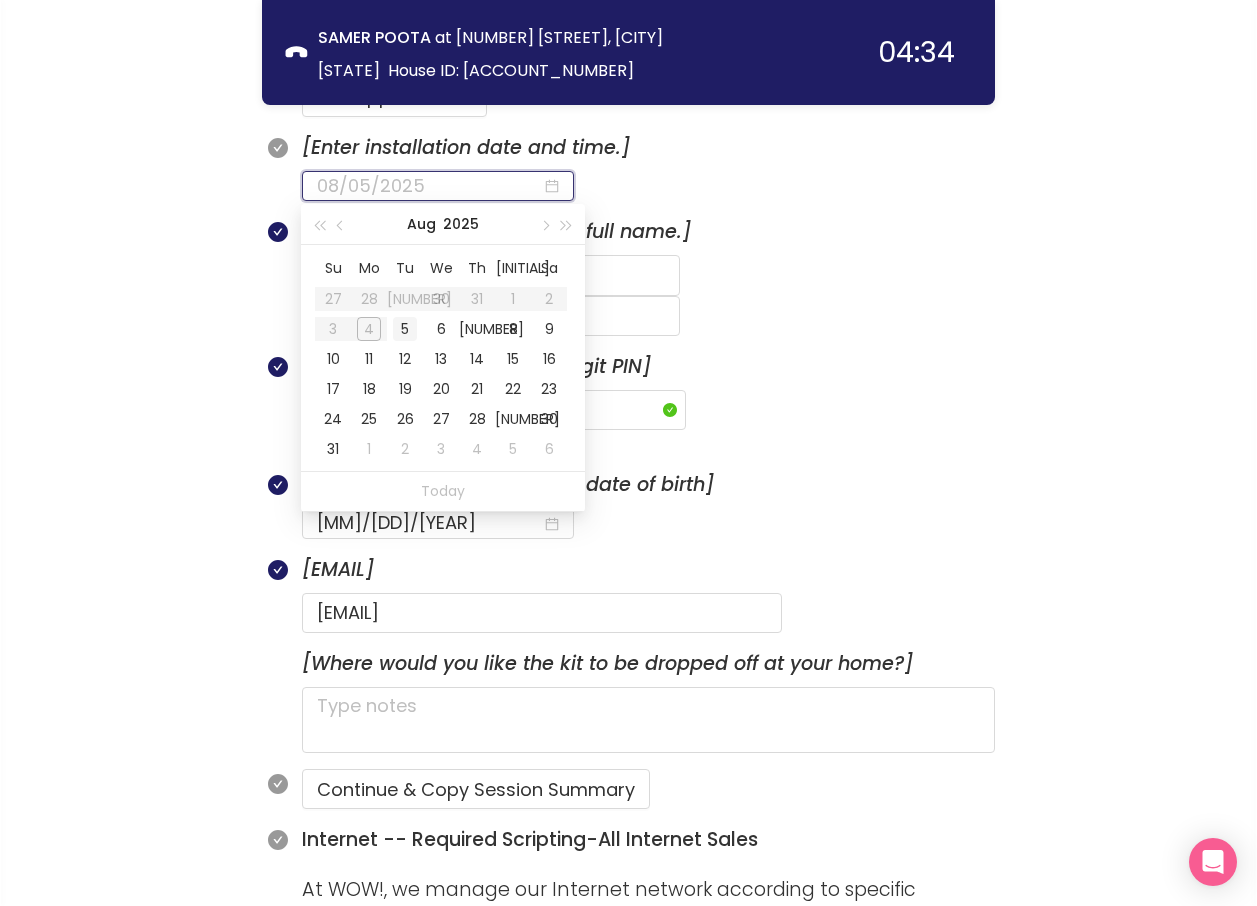 click on "5" at bounding box center [405, 329] 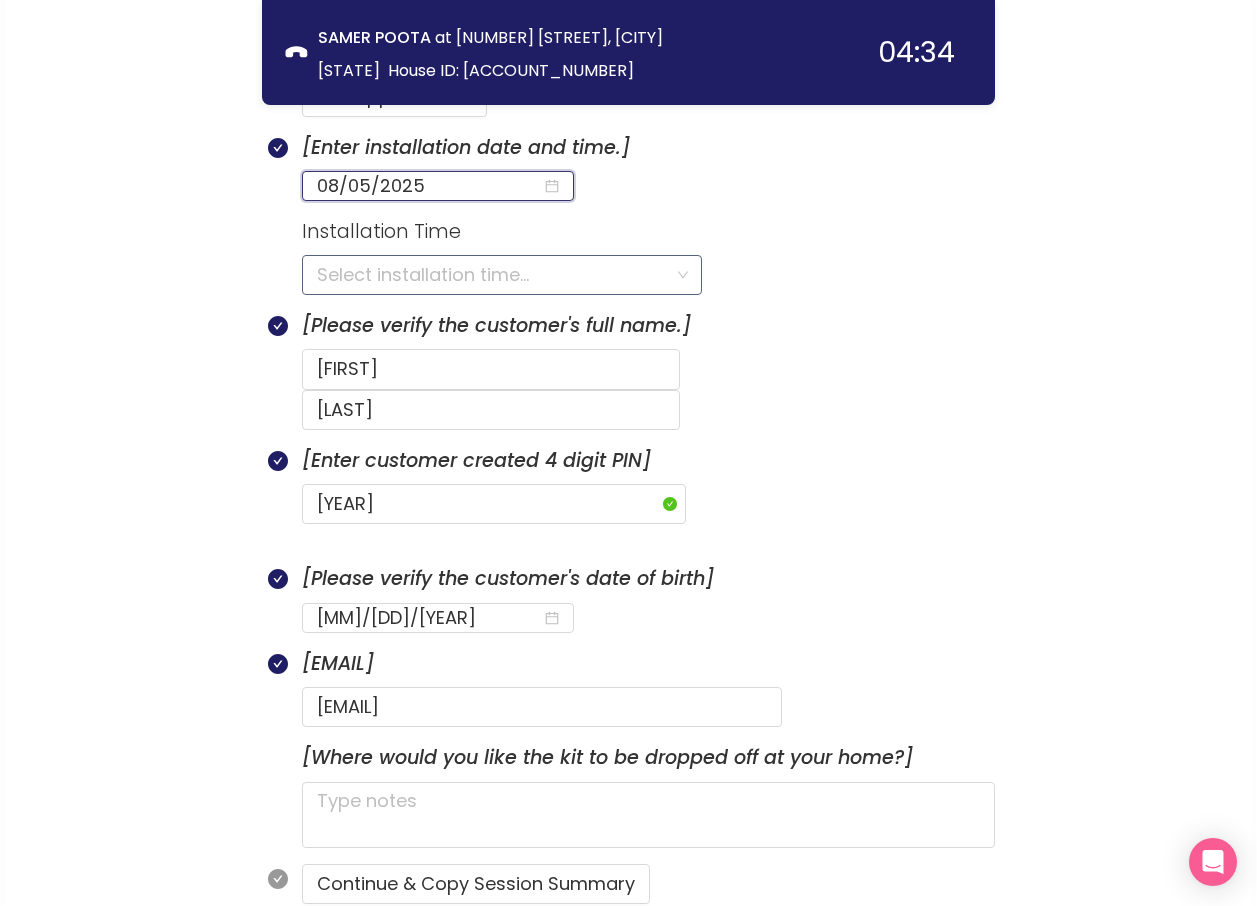 click at bounding box center [495, 275] 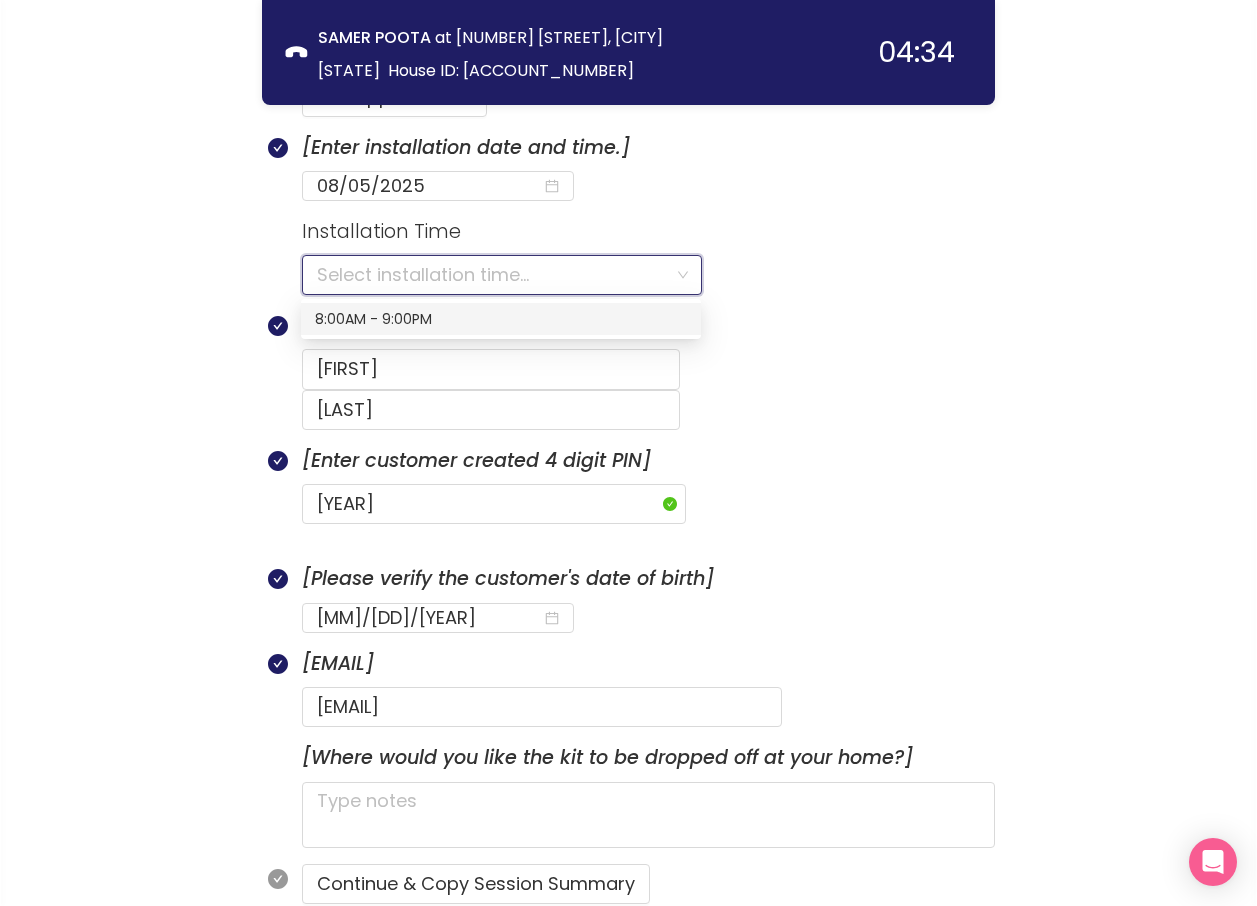 click on "8:00AM - 9:00PM" at bounding box center (501, 319) 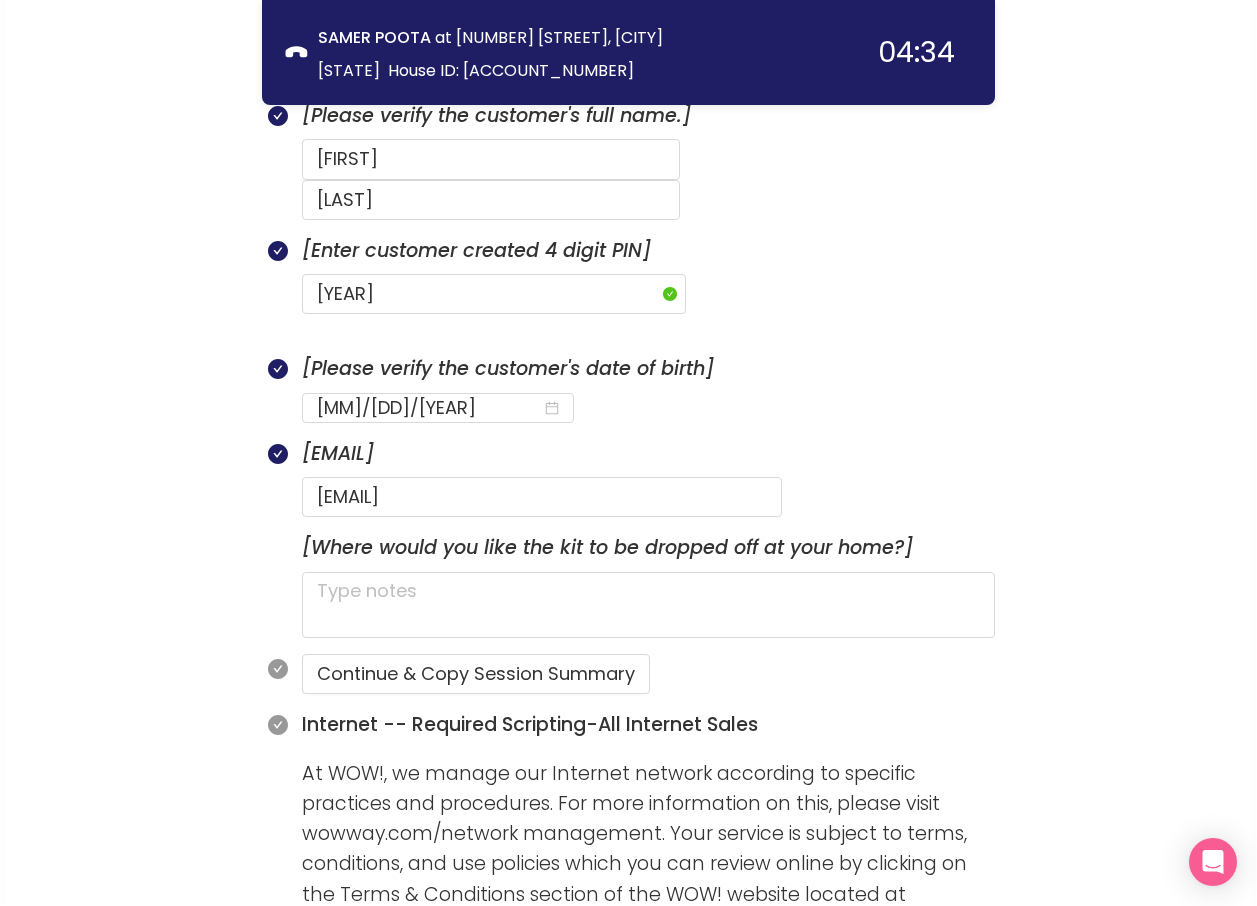 scroll, scrollTop: 1098, scrollLeft: 0, axis: vertical 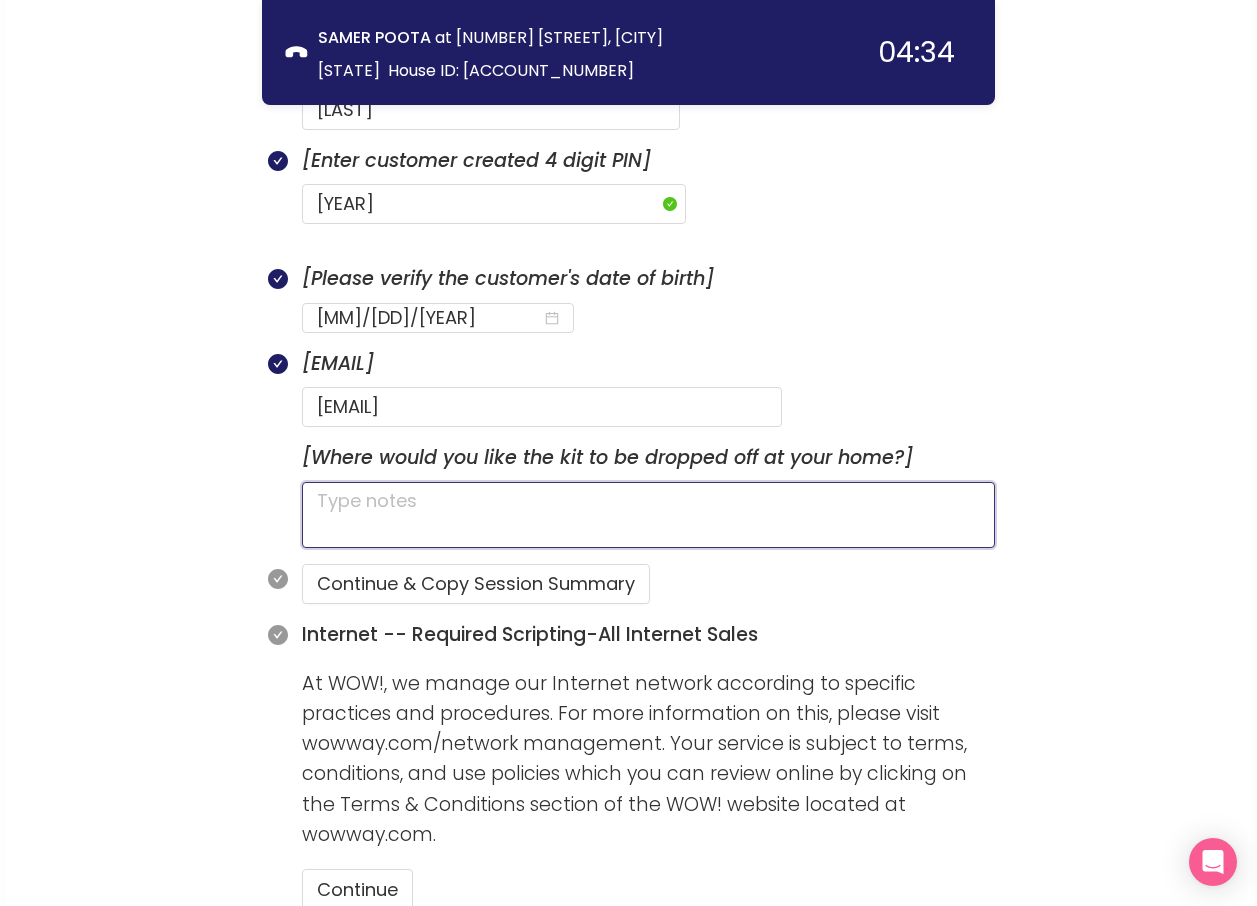 click 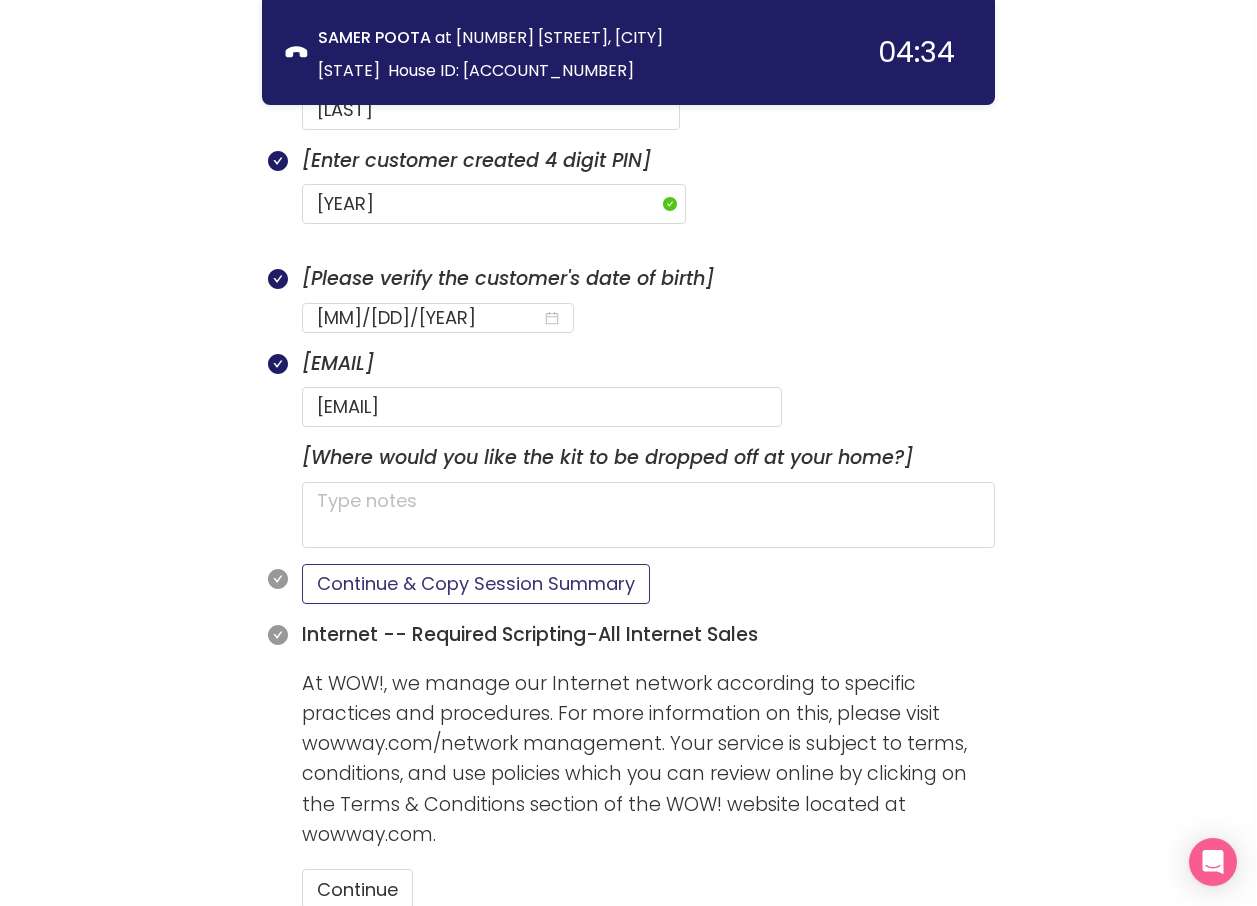 click on "Continue & Copy Session Summary" at bounding box center (476, 584) 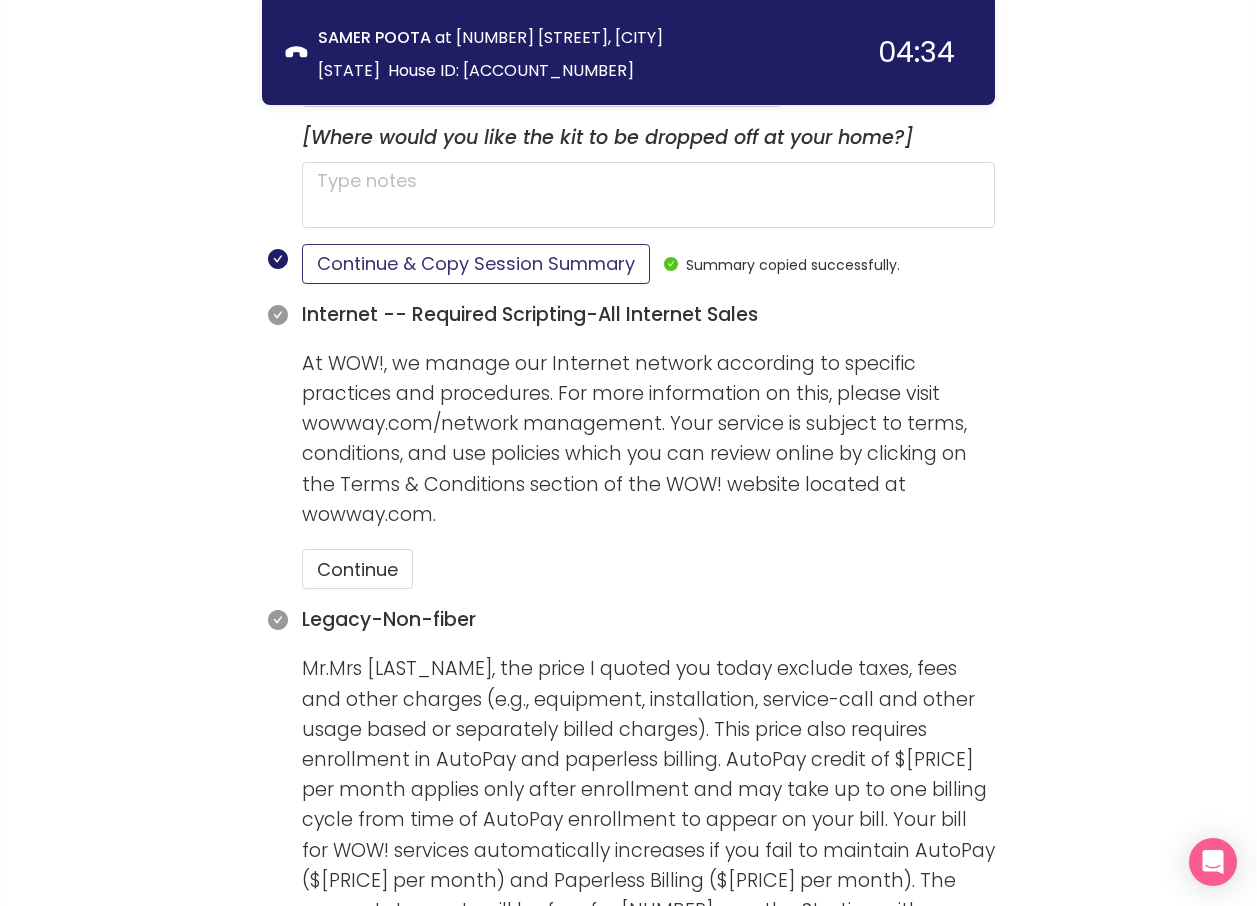 scroll, scrollTop: 1498, scrollLeft: 0, axis: vertical 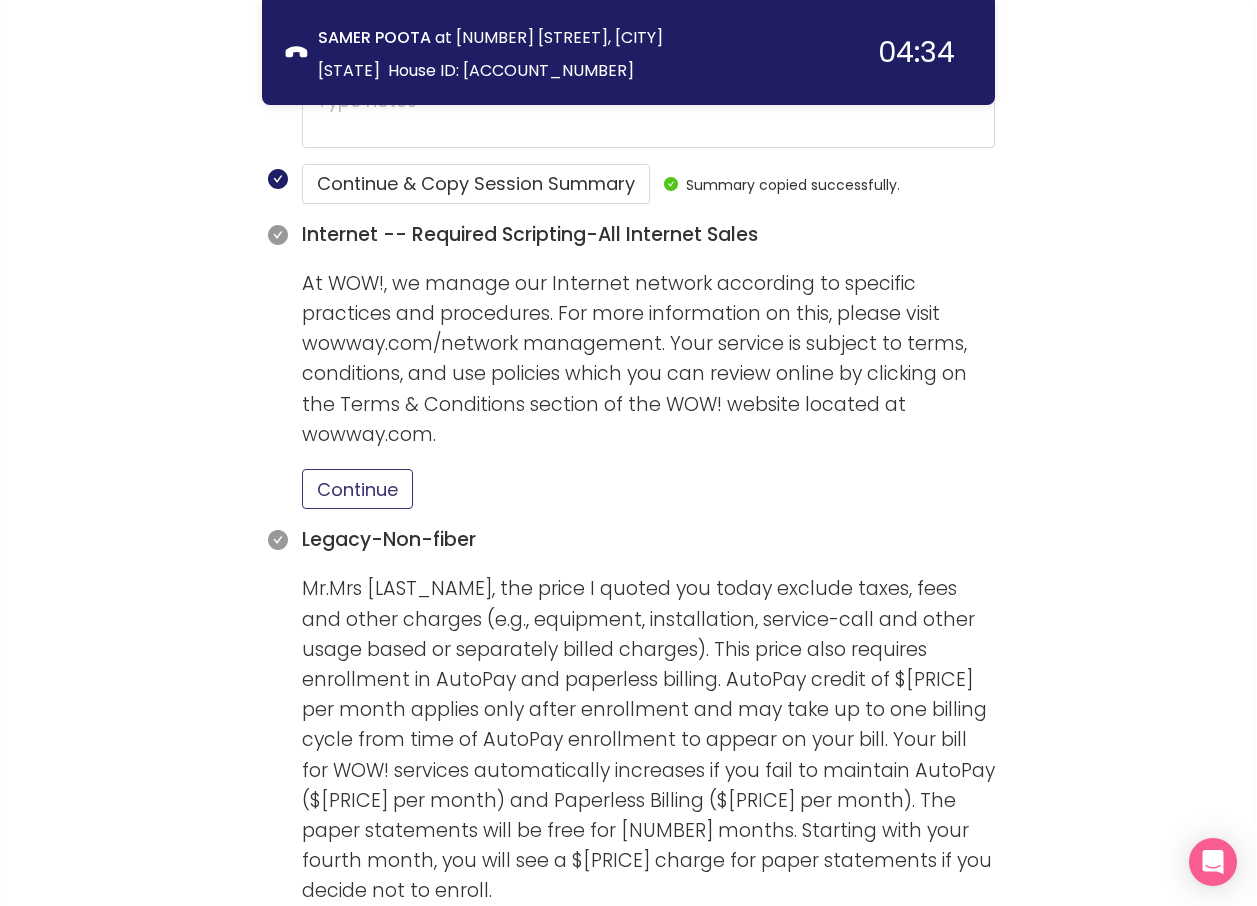 click on "Continue" at bounding box center (357, 489) 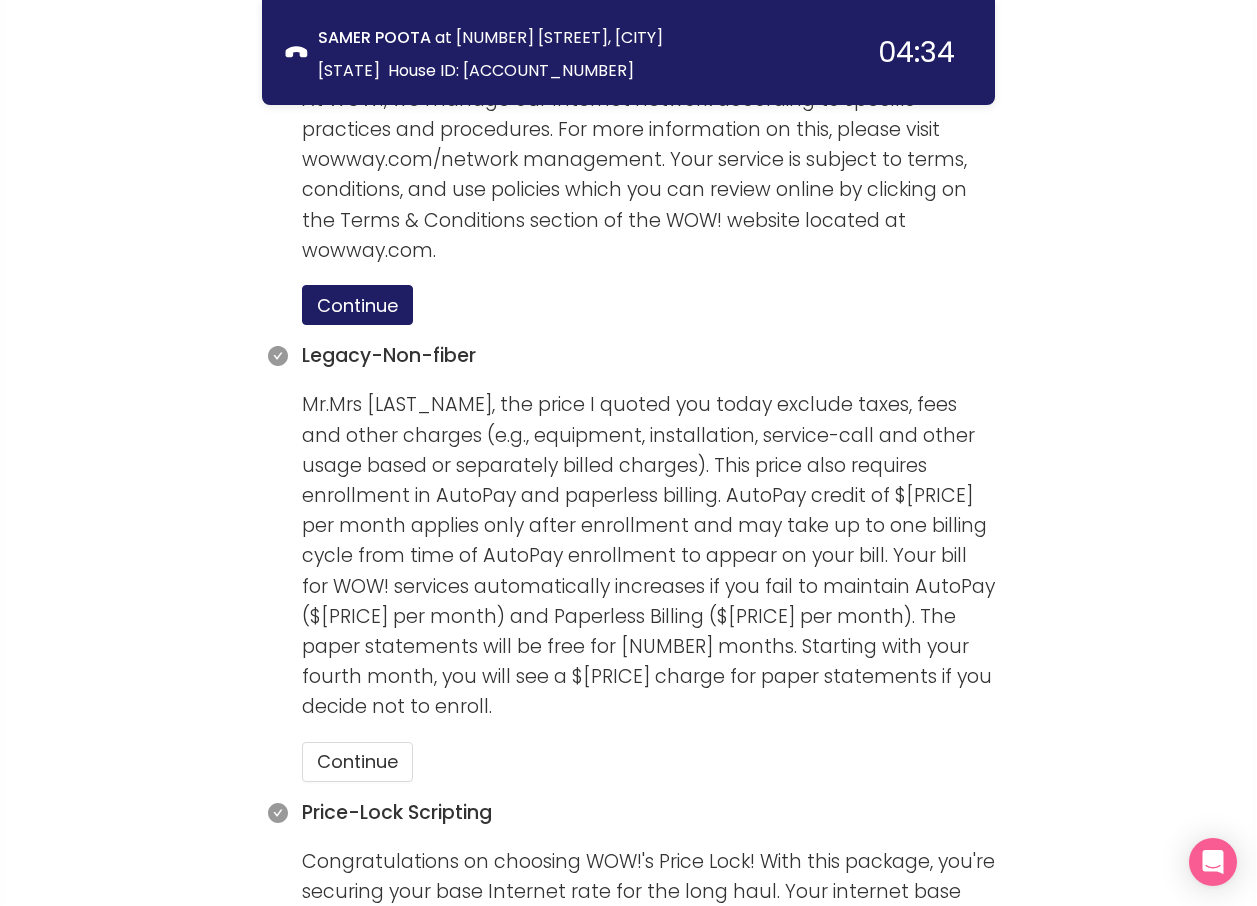 scroll, scrollTop: 1998, scrollLeft: 0, axis: vertical 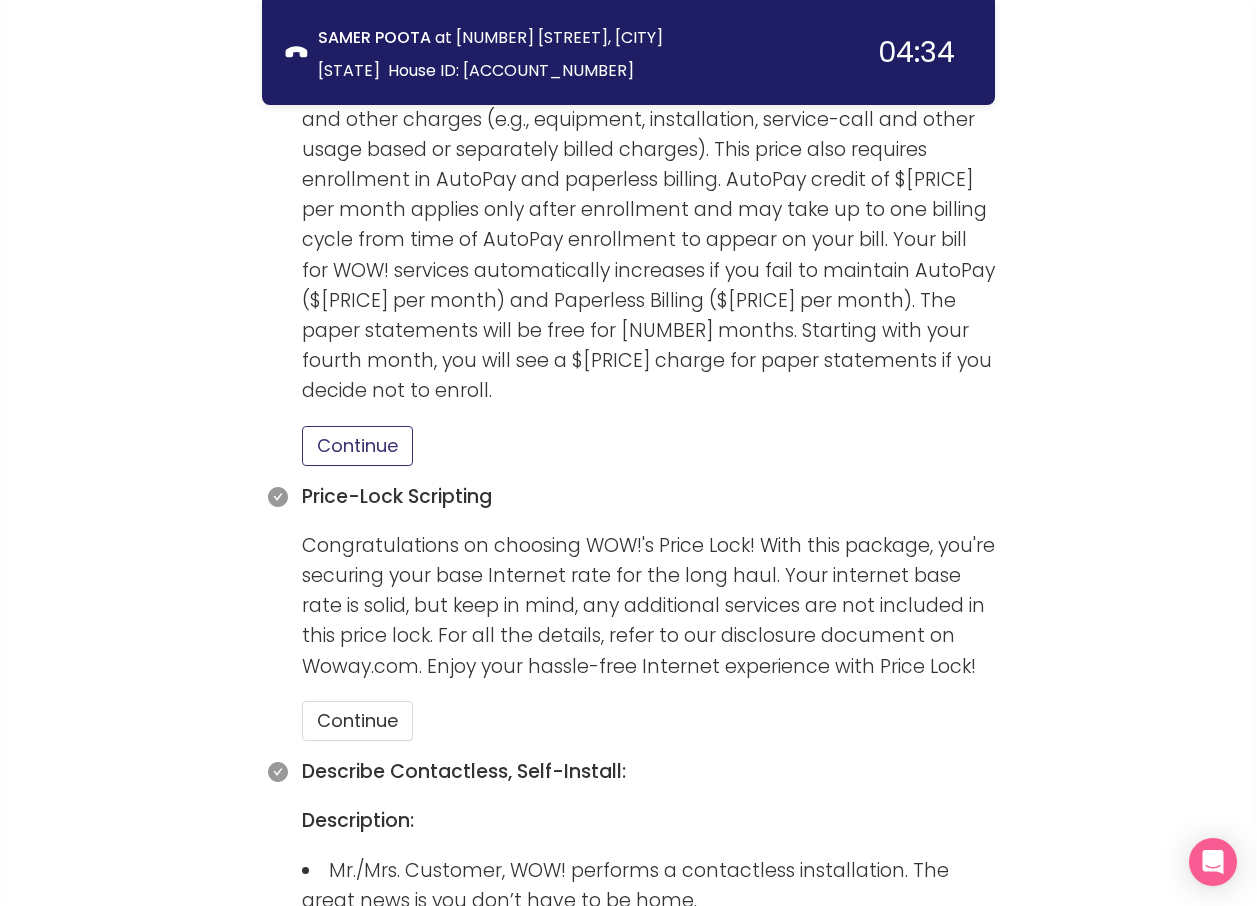 click on "Continue" at bounding box center [357, 446] 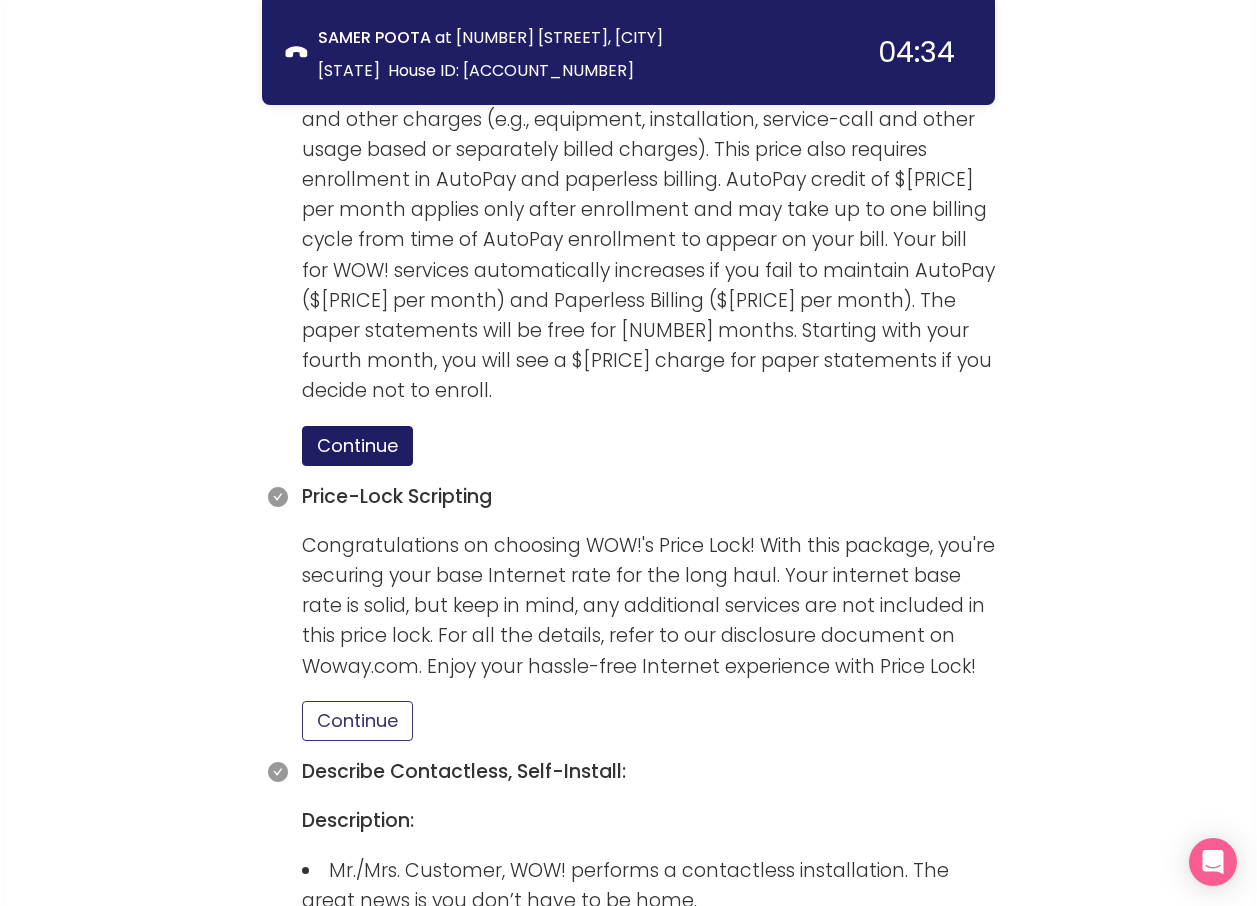 click on "Continue" at bounding box center (357, 721) 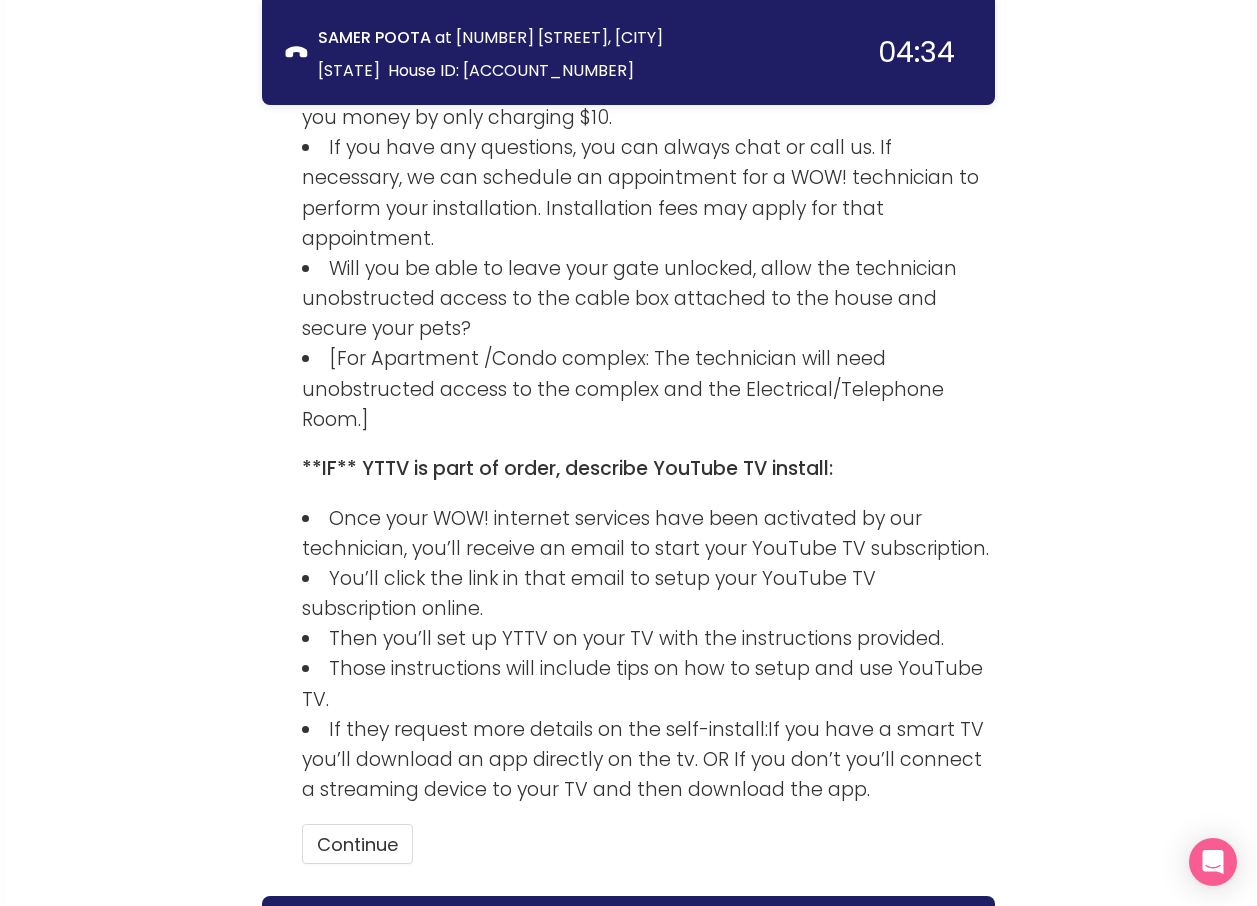 scroll, scrollTop: 3245, scrollLeft: 0, axis: vertical 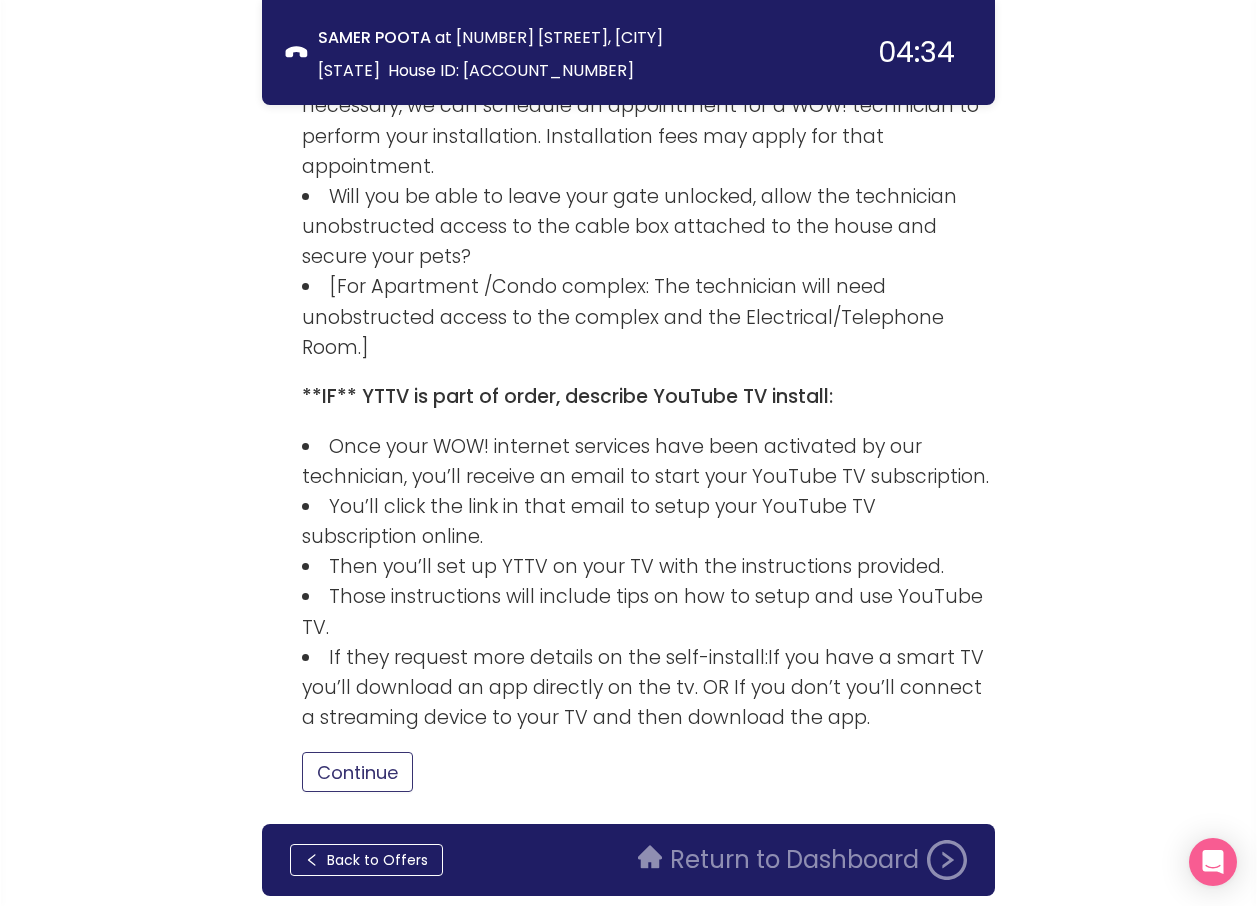click on "Continue" at bounding box center (357, 772) 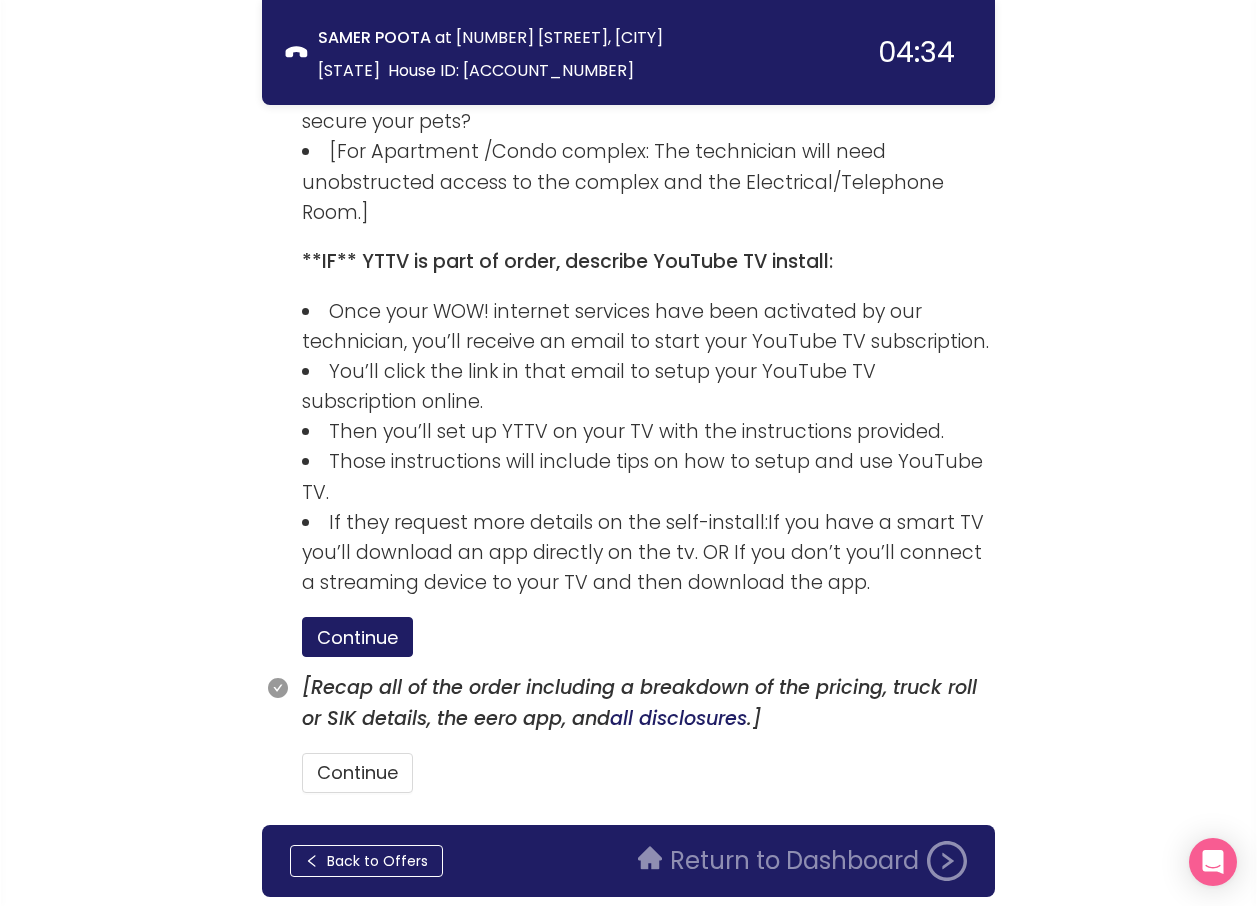 scroll, scrollTop: 3381, scrollLeft: 0, axis: vertical 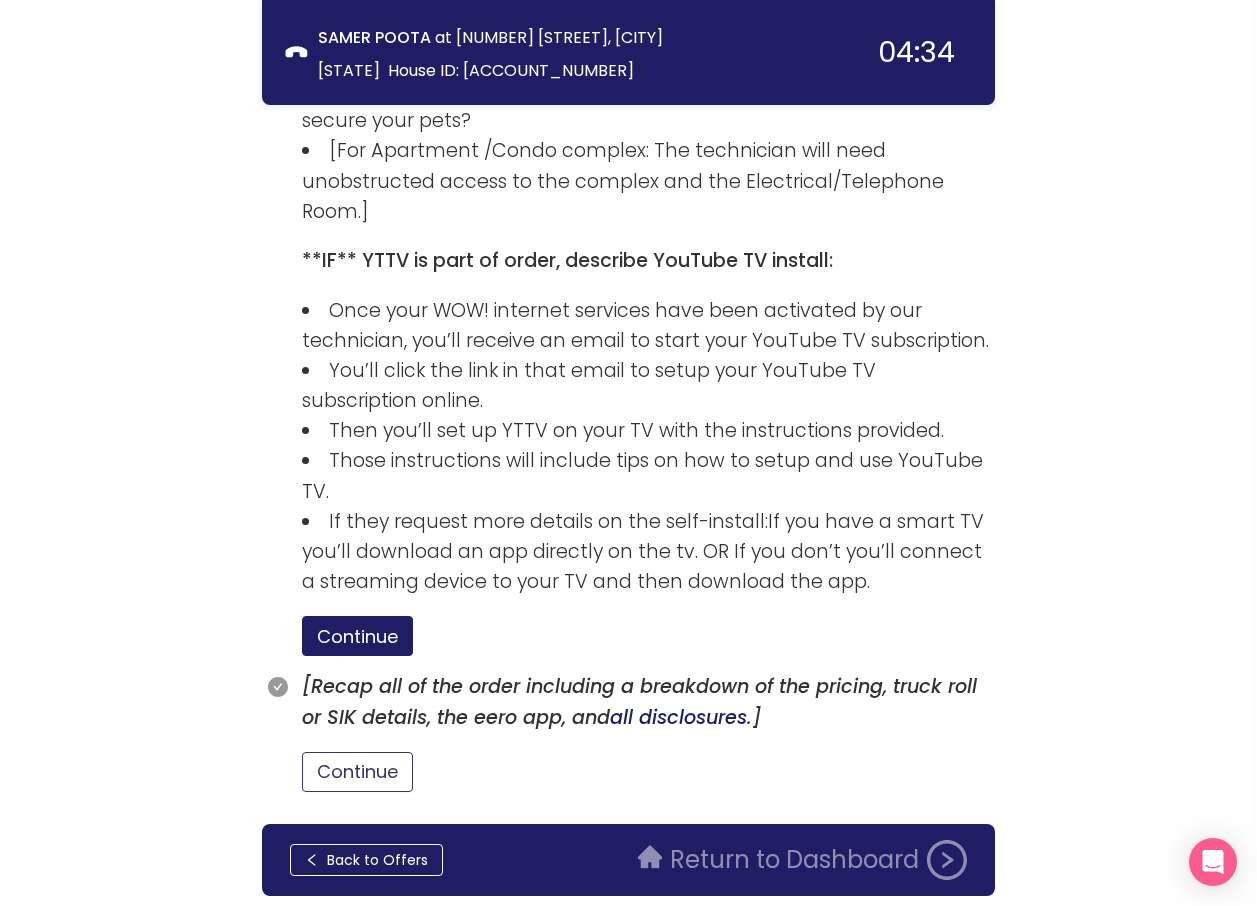 drag, startPoint x: 388, startPoint y: 702, endPoint x: 426, endPoint y: 698, distance: 38.209946 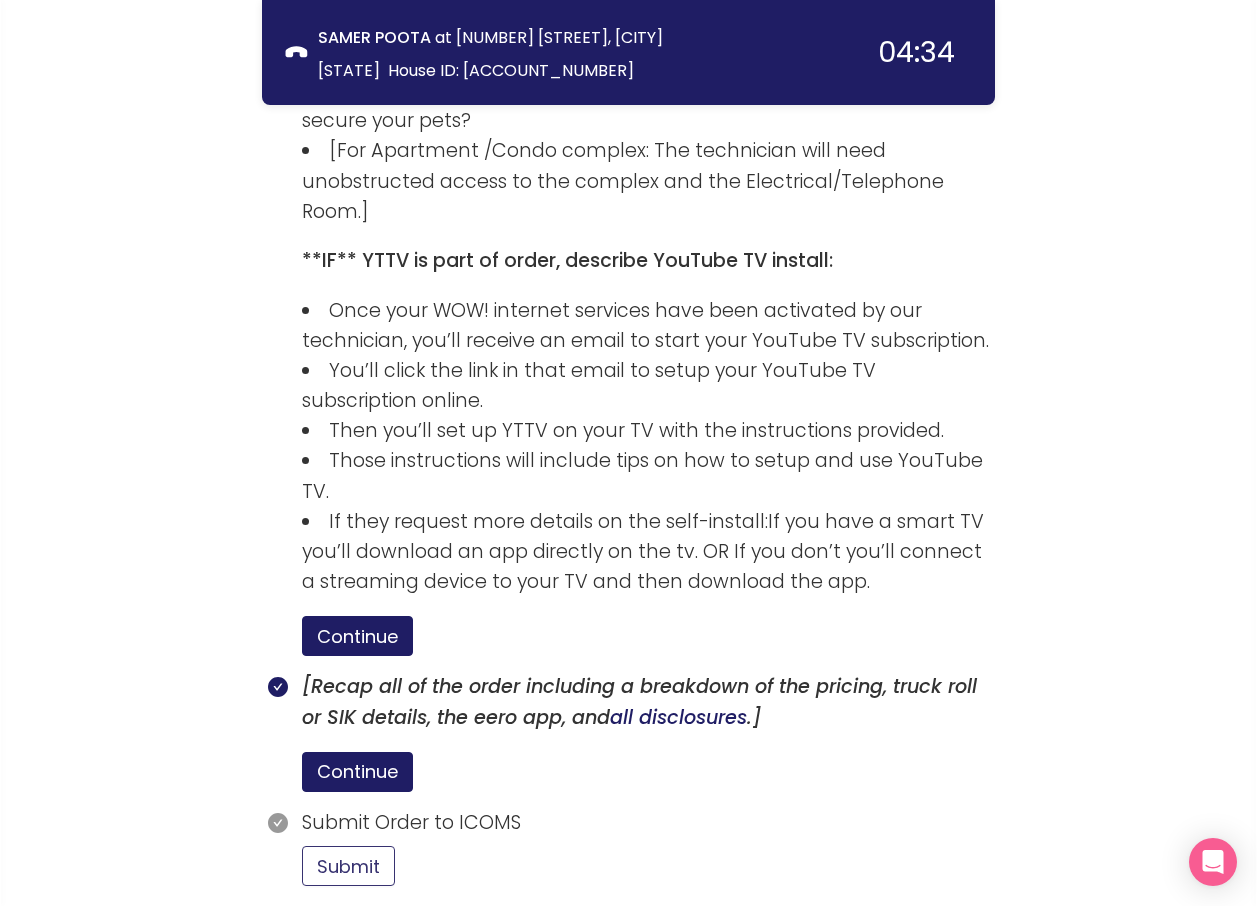 click on "Submit" at bounding box center [348, 866] 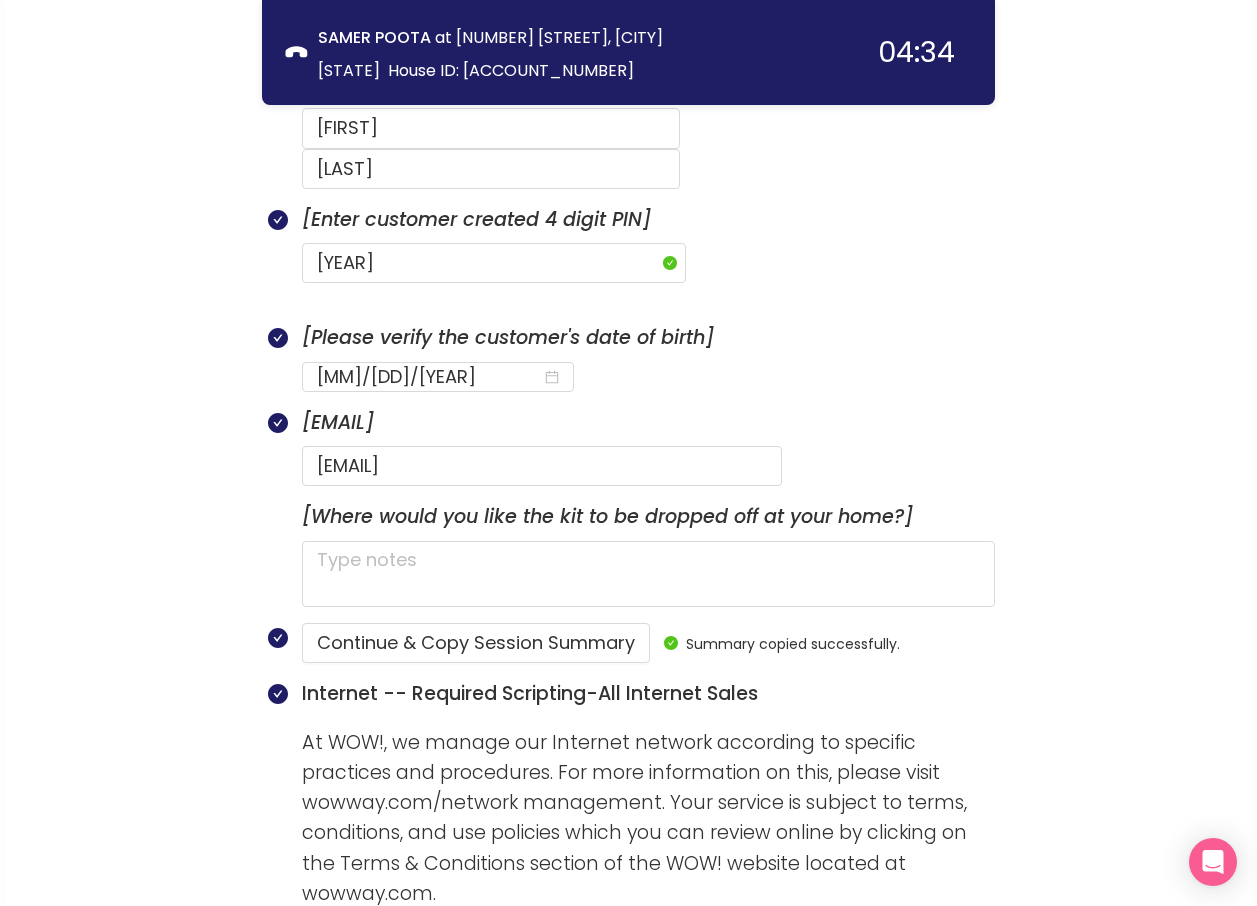 scroll, scrollTop: 959, scrollLeft: 0, axis: vertical 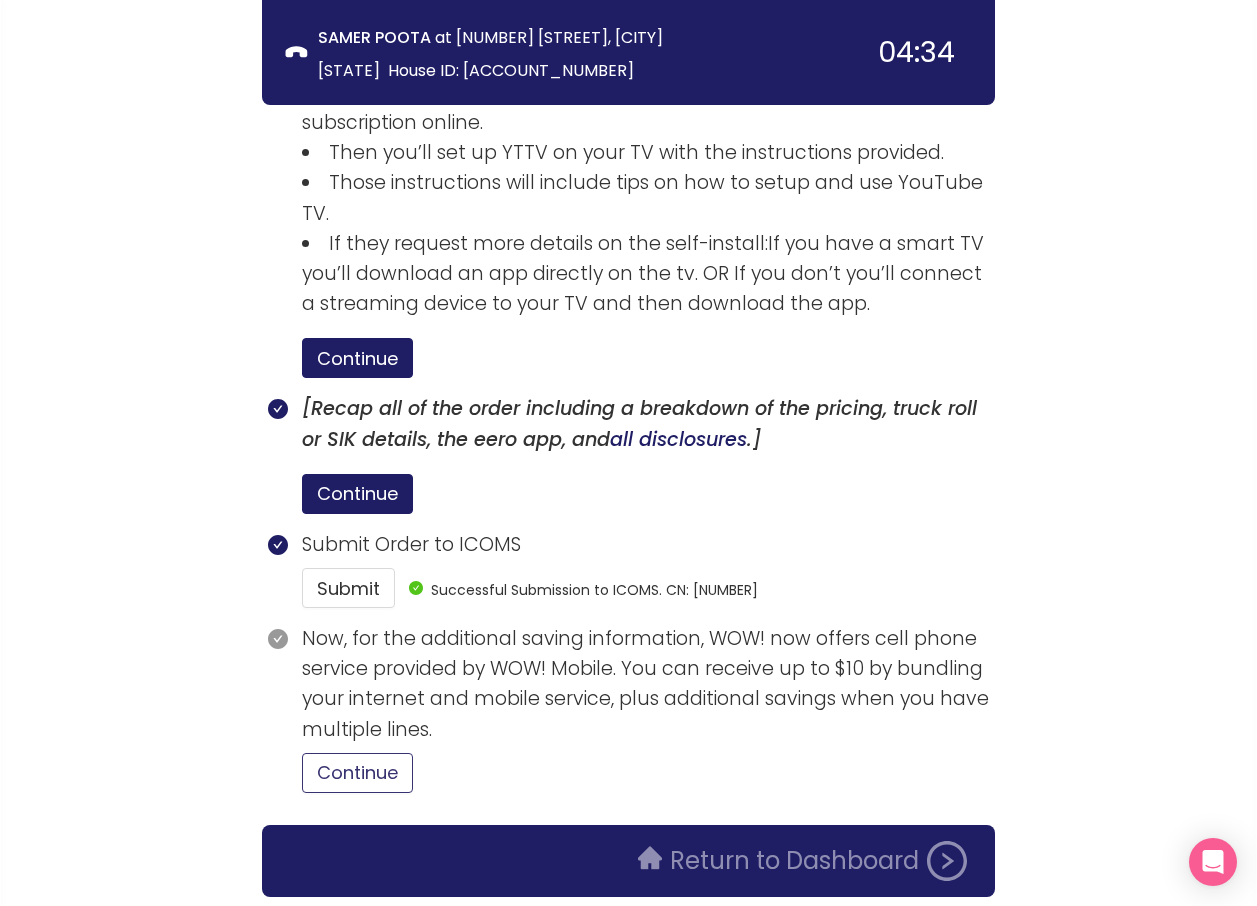 click on "Continue" at bounding box center [357, 773] 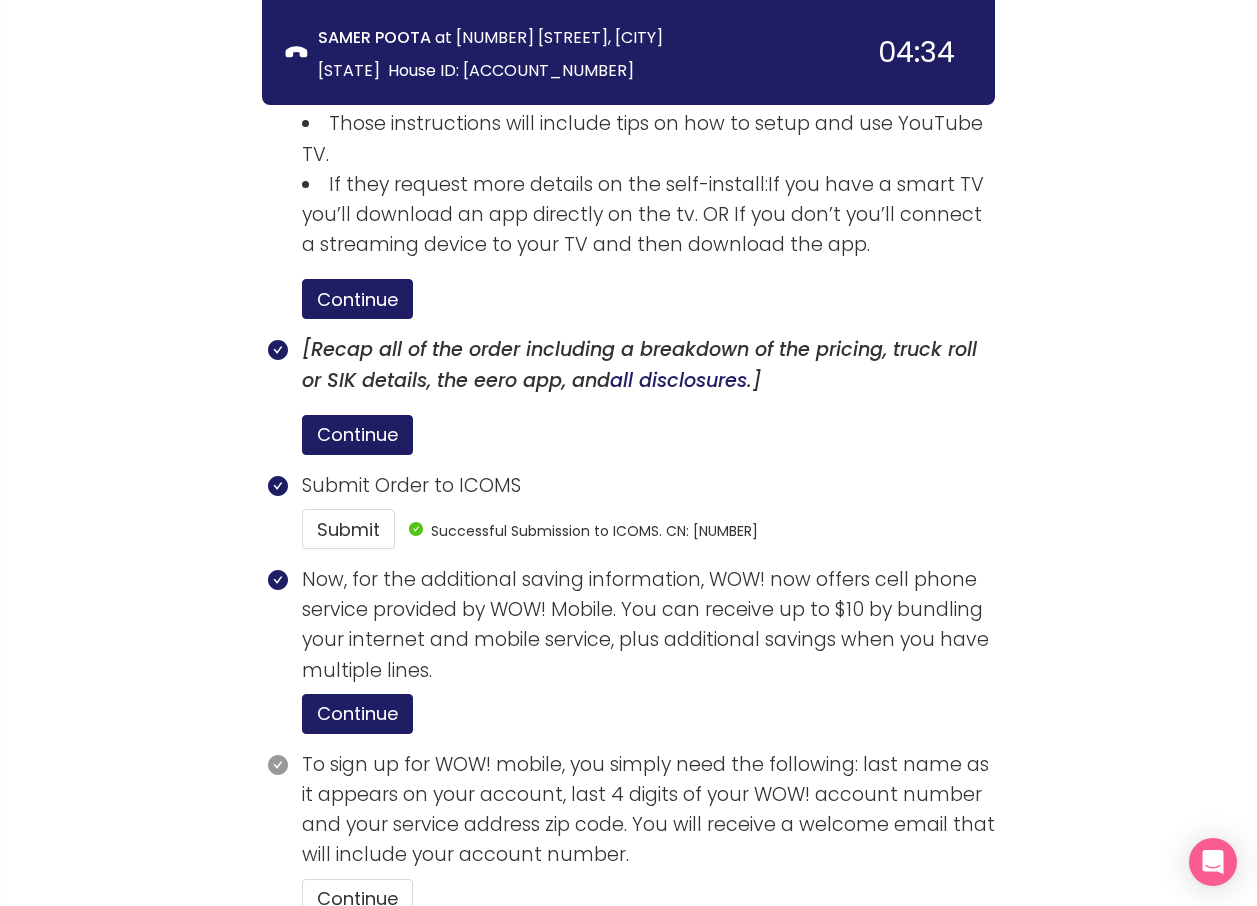 scroll, scrollTop: 3844, scrollLeft: 0, axis: vertical 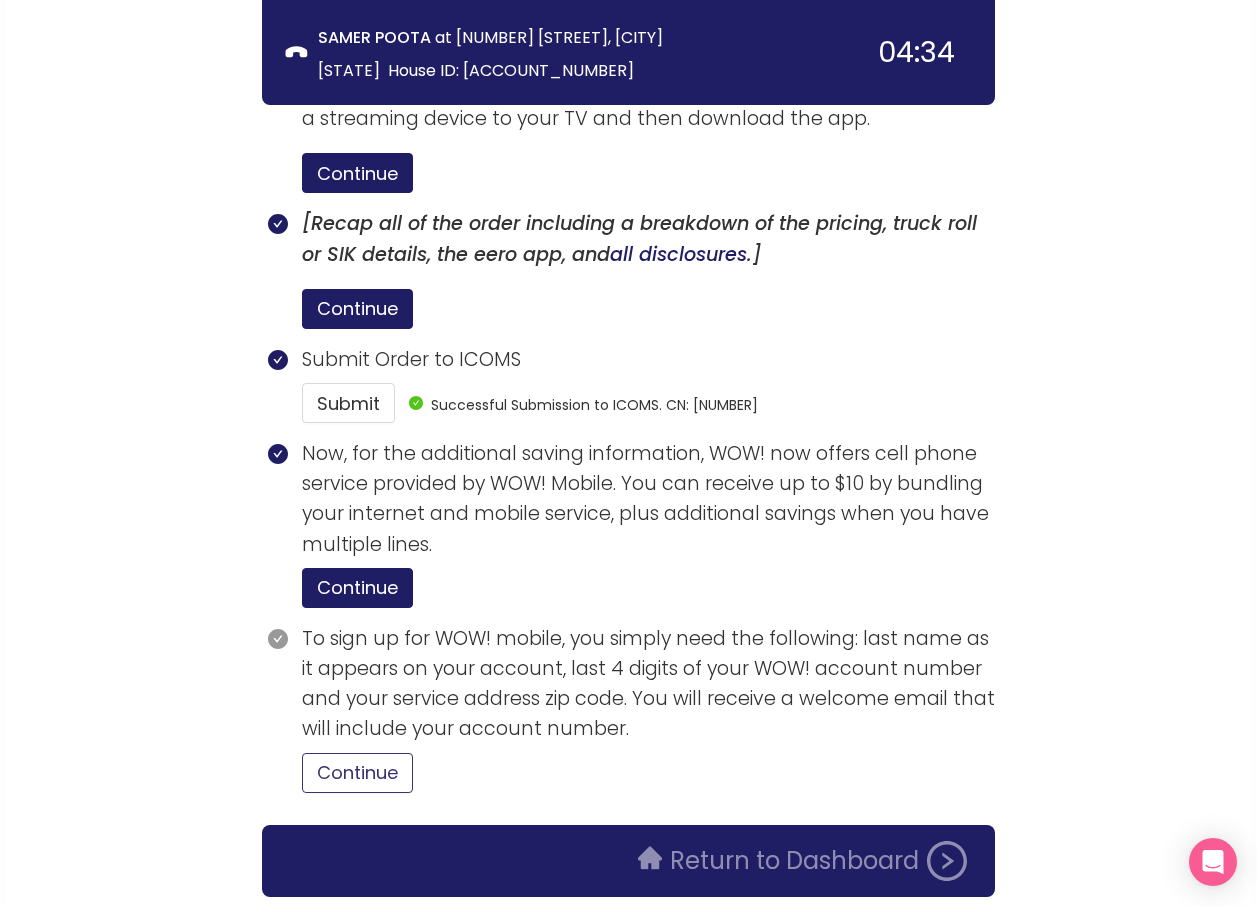 click on "Continue" at bounding box center (357, 773) 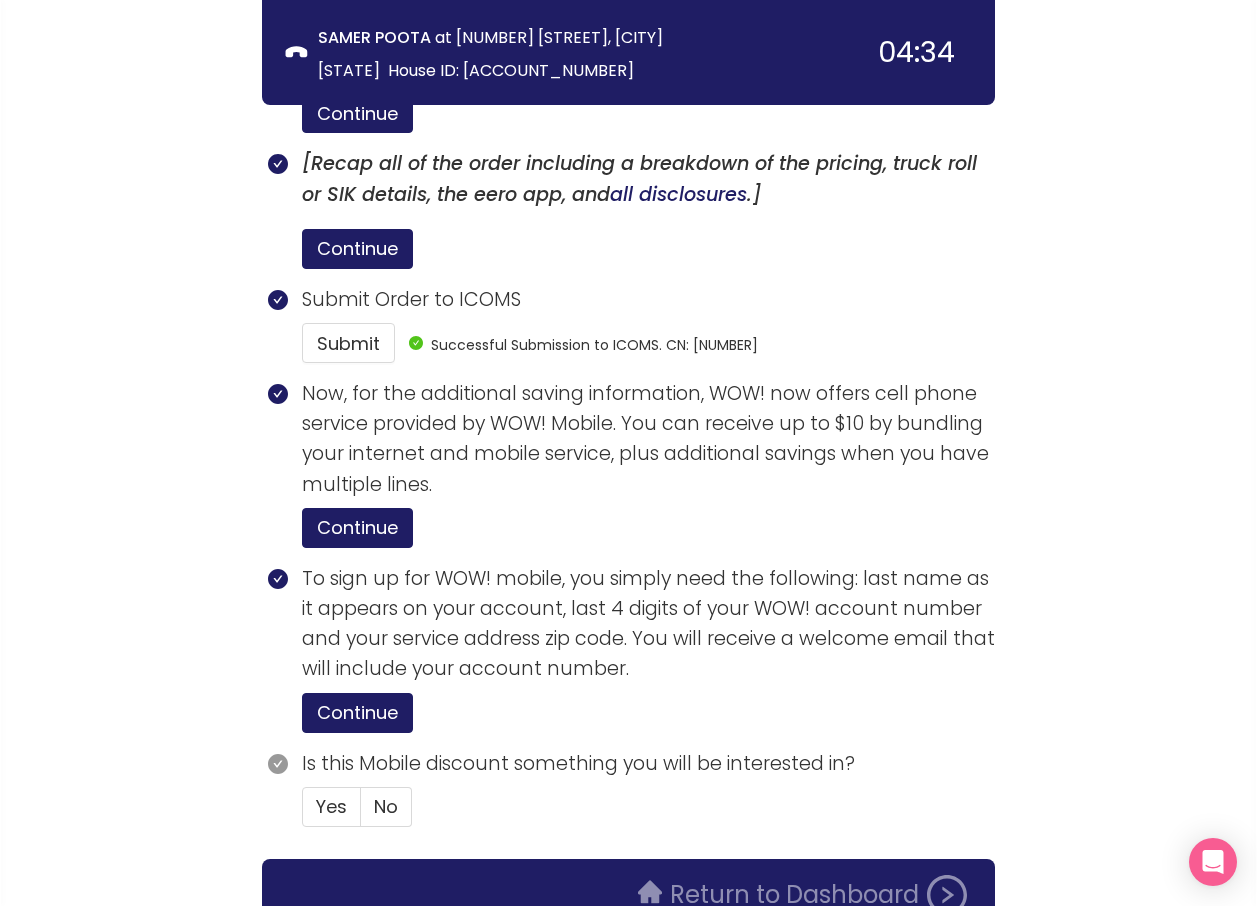scroll, scrollTop: 3938, scrollLeft: 0, axis: vertical 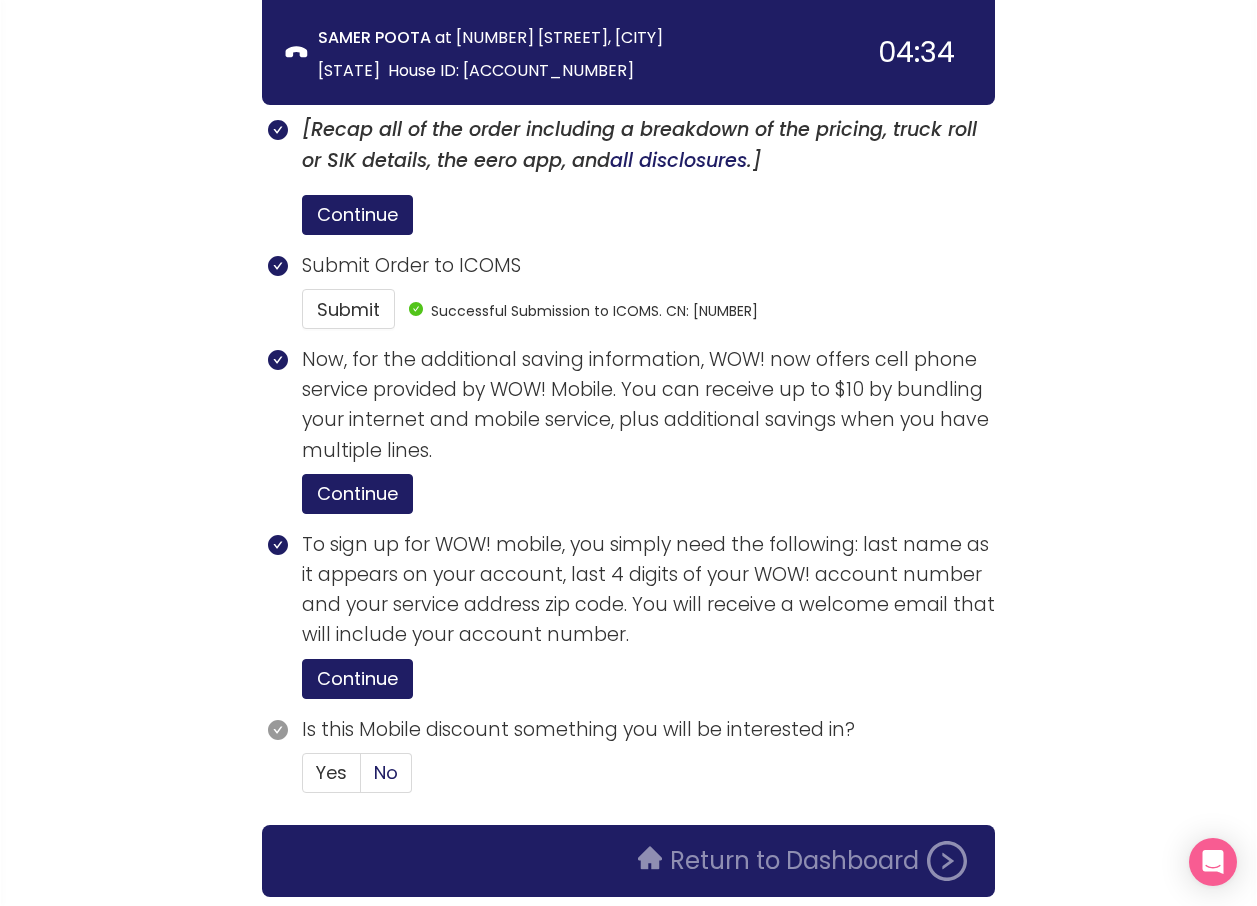 click on "No" 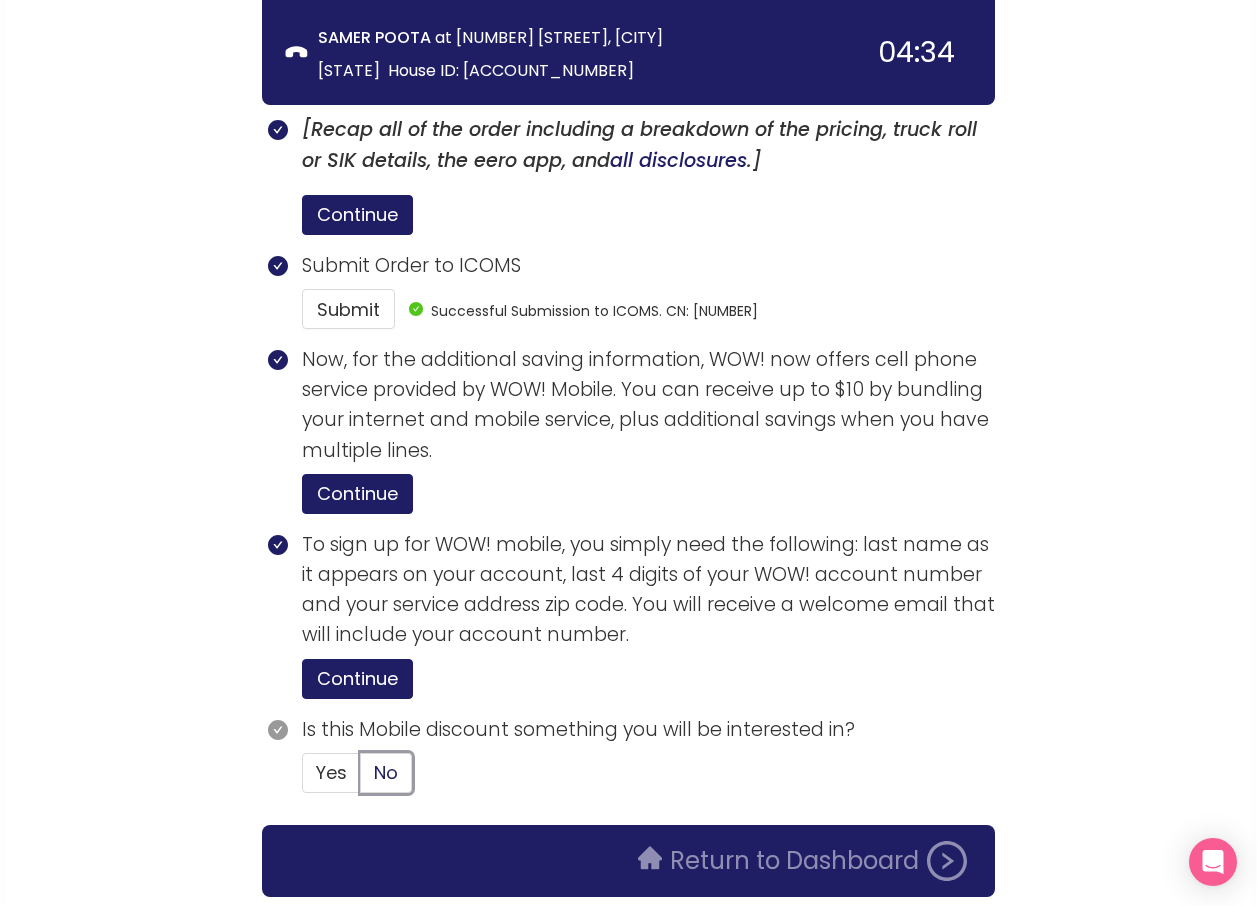 click on "No" at bounding box center [361, 779] 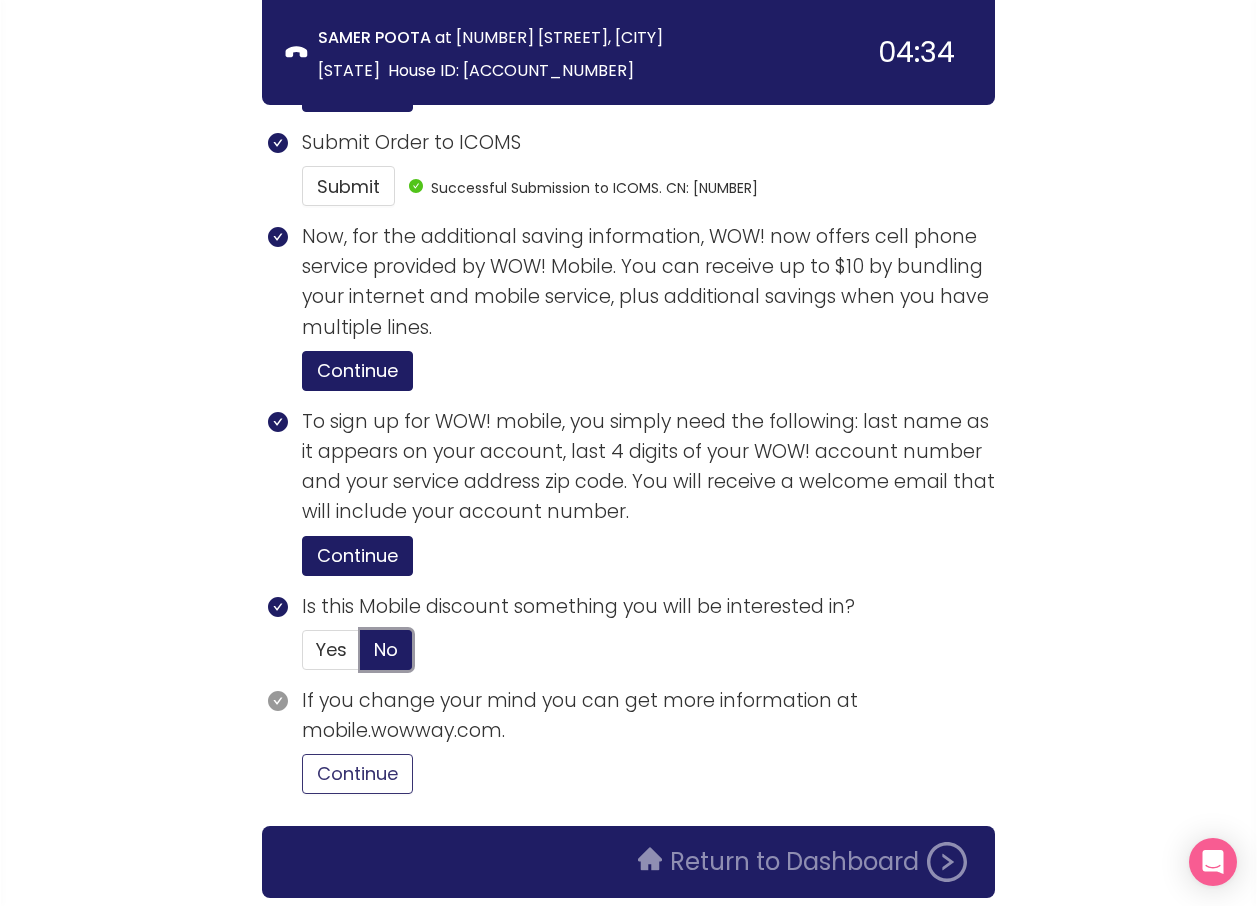 scroll, scrollTop: 4063, scrollLeft: 0, axis: vertical 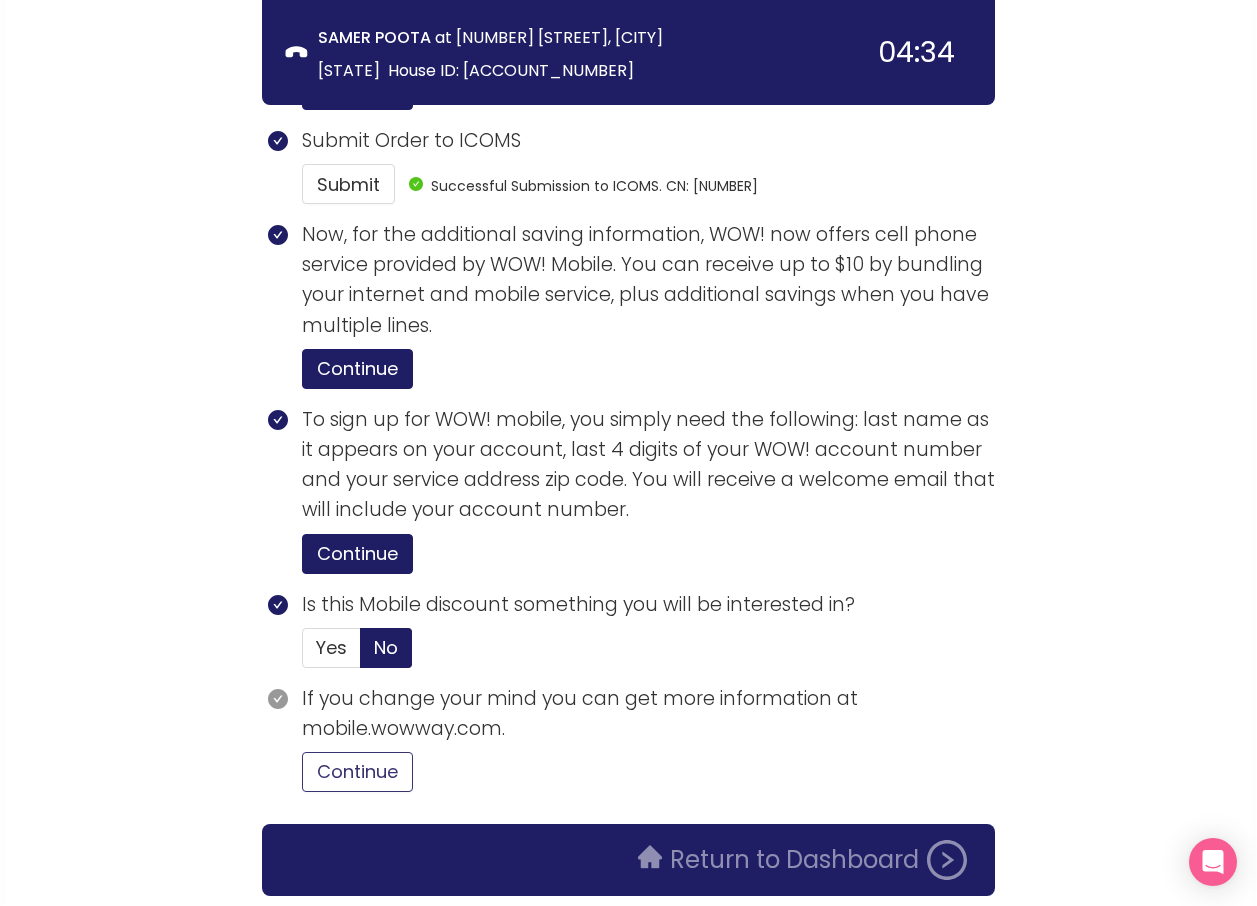 click on "Continue" at bounding box center (357, 772) 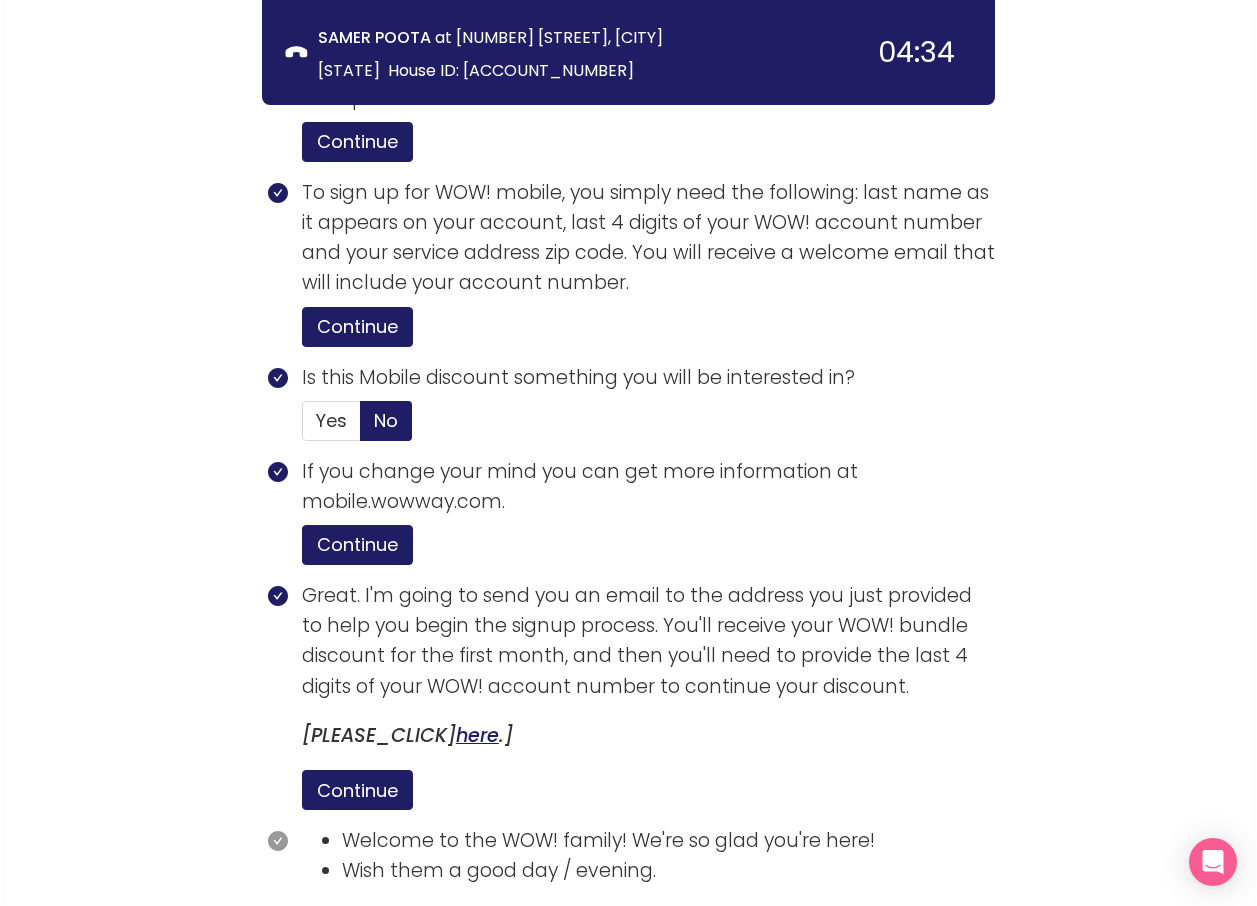 scroll, scrollTop: 4443, scrollLeft: 0, axis: vertical 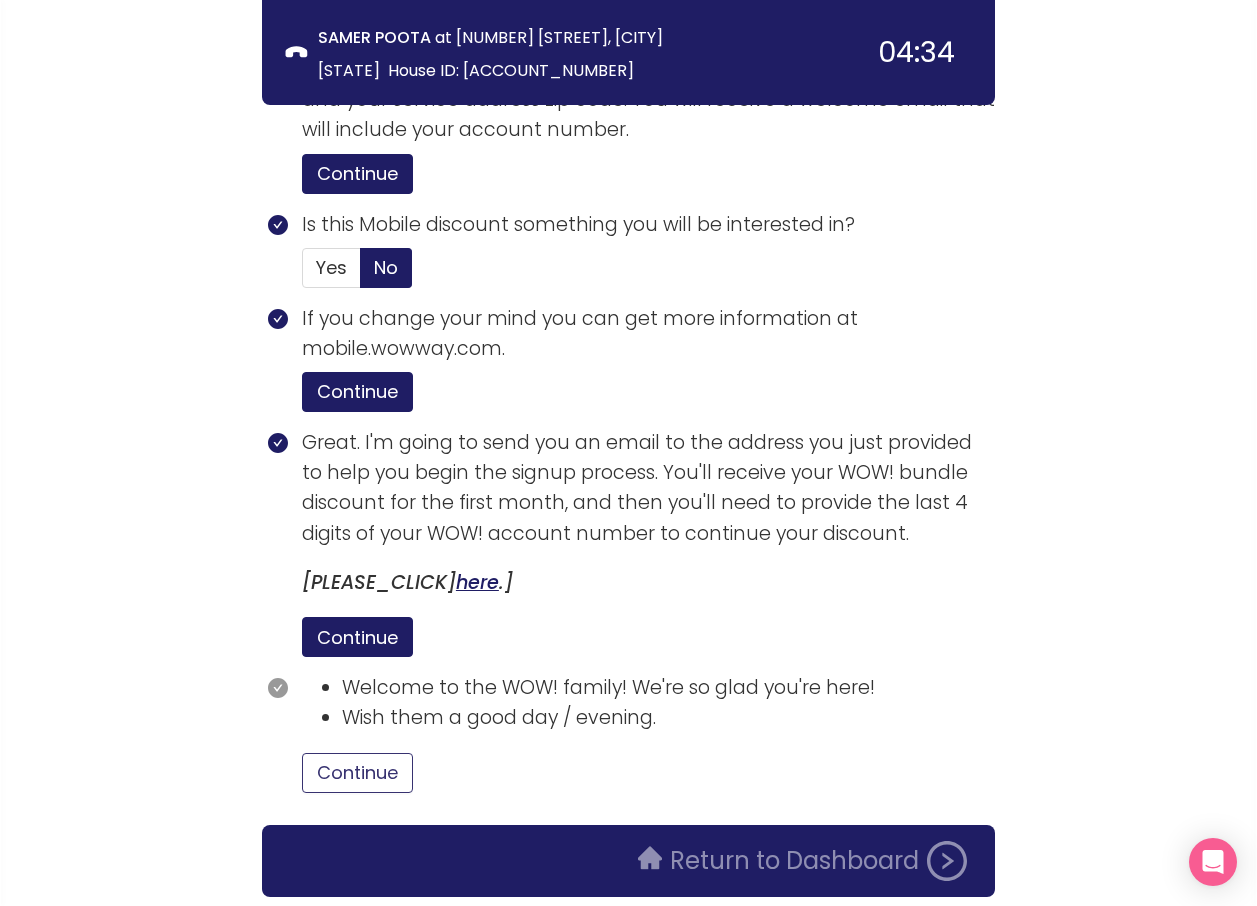 click on "Continue" at bounding box center [357, 773] 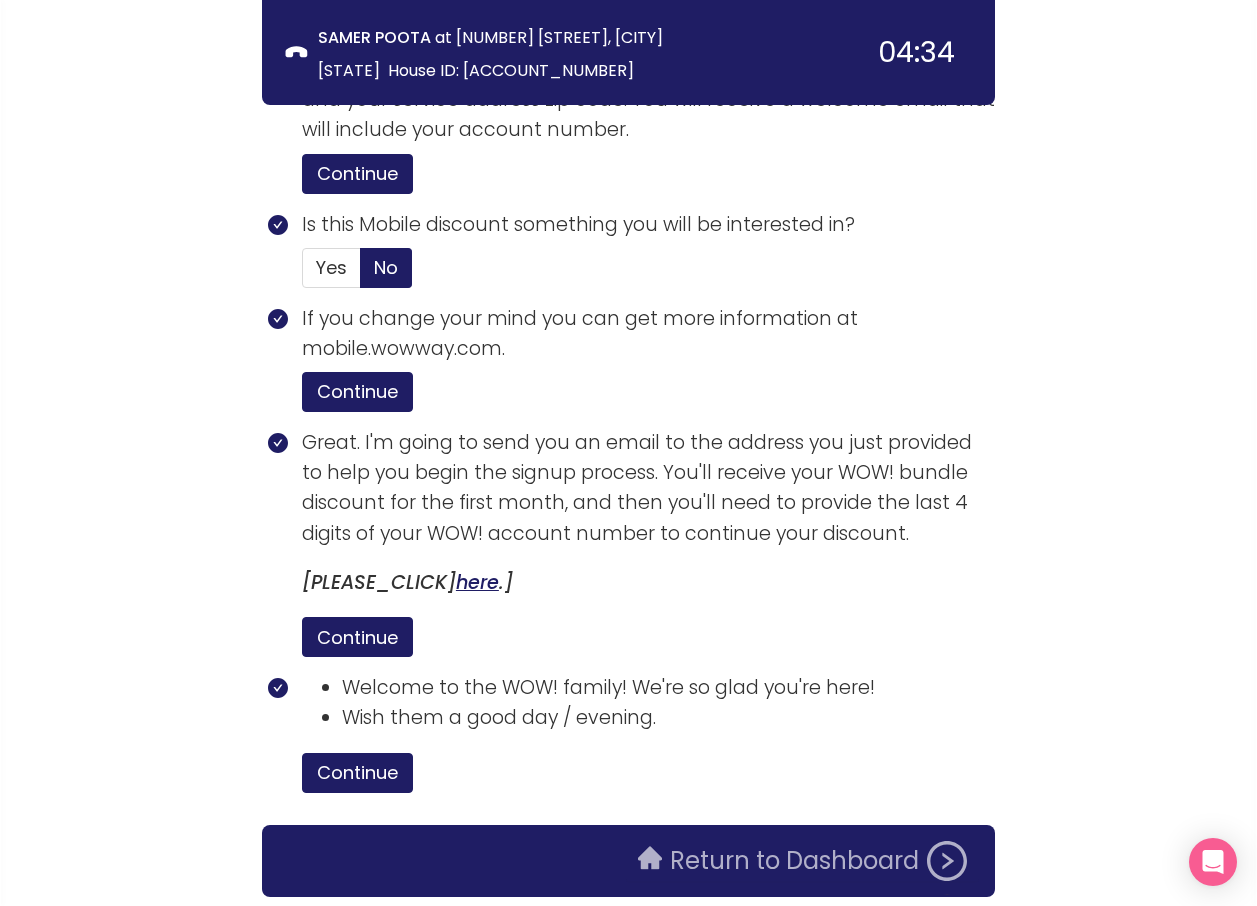 click on "Return to Dashboard" 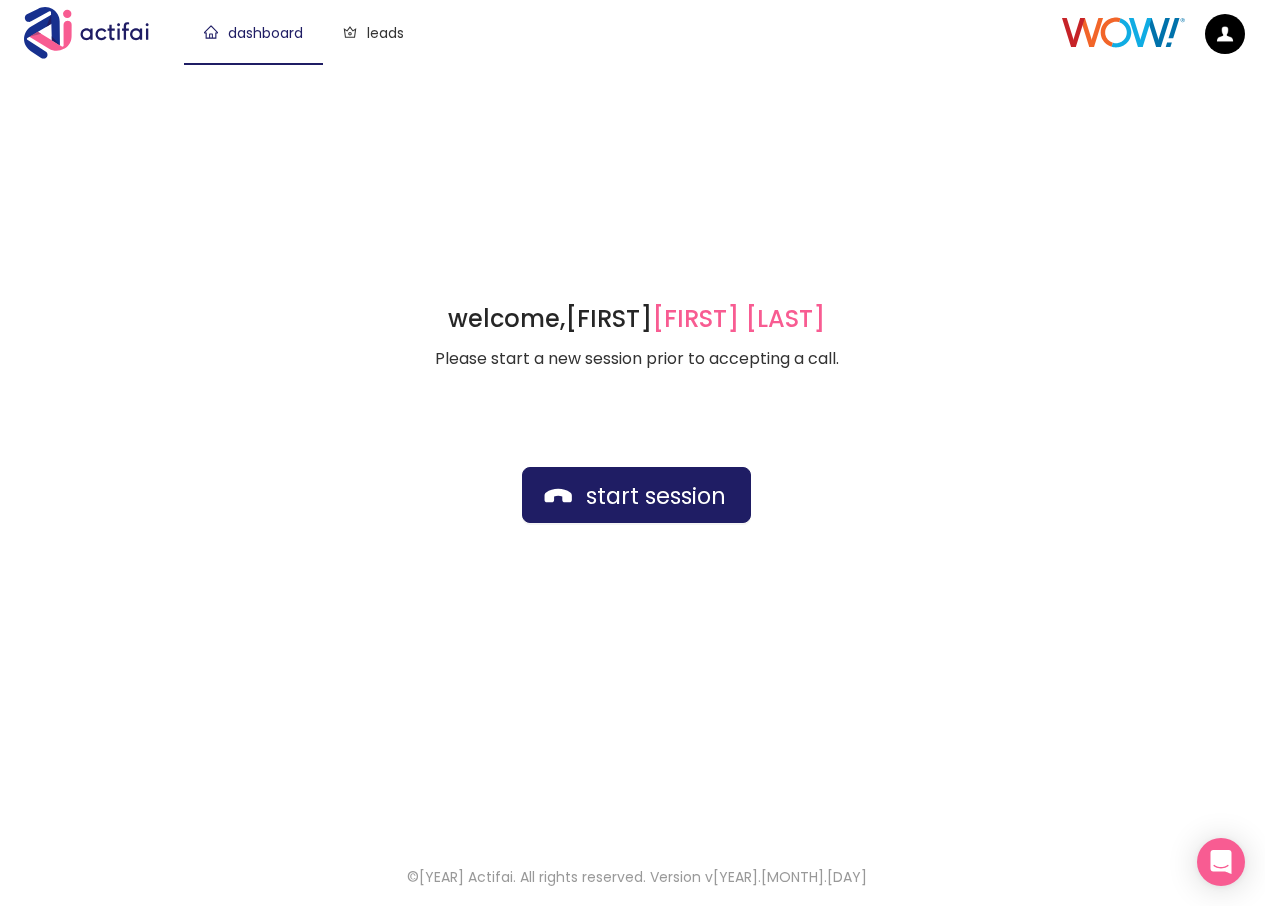 scroll, scrollTop: 0, scrollLeft: 0, axis: both 